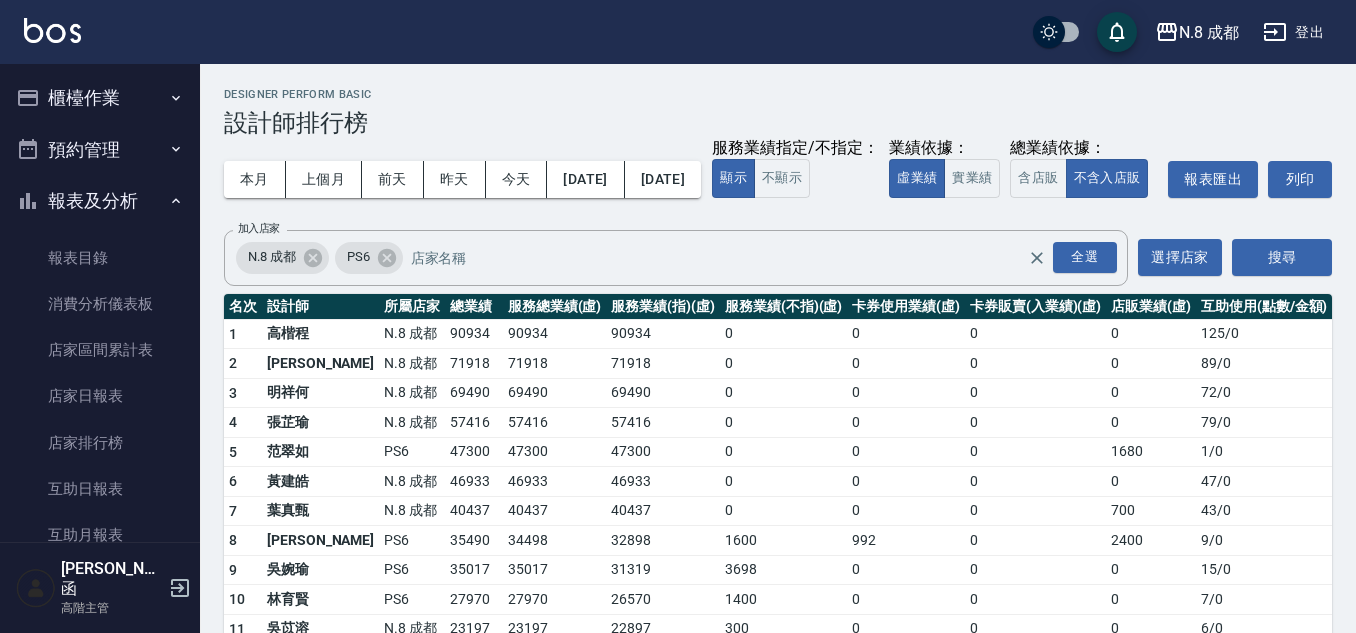 scroll, scrollTop: 219, scrollLeft: 0, axis: vertical 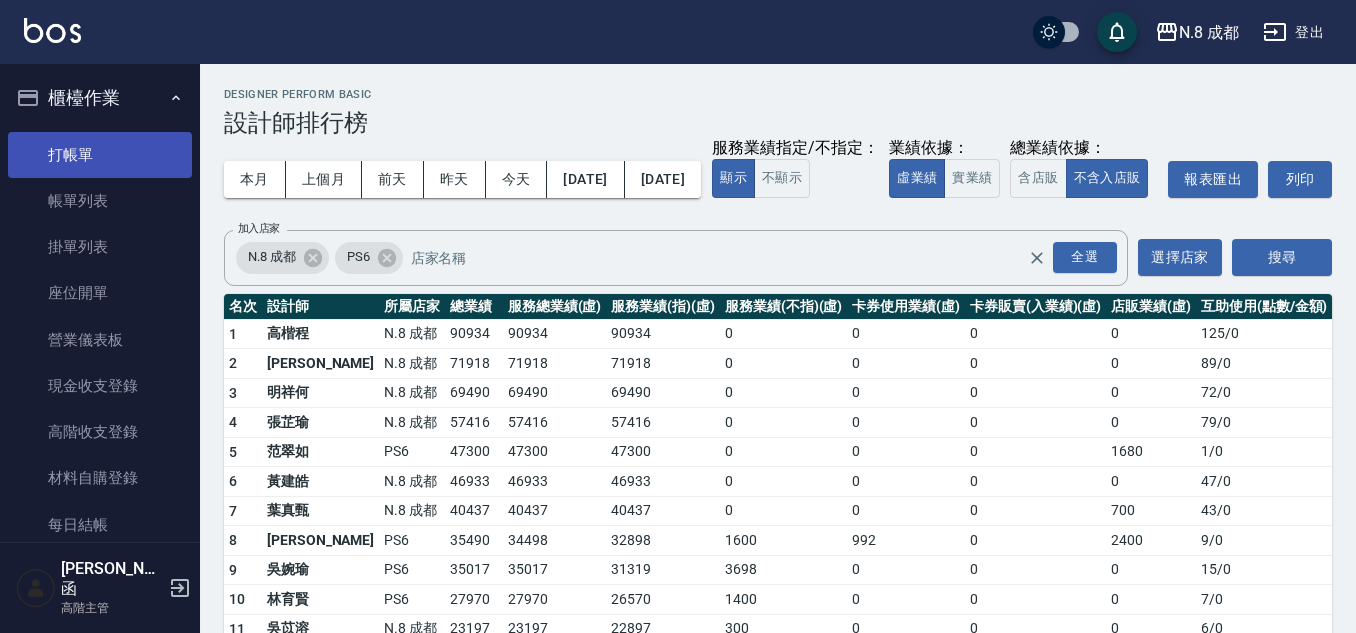 click on "打帳單" at bounding box center [100, 155] 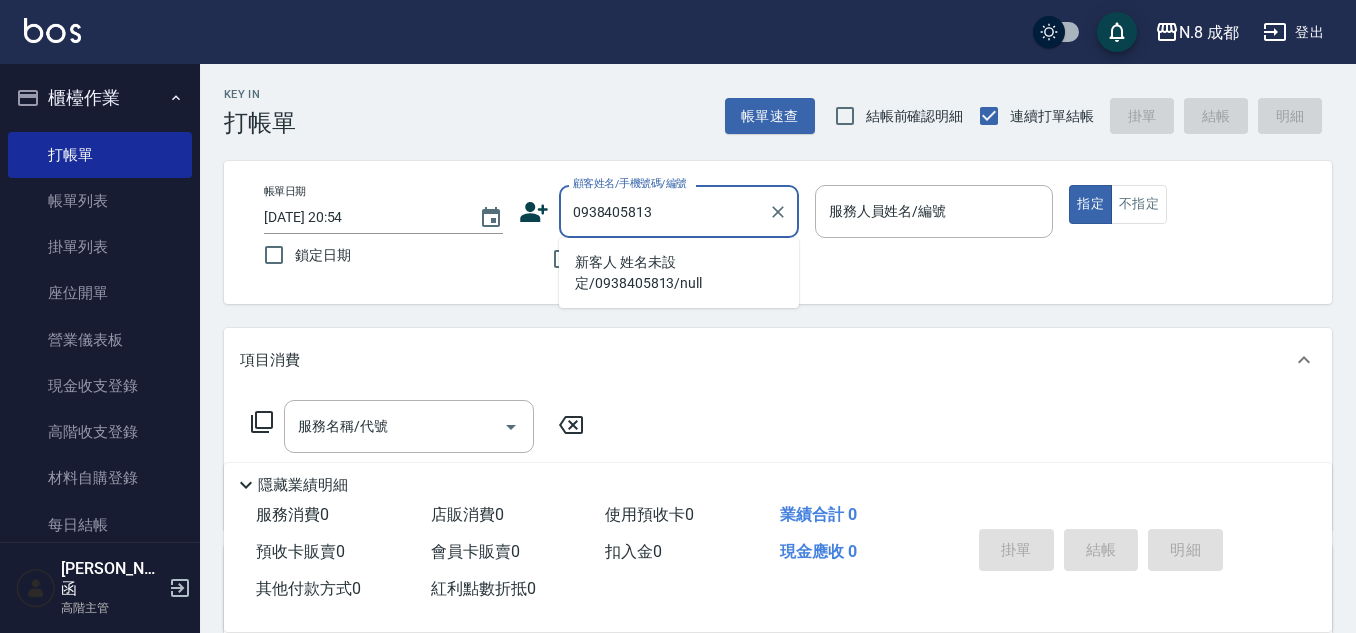 click on "新客人 姓名未設定/0938405813/null" at bounding box center [679, 273] 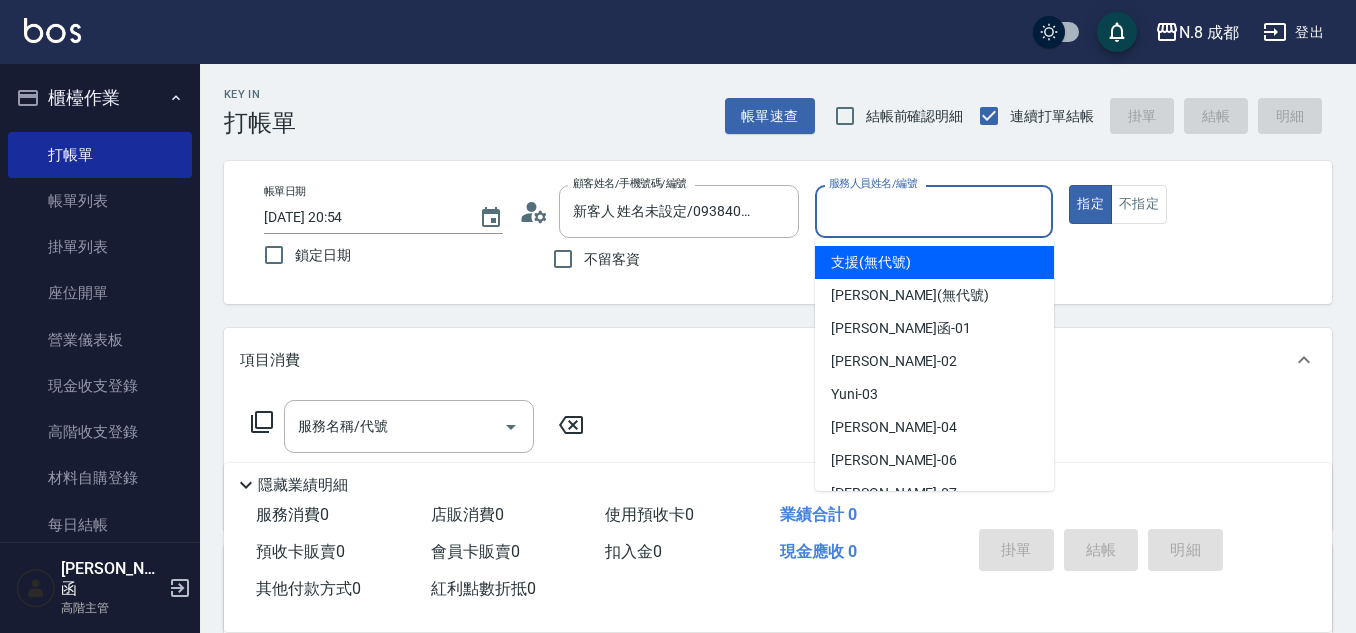 click on "服務人員姓名/編號" at bounding box center (934, 211) 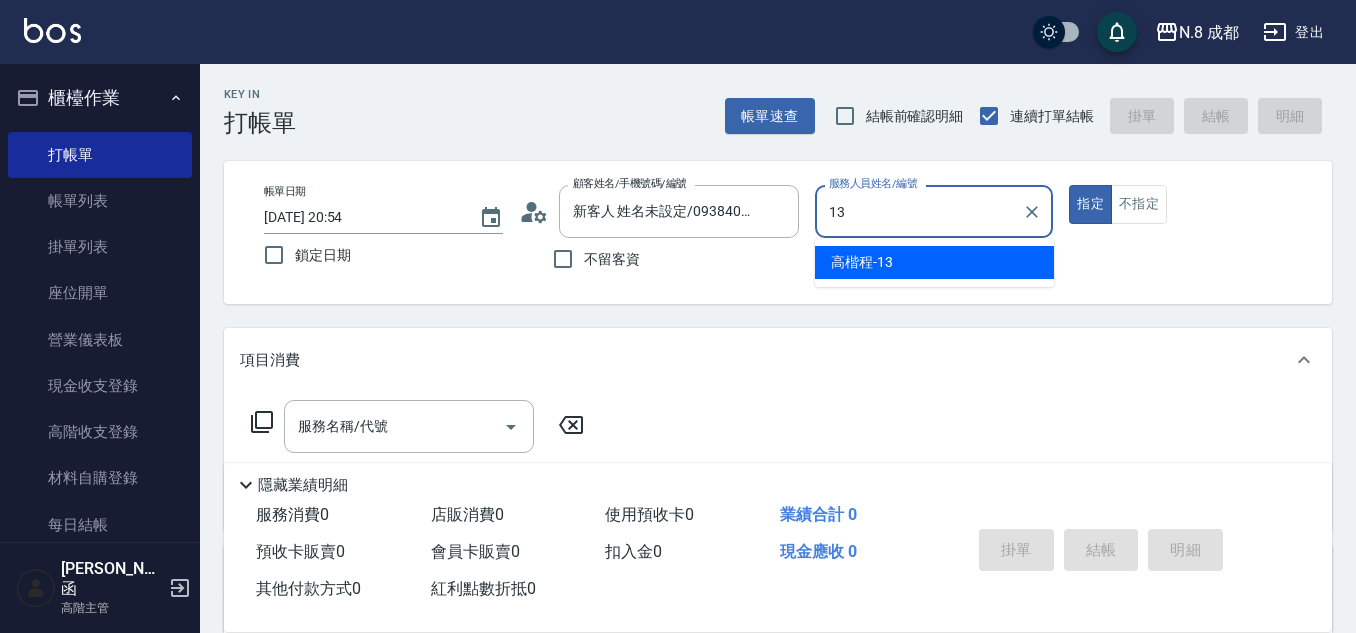 click on "高楷程 -13" at bounding box center (934, 262) 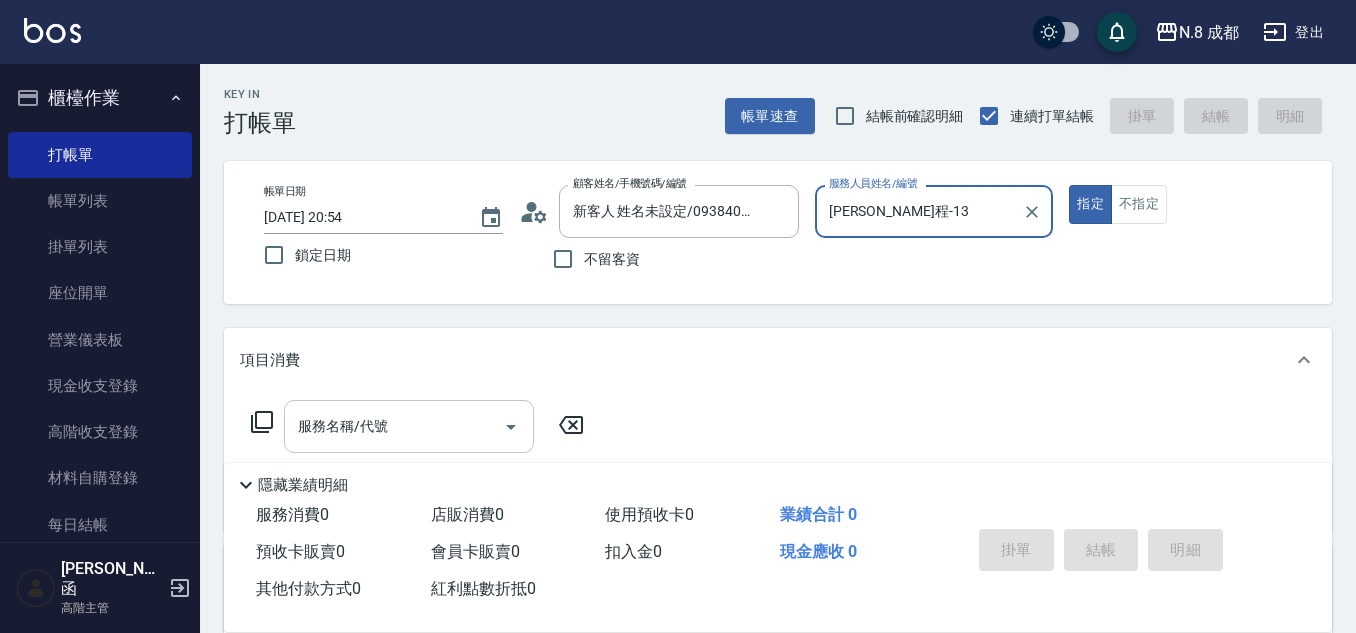 type on "高楷程-13" 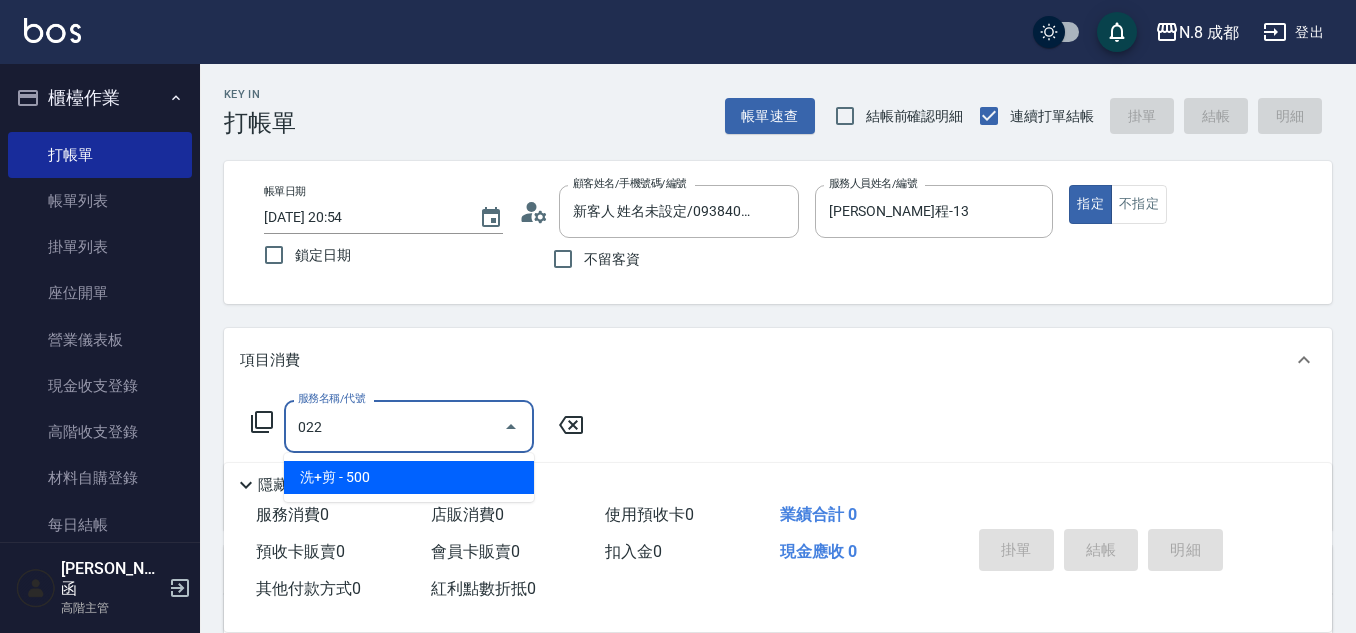 click on "洗+剪 - 500" at bounding box center [409, 477] 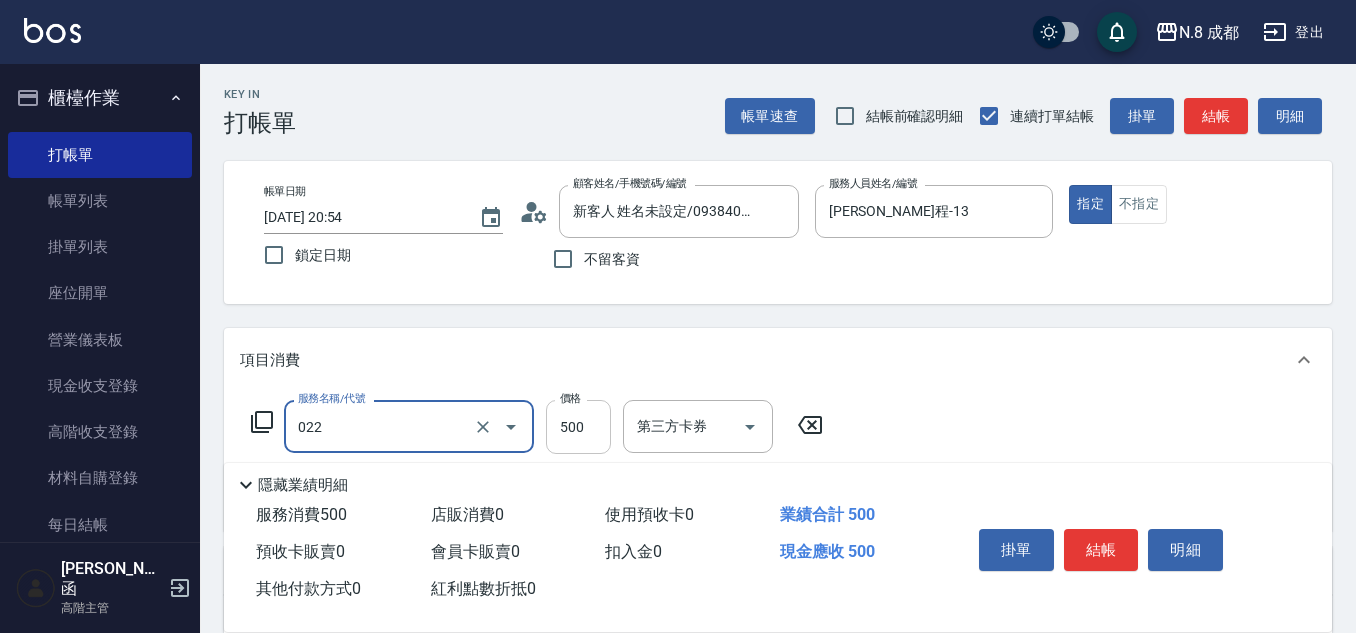 type on "洗+剪(022)" 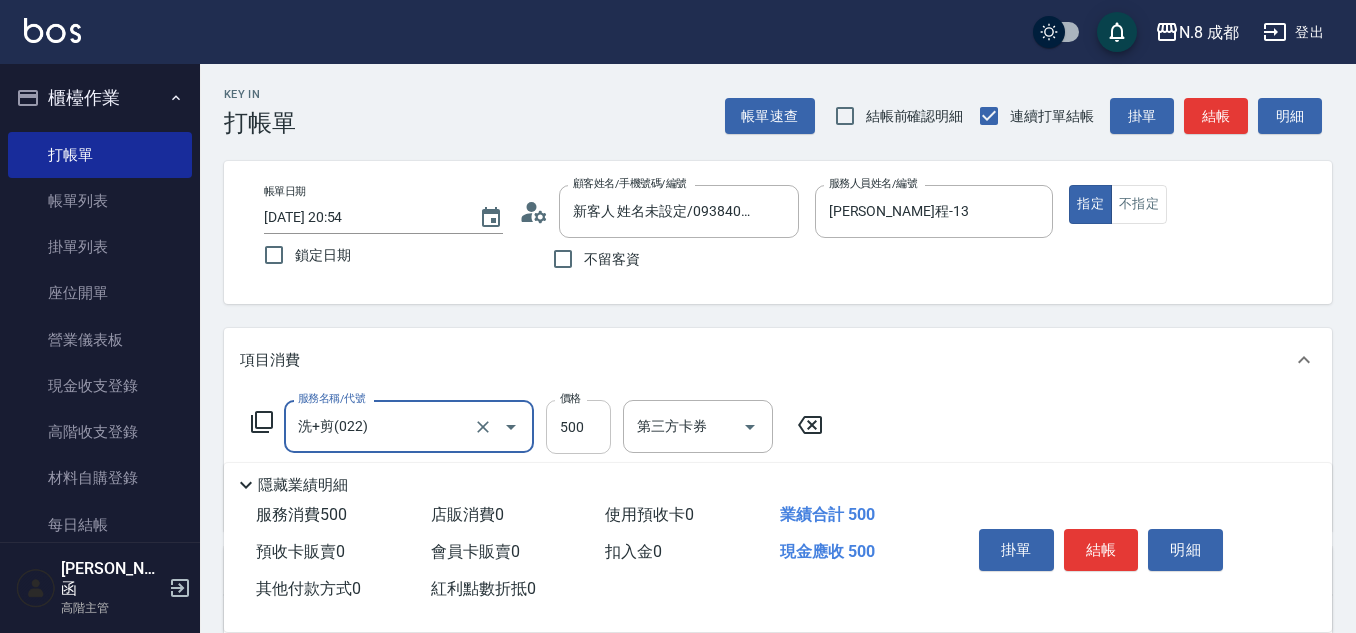 click on "500" at bounding box center [578, 427] 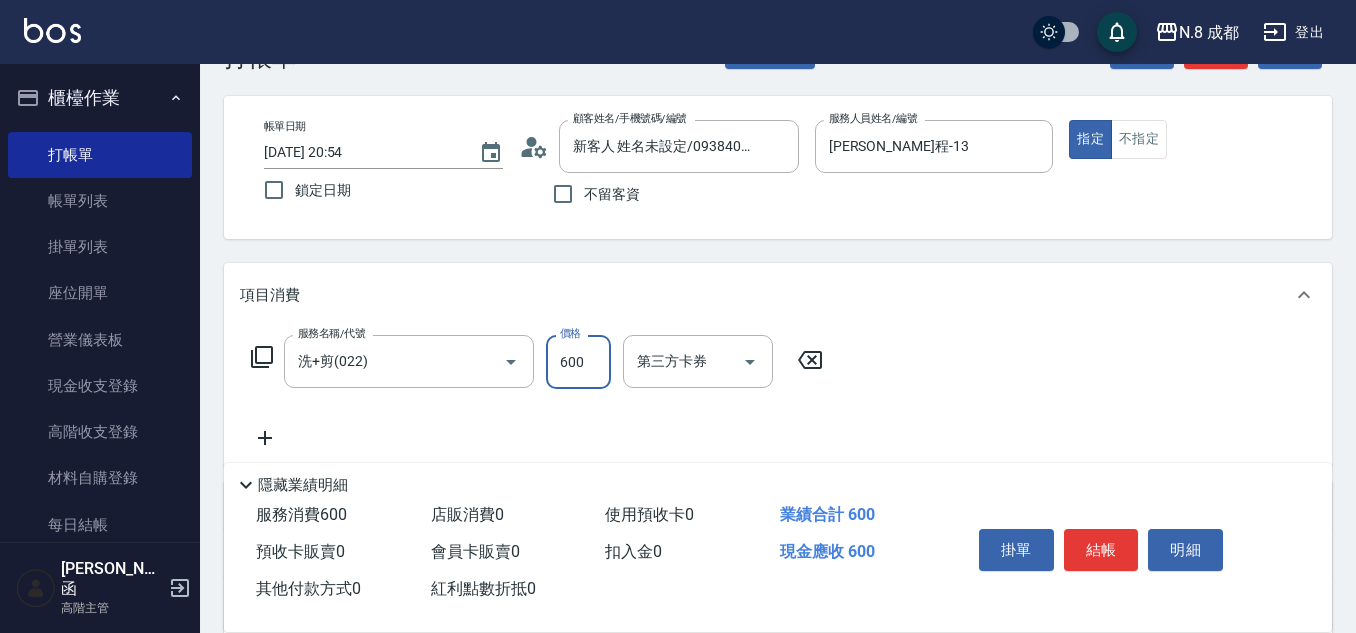 scroll, scrollTop: 100, scrollLeft: 0, axis: vertical 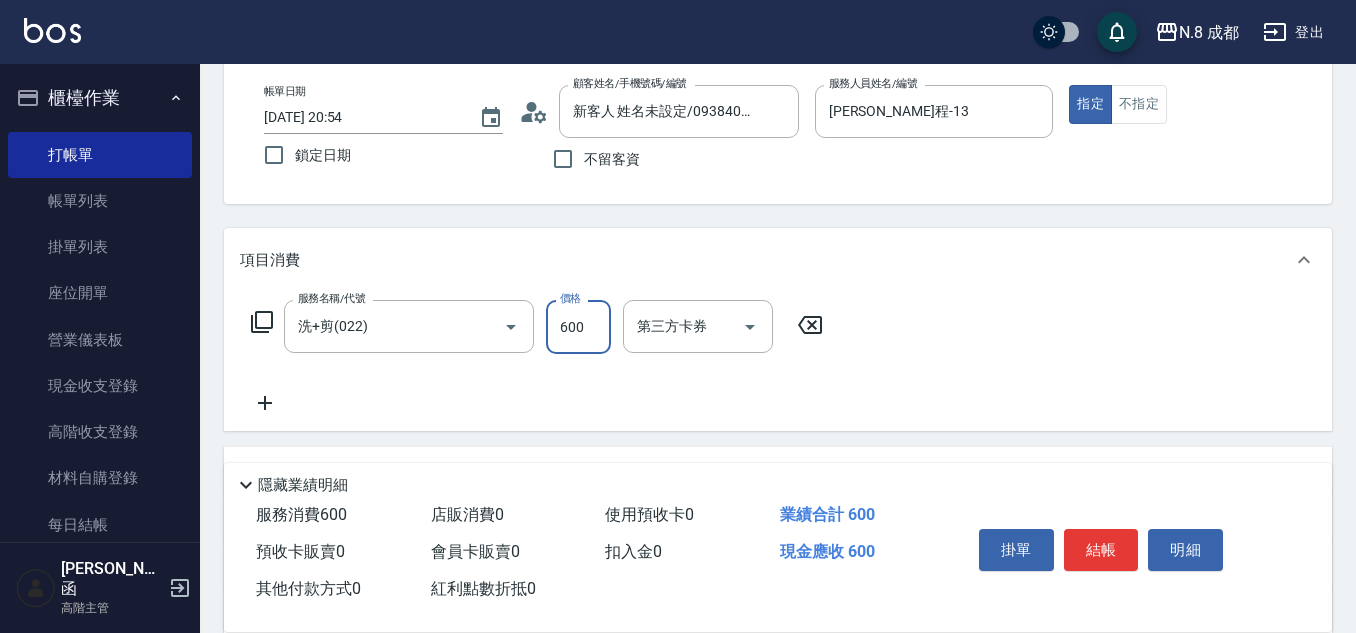 type on "600" 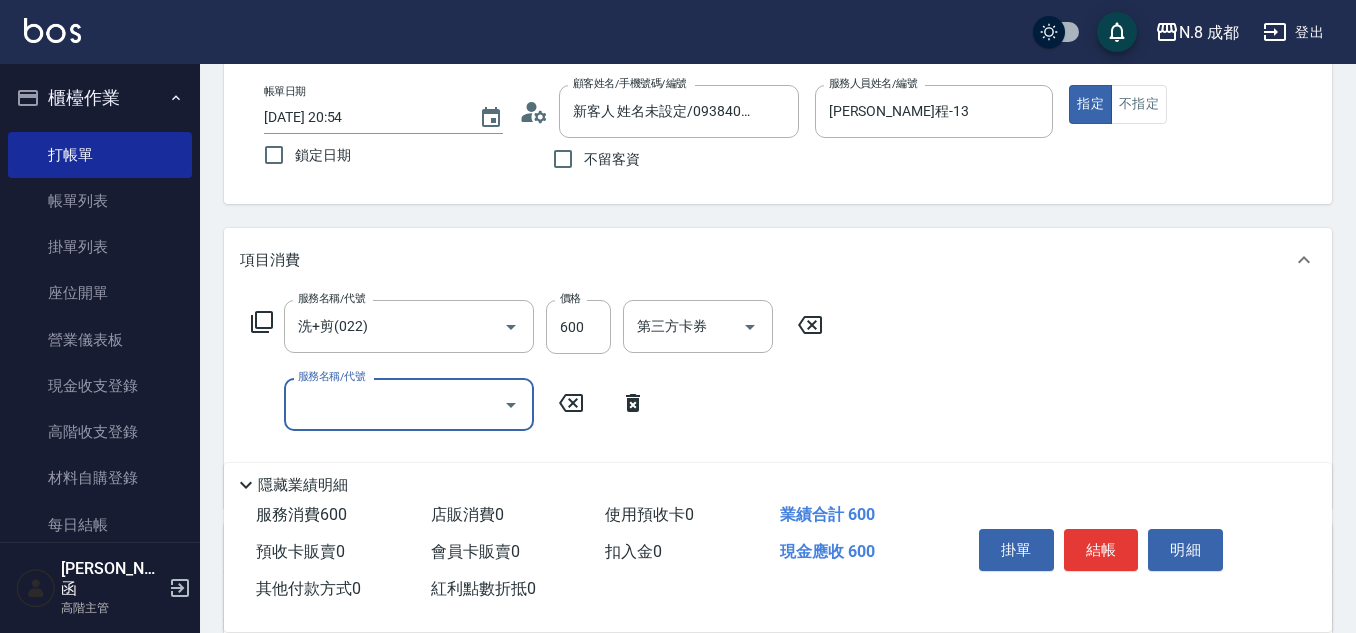 click on "服務名稱/代號" at bounding box center (394, 404) 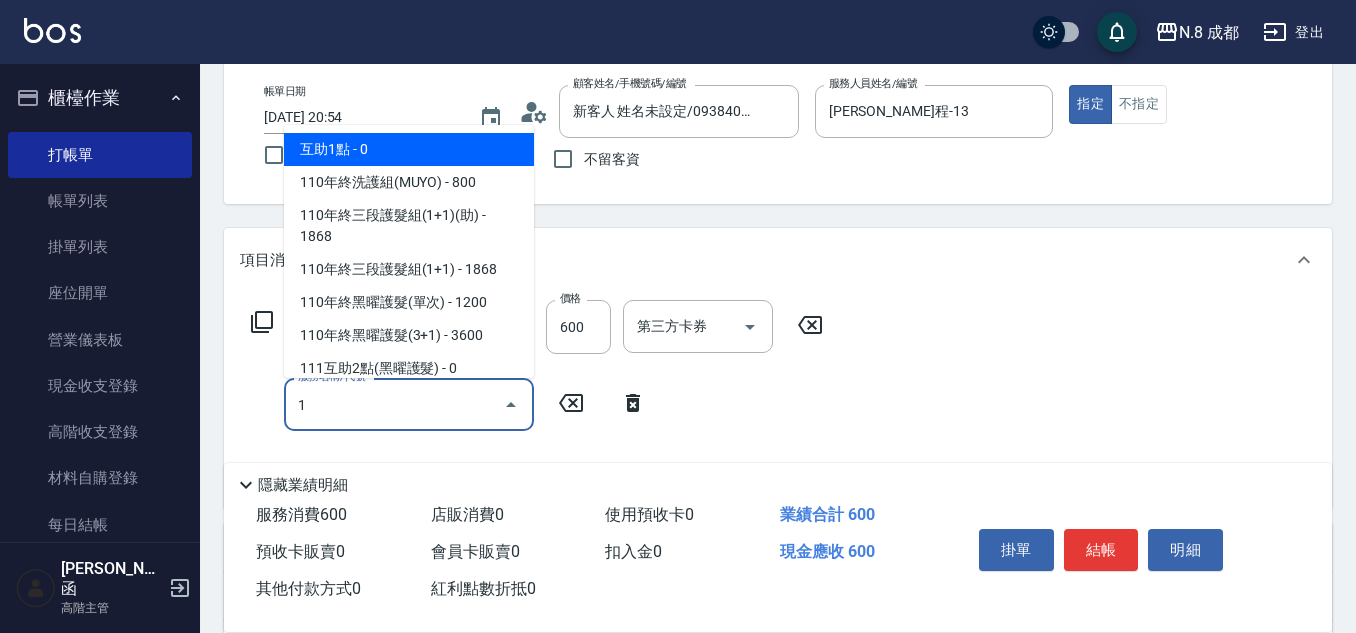 click on "互助1點 - 0" at bounding box center (409, 149) 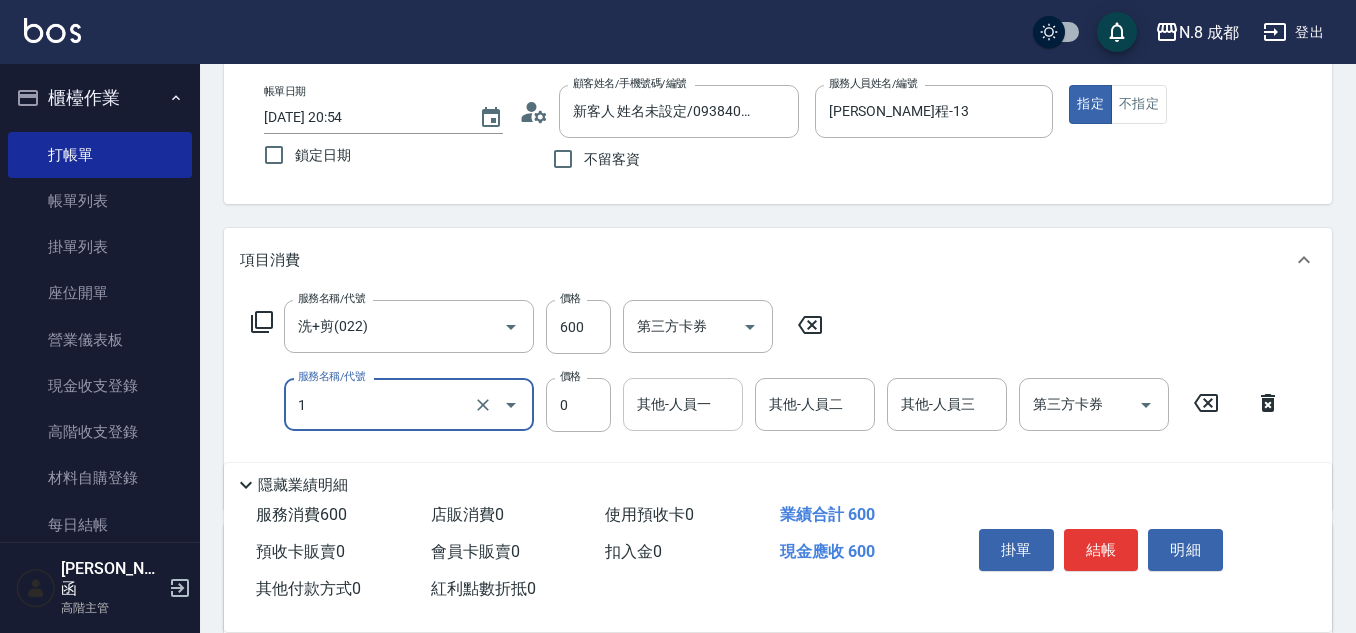 type on "互助1點(1)" 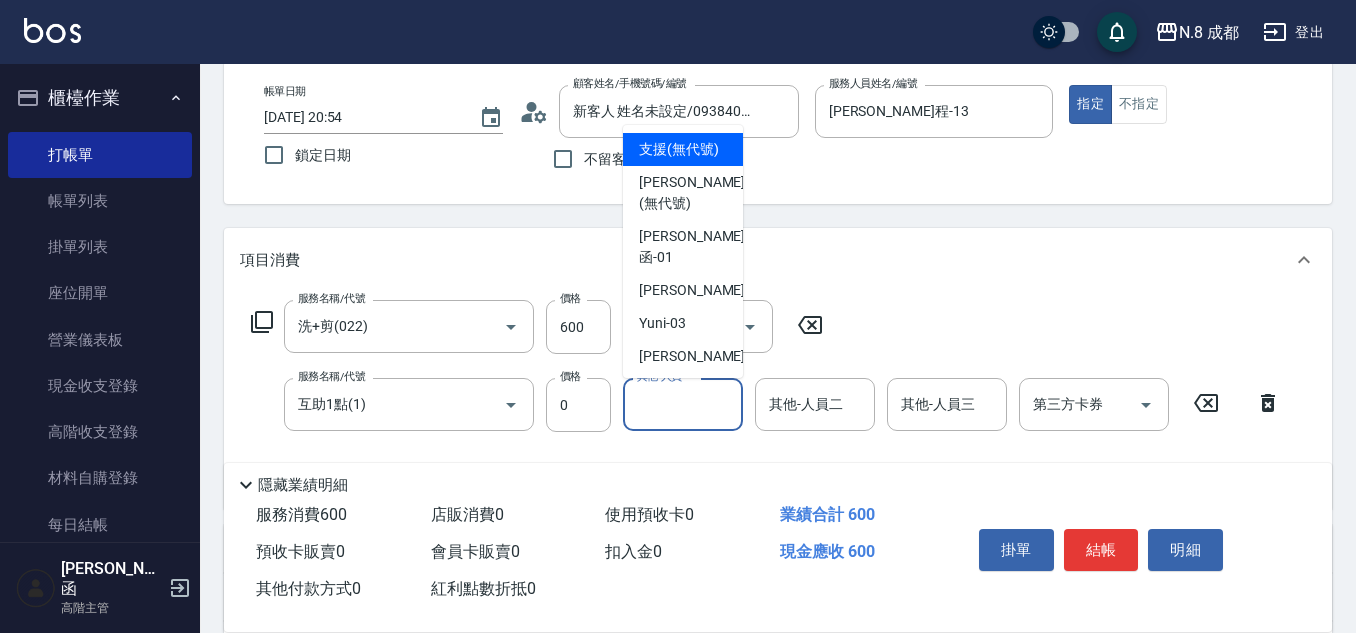 click on "其他-人員一" at bounding box center [683, 404] 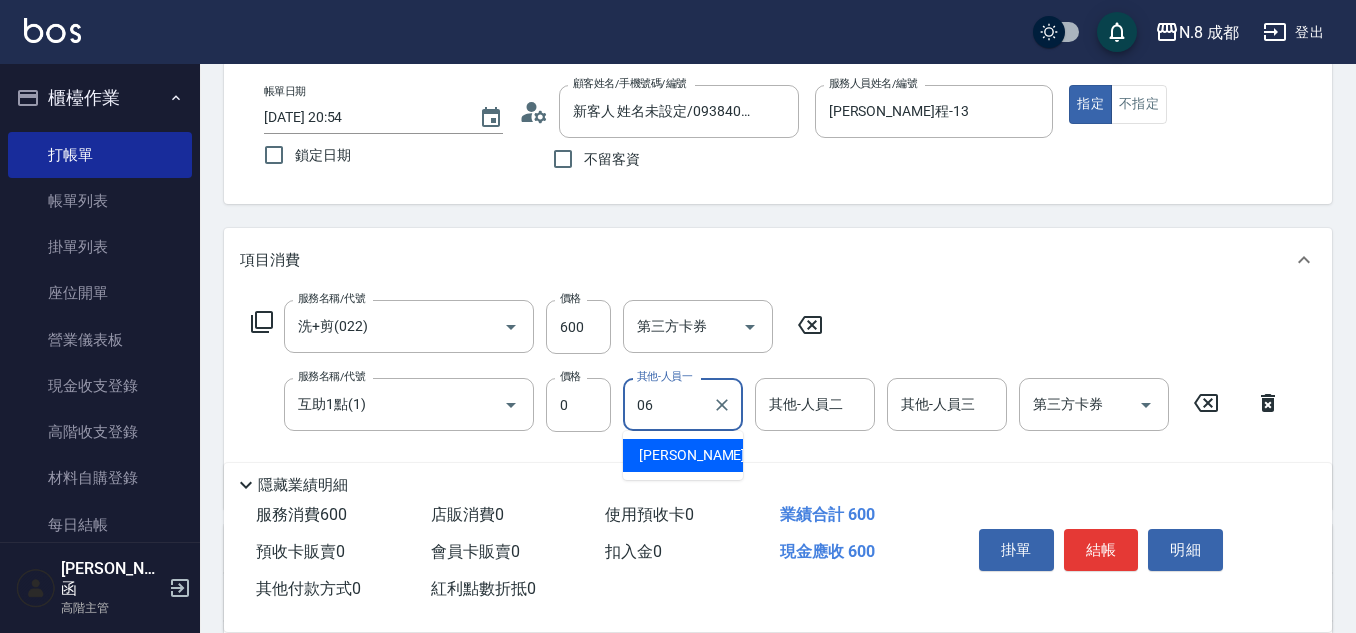 click on "王瀧彬 -06" at bounding box center [702, 455] 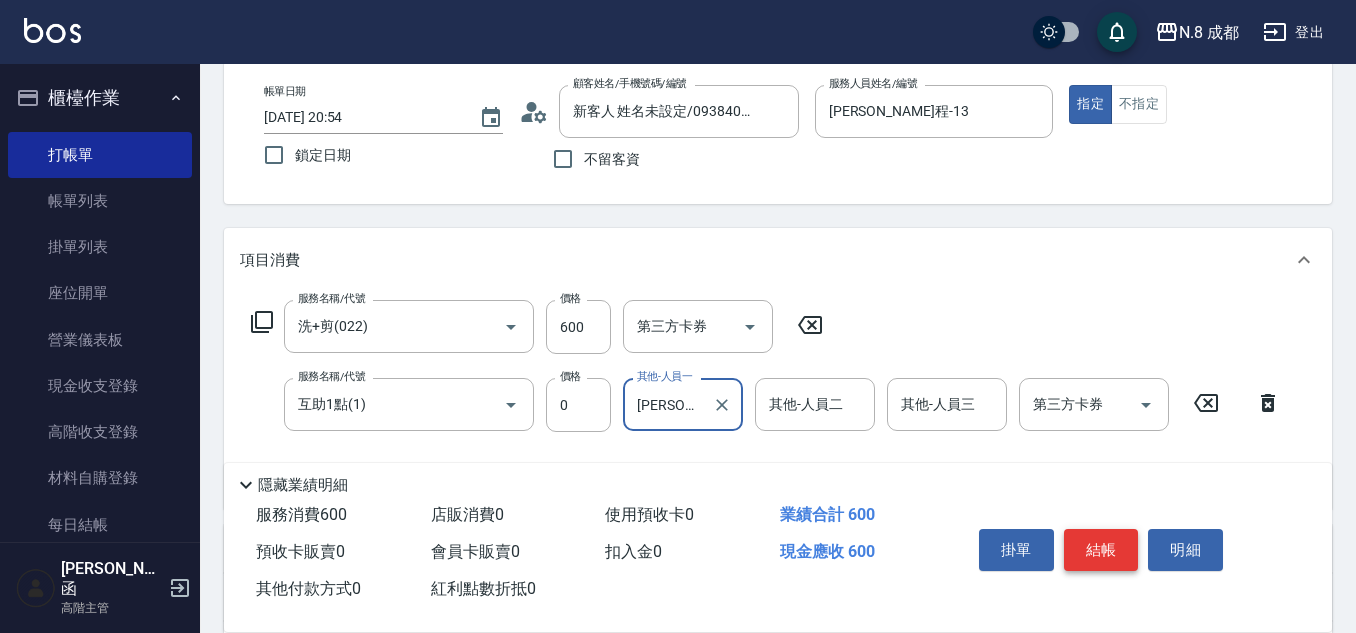 type on "王瀧彬-06" 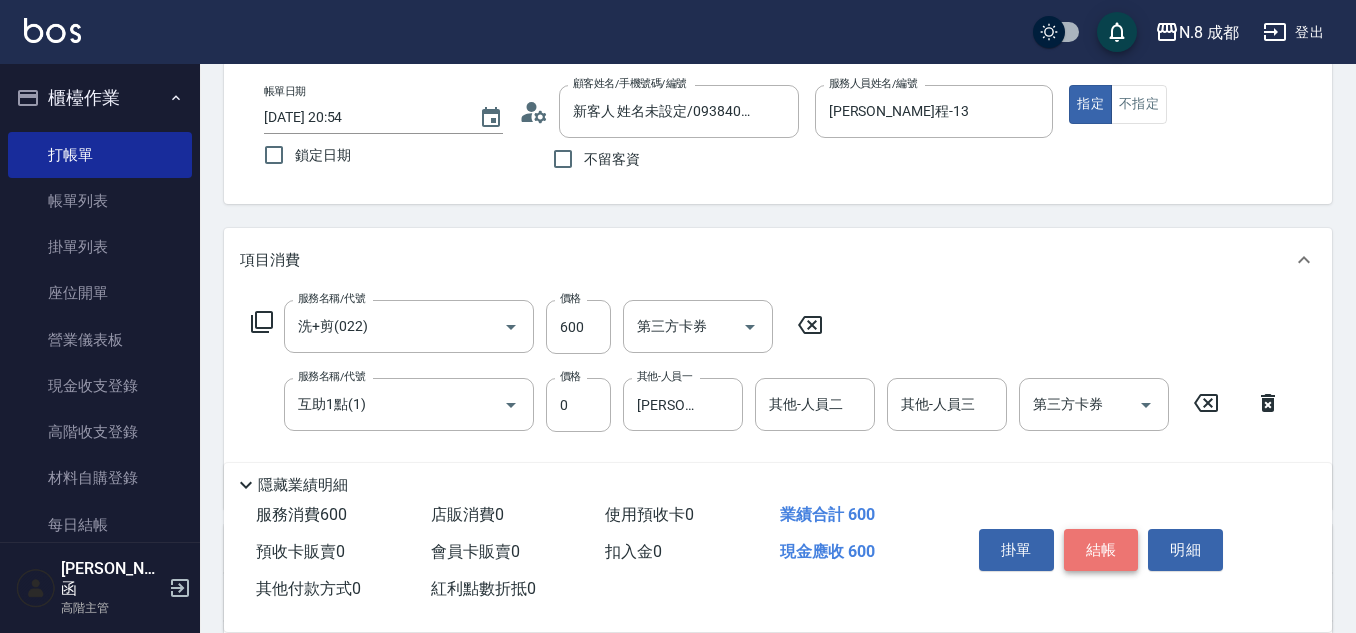 click on "結帳" at bounding box center (1101, 550) 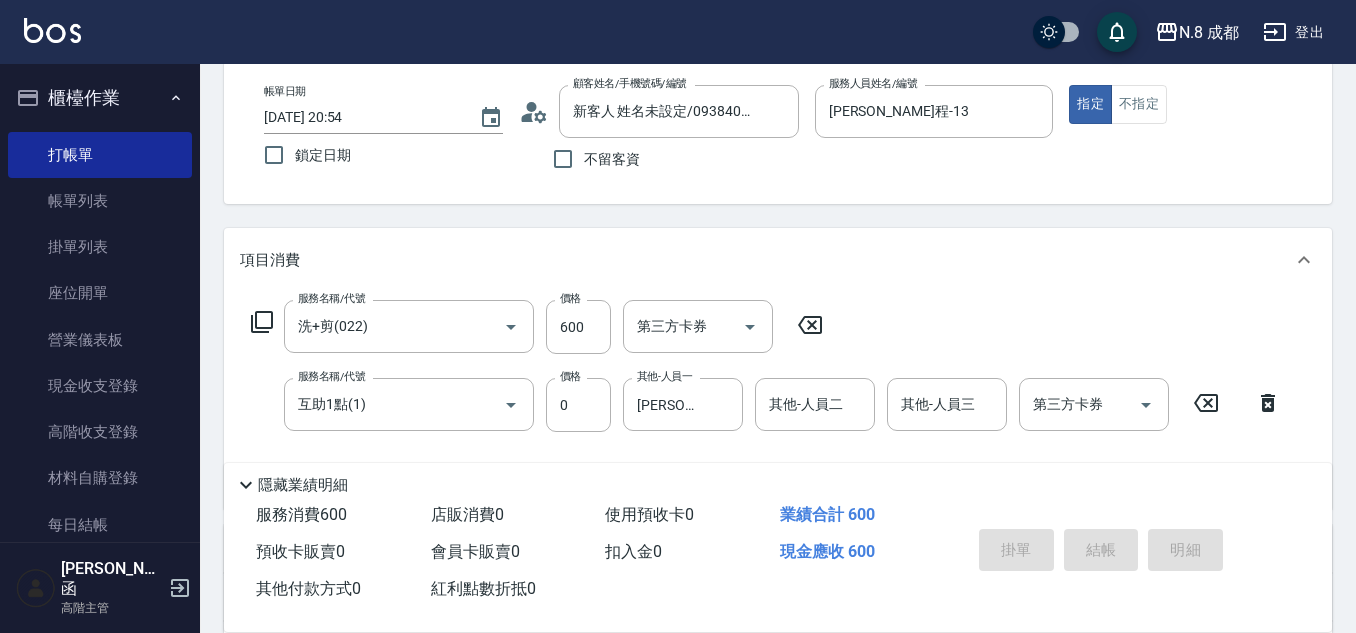 type on "2025/07/11 20:55" 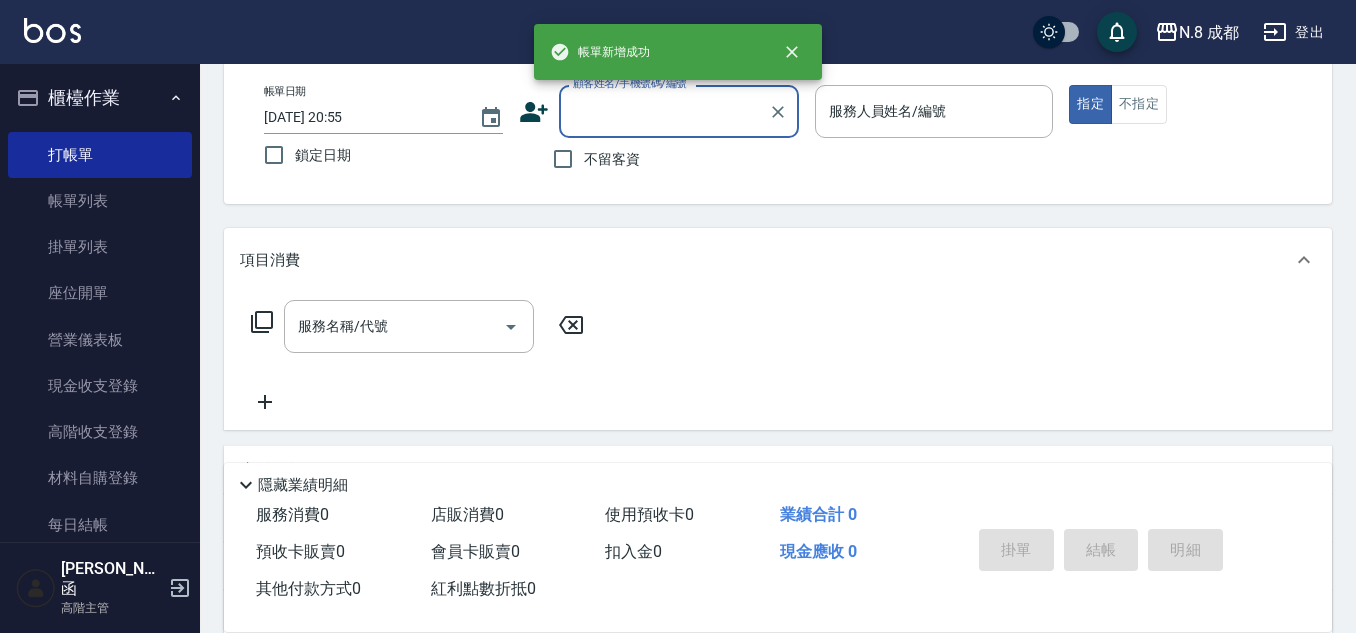 scroll, scrollTop: 0, scrollLeft: 0, axis: both 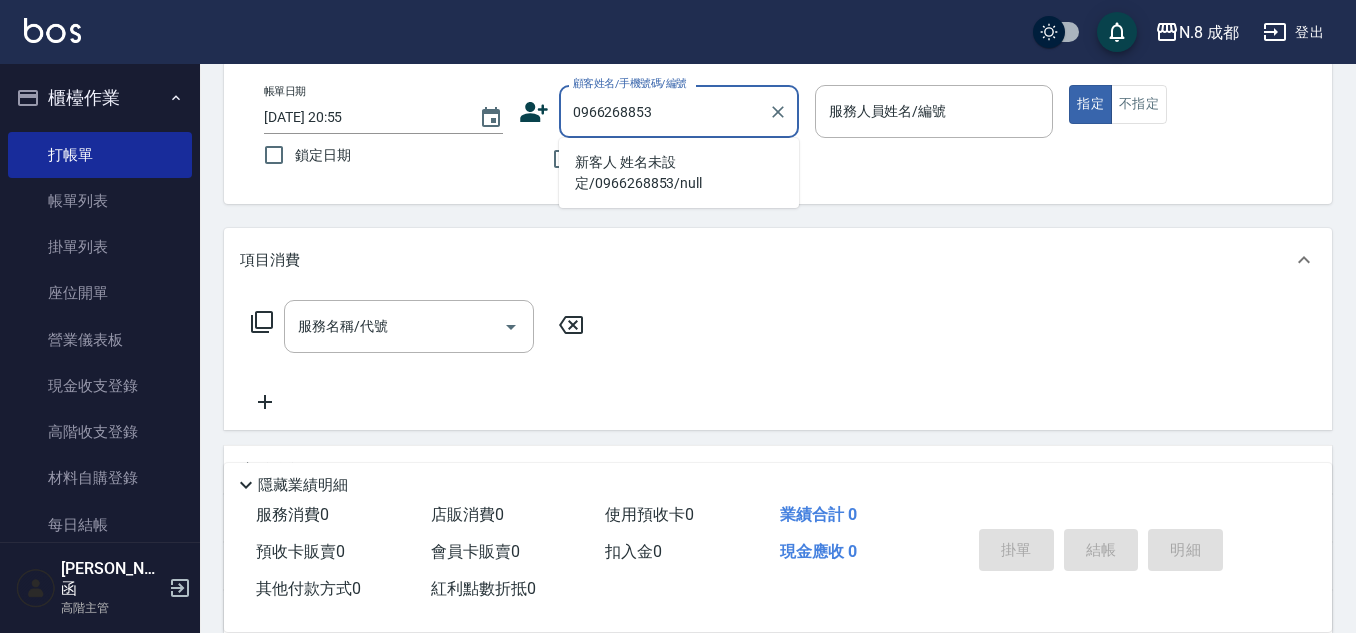 click on "新客人 姓名未設定/0966268853/null" at bounding box center [679, 173] 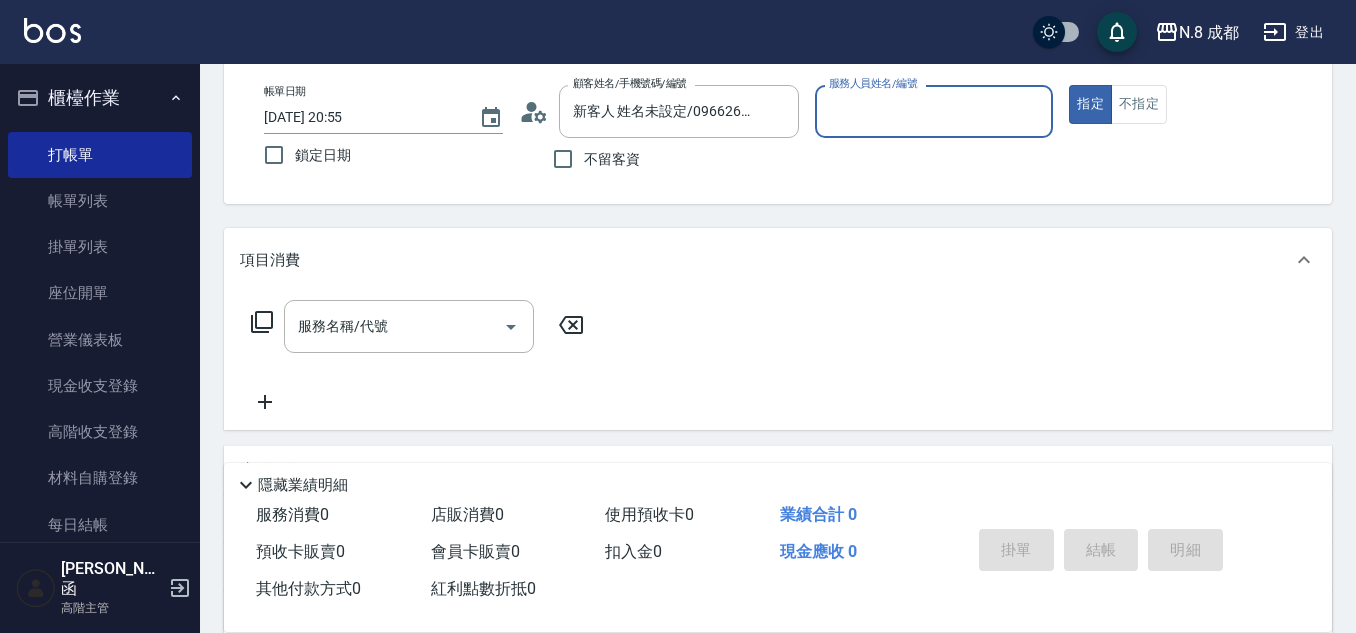 click on "服務人員姓名/編號" at bounding box center [934, 111] 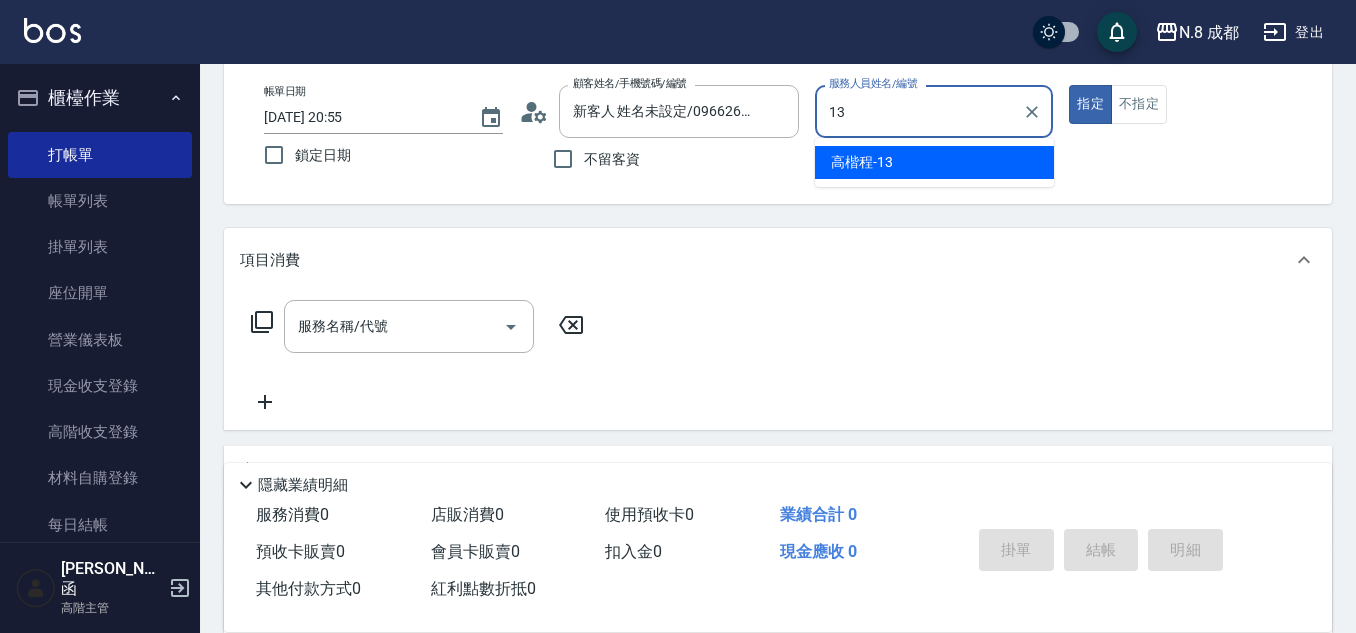 click on "高楷程 -13" at bounding box center (862, 162) 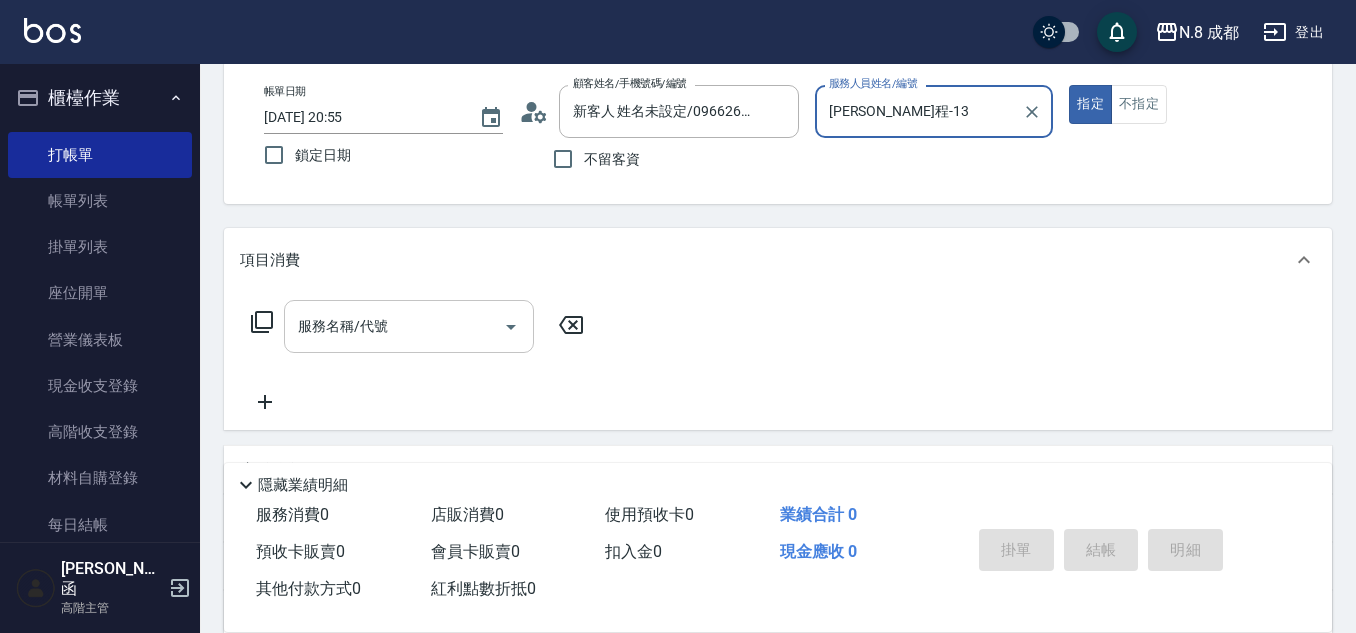 type on "高楷程-13" 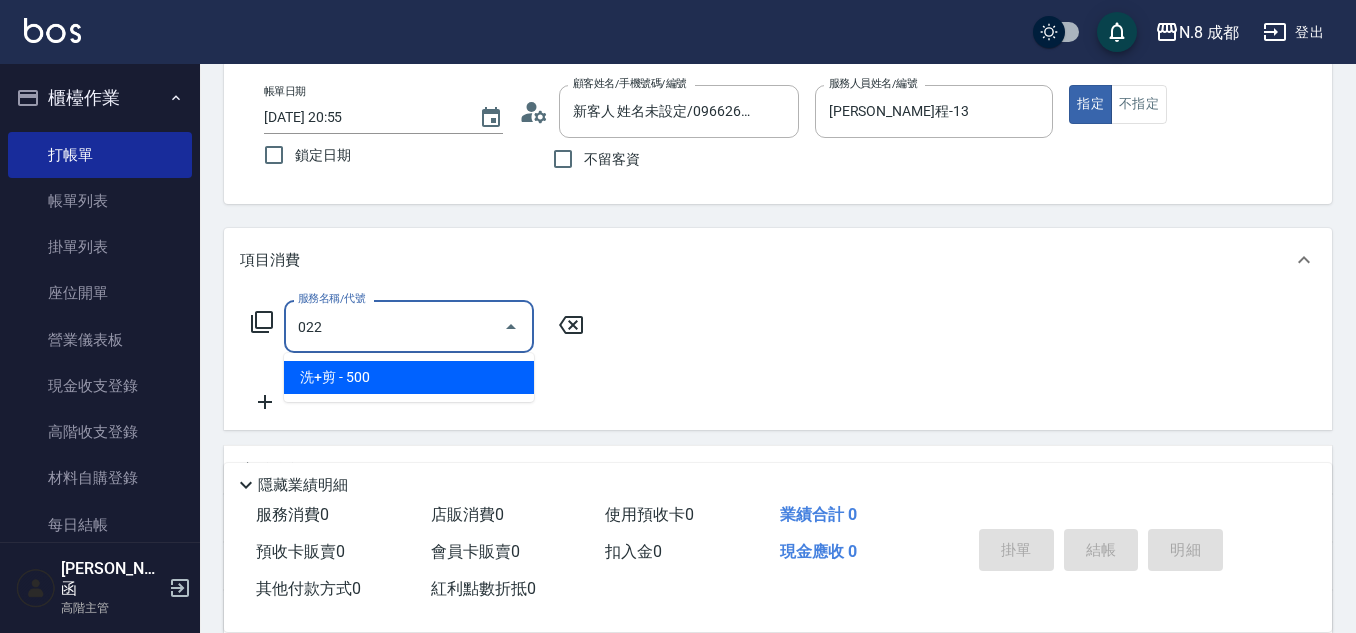 drag, startPoint x: 382, startPoint y: 367, endPoint x: 539, endPoint y: 353, distance: 157.62297 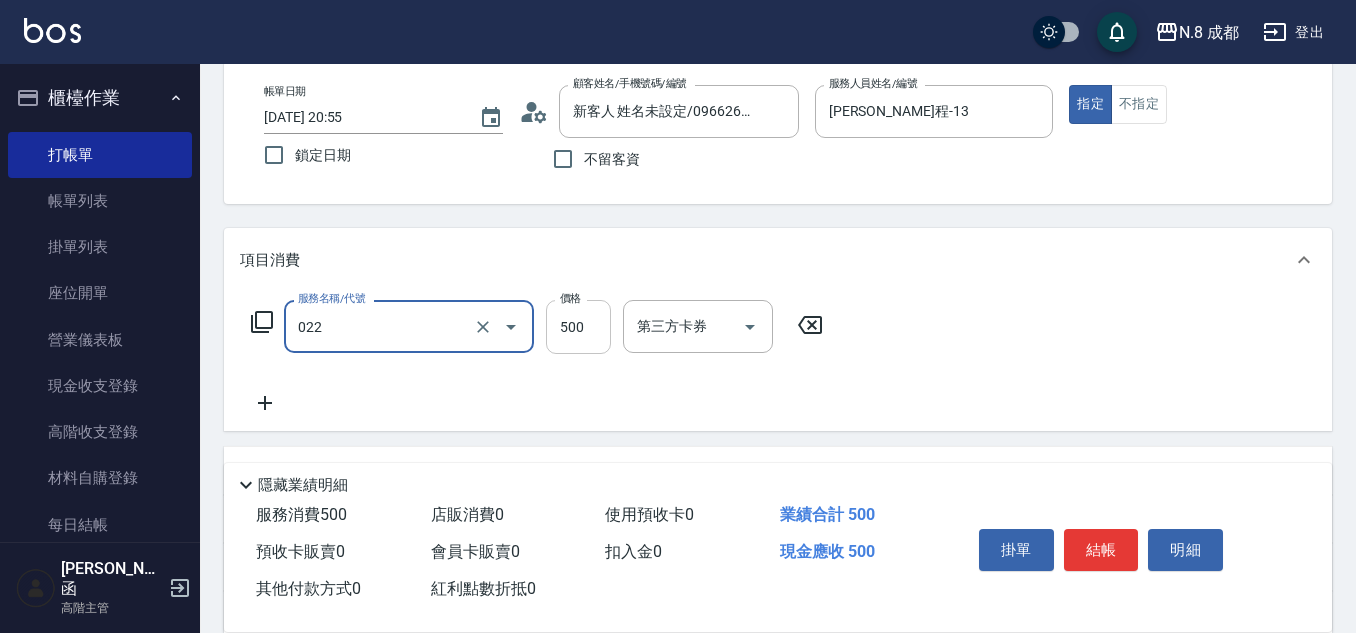 type on "洗+剪(022)" 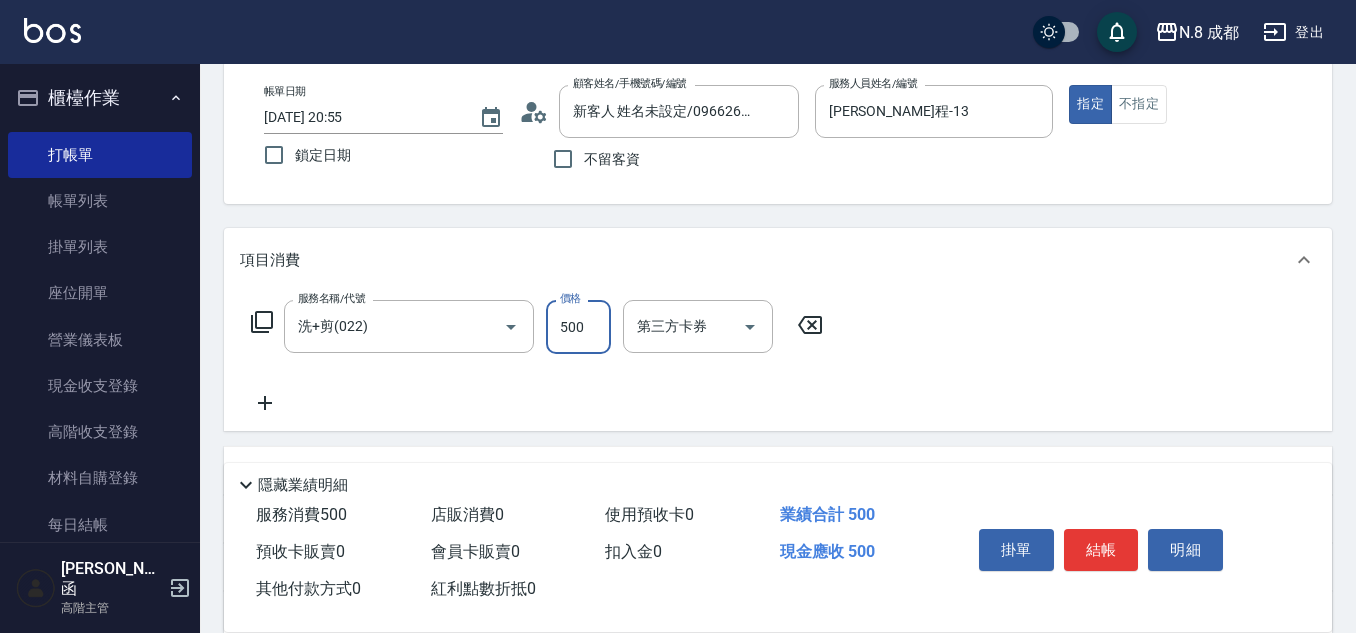 drag, startPoint x: 573, startPoint y: 327, endPoint x: 483, endPoint y: 358, distance: 95.189285 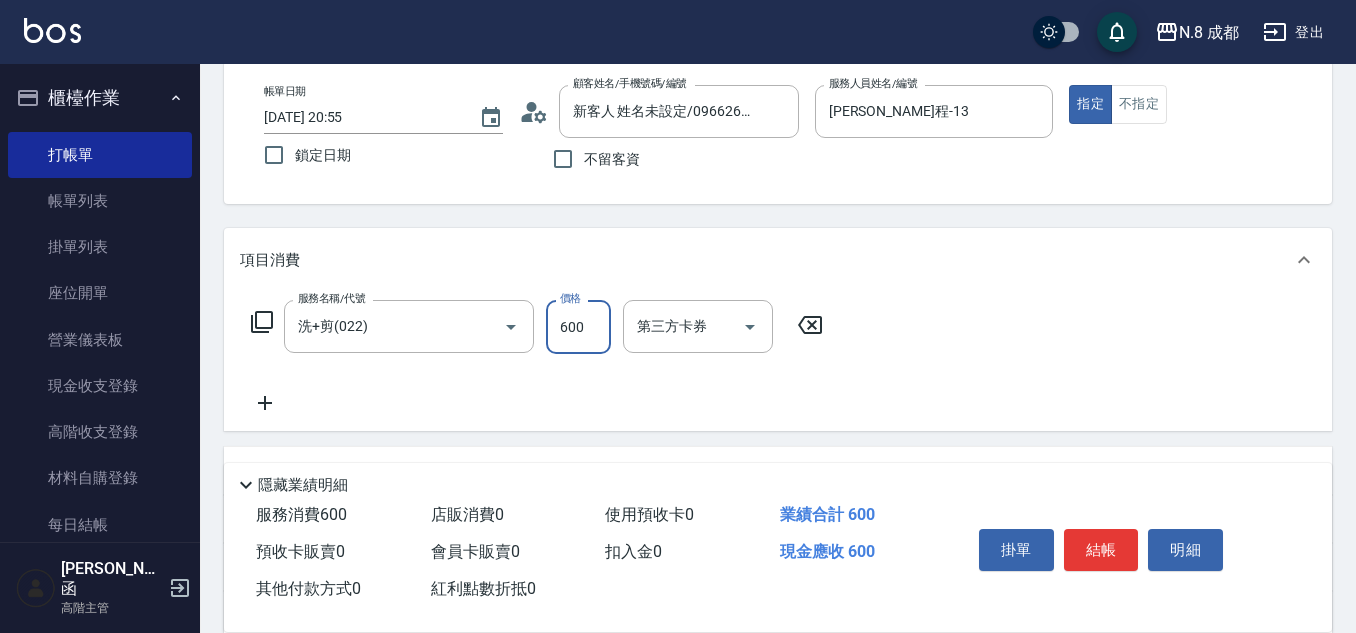 type on "600" 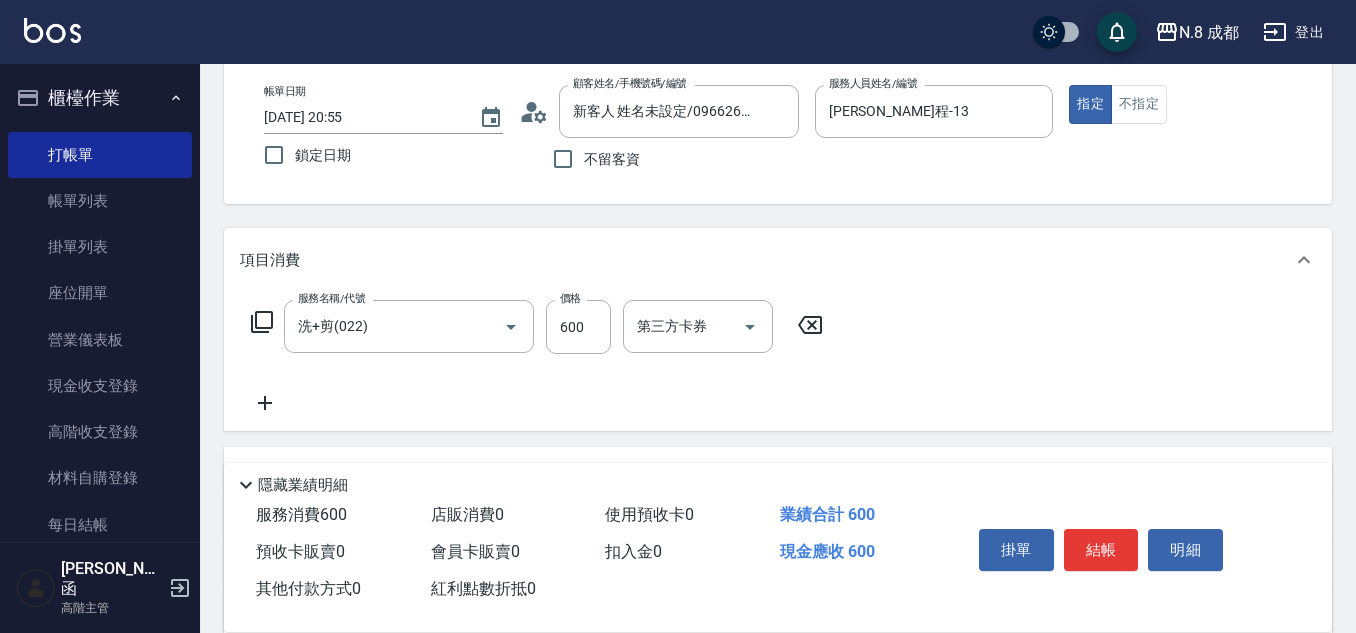 click 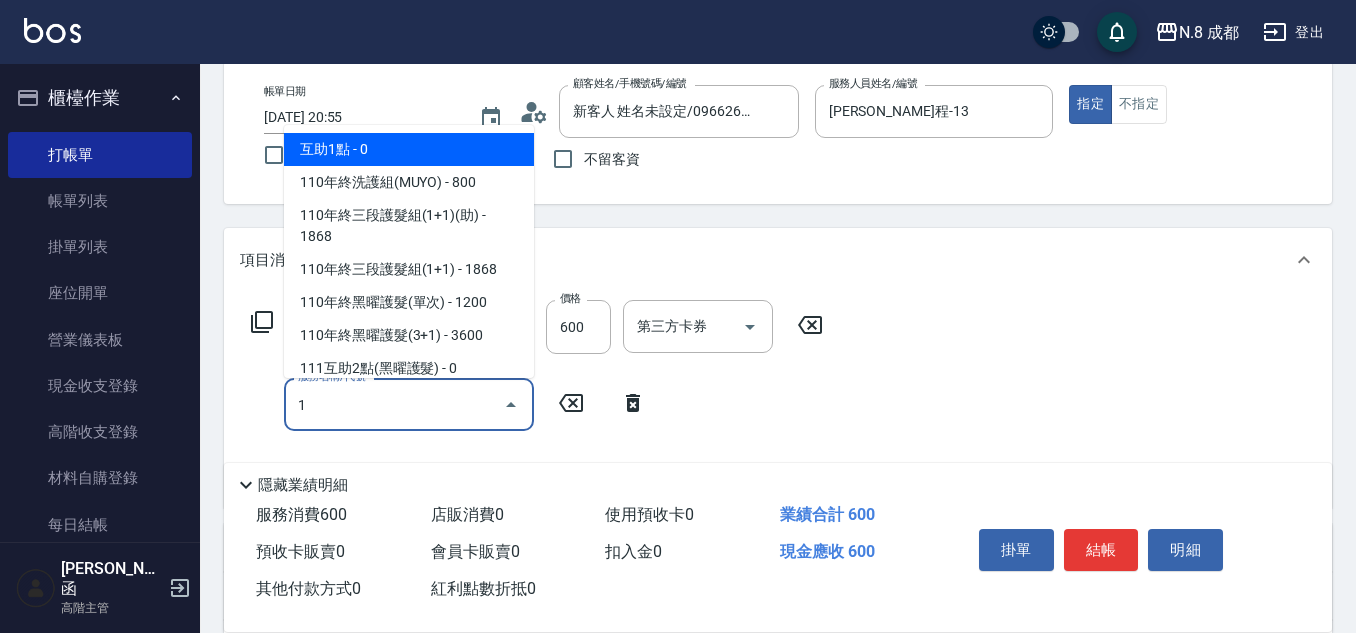 click on "互助1點 - 0" at bounding box center [409, 149] 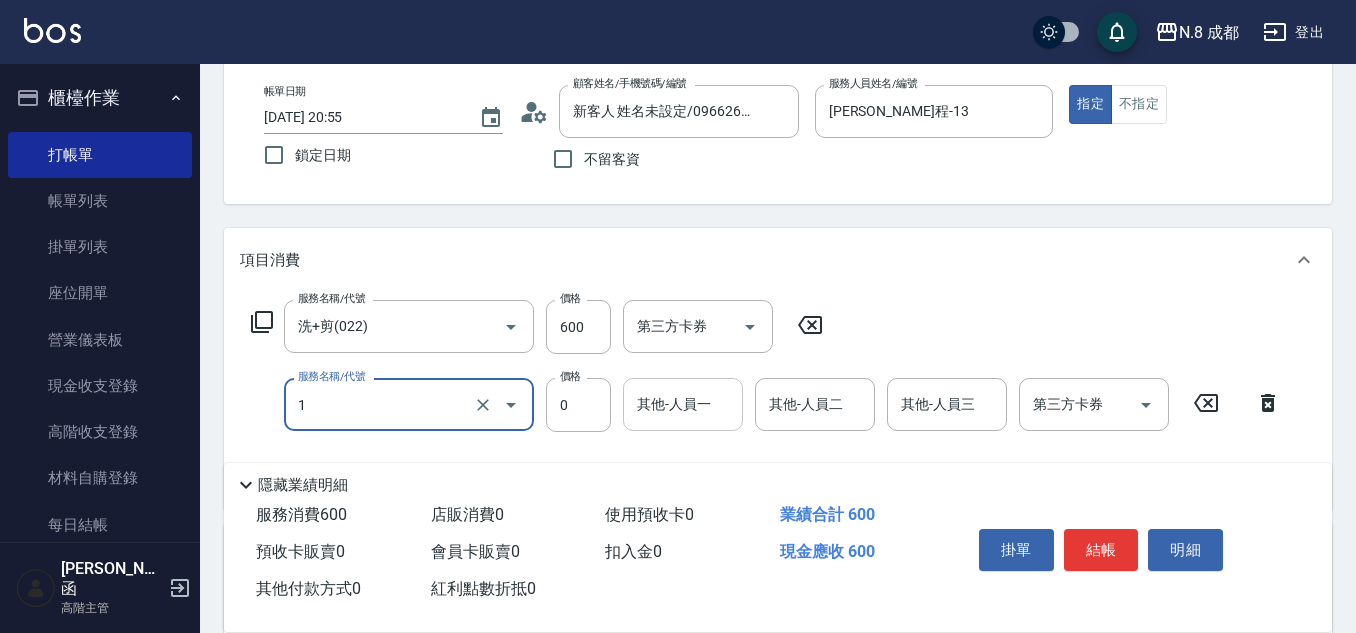 type on "互助1點(1)" 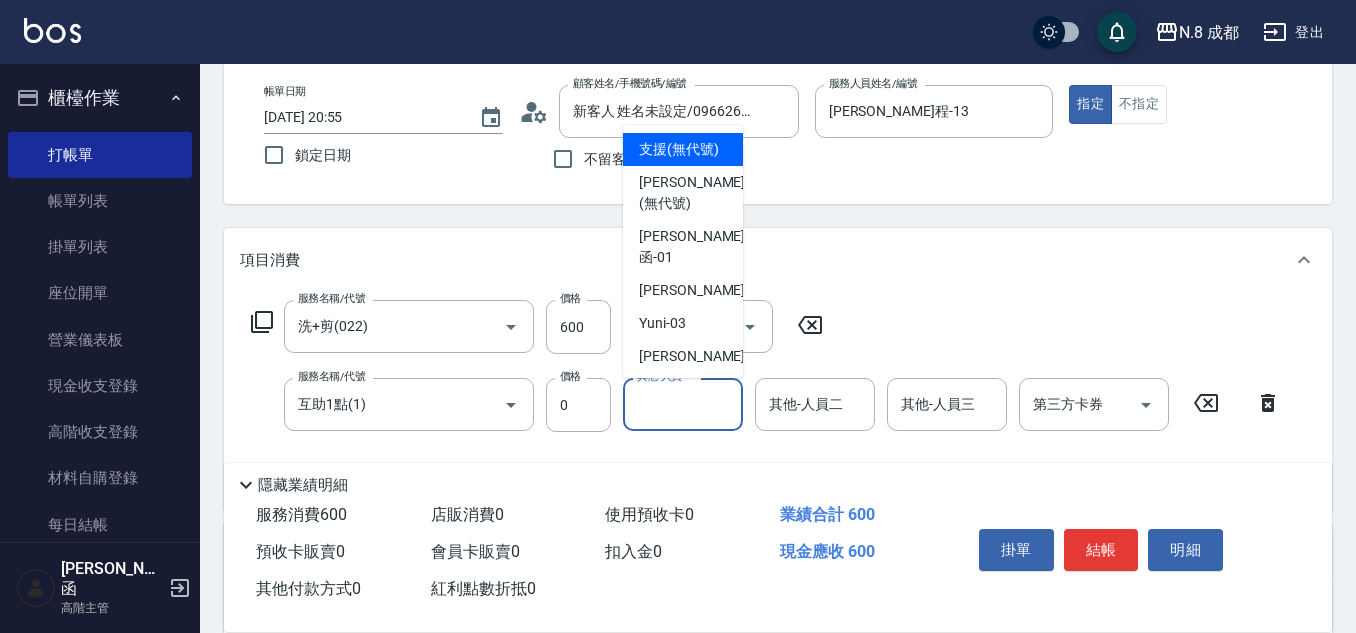 click on "其他-人員一 其他-人員一" at bounding box center [683, 404] 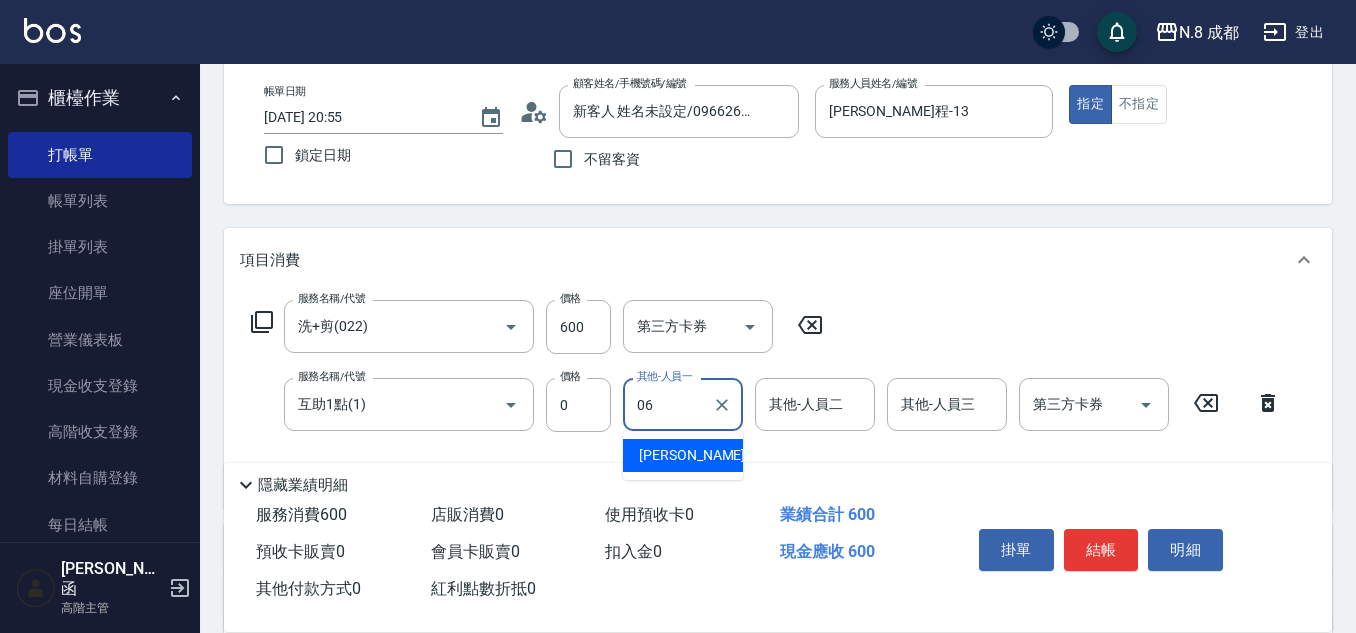 click on "王瀧彬 -06" at bounding box center (702, 455) 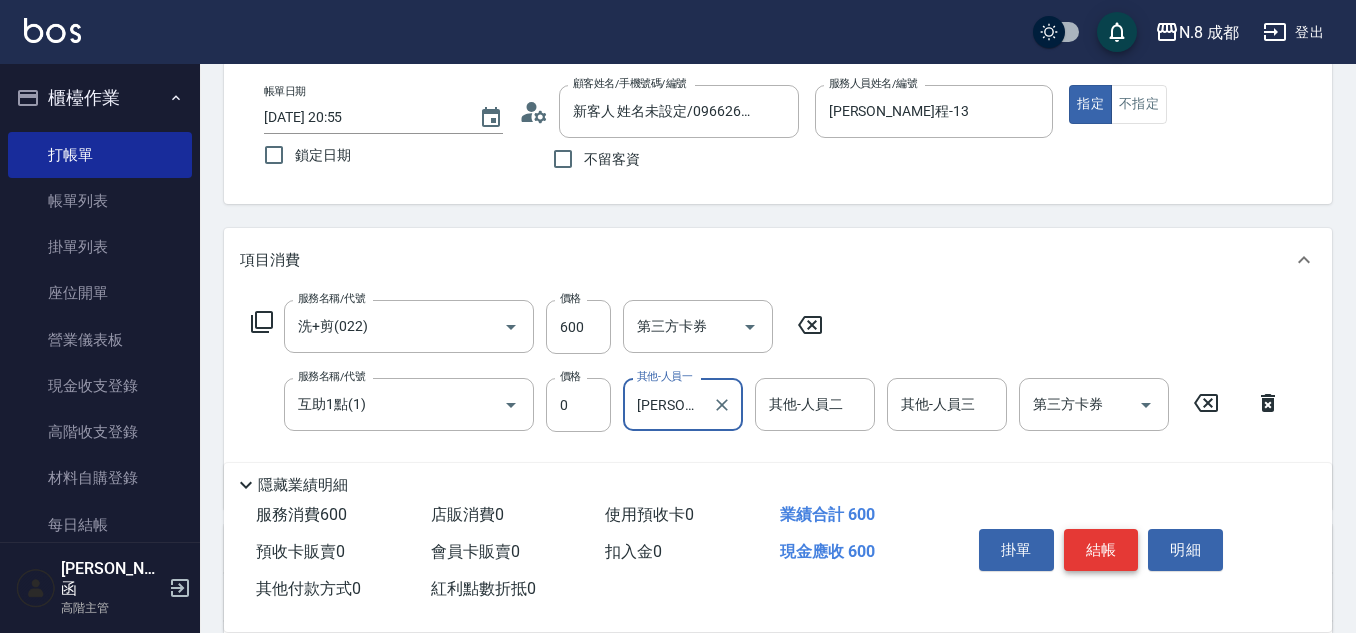type on "王瀧彬-06" 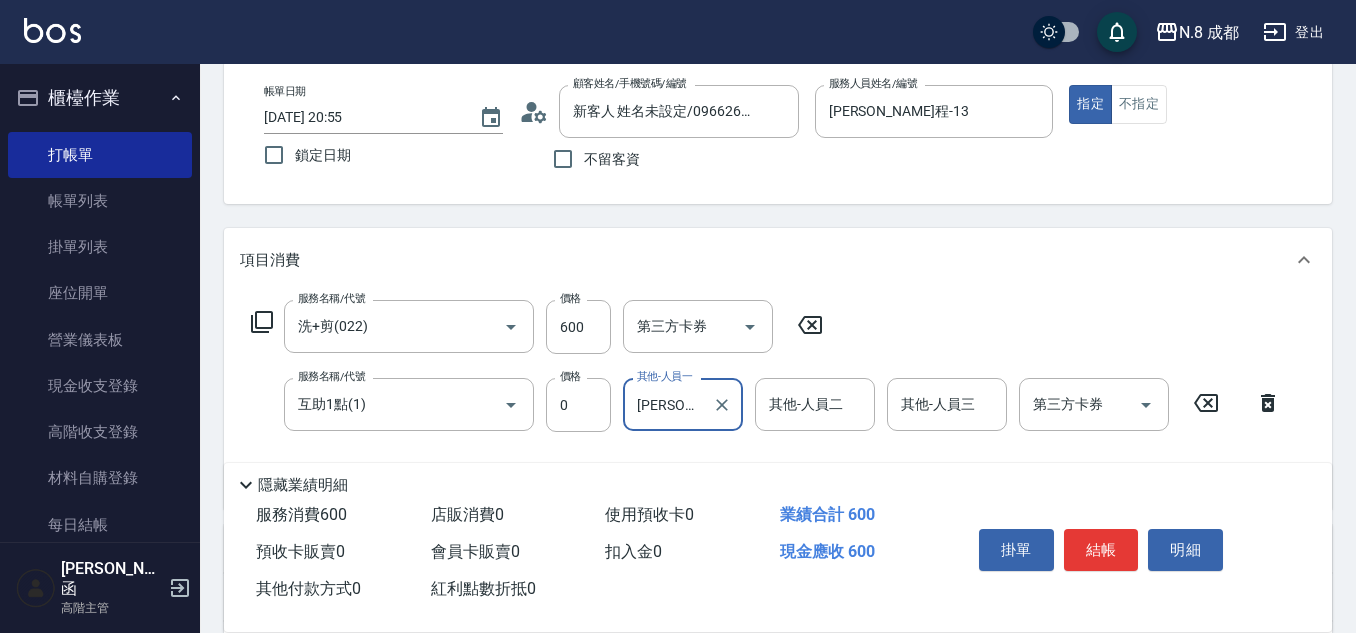 click on "結帳" at bounding box center [1101, 550] 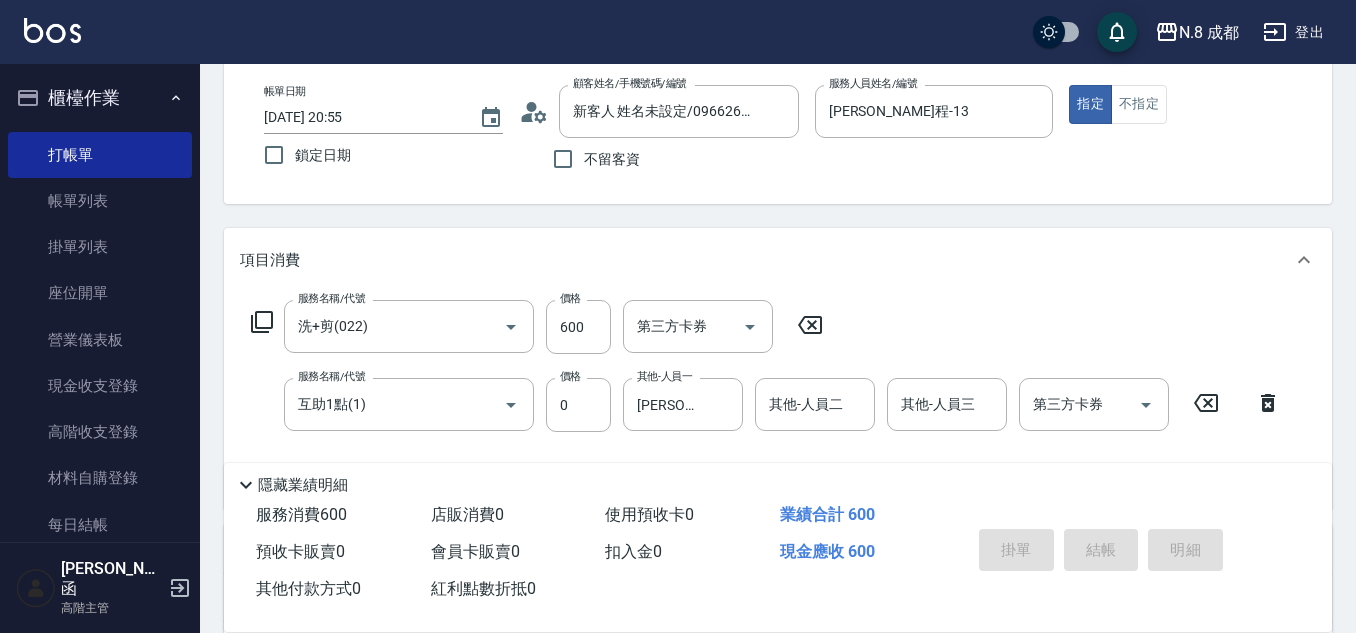 type 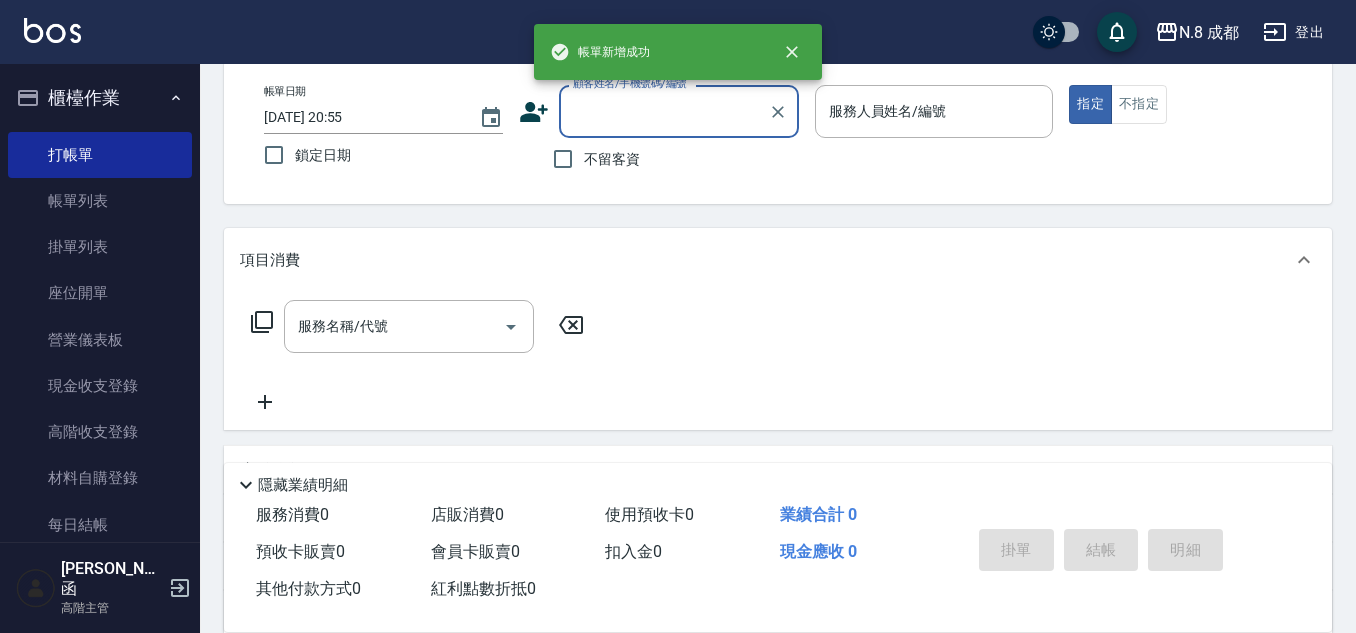 scroll, scrollTop: 0, scrollLeft: 0, axis: both 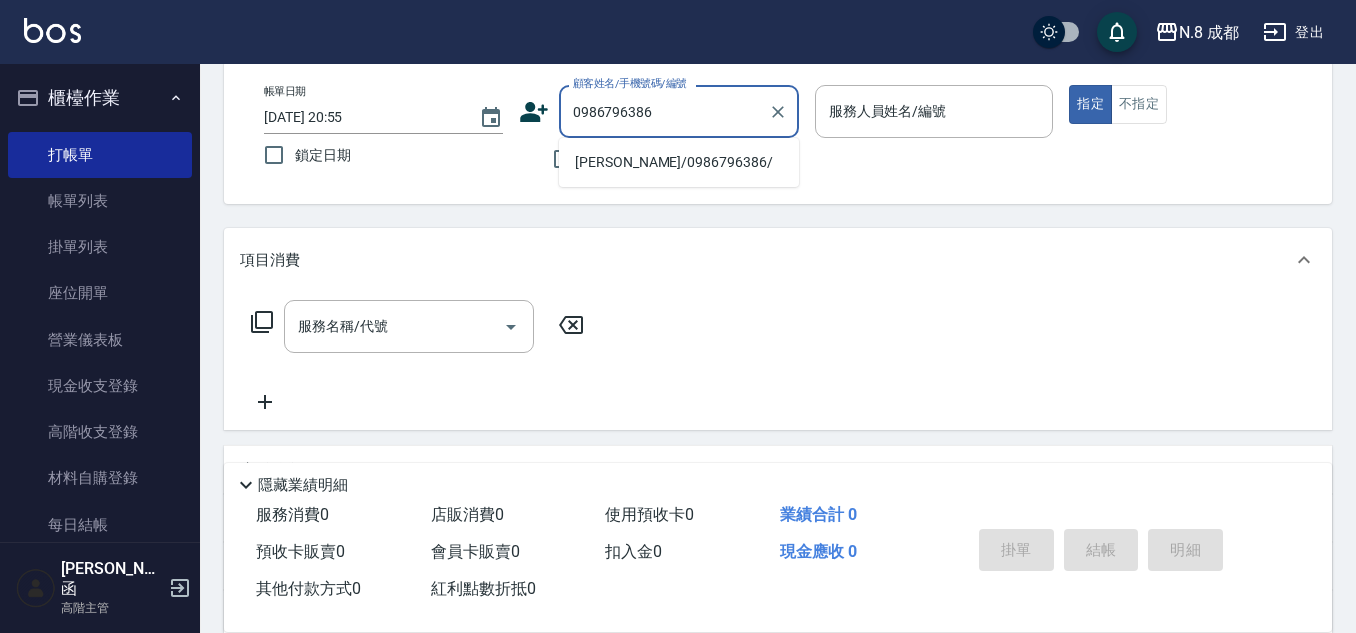 click on "陳梓倫/0986796386/" at bounding box center (679, 162) 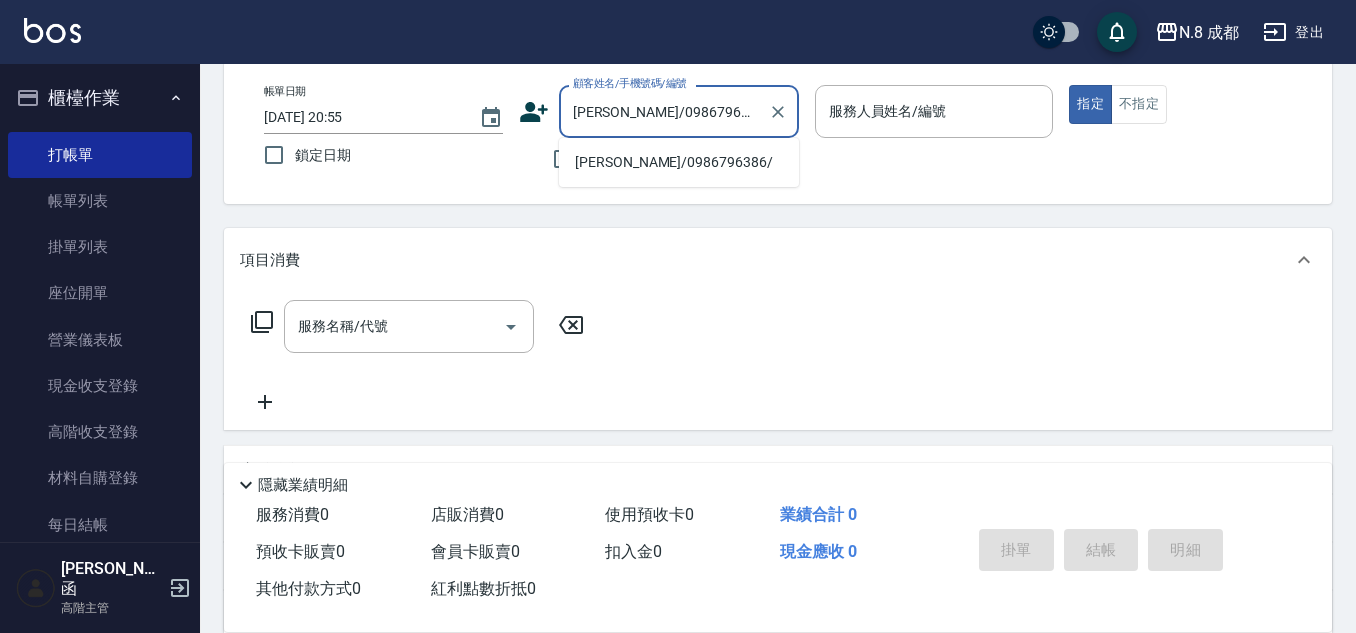 type on "高楷程-13" 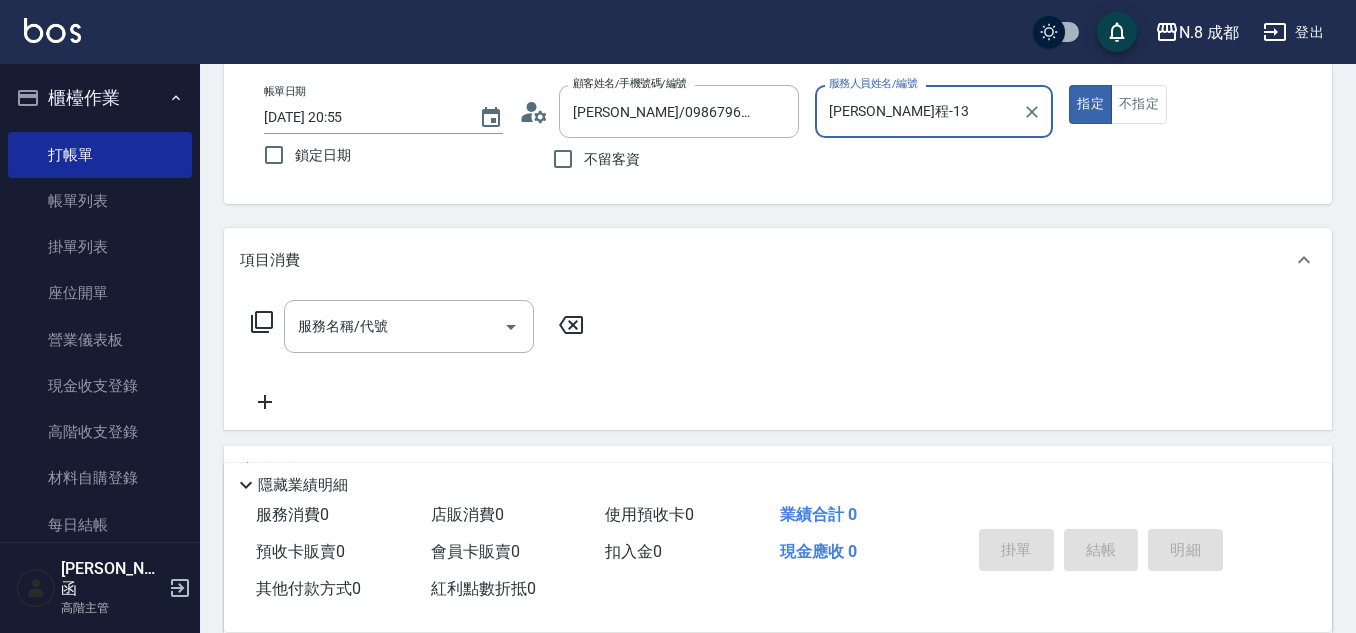 drag, startPoint x: 382, startPoint y: 319, endPoint x: 432, endPoint y: 345, distance: 56.35601 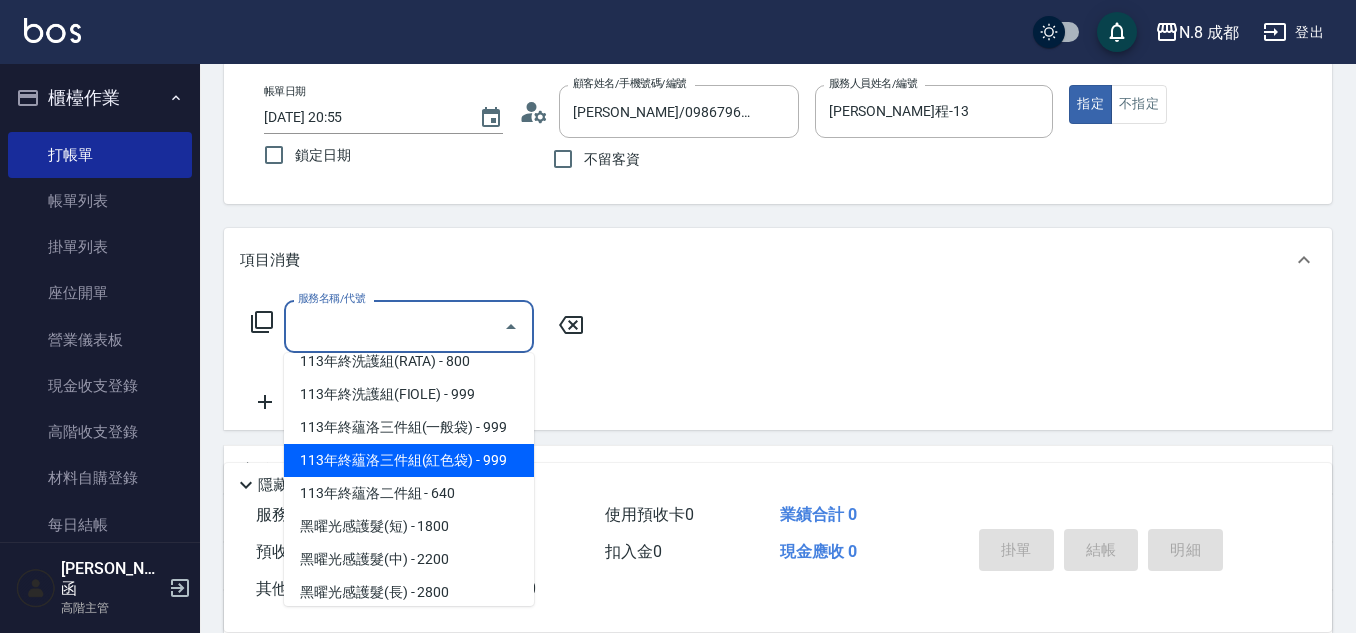 scroll, scrollTop: 2697, scrollLeft: 0, axis: vertical 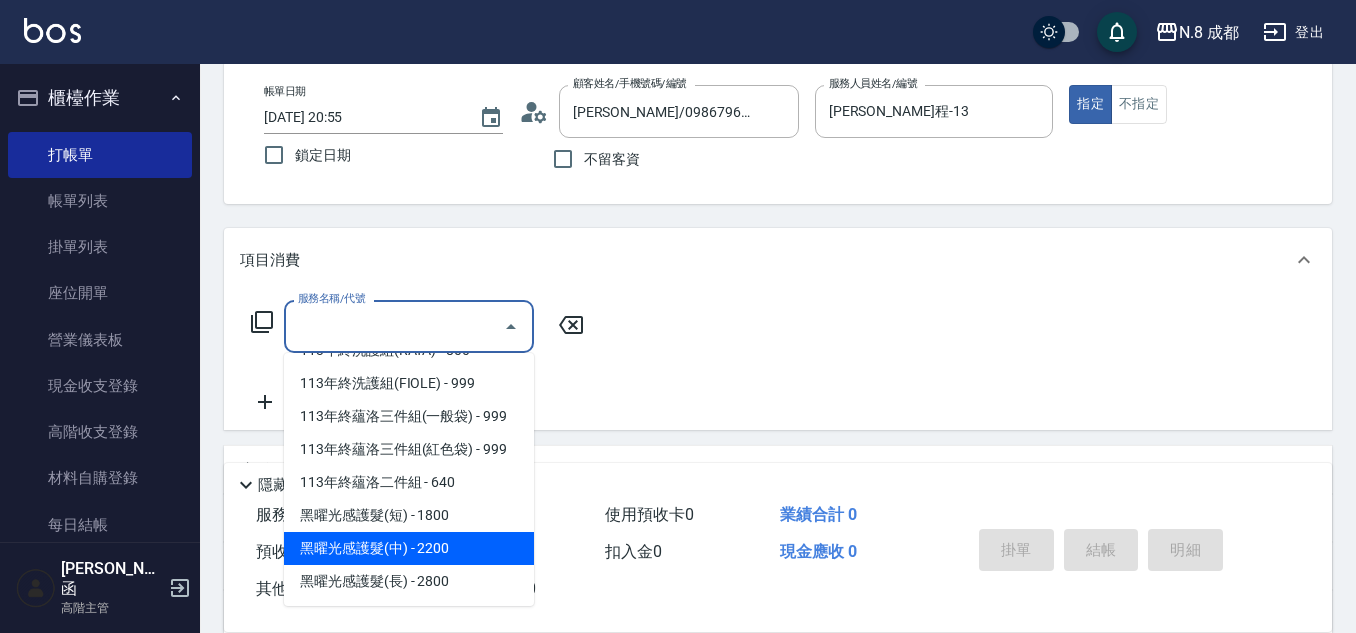 click on "黑曜光感護髮(中) - 2200" at bounding box center (409, 548) 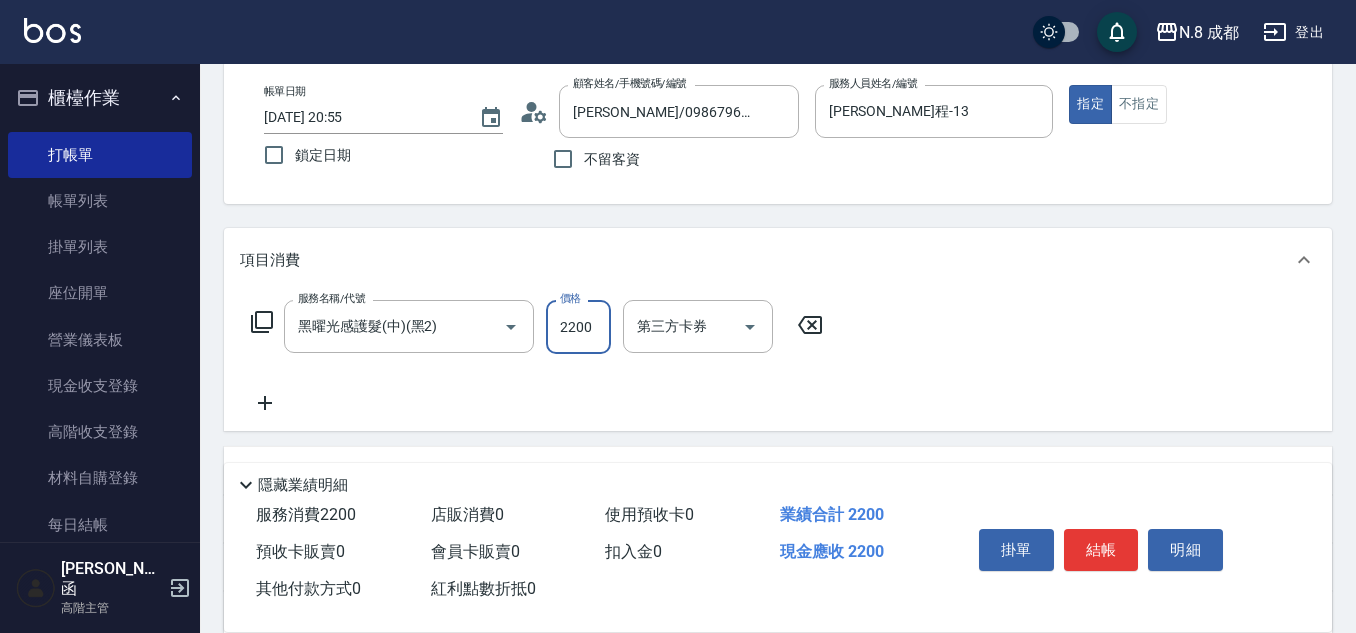 click on "2200" at bounding box center [578, 327] 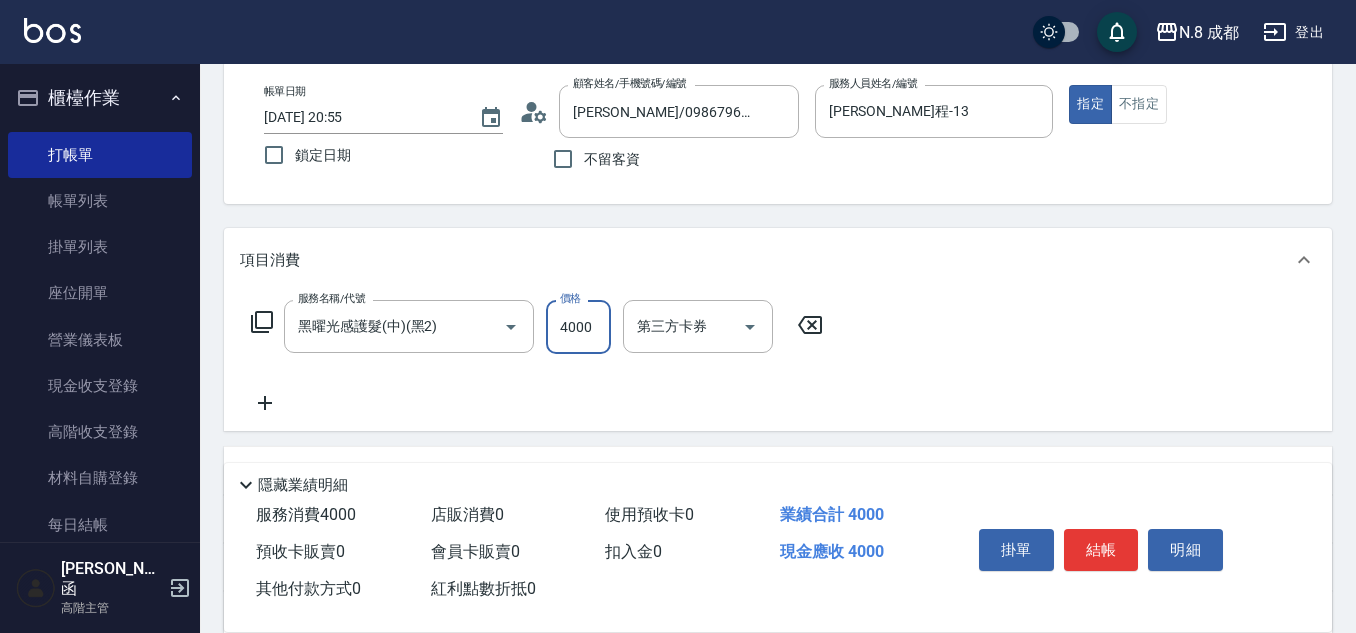 type on "4000" 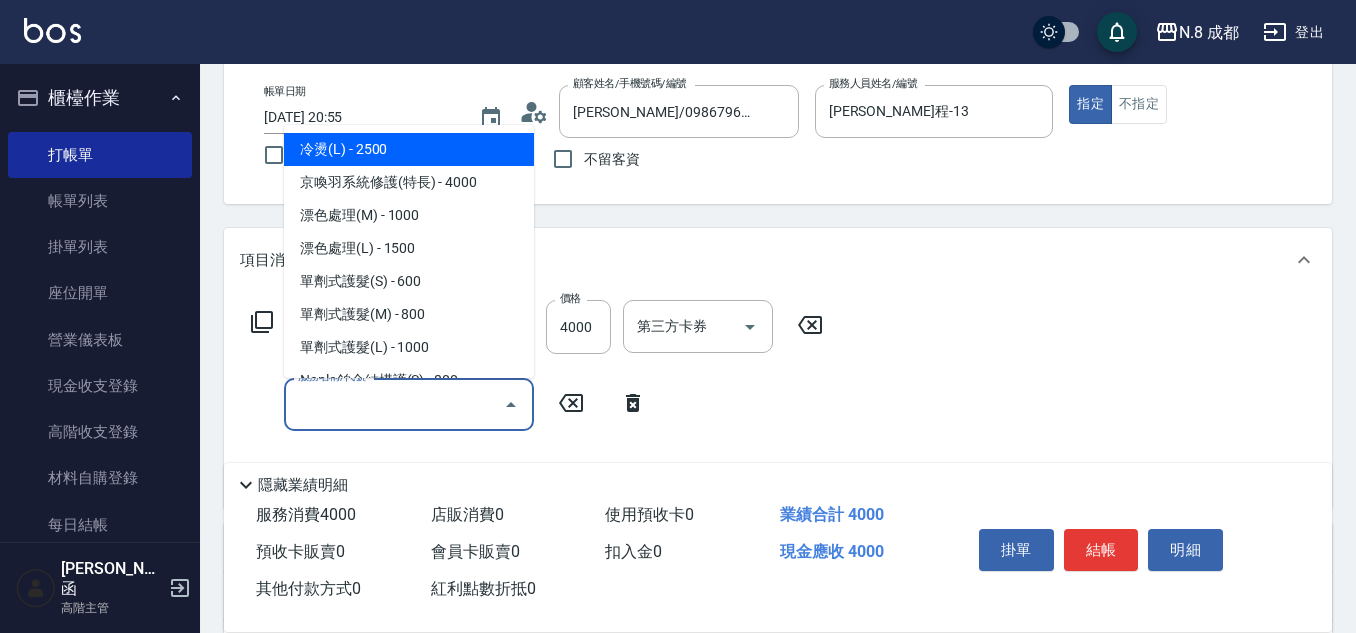 click on "服務名稱/代號" at bounding box center (394, 404) 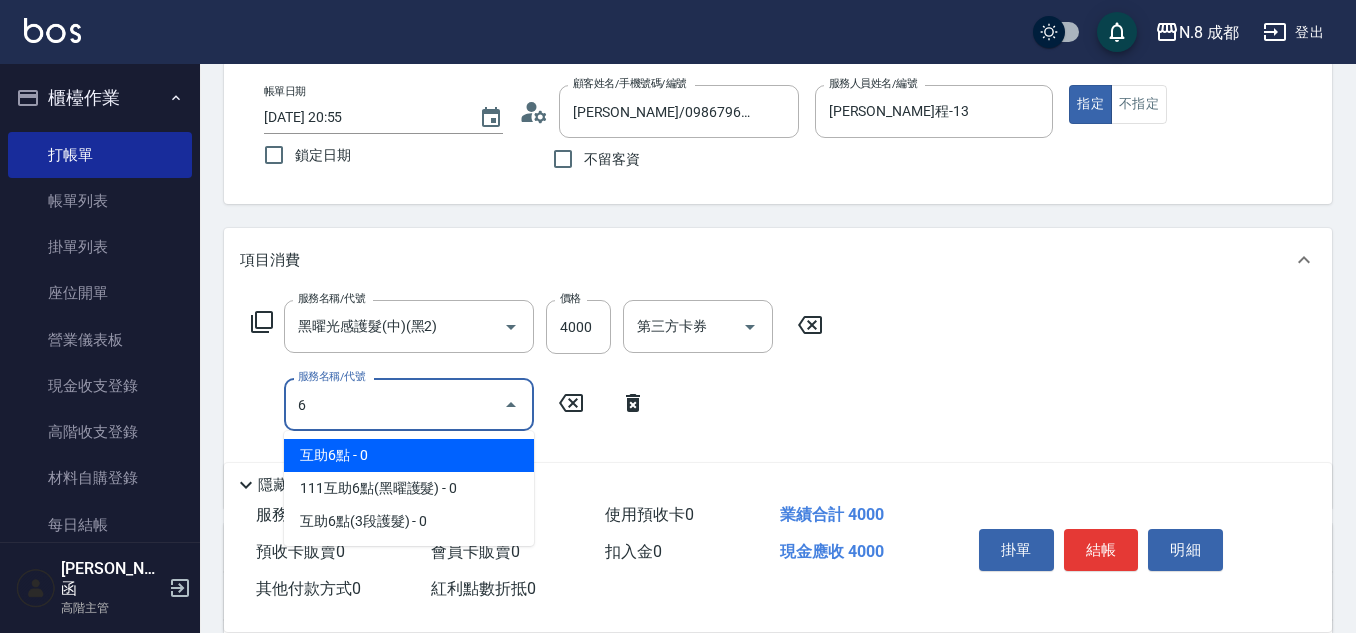 click on "互助6點 - 0" at bounding box center [409, 455] 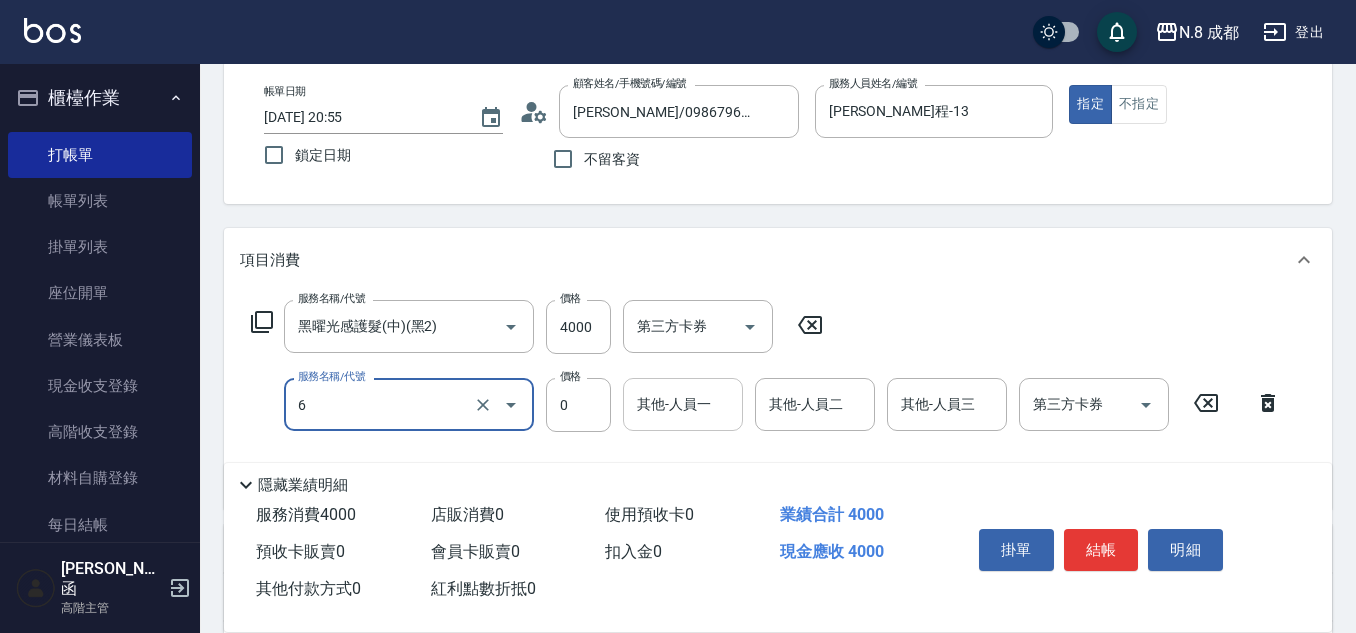 type on "互助6點(6)" 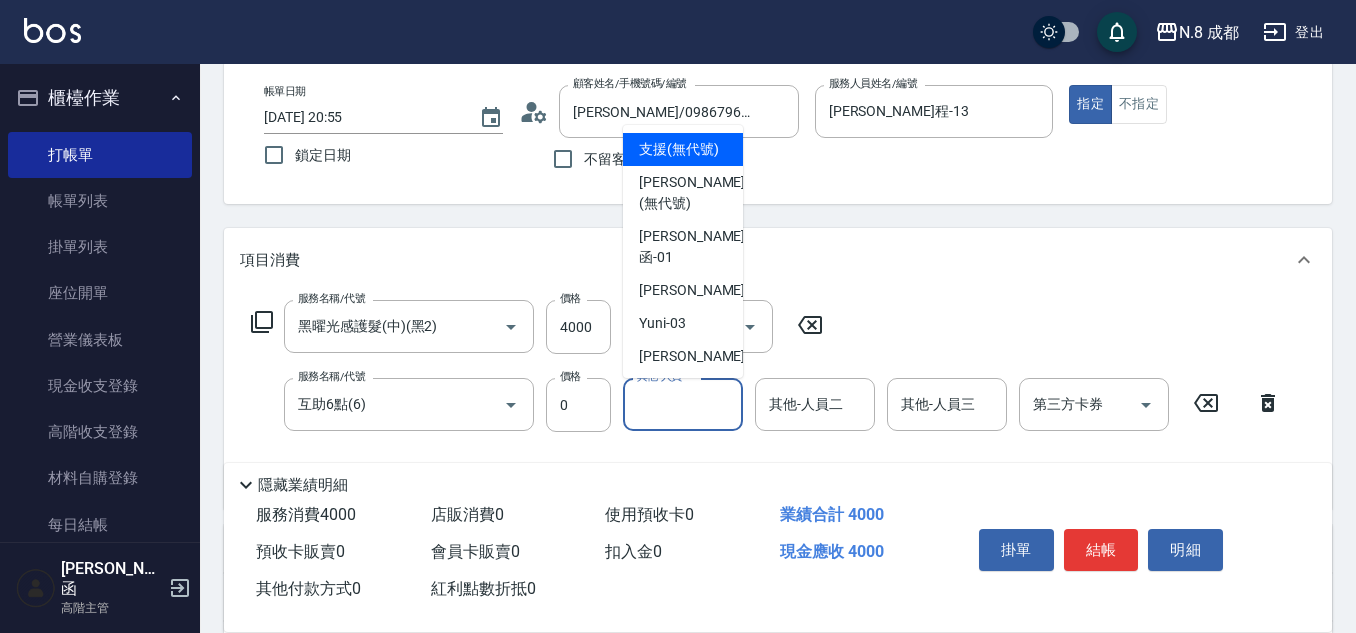 click on "其他-人員一" at bounding box center (683, 404) 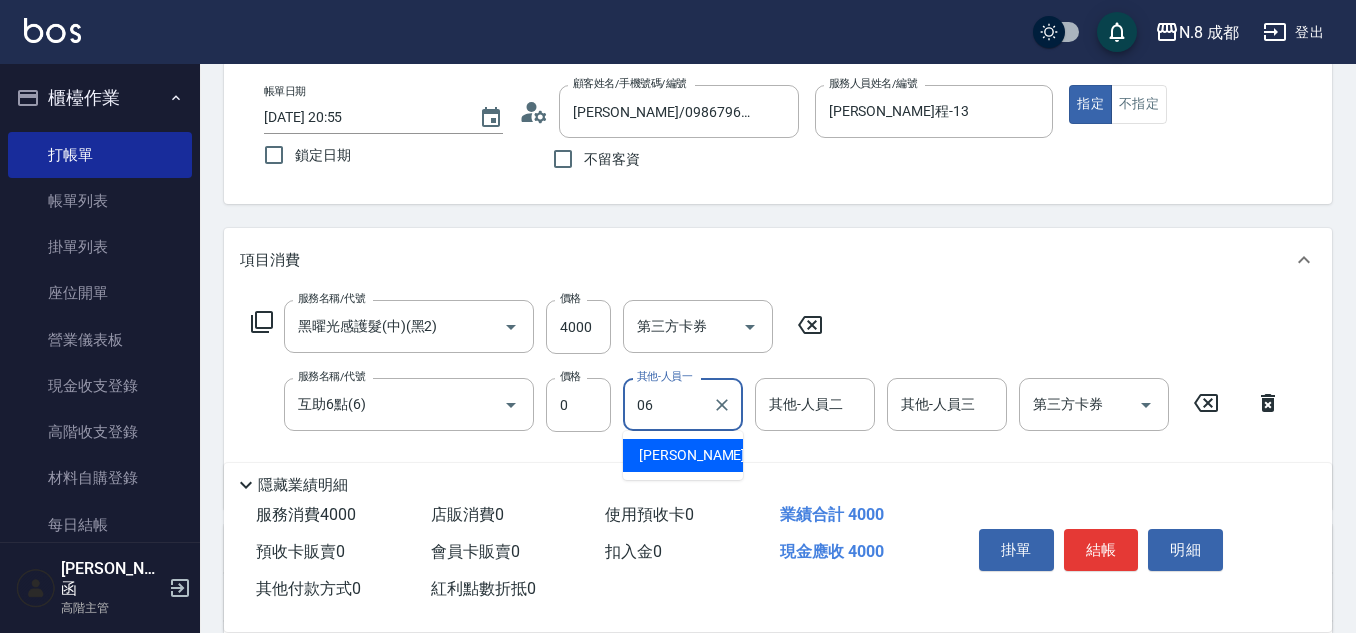 click on "王瀧彬 -06" at bounding box center (702, 455) 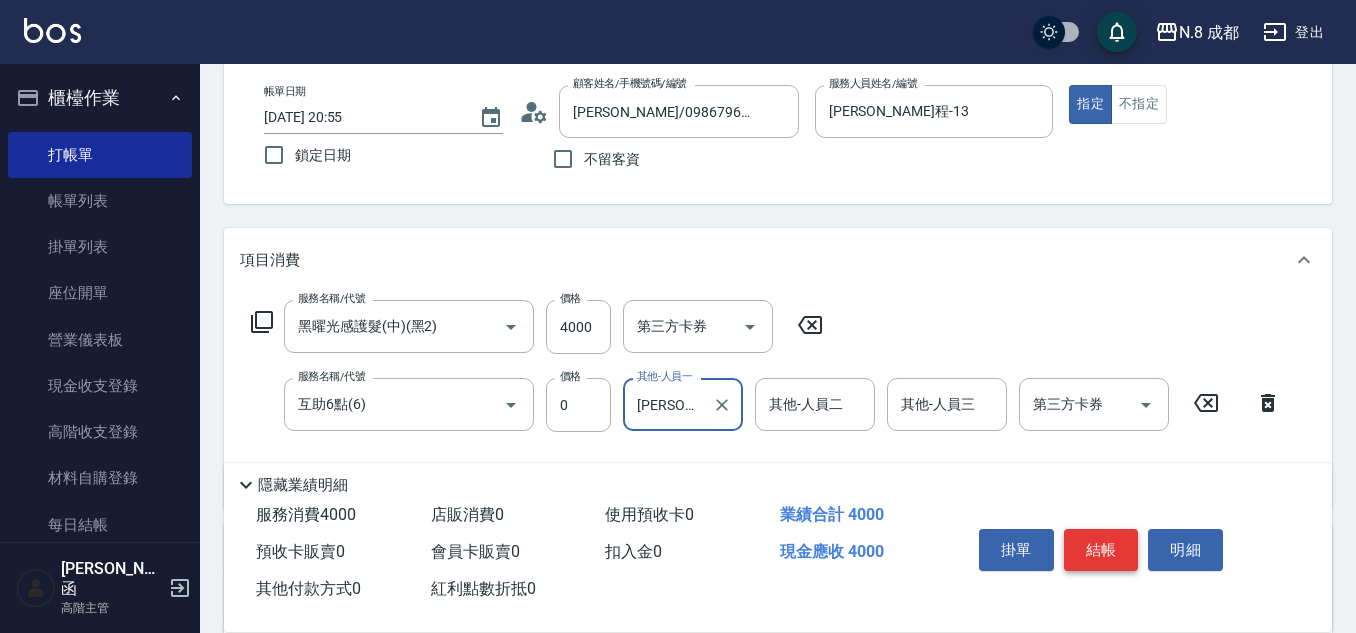 type on "王瀧彬-06" 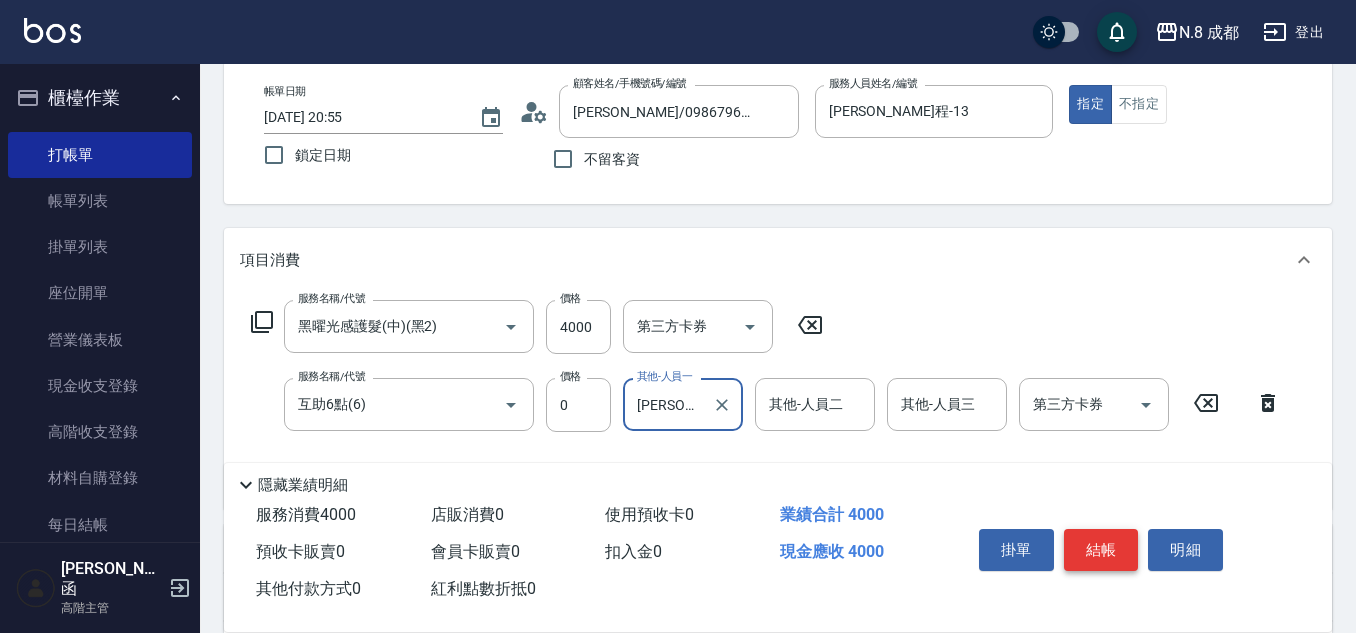 click on "結帳" at bounding box center (1101, 550) 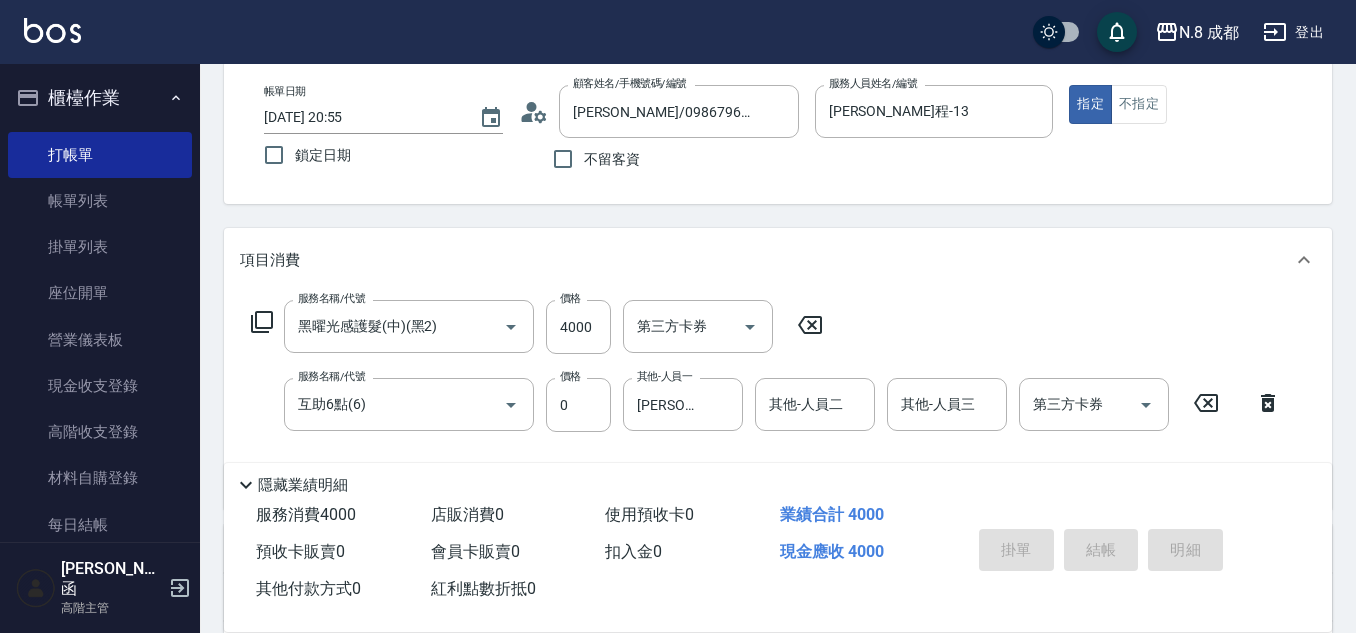 type 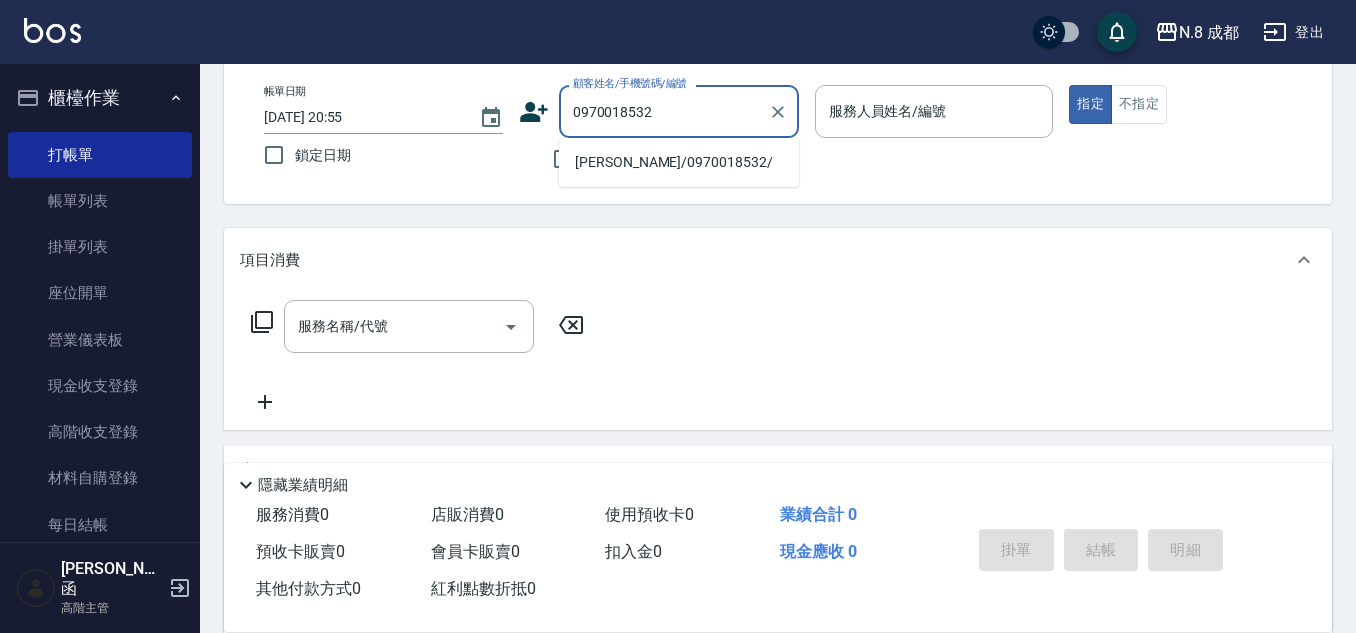 click on "蔡宜庭/0970018532/" at bounding box center (679, 162) 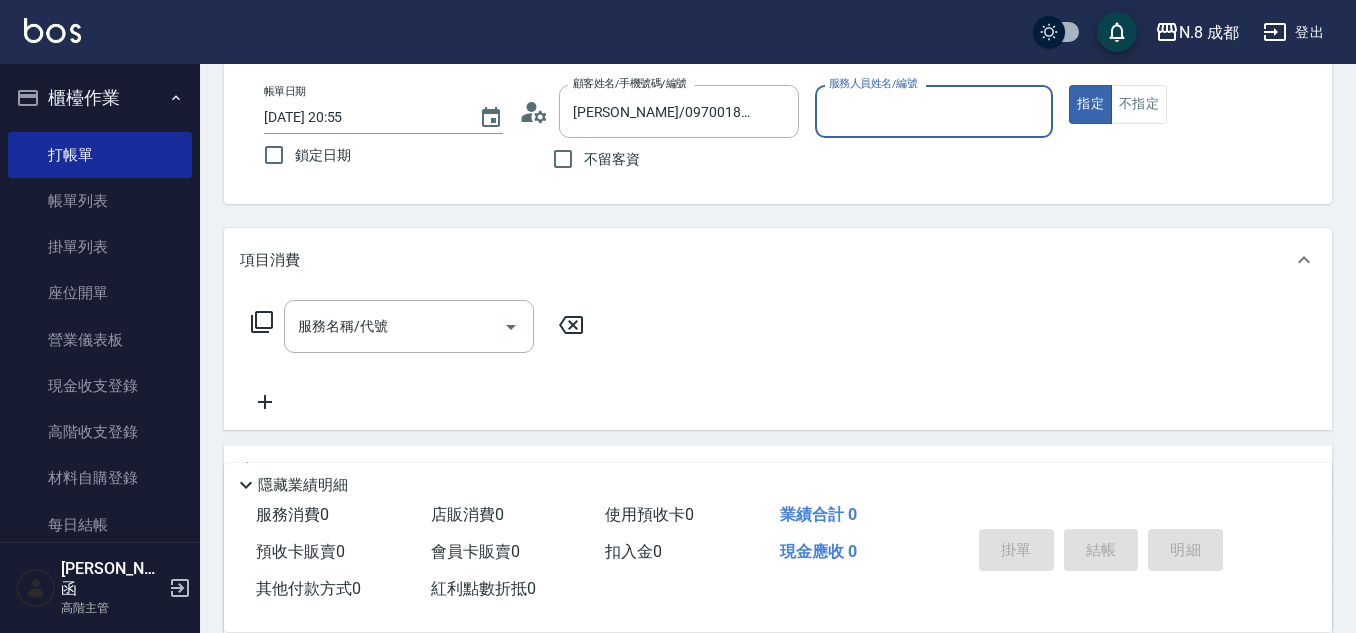 type on "高楷程-13" 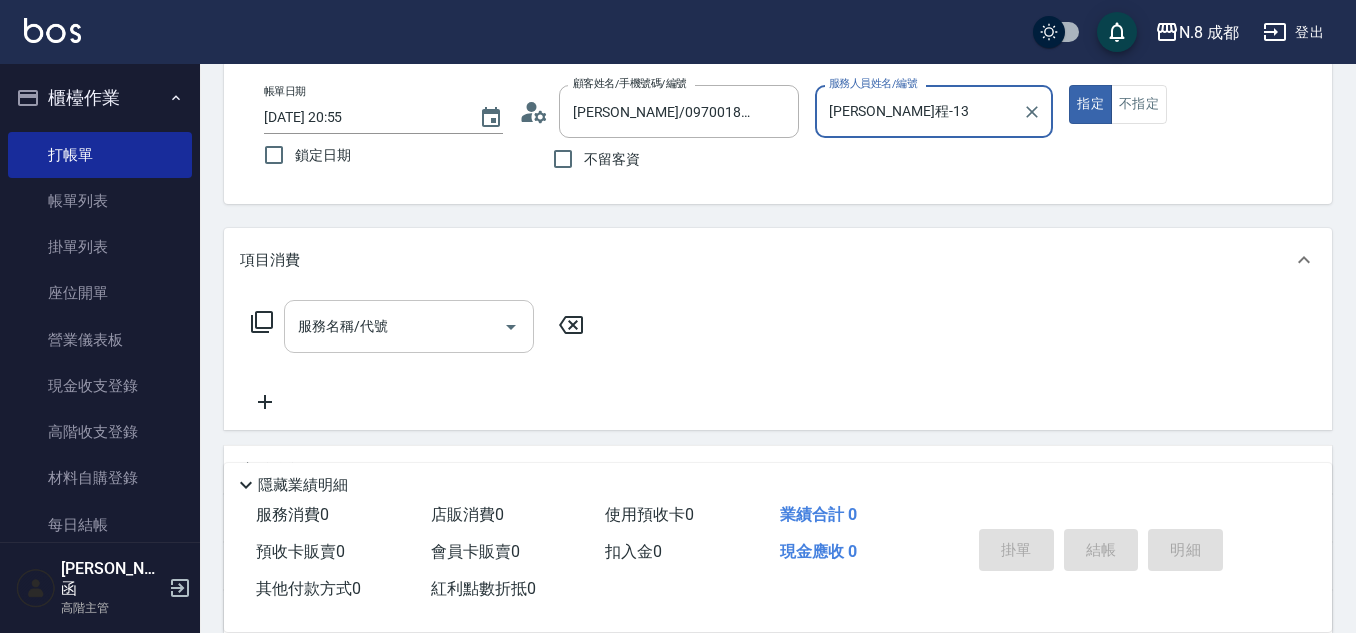 click on "服務名稱/代號" at bounding box center (409, 326) 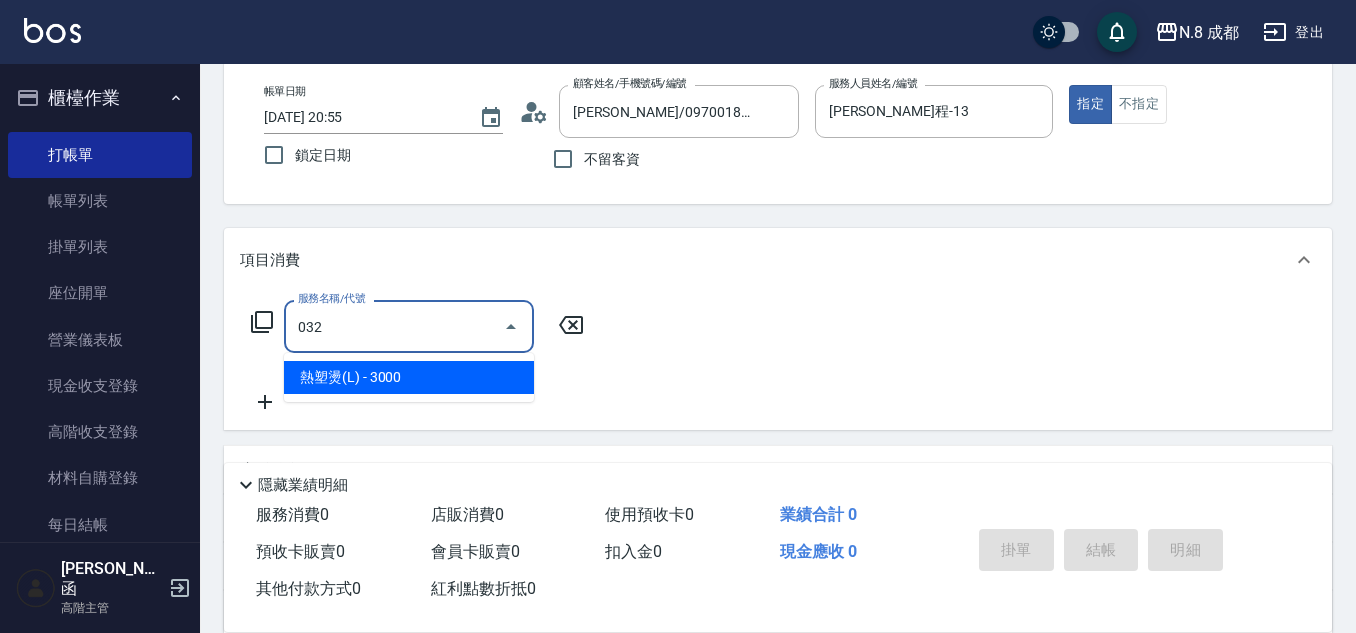 click on "熱塑燙(L) - 3000" at bounding box center [409, 377] 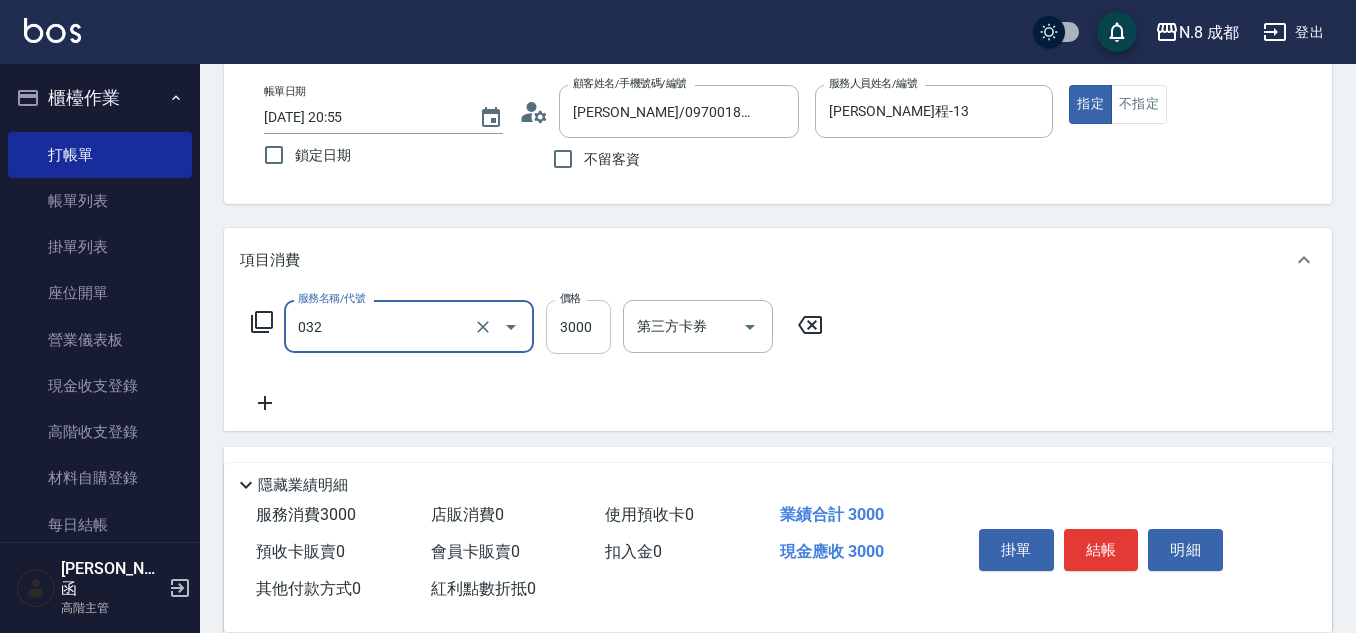 type on "熱塑燙(L)(032)" 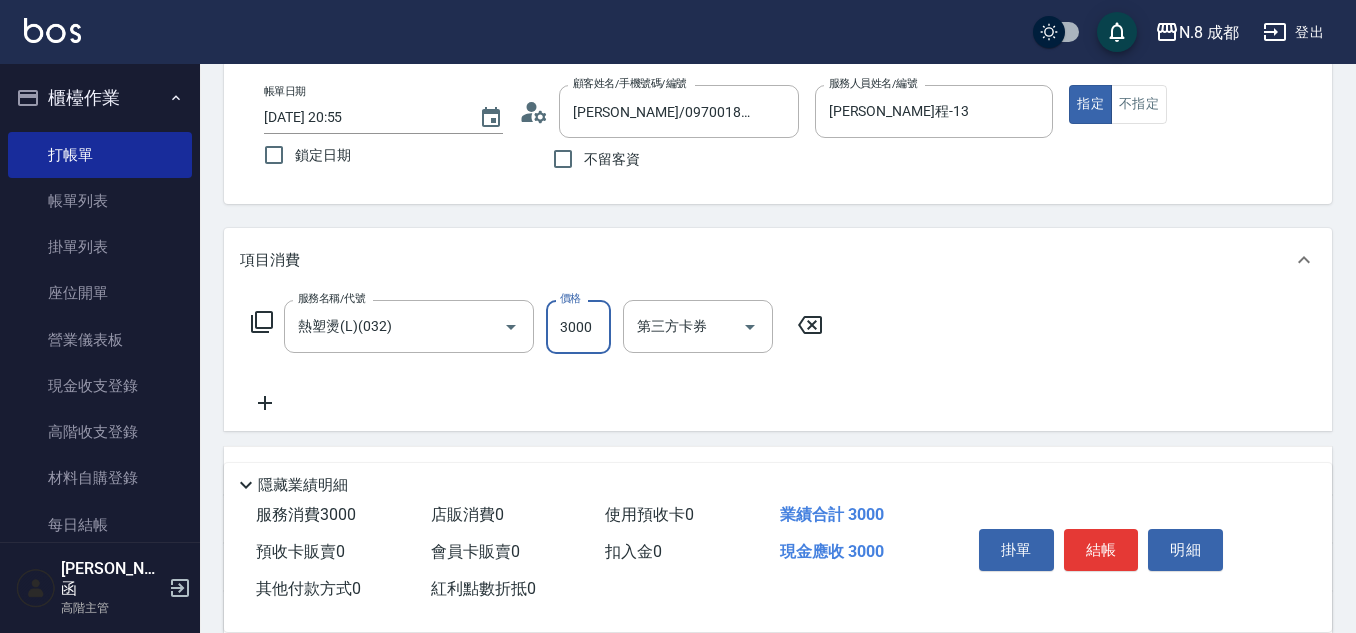 click on "3000" at bounding box center (578, 327) 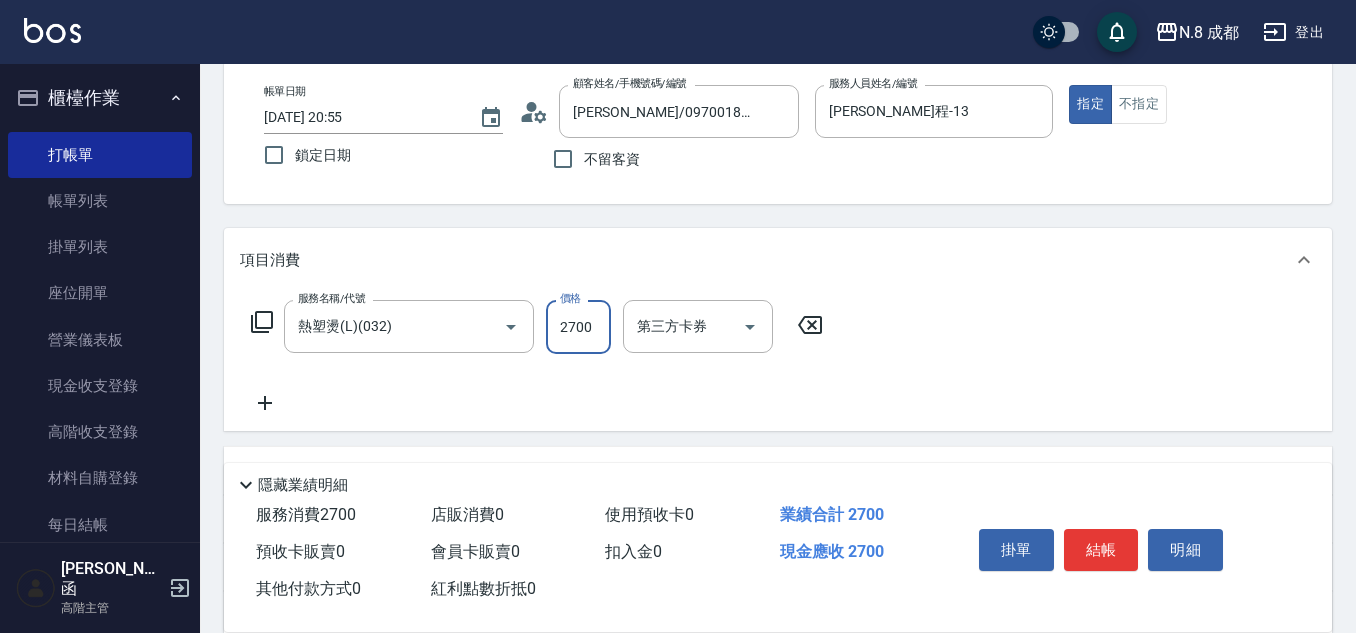 type on "2700" 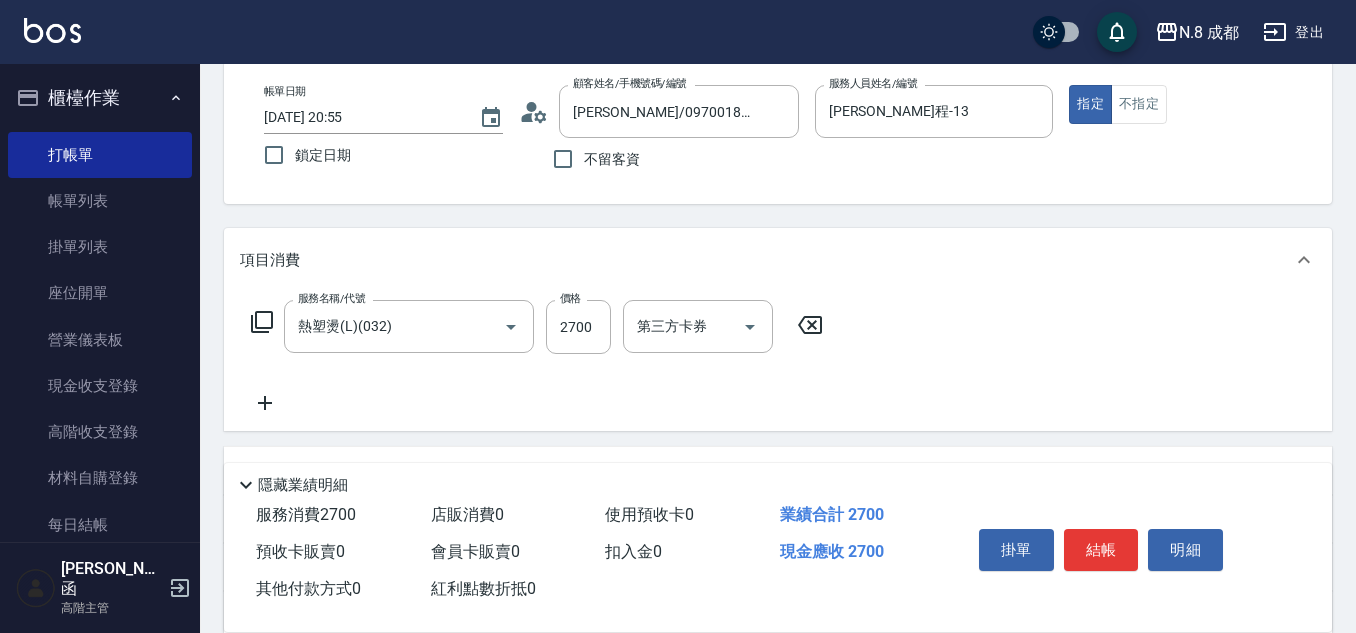 click 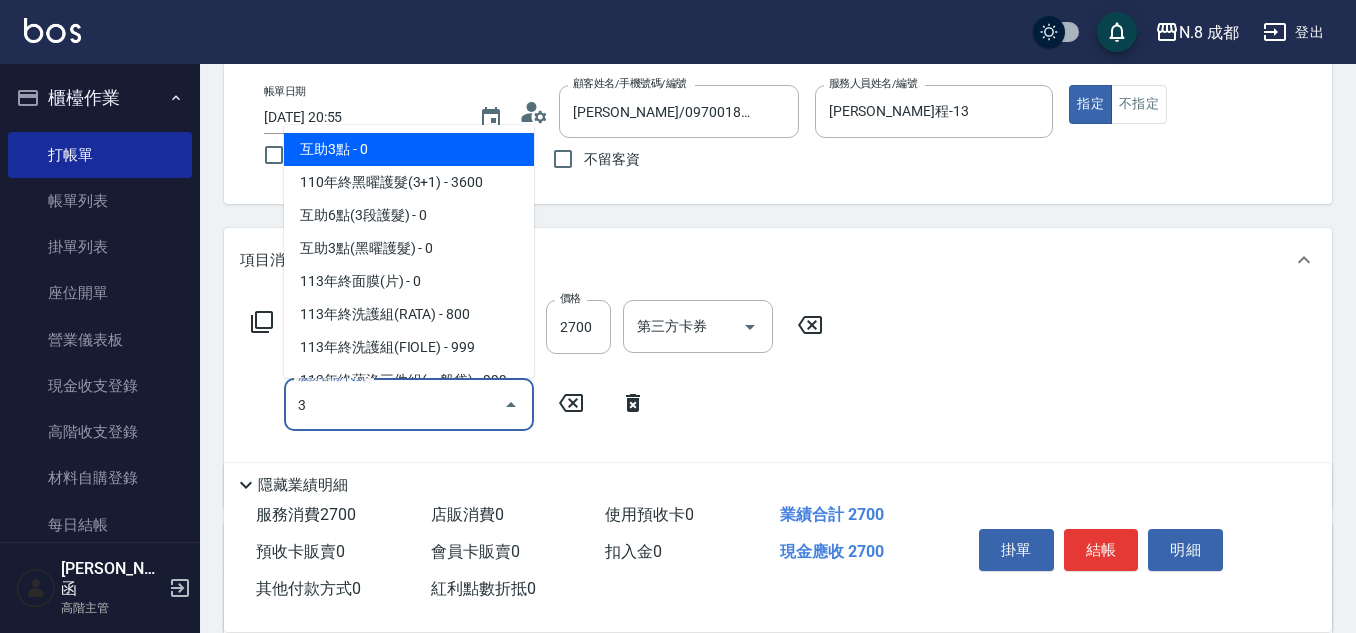 click on "互助3點 - 0" at bounding box center (409, 149) 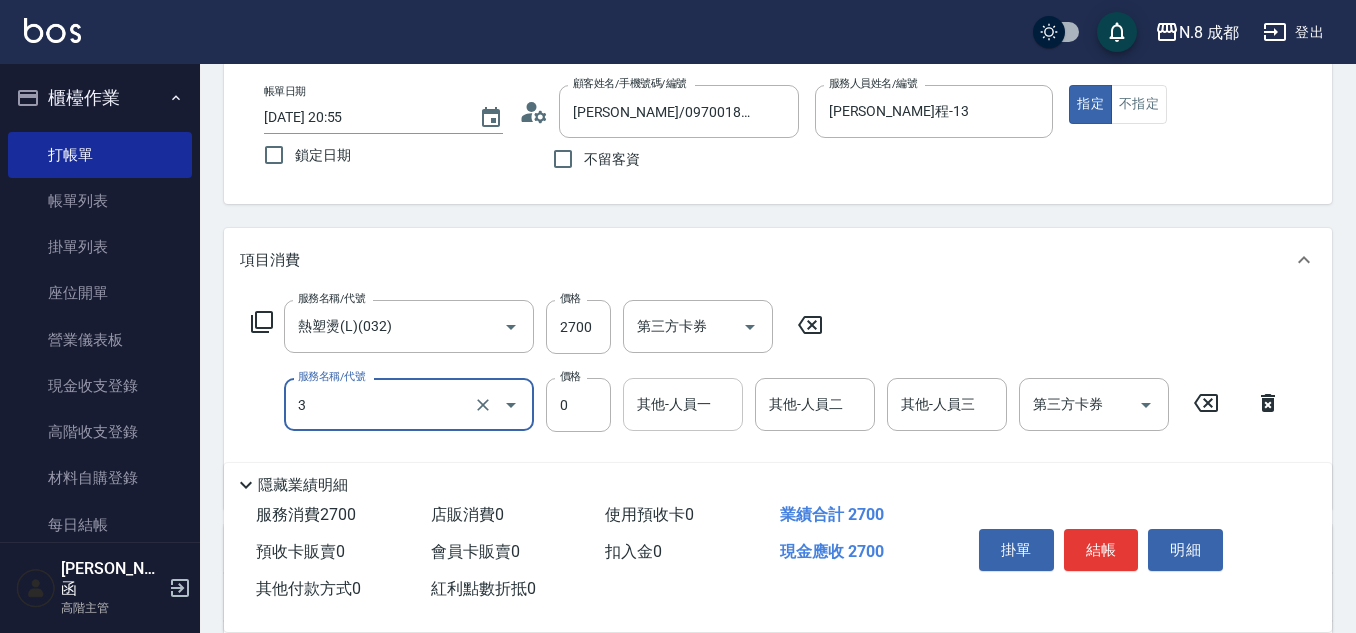 click on "其他-人員一" at bounding box center (683, 404) 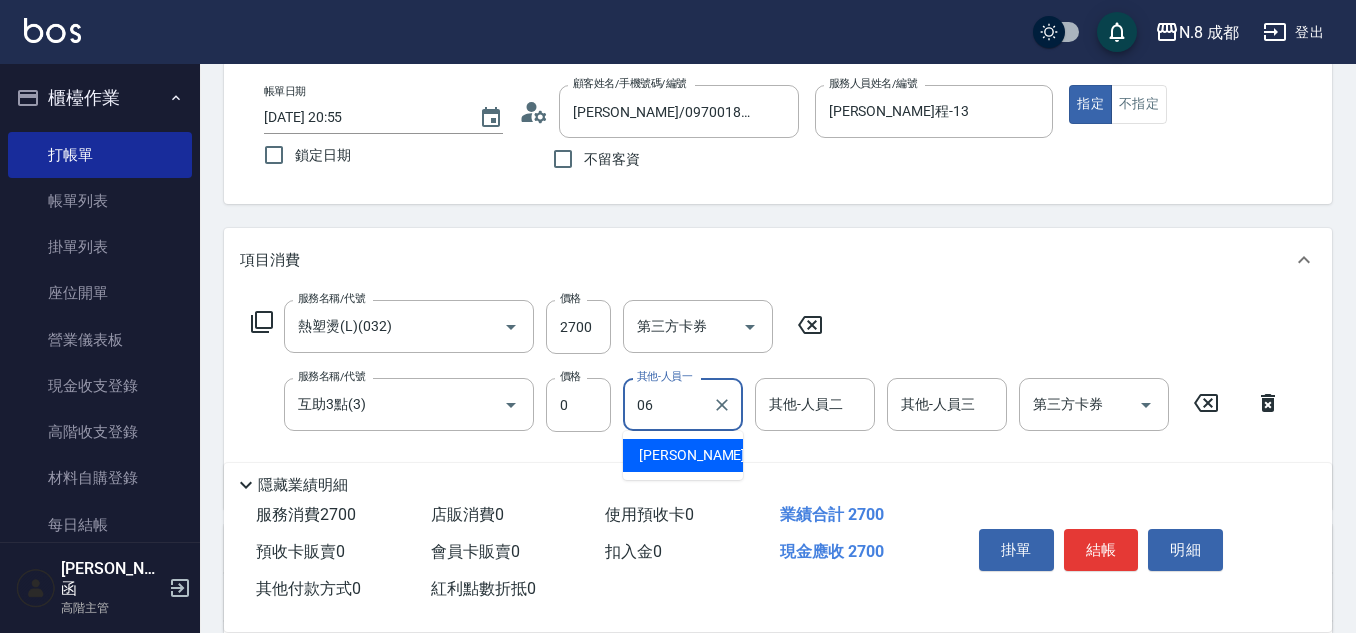 click on "王瀧彬 -06" at bounding box center [683, 455] 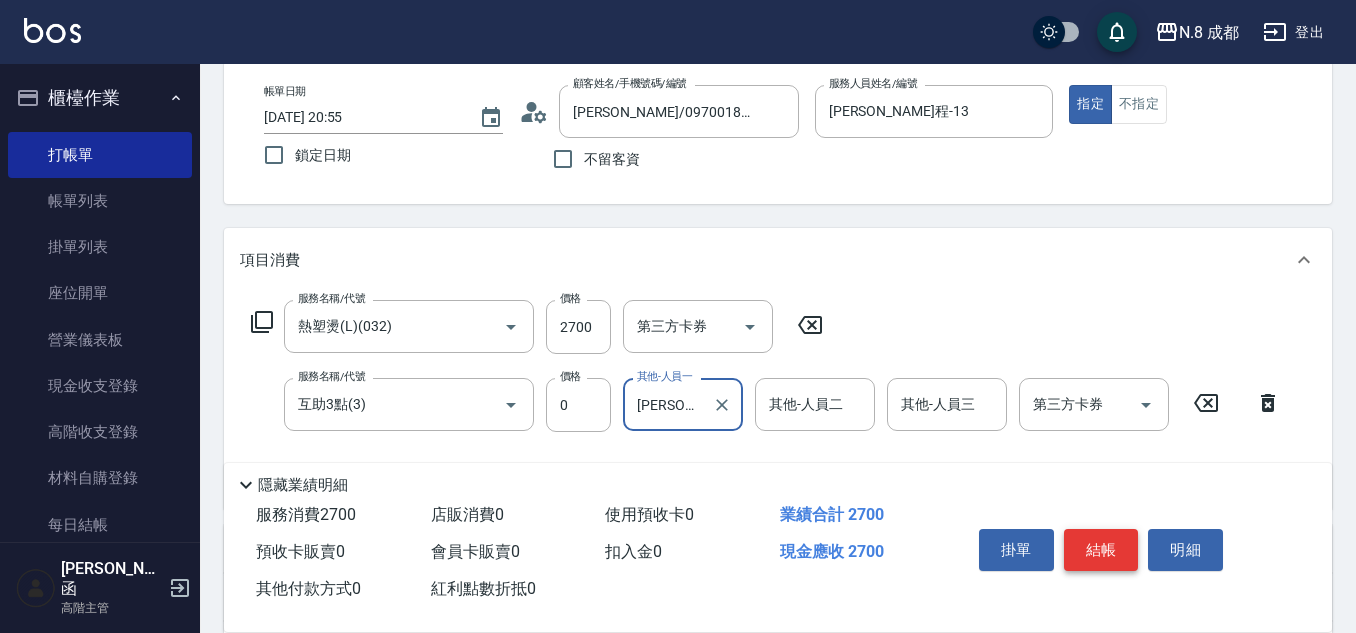 type on "王瀧彬-06" 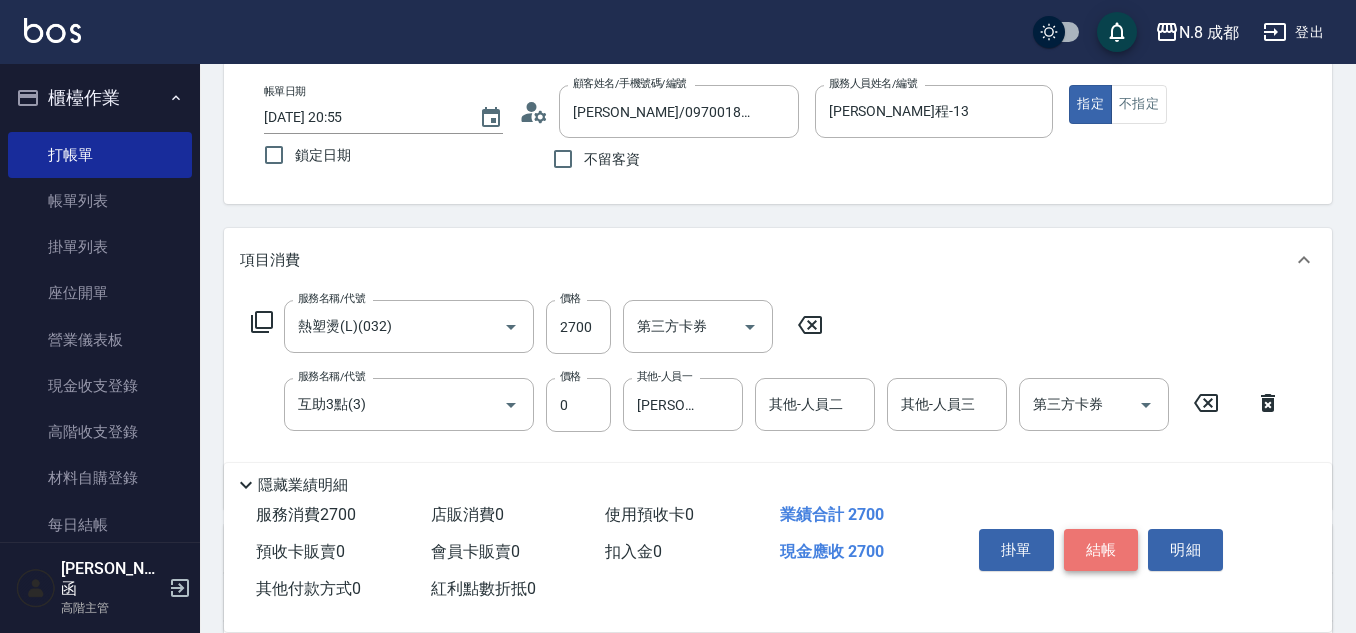 click on "結帳" at bounding box center [1101, 550] 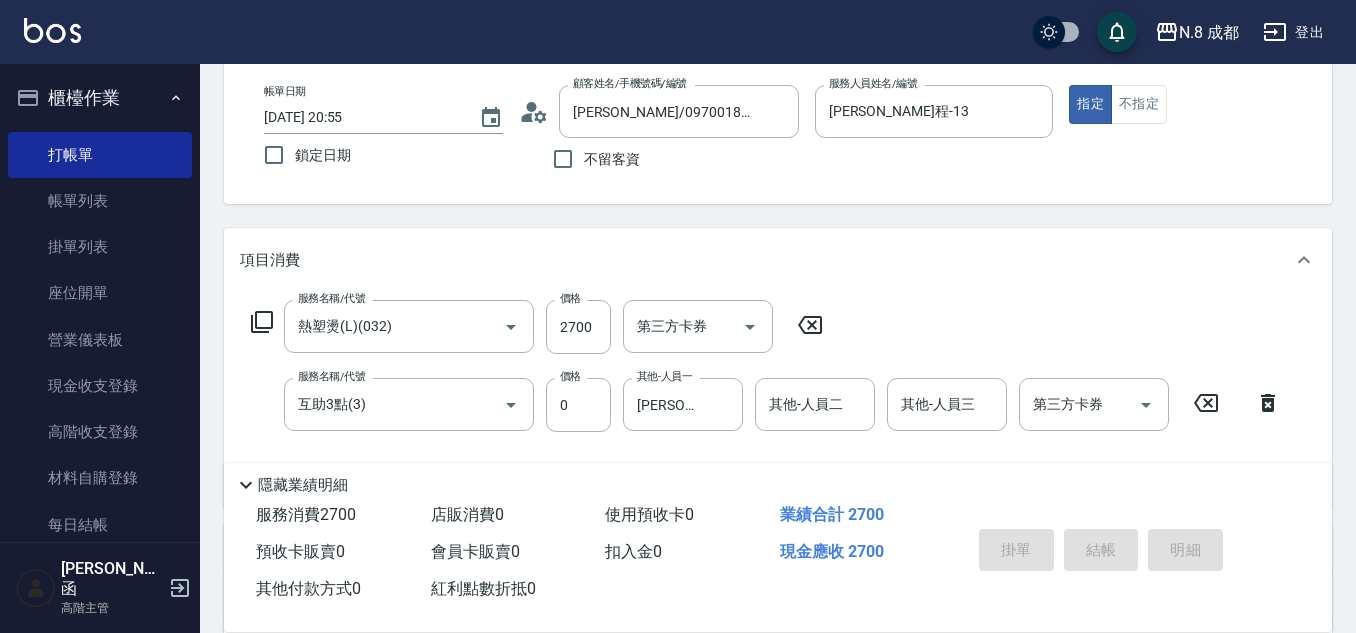 type on "2025/07/11 20:56" 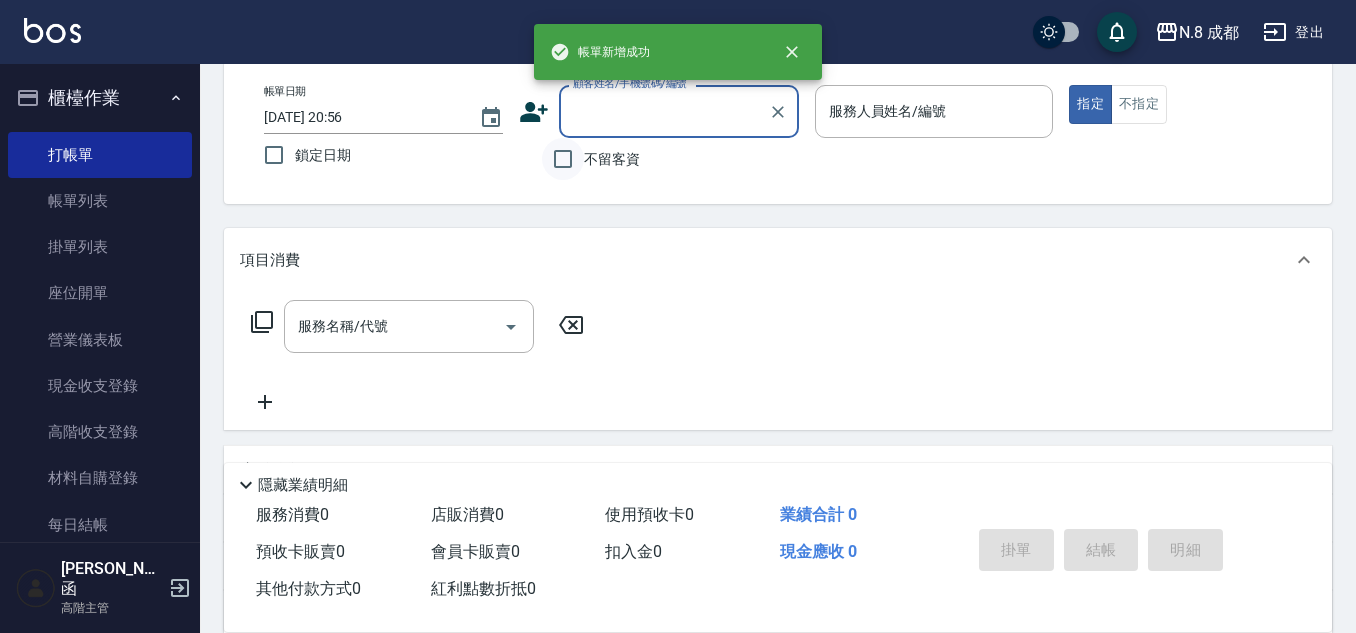 click on "不留客資" at bounding box center [563, 159] 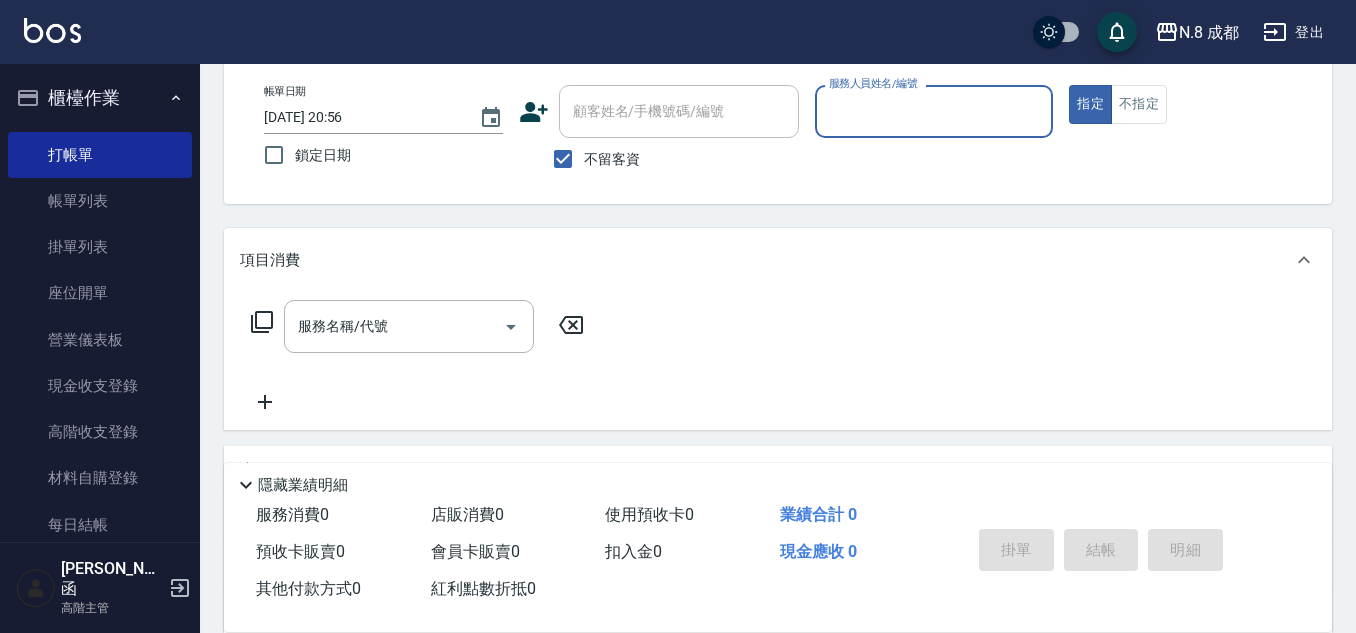 click on "服務人員姓名/編號" at bounding box center [934, 111] 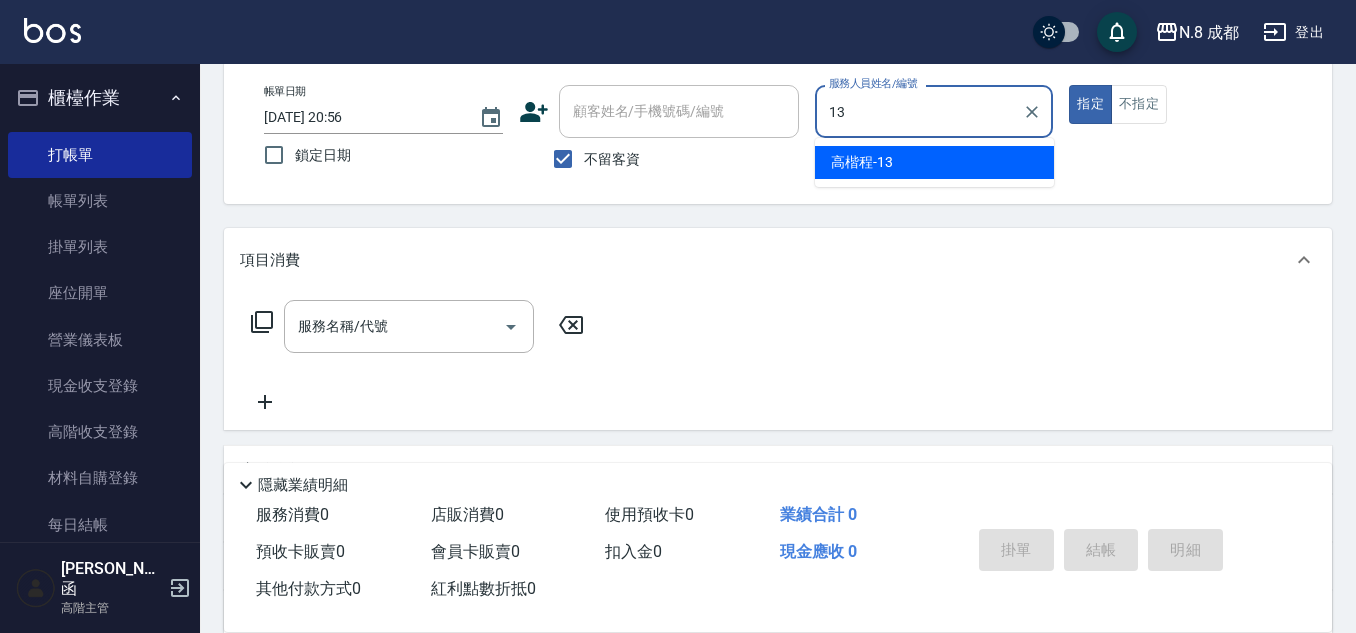 click on "高楷程 -13" at bounding box center (862, 162) 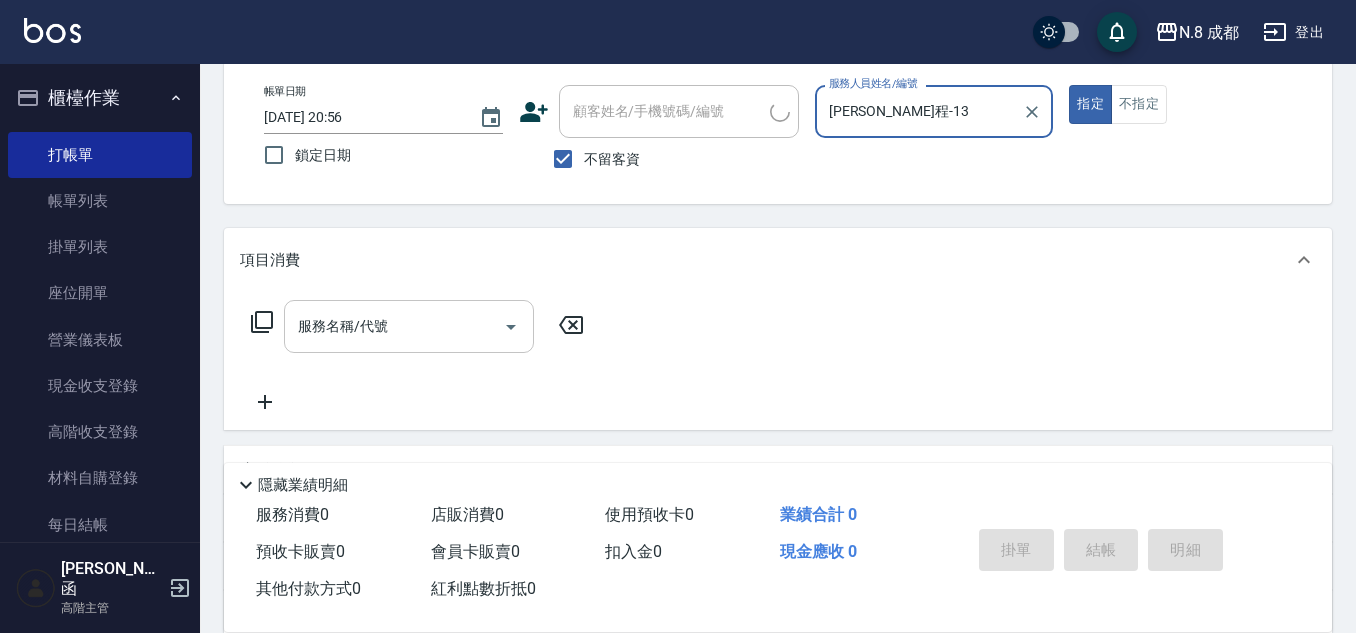 type on "高楷程-13" 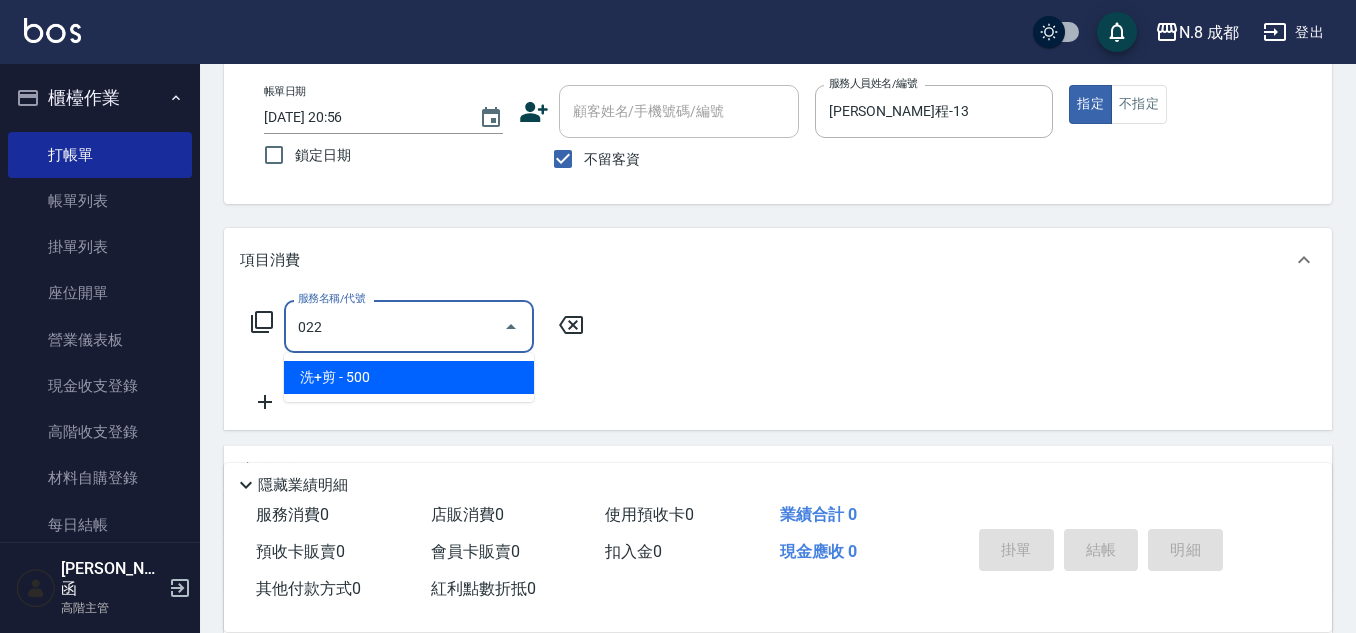 click on "洗+剪 - 500" at bounding box center [409, 377] 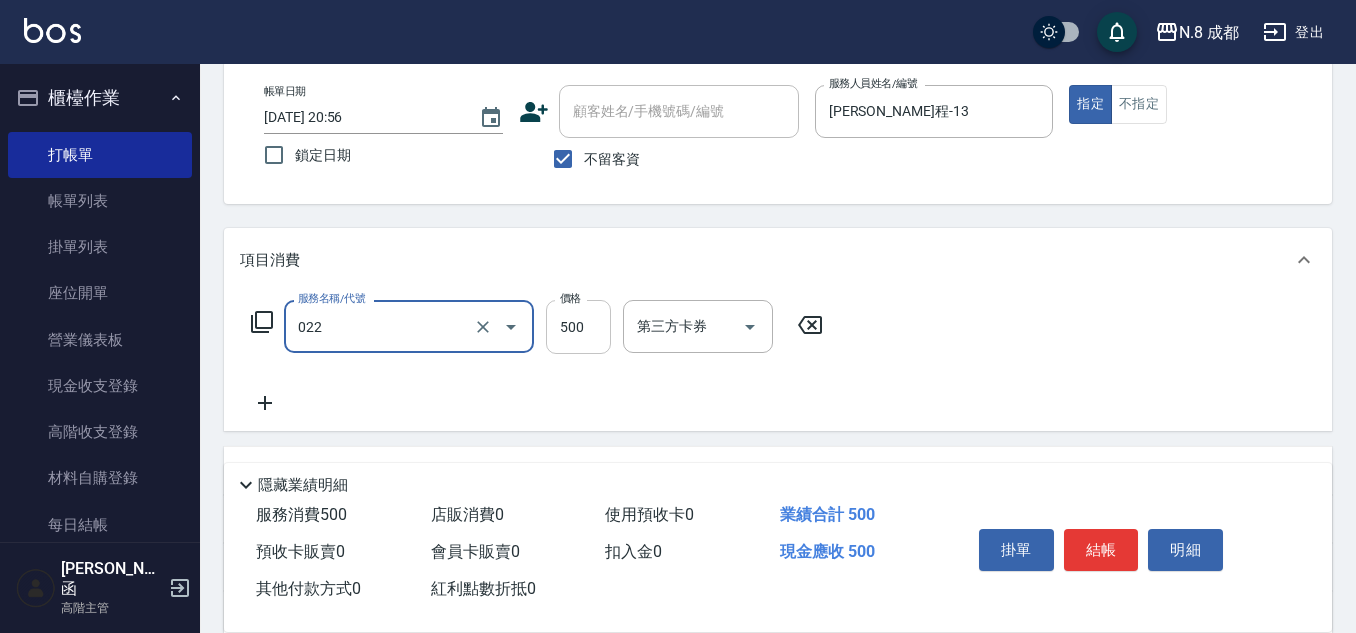 type on "洗+剪(022)" 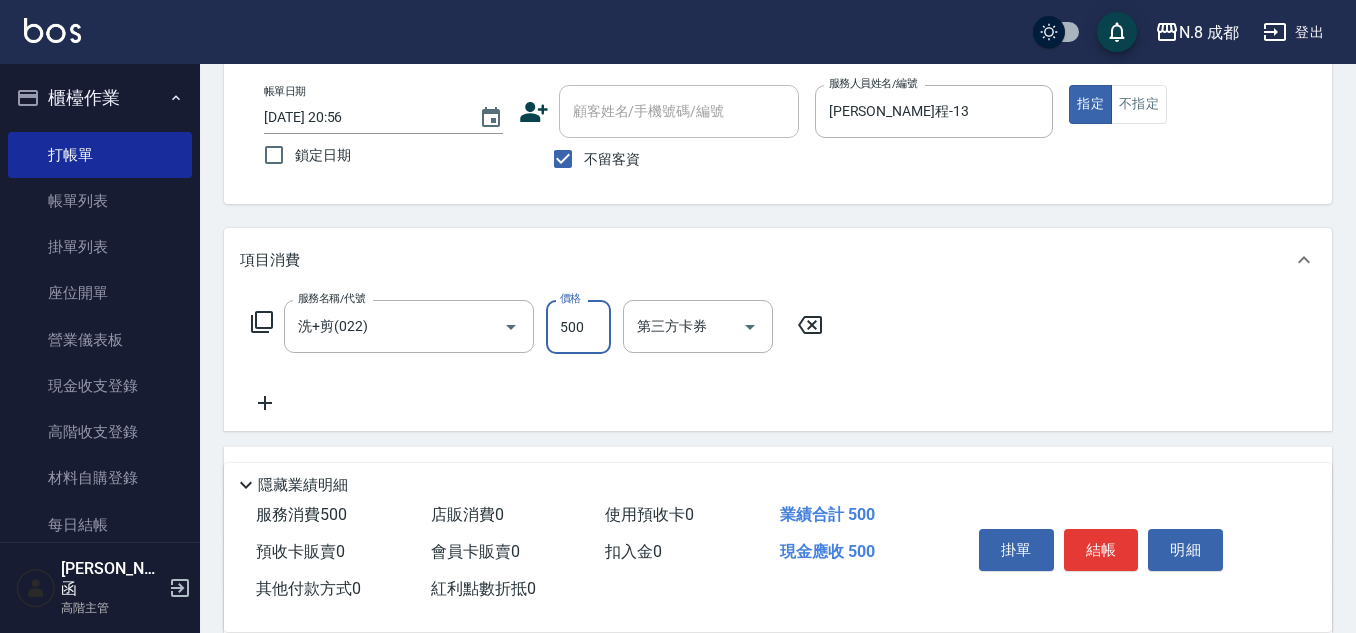 click on "500" at bounding box center [578, 327] 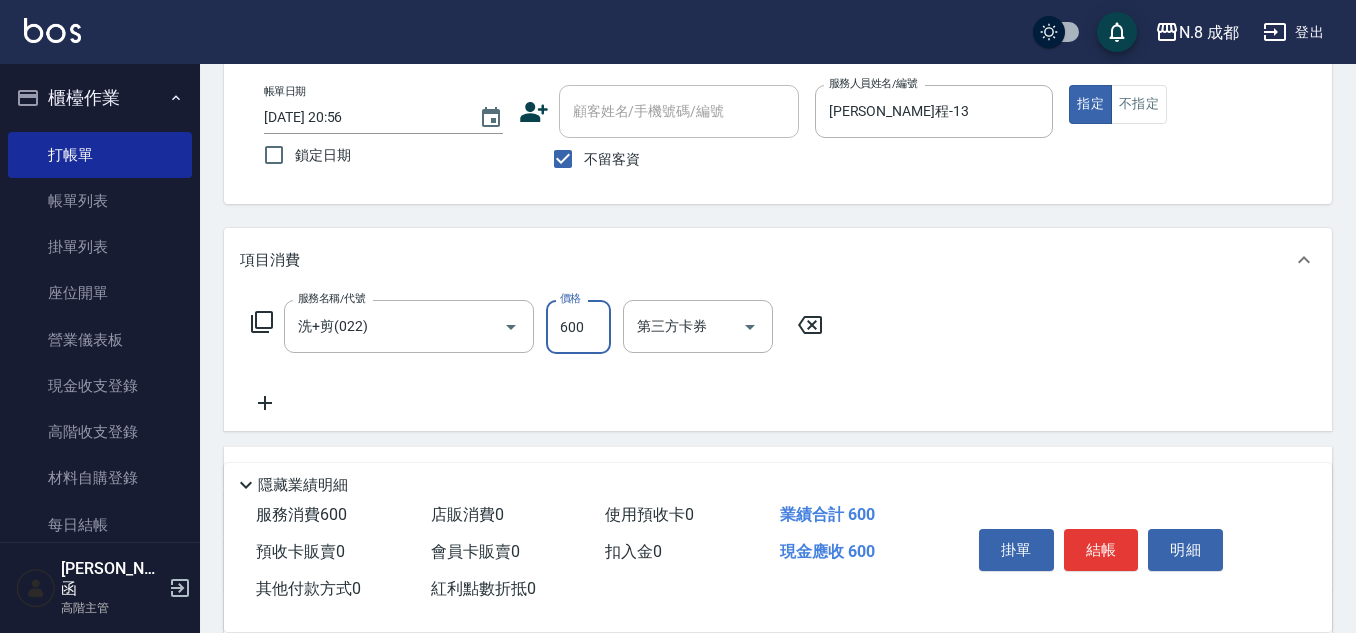 type on "600" 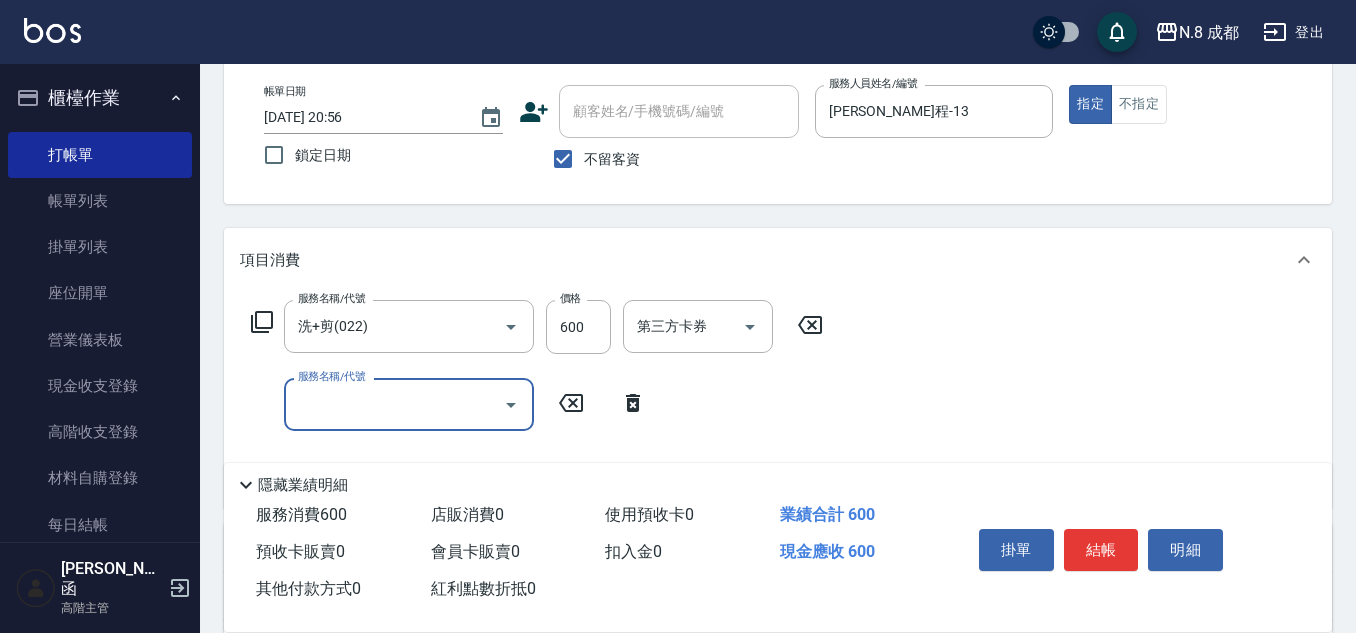 click on "服務名稱/代號" at bounding box center (394, 404) 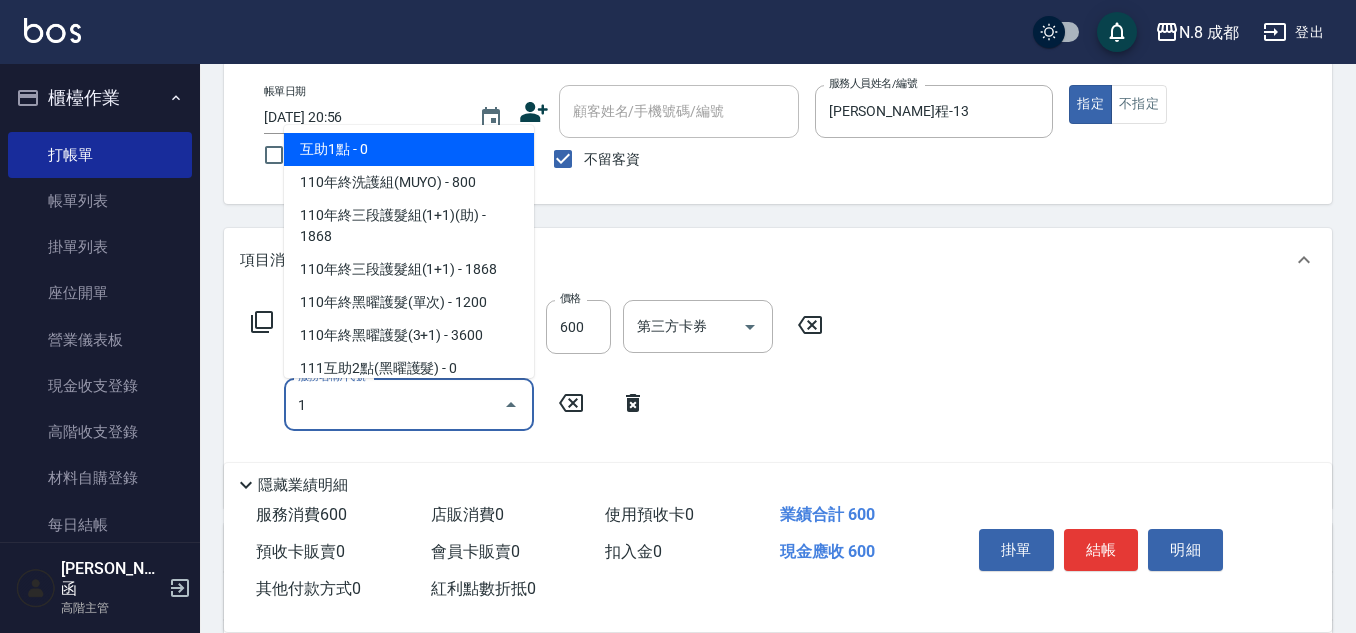 click on "互助1點 - 0" at bounding box center (409, 149) 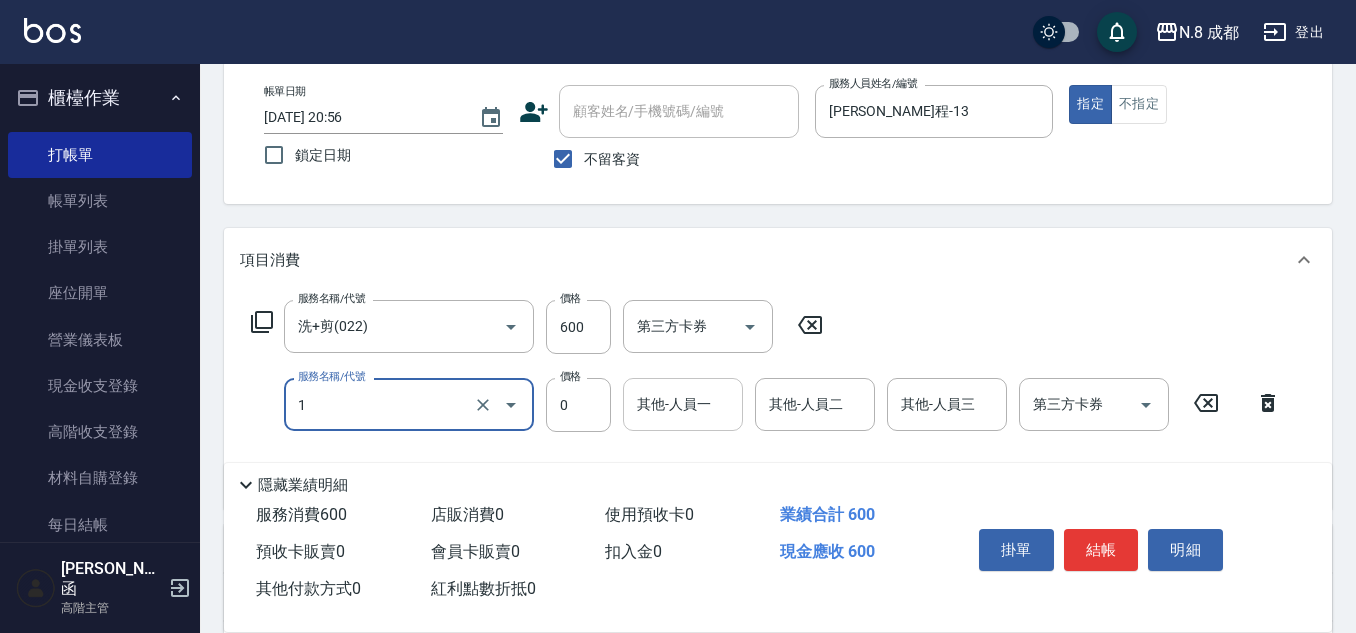 type on "互助1點(1)" 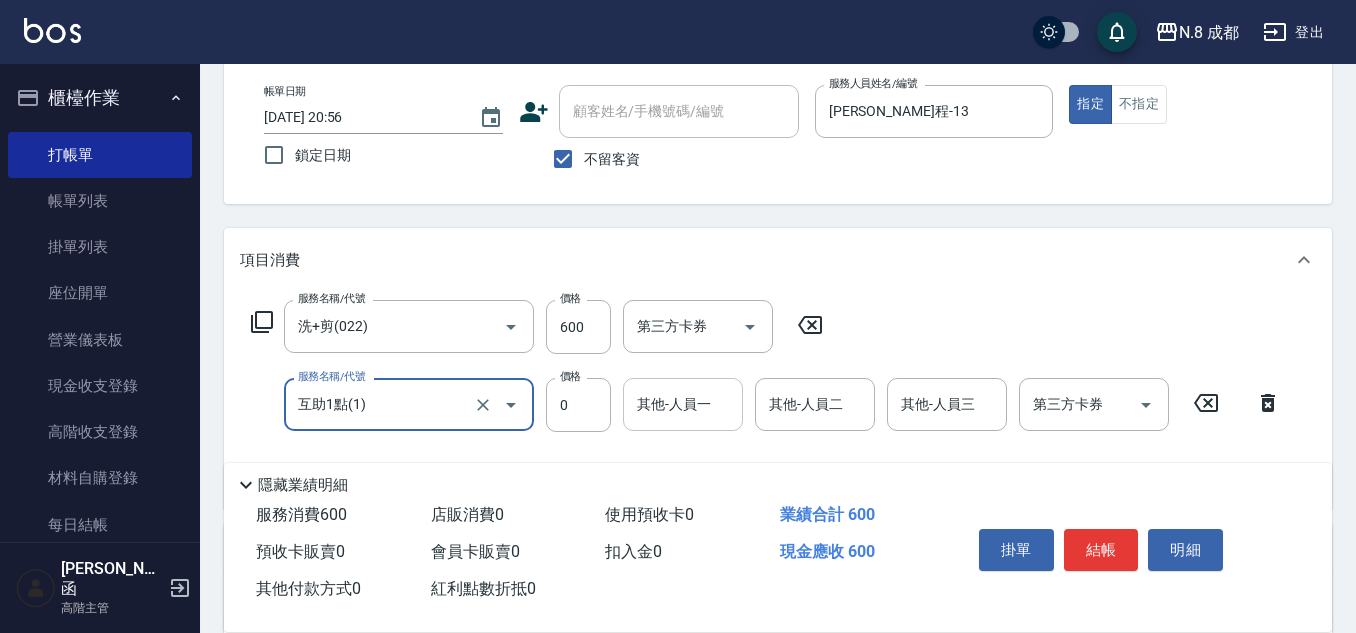 click on "其他-人員一" at bounding box center [683, 404] 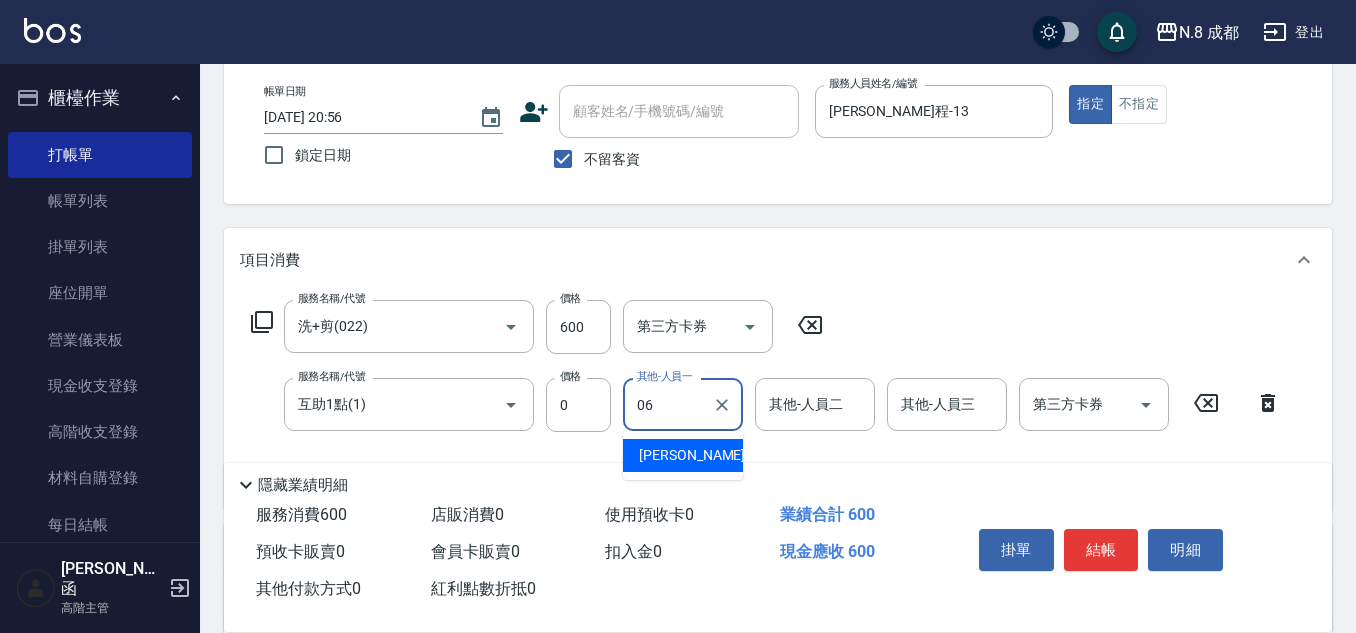 click on "王瀧彬 -06" at bounding box center (702, 455) 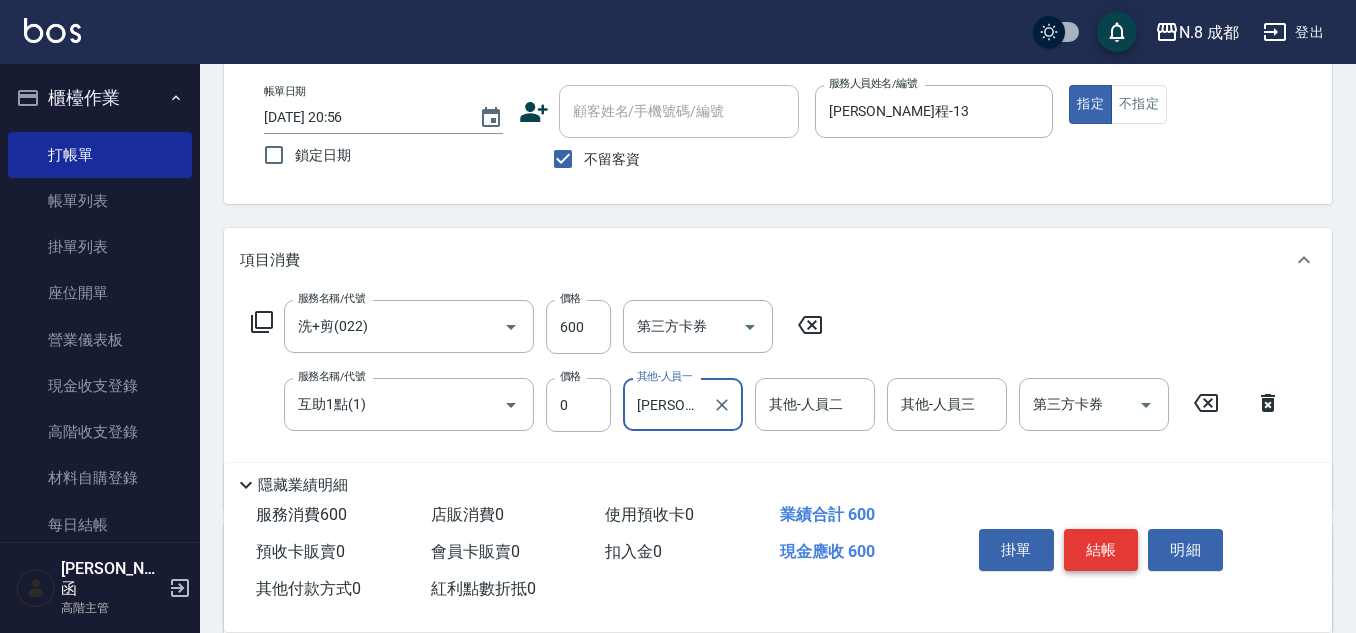type on "王瀧彬-06" 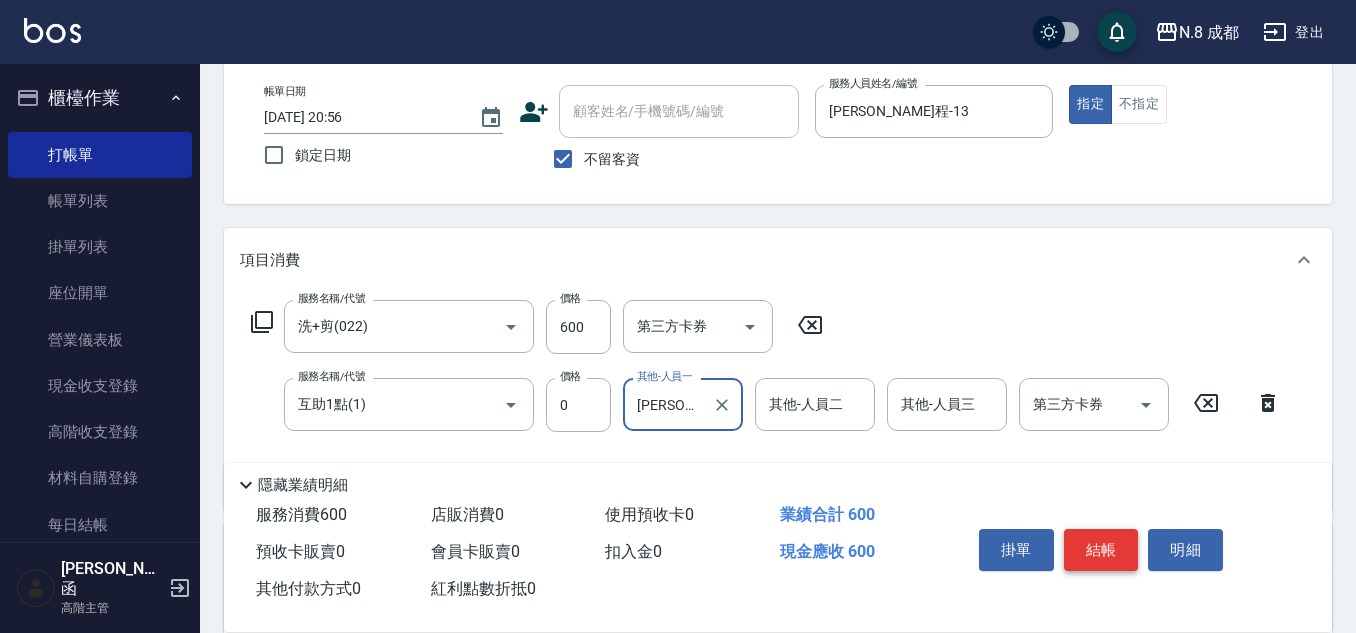 click on "結帳" at bounding box center (1101, 550) 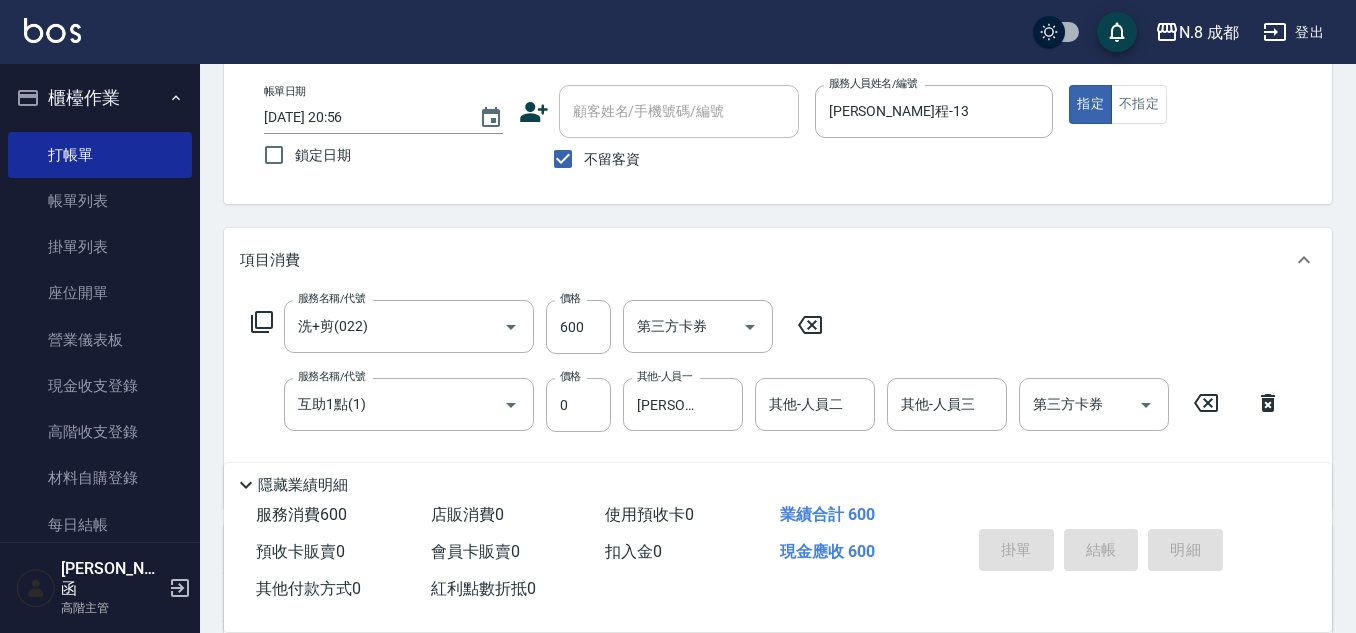 type on "2025/07/11 20:57" 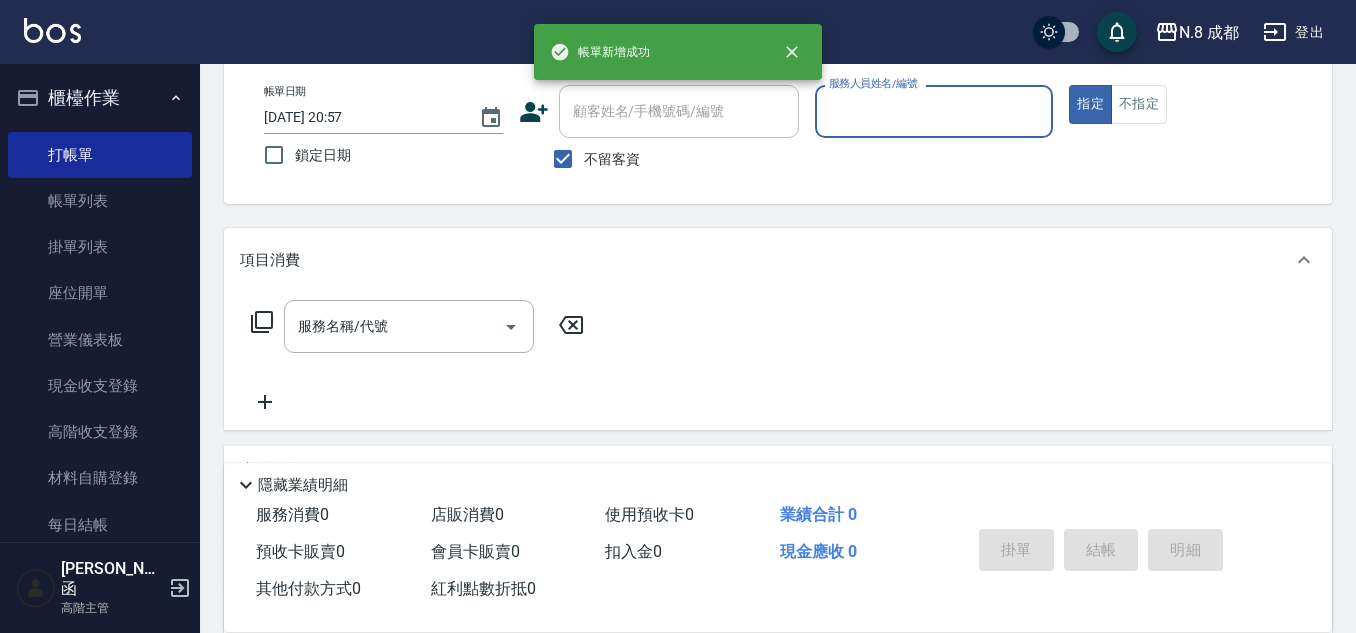 type on "0" 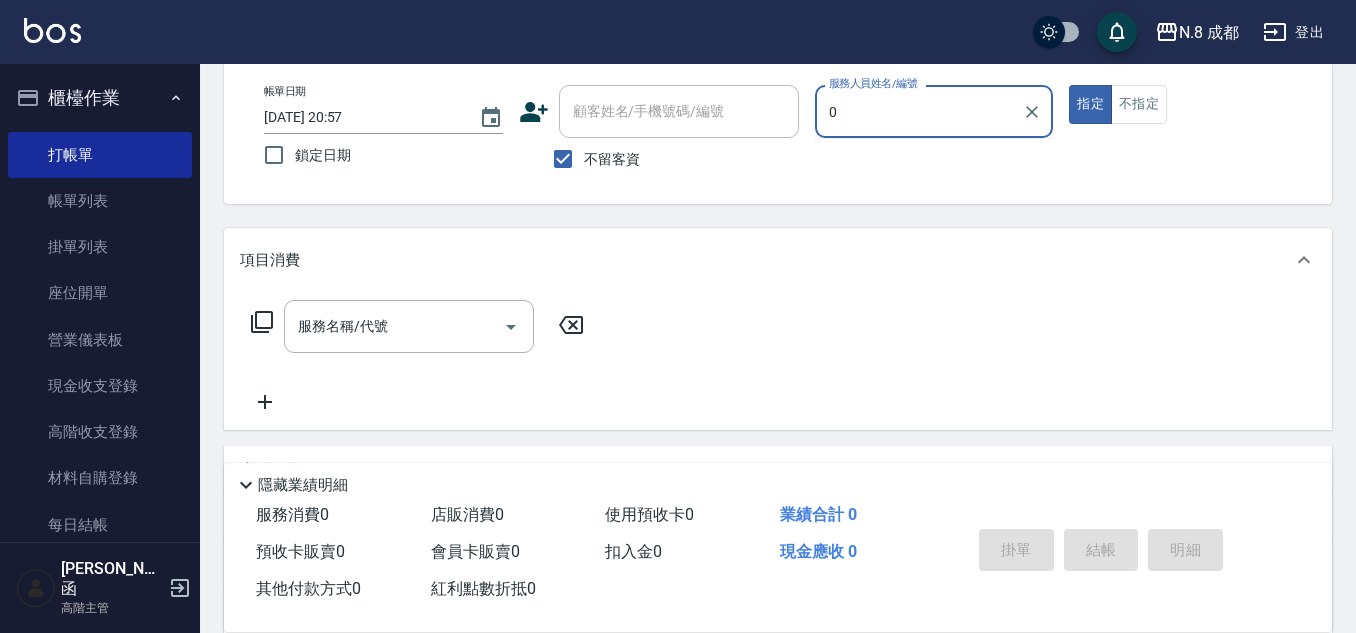 type 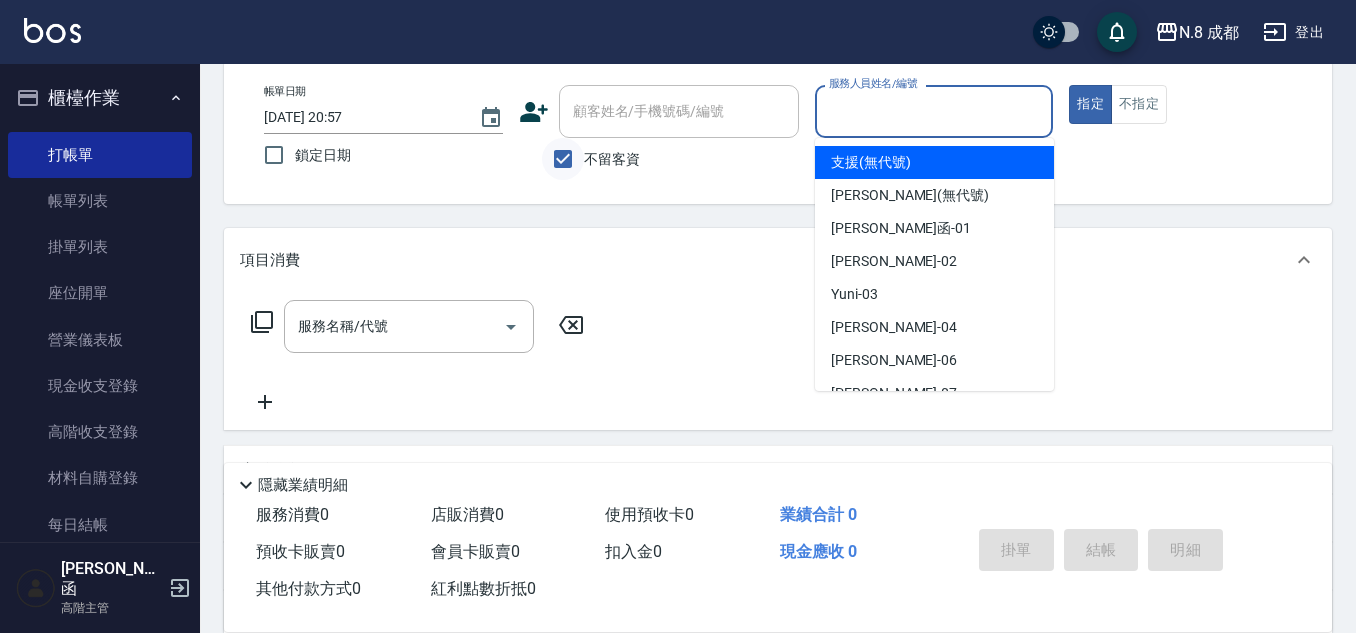 click on "不留客資" at bounding box center (563, 159) 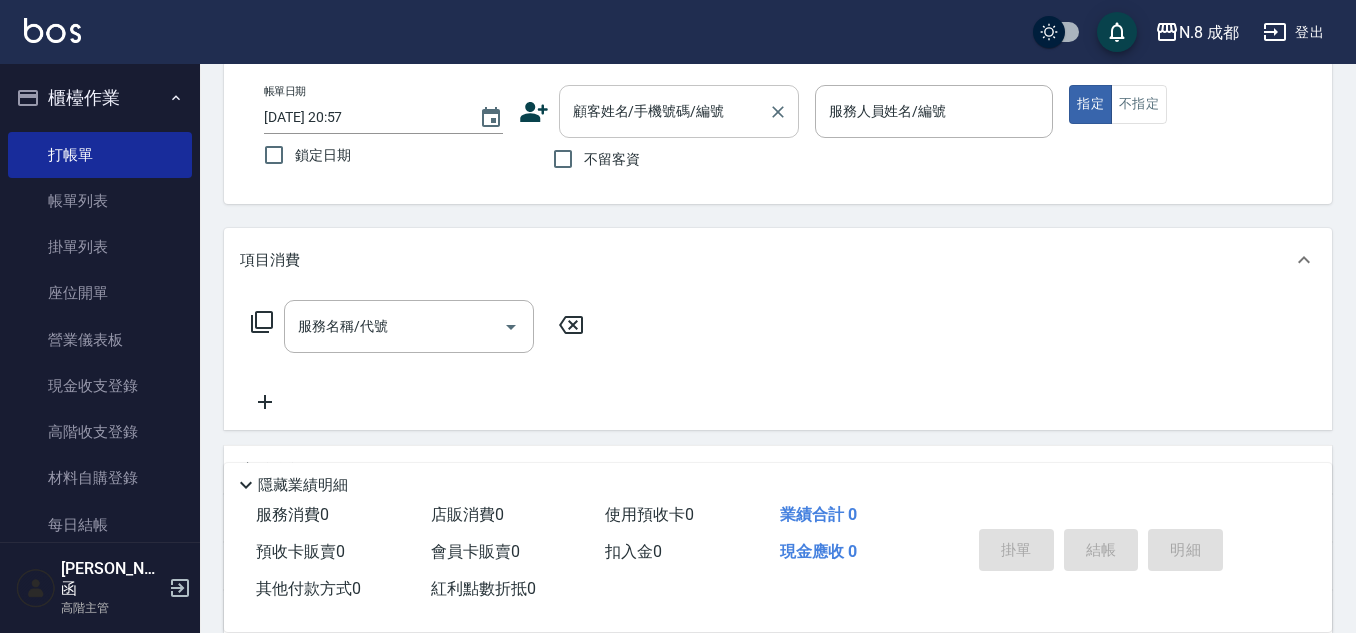 click on "顧客姓名/手機號碼/編號" at bounding box center (664, 111) 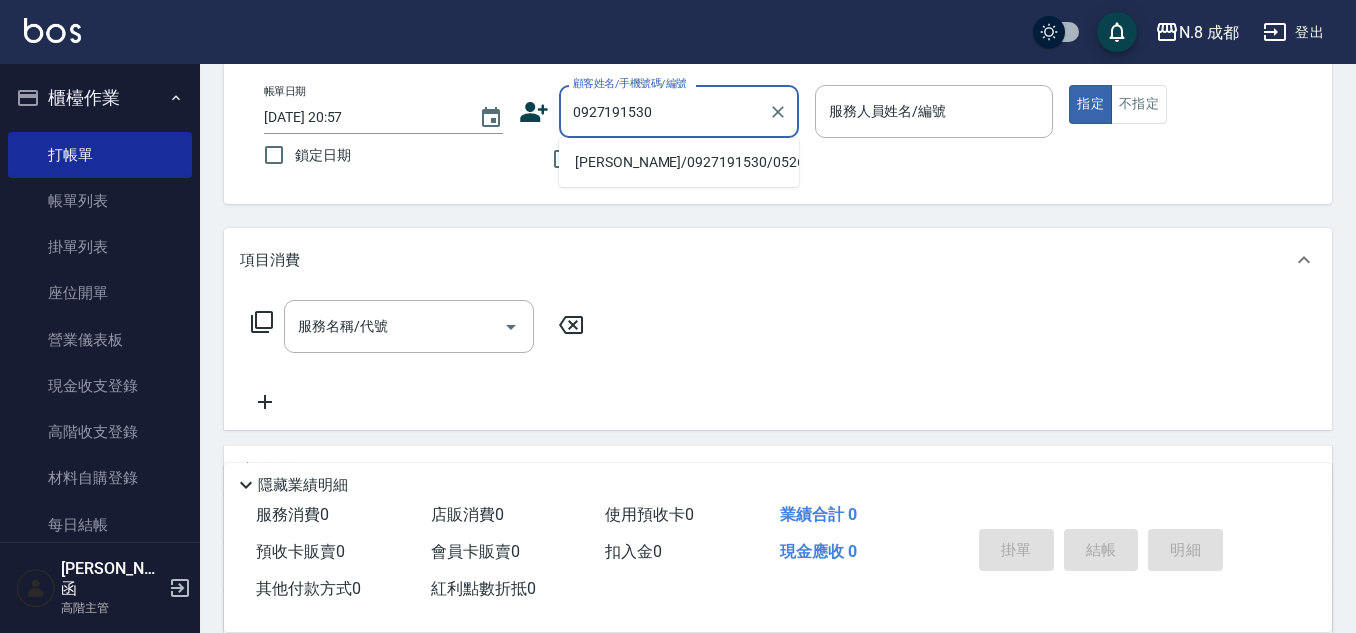 click on "楊子逸/0927191530/052656" at bounding box center (679, 162) 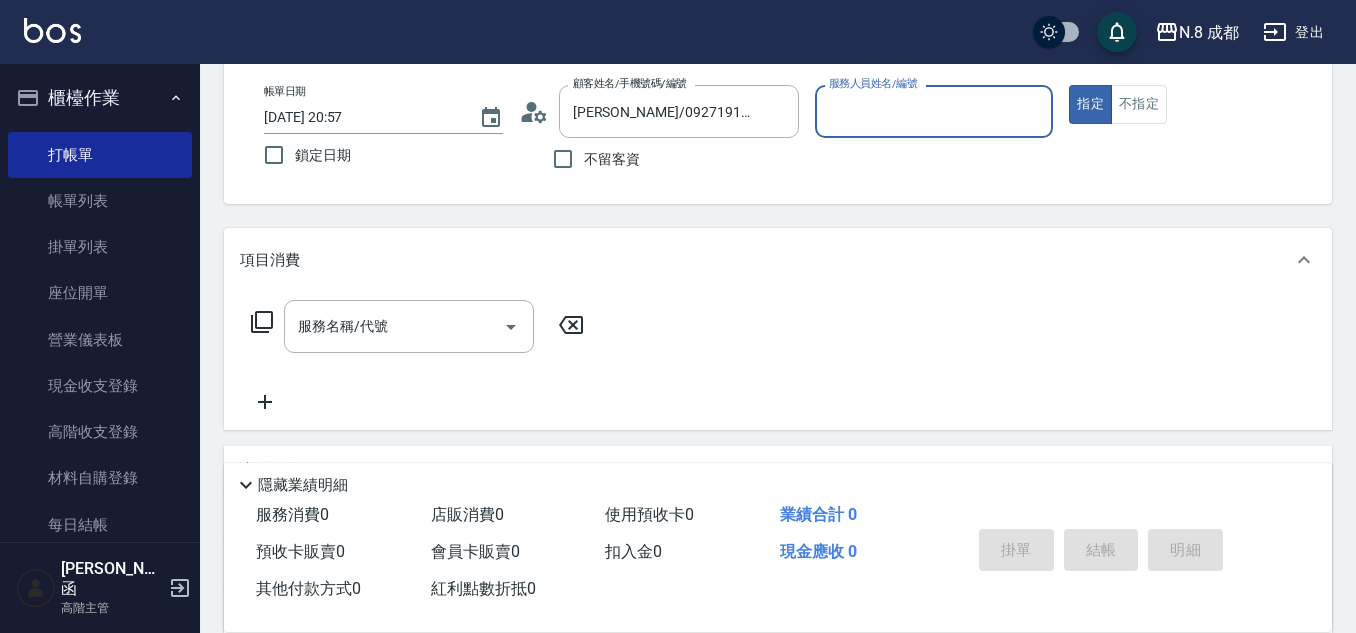 type on "高楷程-13" 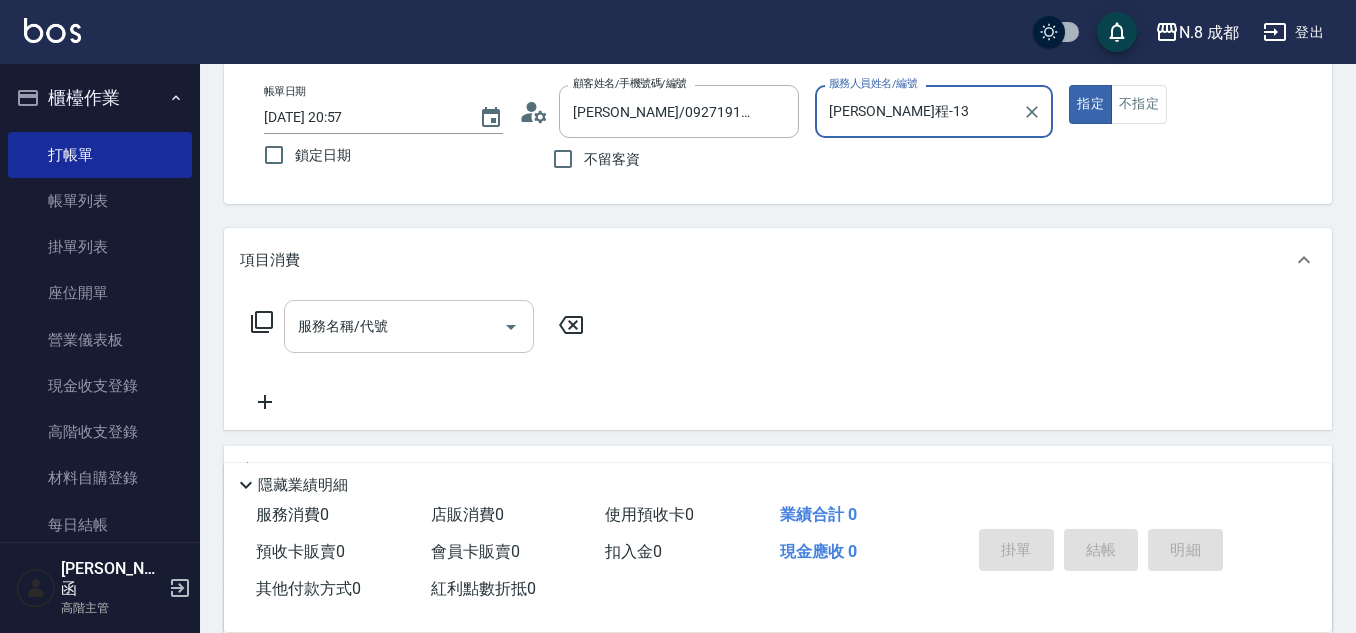 click on "服務名稱/代號" at bounding box center (409, 326) 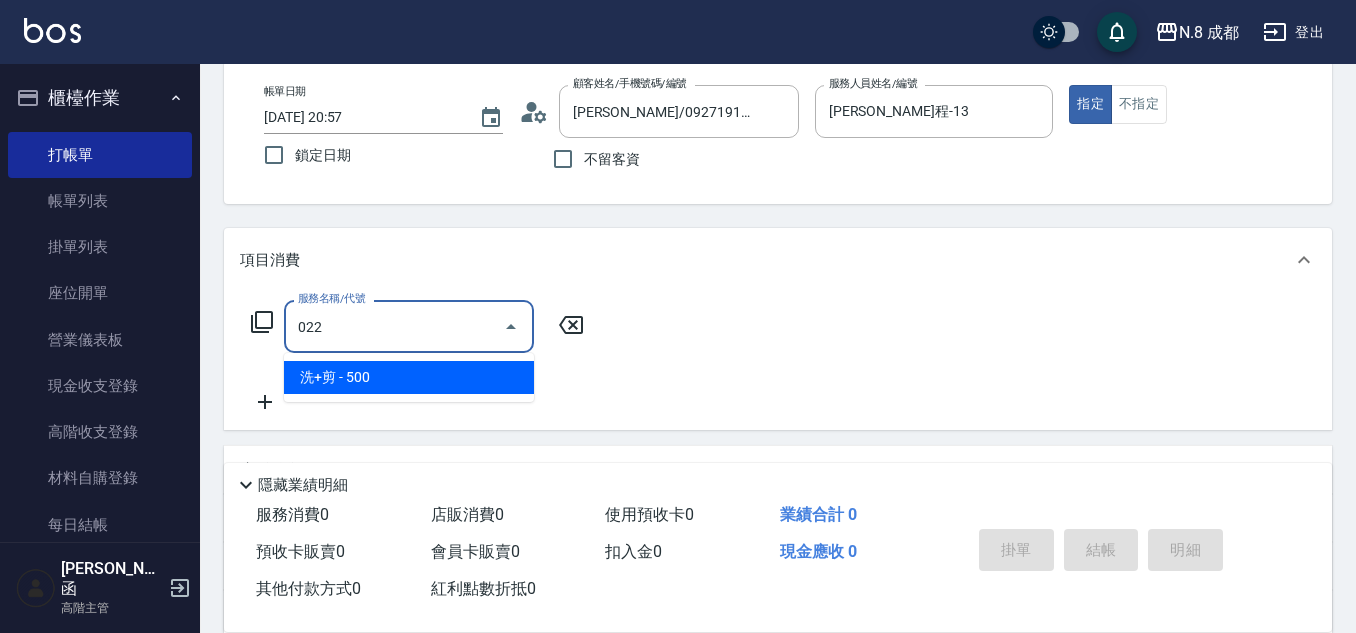 click on "洗+剪 - 500" at bounding box center [409, 377] 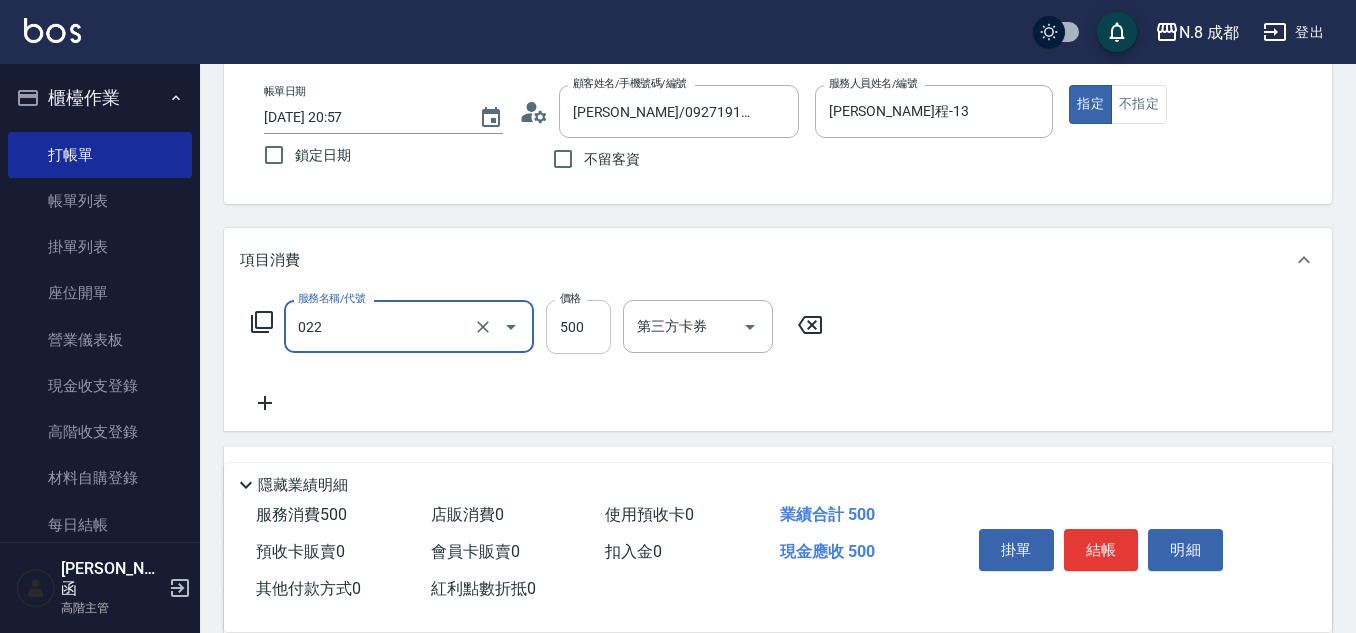 type on "洗+剪(022)" 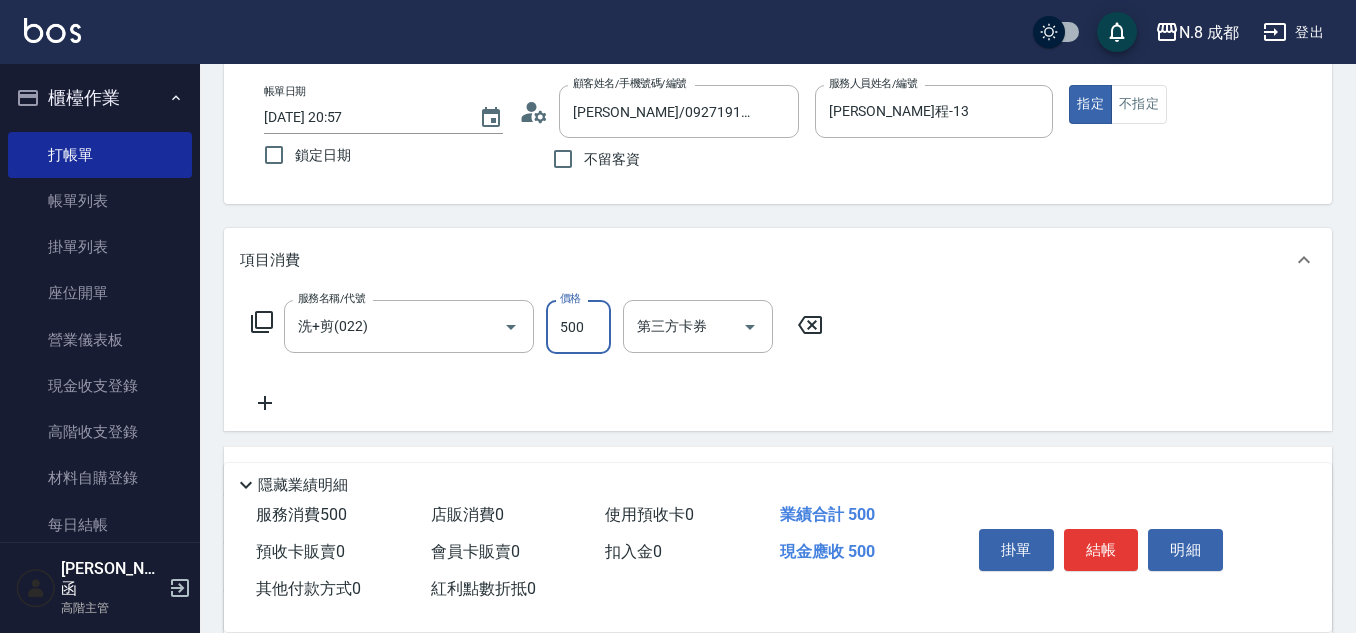 click on "500" at bounding box center [578, 327] 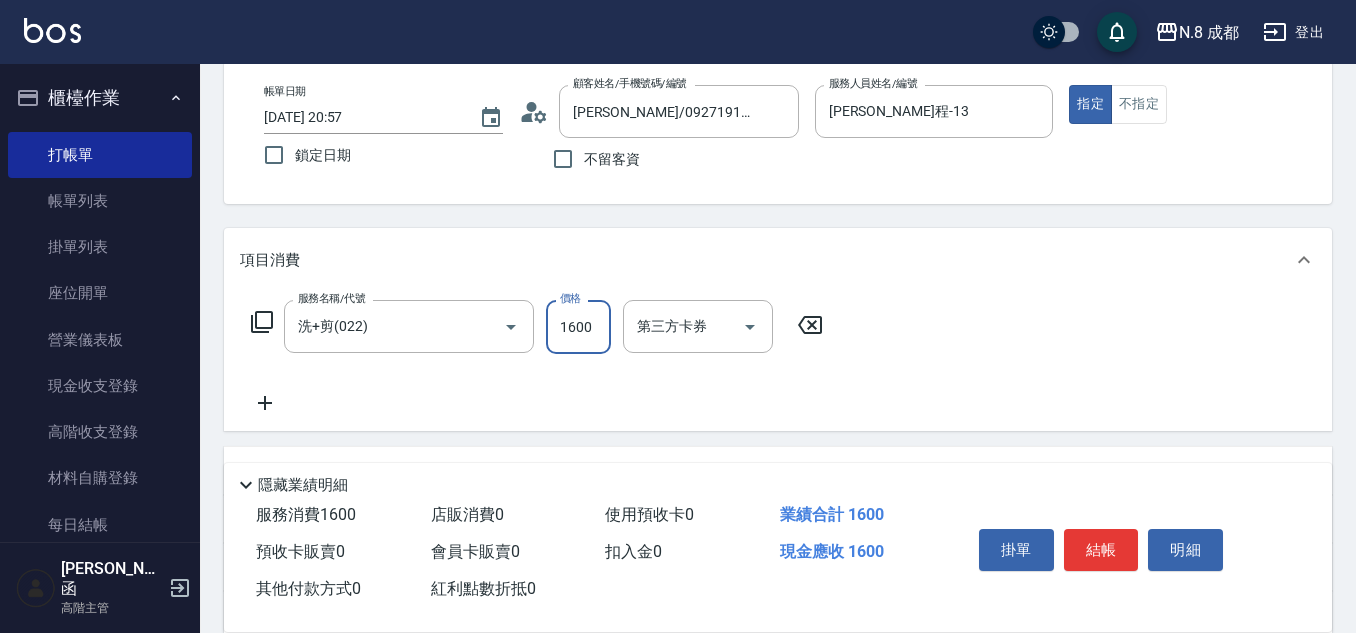 type on "1600" 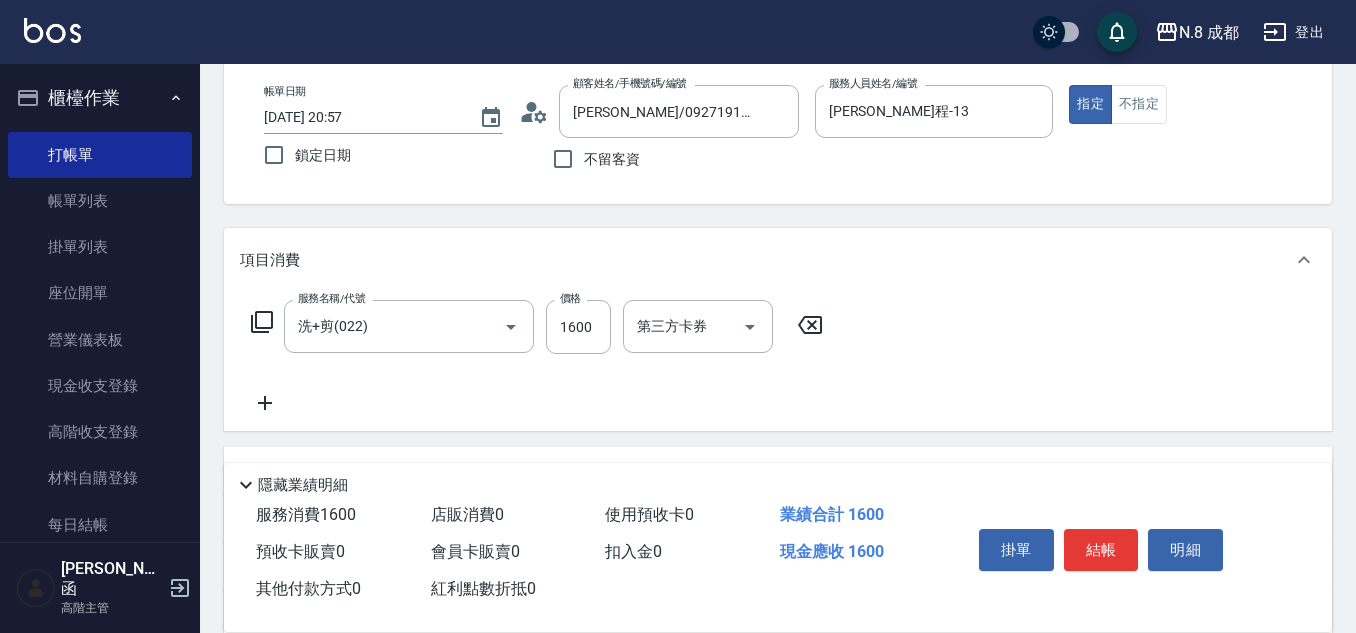 click on "服務名稱/代號 洗+剪(022) 服務名稱/代號 價格 1600 價格 第三方卡券 第三方卡券" at bounding box center (537, 357) 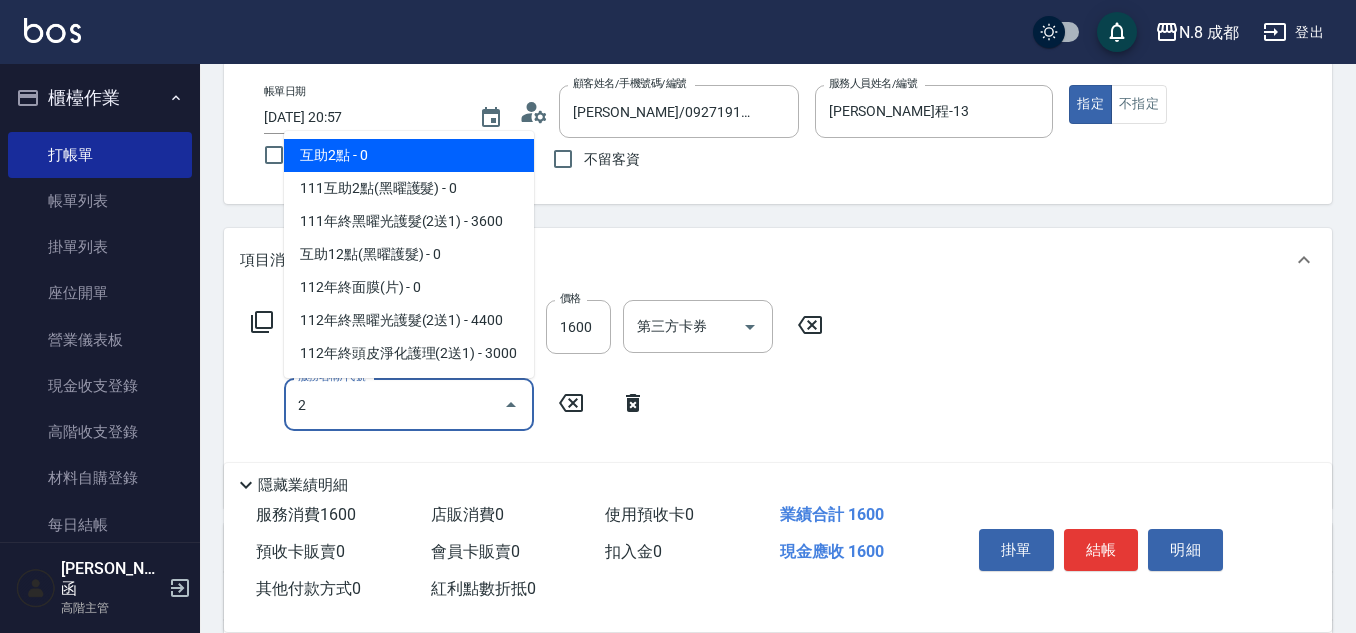 click on "互助2點 - 0" at bounding box center (409, 155) 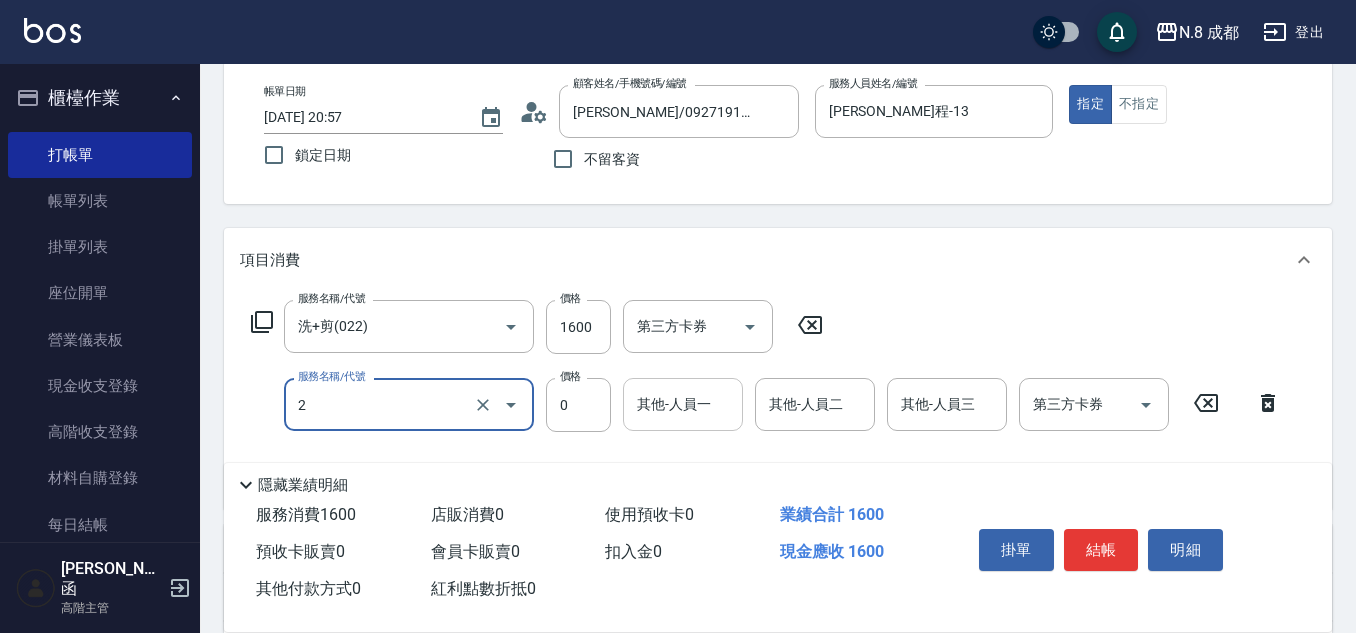type on "互助2點(2)" 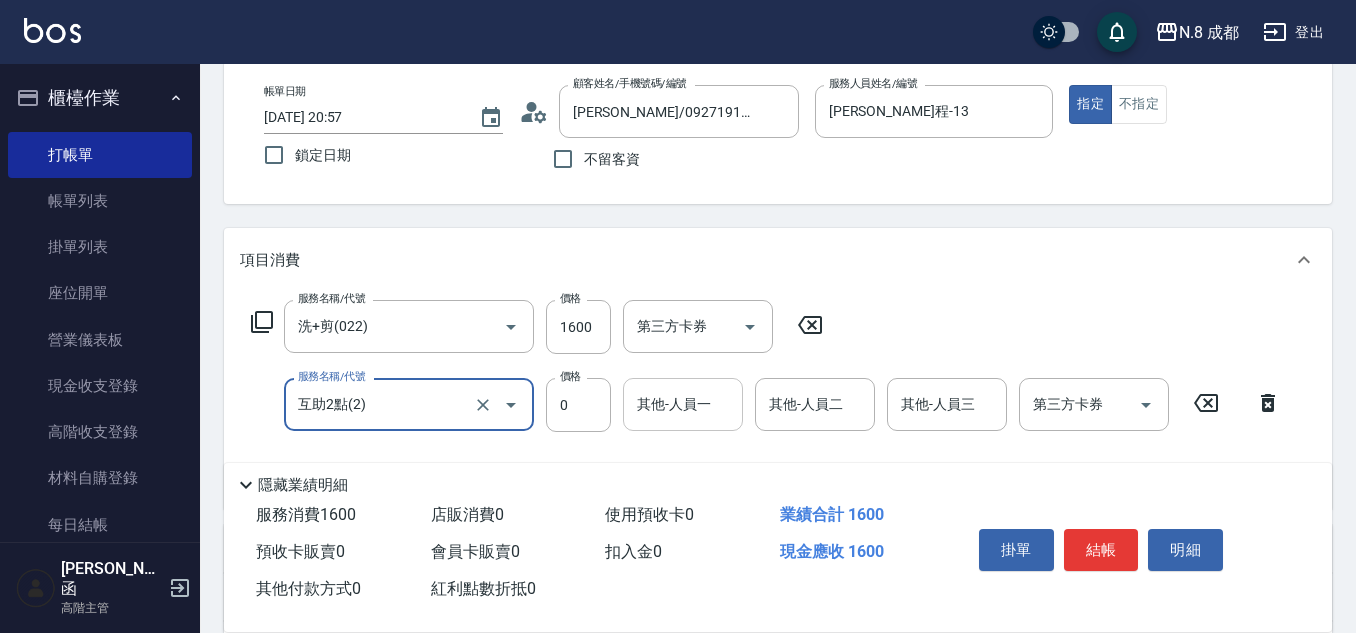 click on "其他-人員一 其他-人員一" at bounding box center (683, 404) 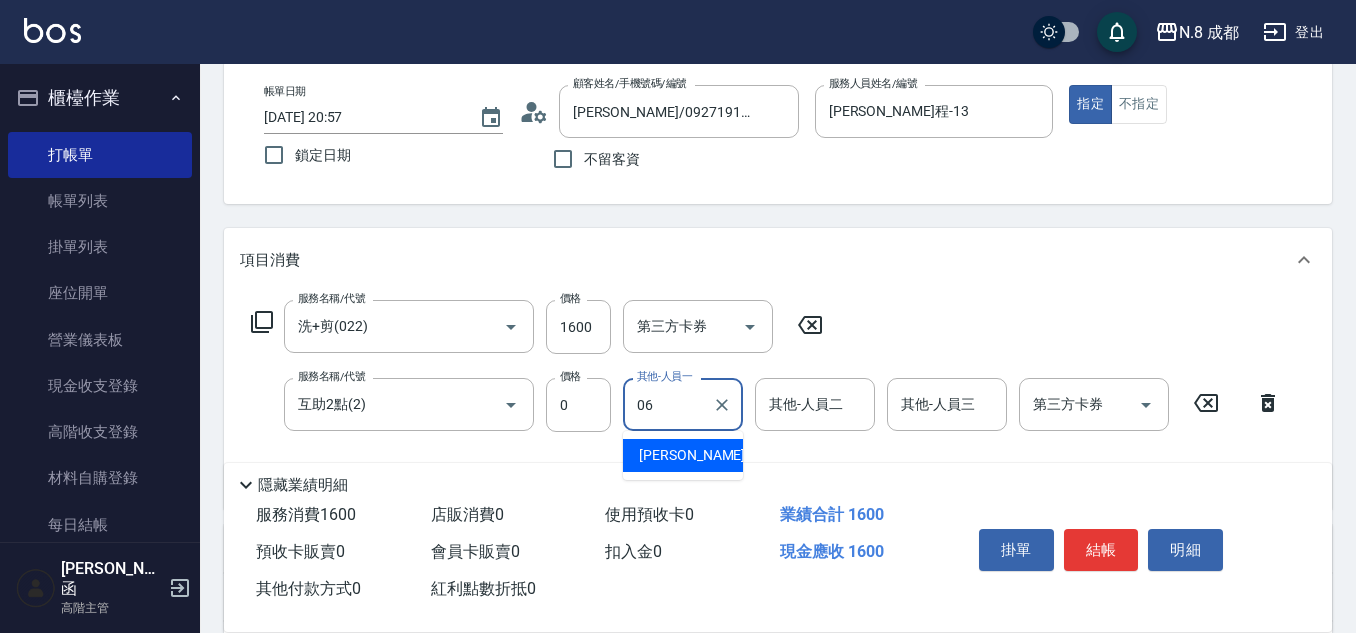 click on "王瀧彬 -06" at bounding box center (702, 455) 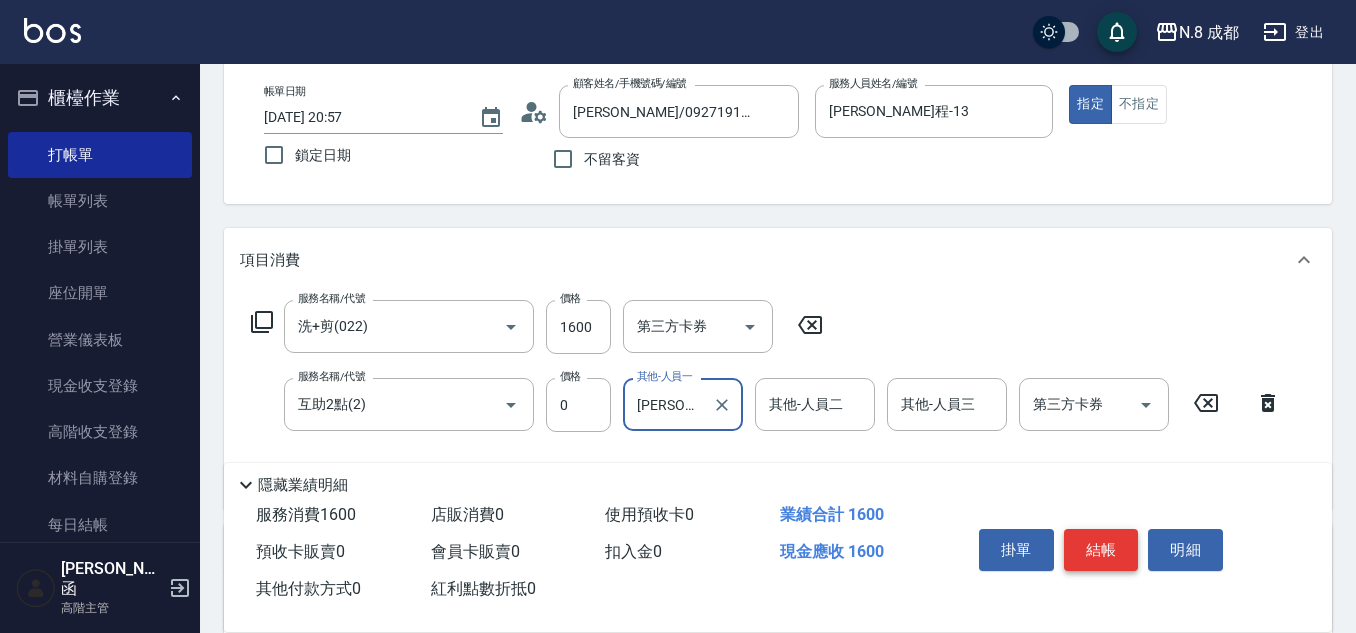 type on "王瀧彬-06" 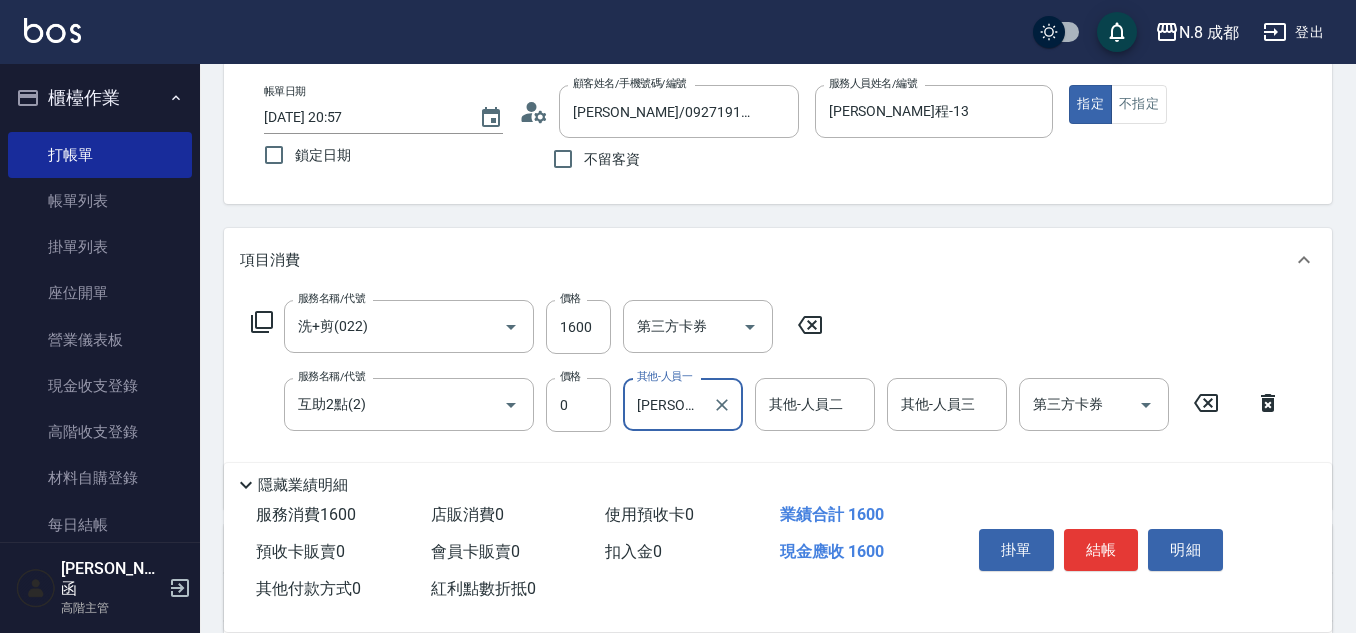 click on "結帳" at bounding box center [1101, 550] 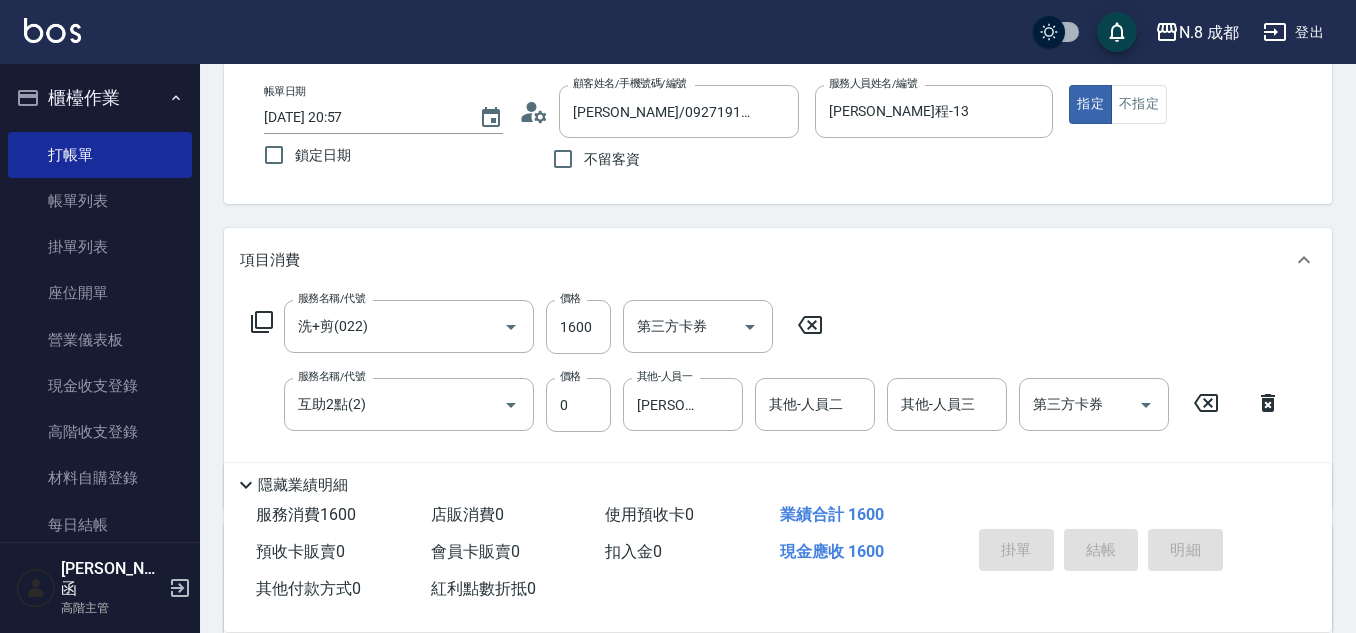 type 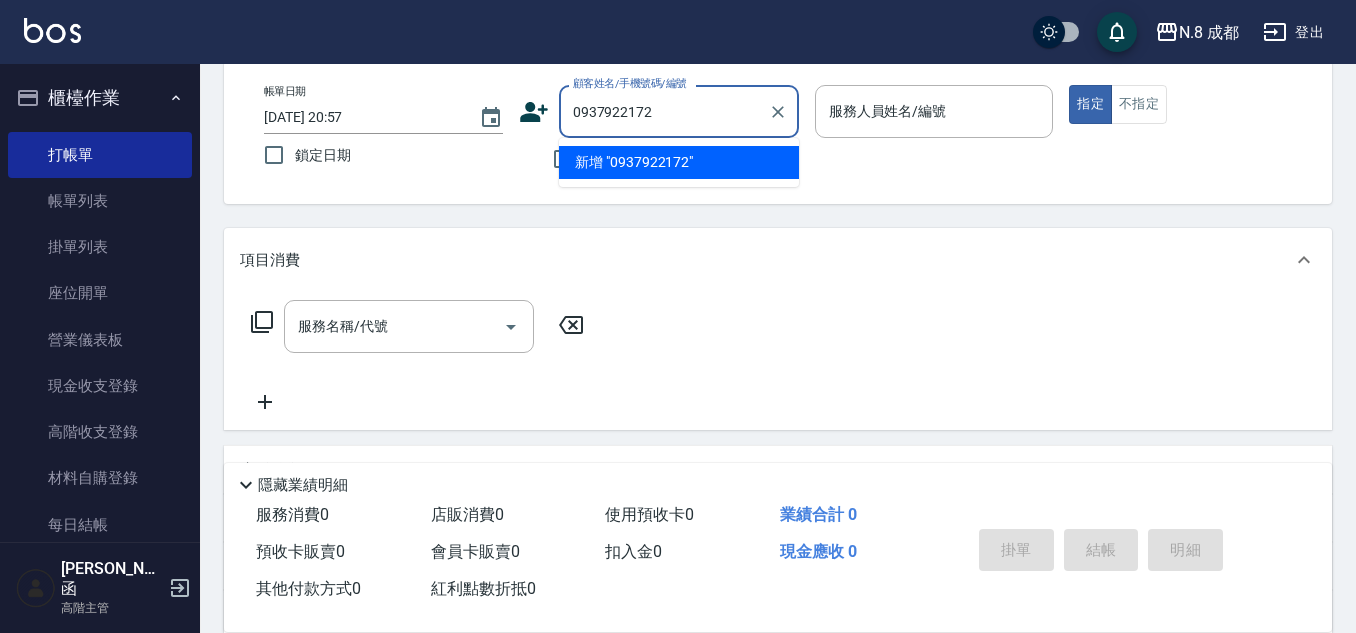 click on "新增 "0937922172"" at bounding box center (679, 162) 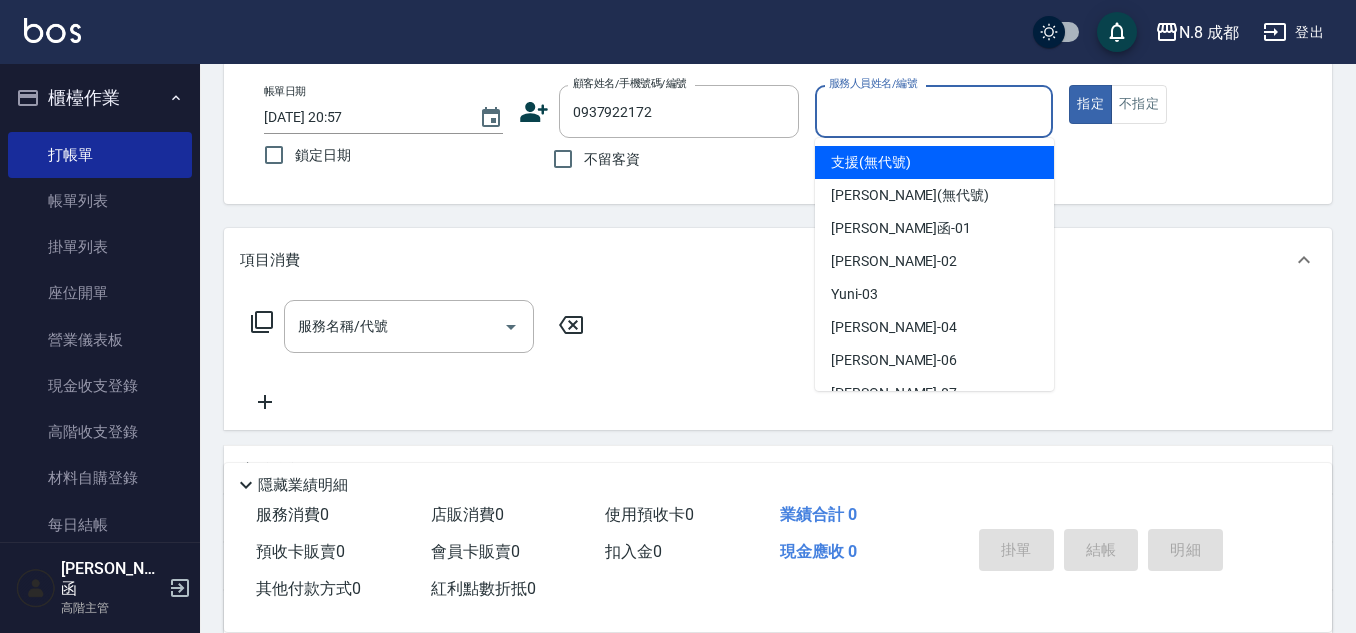 click on "服務人員姓名/編號" at bounding box center [934, 111] 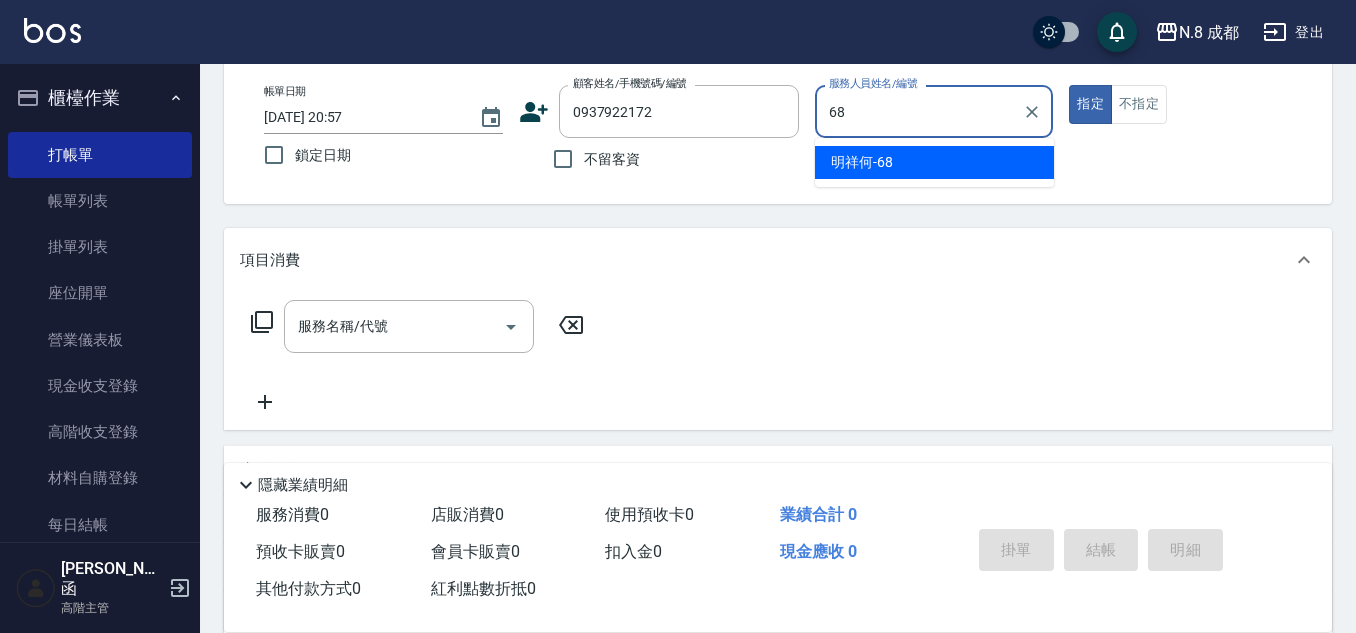 click on "明祥何 -68" at bounding box center (862, 162) 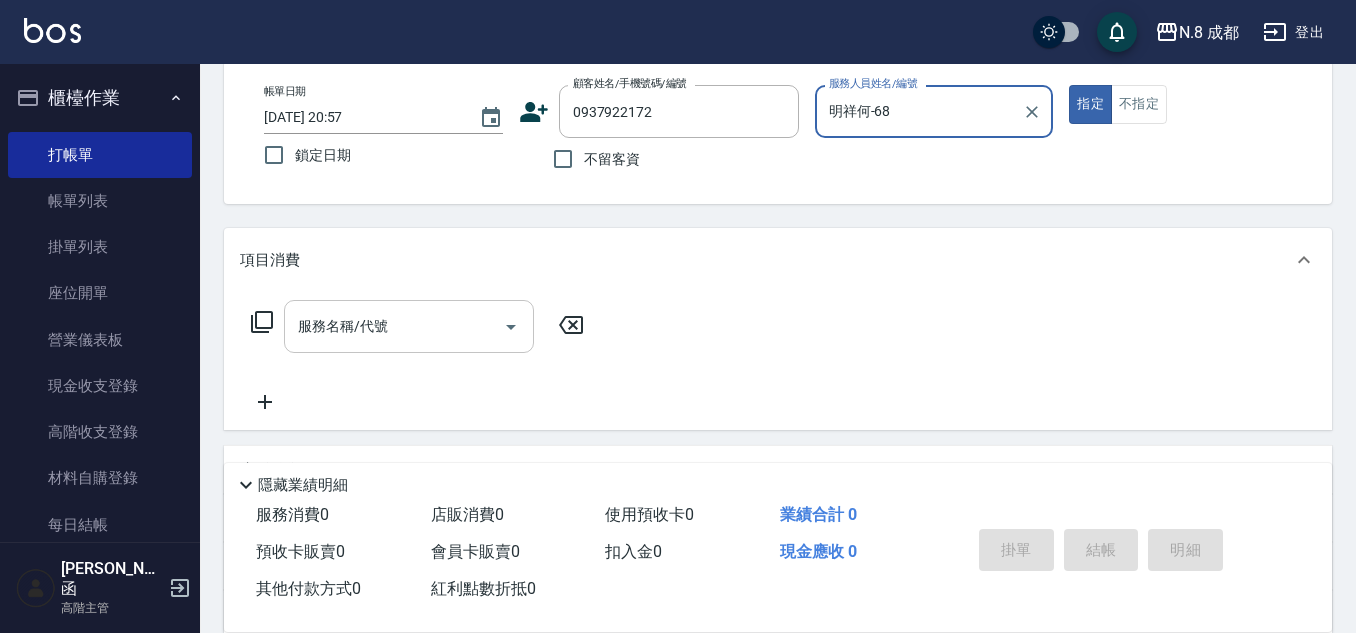 type on "明祥何-68" 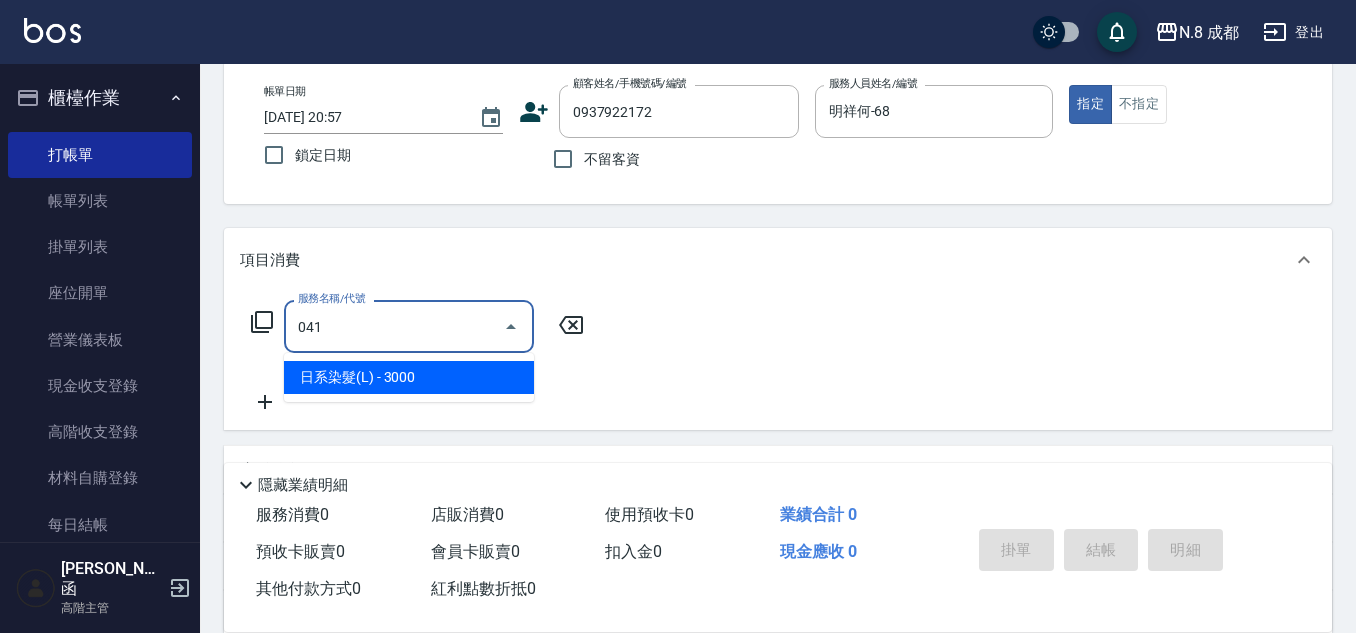 drag, startPoint x: 385, startPoint y: 377, endPoint x: 412, endPoint y: 376, distance: 27.018513 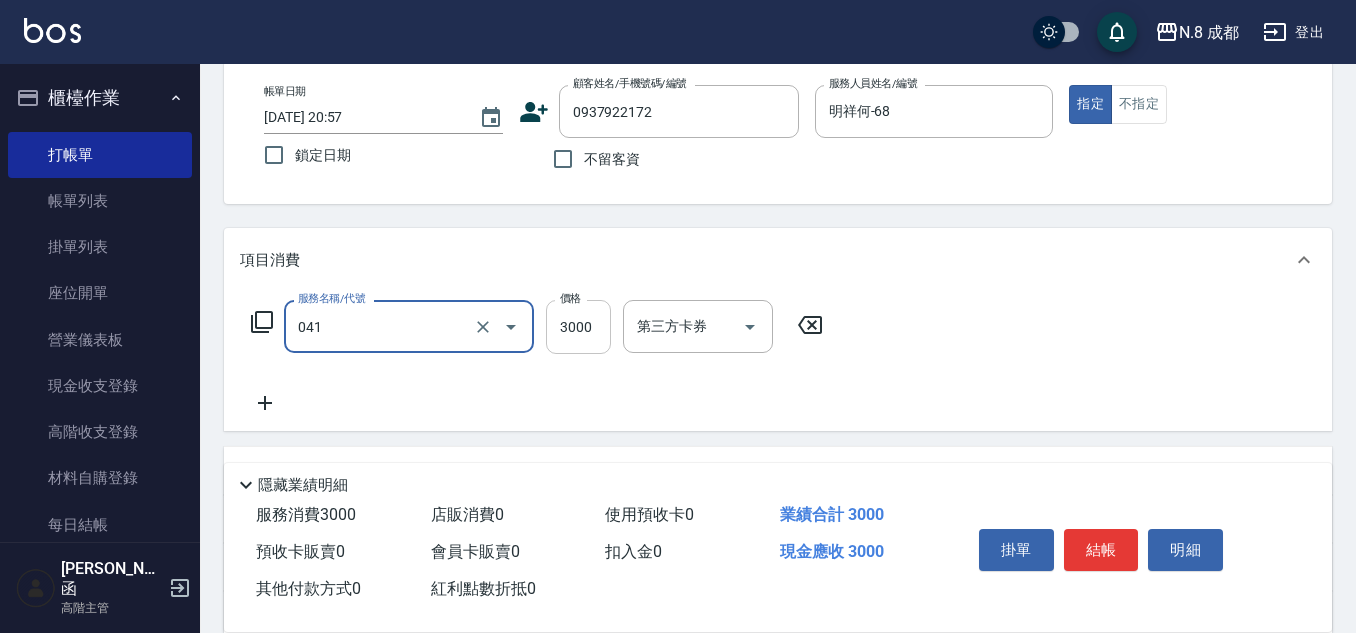 type on "日系染髮(L)(041)" 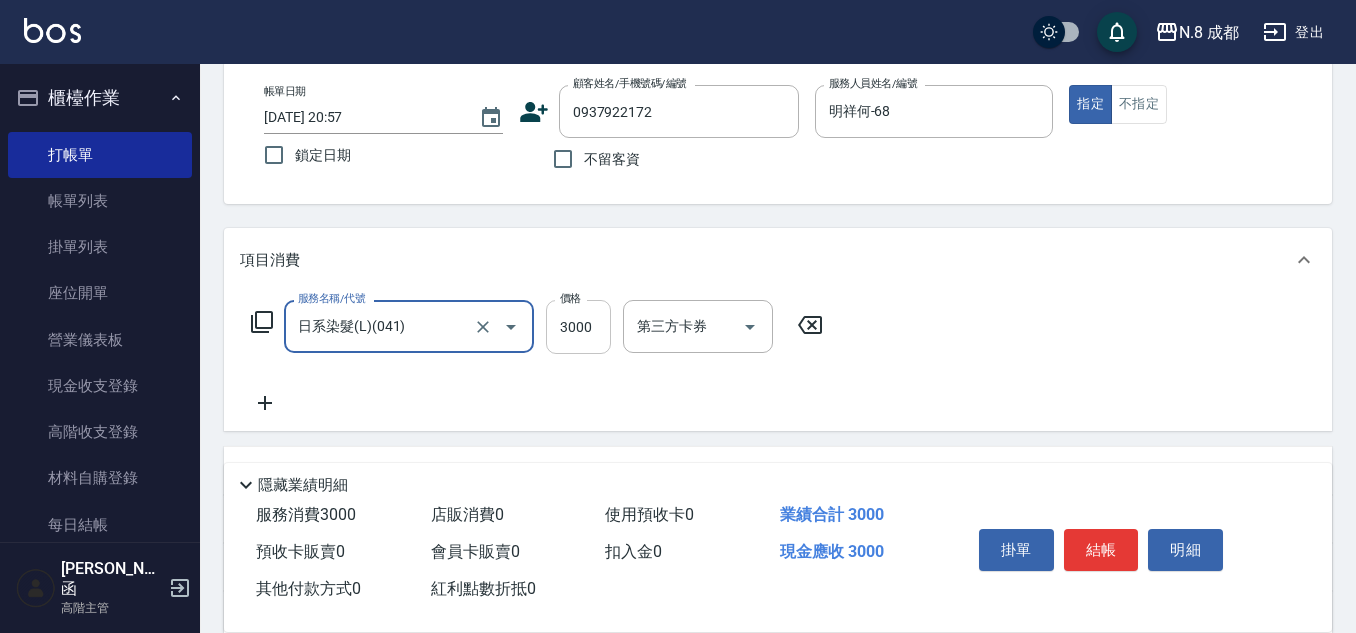 click on "3000" at bounding box center (578, 327) 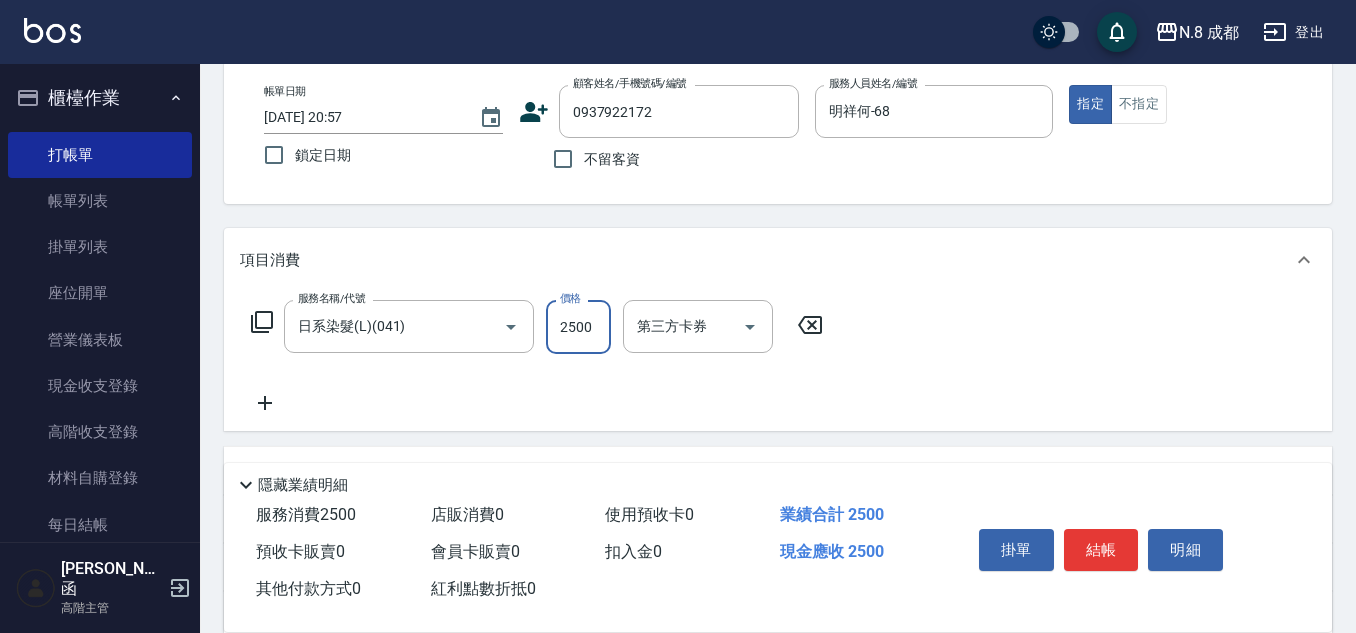 type on "2500" 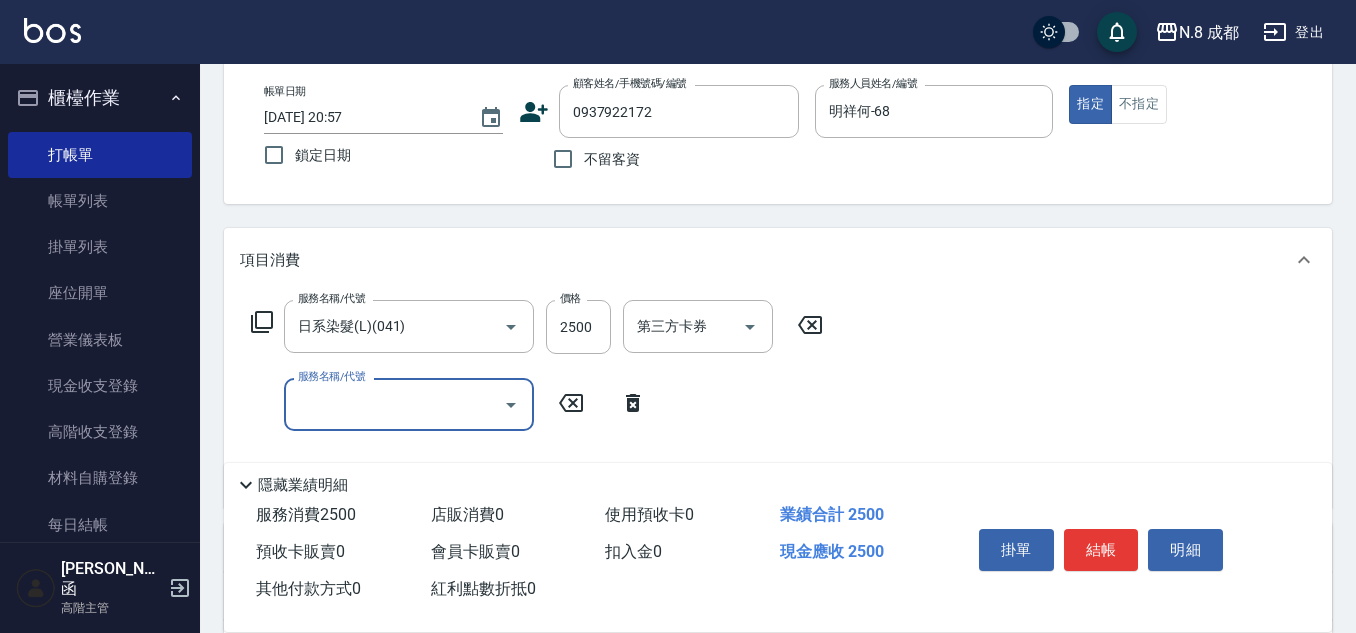 click on "服務名稱/代號" at bounding box center (394, 404) 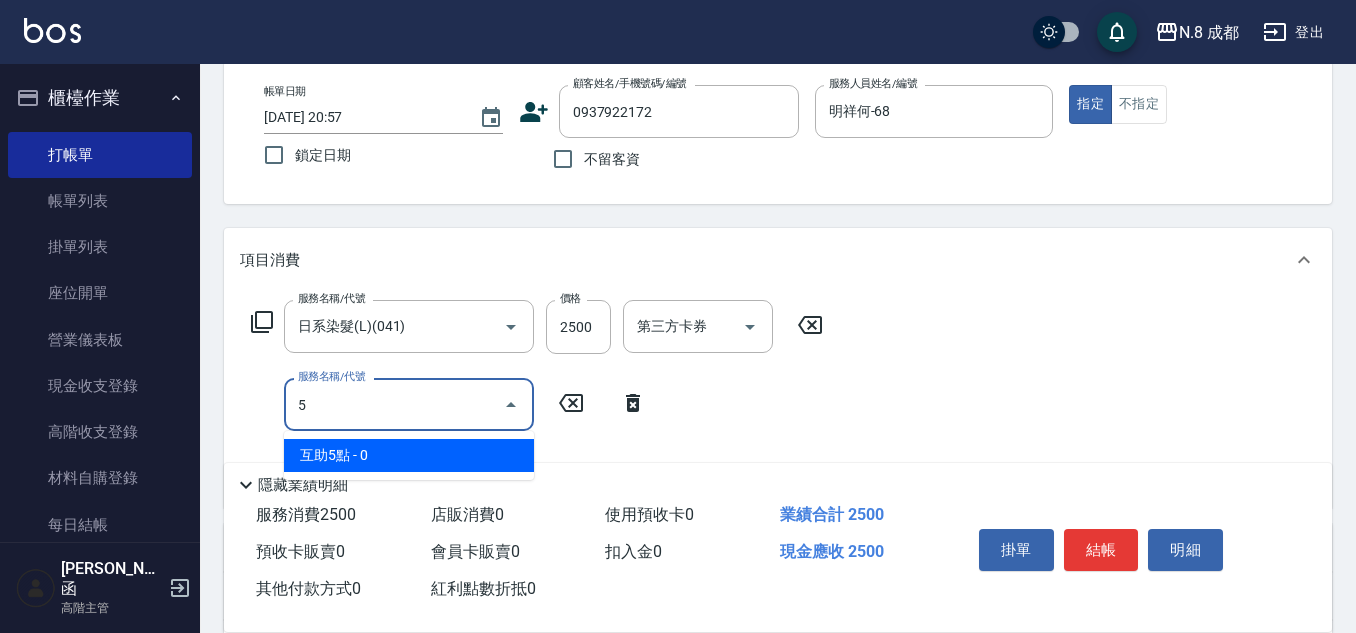 click on "互助5點 - 0" at bounding box center [409, 455] 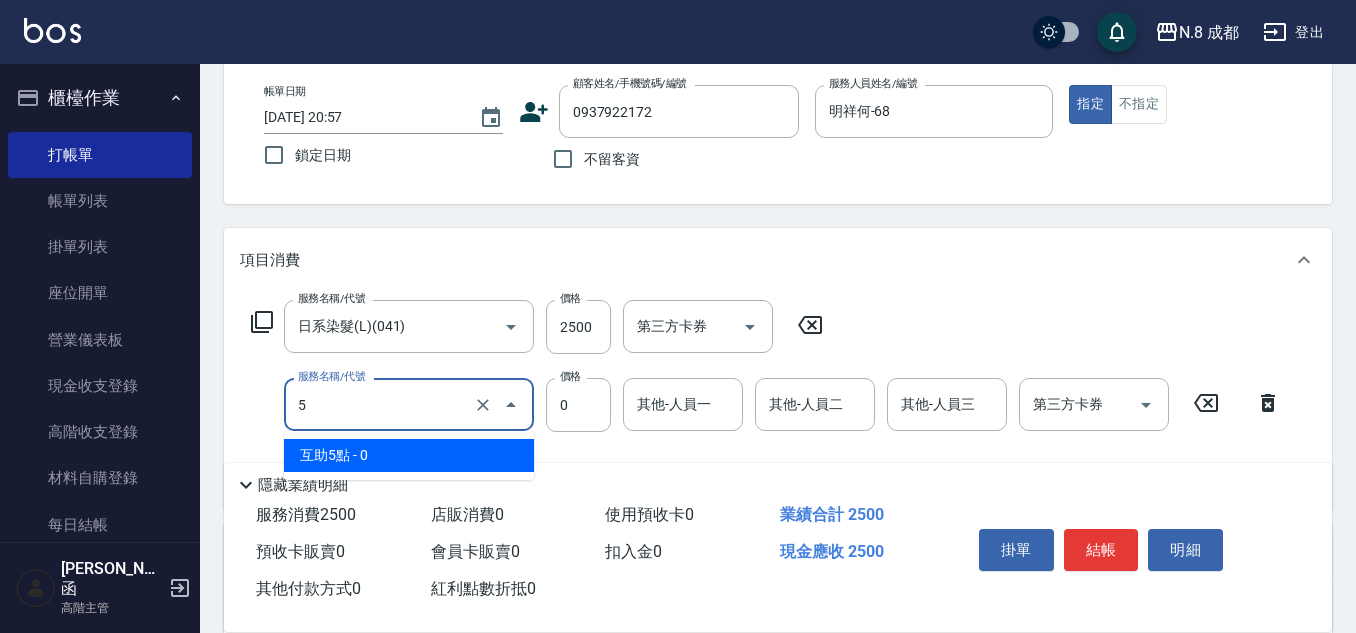 drag, startPoint x: 342, startPoint y: 395, endPoint x: 244, endPoint y: 394, distance: 98.005104 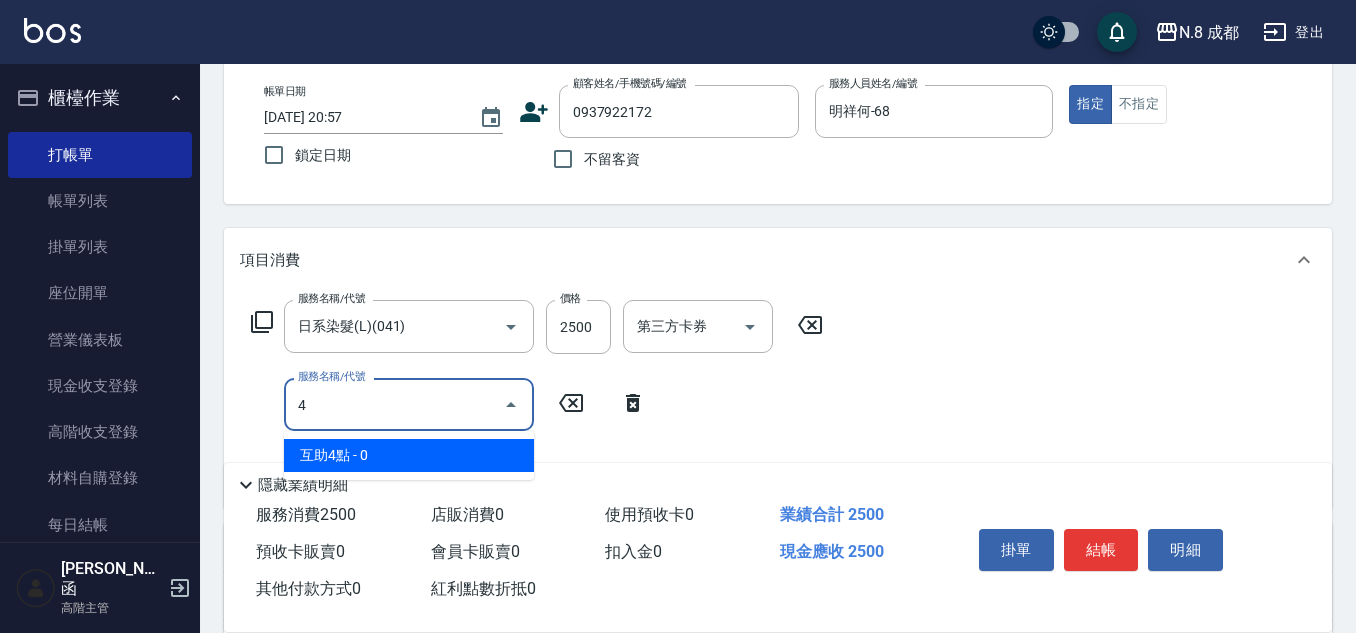 drag, startPoint x: 363, startPoint y: 456, endPoint x: 569, endPoint y: 435, distance: 207.06763 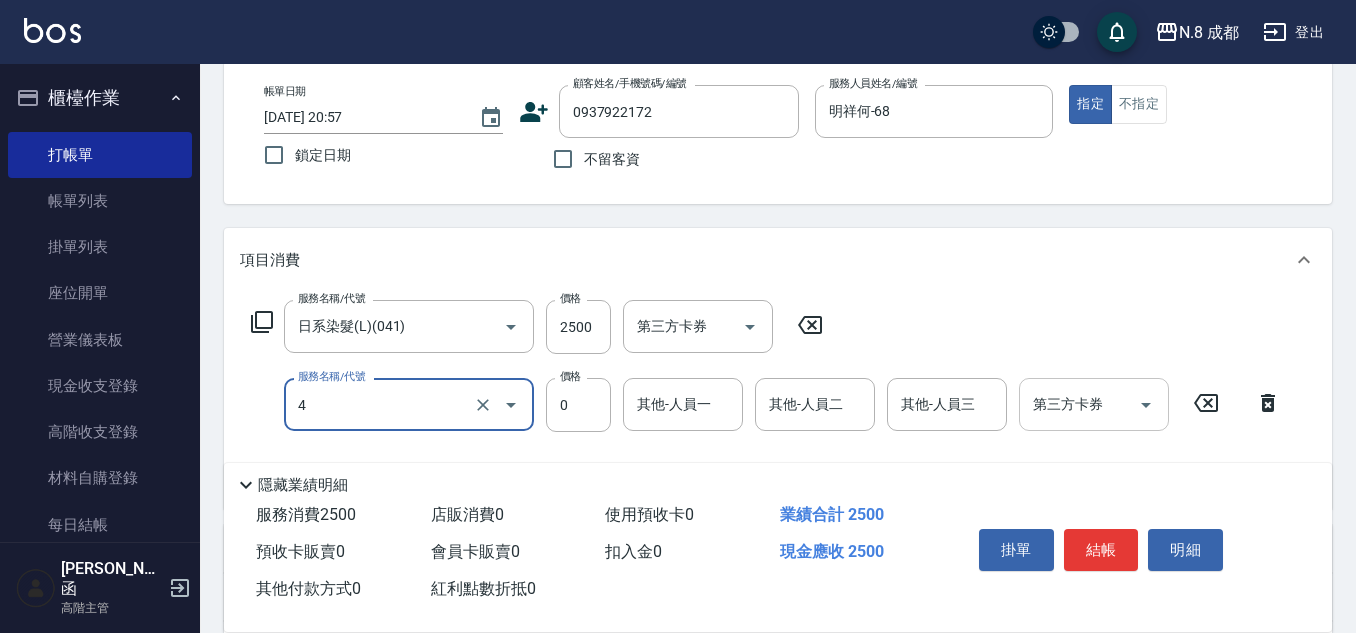 type on "互助4點(4)" 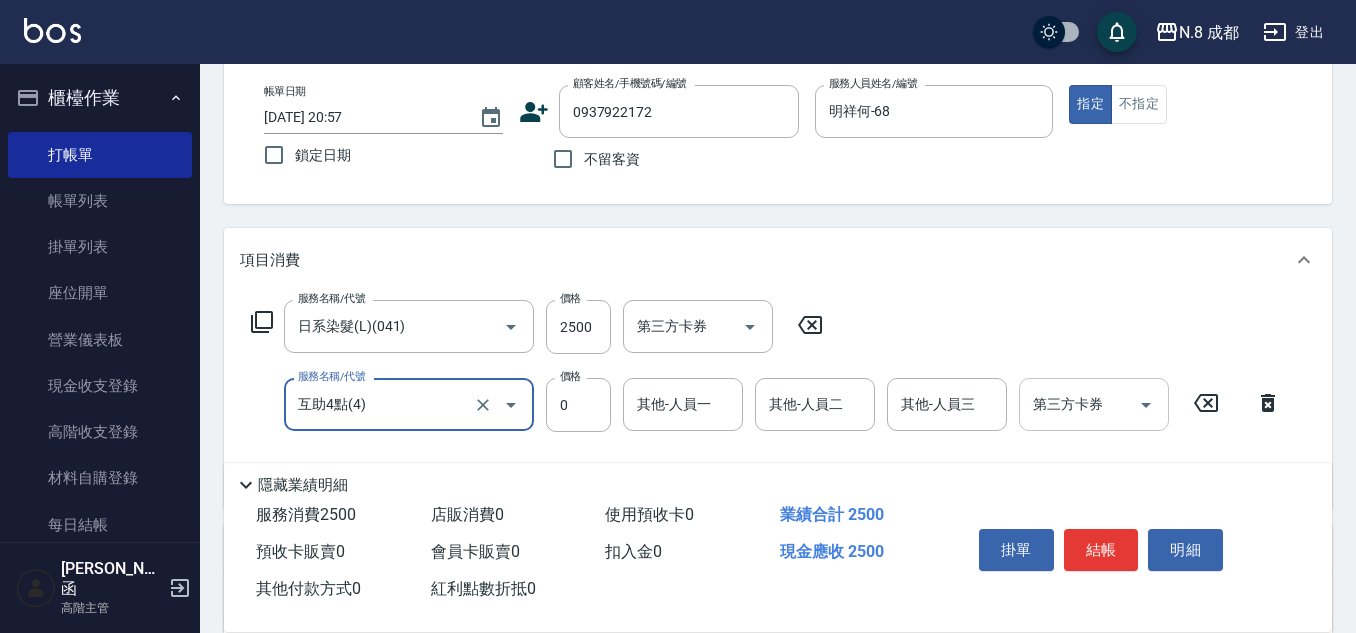 click on "其他-人員一 其他-人員一" at bounding box center (683, 404) 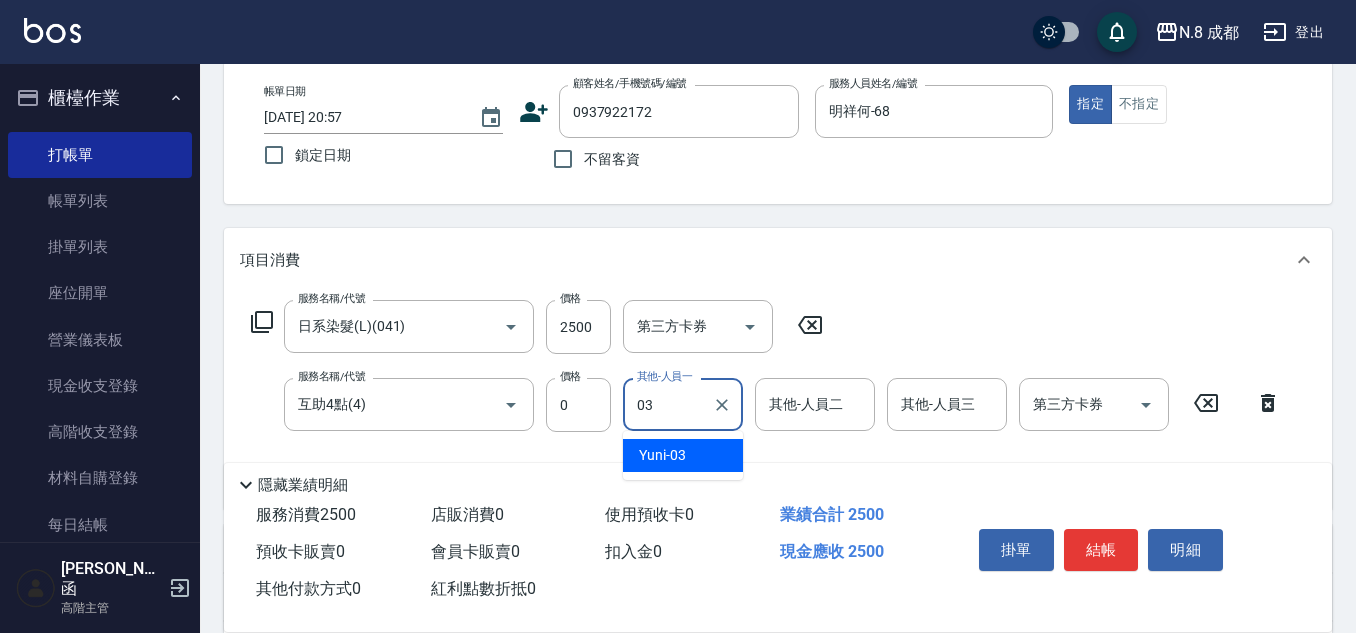 click on "Yuni -03" at bounding box center [683, 455] 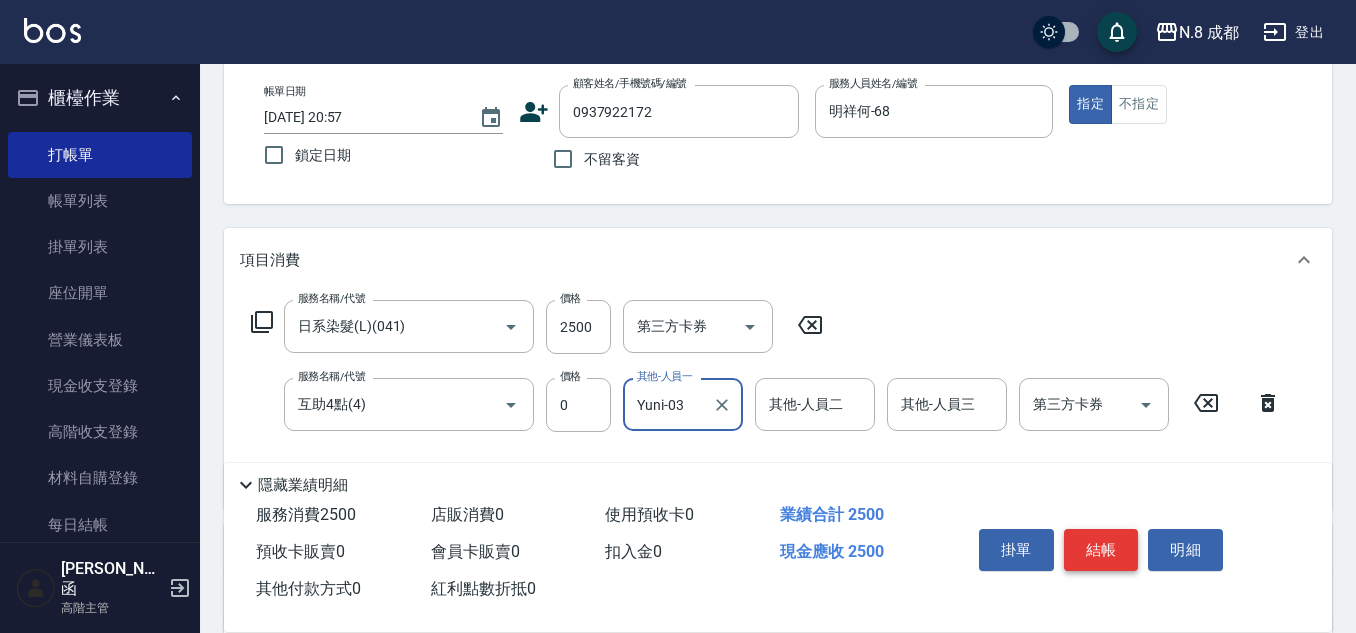 type on "Yuni-03" 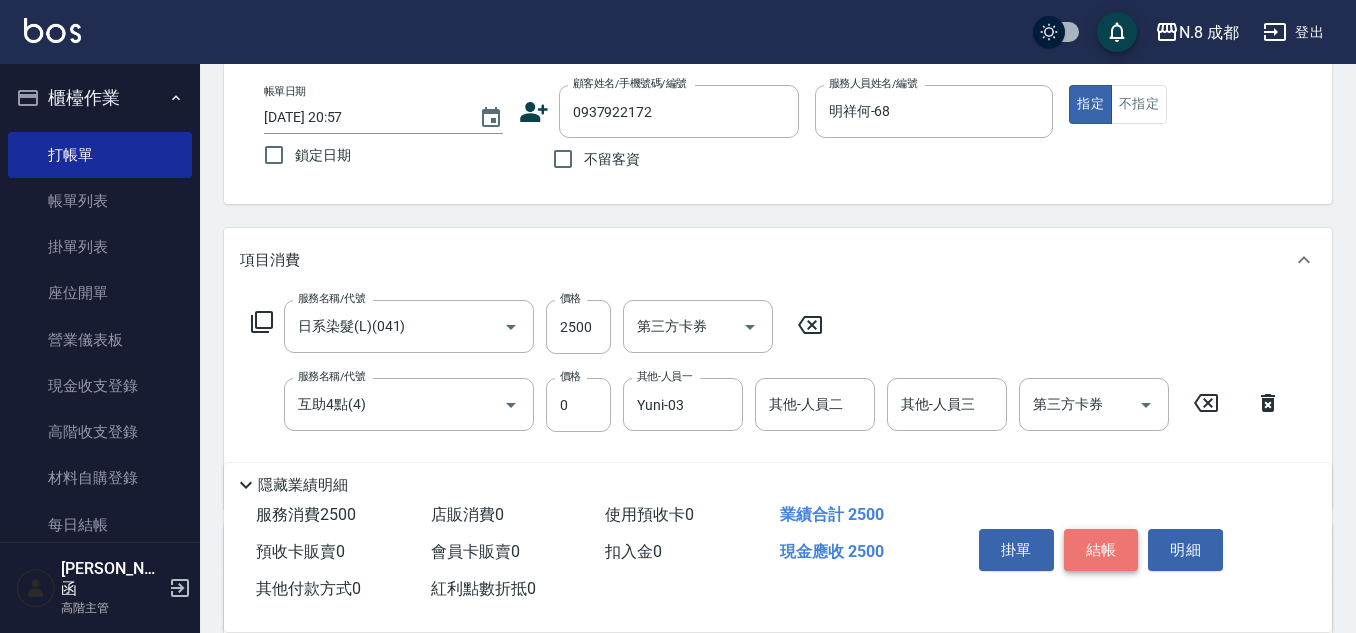 click on "結帳" at bounding box center [1101, 550] 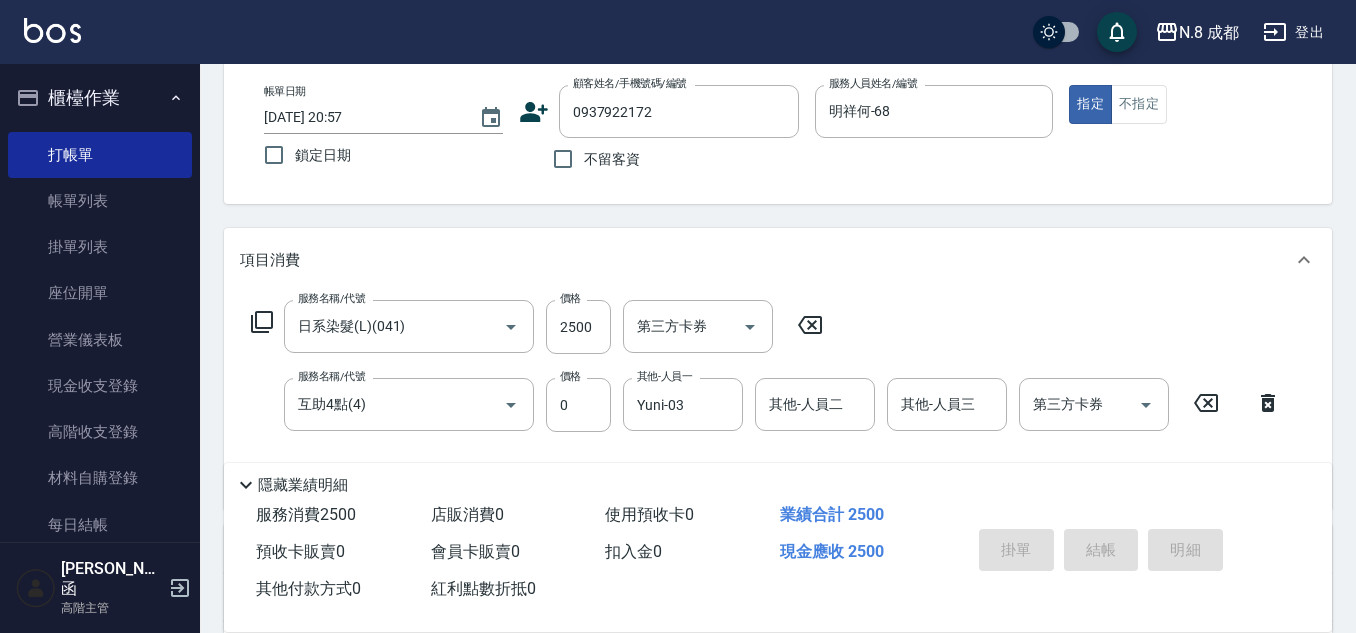 type 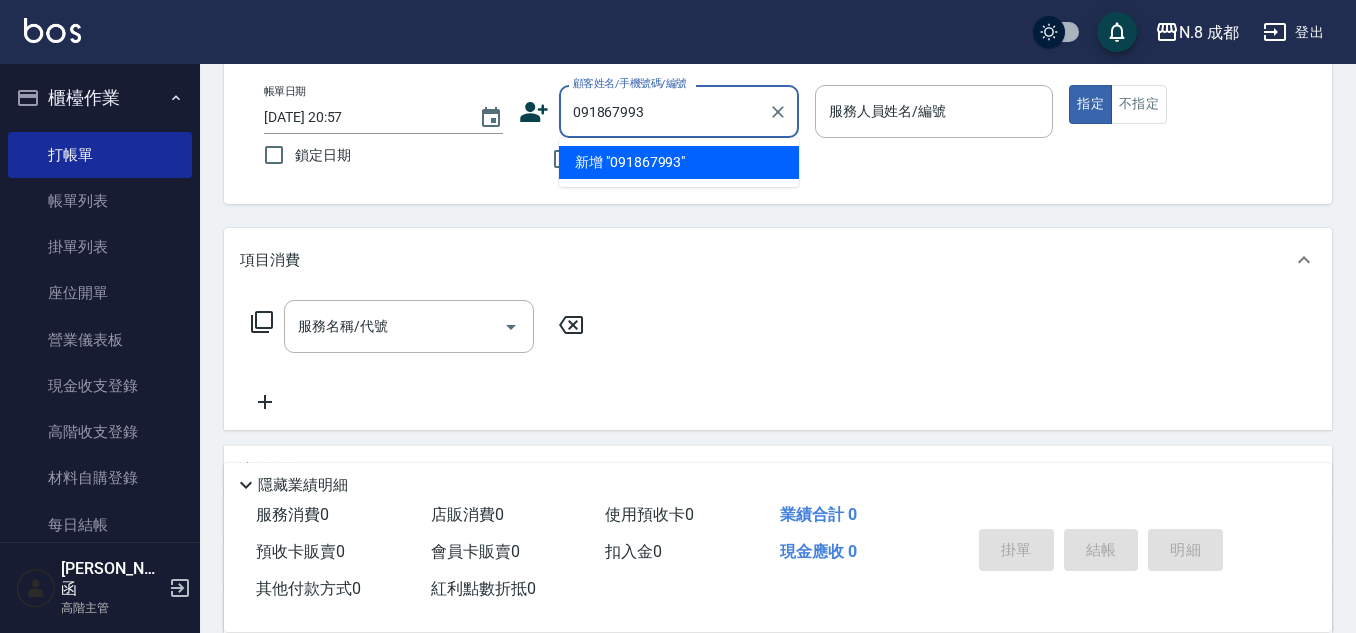 type on "0918679933" 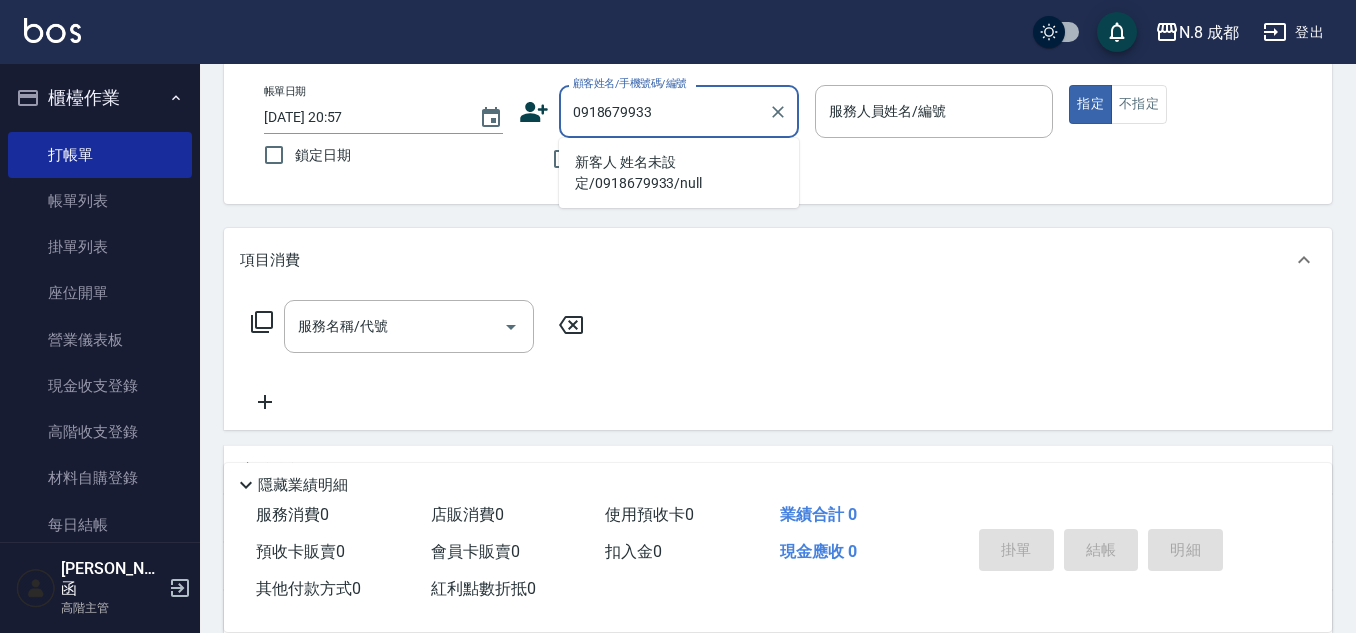 click on "新客人 姓名未設定/0918679933/null" at bounding box center [679, 173] 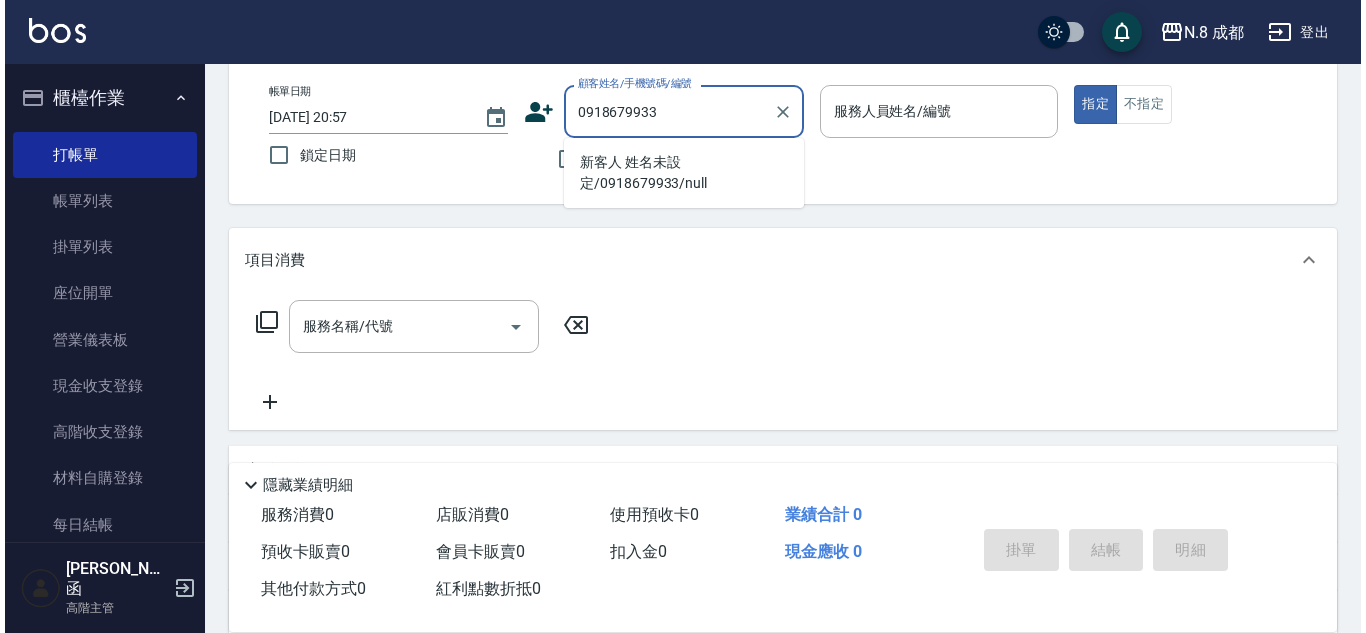 scroll, scrollTop: 0, scrollLeft: 0, axis: both 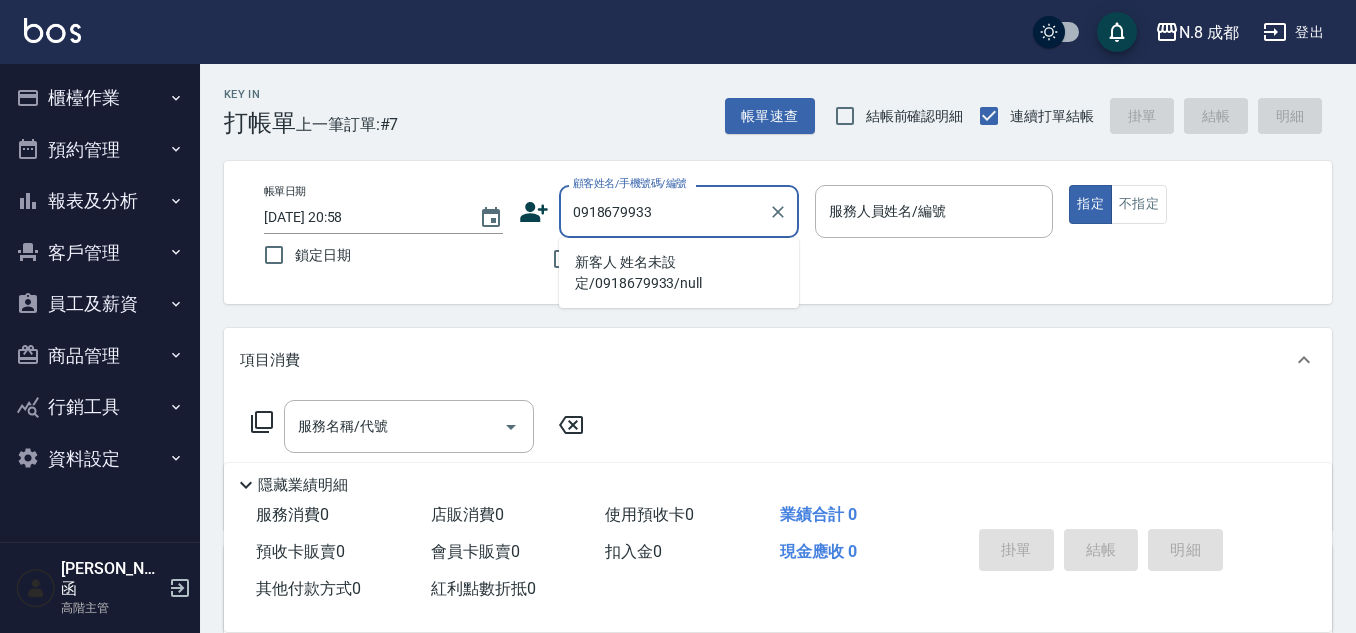 click on "新客人 姓名未設定/0918679933/null" at bounding box center [679, 273] 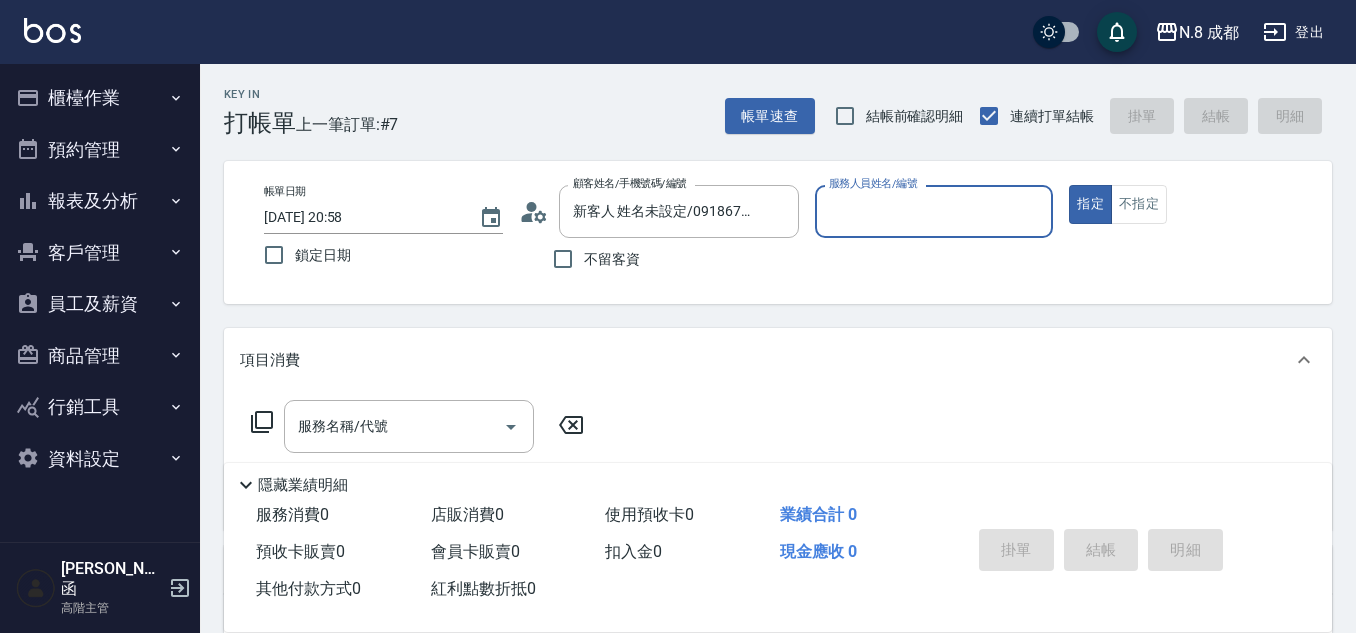 click on "服務人員姓名/編號" at bounding box center [934, 211] 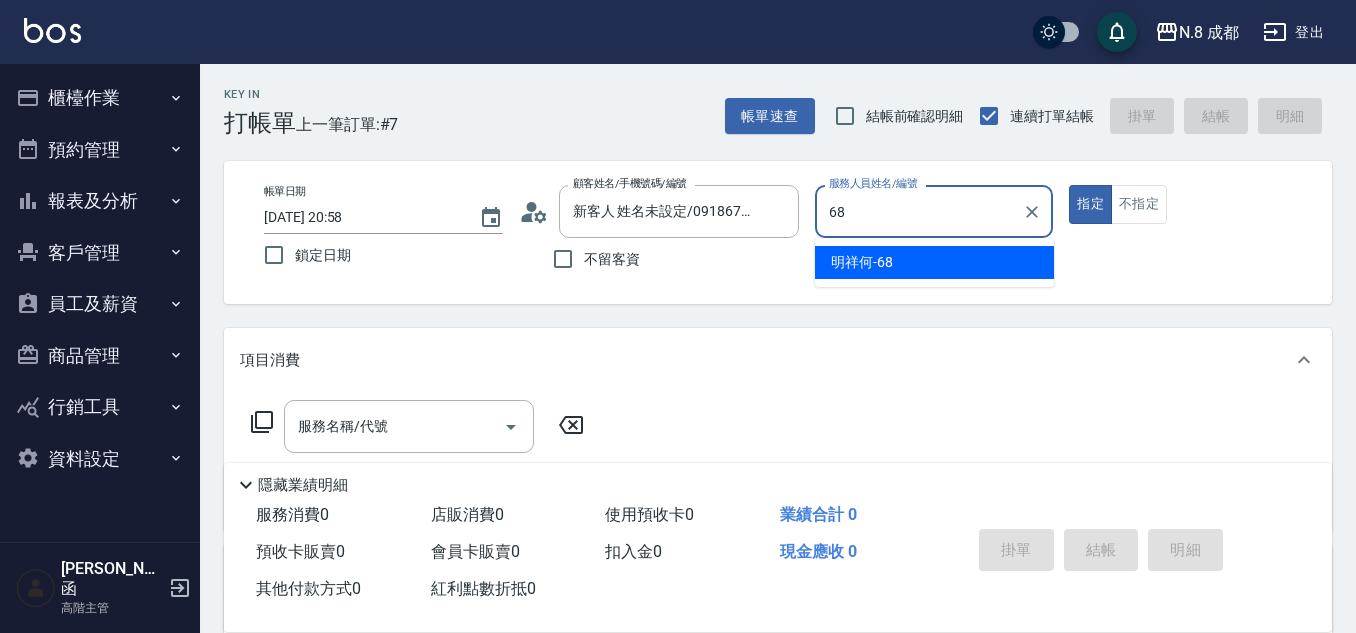 click on "明祥何 -68" at bounding box center (862, 262) 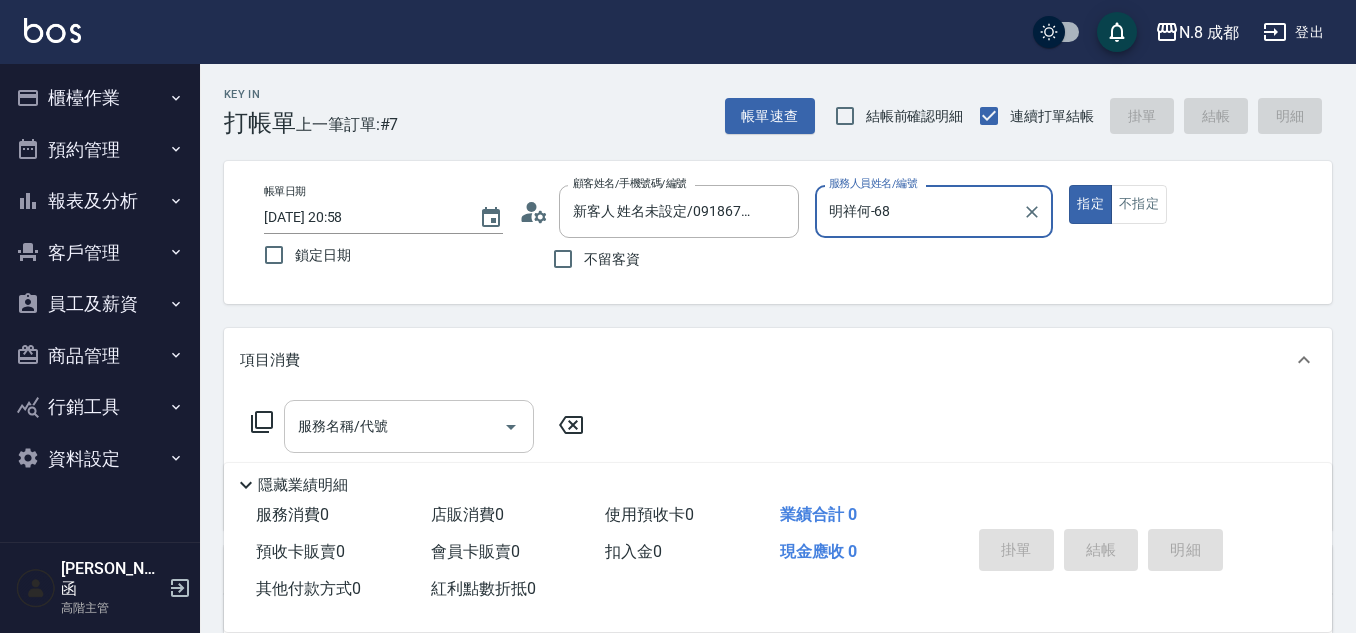 type on "明祥何-68" 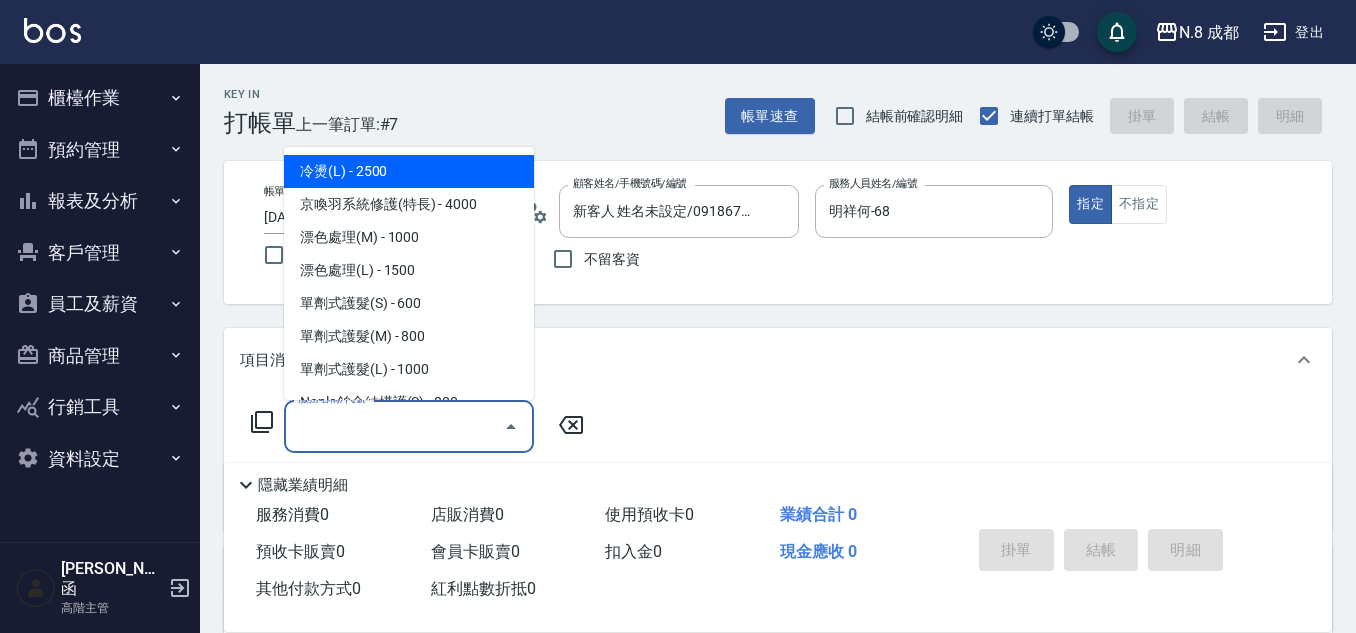 drag, startPoint x: 387, startPoint y: 416, endPoint x: 400, endPoint y: 412, distance: 13.601471 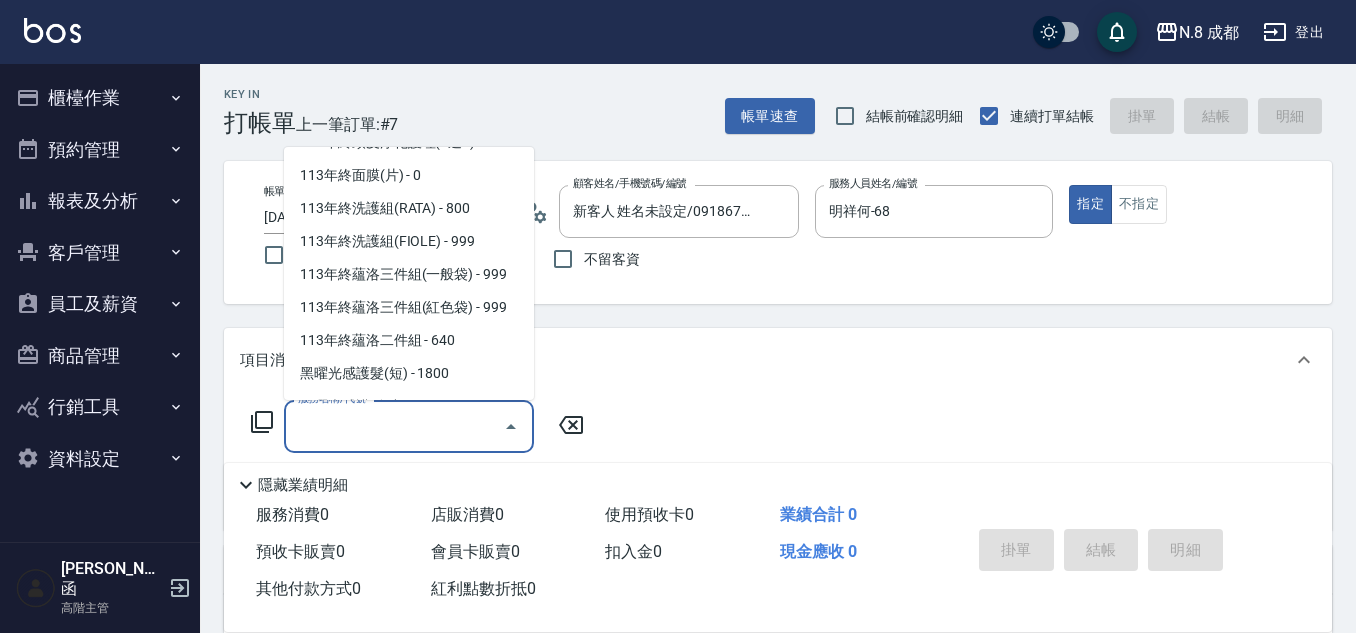 scroll, scrollTop: 2697, scrollLeft: 0, axis: vertical 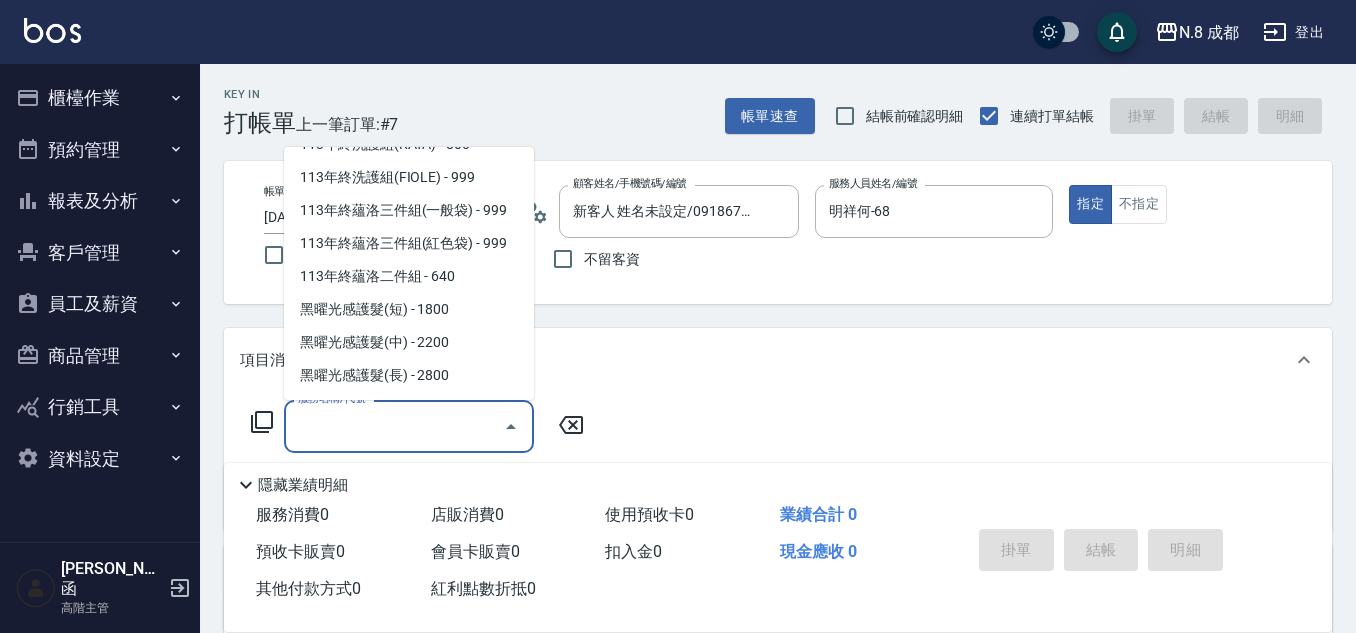 click on "黑曜光感護髮(中) - 2200" at bounding box center (409, 342) 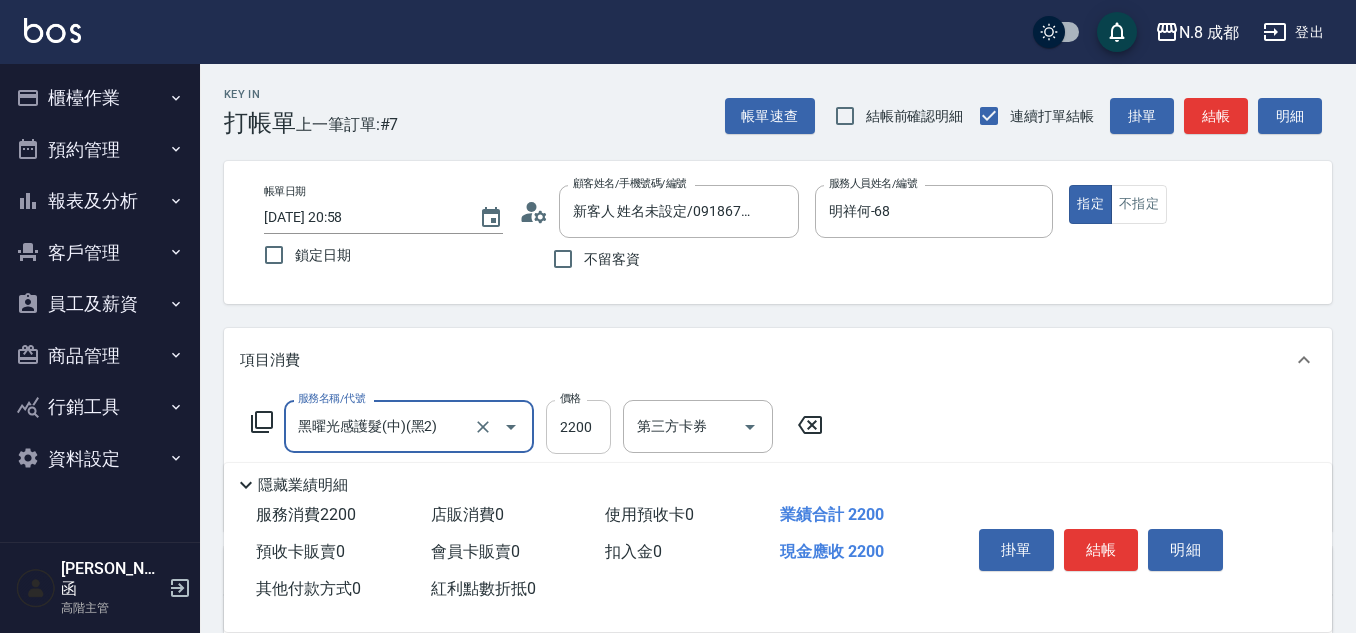 click on "2200" at bounding box center (578, 427) 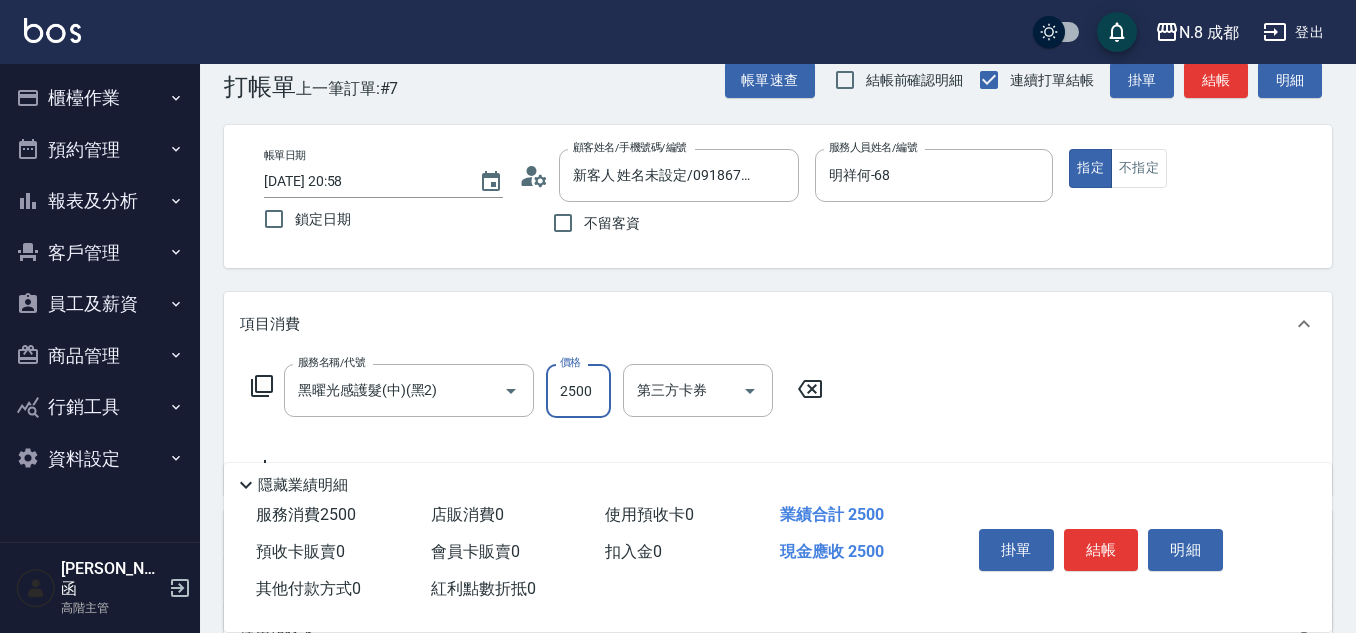 scroll, scrollTop: 100, scrollLeft: 0, axis: vertical 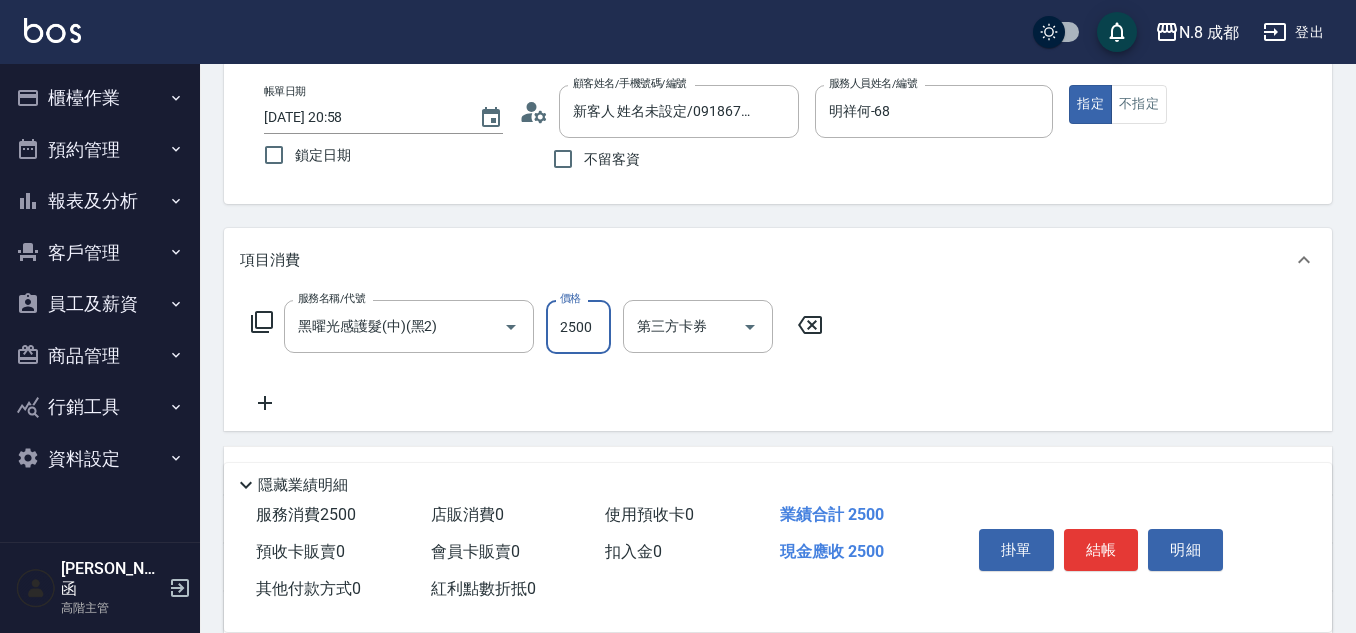 click 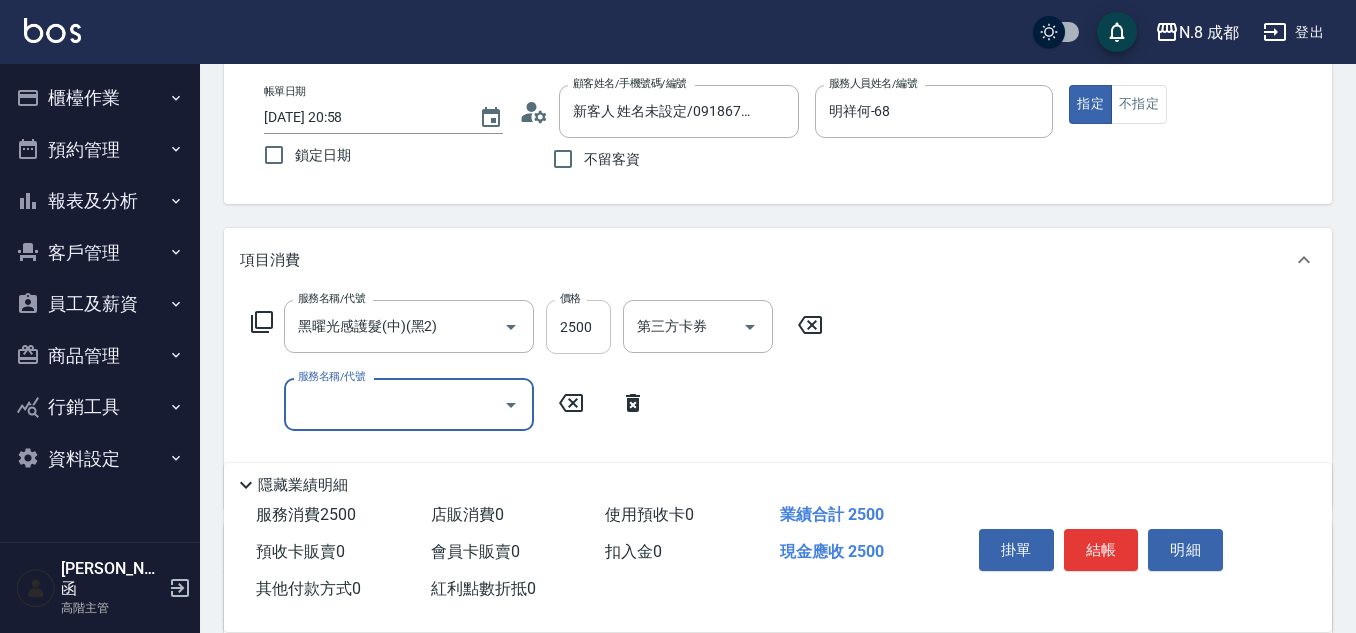click on "2500" at bounding box center [578, 327] 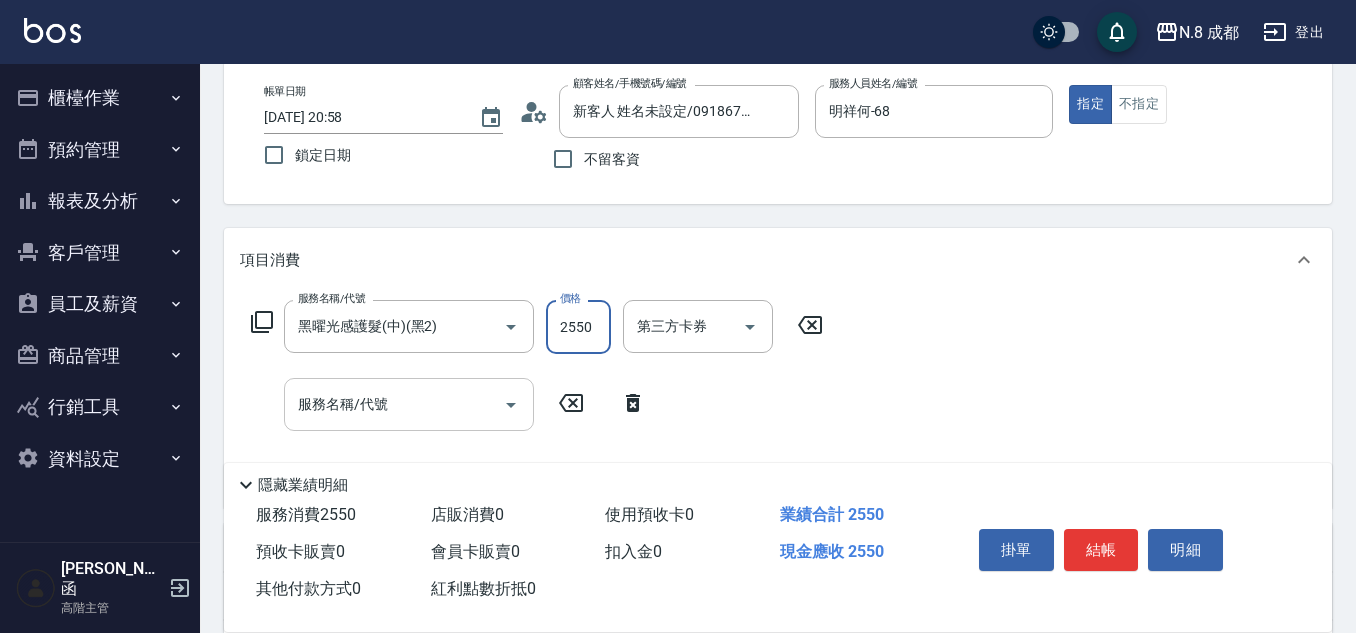 type on "2550" 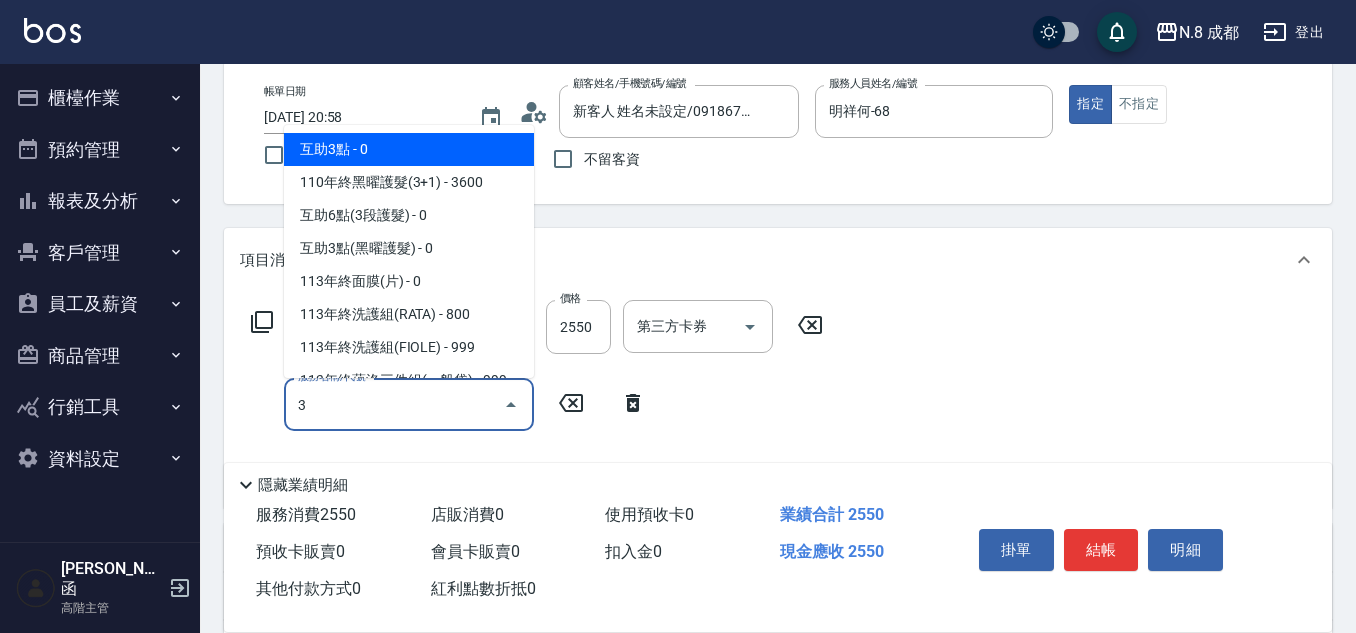 click on "互助3點 - 0" at bounding box center (409, 149) 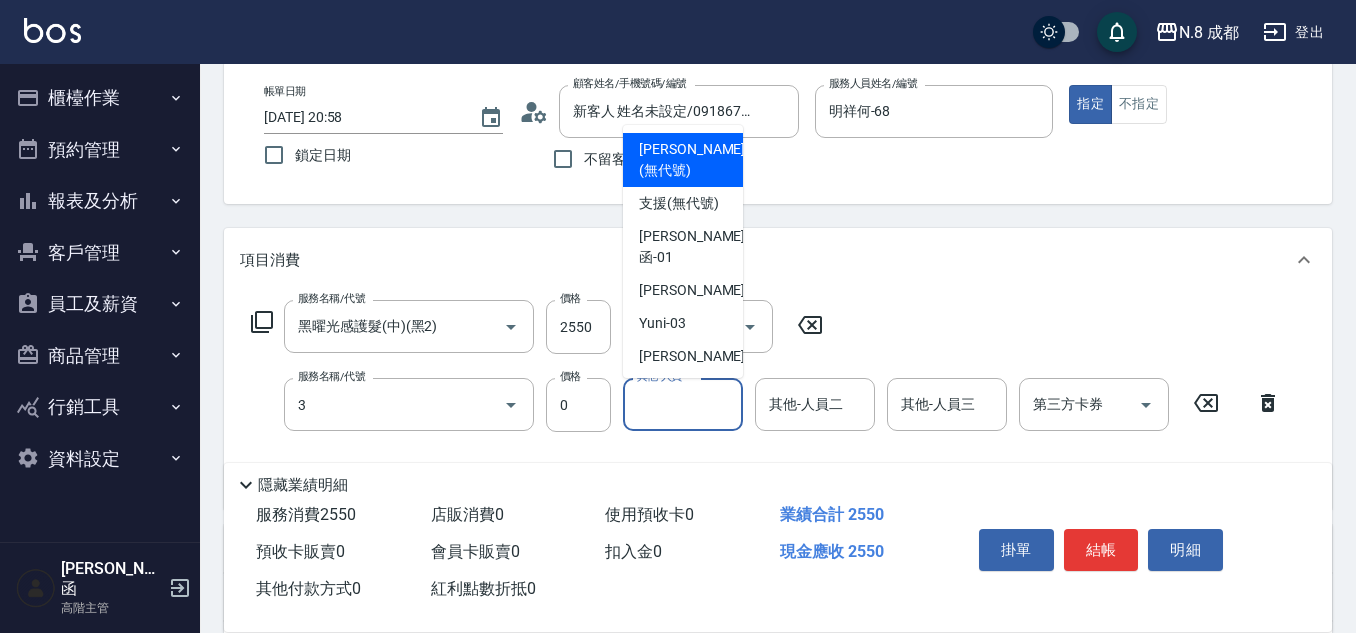 type on "互助3點(3)" 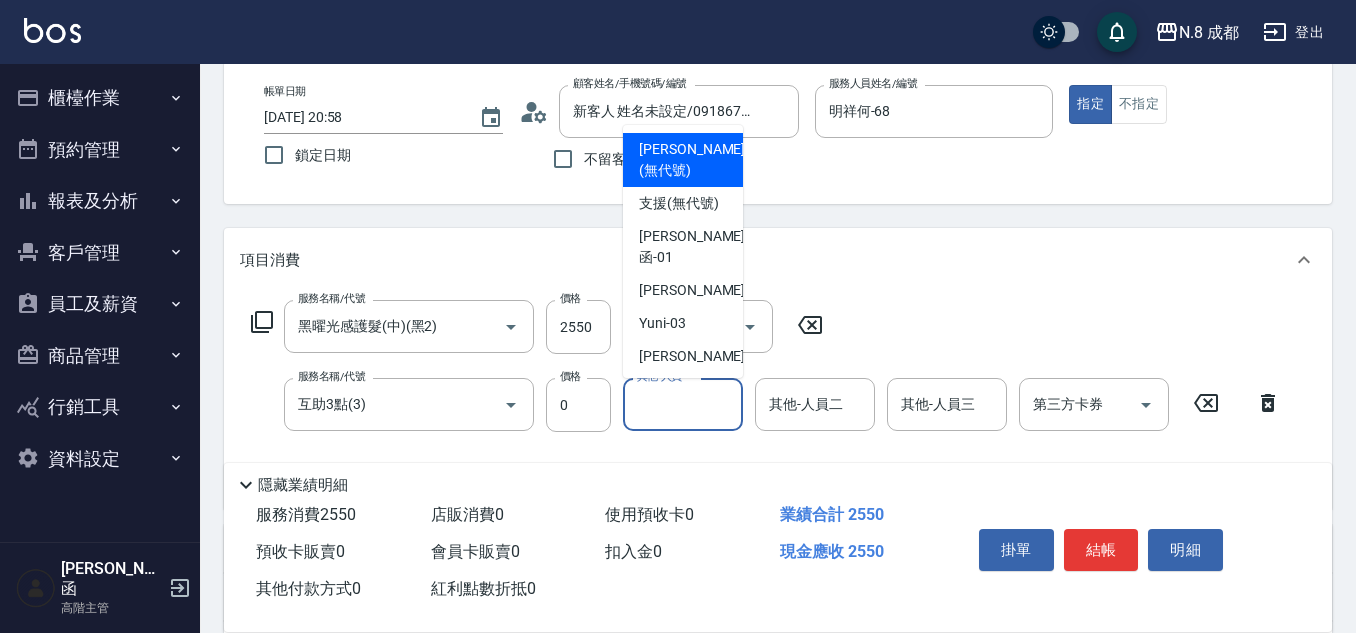 click on "其他-人員一" at bounding box center [683, 404] 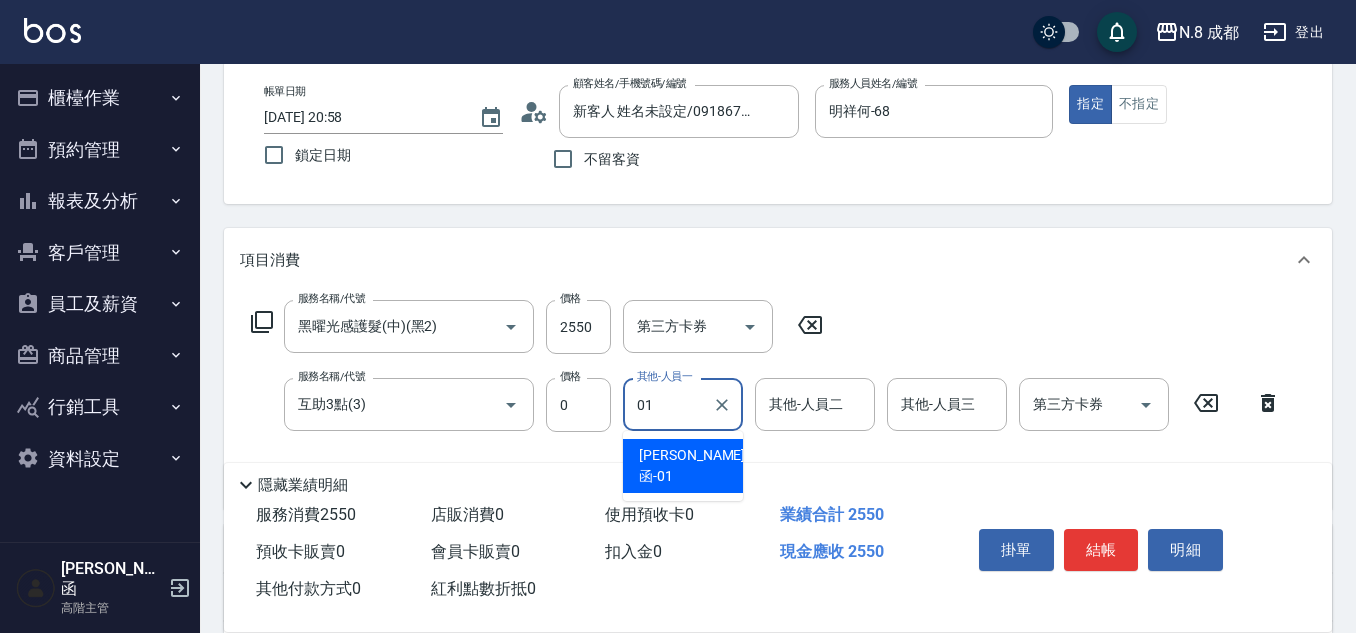 click on "[PERSON_NAME]函 -01" at bounding box center [683, 466] 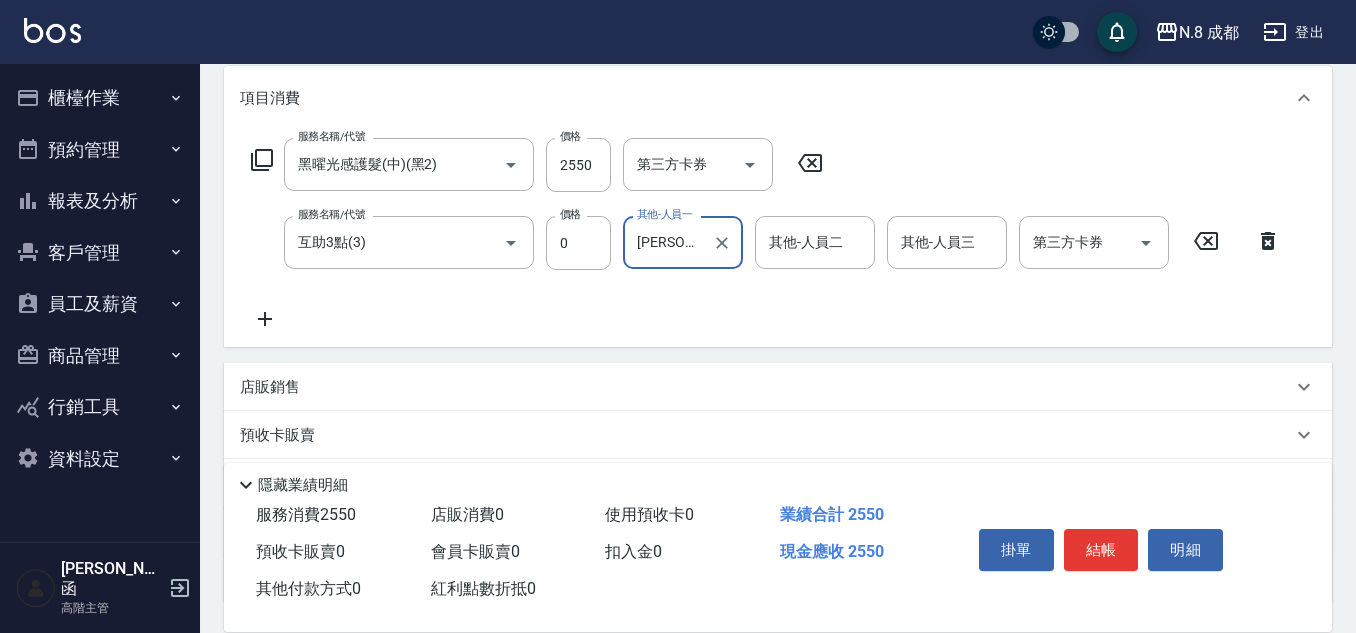 scroll, scrollTop: 424, scrollLeft: 0, axis: vertical 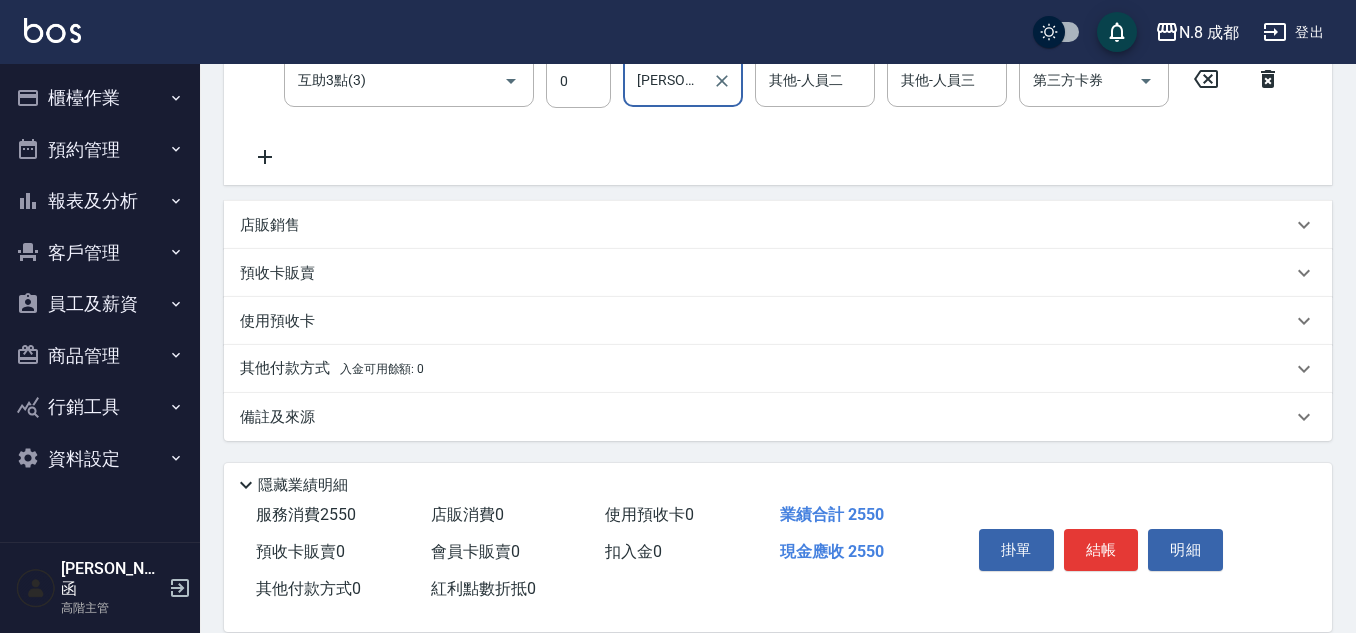 type on "[PERSON_NAME]函-01" 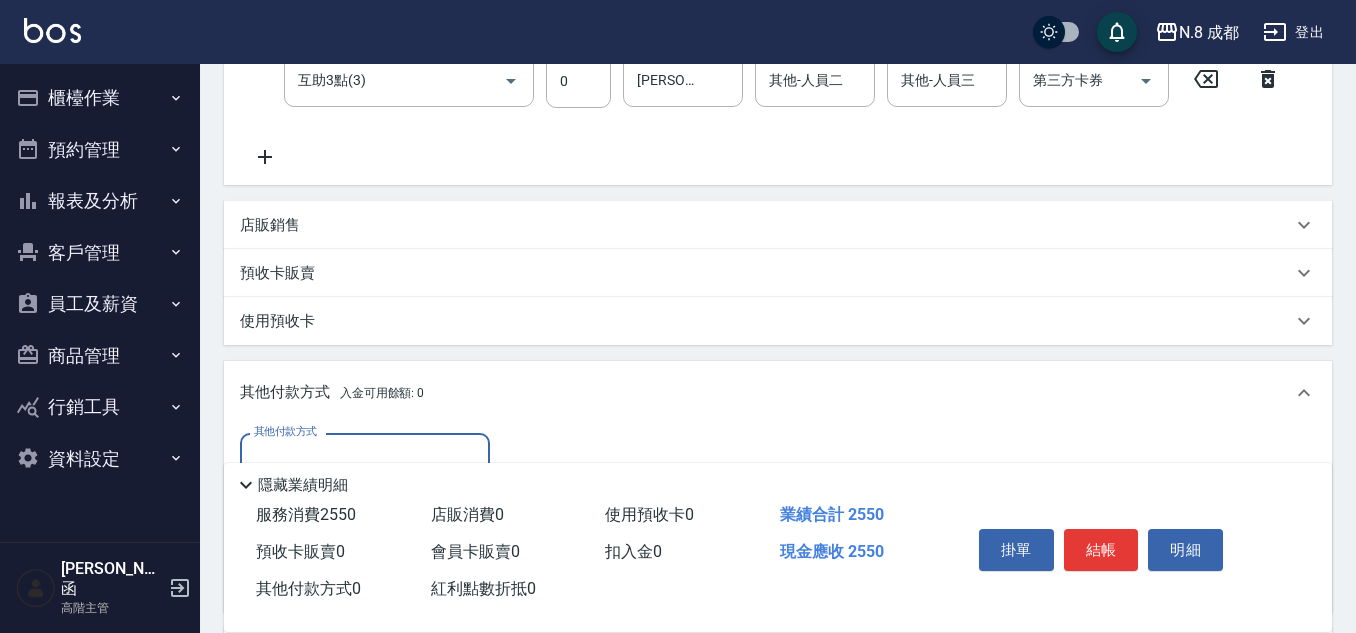 scroll, scrollTop: 512, scrollLeft: 0, axis: vertical 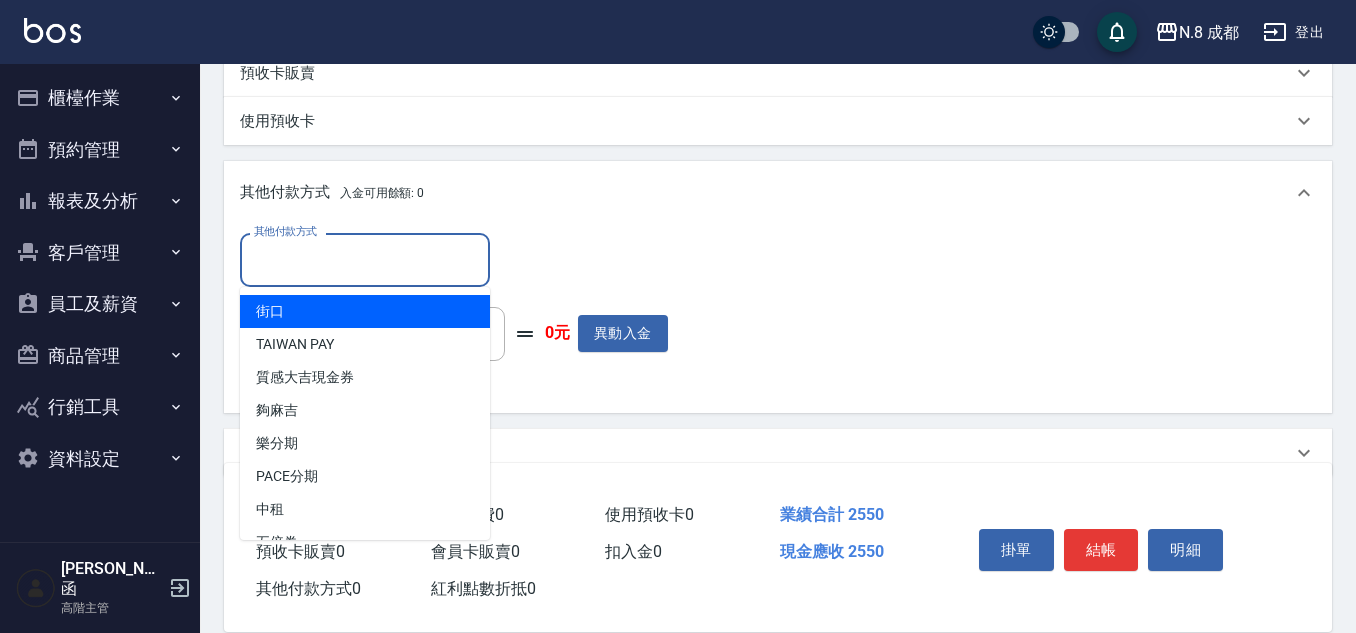 click on "其他付款方式" at bounding box center (365, 259) 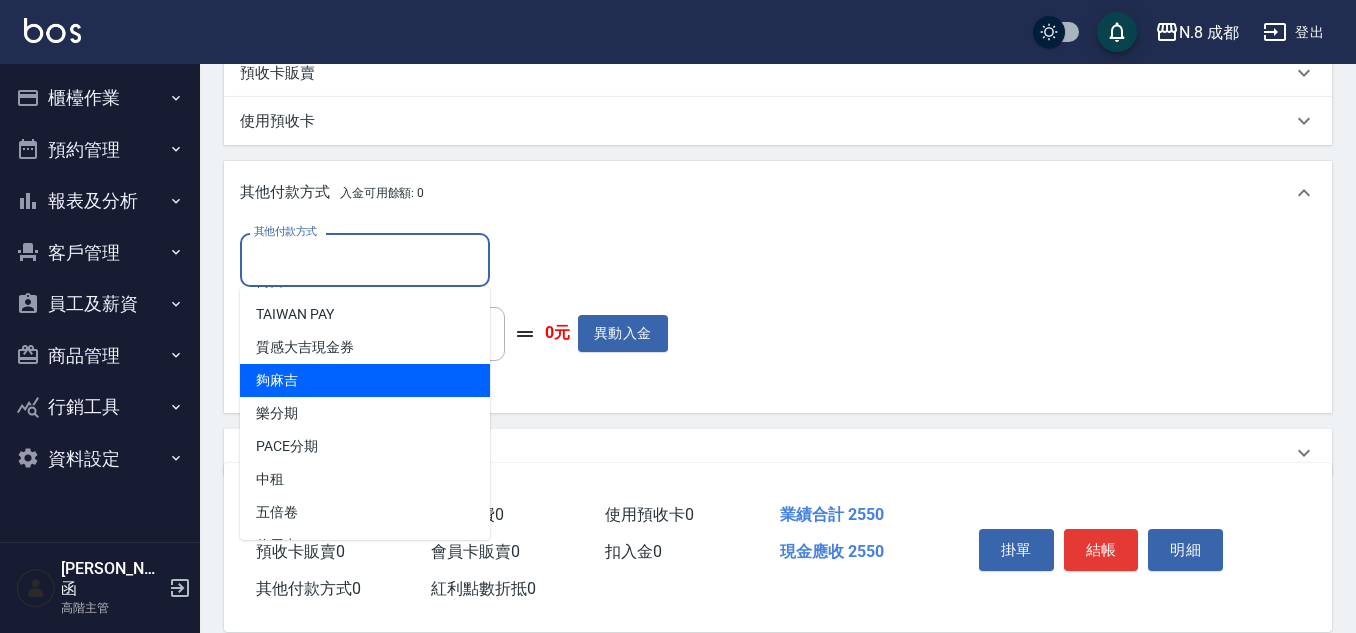 scroll, scrollTop: 60, scrollLeft: 0, axis: vertical 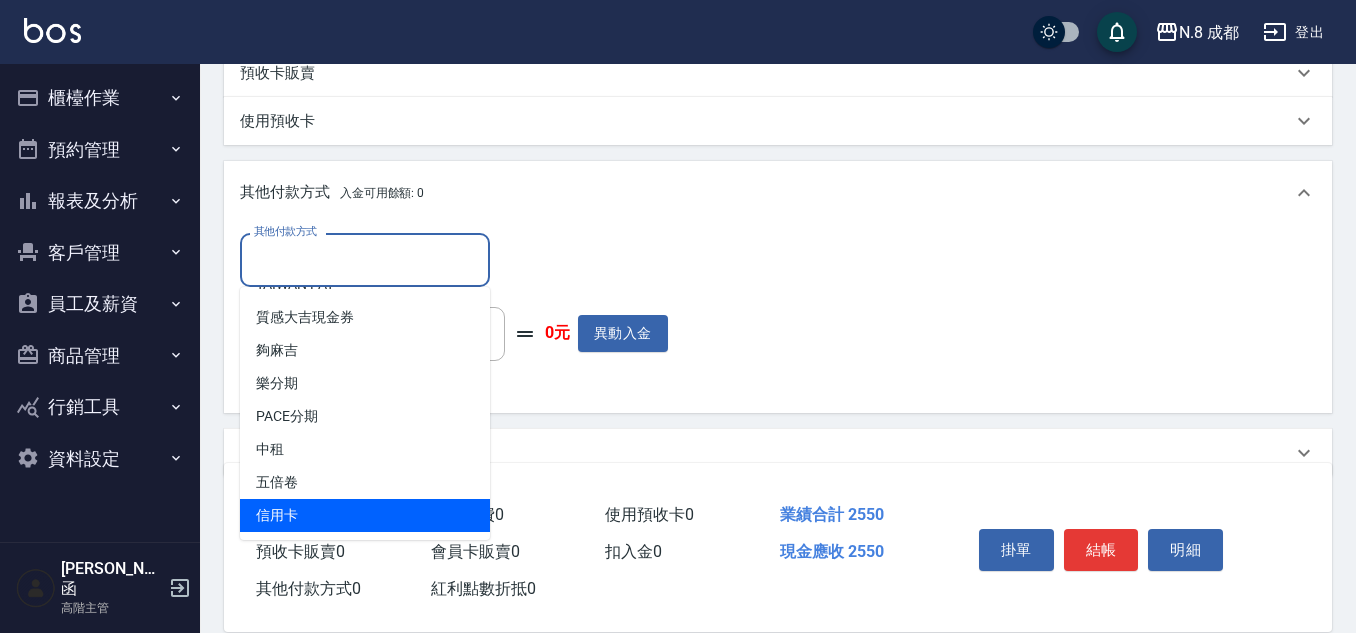 click on "信用卡" at bounding box center (365, 515) 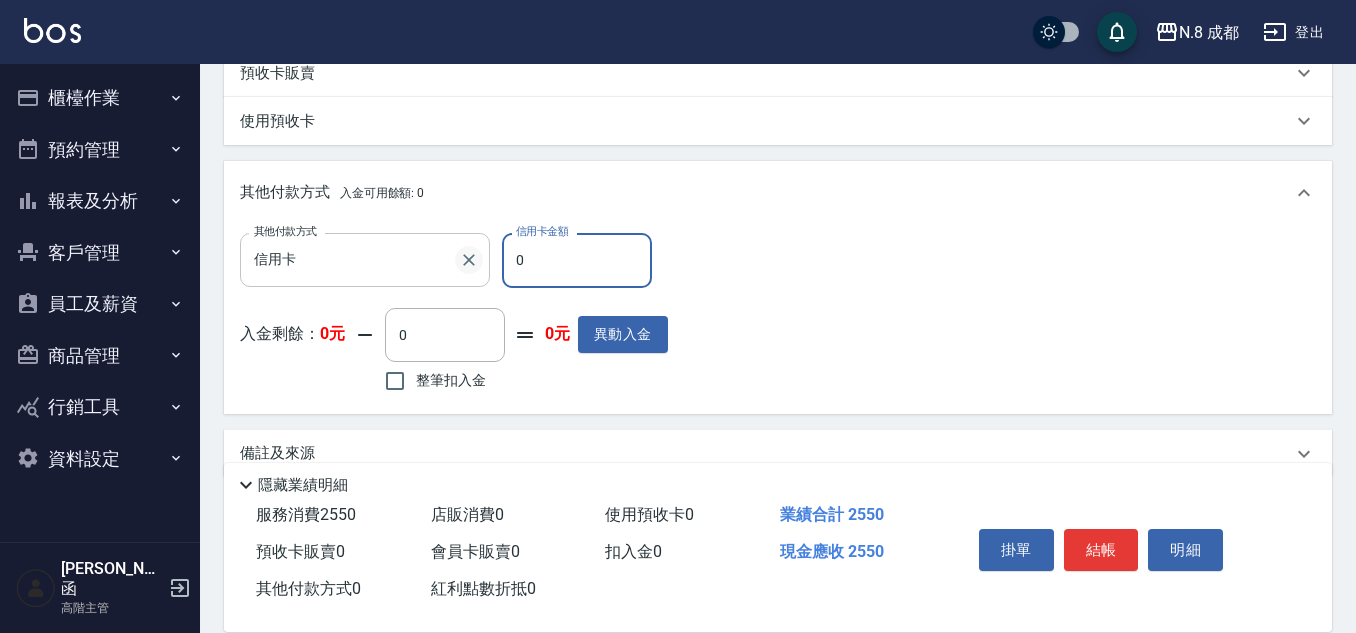 drag, startPoint x: 570, startPoint y: 249, endPoint x: 457, endPoint y: 251, distance: 113.0177 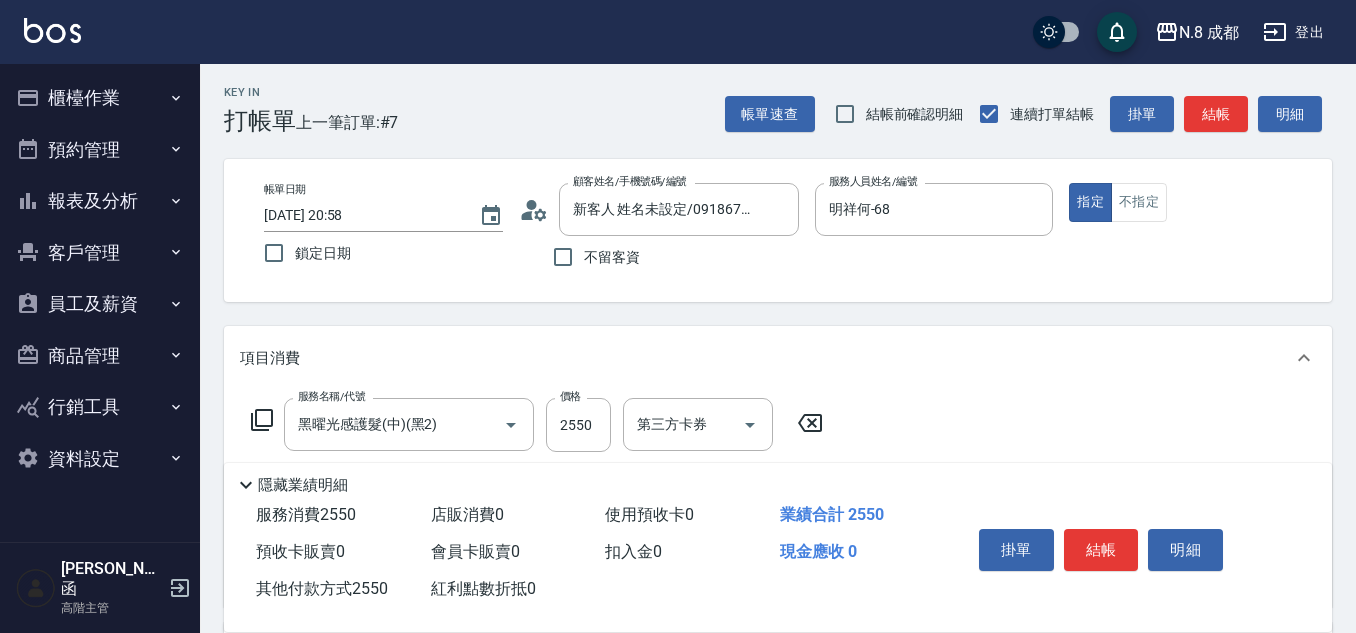 scroll, scrollTop: 0, scrollLeft: 0, axis: both 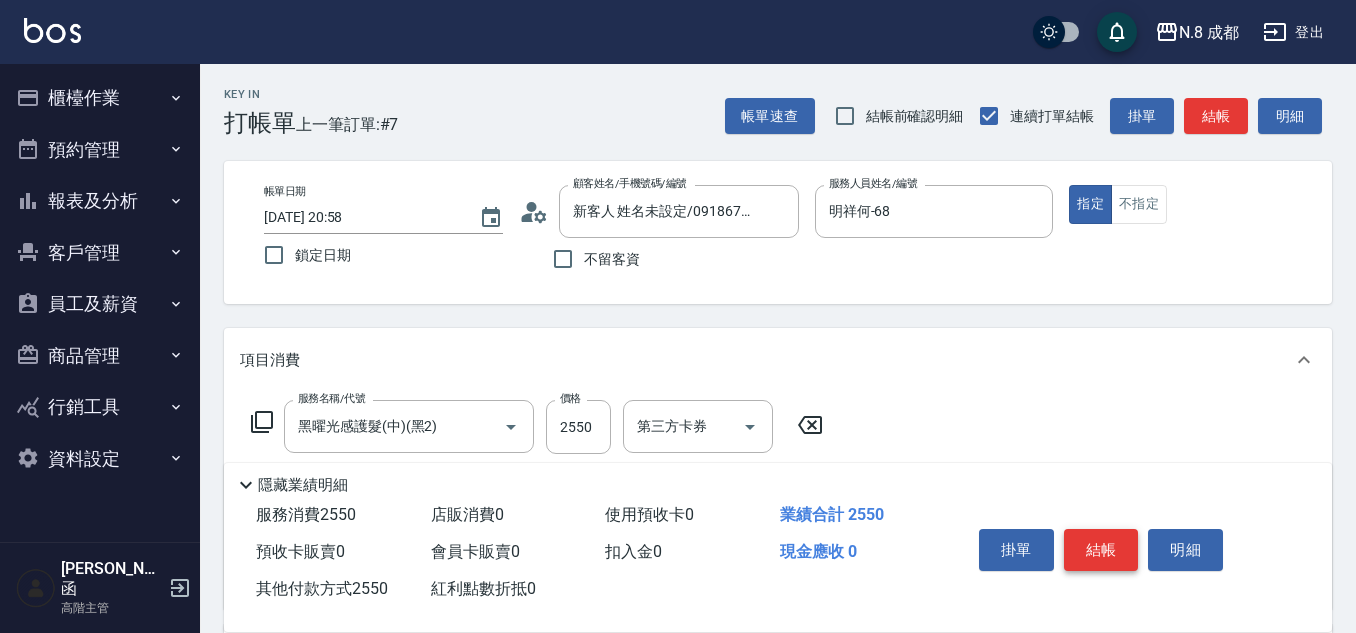 type on "2550" 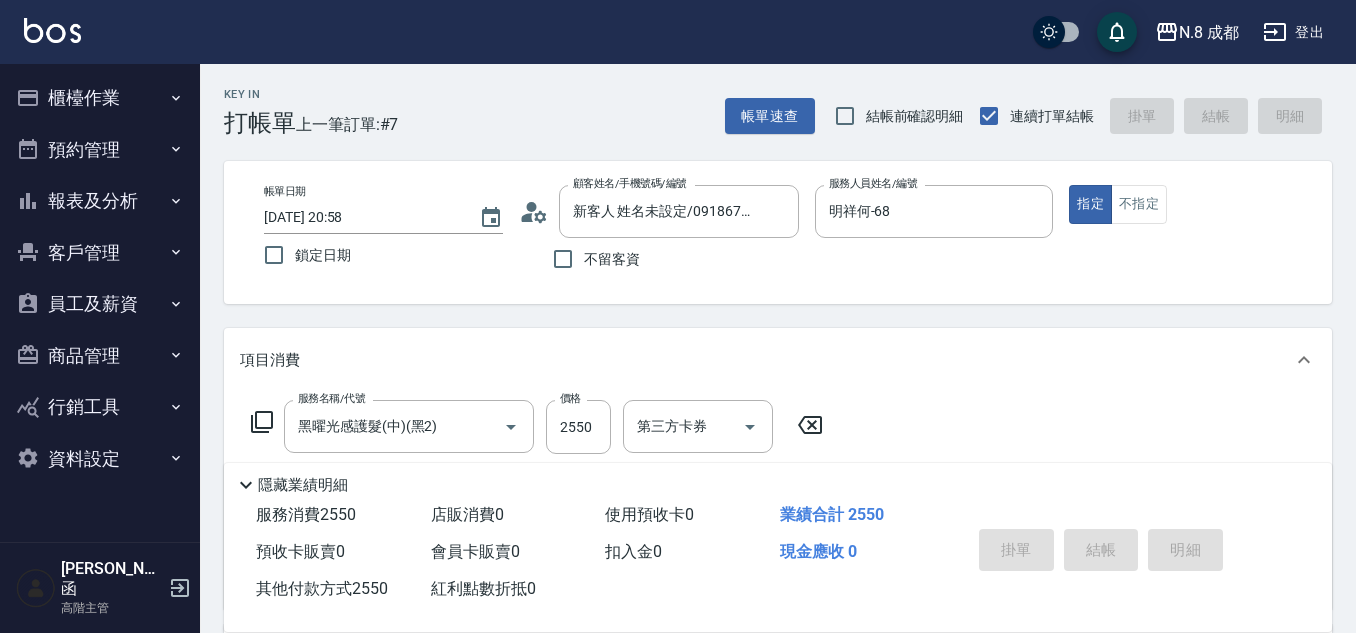 type 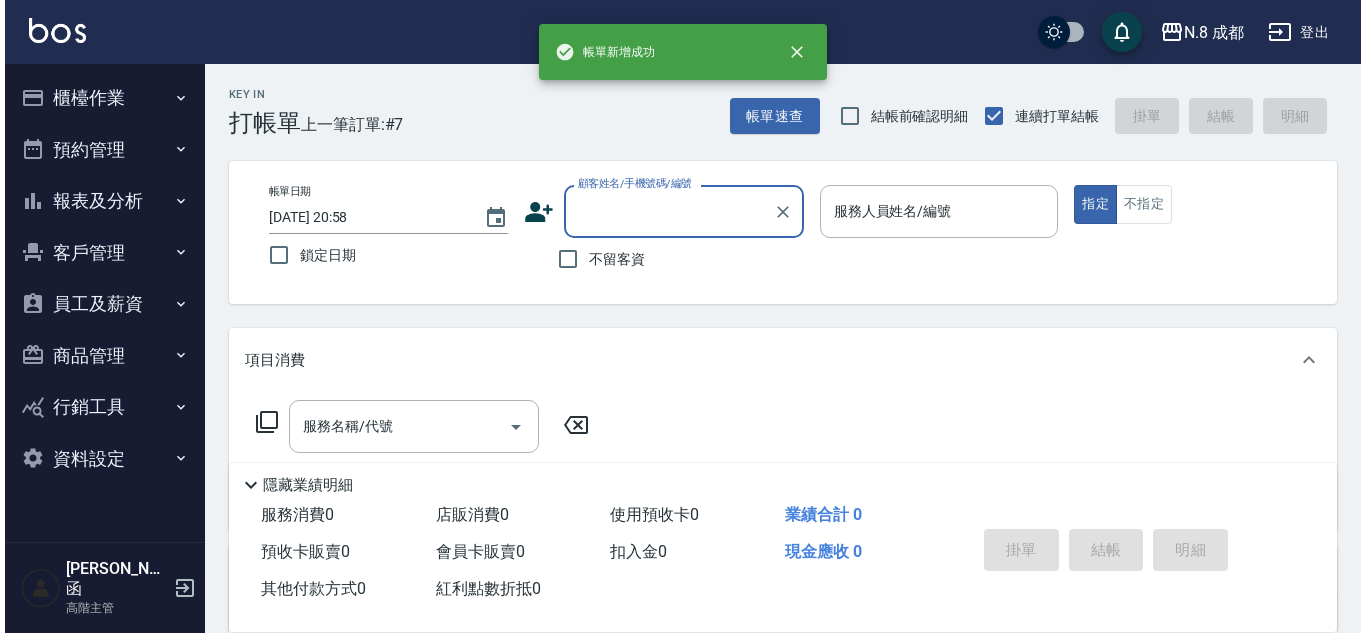 scroll, scrollTop: 0, scrollLeft: 0, axis: both 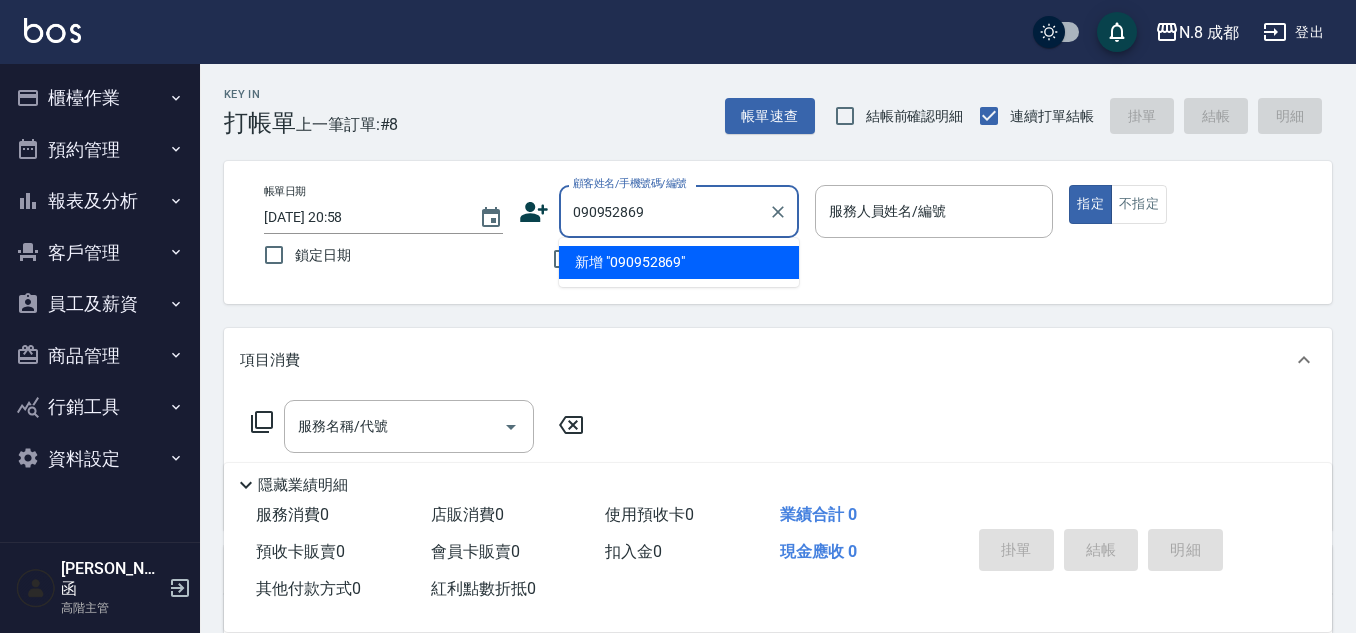 type on "0909528696" 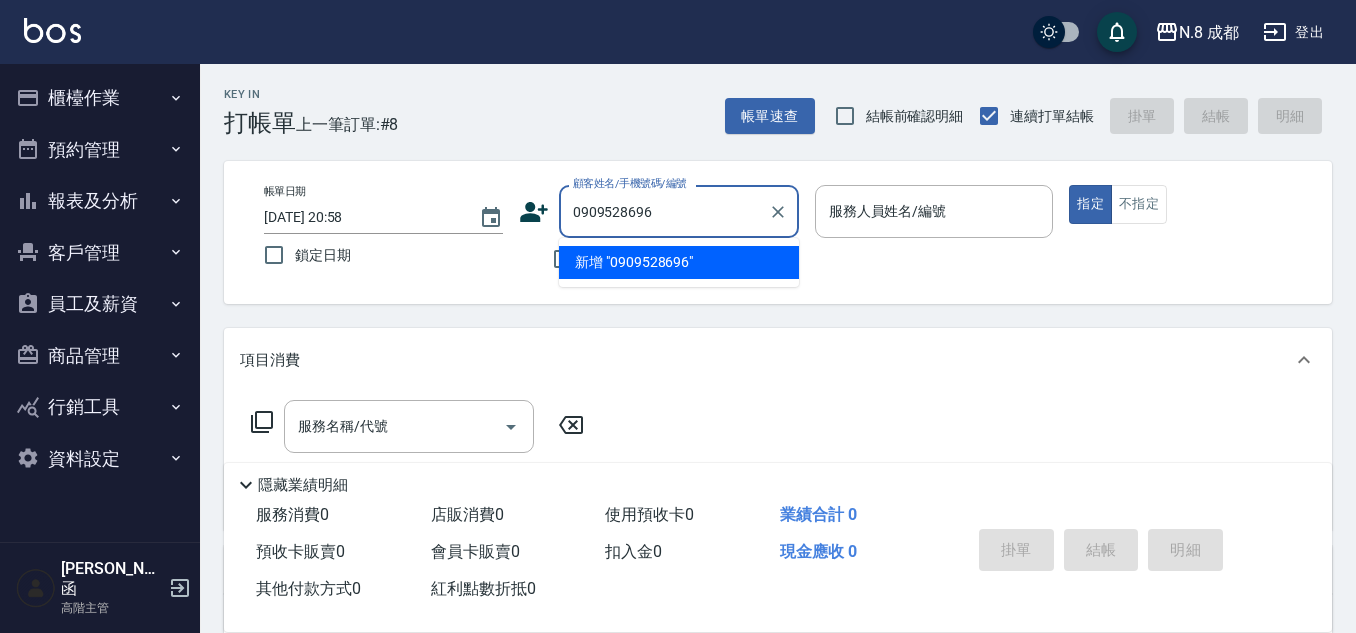 drag, startPoint x: 696, startPoint y: 211, endPoint x: 353, endPoint y: 264, distance: 347.0706 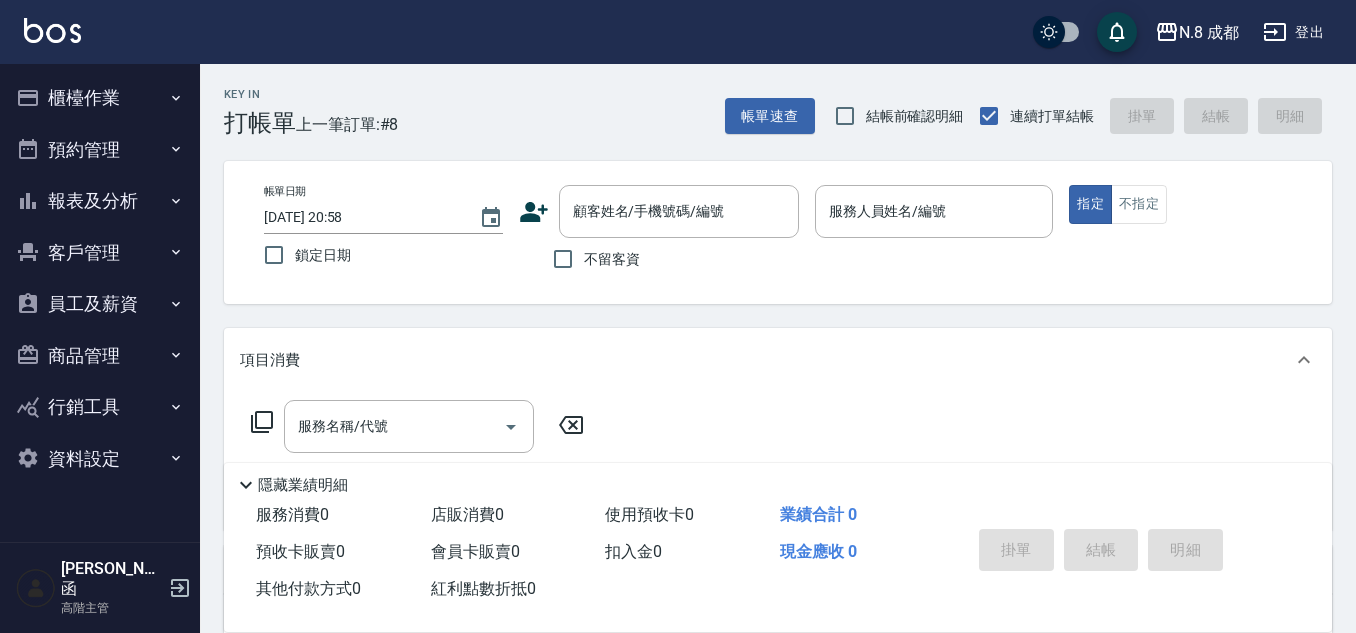 click 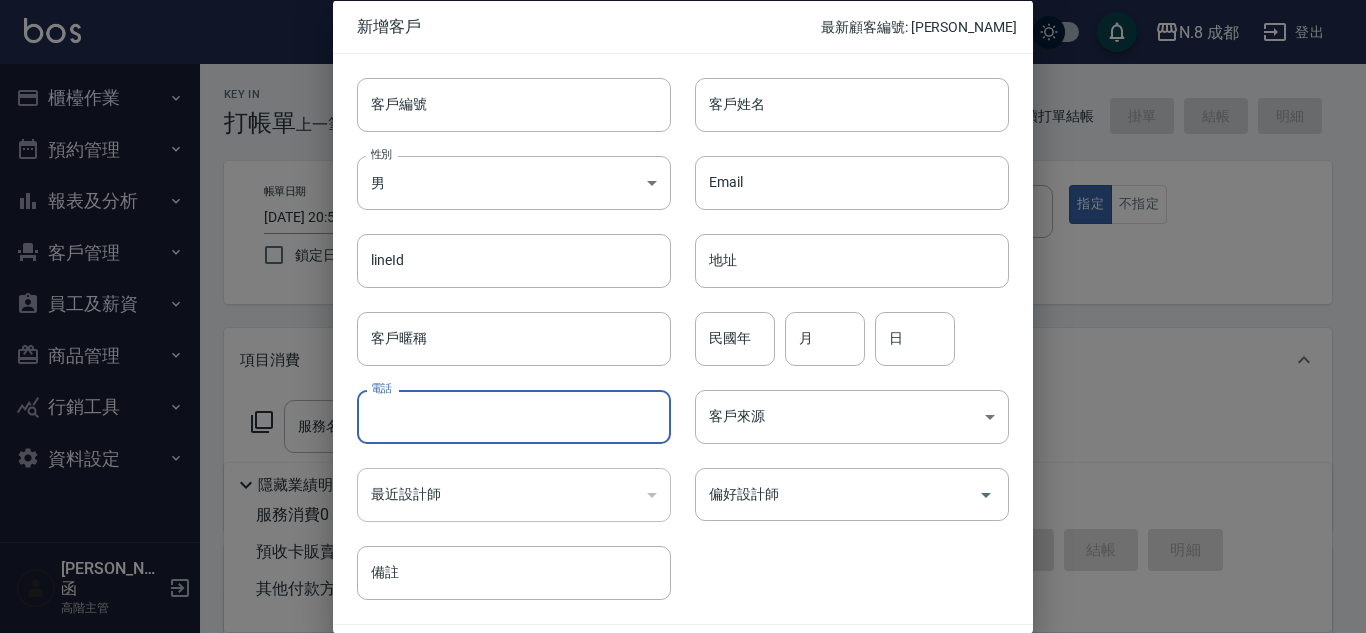 drag, startPoint x: 475, startPoint y: 423, endPoint x: 704, endPoint y: 226, distance: 302.07614 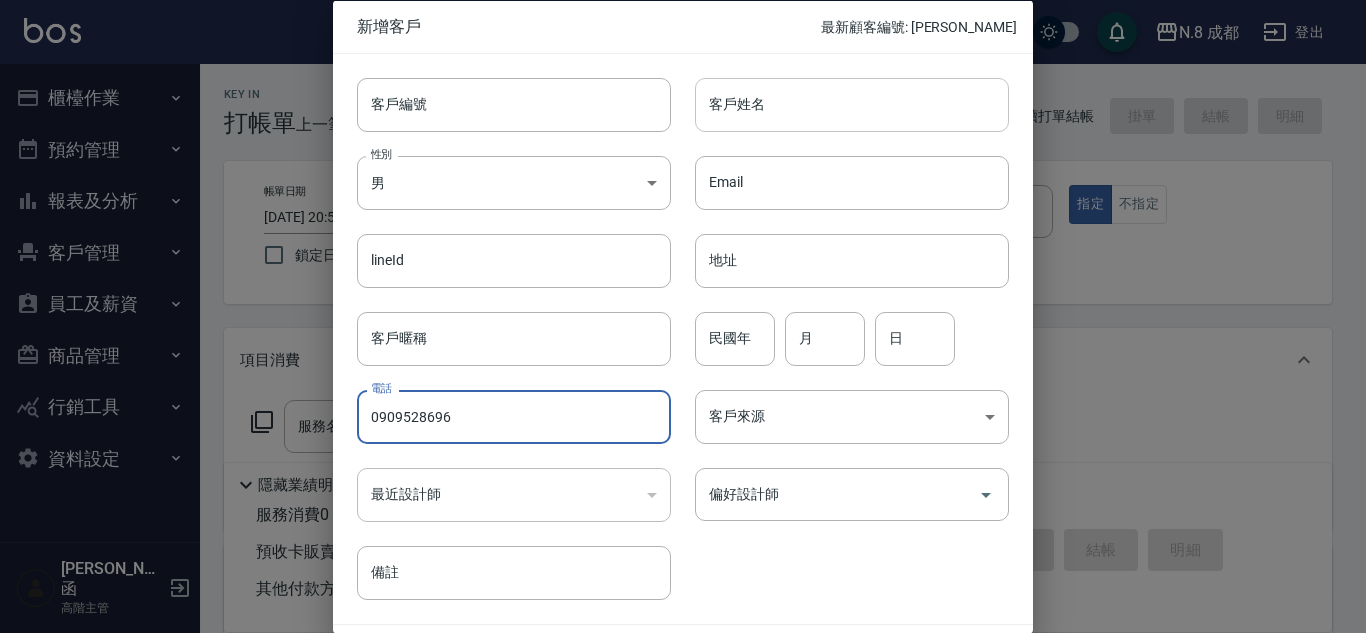 type on "0909528696" 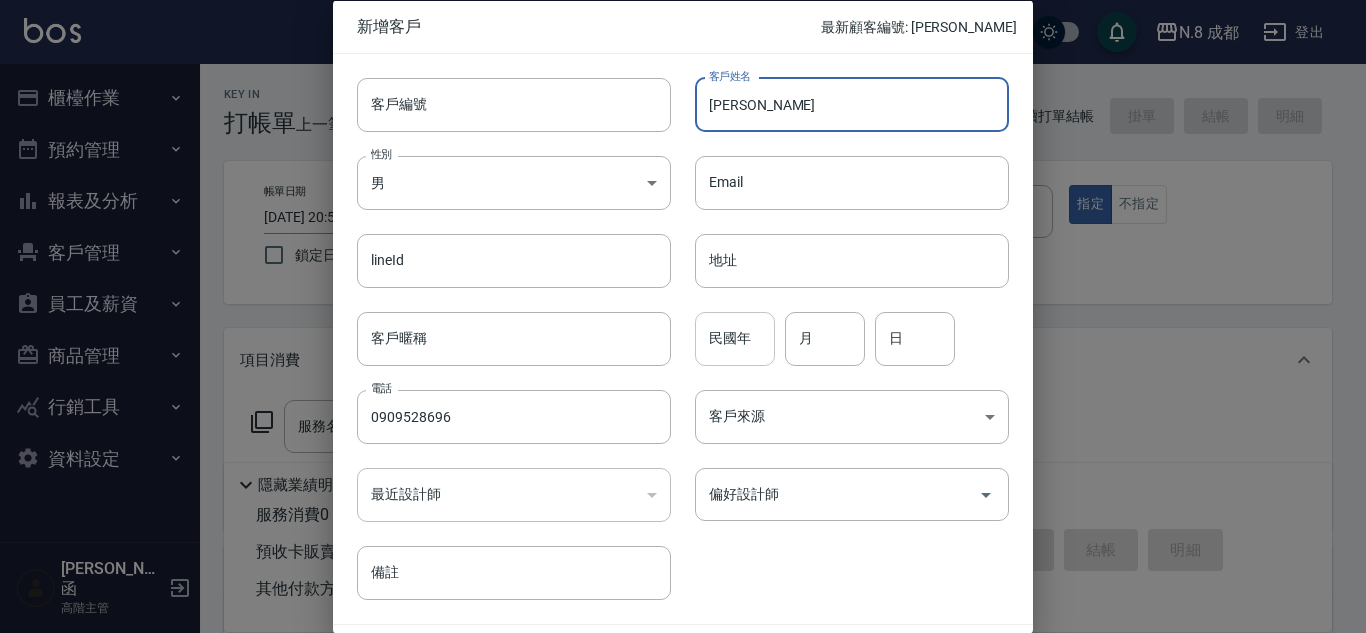 type on "[PERSON_NAME]" 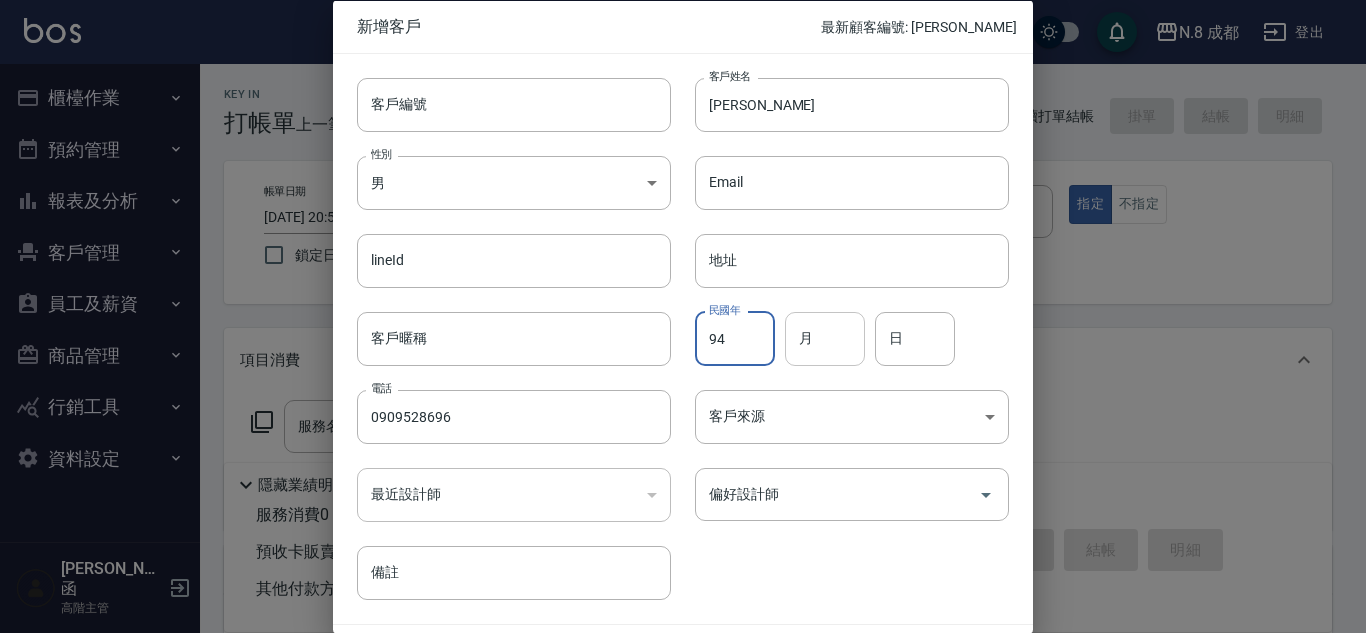 type on "94" 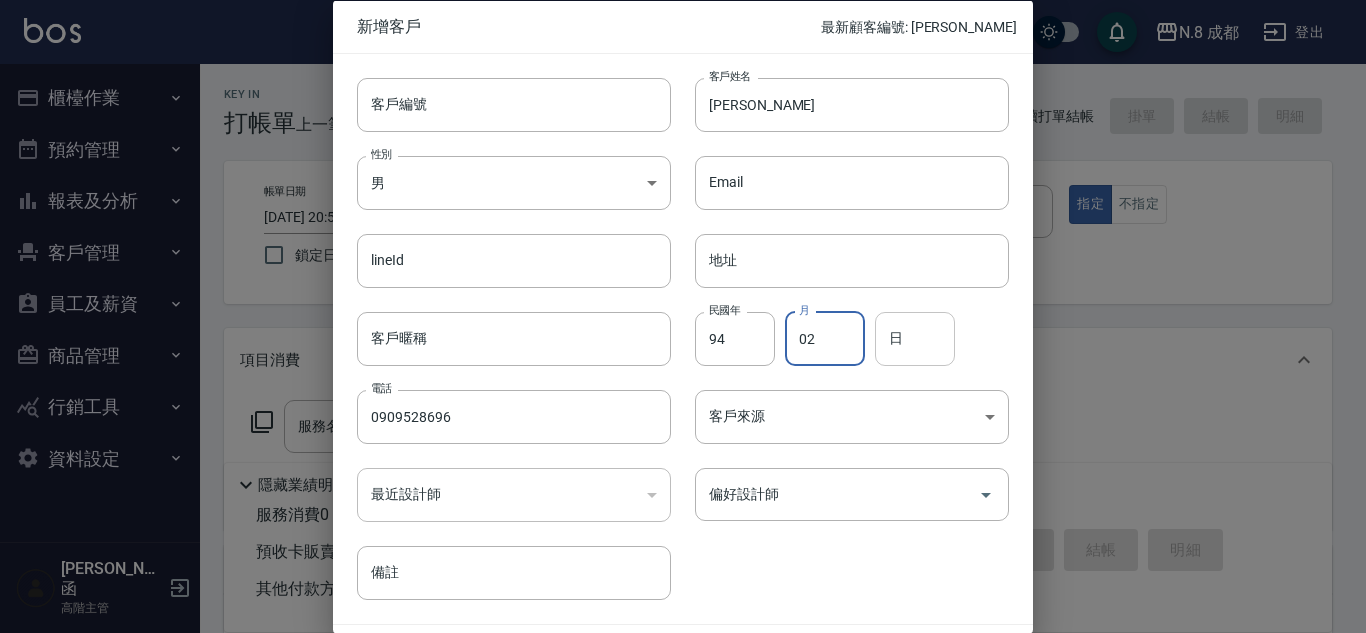type on "02" 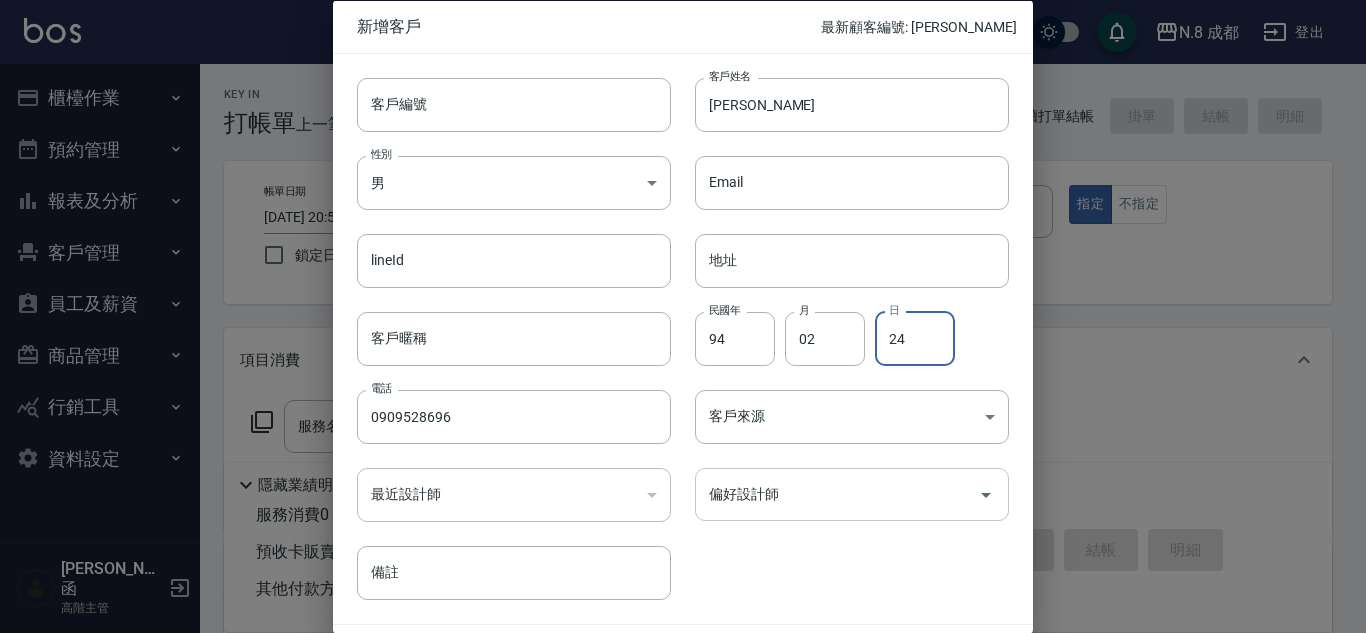 type on "24" 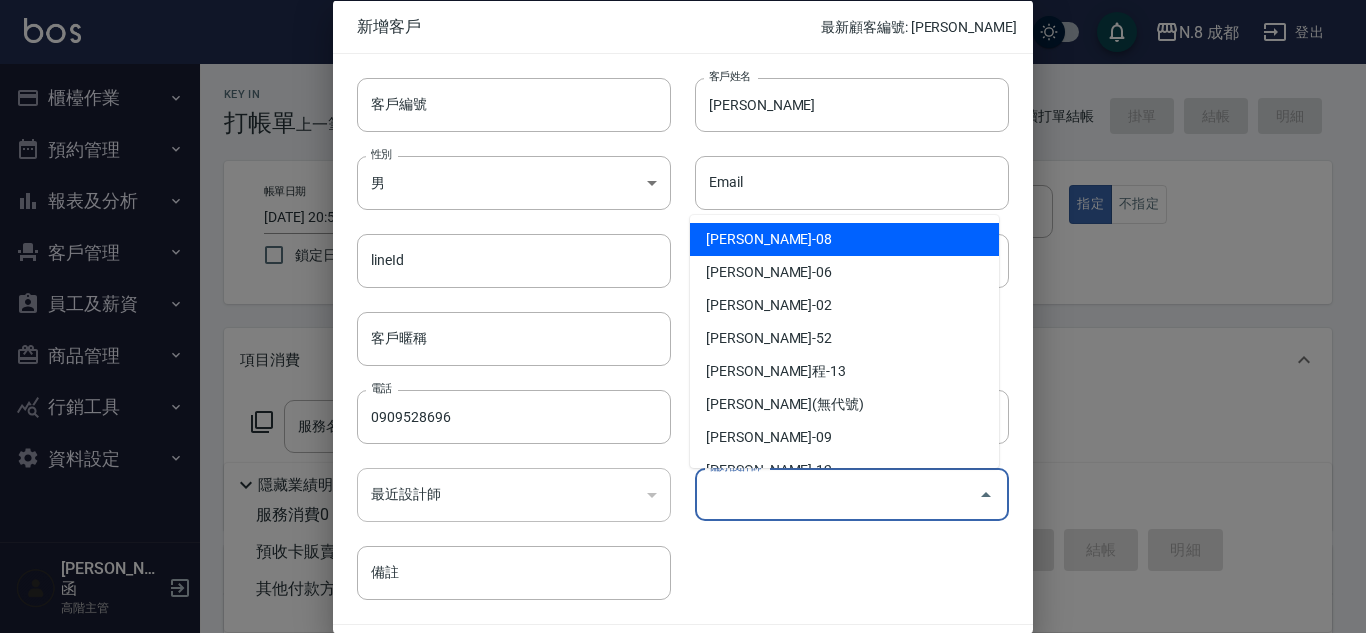 click on "偏好設計師" at bounding box center (837, 494) 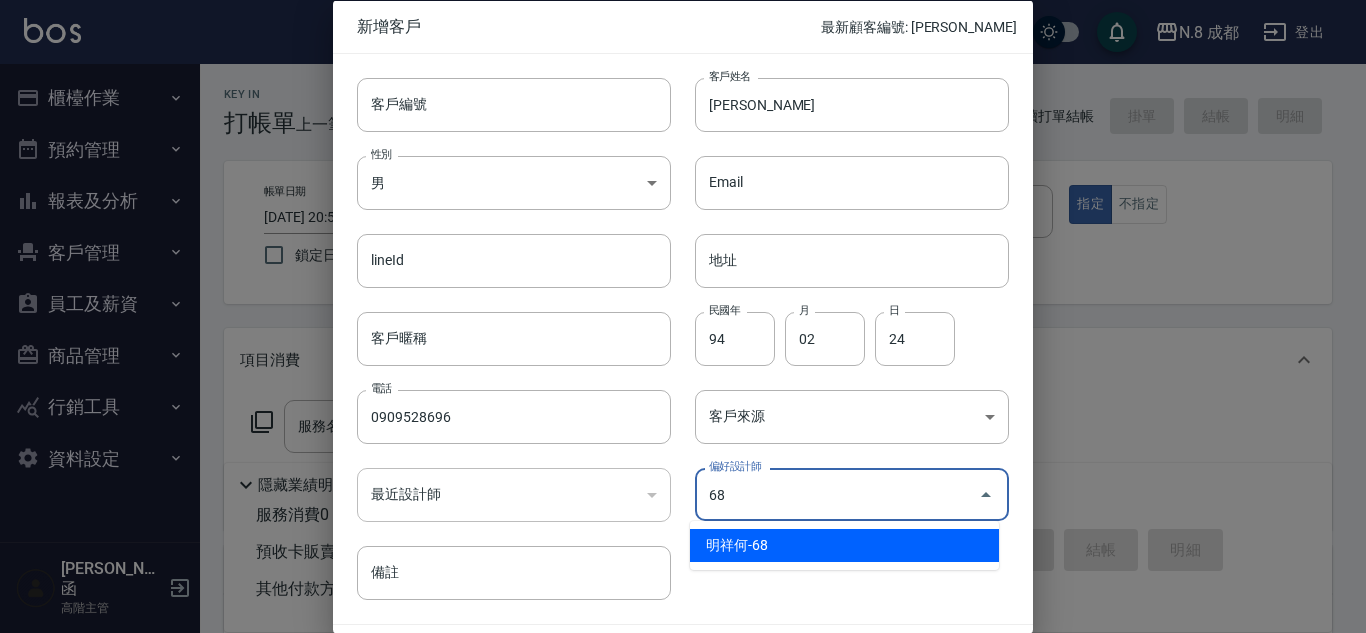 click on "明祥何-68" at bounding box center [844, 545] 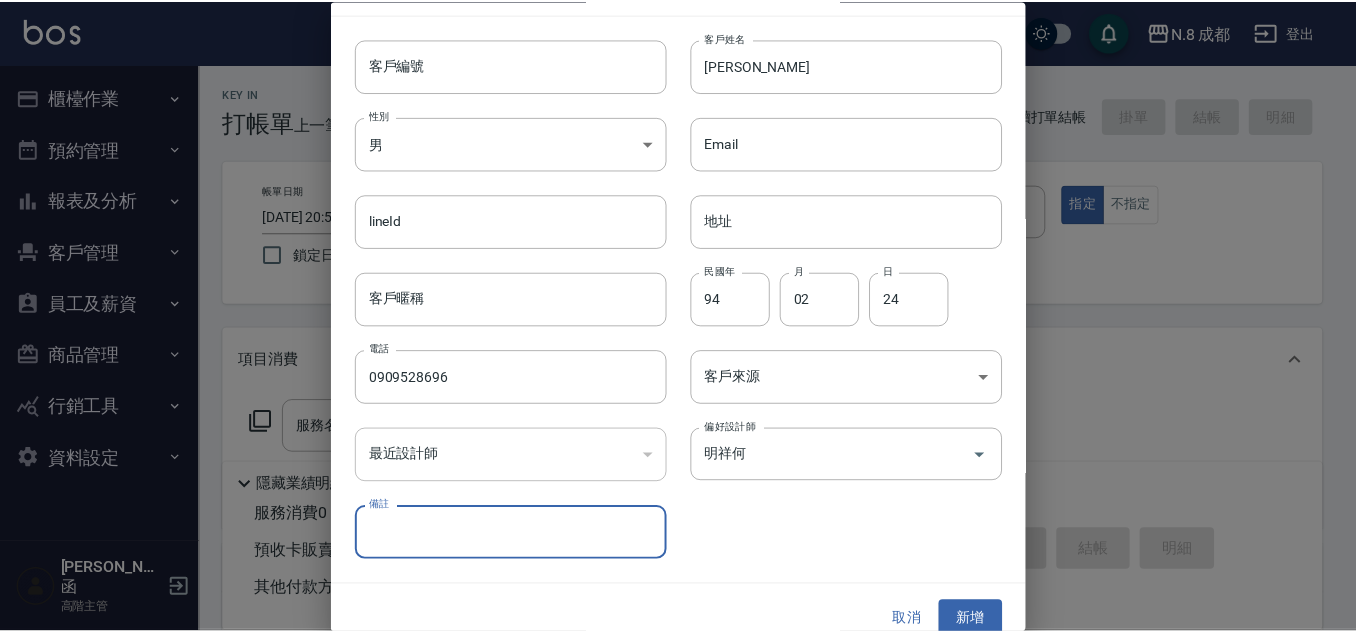 scroll, scrollTop: 60, scrollLeft: 0, axis: vertical 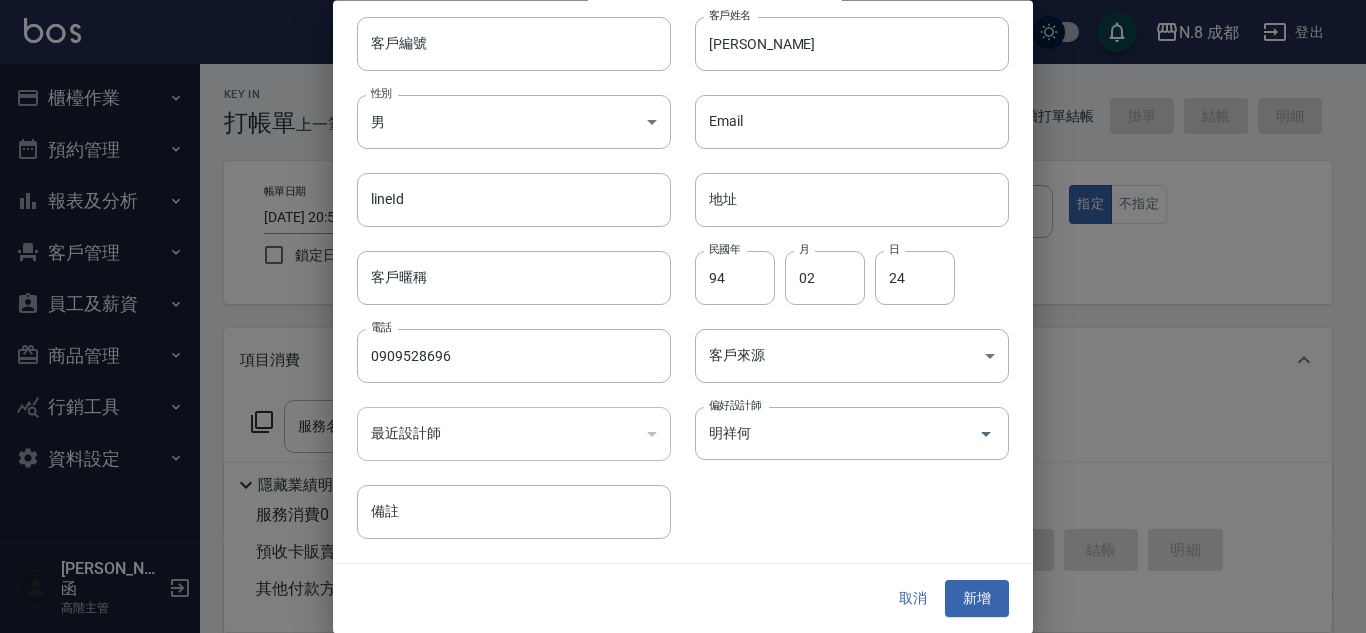 click on "取消 新增" at bounding box center [683, 599] 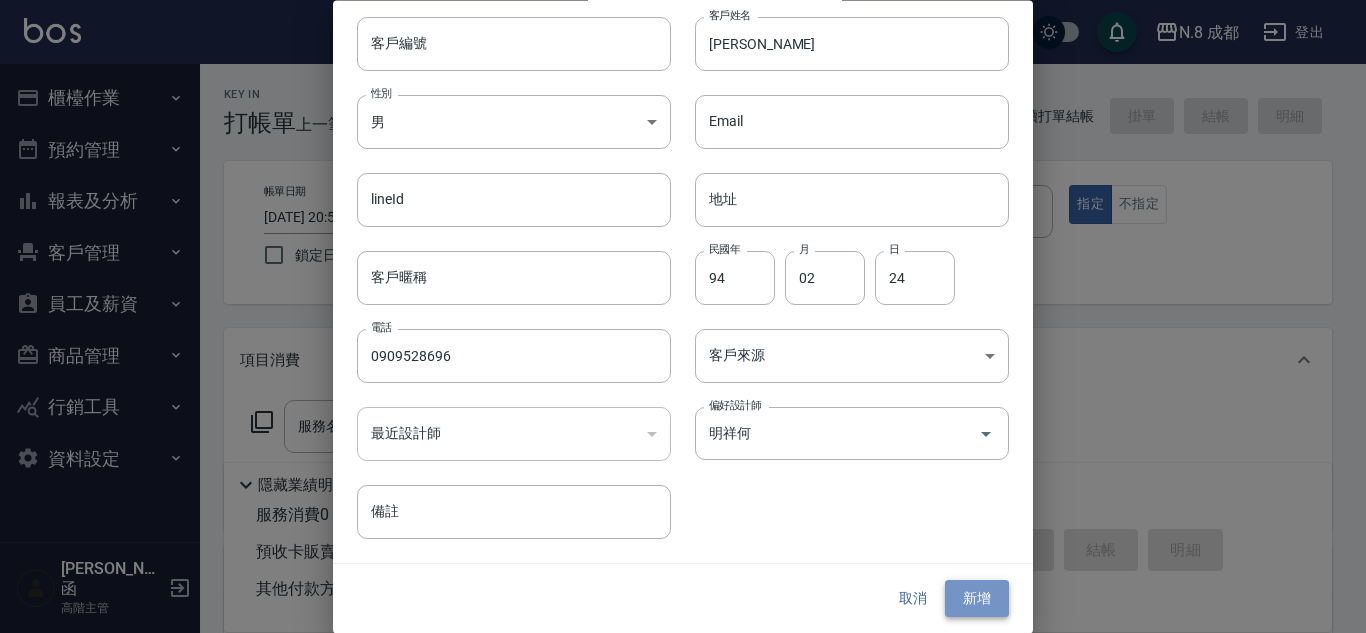click on "新增" at bounding box center [977, 599] 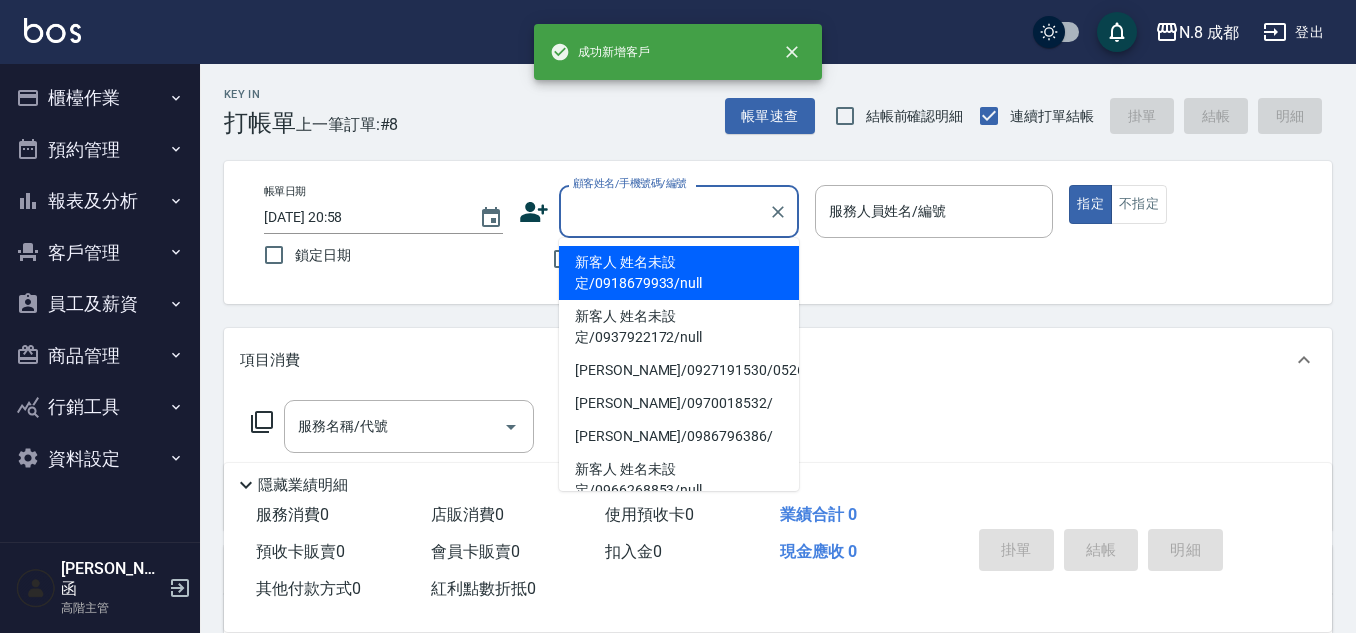 click on "顧客姓名/手機號碼/編號" at bounding box center (664, 211) 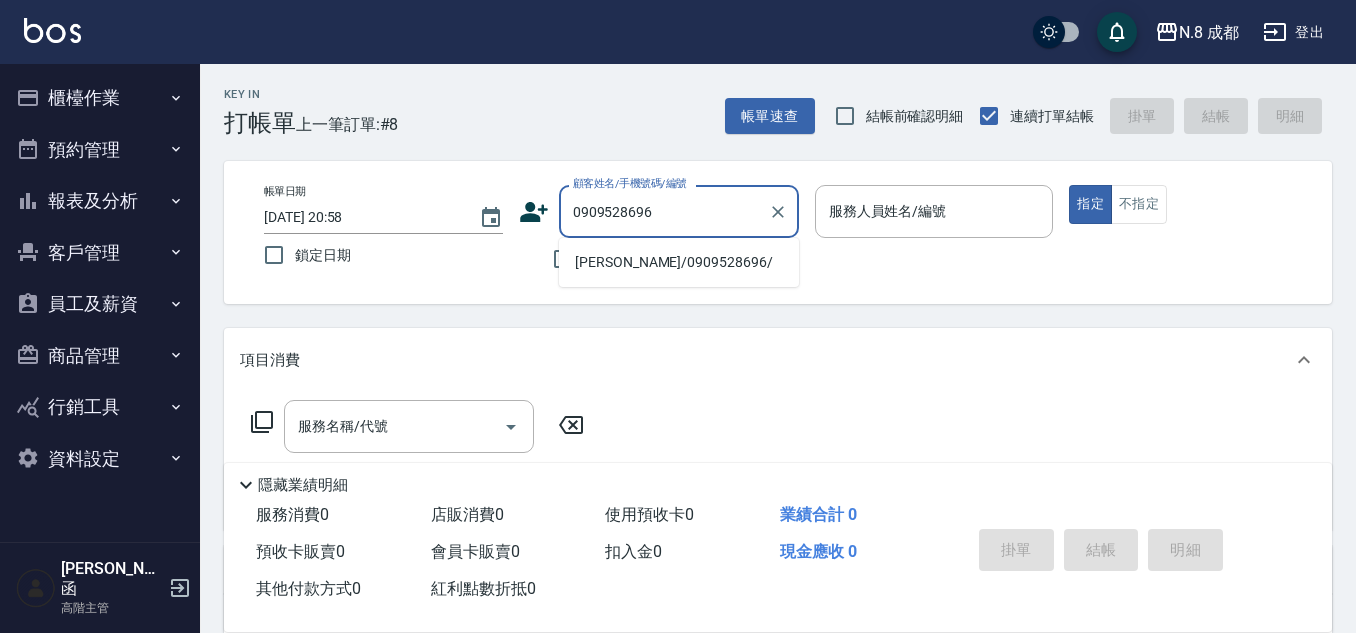 click on "高瑋彤/0909528696/" at bounding box center (679, 262) 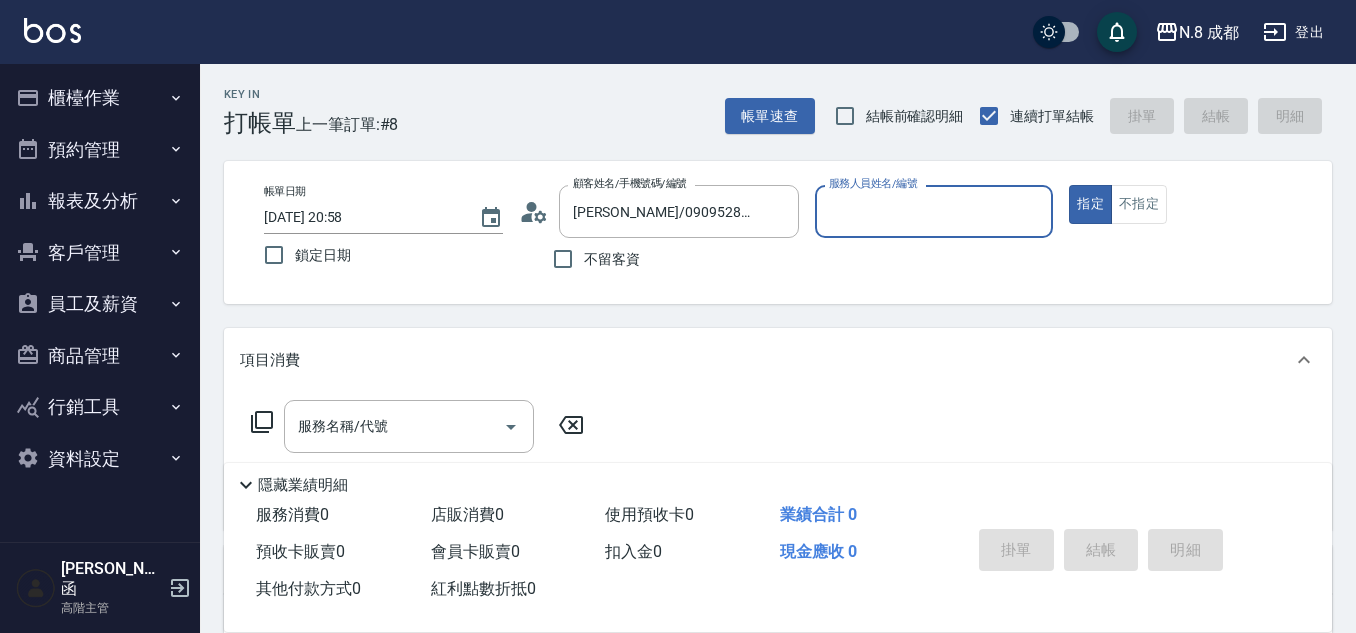 type on "明祥何-68" 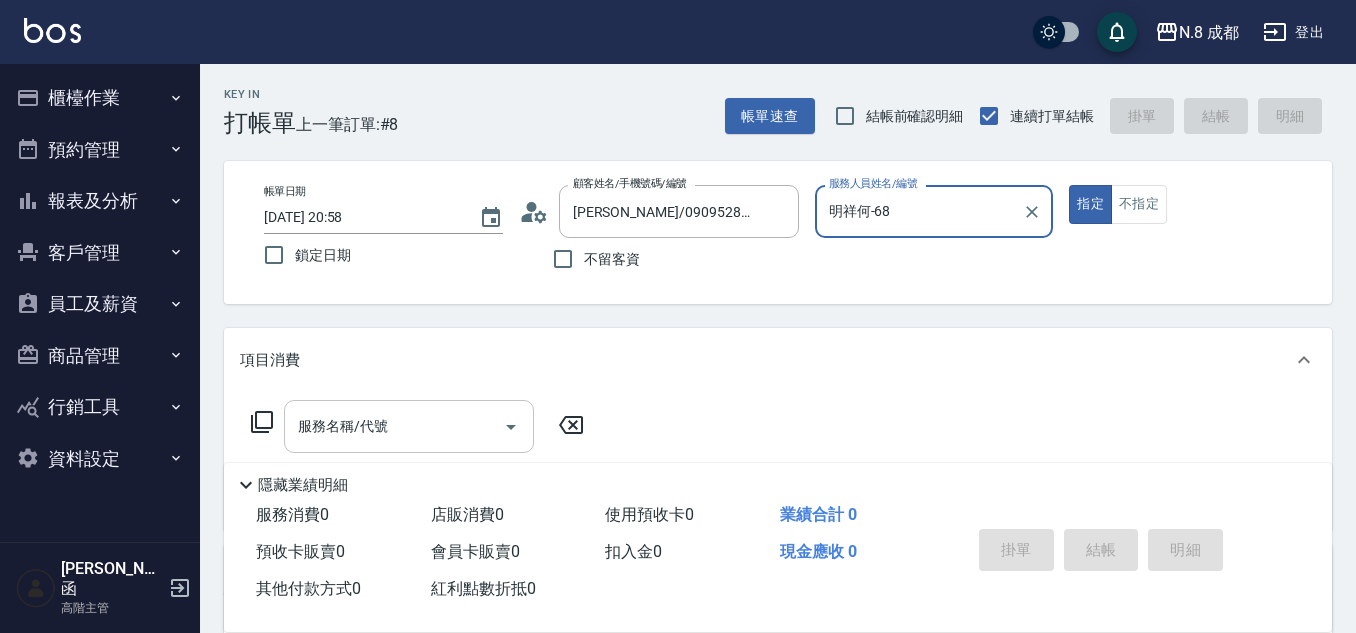 click on "服務名稱/代號" at bounding box center [394, 426] 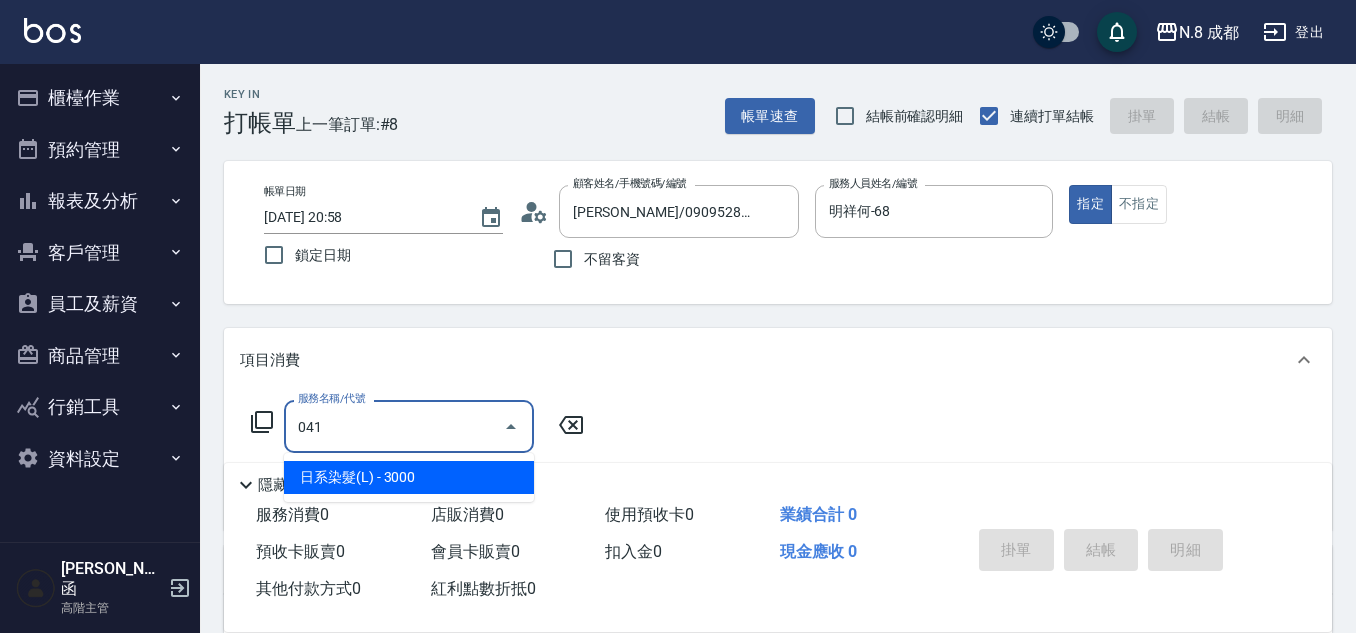 click on "日系染髮(L) - 3000" at bounding box center (409, 477) 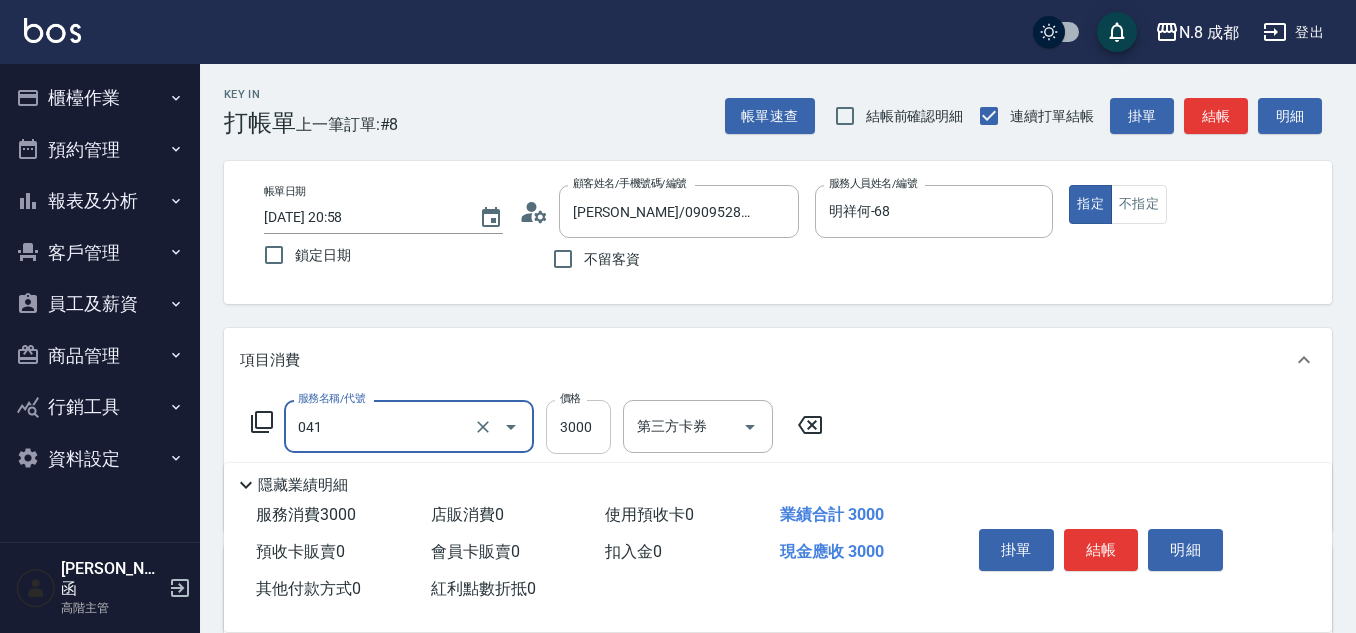 type on "日系染髮(L)(041)" 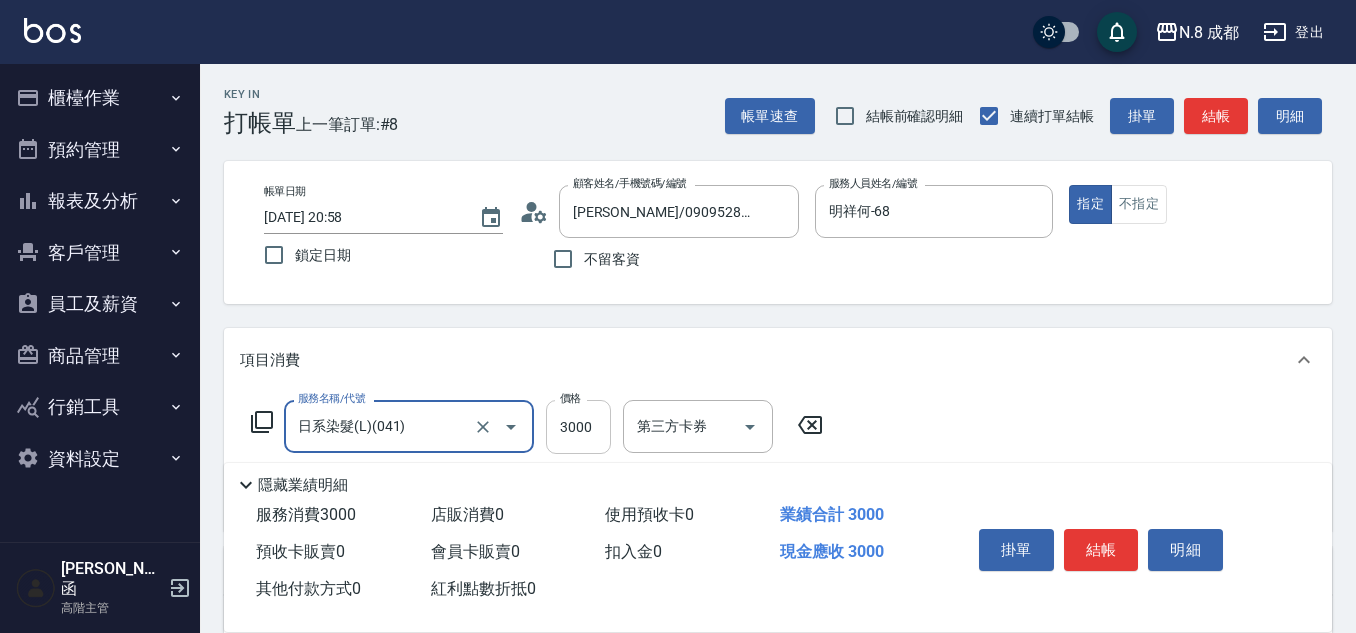 click on "3000" at bounding box center [578, 427] 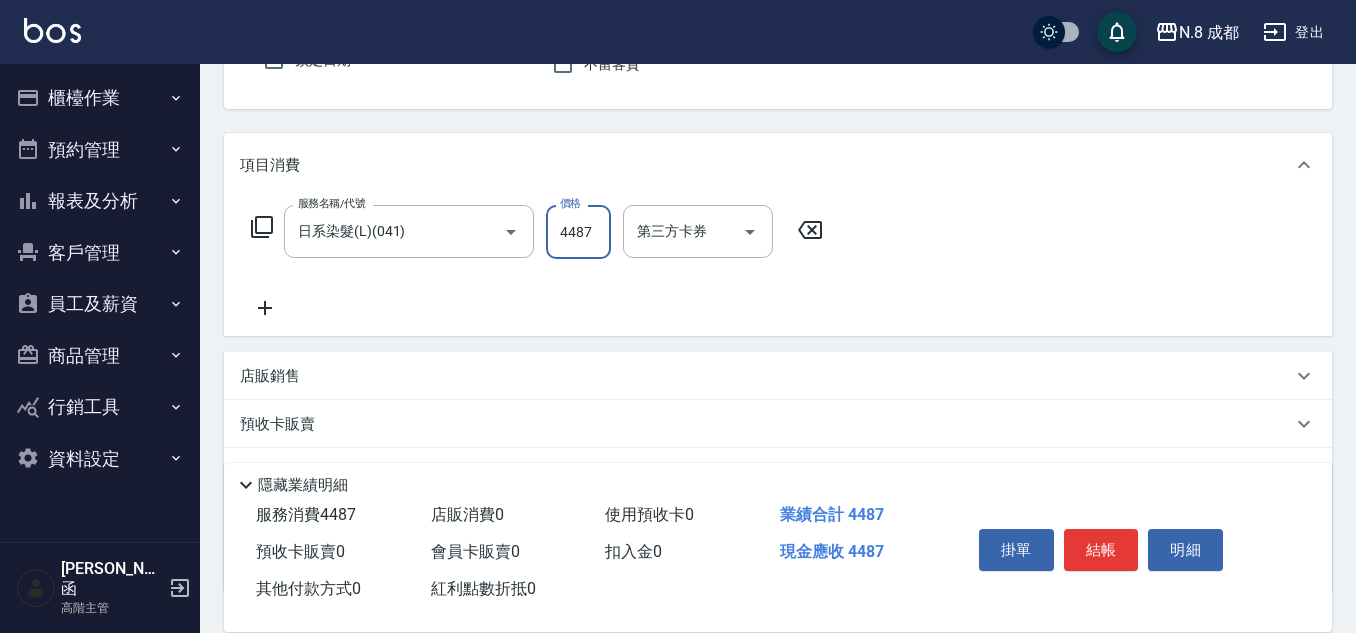 scroll, scrollTop: 200, scrollLeft: 0, axis: vertical 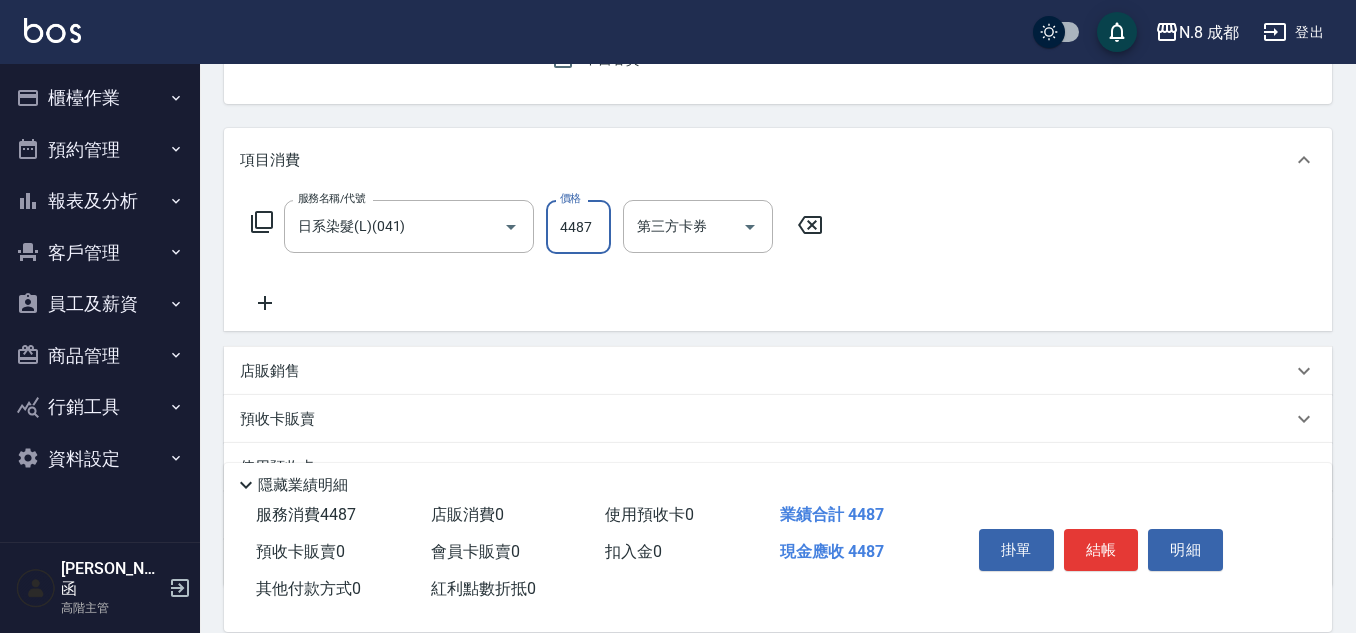 type on "4487" 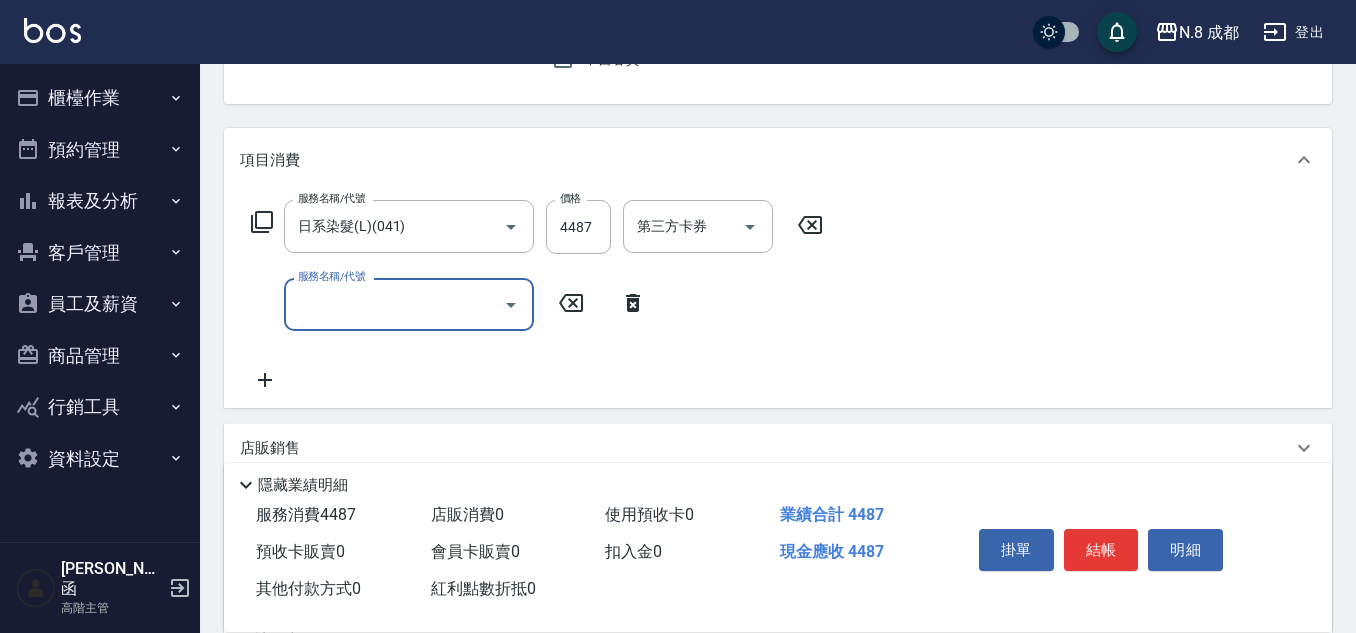 click on "服務名稱/代號" at bounding box center (394, 304) 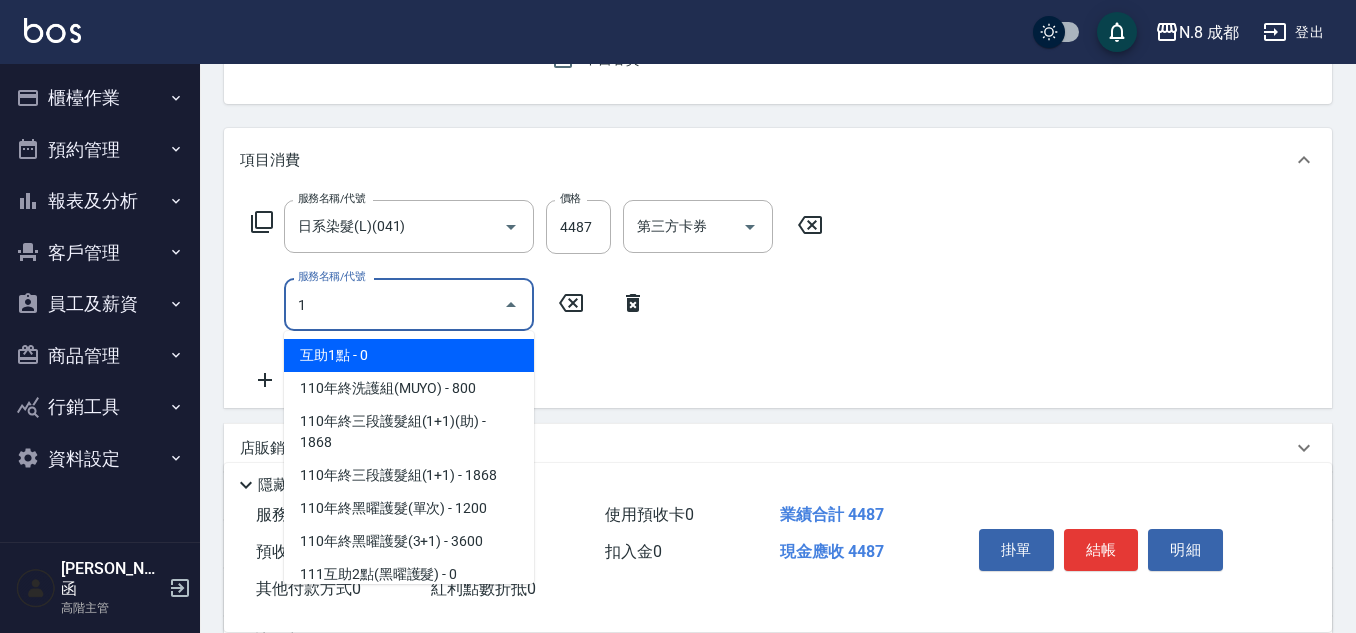 click on "互助1點 - 0" at bounding box center (409, 355) 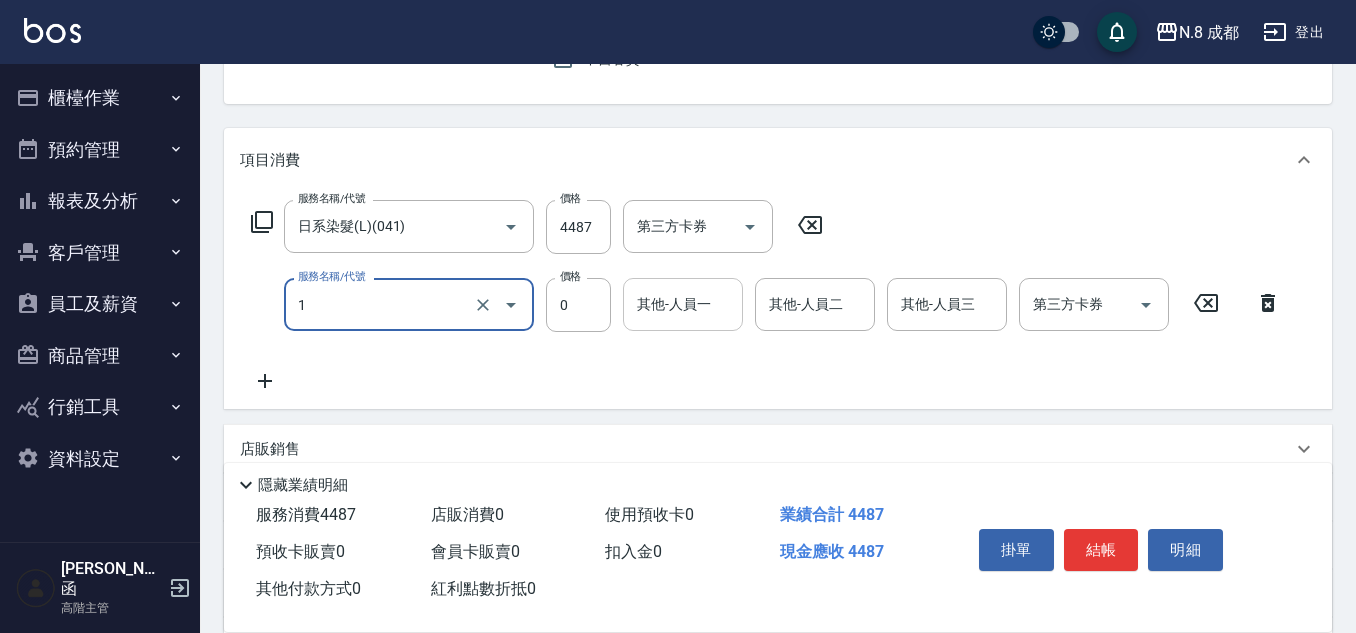 type on "互助1點(1)" 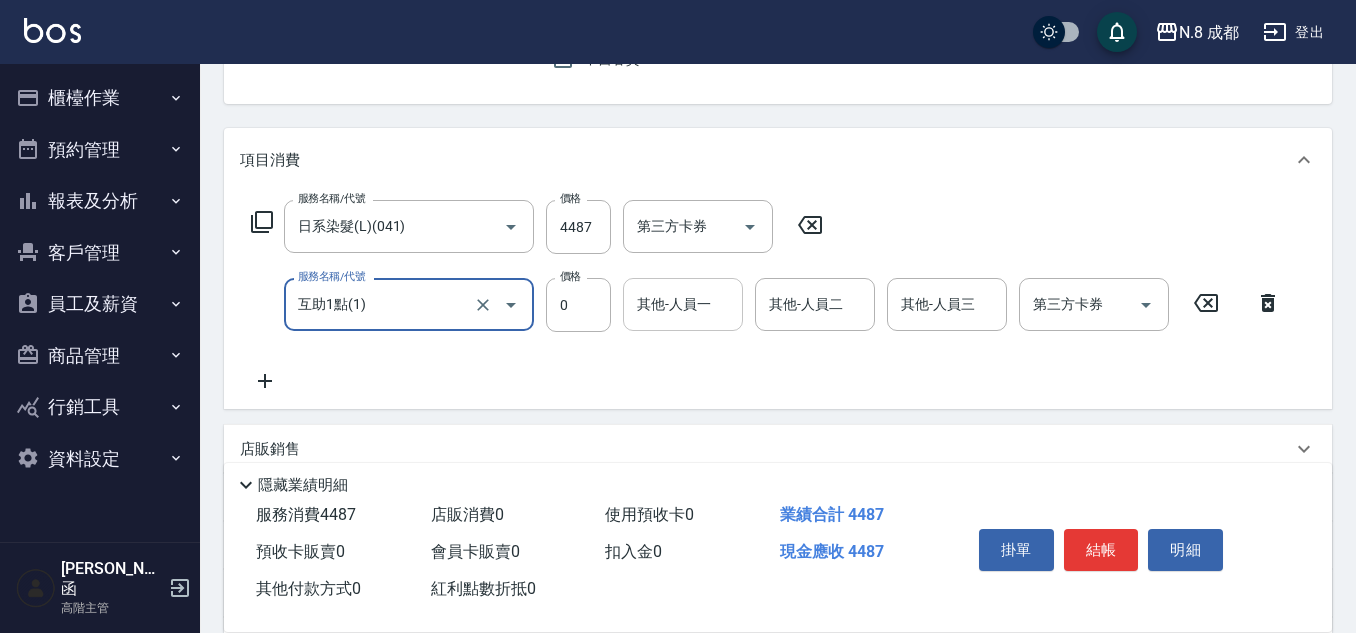 click on "其他-人員一" at bounding box center (683, 304) 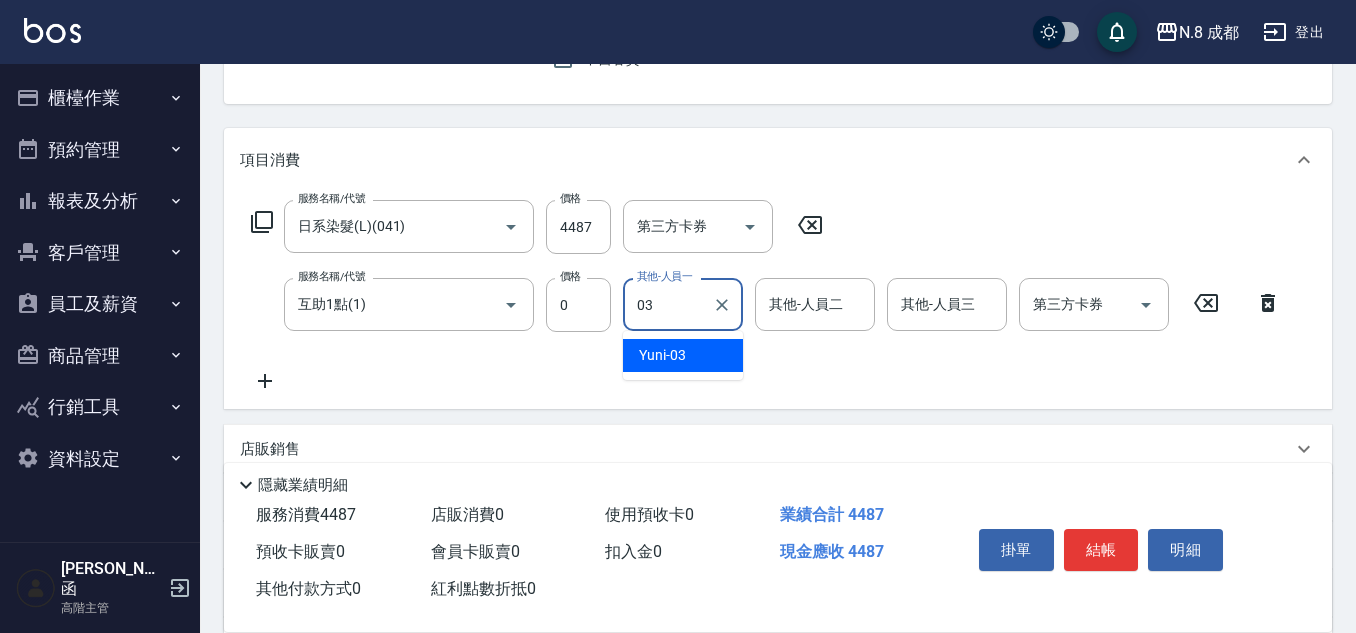 click on "Yuni -03" at bounding box center [683, 355] 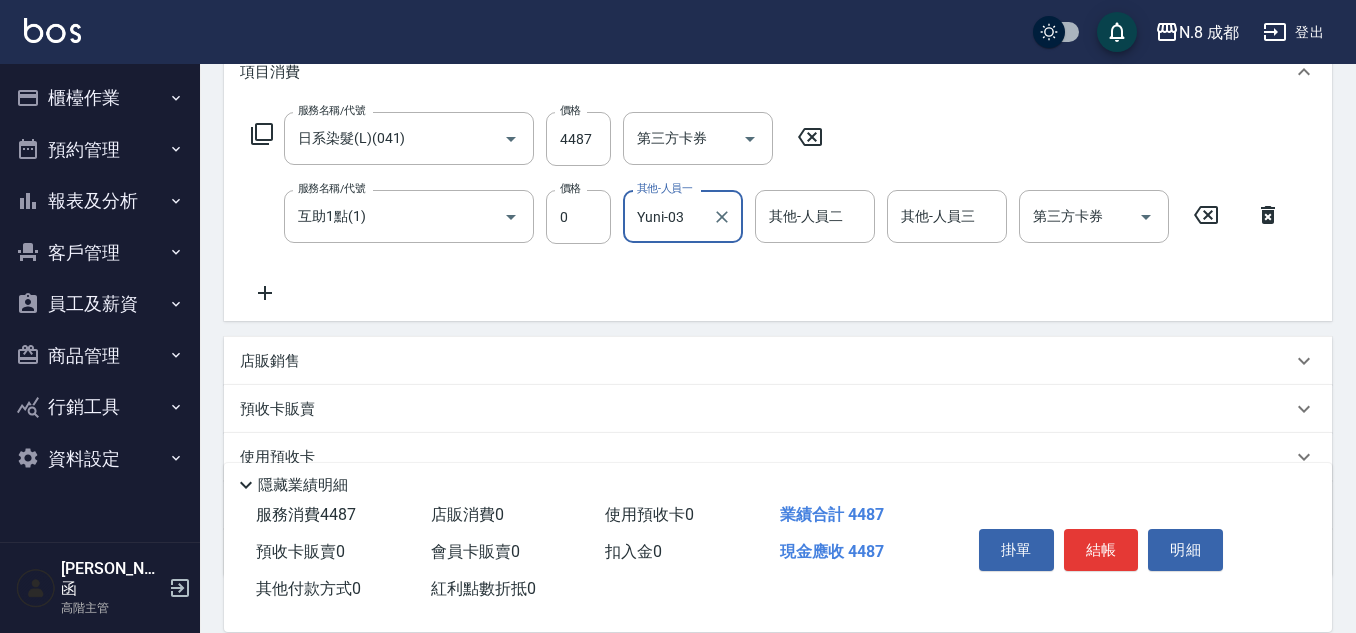 scroll, scrollTop: 400, scrollLeft: 0, axis: vertical 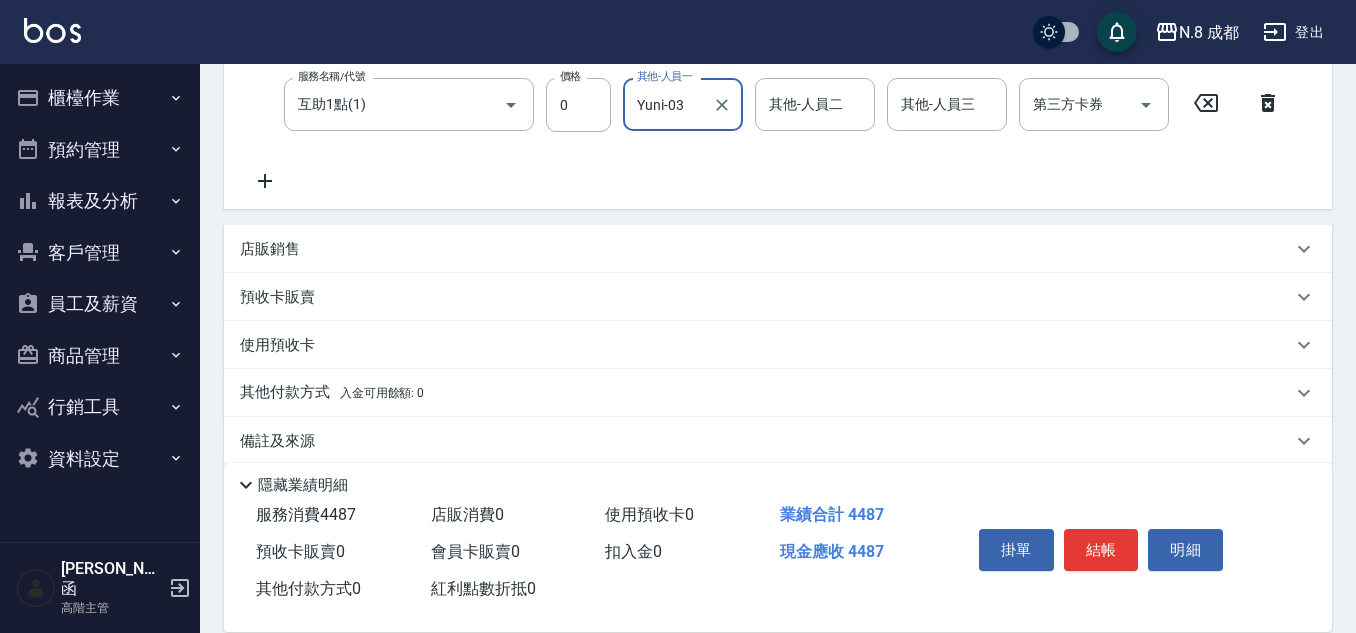 type on "Yuni-03" 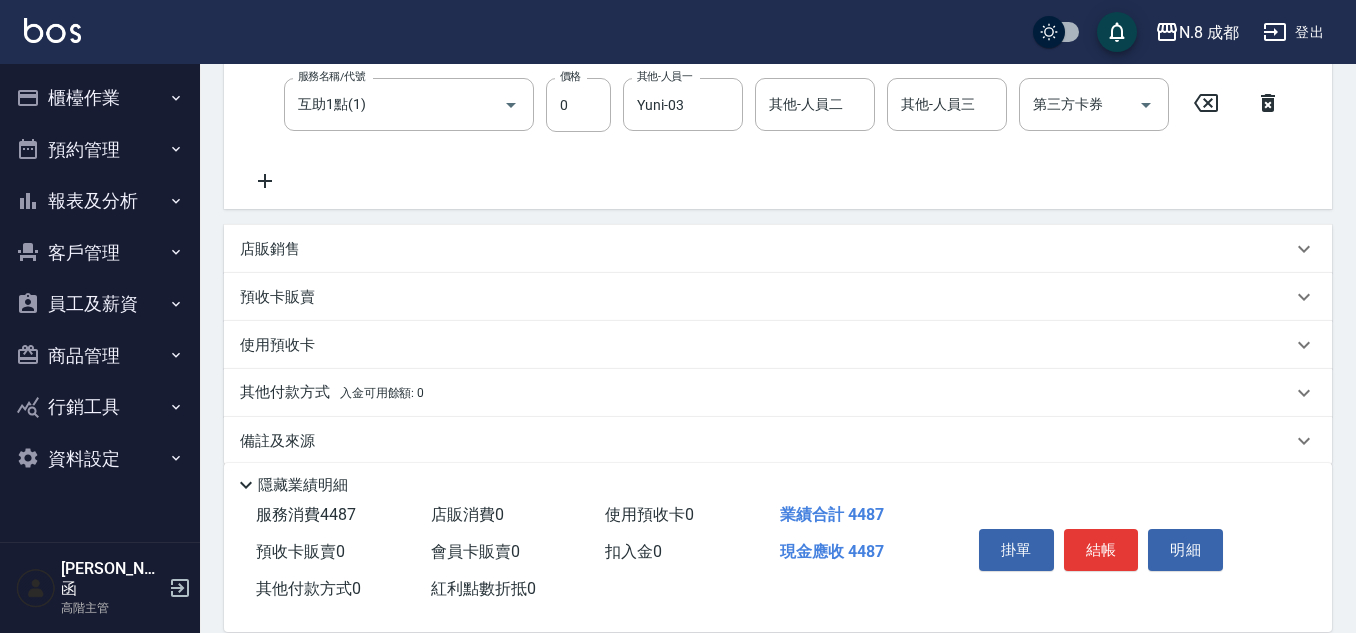 click 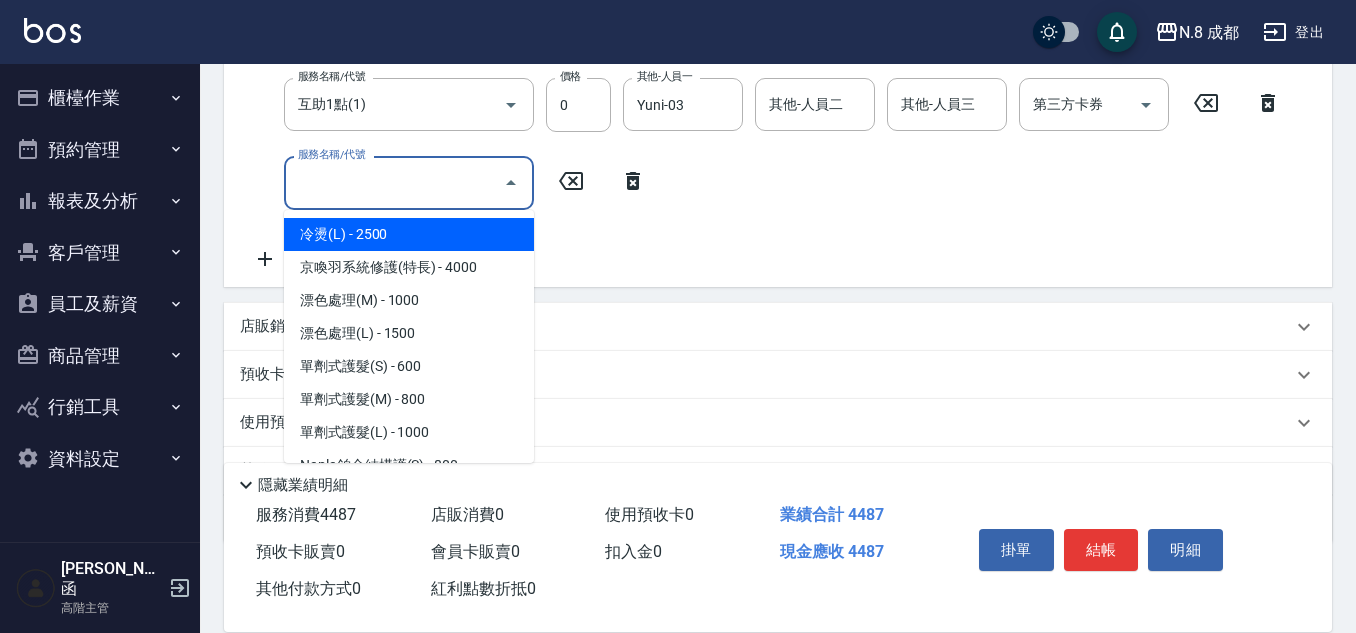 click on "服務名稱/代號" at bounding box center (394, 182) 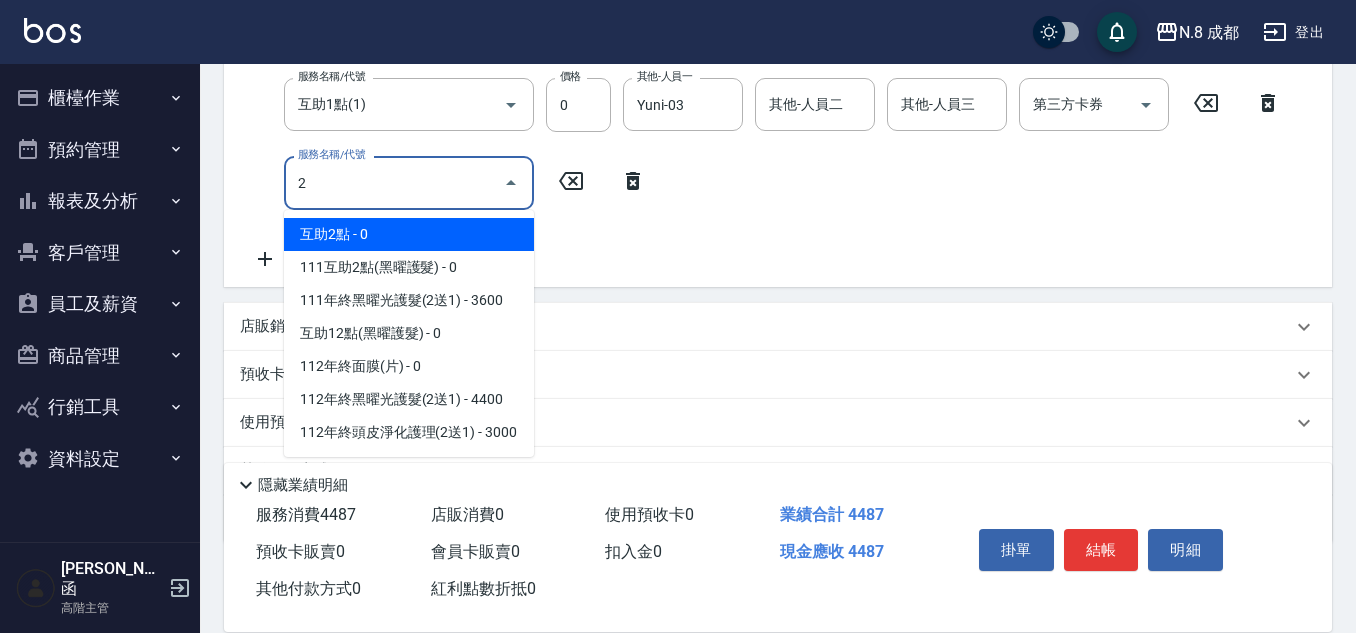 click on "互助2點 - 0" at bounding box center [409, 234] 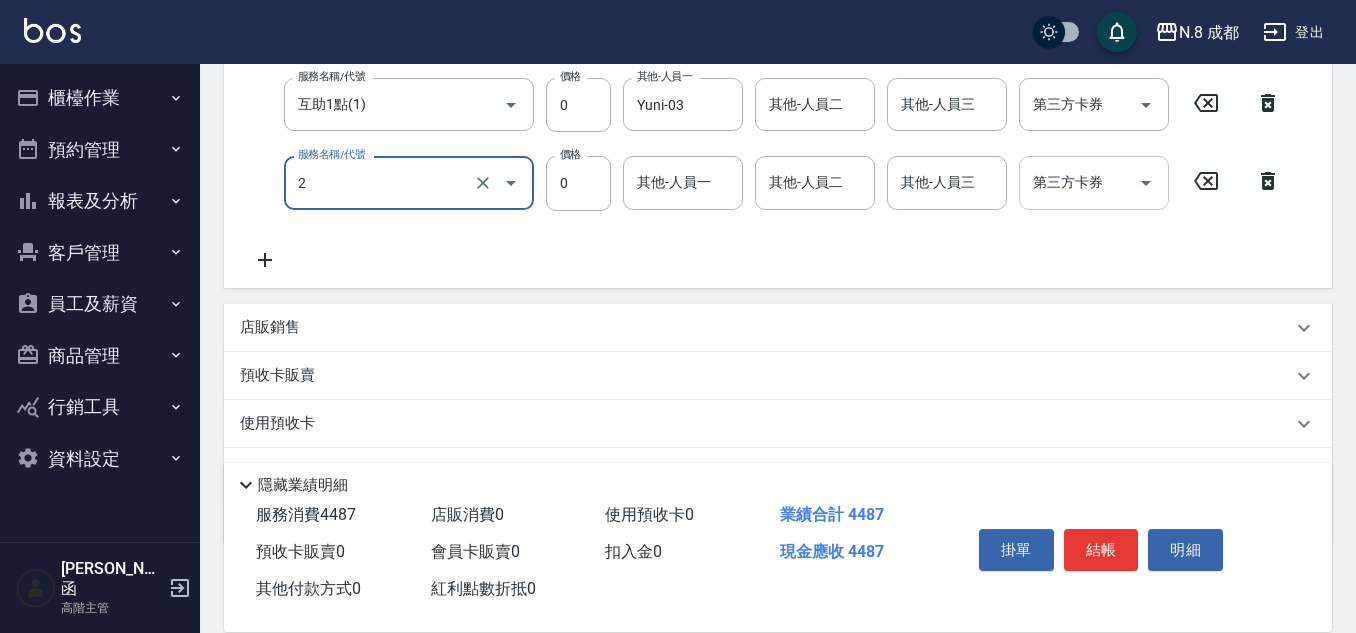 type on "互助2點(2)" 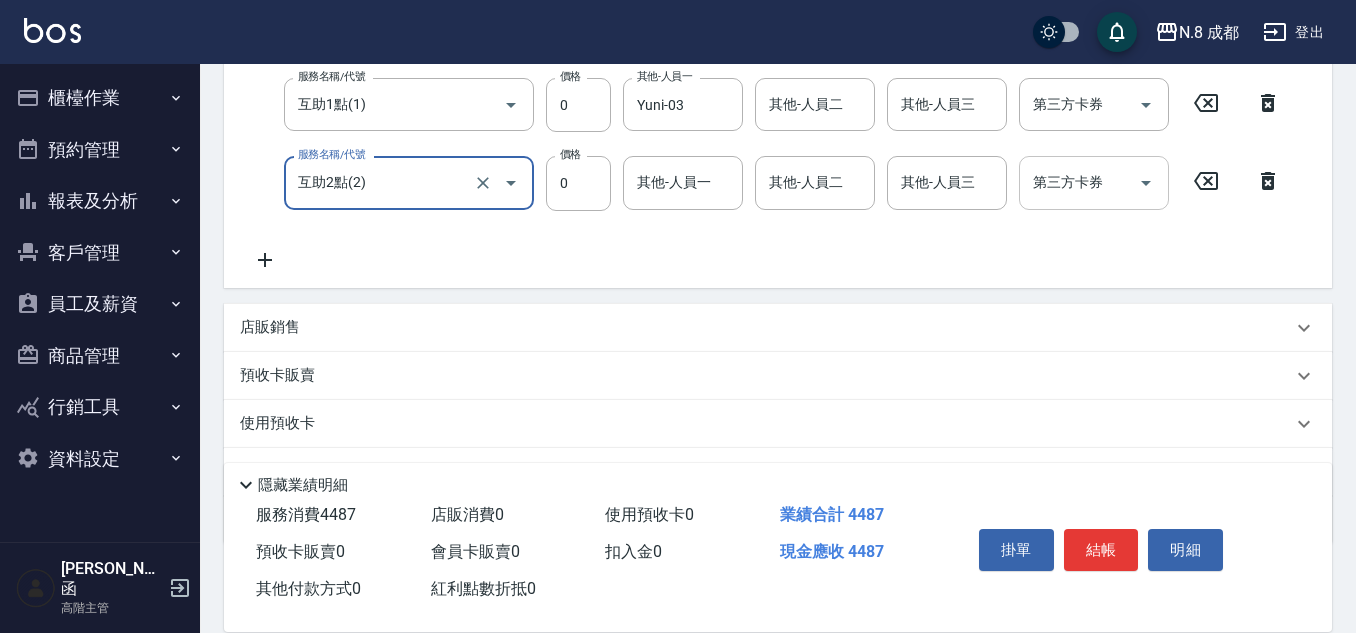 click on "其他-人員一" at bounding box center [683, 182] 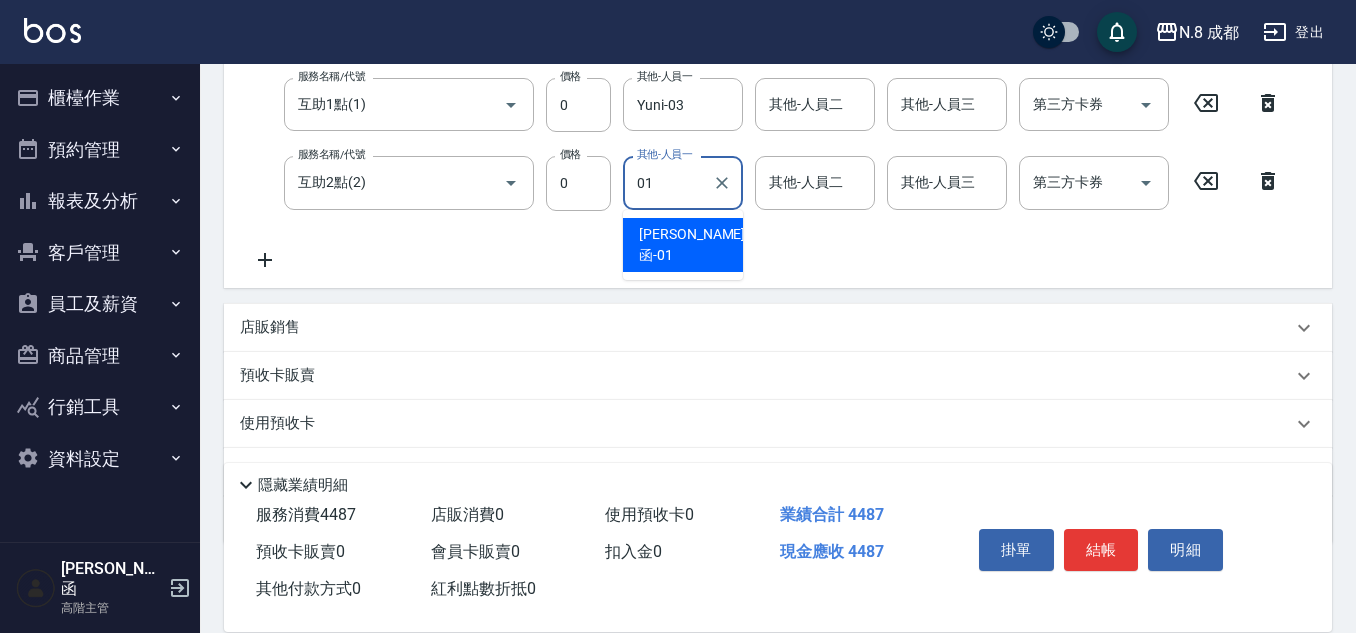 click on "[PERSON_NAME]函 -01" at bounding box center [692, 245] 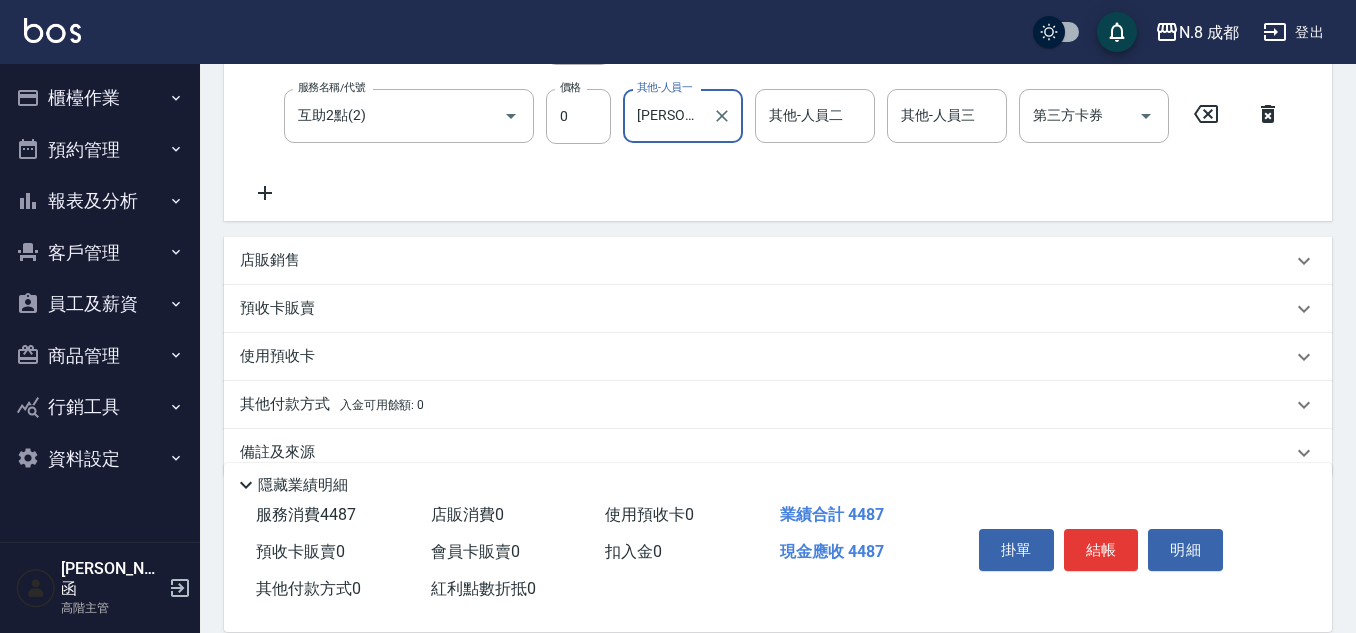 scroll, scrollTop: 500, scrollLeft: 0, axis: vertical 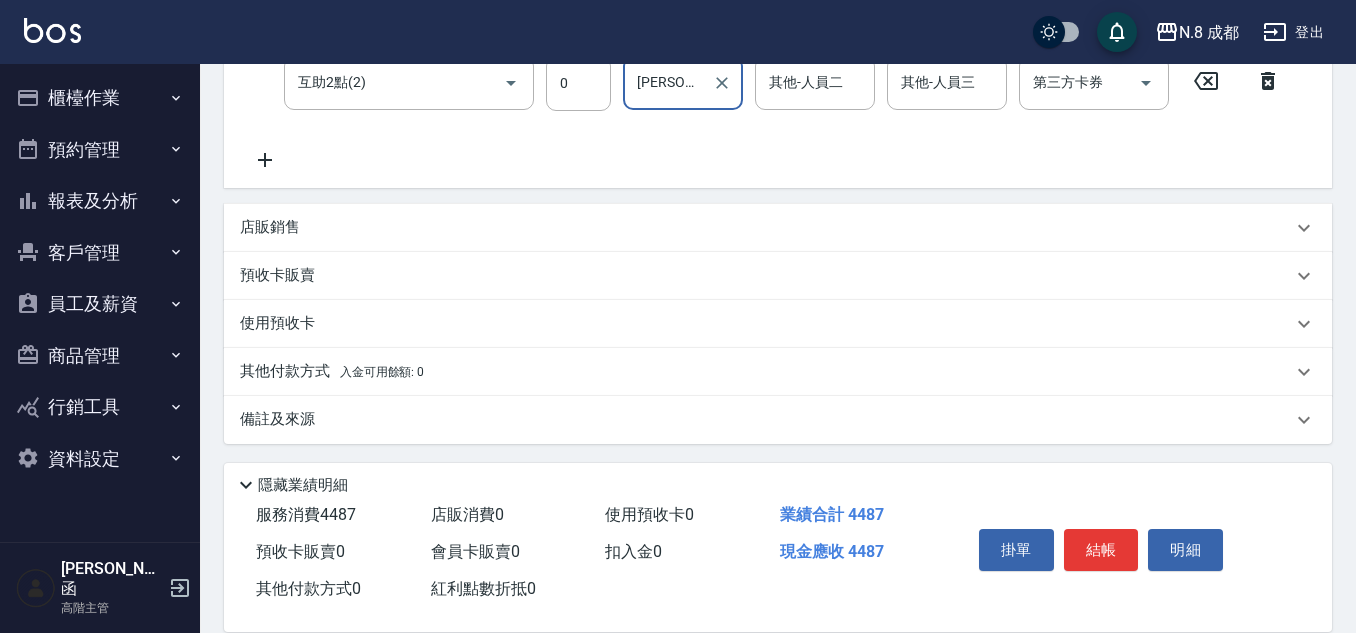type on "[PERSON_NAME]函-01" 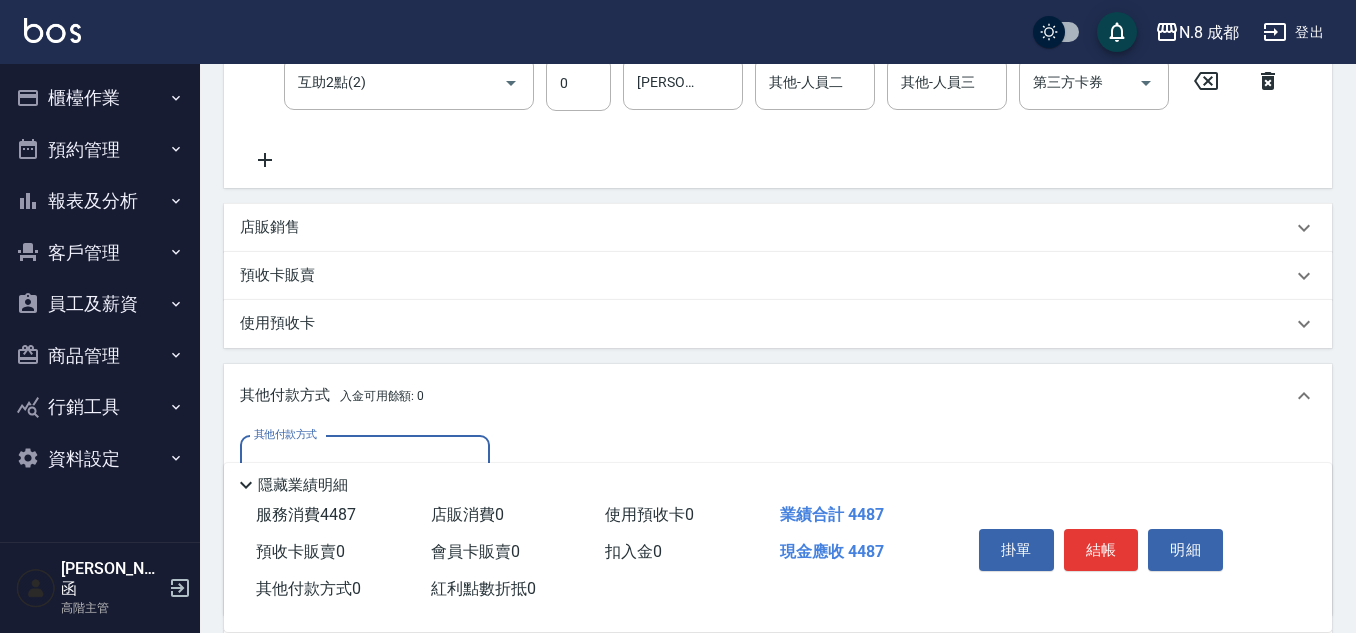 scroll, scrollTop: 0, scrollLeft: 0, axis: both 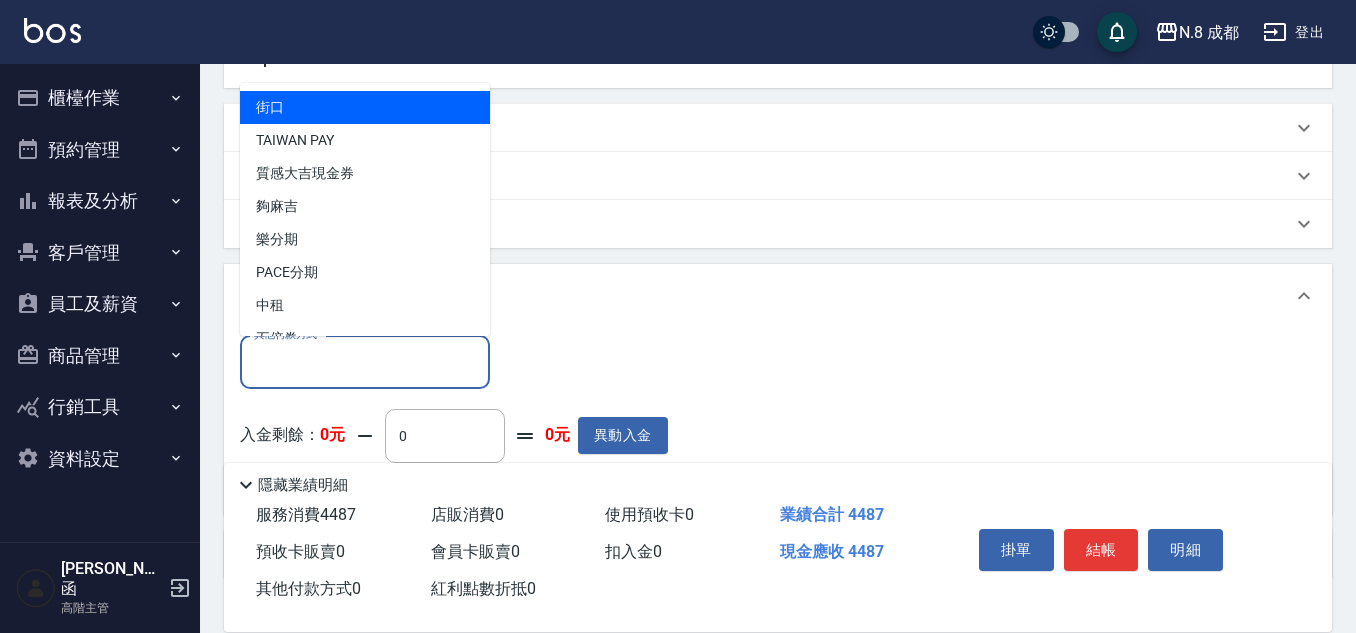 click on "其他付款方式" at bounding box center [365, 362] 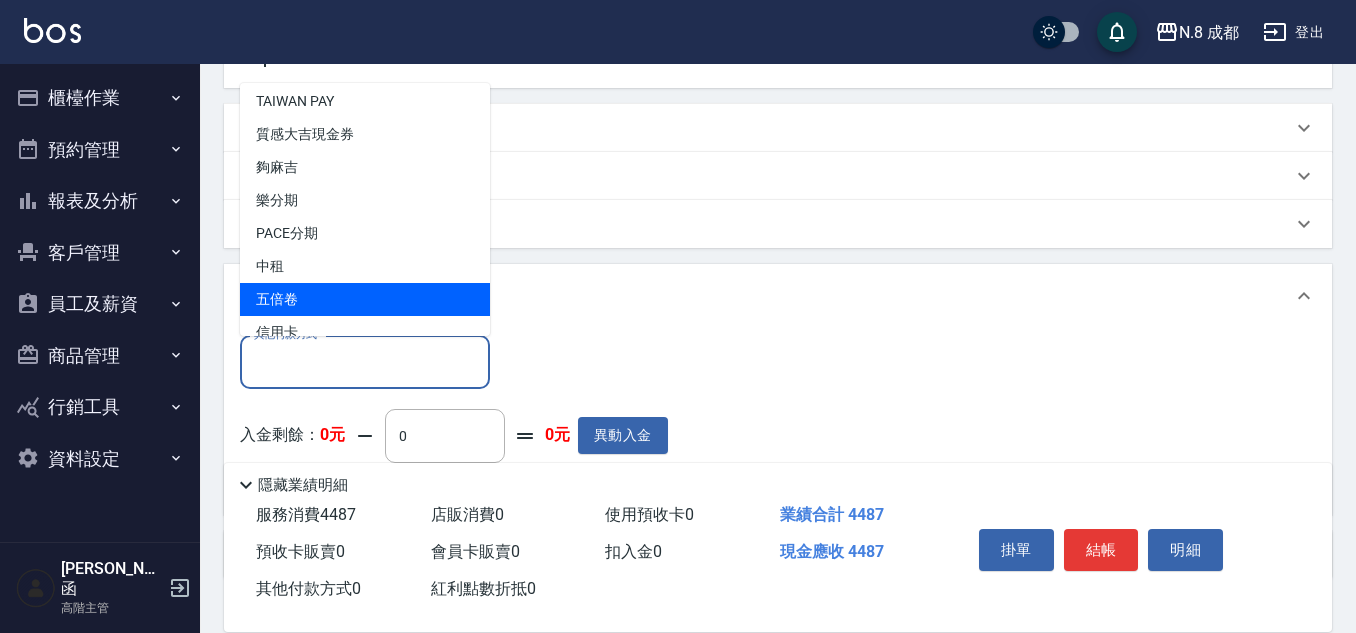 scroll, scrollTop: 60, scrollLeft: 0, axis: vertical 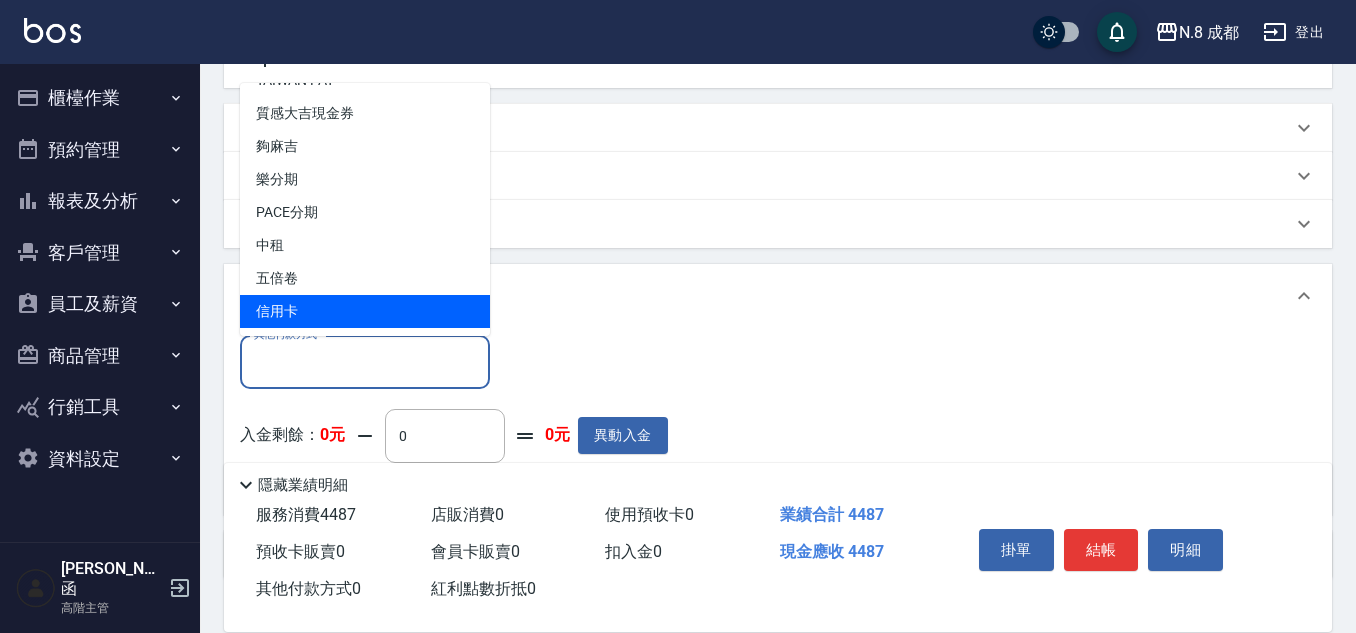 click on "信用卡" at bounding box center (365, 311) 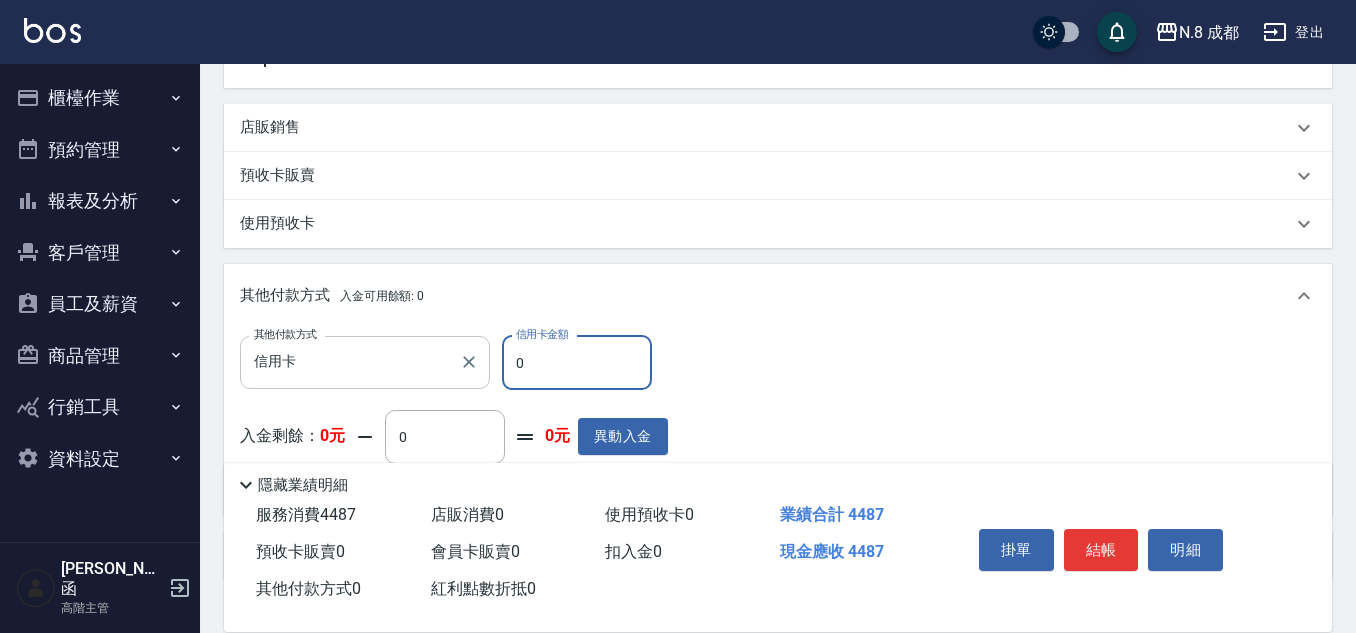 drag, startPoint x: 551, startPoint y: 360, endPoint x: 410, endPoint y: 343, distance: 142.02112 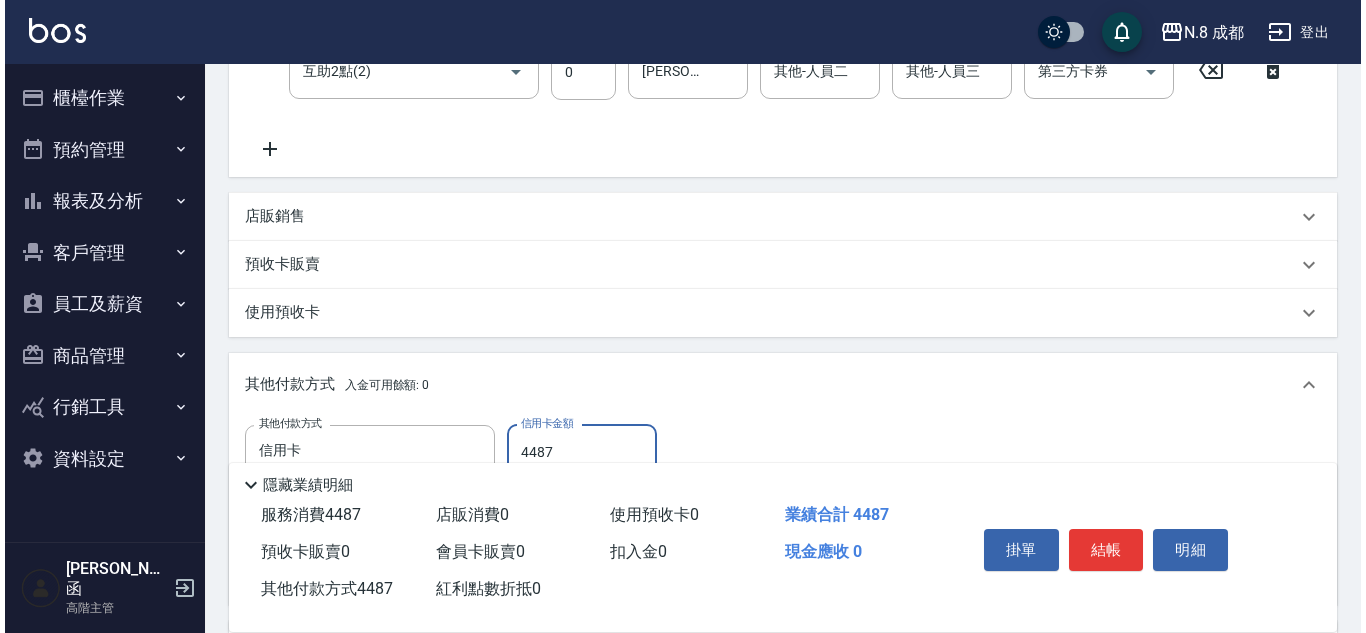 scroll, scrollTop: 100, scrollLeft: 0, axis: vertical 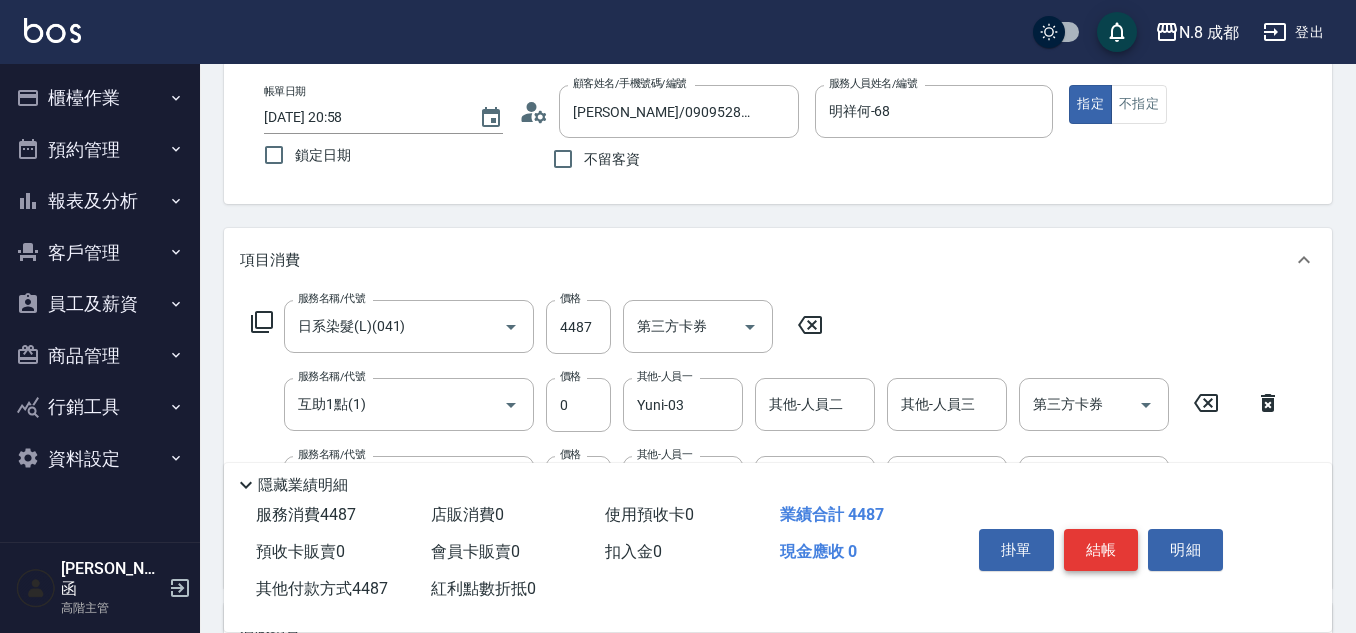 type on "4487" 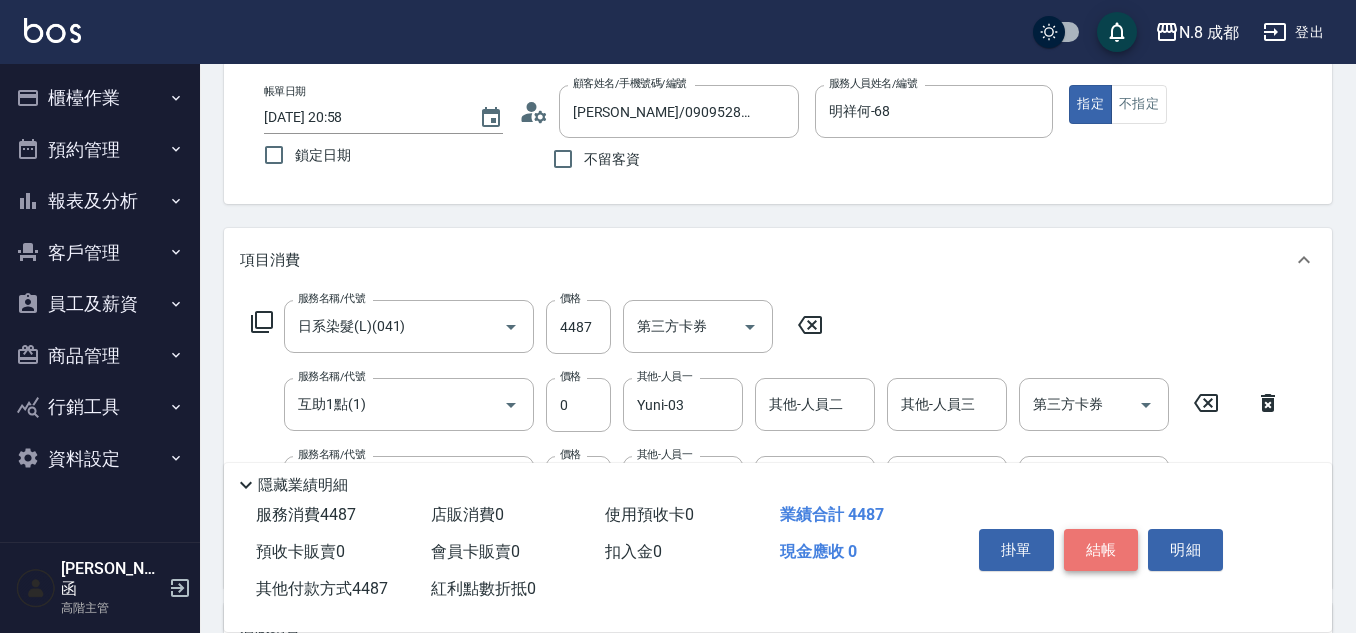 click on "結帳" at bounding box center (1101, 550) 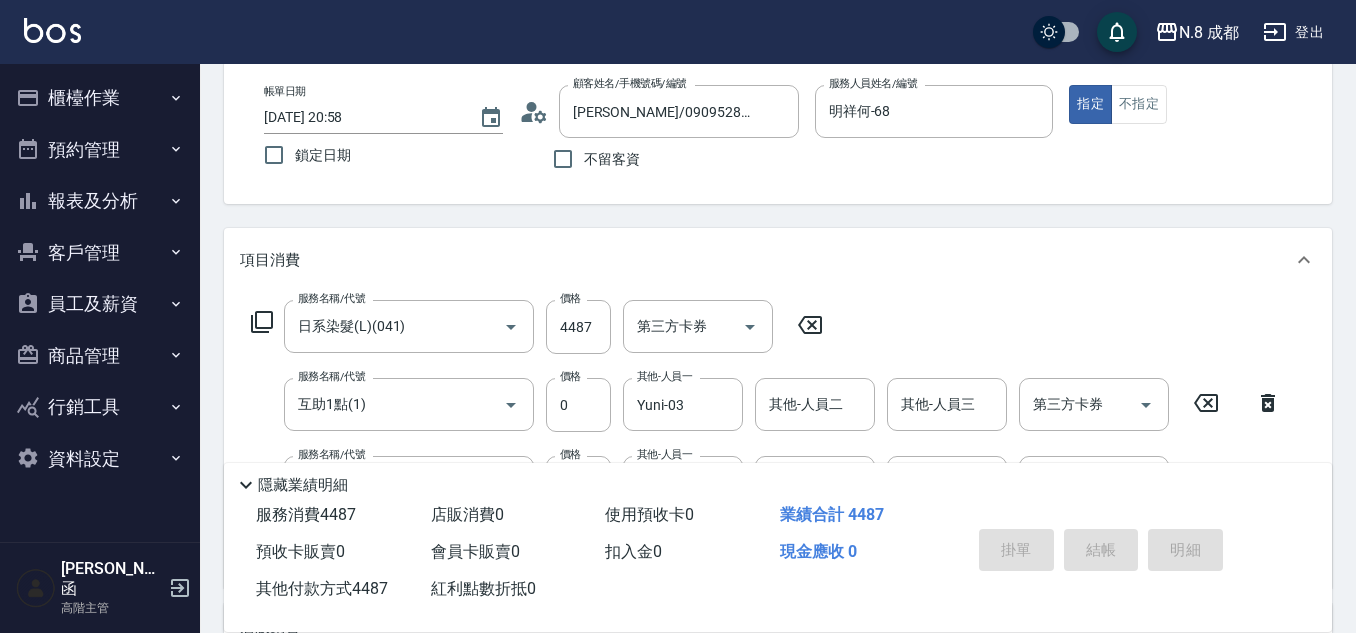 type on "2025/07/11 21:00" 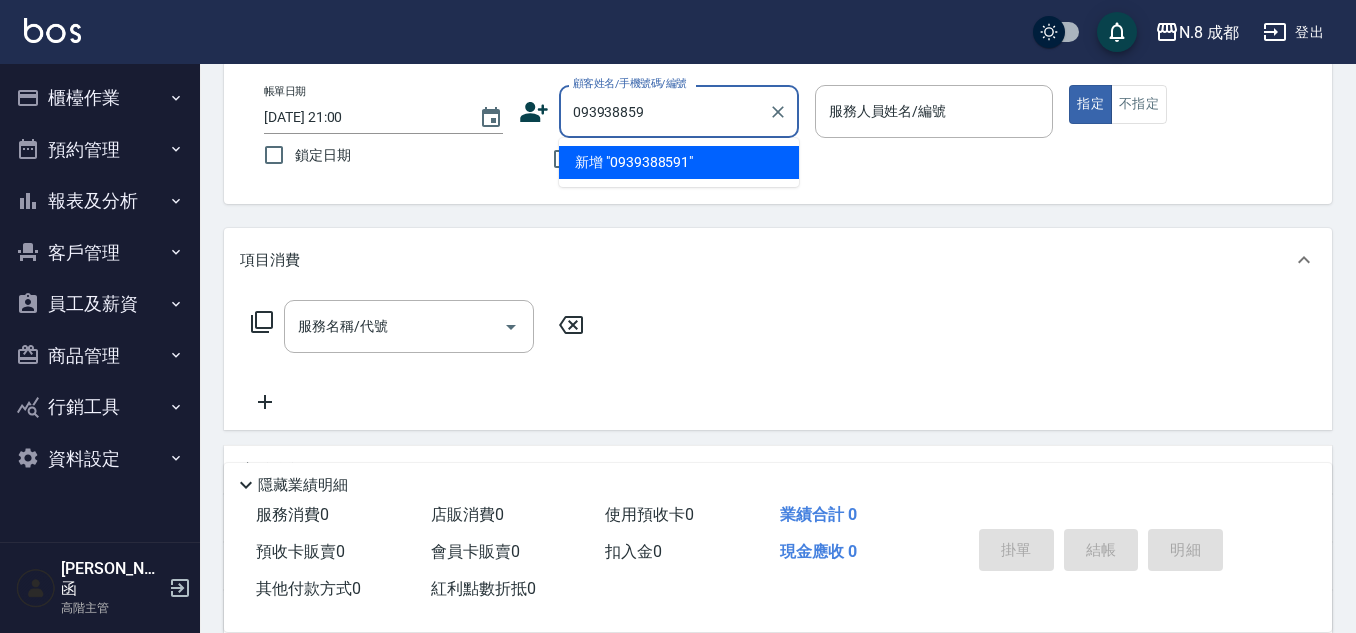 type on "0939388591" 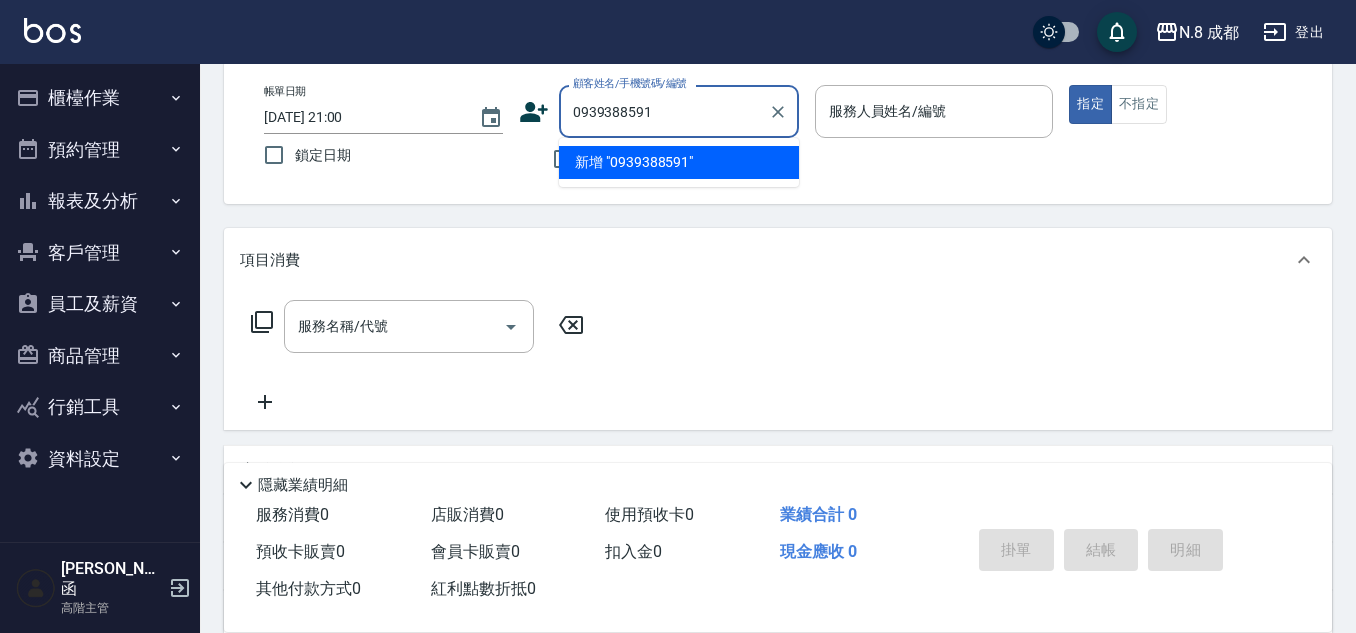 drag, startPoint x: 691, startPoint y: 123, endPoint x: 380, endPoint y: 154, distance: 312.5412 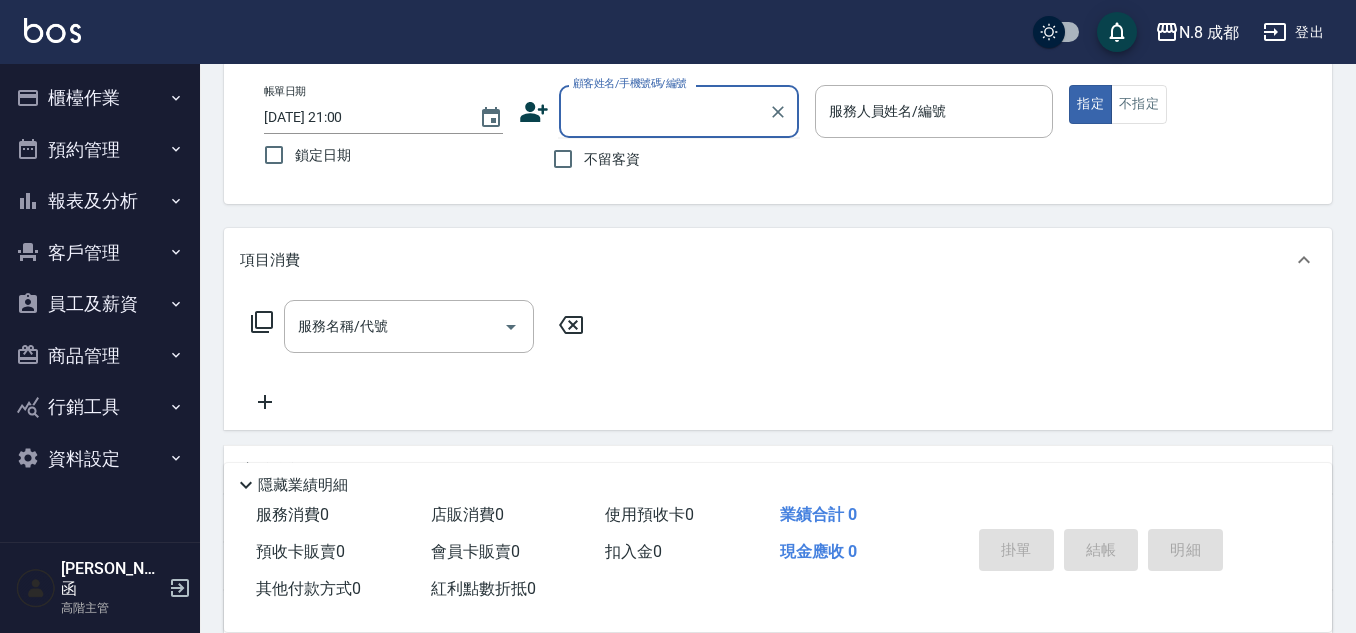 click 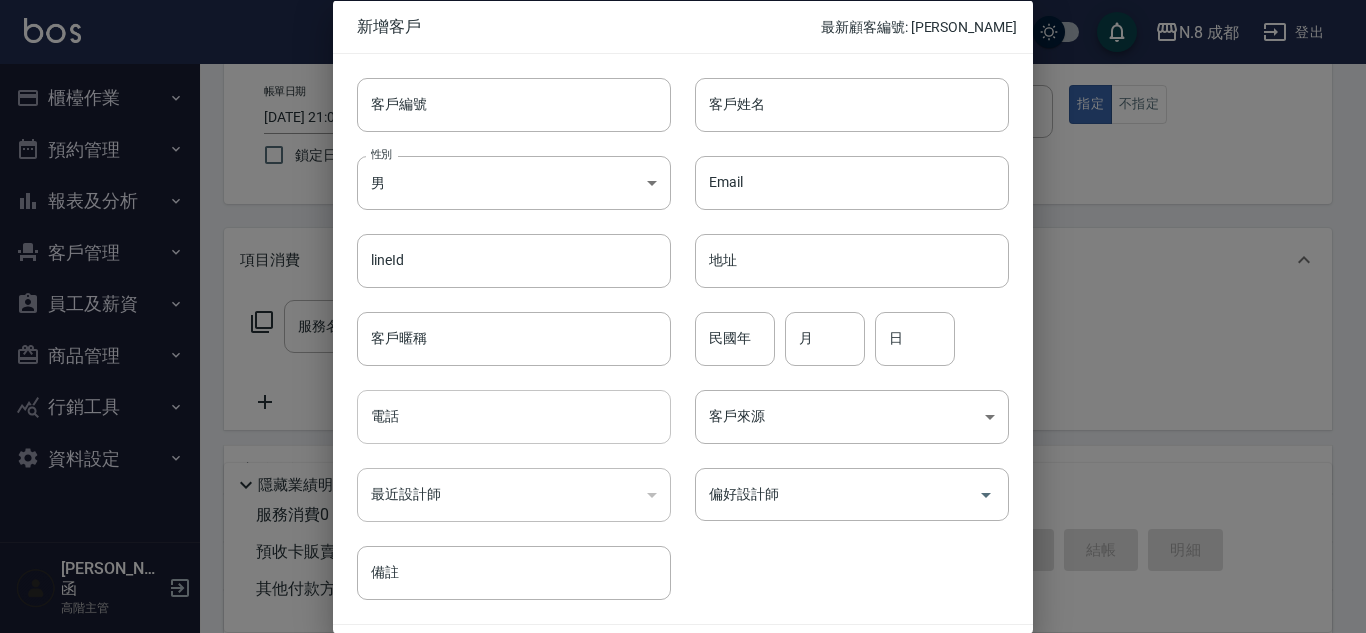 drag, startPoint x: 458, startPoint y: 415, endPoint x: 479, endPoint y: 394, distance: 29.698484 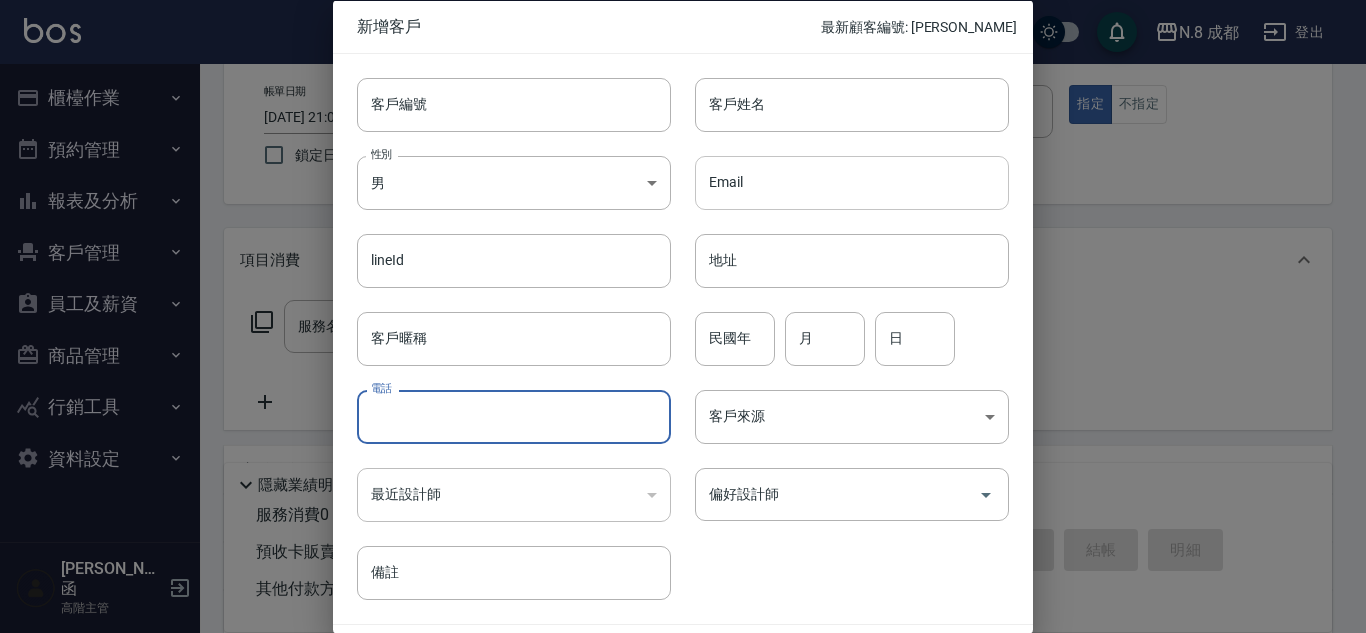 paste on "0939388591" 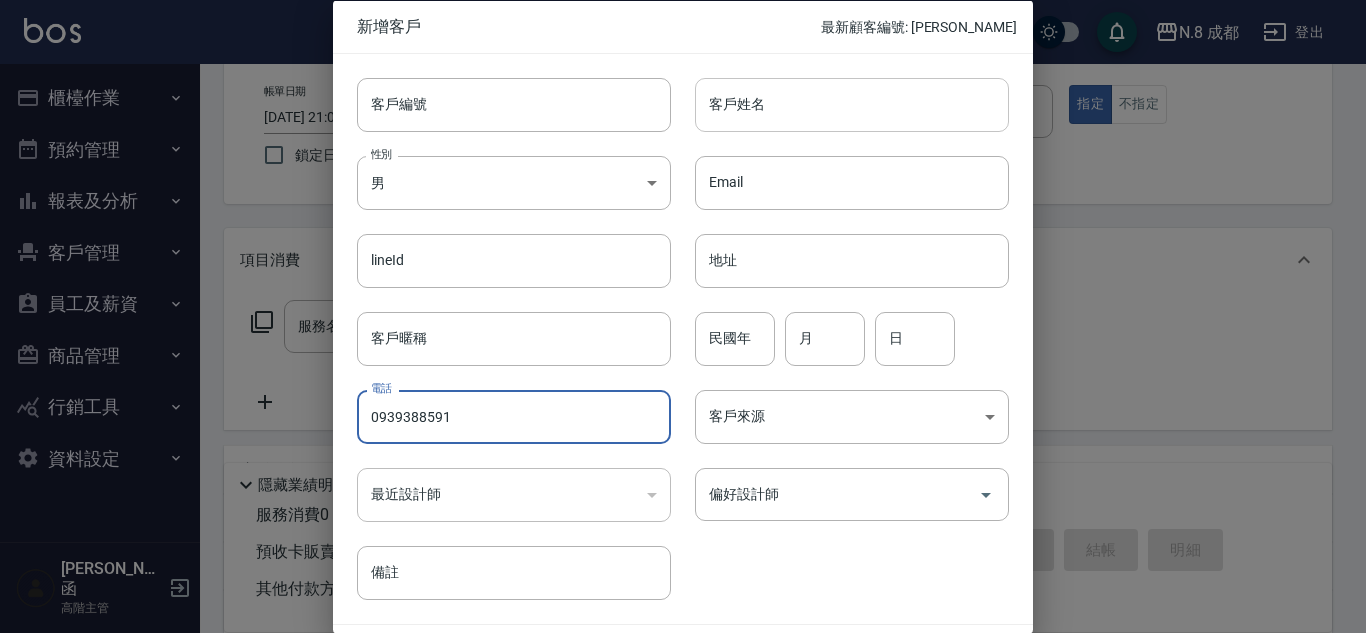 type on "0939388591" 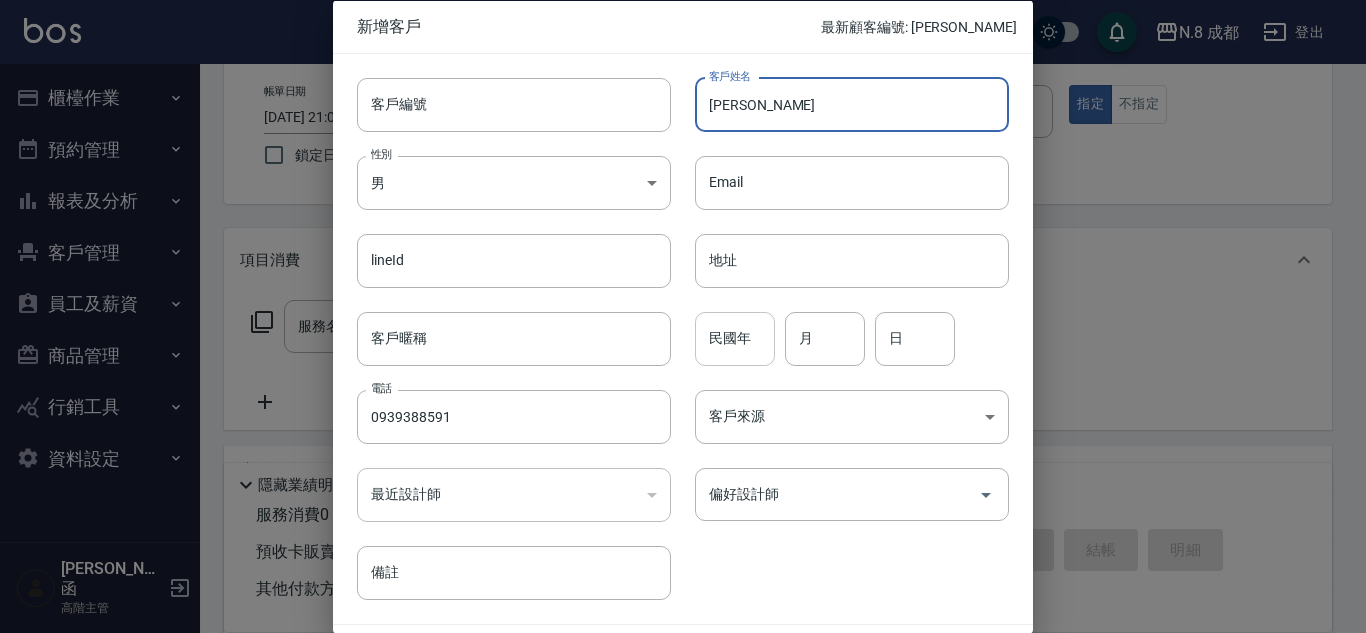 type on "[PERSON_NAME]" 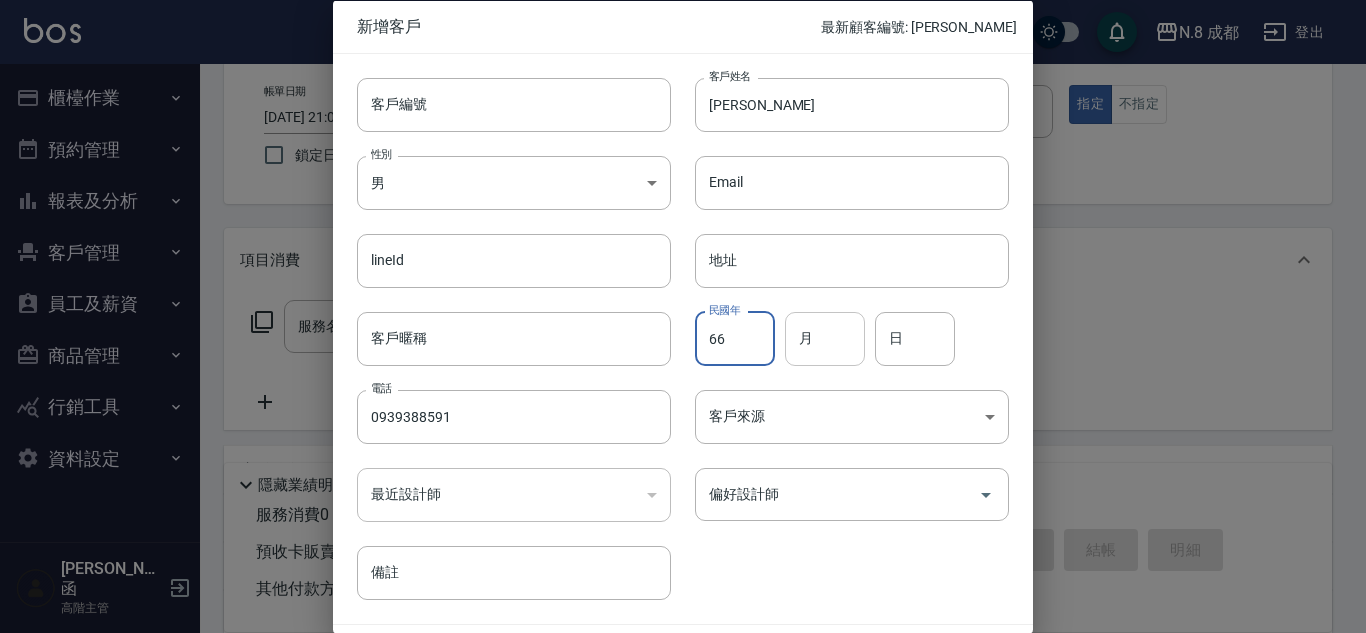 type on "66" 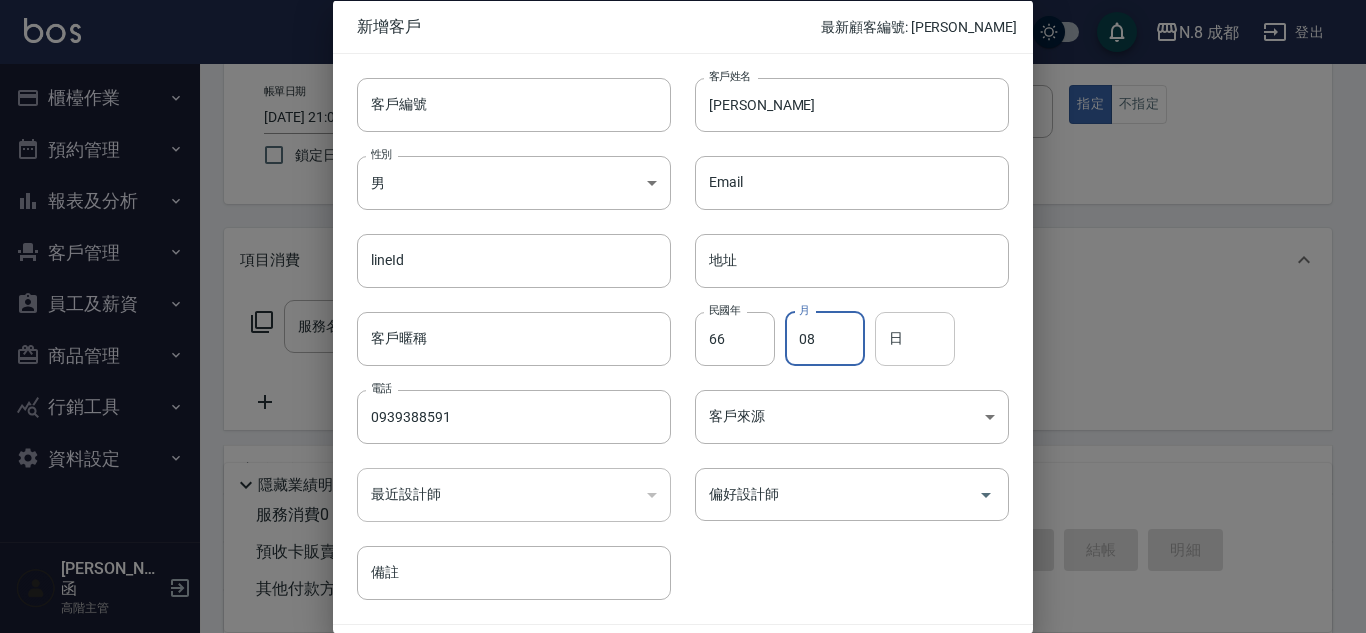 type on "08" 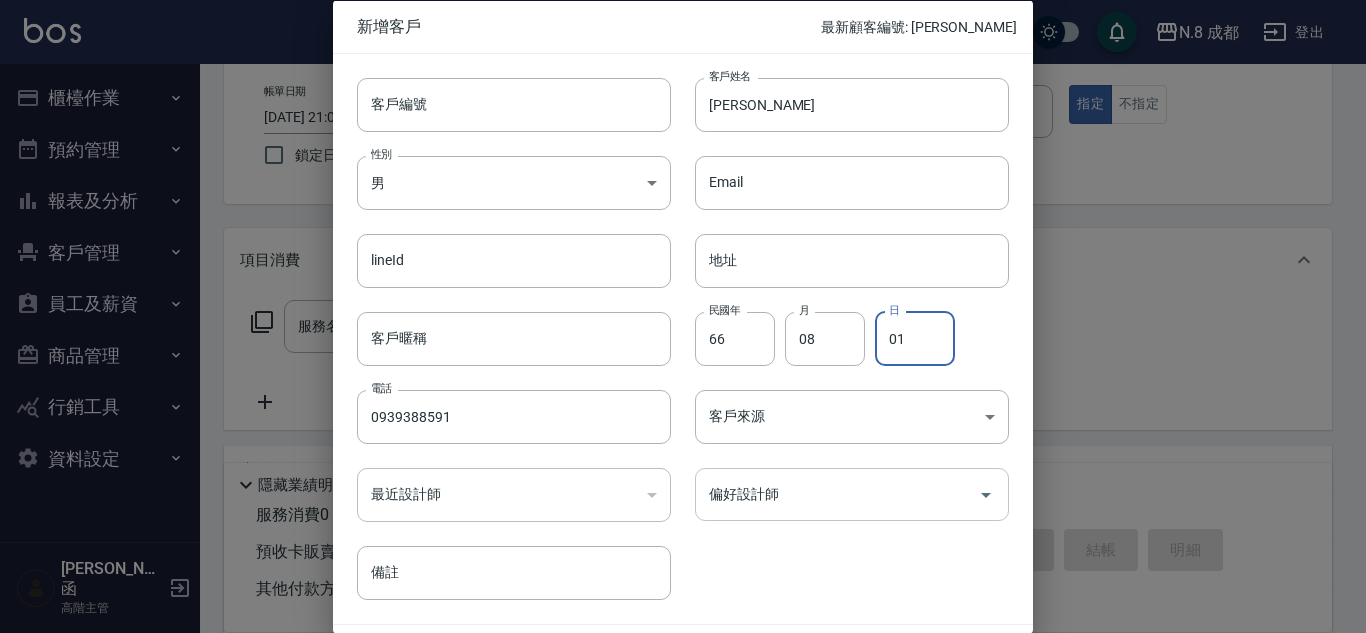 type on "01" 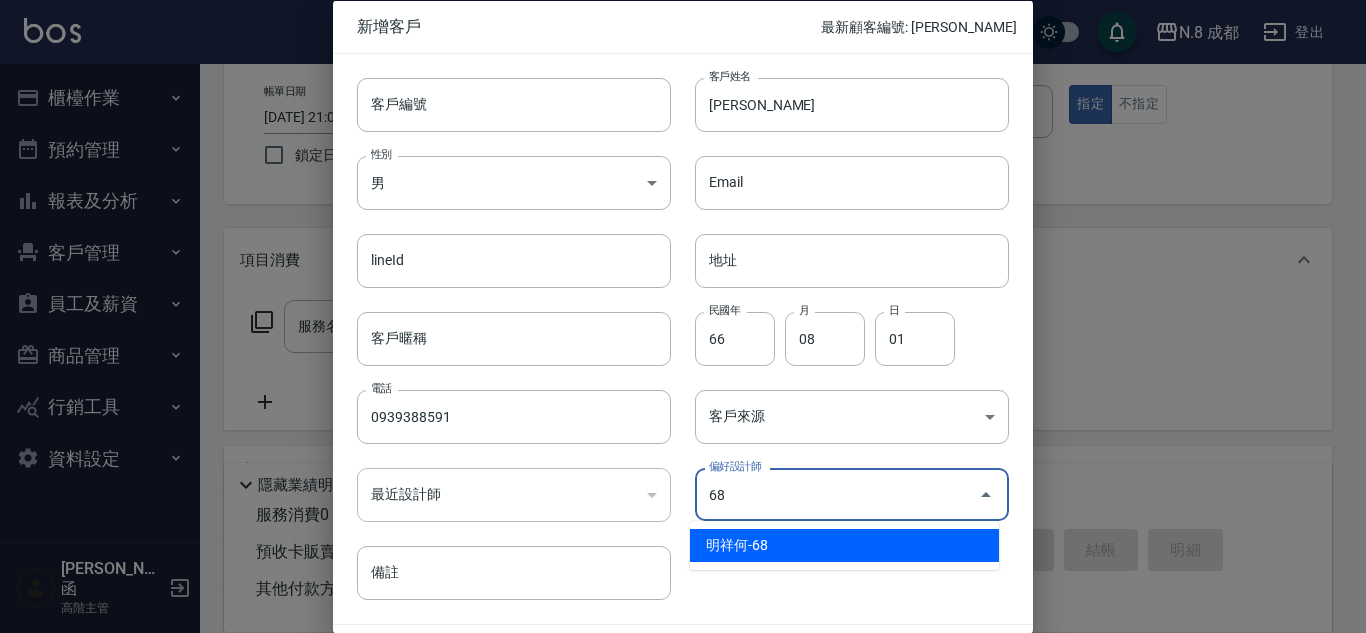 click on "明祥何-68" at bounding box center [844, 545] 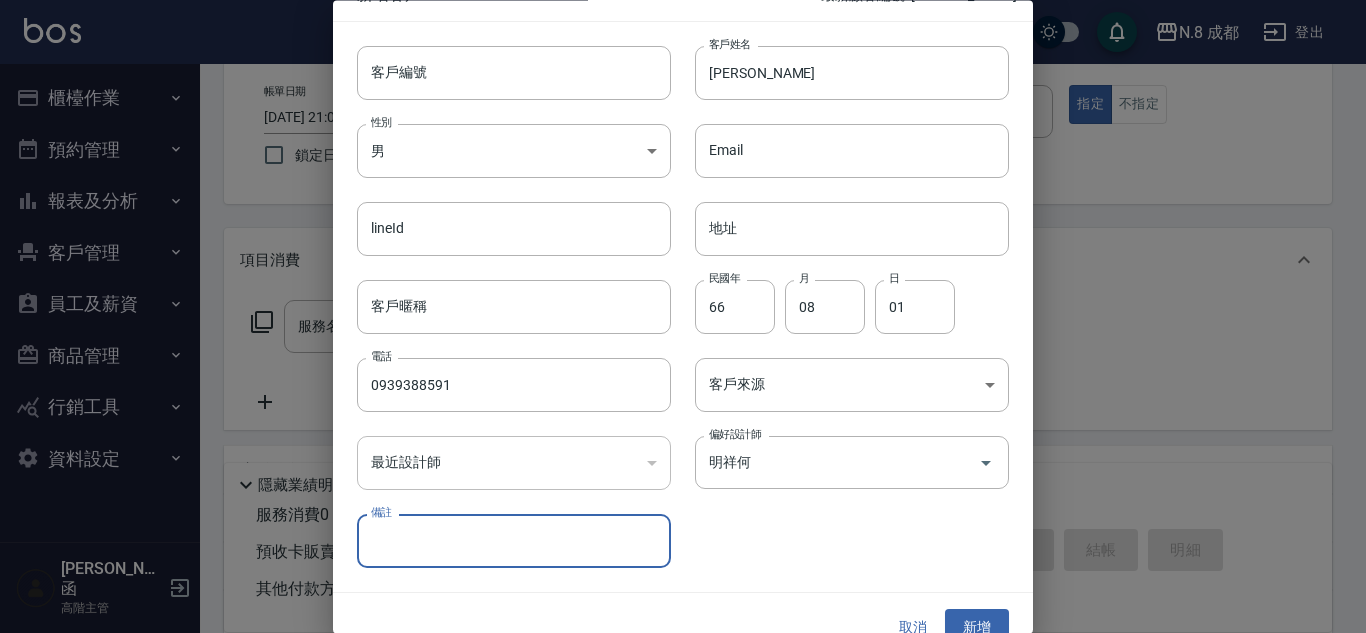 scroll, scrollTop: 60, scrollLeft: 0, axis: vertical 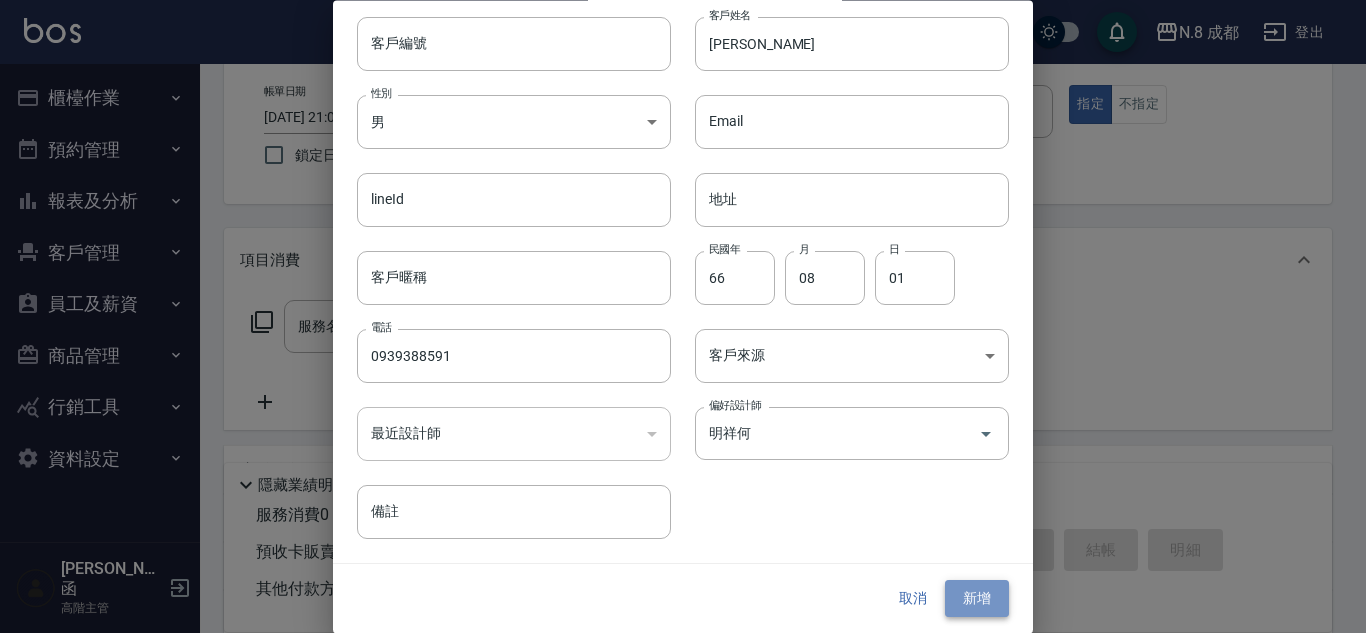 click on "新增" at bounding box center (977, 599) 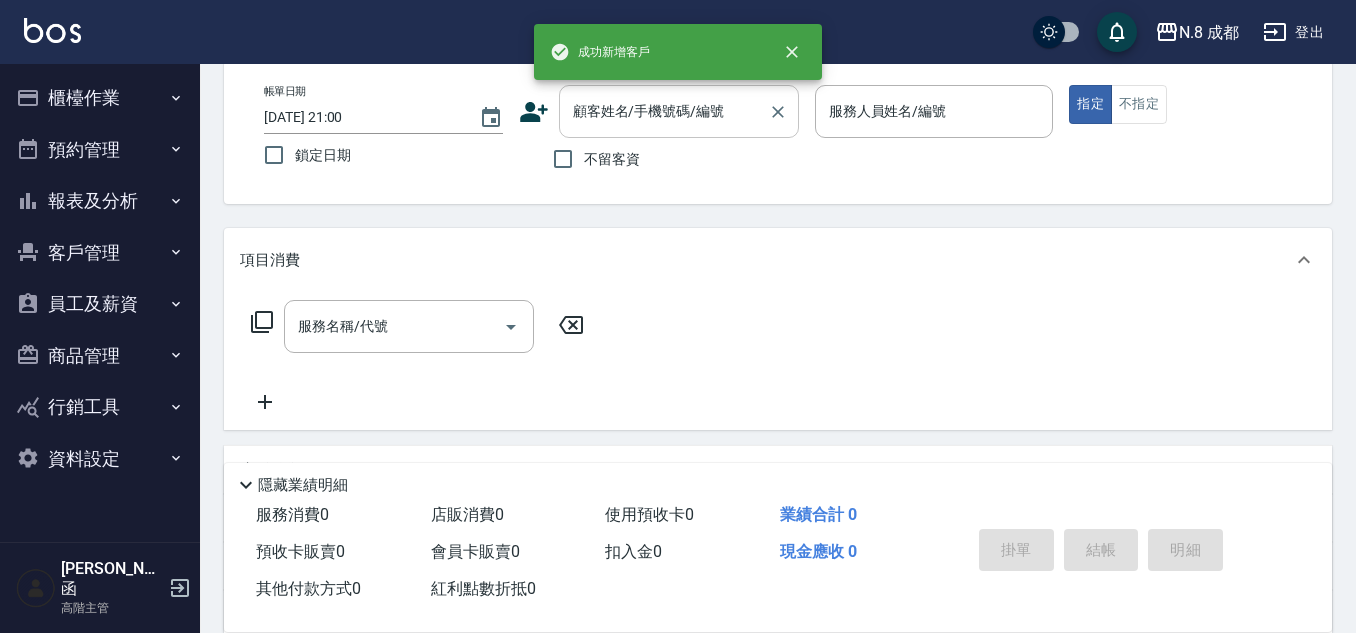 click on "顧客姓名/手機號碼/編號" at bounding box center (664, 111) 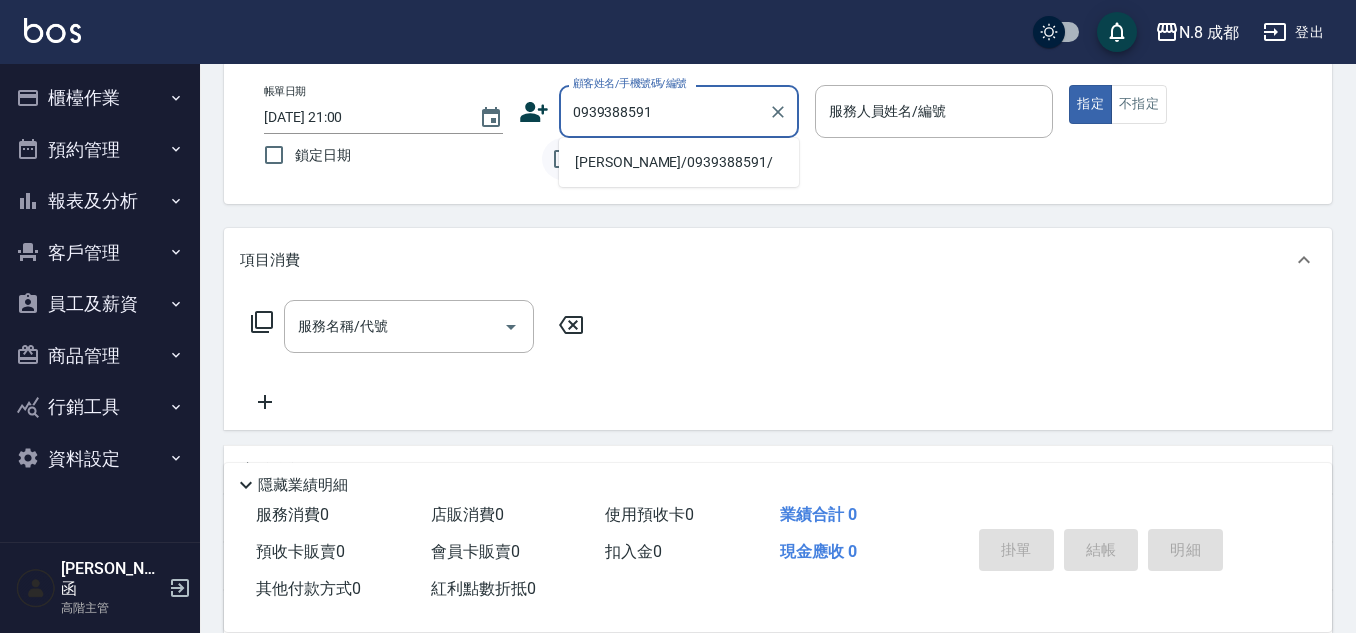 drag, startPoint x: 625, startPoint y: 154, endPoint x: 576, endPoint y: 173, distance: 52.554733 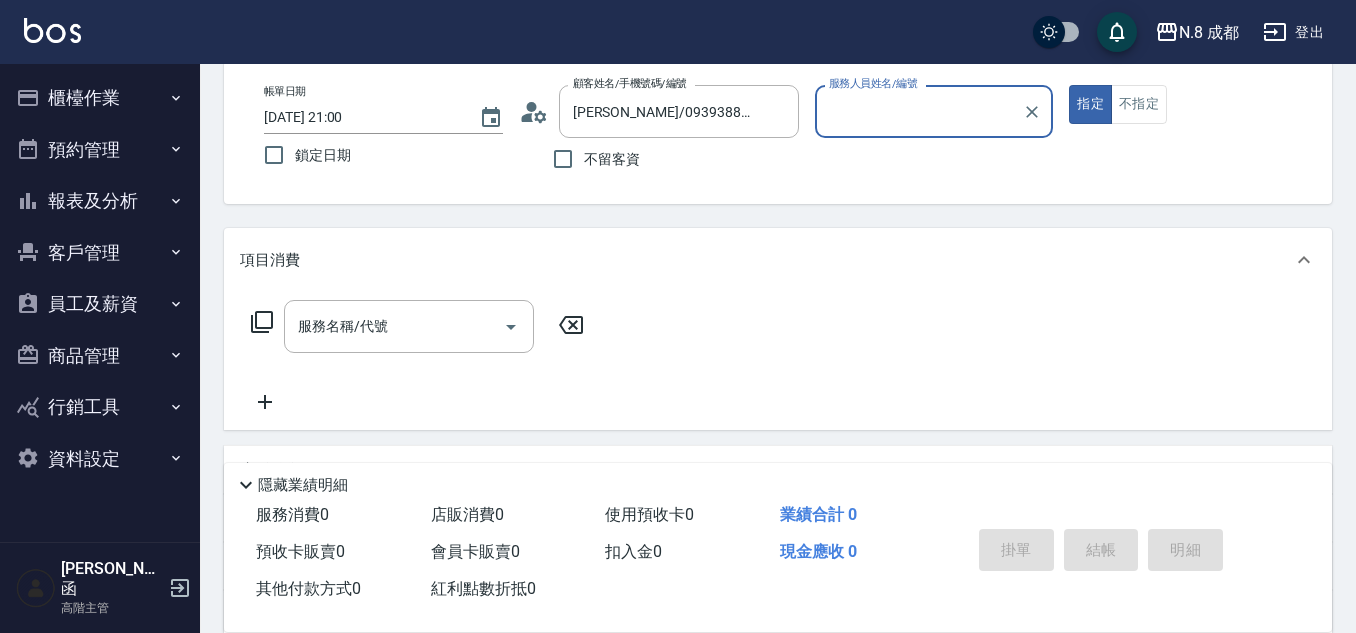 type on "明祥何-68" 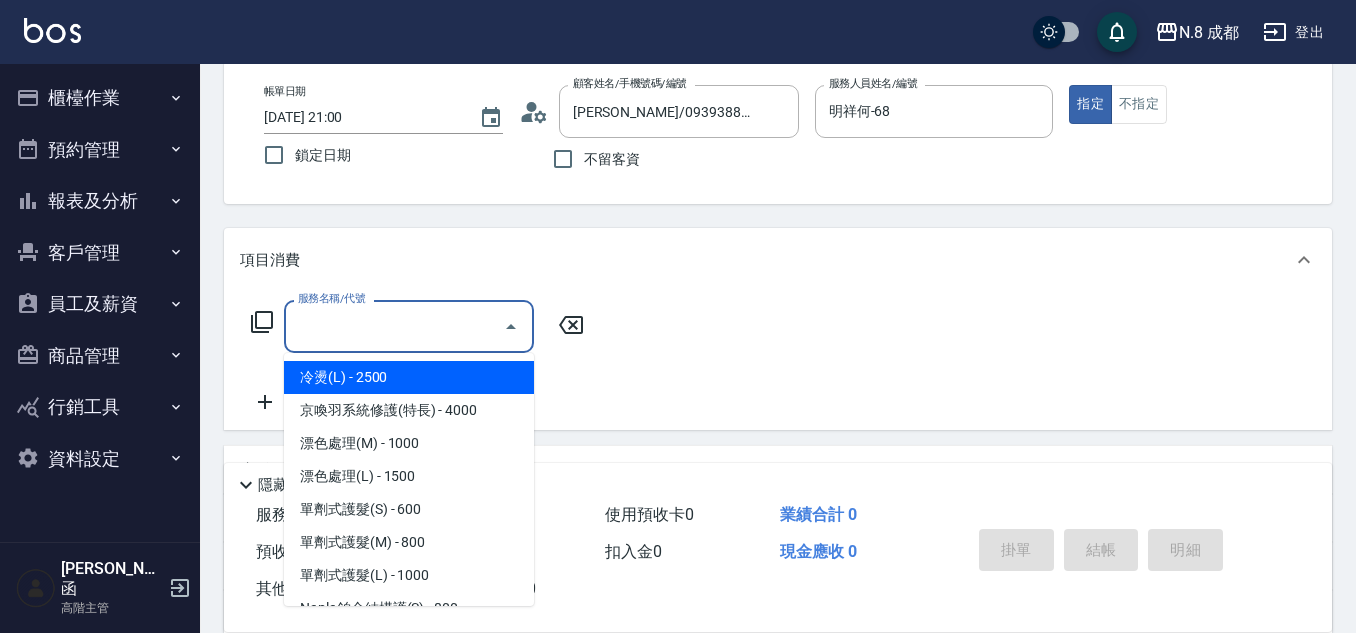 click on "服務名稱/代號" at bounding box center (394, 326) 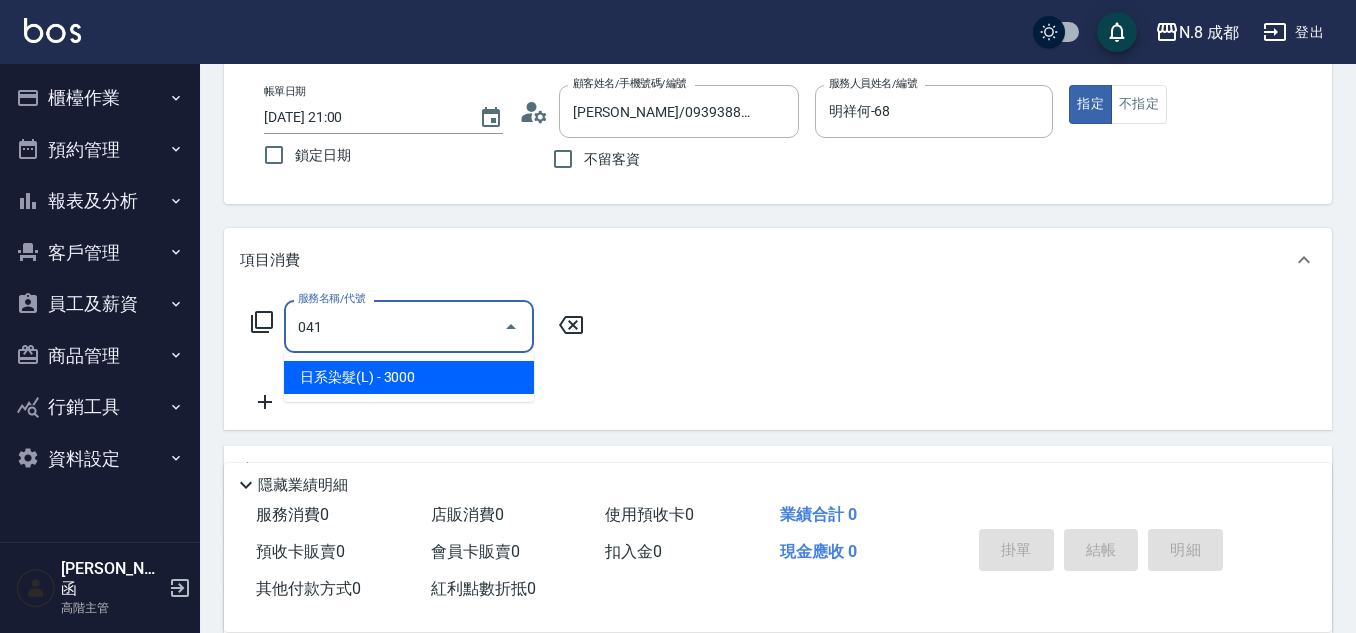 click on "日系染髮(L) - 3000" at bounding box center [409, 377] 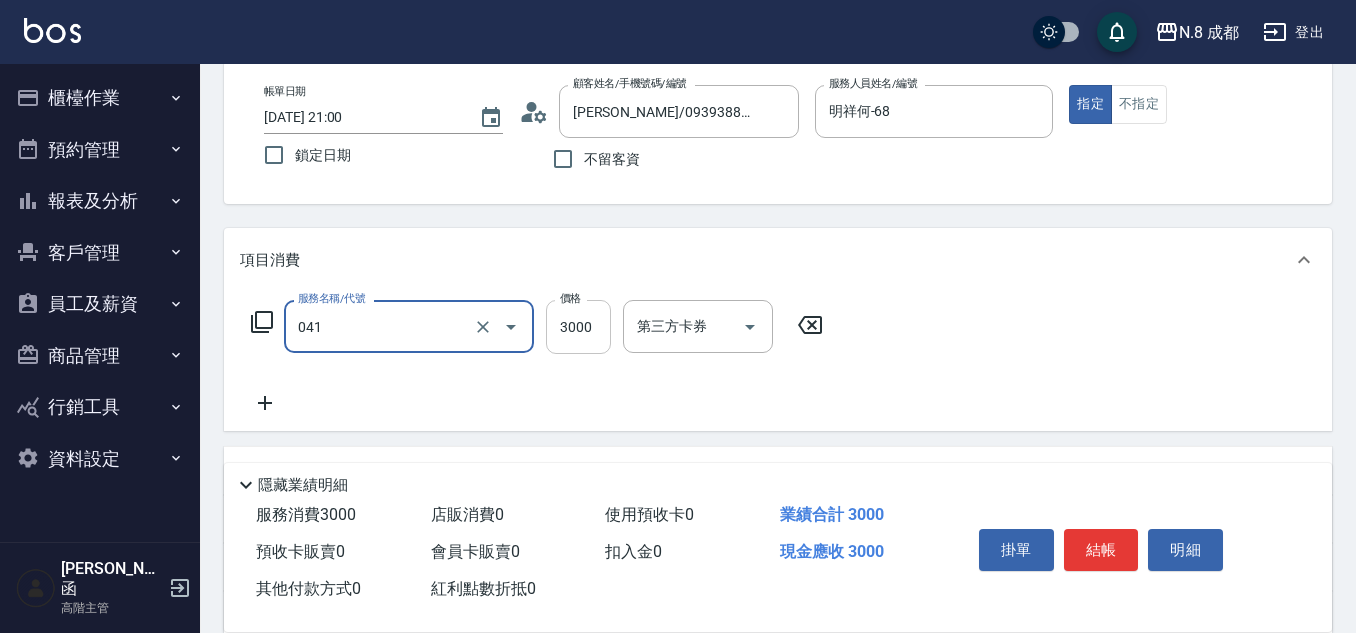 type on "日系染髮(L)(041)" 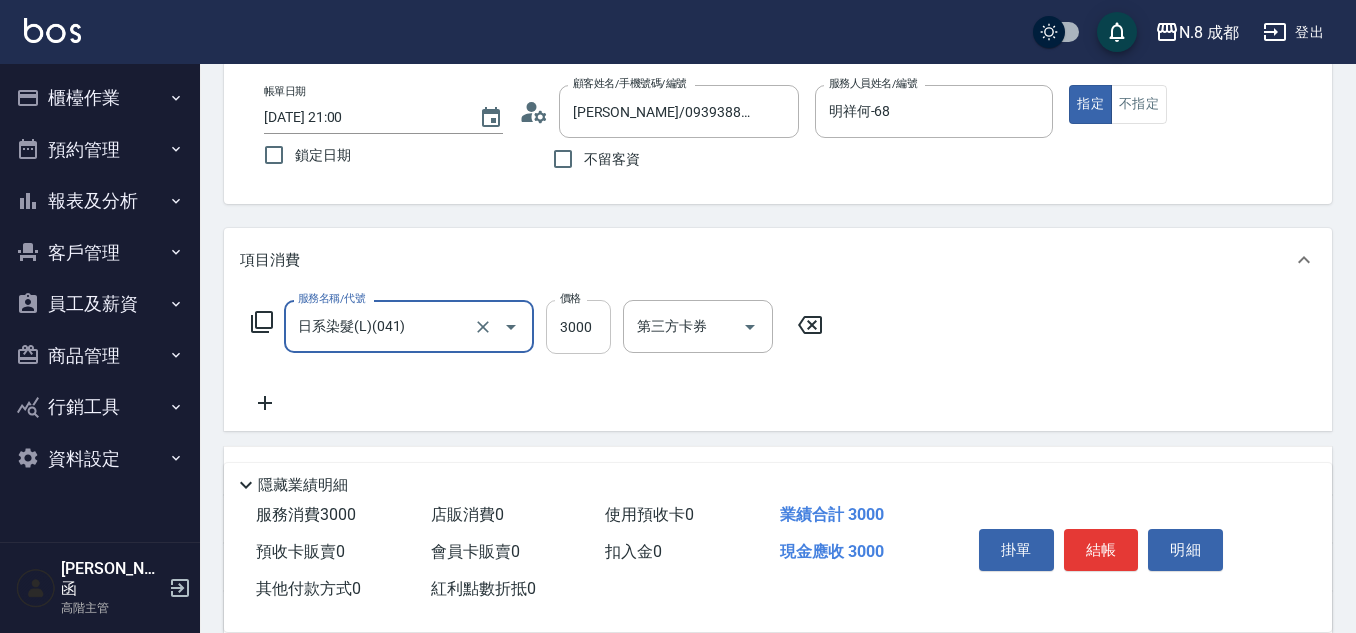 click on "3000" at bounding box center [578, 327] 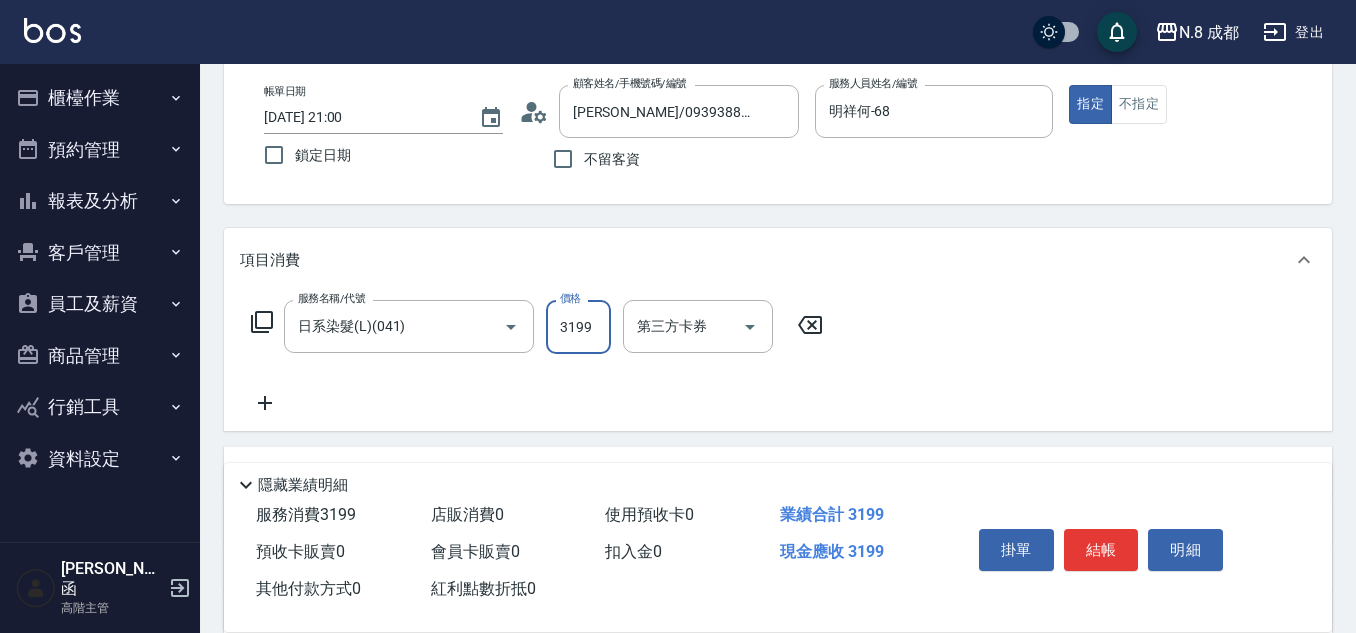 type on "3199" 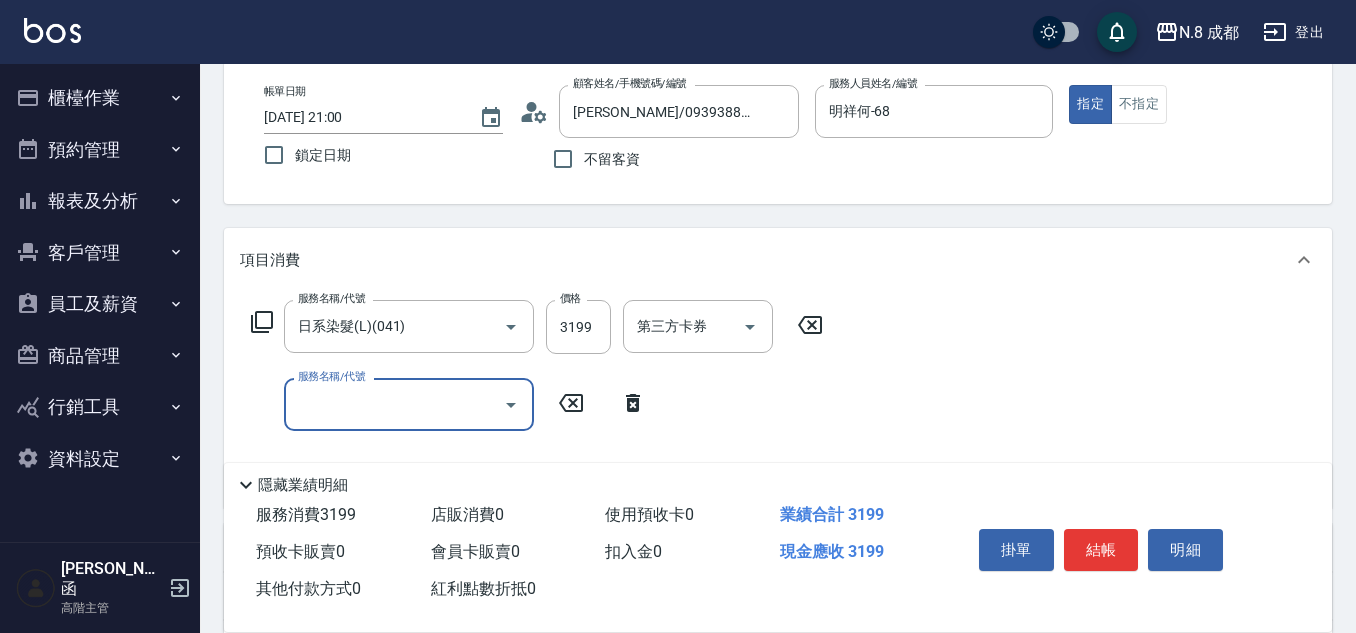 click on "服務名稱/代號" at bounding box center (394, 404) 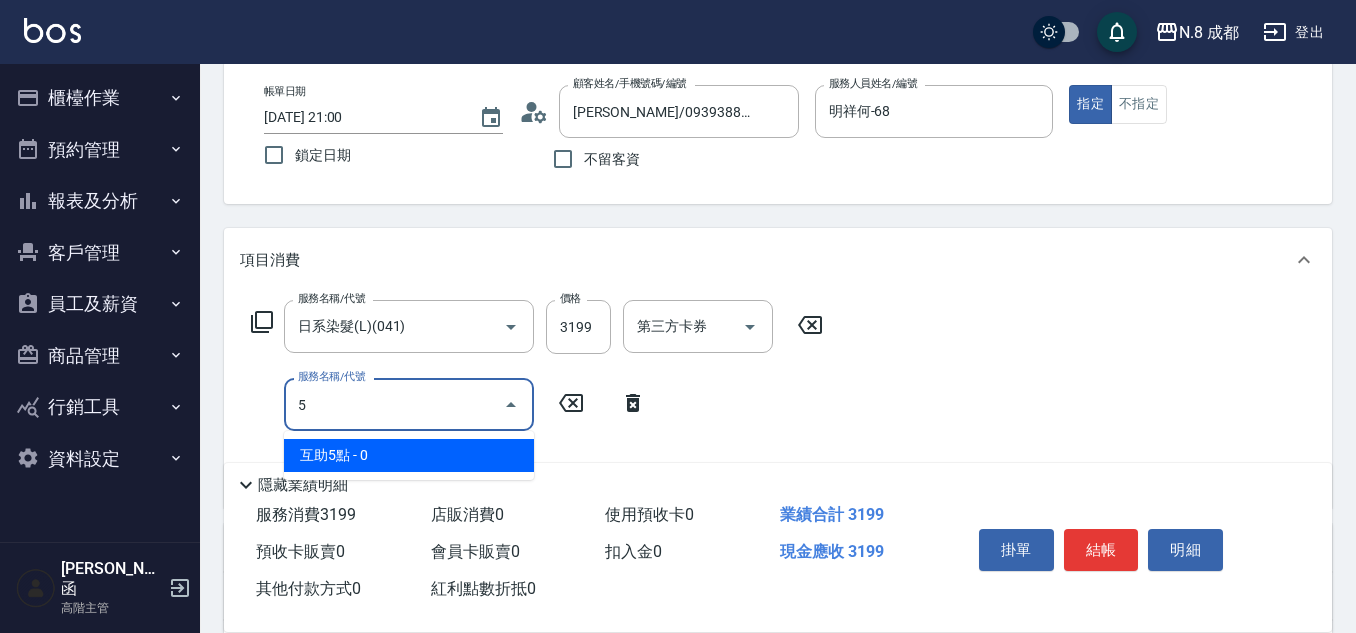 click on "互助5點 - 0" at bounding box center [409, 455] 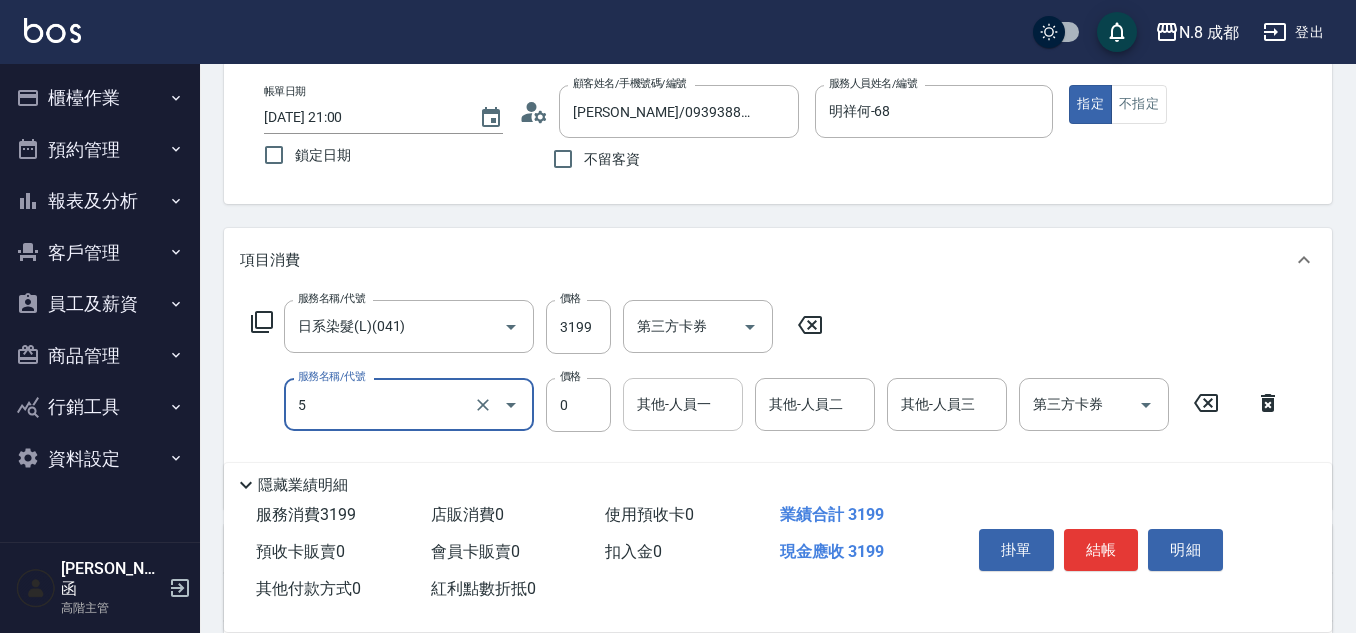 type on "互助5點(5)" 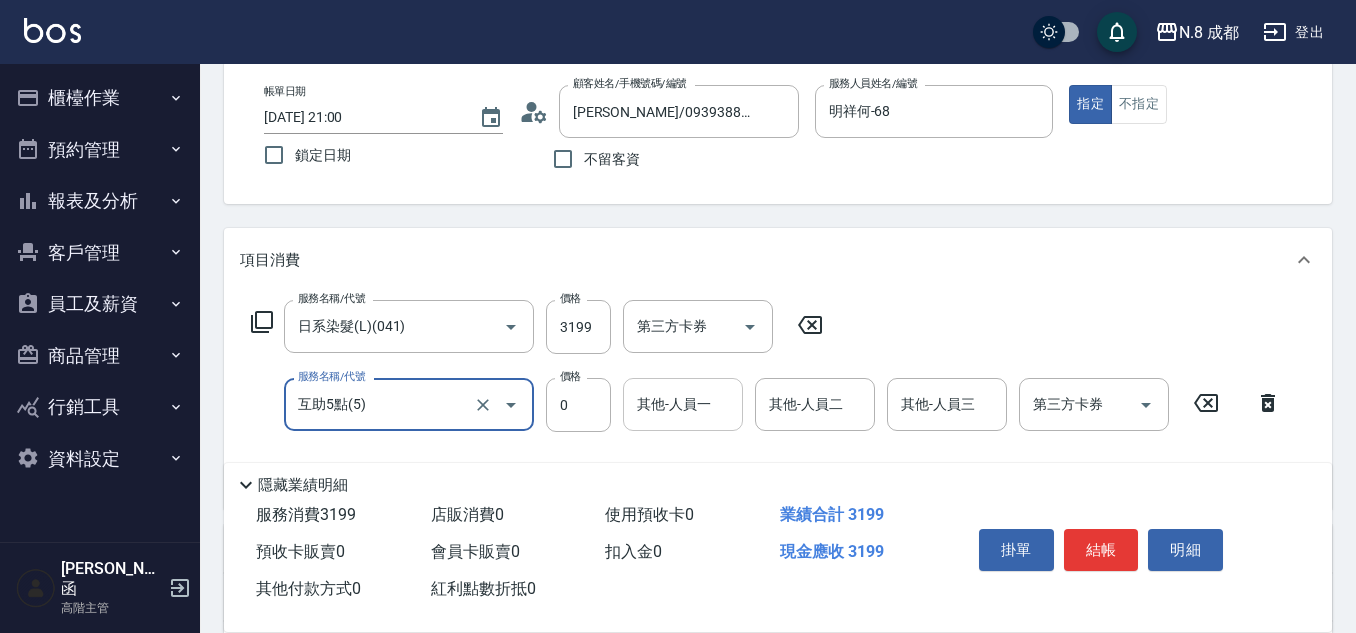 click on "其他-人員一" at bounding box center (683, 404) 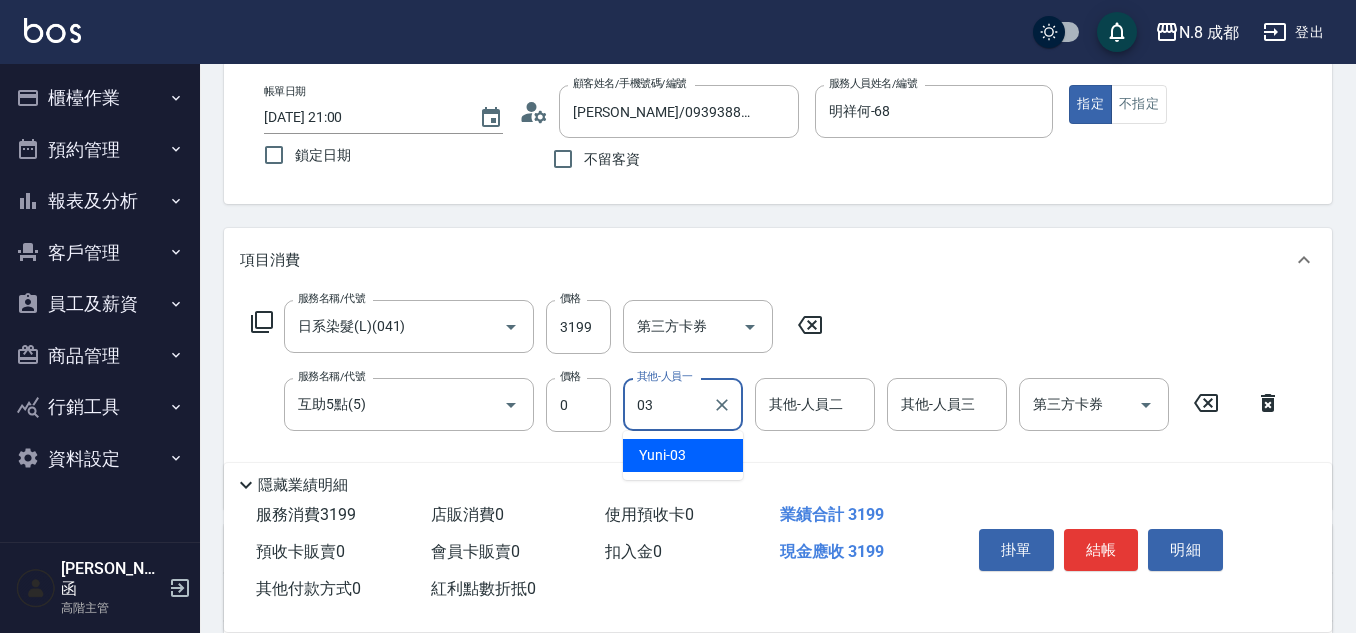 click on "Yuni -03" at bounding box center [683, 455] 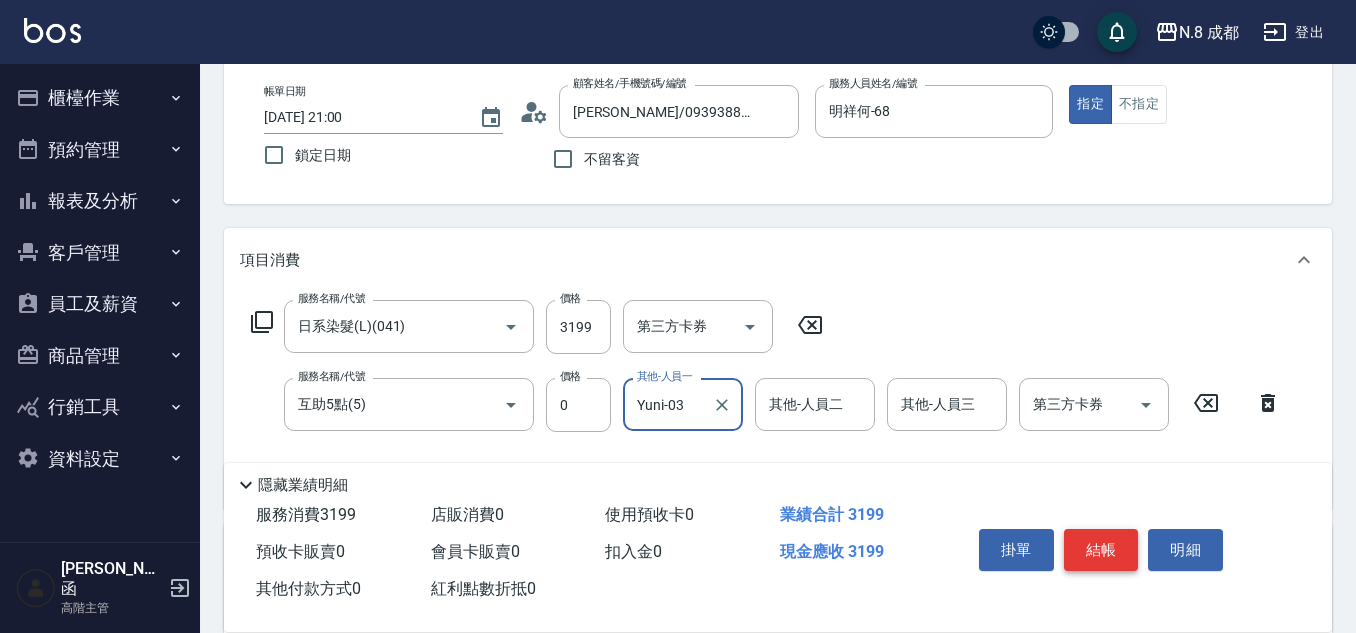 type on "Yuni-03" 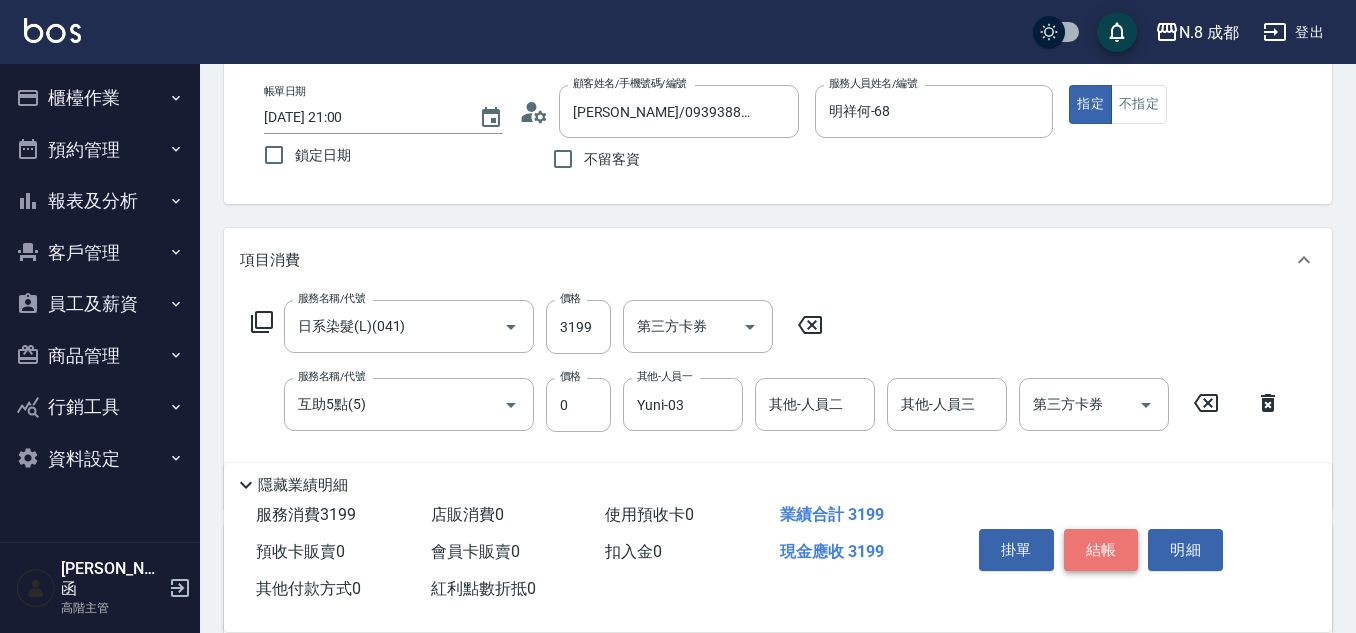 click on "結帳" at bounding box center [1101, 550] 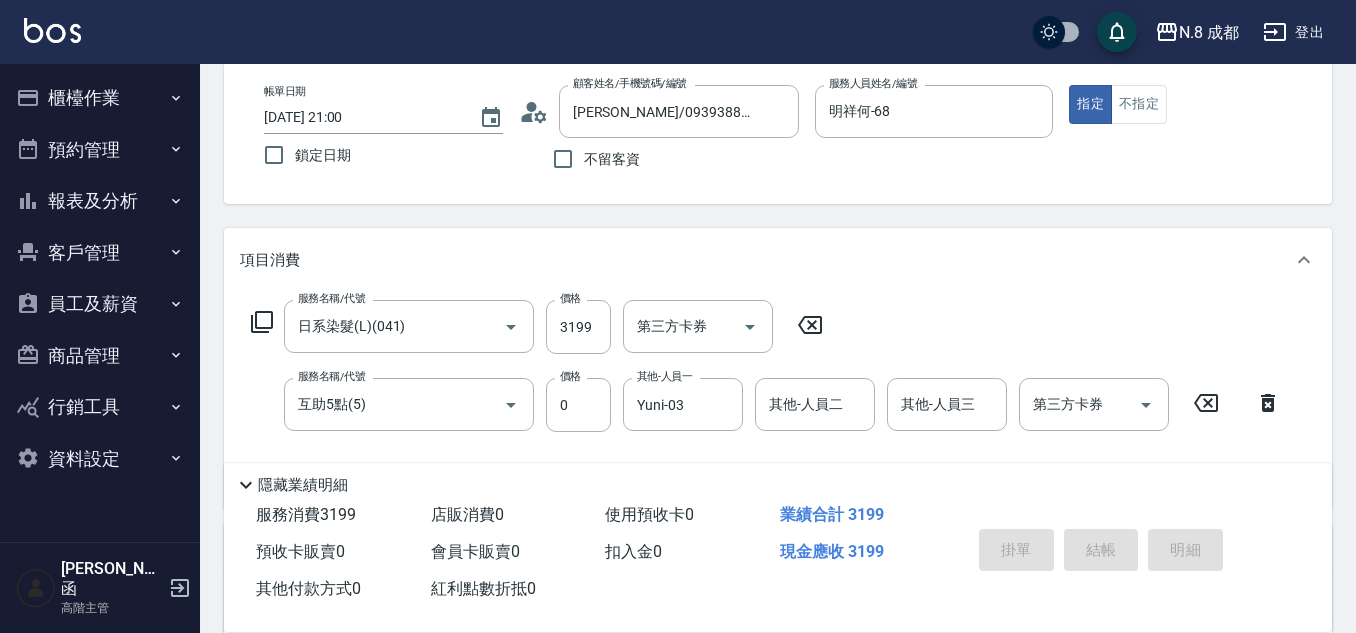 type on "2025/07/11 21:01" 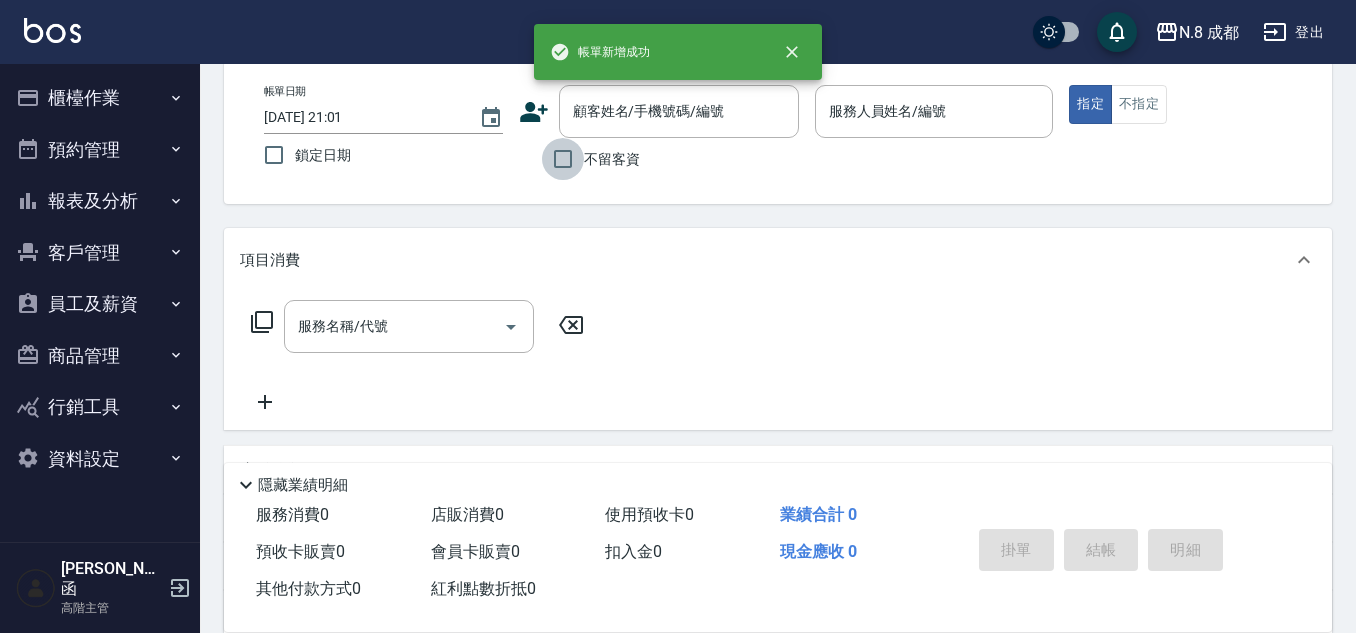 click on "不留客資" at bounding box center [563, 159] 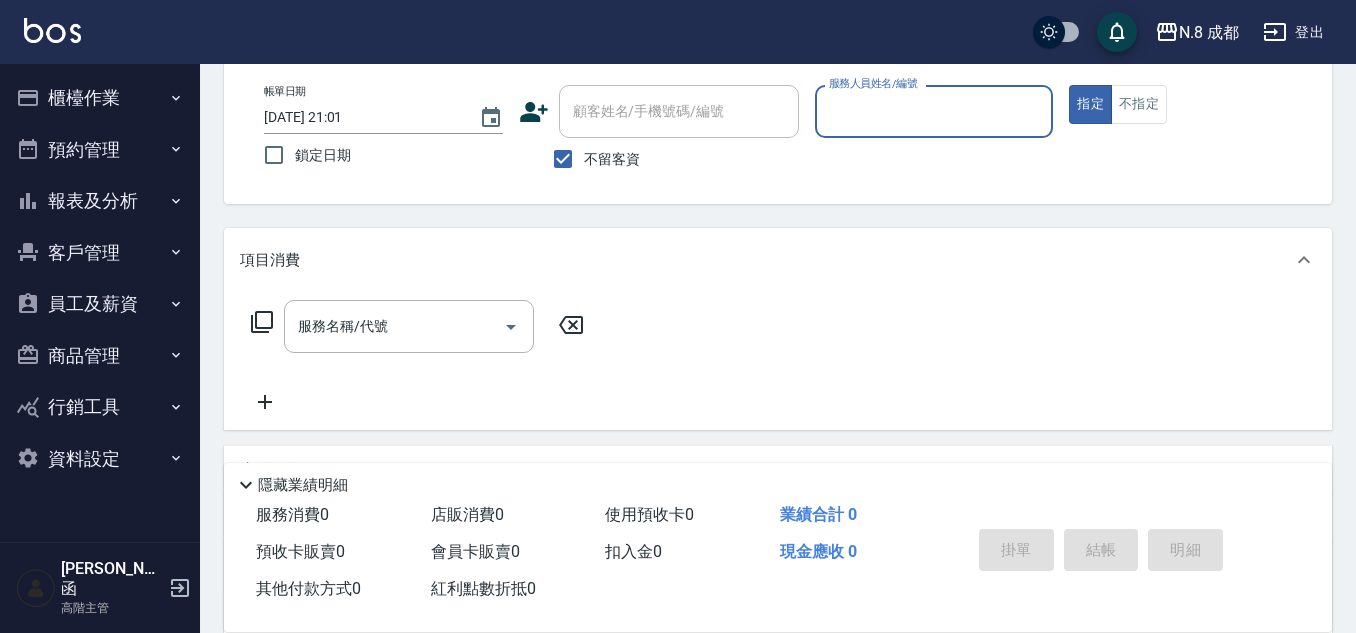 click on "服務人員姓名/編號" at bounding box center [934, 111] 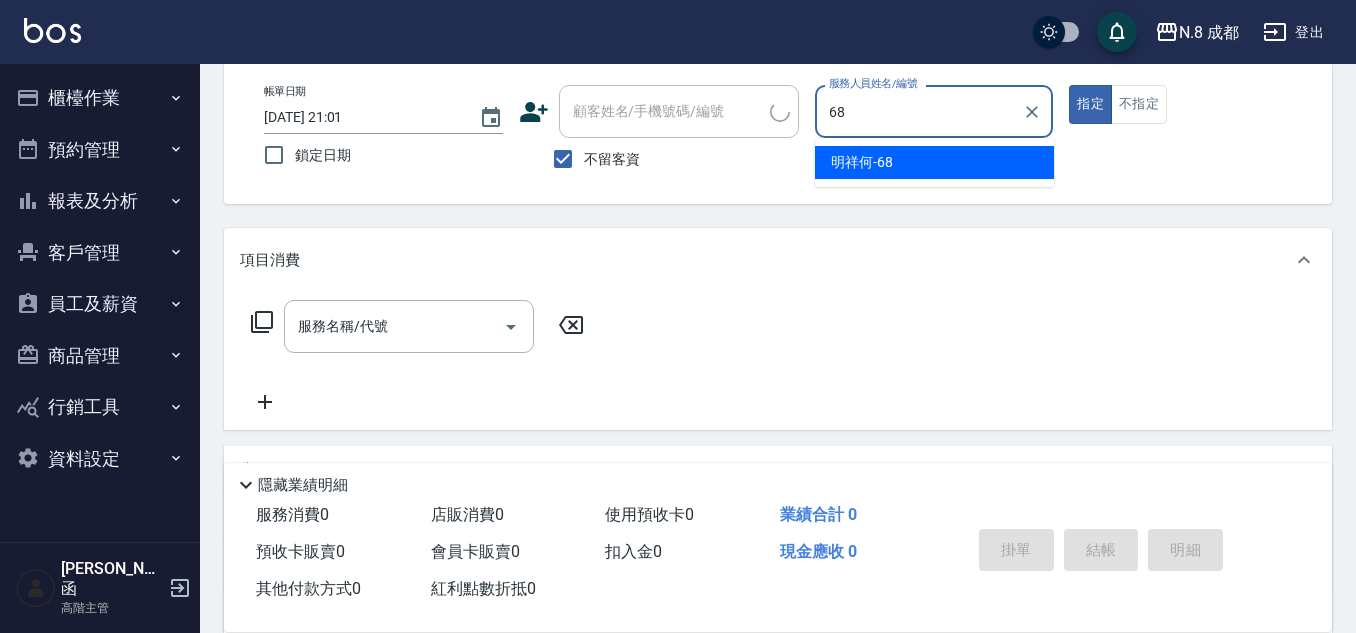 click on "明祥何 -68" at bounding box center (934, 162) 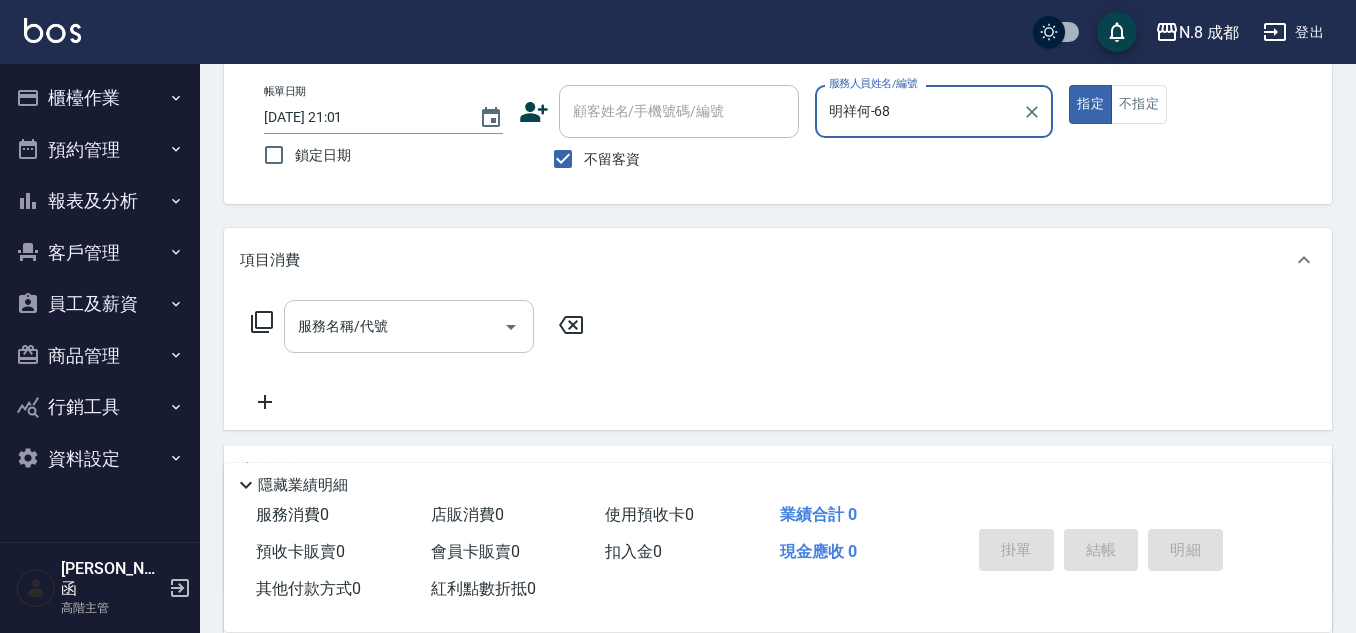 type on "明祥何-68" 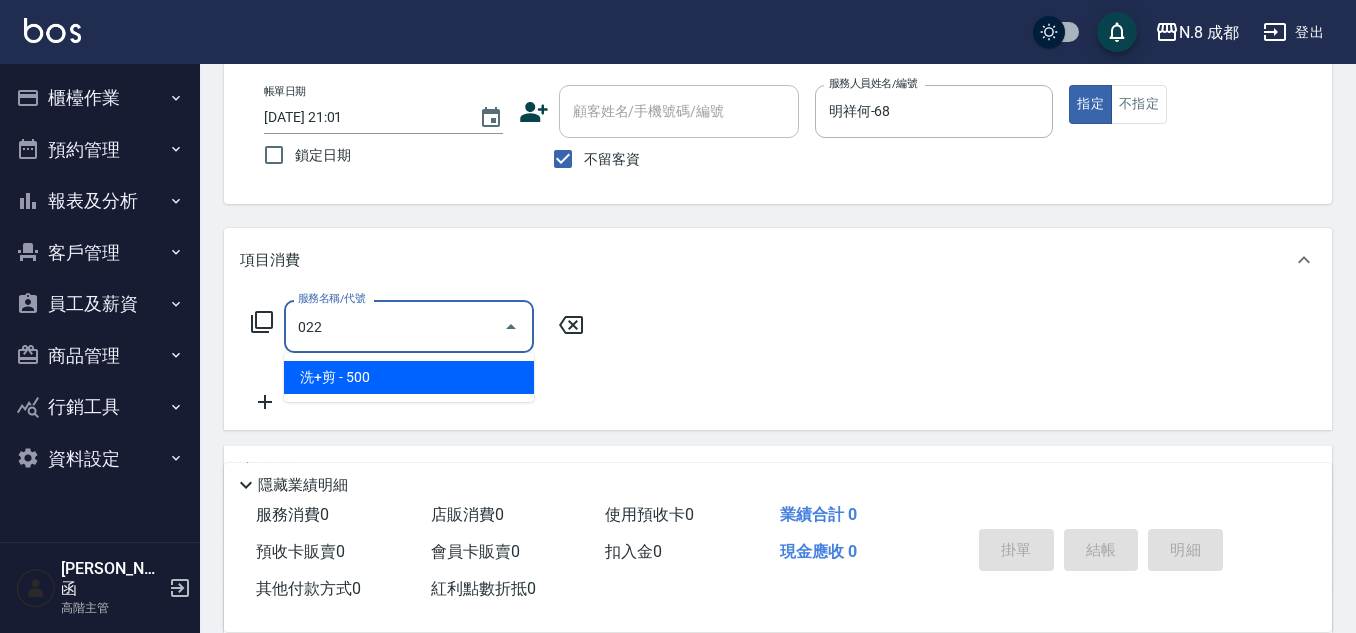 click on "洗+剪 - 500" at bounding box center (409, 377) 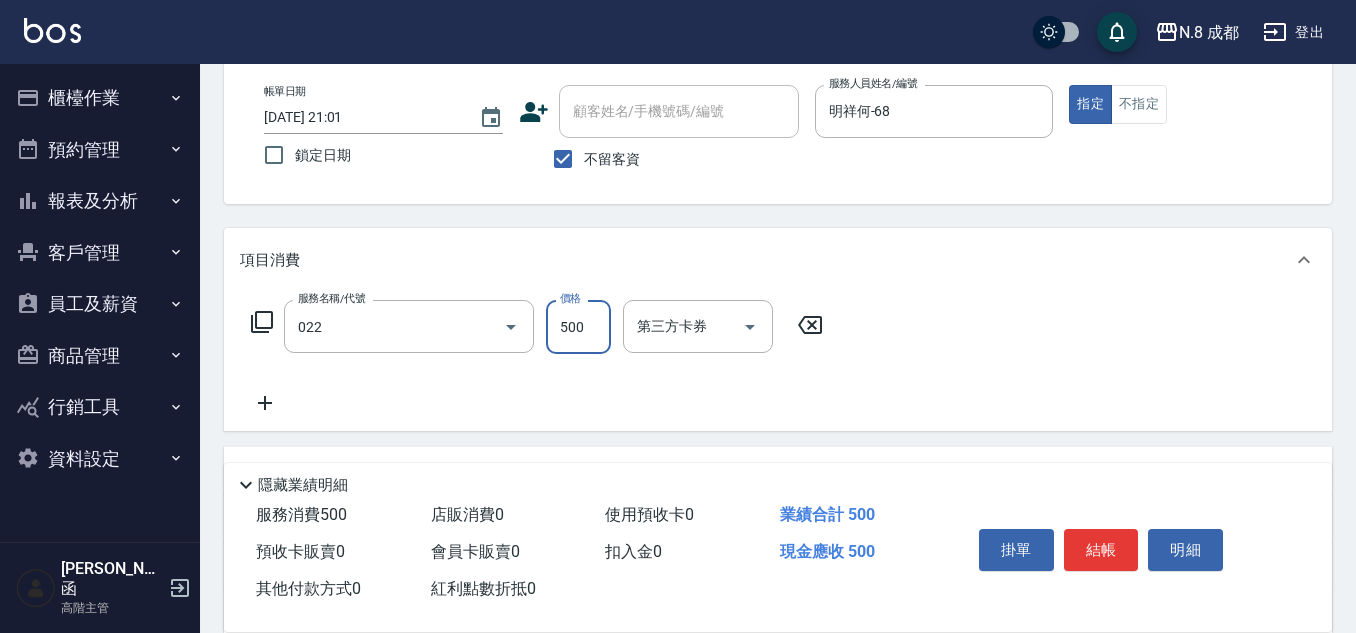 type on "洗+剪(022)" 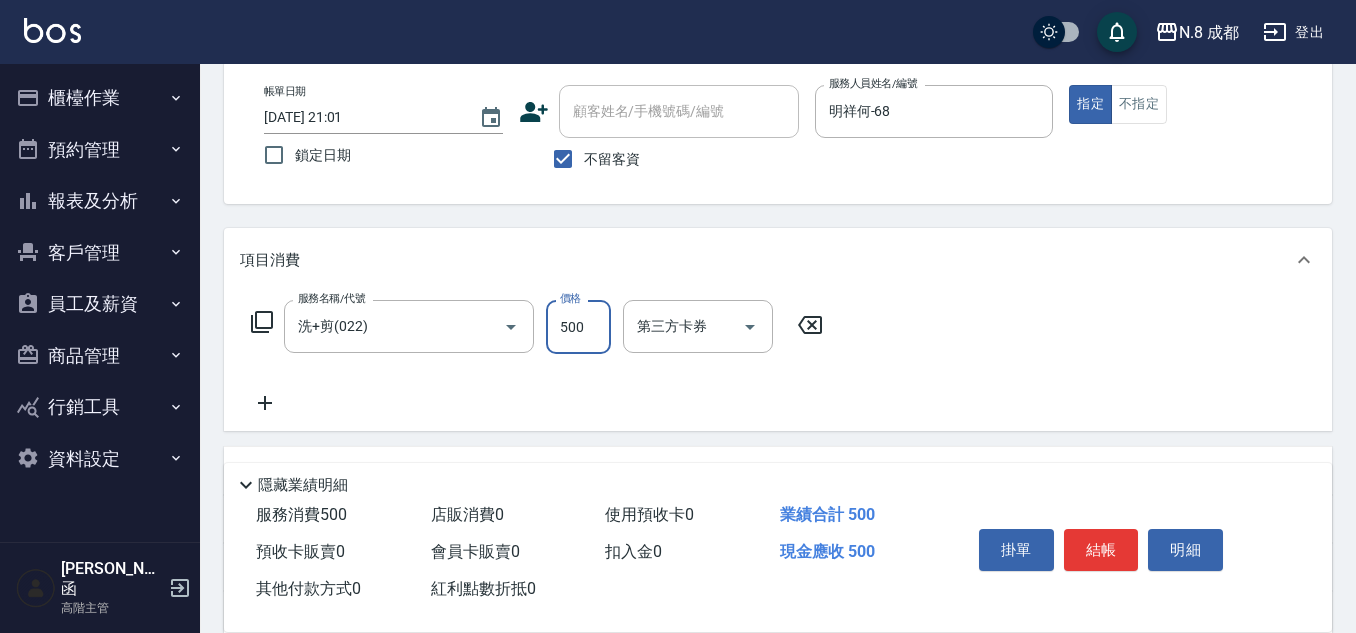 drag, startPoint x: 582, startPoint y: 323, endPoint x: 551, endPoint y: 328, distance: 31.400637 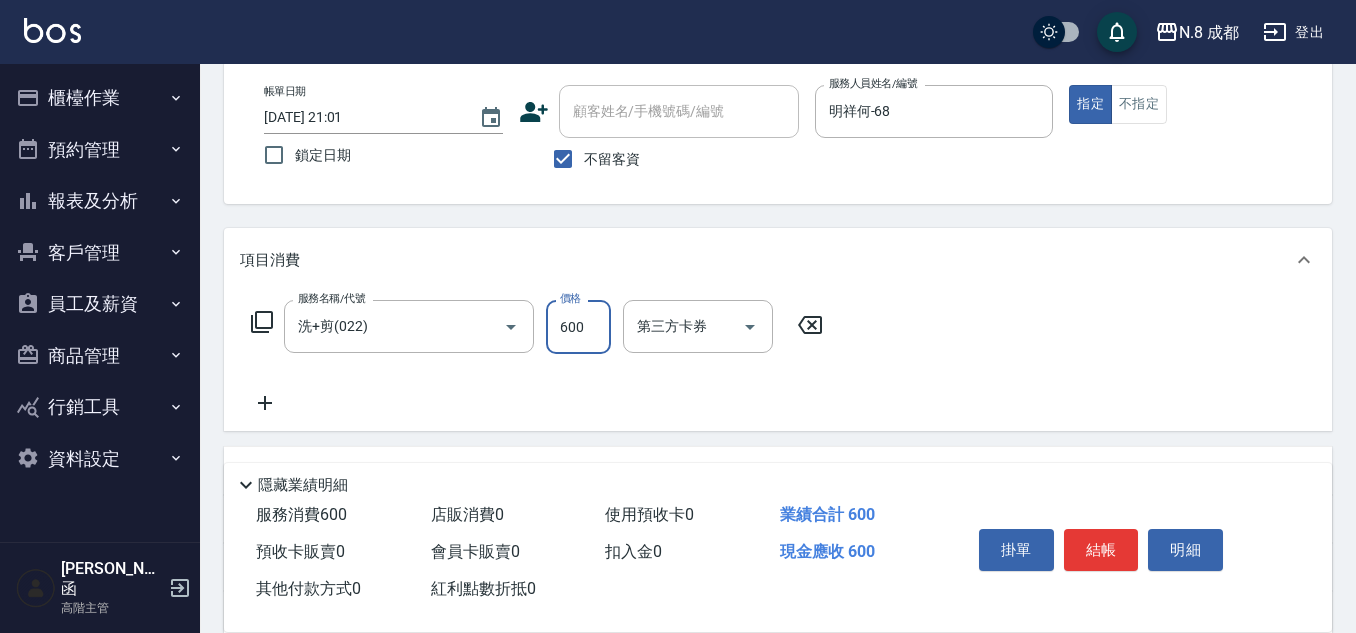 type on "600" 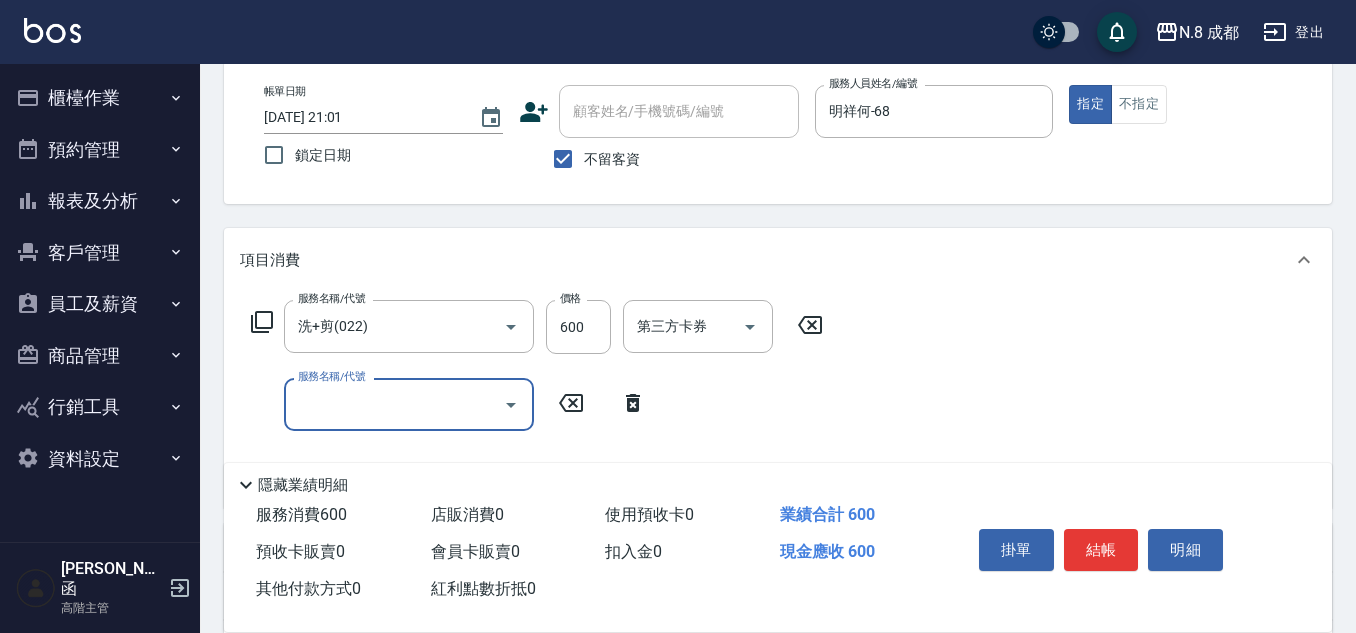 click on "服務名稱/代號" at bounding box center (394, 404) 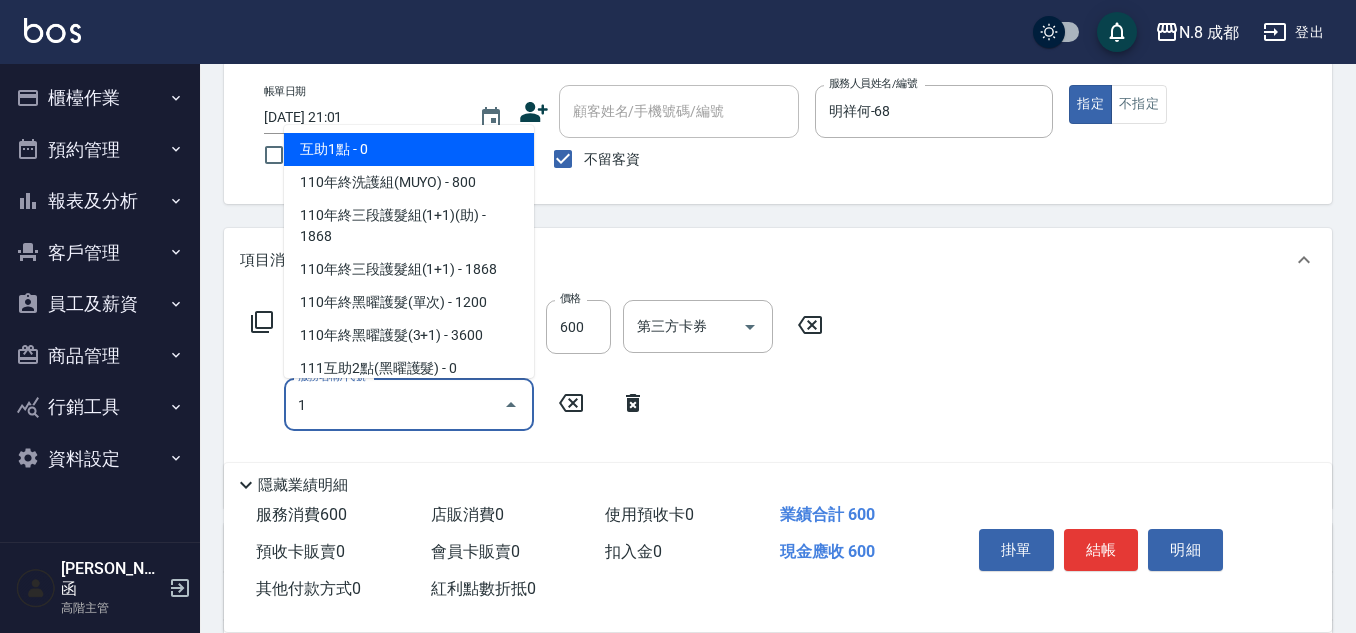 click on "互助1點 - 0" at bounding box center (409, 149) 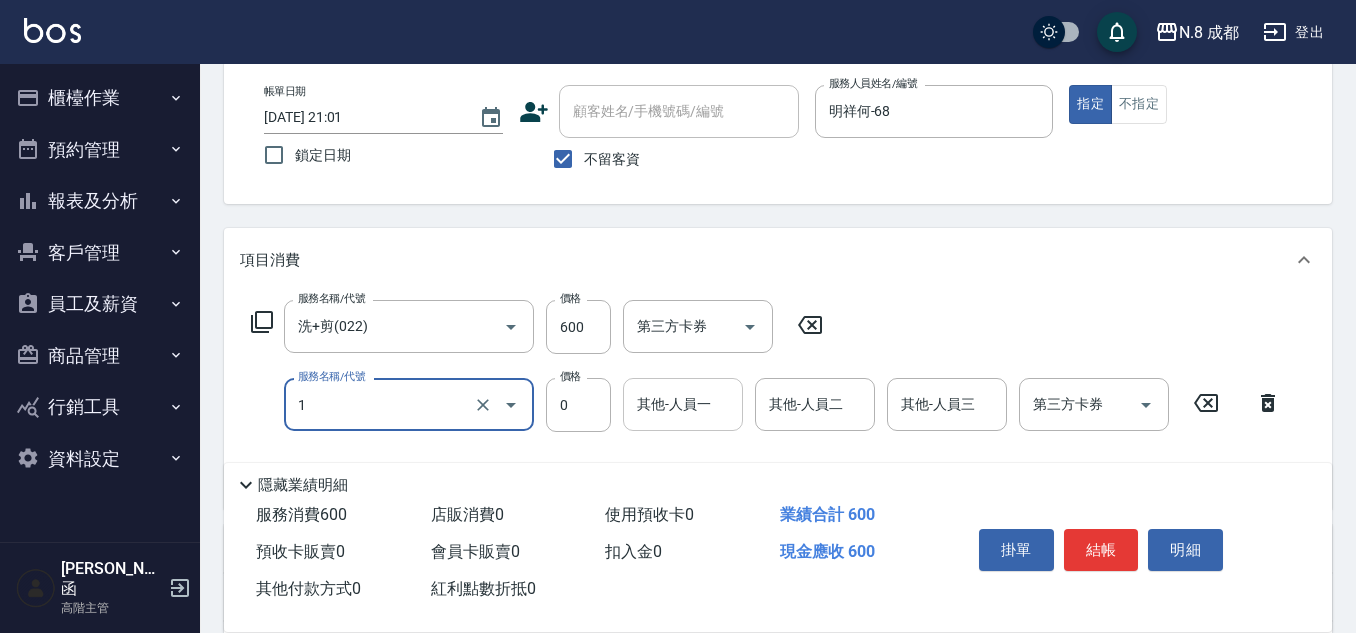 type on "互助1點(1)" 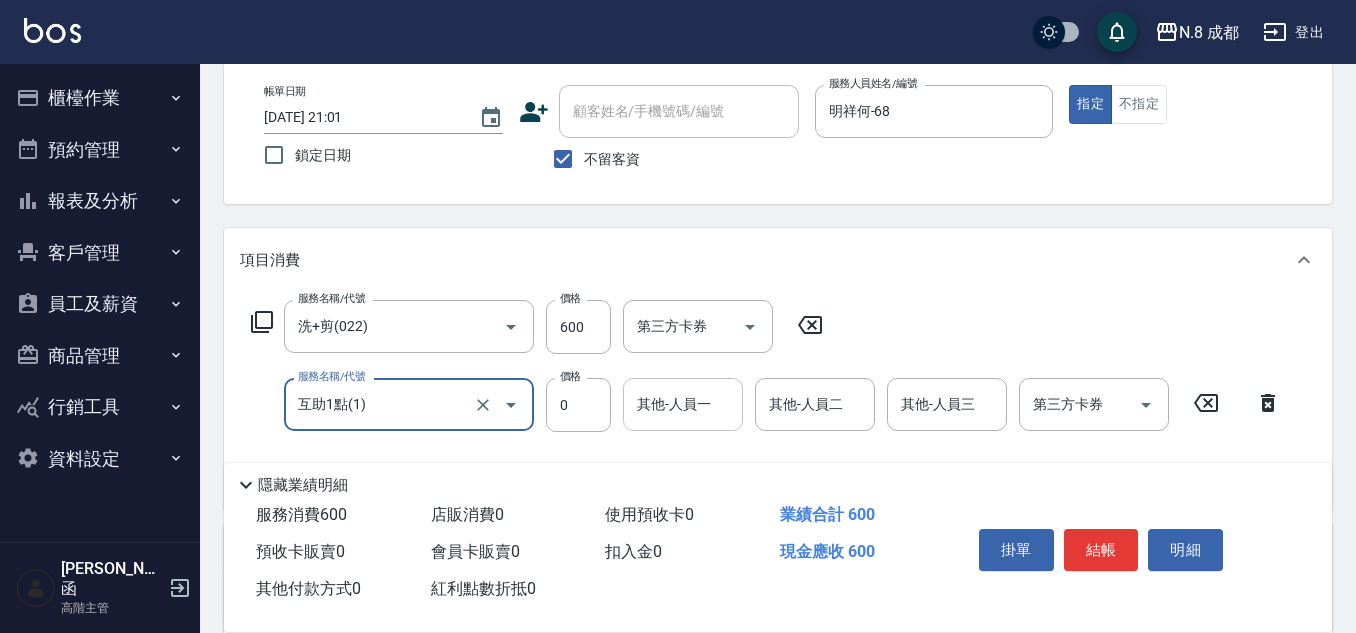 click on "其他-人員一" at bounding box center (683, 404) 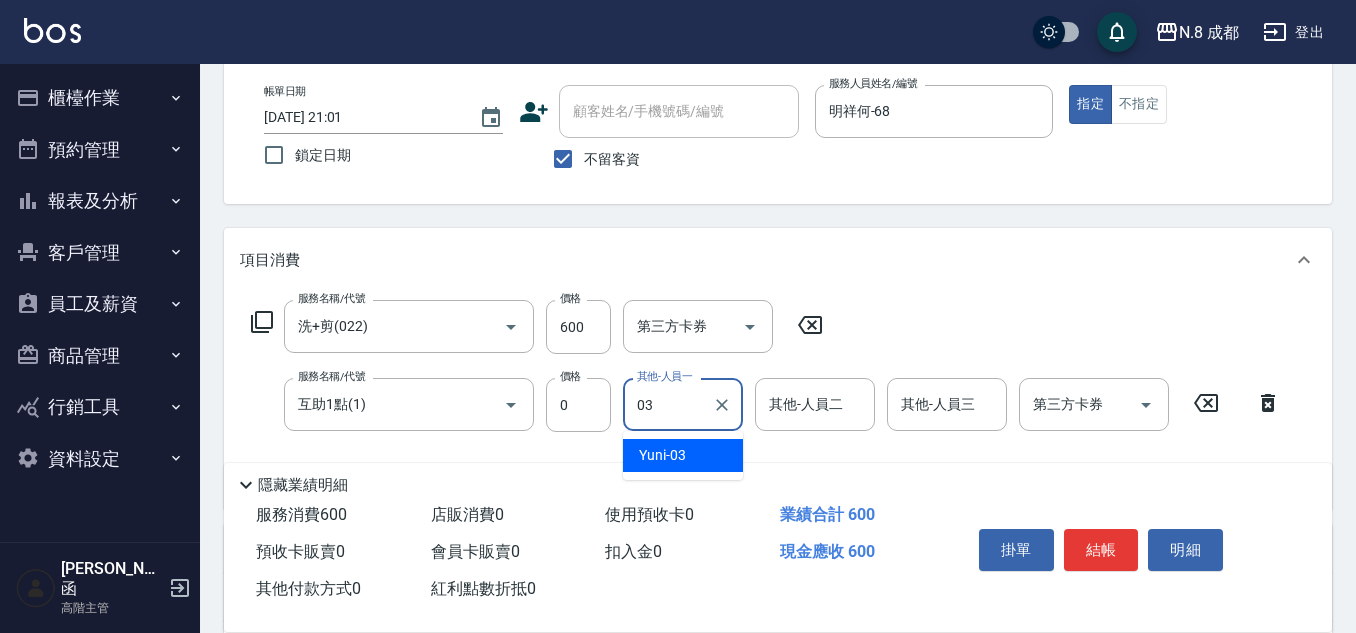 click on "Yuni -03" at bounding box center (662, 455) 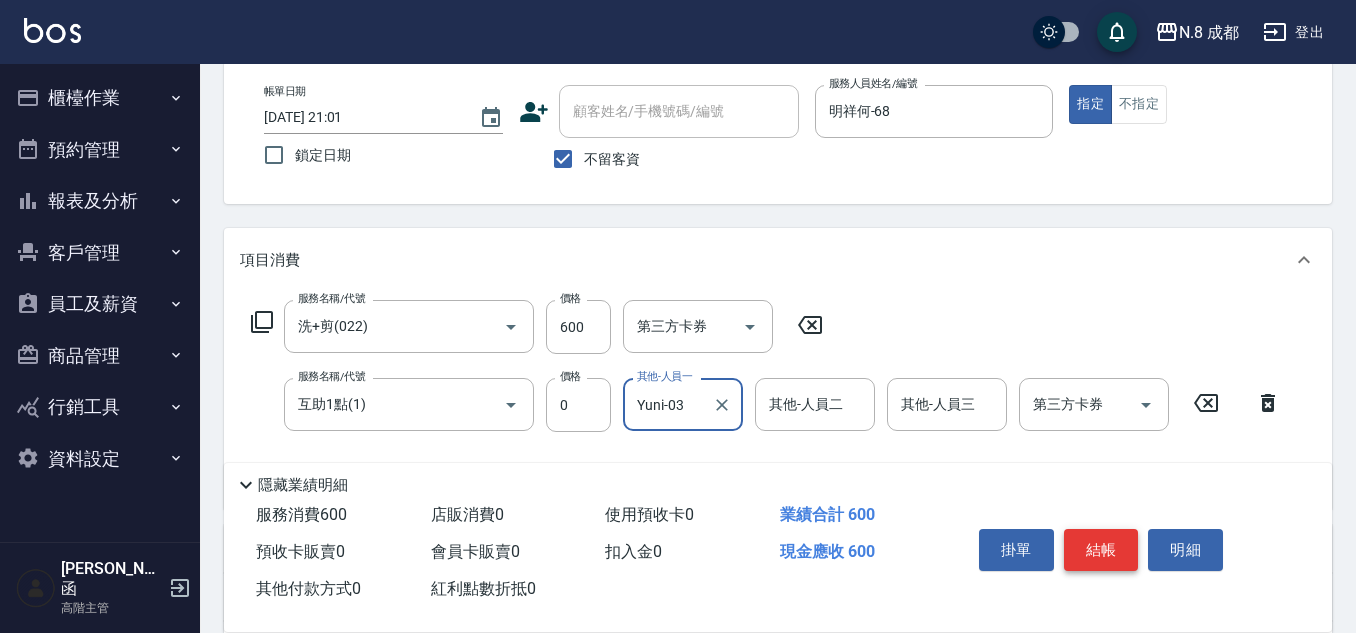 type on "Yuni-03" 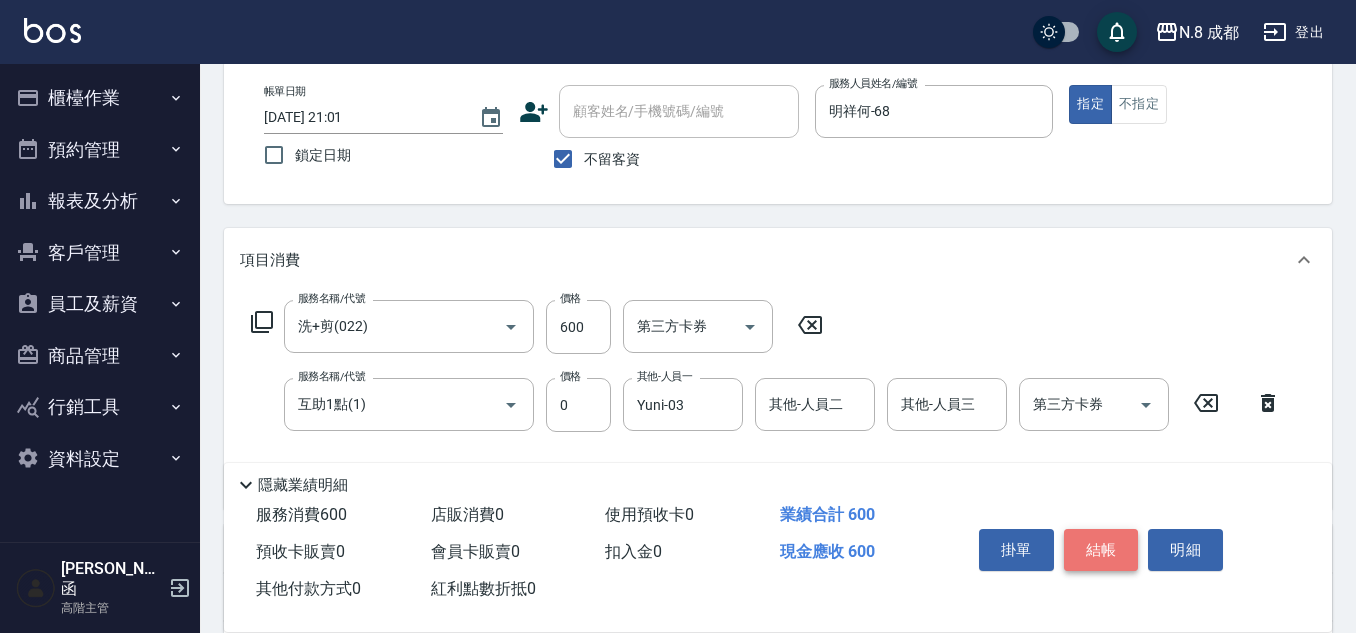 click on "結帳" at bounding box center (1101, 550) 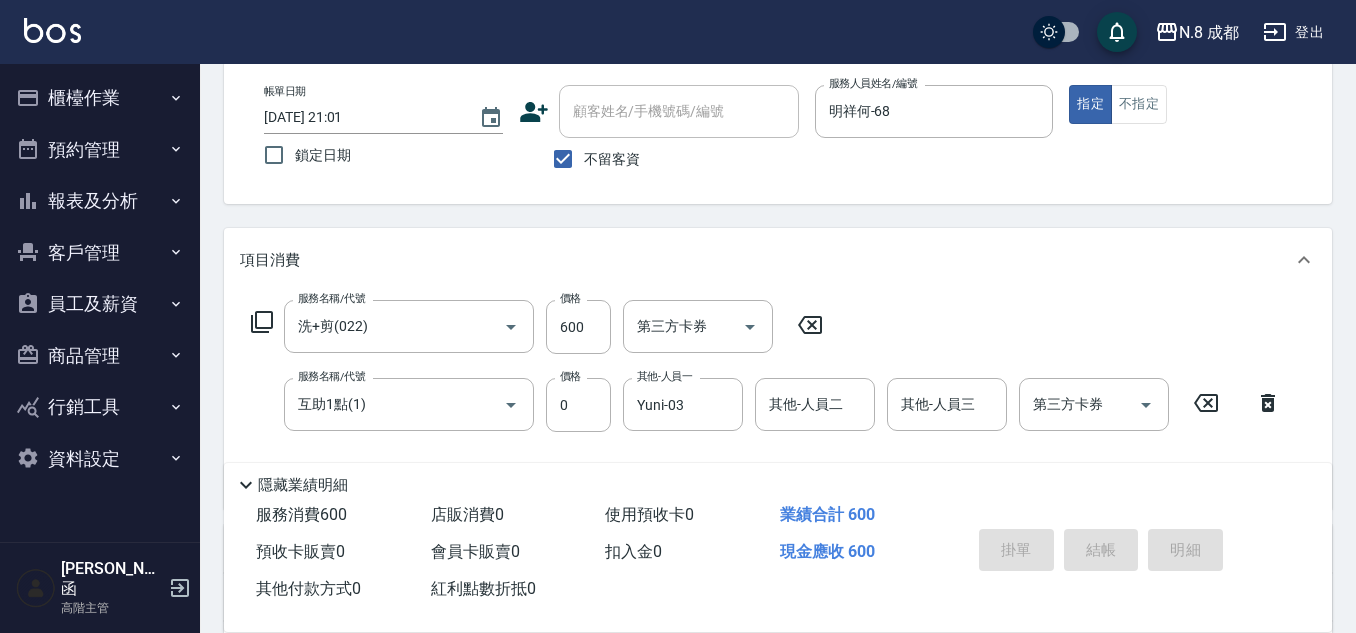 type 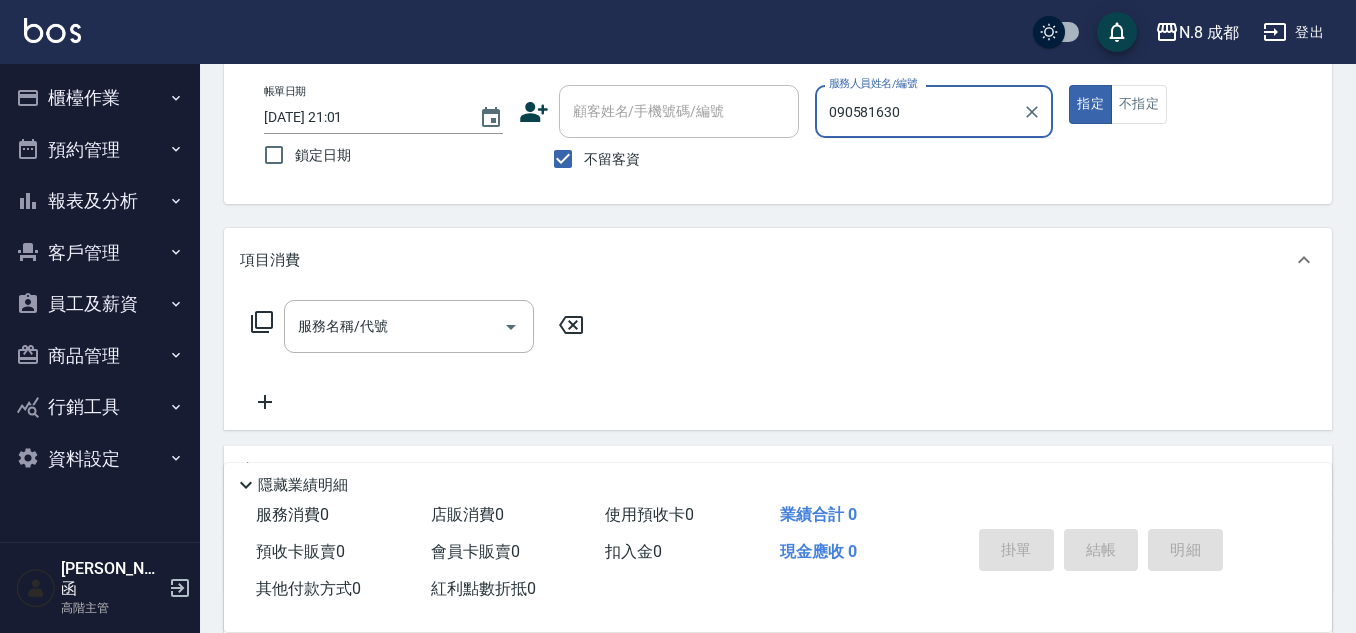 type on "0905816303" 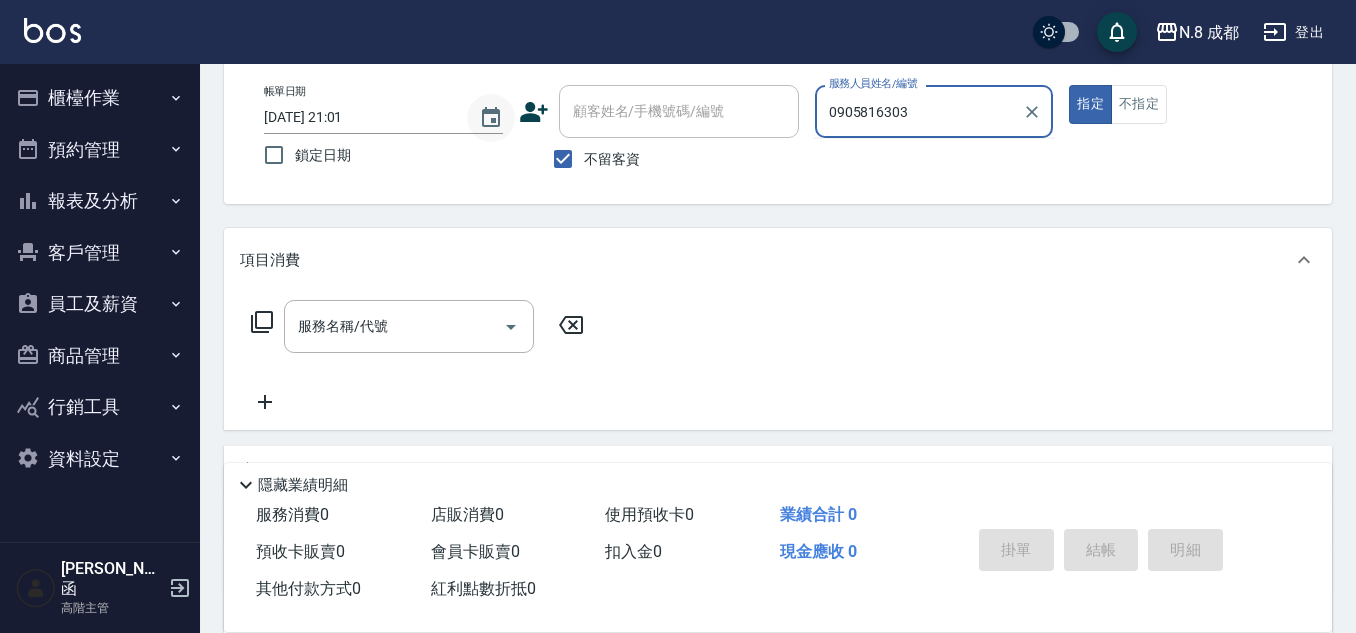 drag, startPoint x: 940, startPoint y: 111, endPoint x: 486, endPoint y: 98, distance: 454.1861 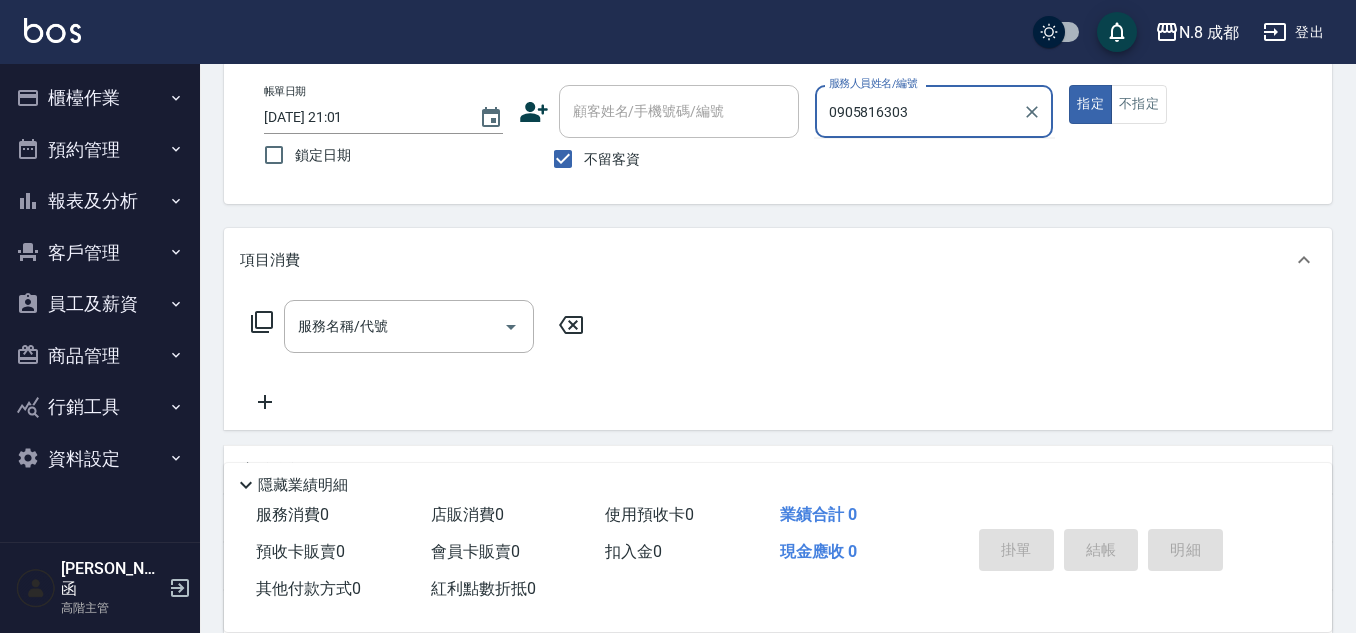 type 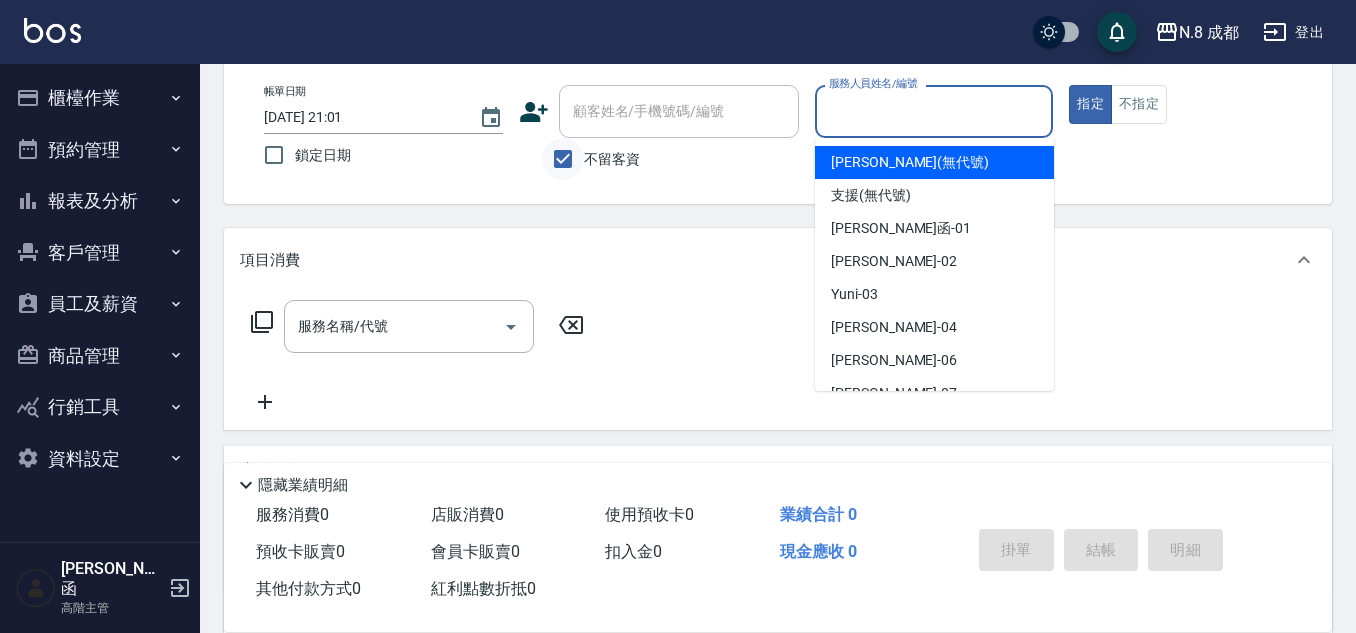 click on "不留客資" at bounding box center [563, 159] 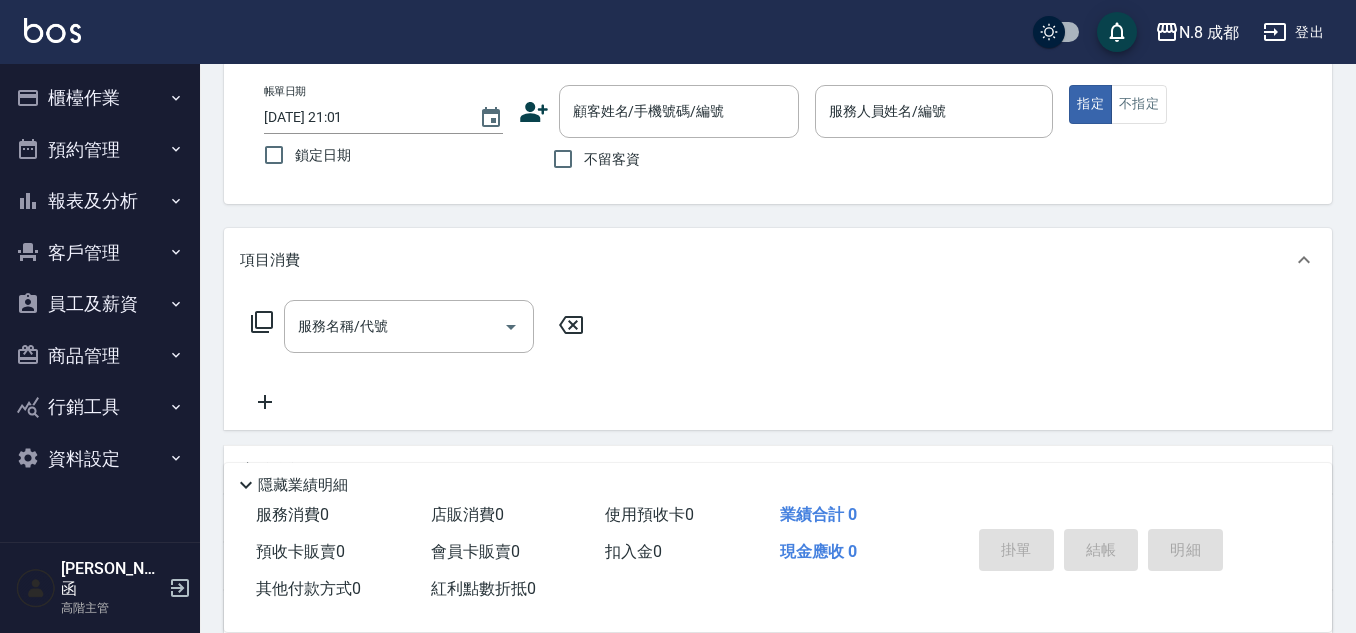 click 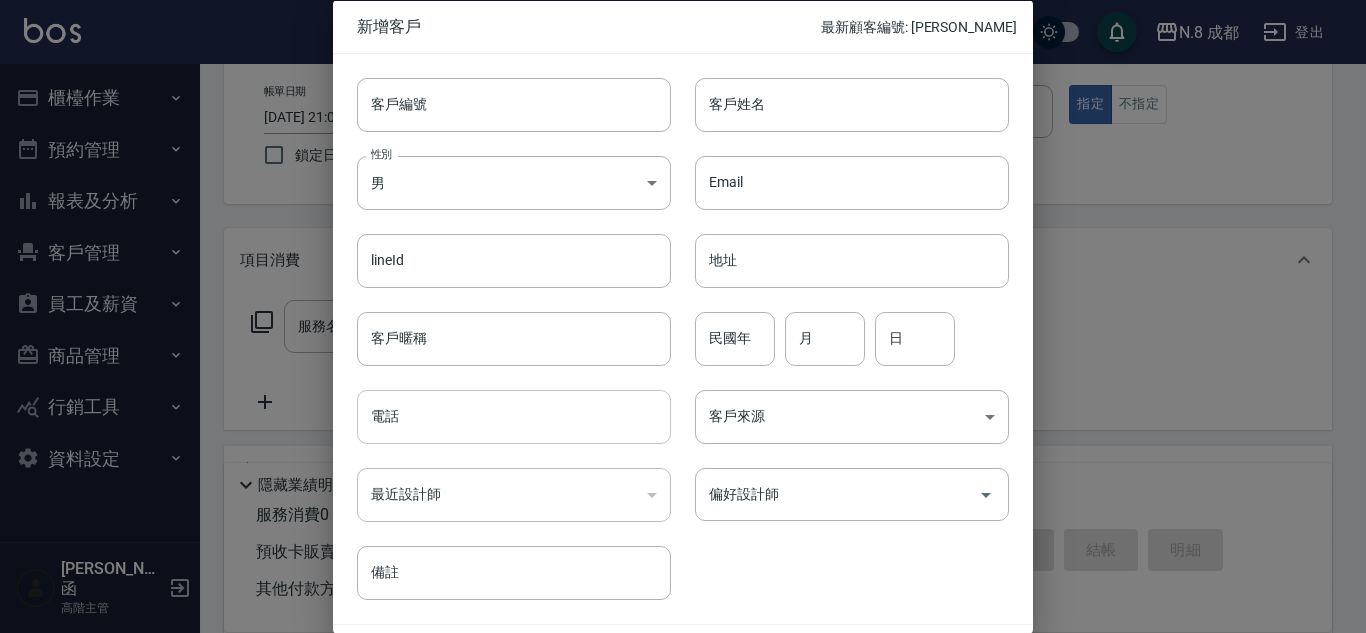 click on "電話" at bounding box center [514, 417] 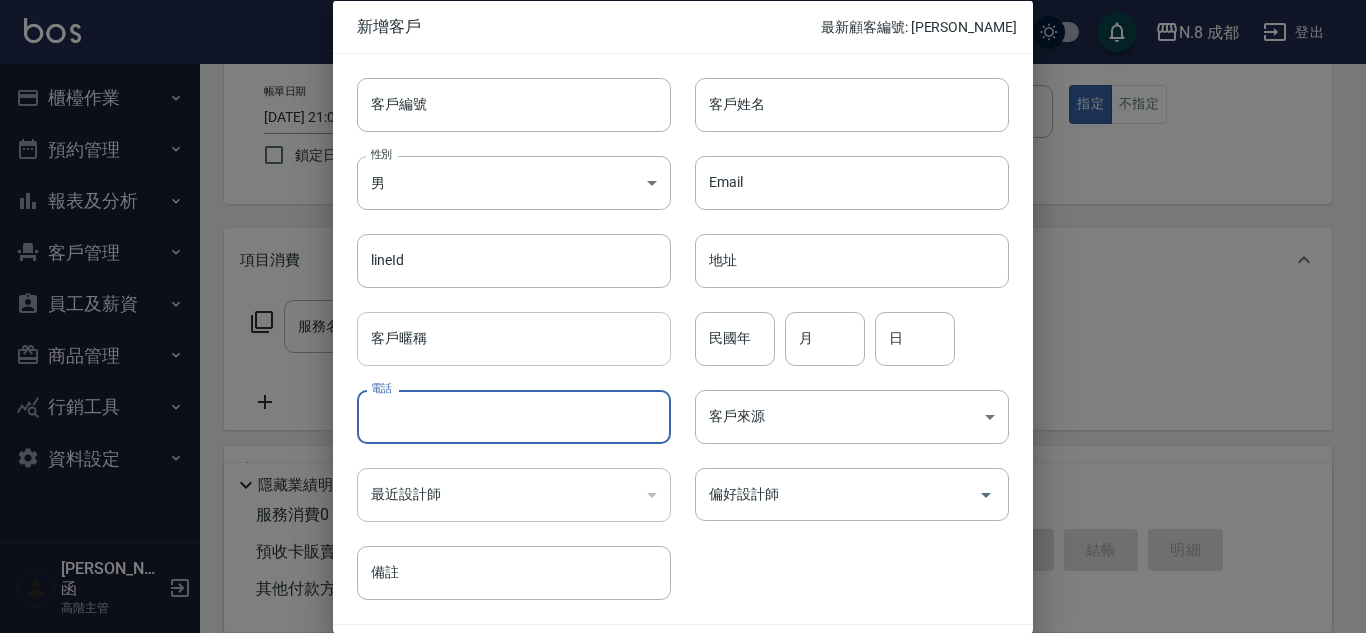 paste on "0905816303" 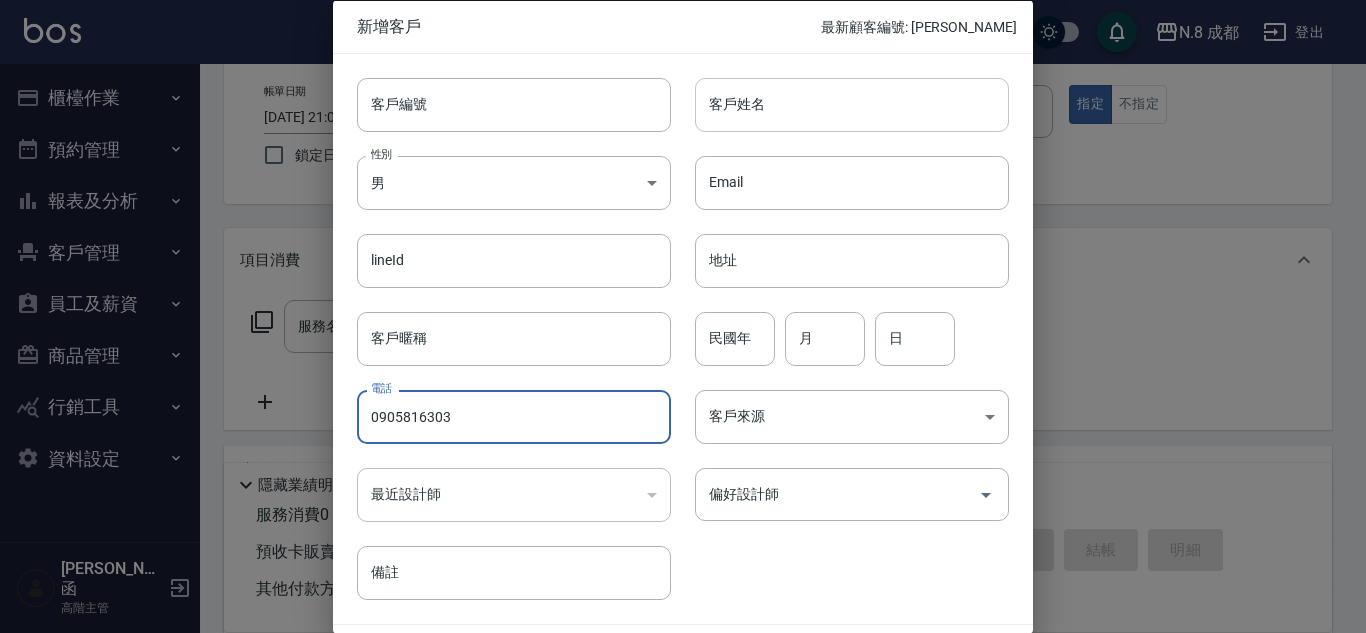 type on "0905816303" 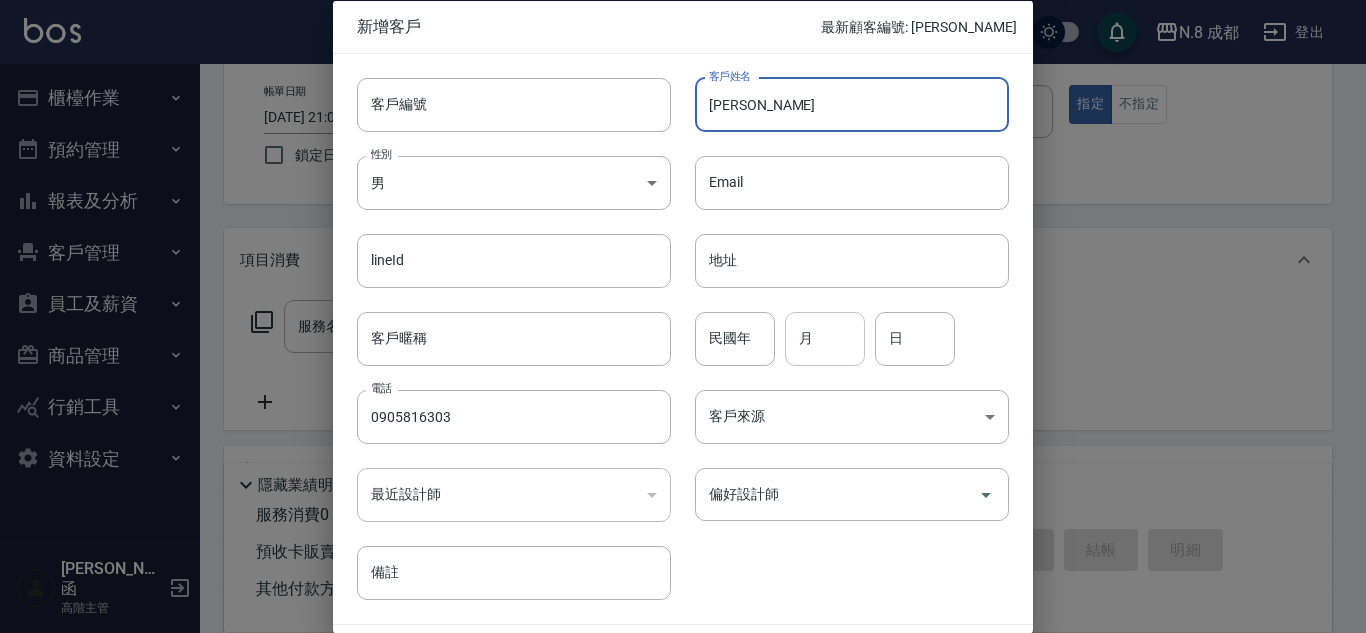 type on "[PERSON_NAME]" 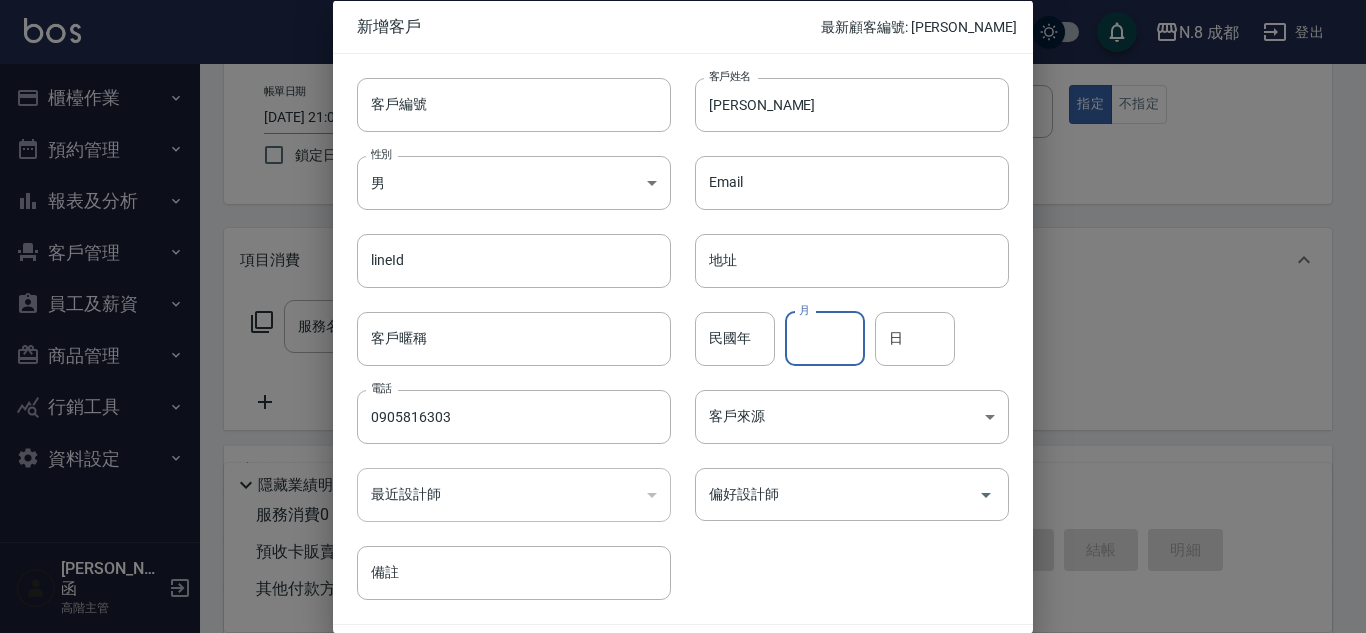 click on "月" at bounding box center [825, 338] 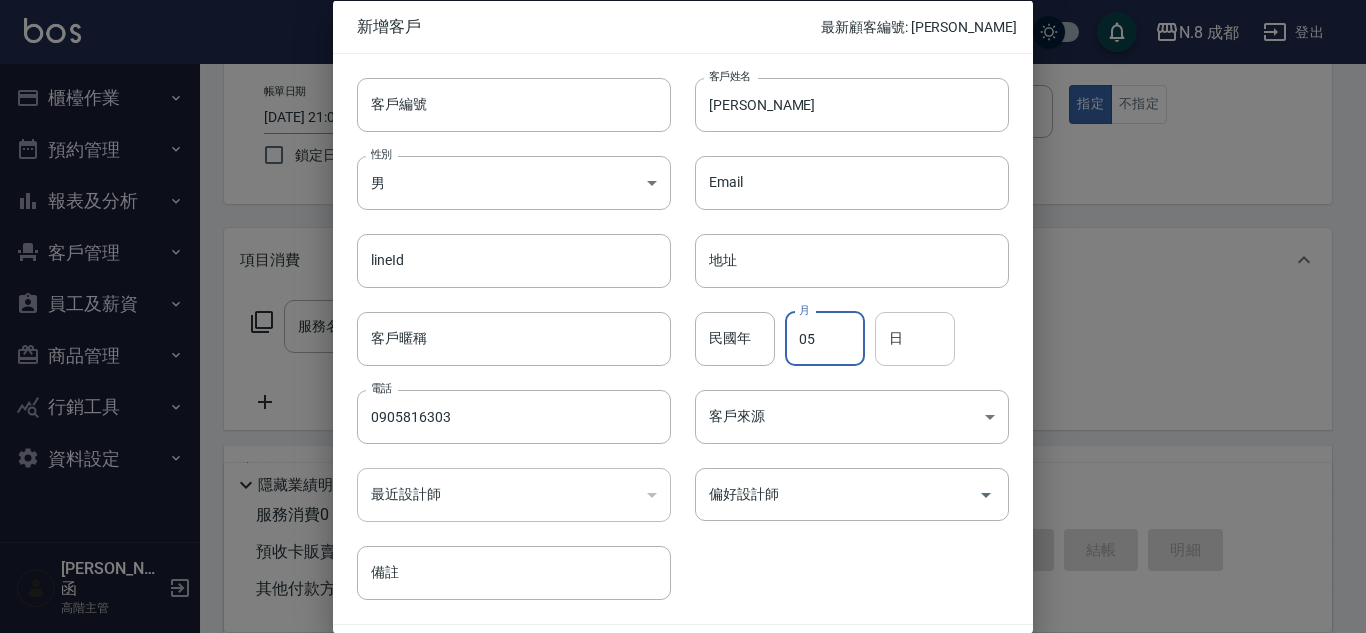 type on "05" 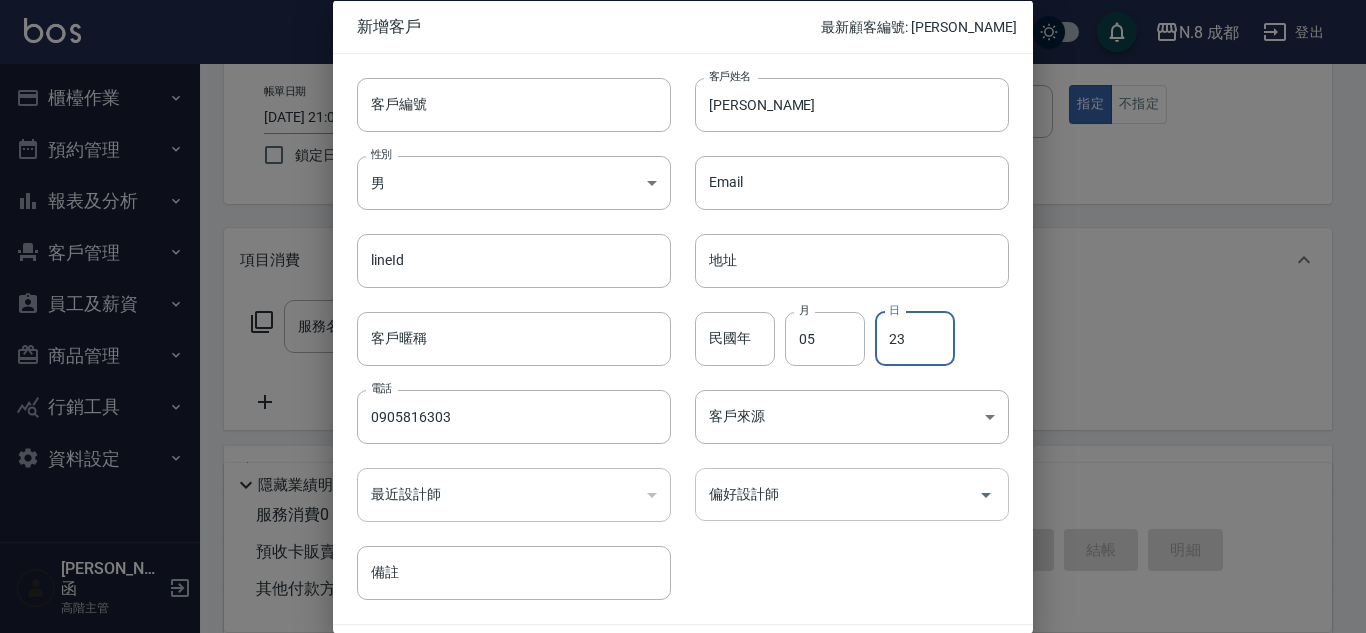 type on "23" 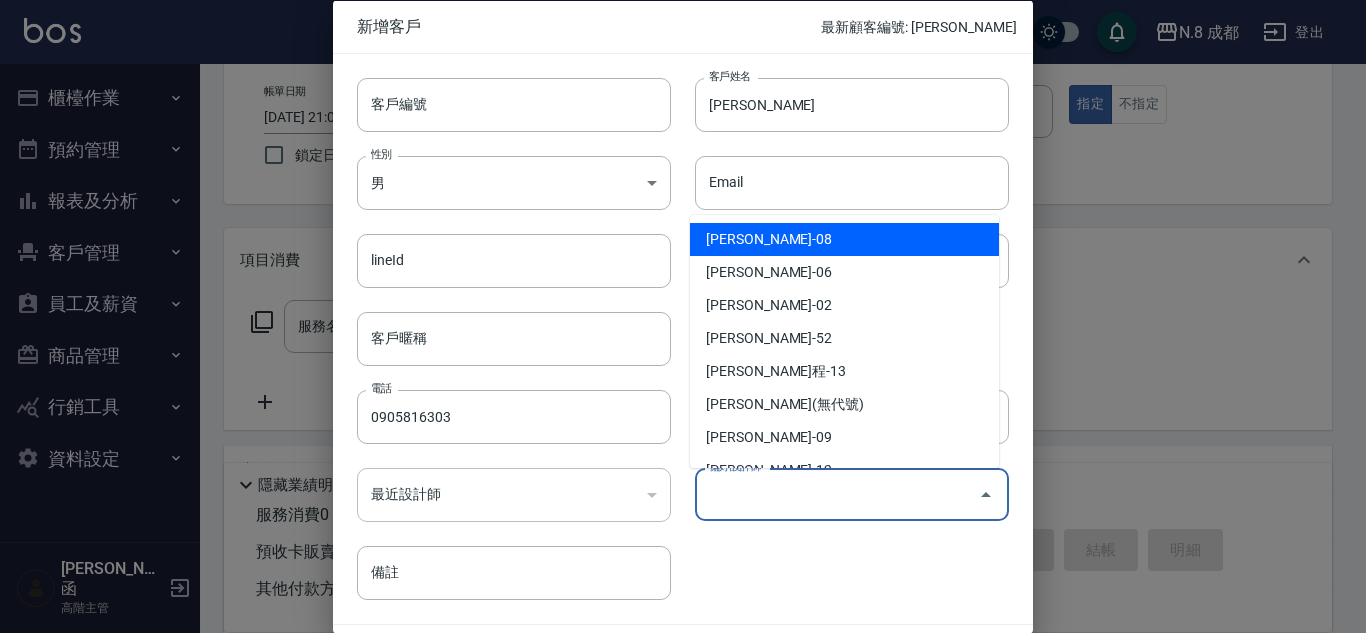 click on "偏好設計師" at bounding box center [837, 494] 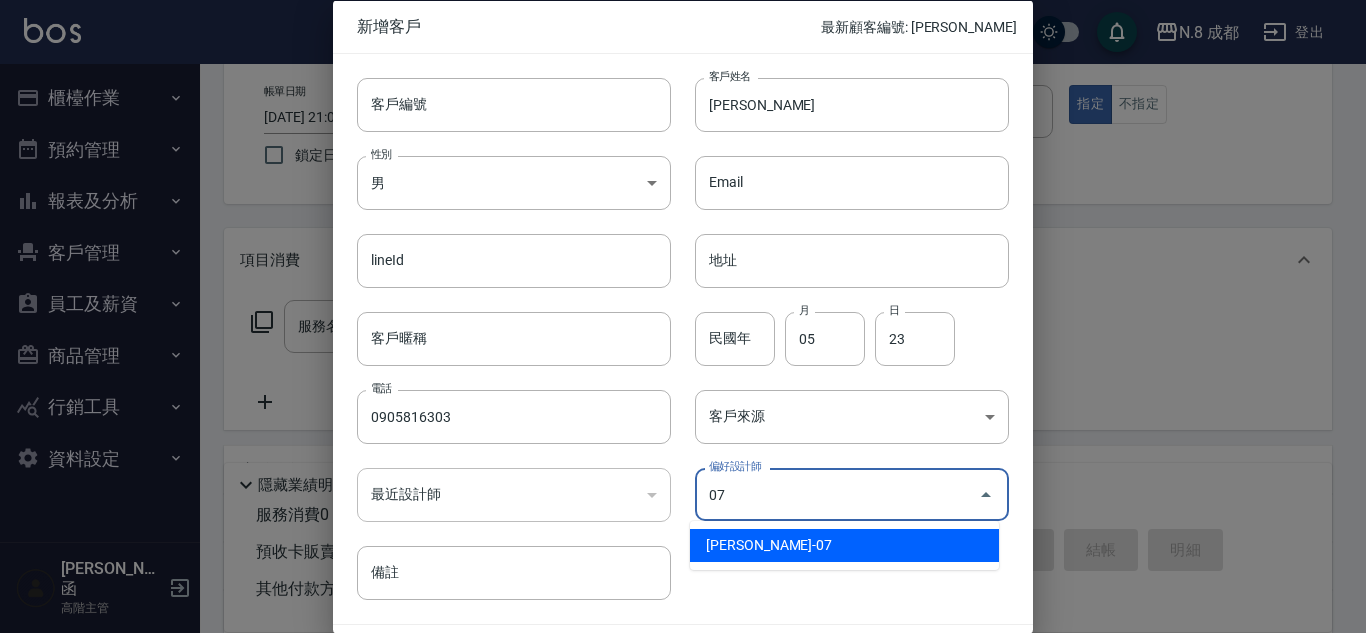 click on "林晏綾-07" at bounding box center (844, 545) 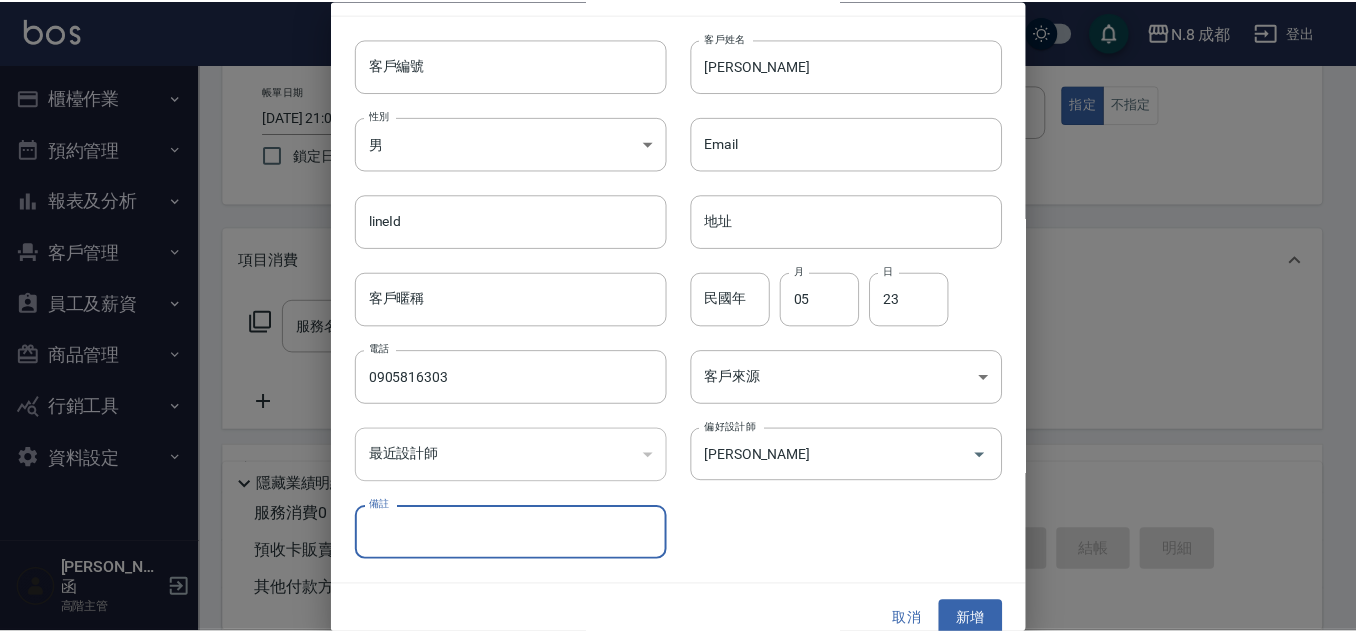 scroll, scrollTop: 60, scrollLeft: 0, axis: vertical 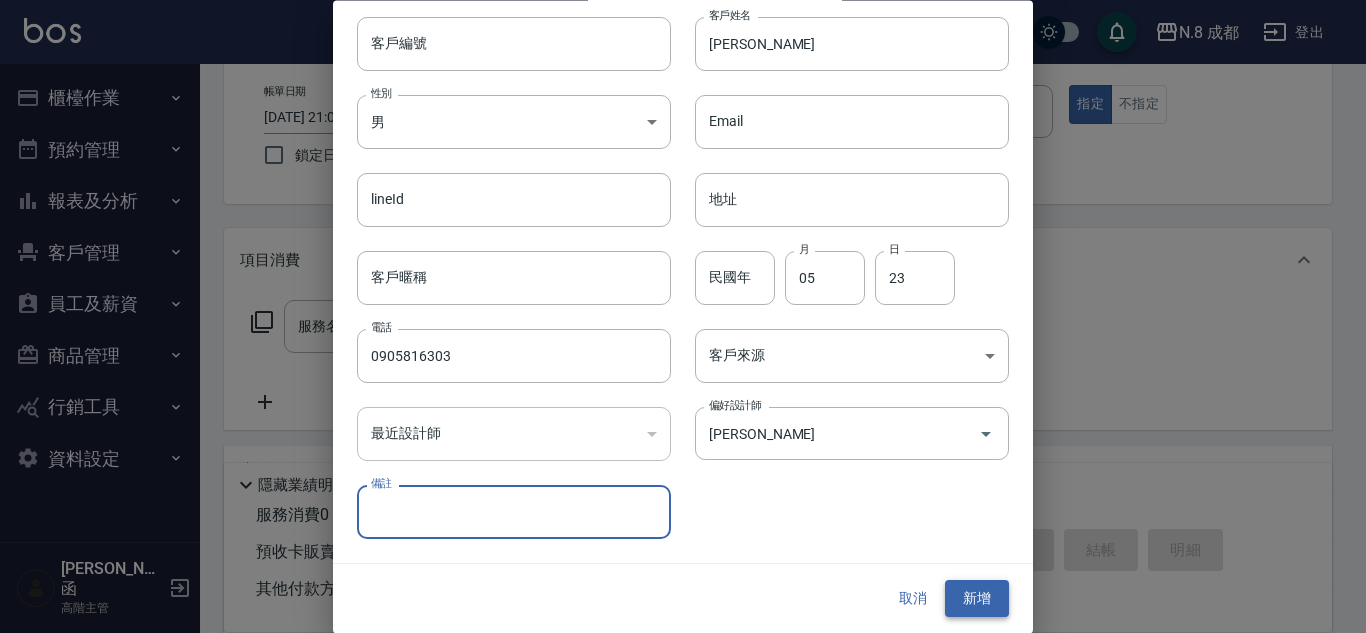 click on "新增" at bounding box center (977, 599) 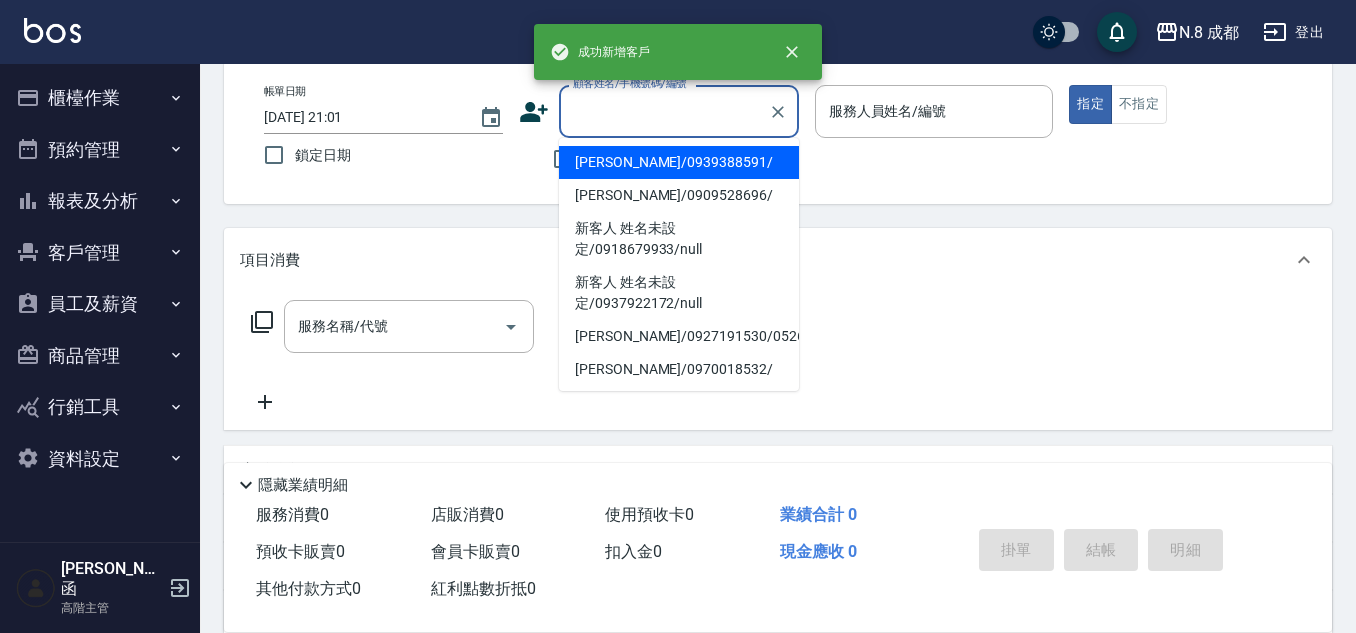 click on "顧客姓名/手機號碼/編號" at bounding box center [664, 111] 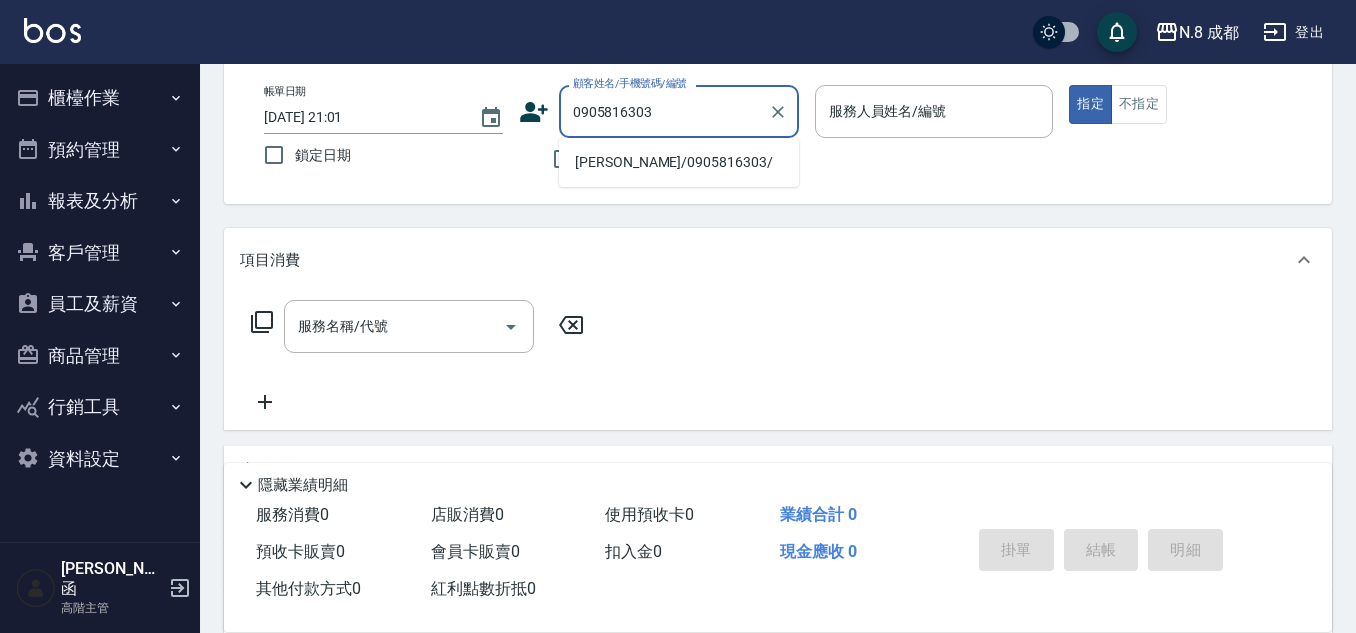 click on "董姿吟/0905816303/" at bounding box center [679, 162] 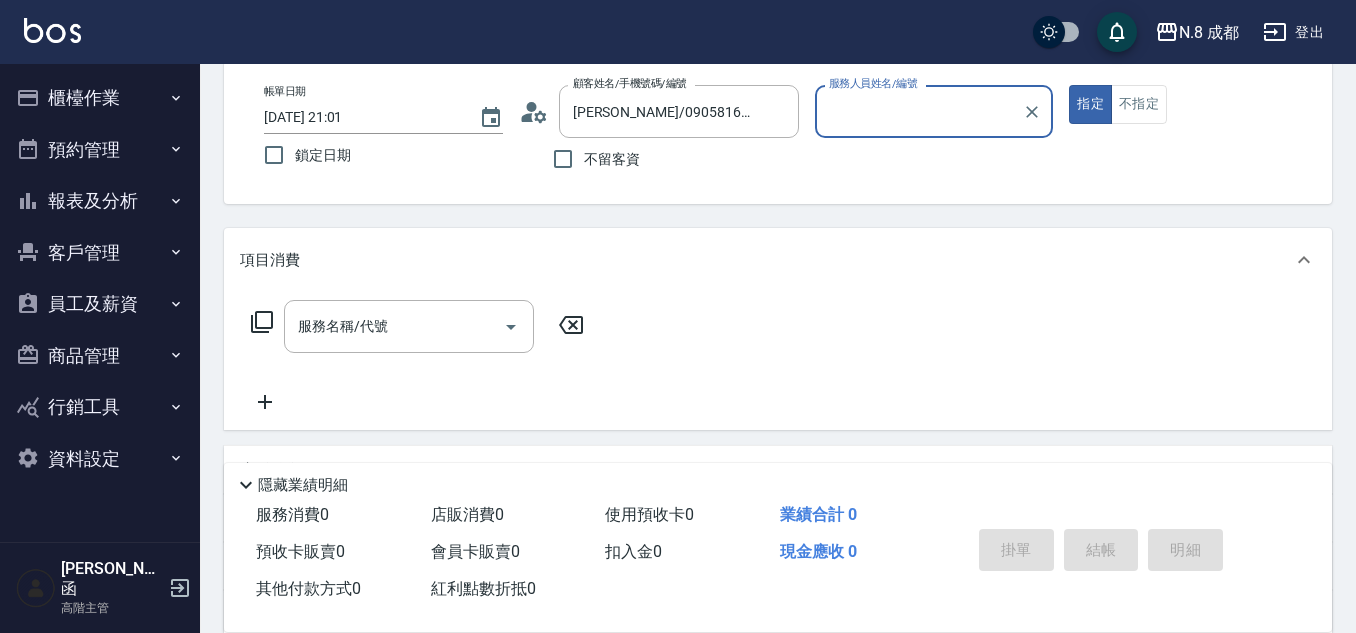 type on "林晏綾-07" 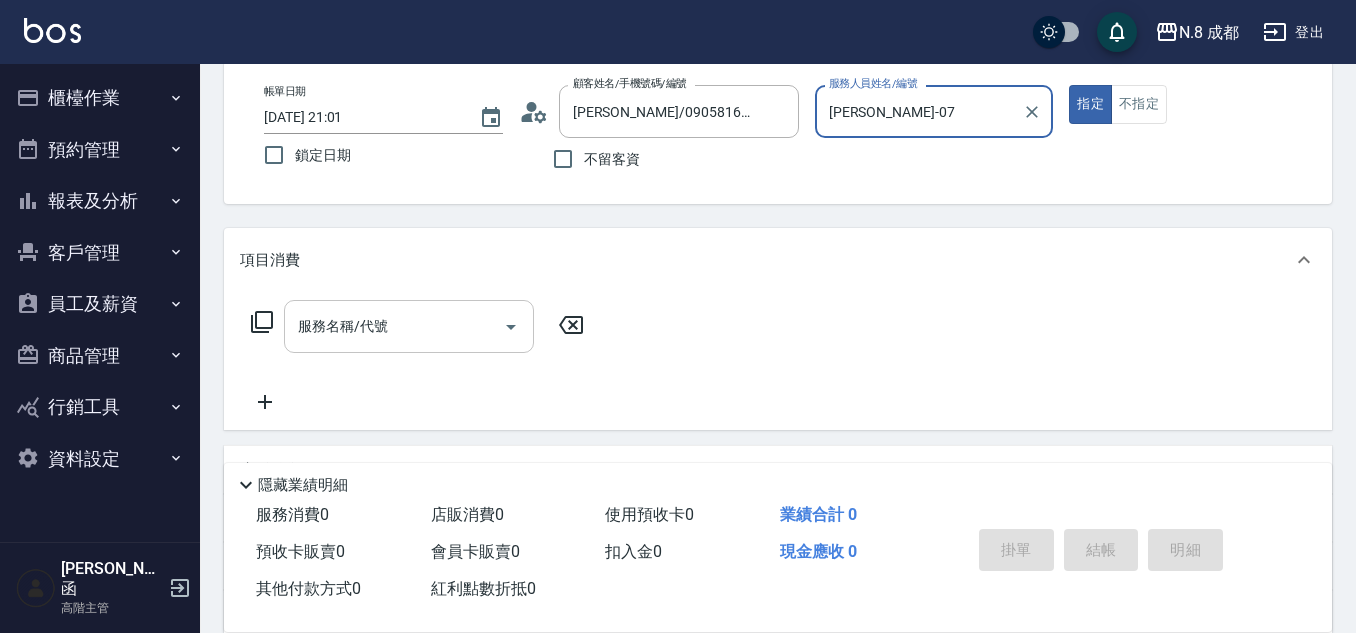 drag, startPoint x: 395, startPoint y: 330, endPoint x: 411, endPoint y: 329, distance: 16.03122 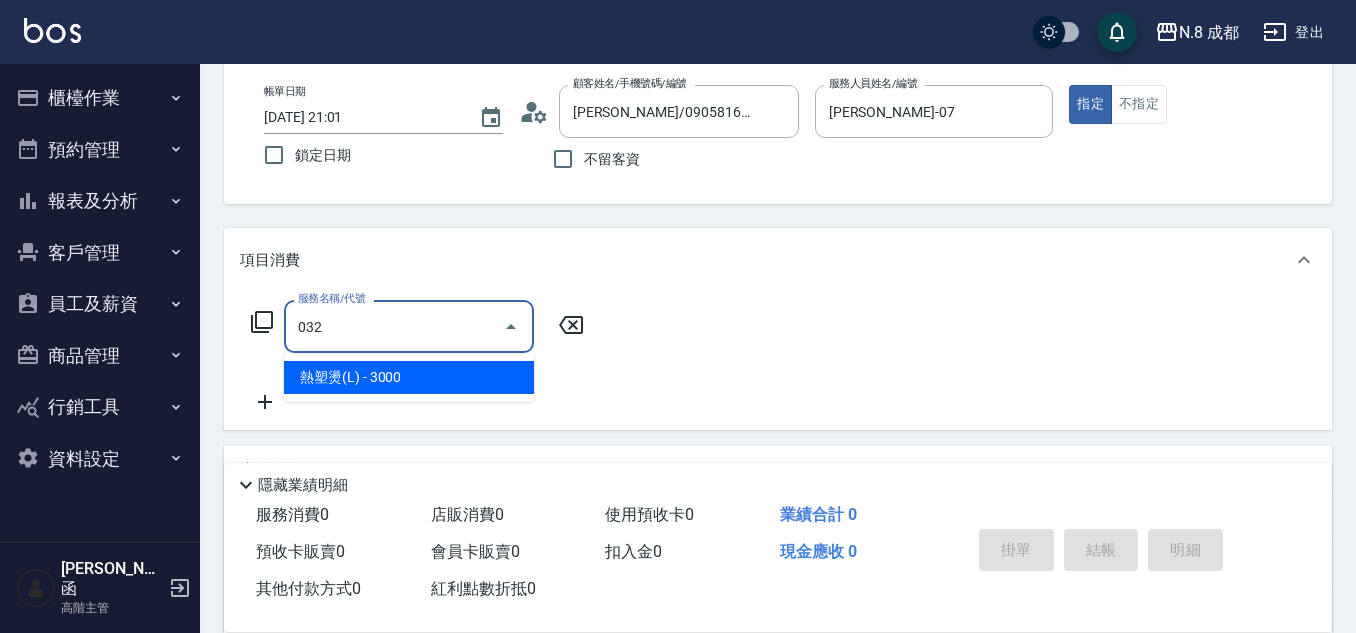 click on "熱塑燙(L) - 3000" at bounding box center (409, 377) 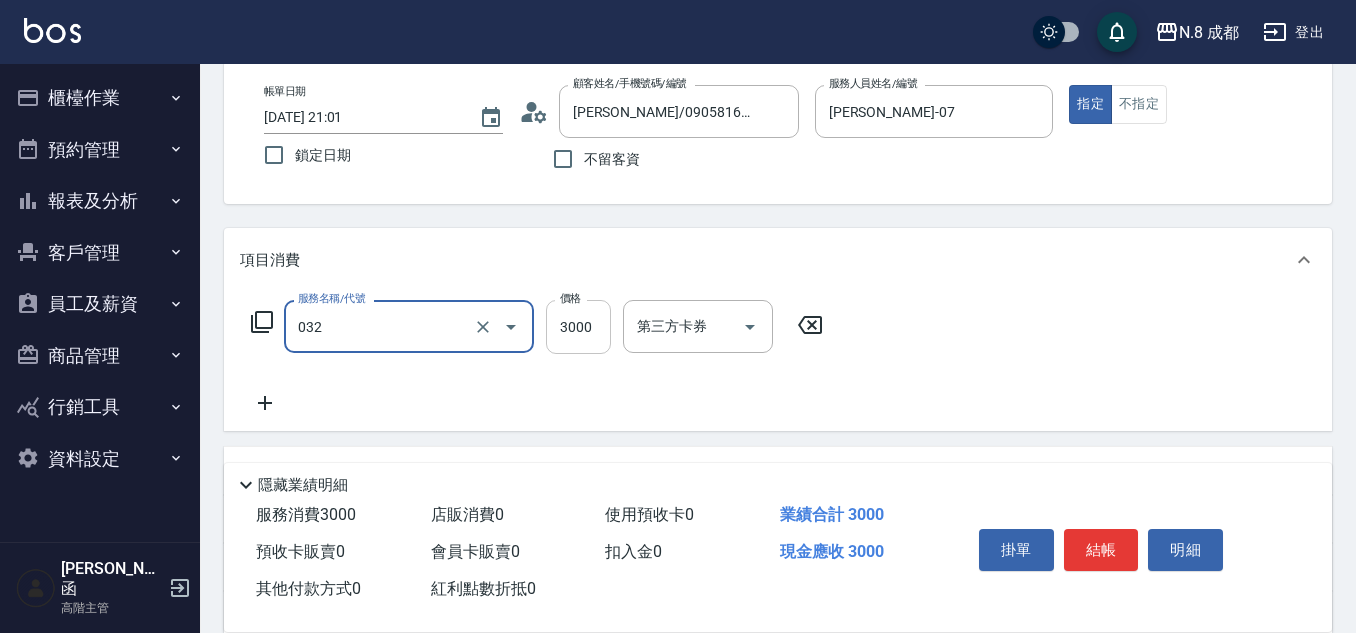 type on "熱塑燙(L)(032)" 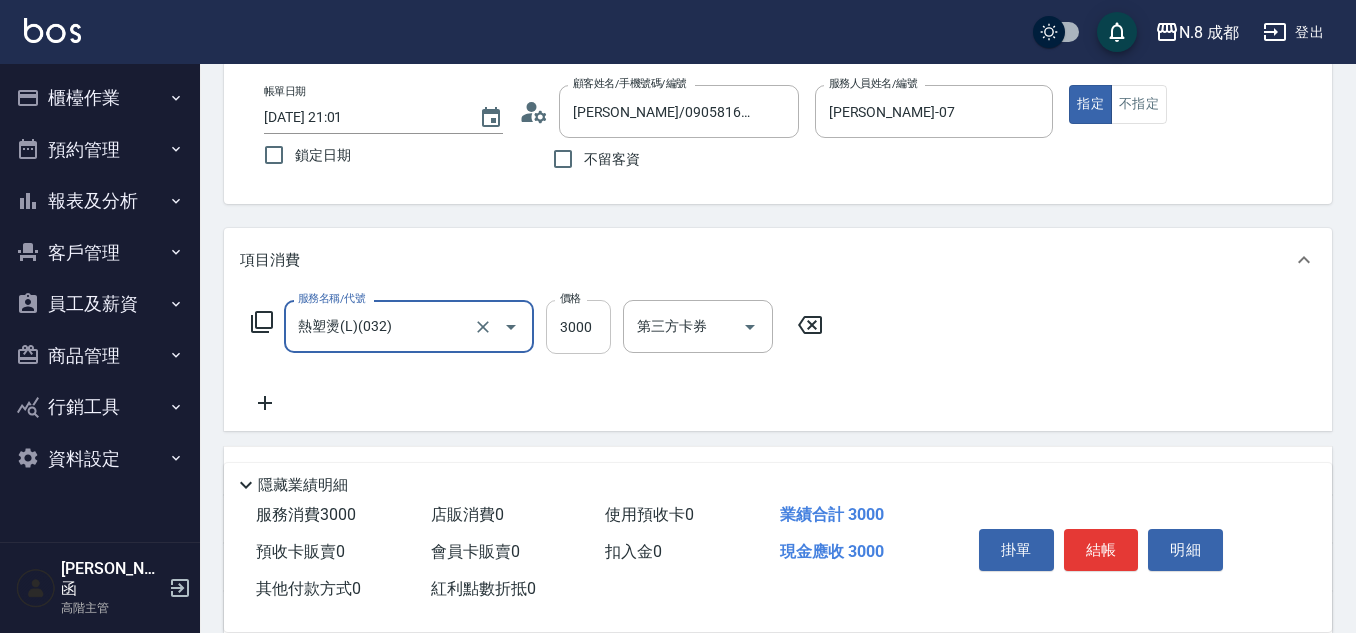 click on "3000" at bounding box center (578, 327) 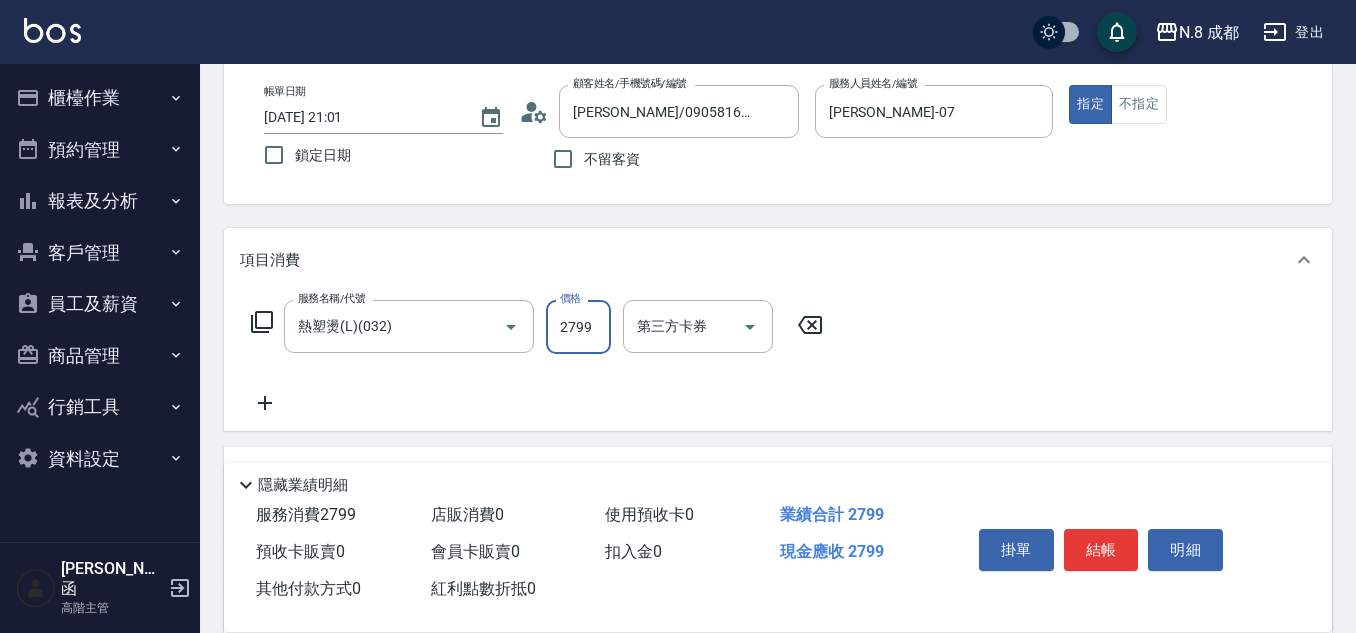 type on "2799" 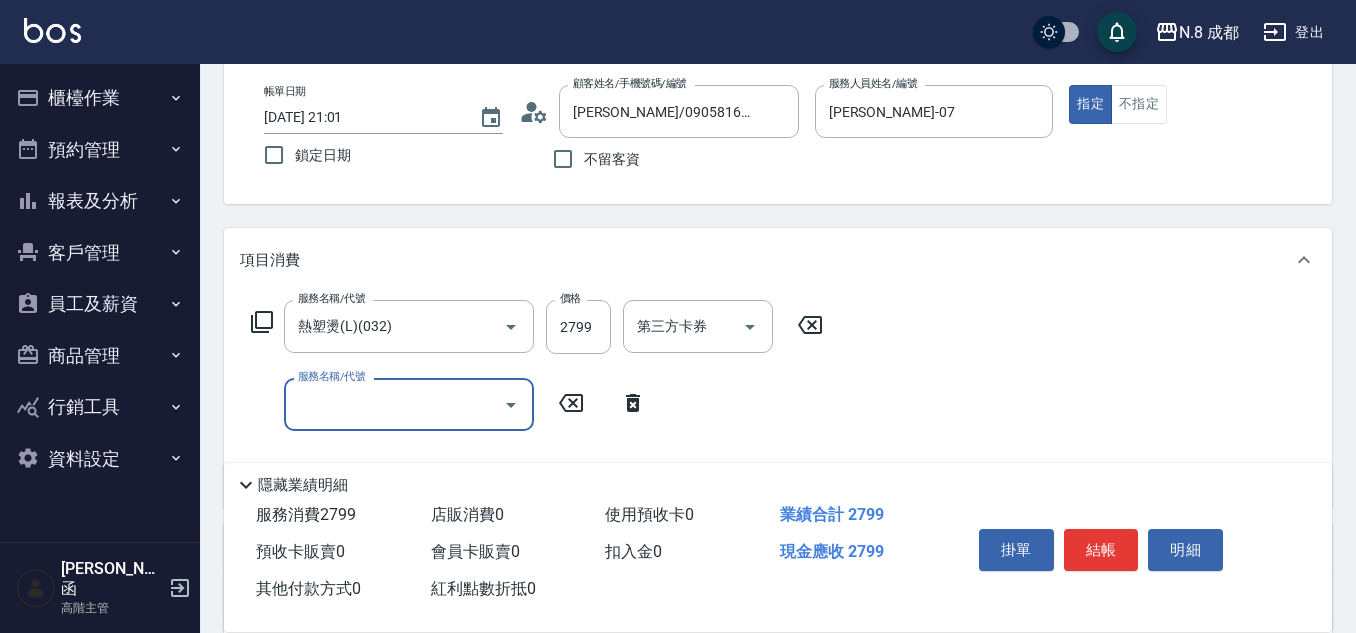 click on "服務名稱/代號" at bounding box center (394, 404) 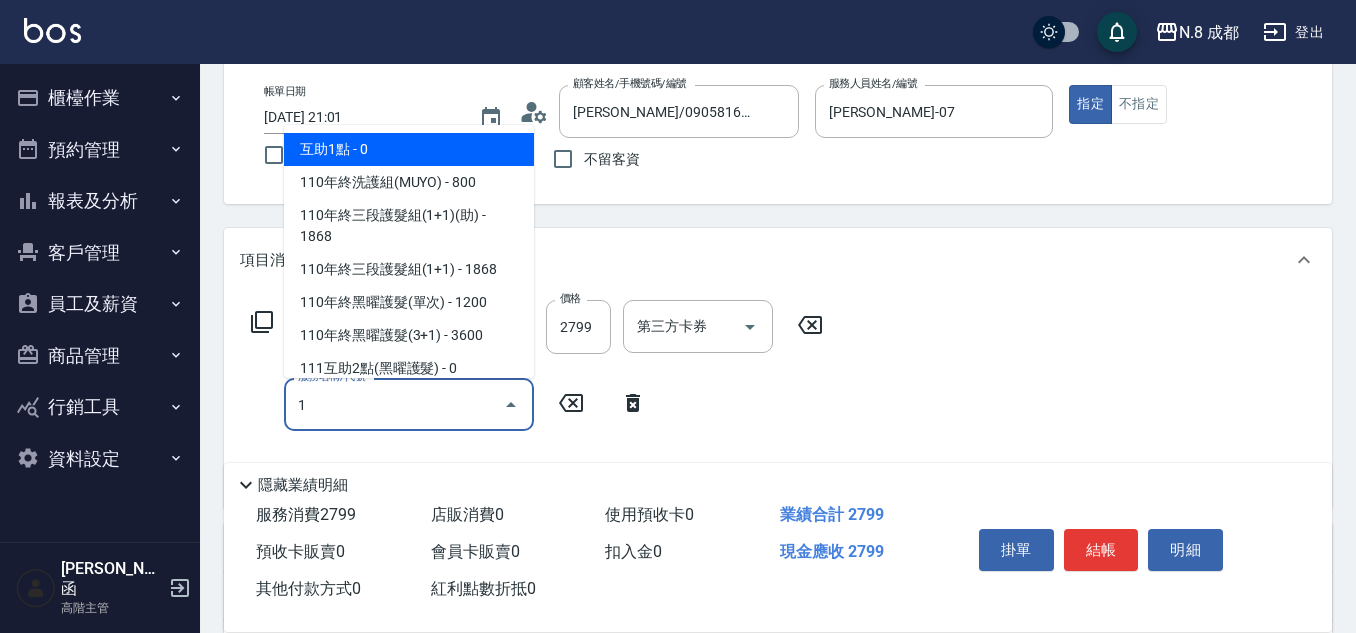 click on "互助1點 - 0" at bounding box center [409, 149] 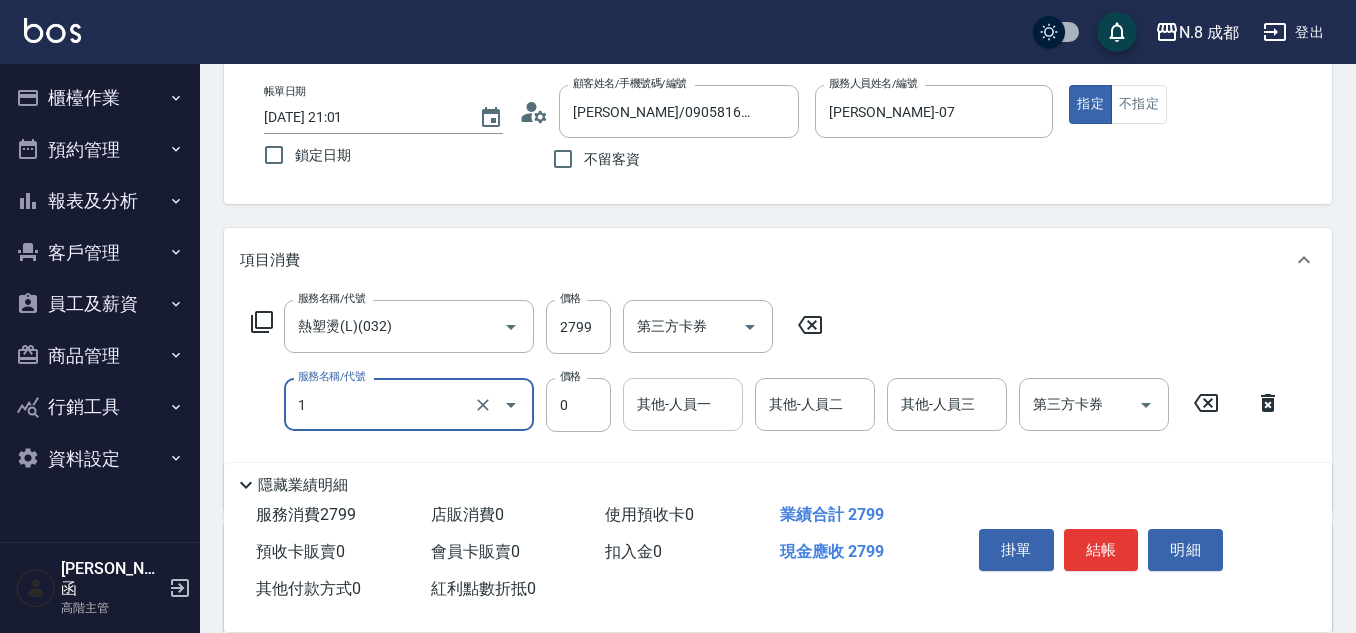 type on "互助1點(1)" 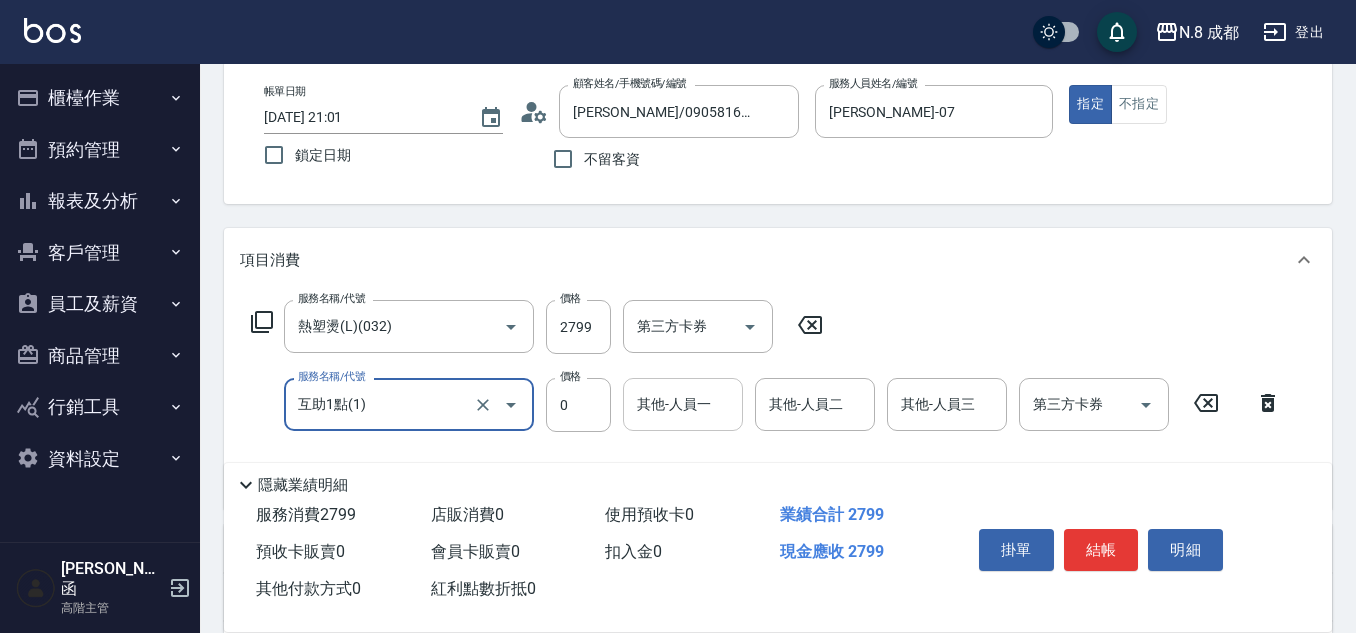 click on "其他-人員一" at bounding box center (683, 404) 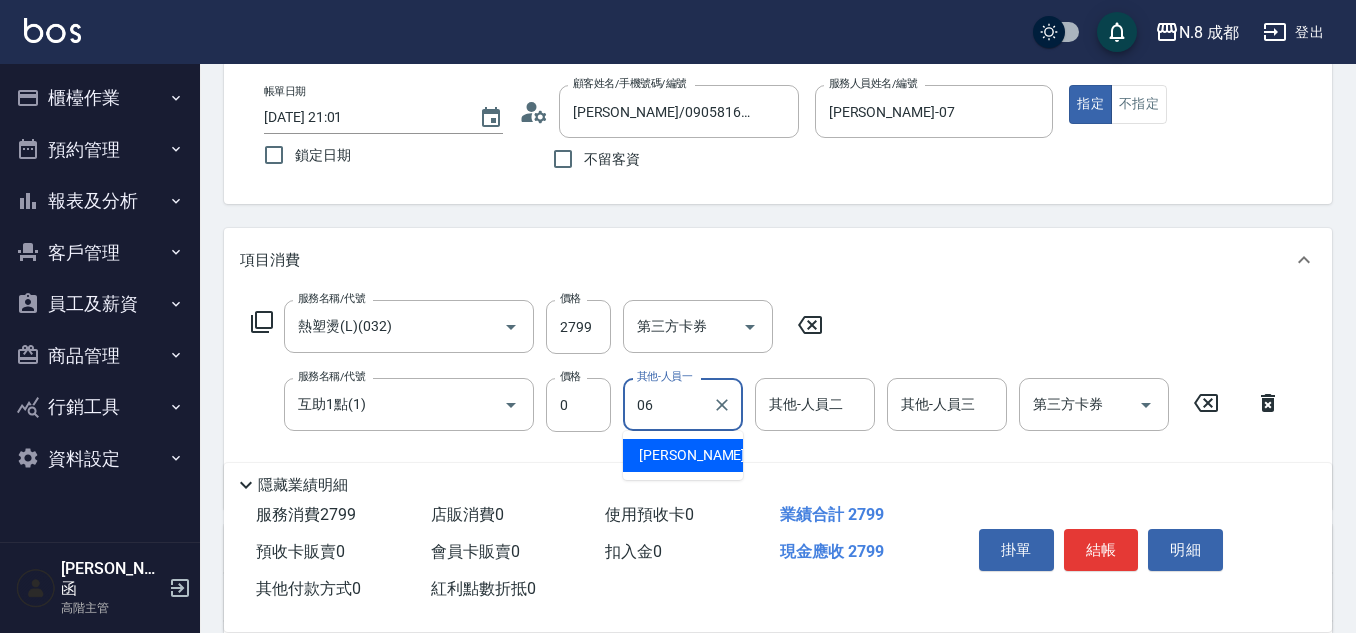 click on "王瀧彬 -06" at bounding box center (702, 455) 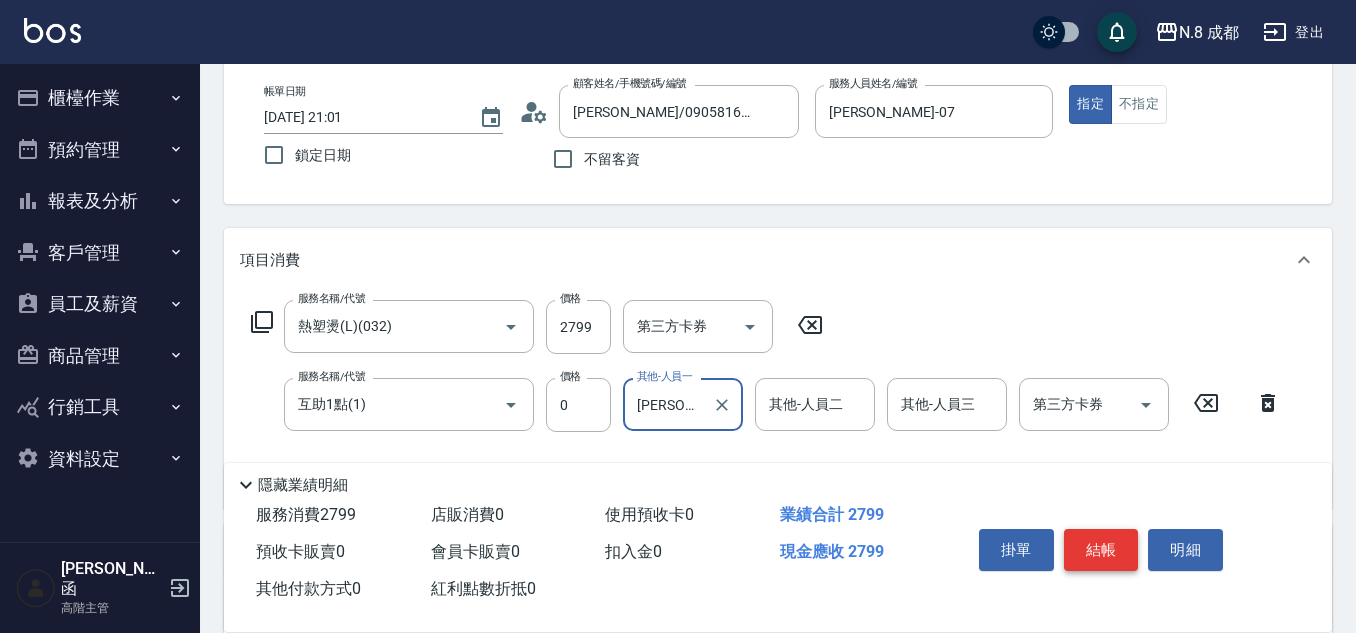 type on "王瀧彬-06" 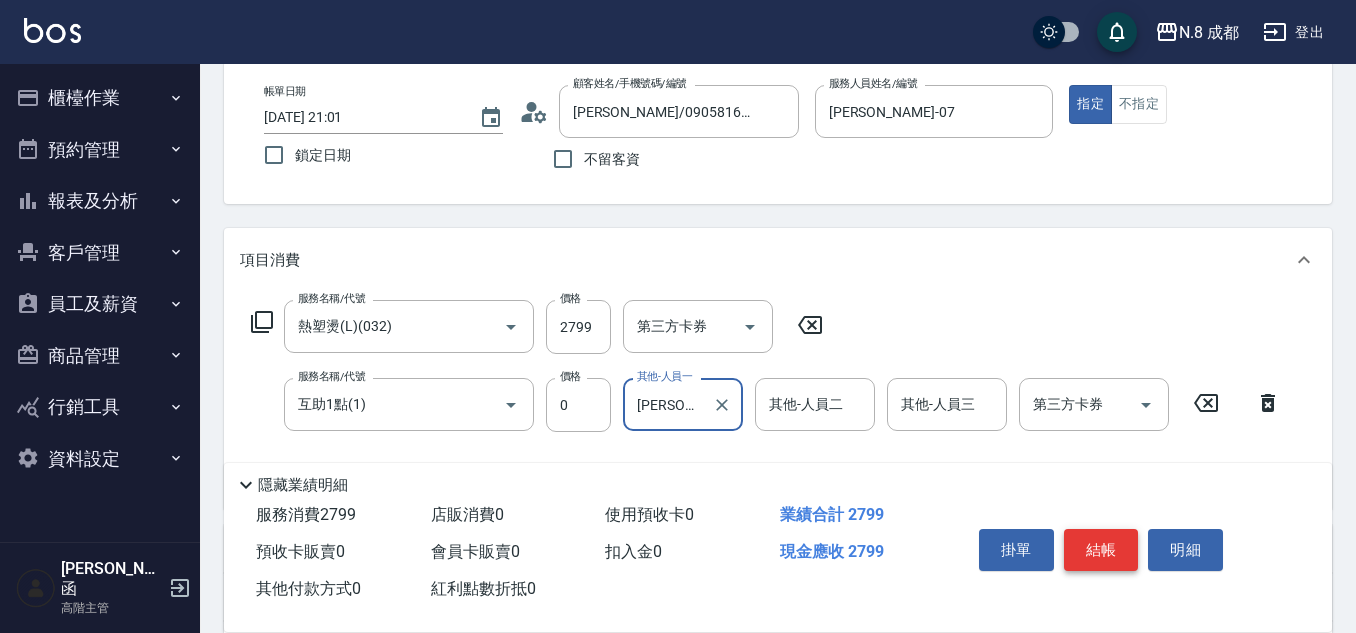 click on "結帳" at bounding box center [1101, 550] 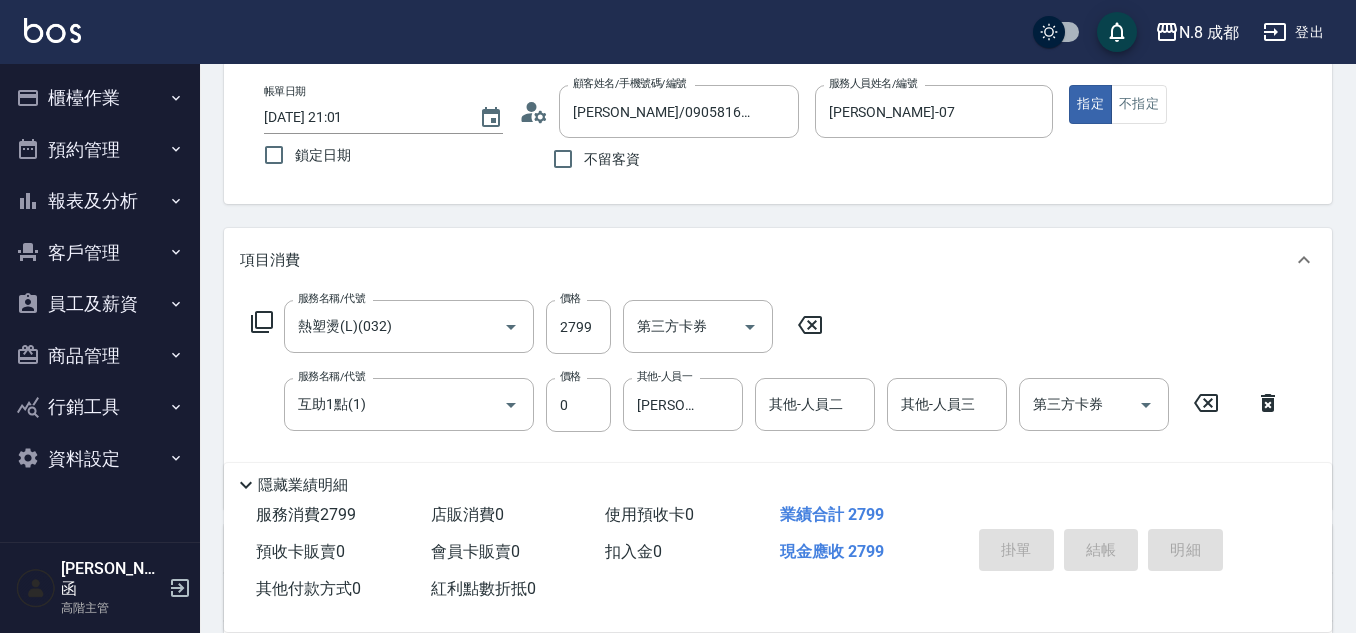 type on "2025/07/11 21:03" 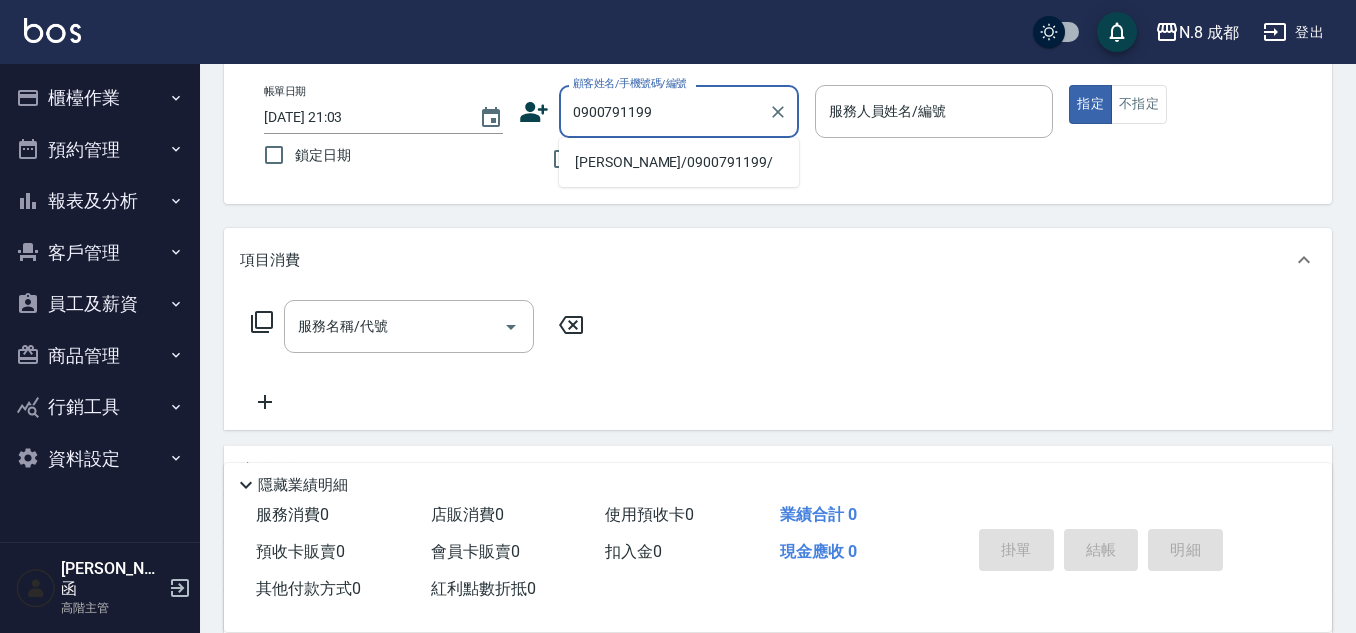 click on "涂敏芝/0900791199/" at bounding box center (679, 162) 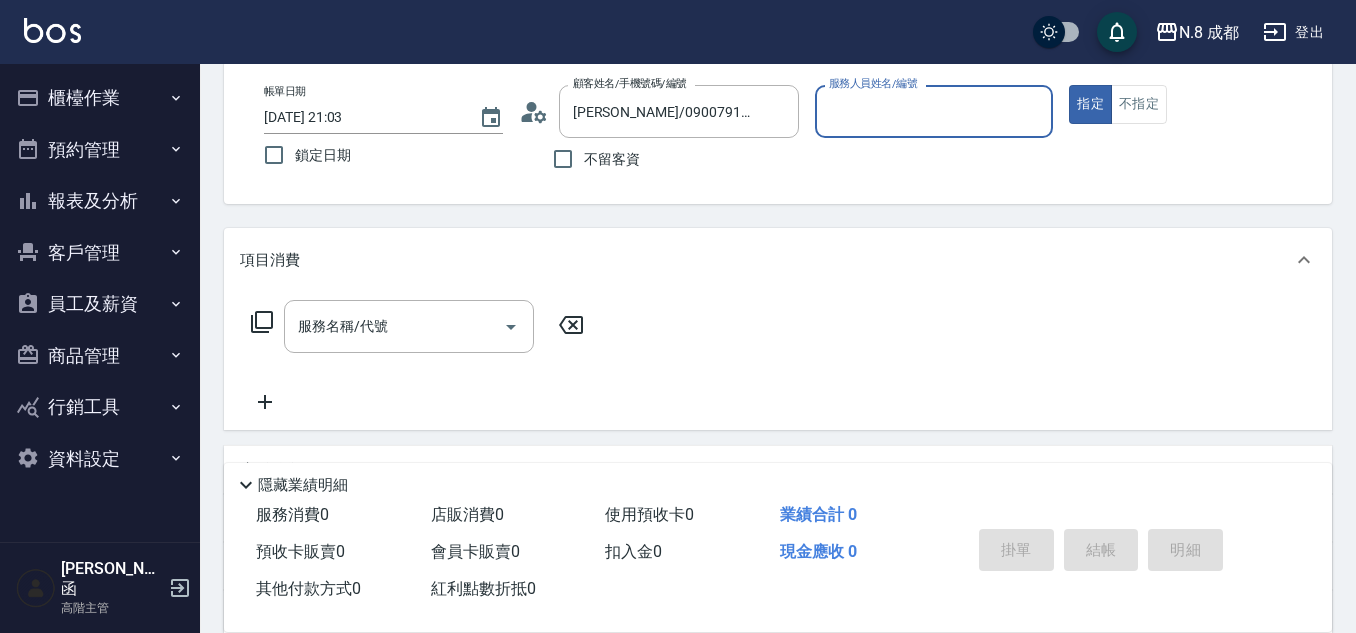 type on "林晏綾-07" 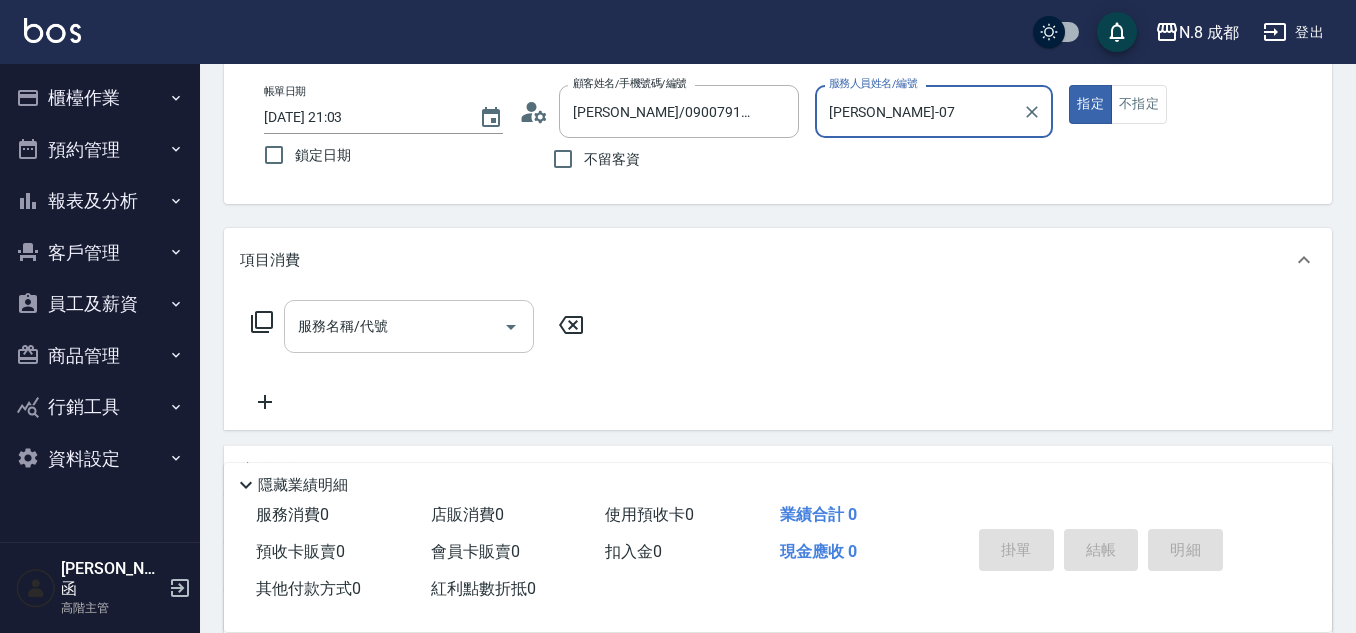 drag, startPoint x: 406, startPoint y: 325, endPoint x: 426, endPoint y: 302, distance: 30.479502 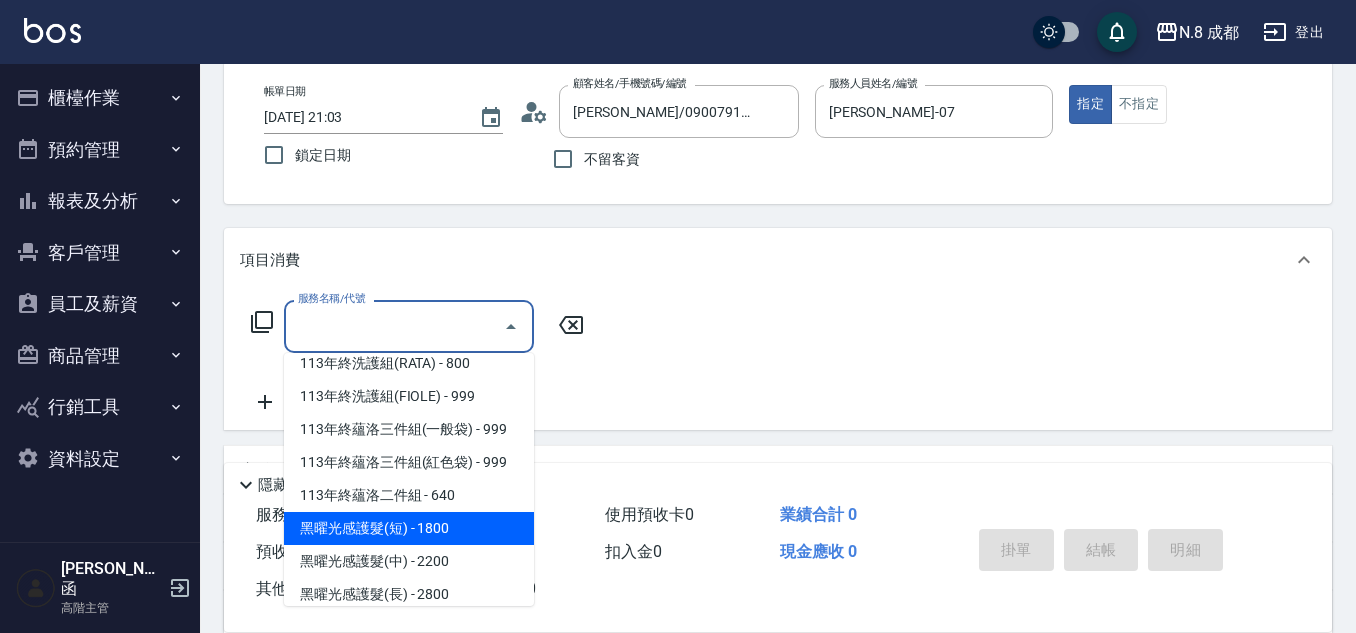 scroll, scrollTop: 2697, scrollLeft: 0, axis: vertical 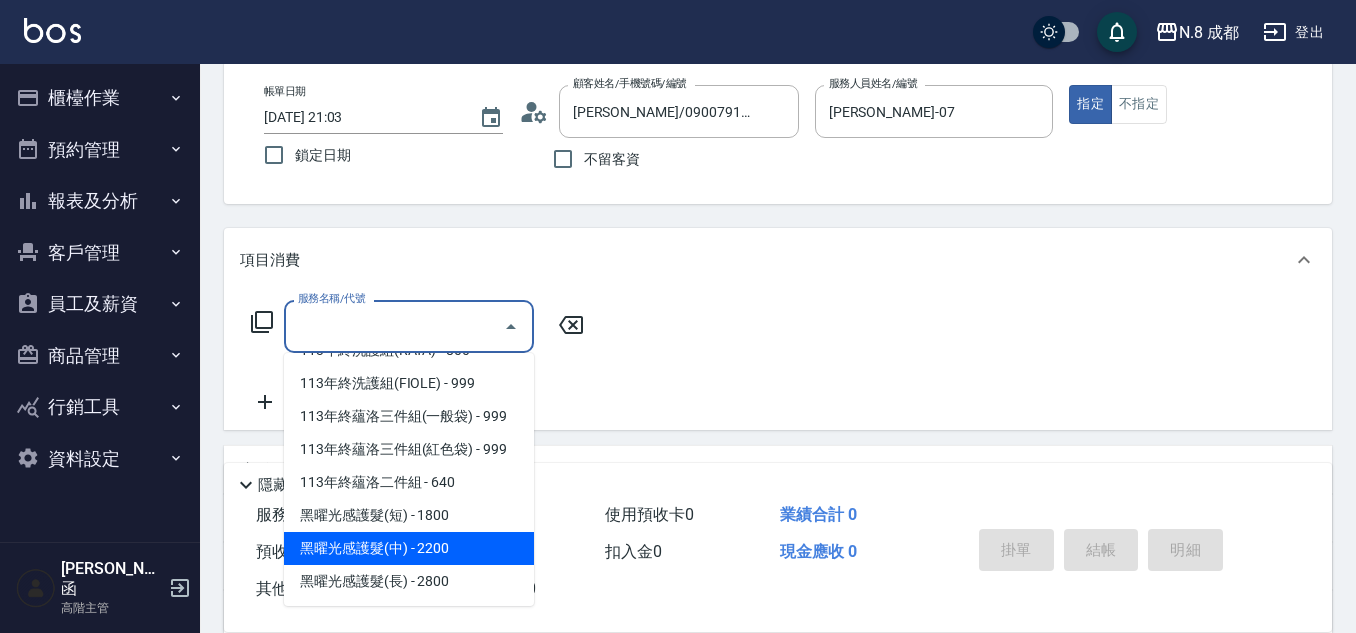 click on "黑曜光感護髮(中) - 2200" at bounding box center (409, 548) 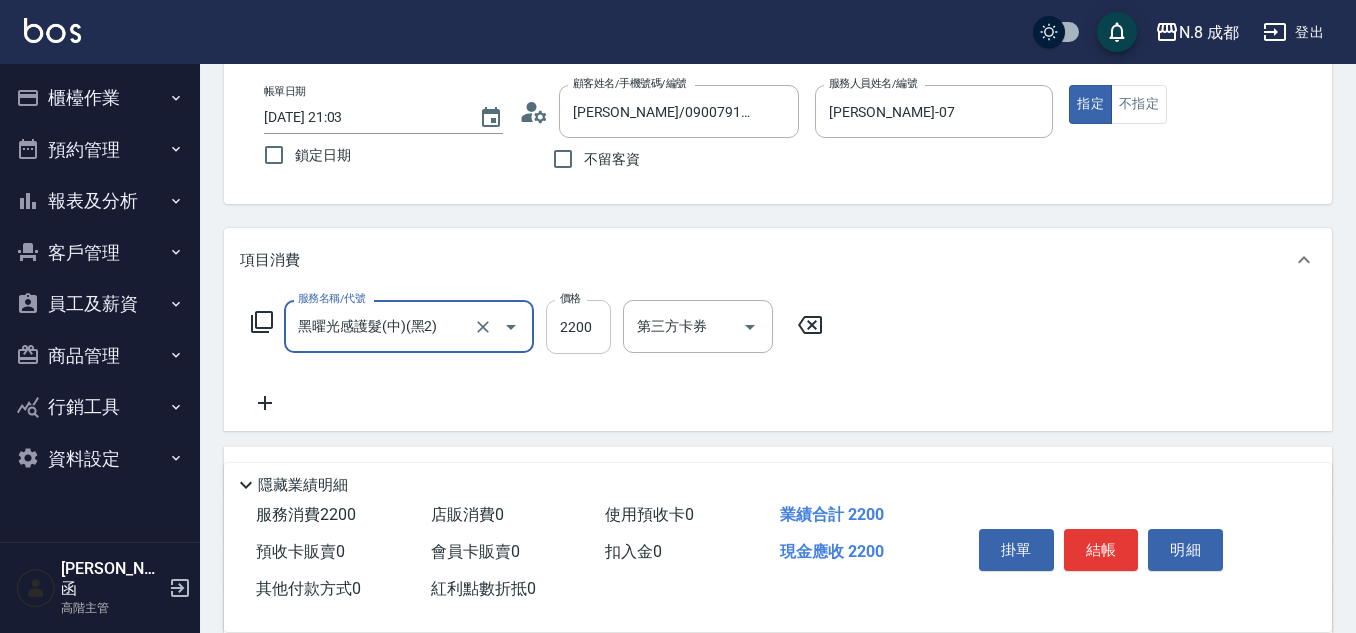 click on "2200" at bounding box center [578, 327] 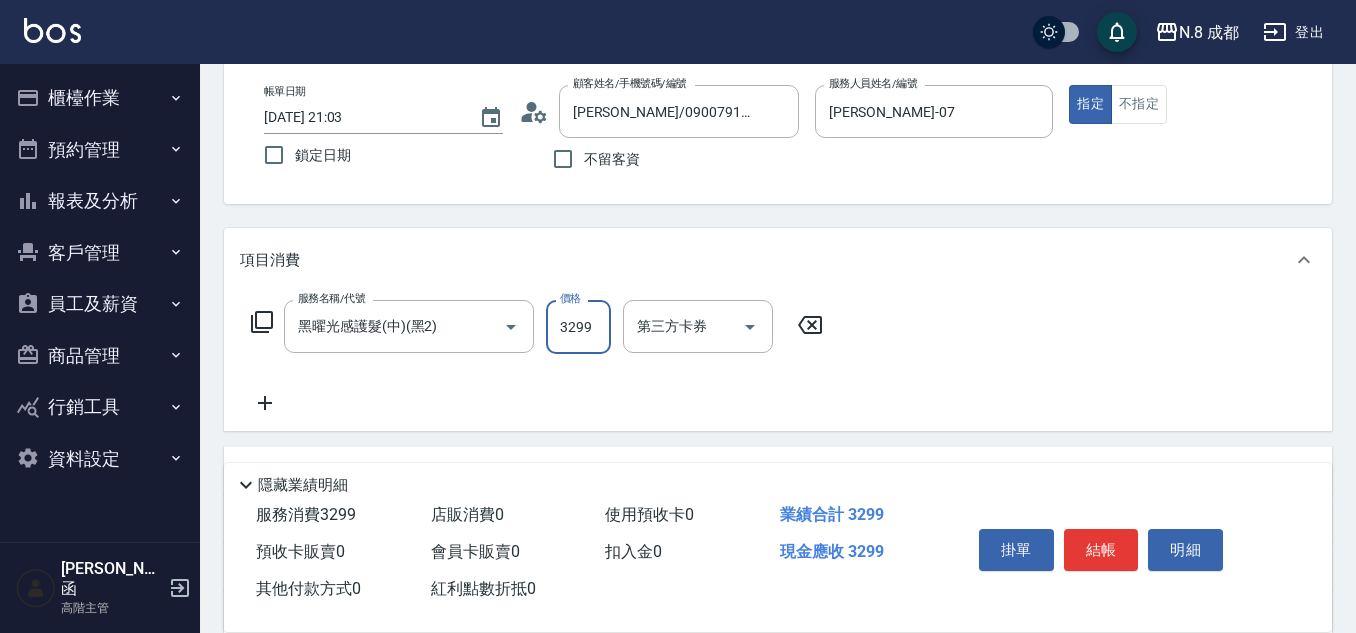 type on "3299" 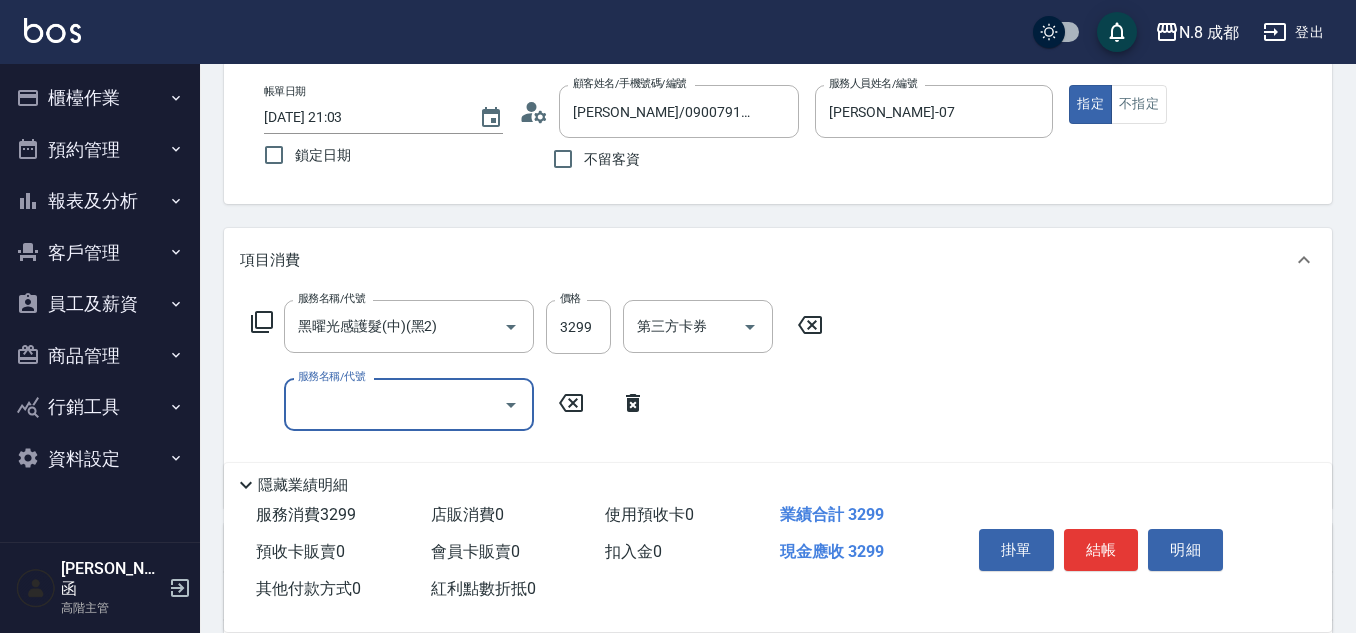 click on "服務名稱/代號 服務名稱/代號" at bounding box center (409, 404) 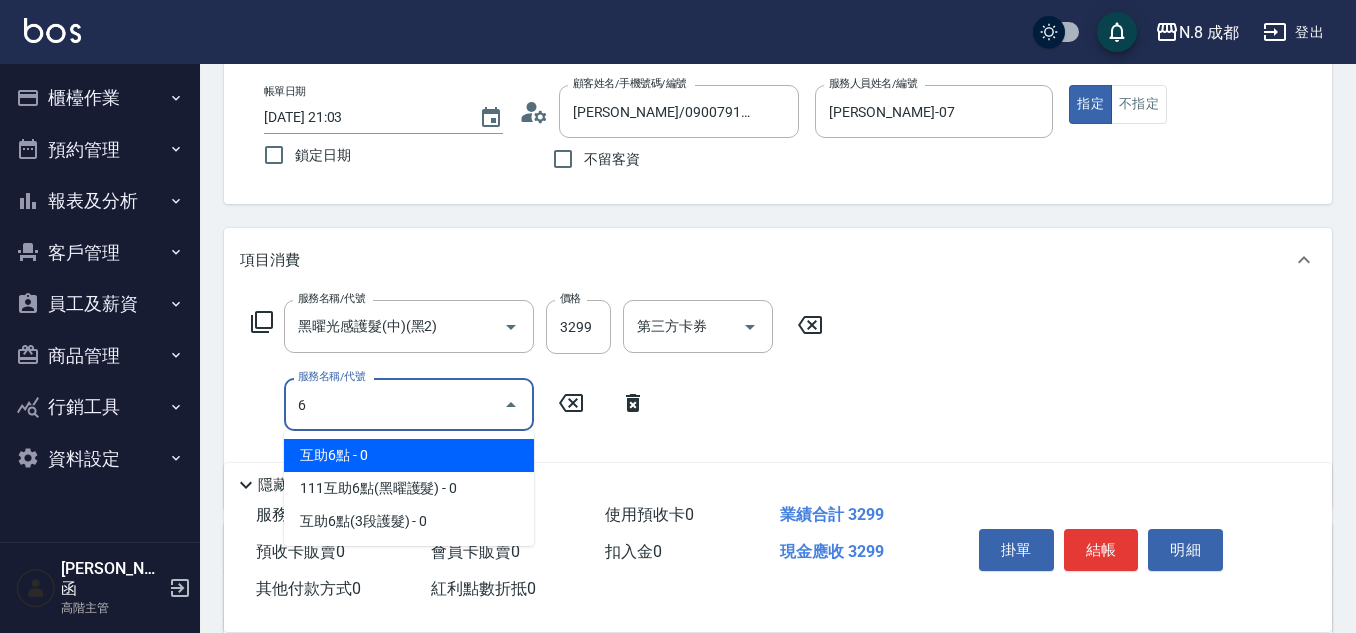 click on "互助6點 - 0" at bounding box center [409, 455] 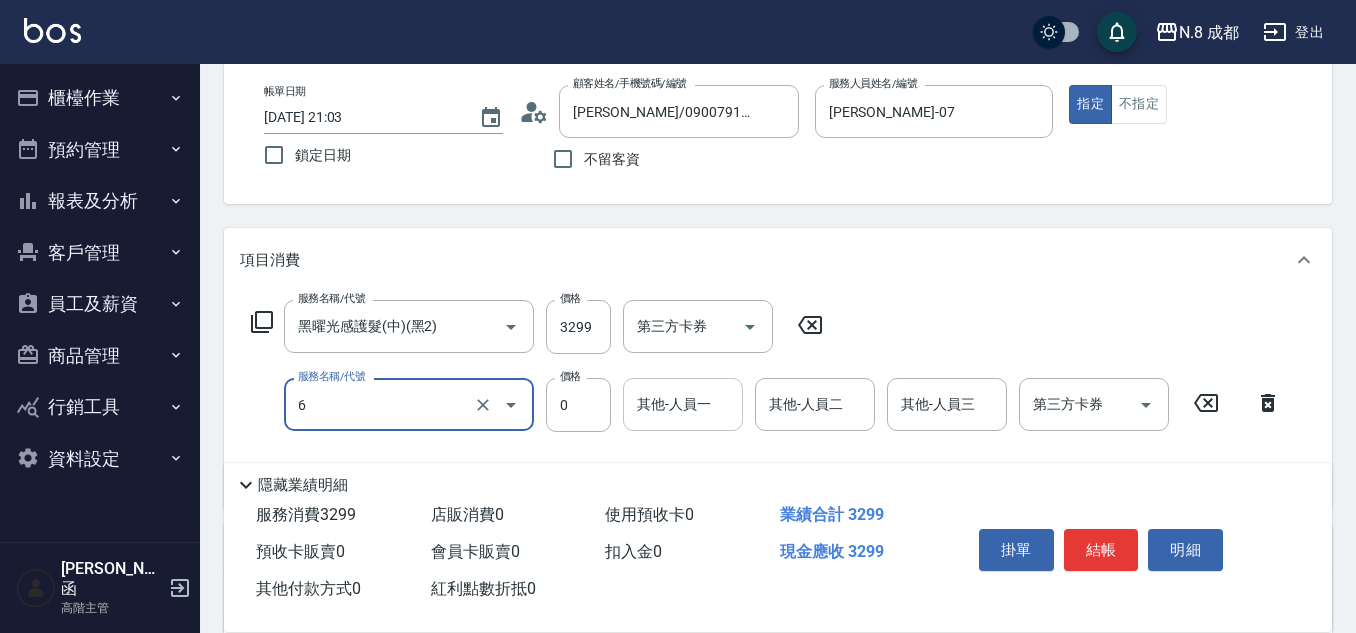 type on "互助6點(6)" 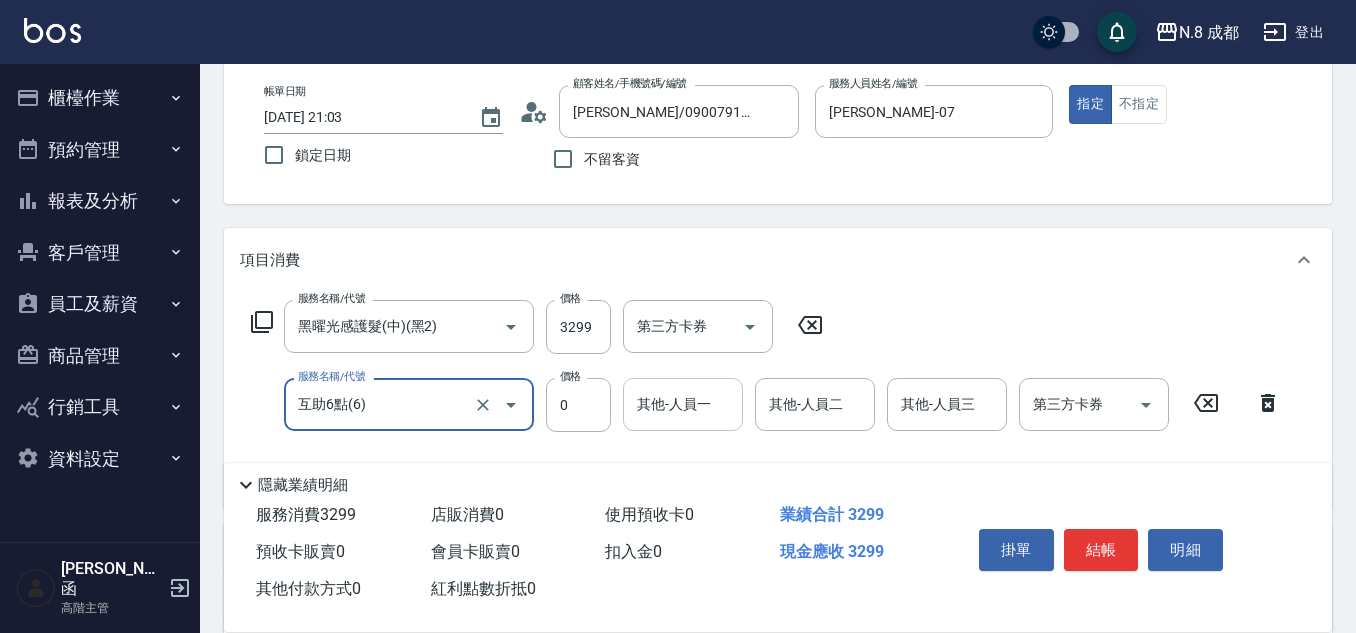 click on "其他-人員一" at bounding box center [683, 404] 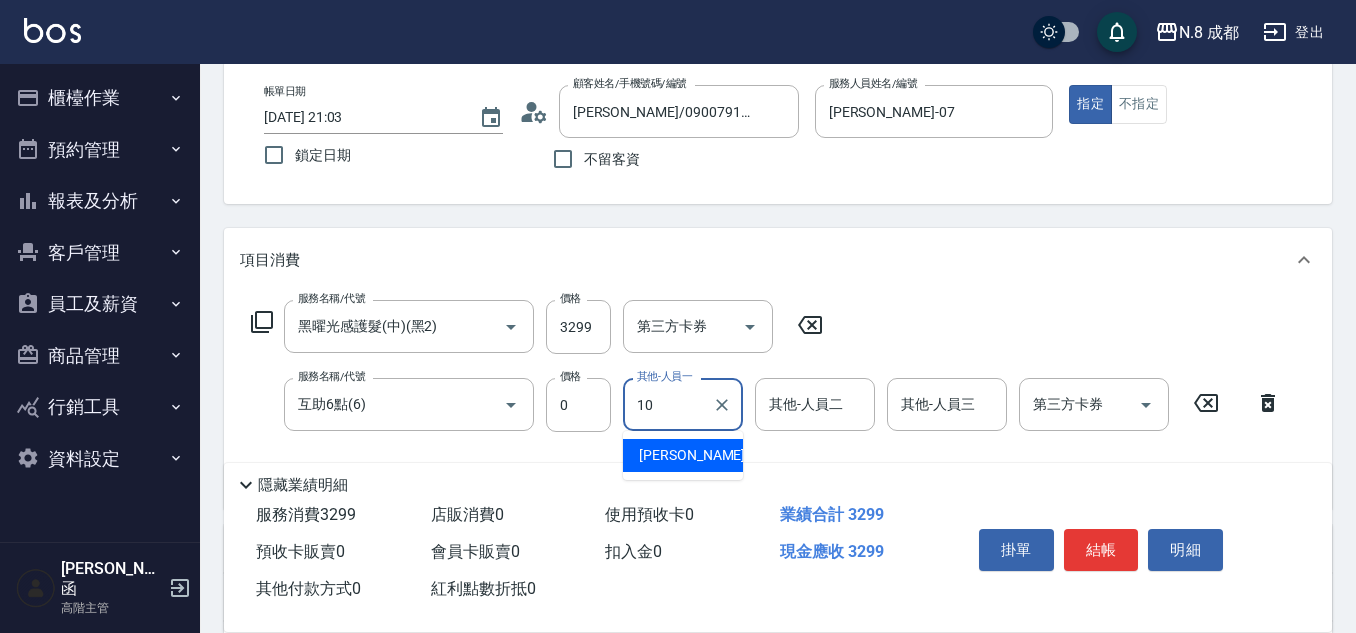 click on "[PERSON_NAME]-10" at bounding box center (702, 455) 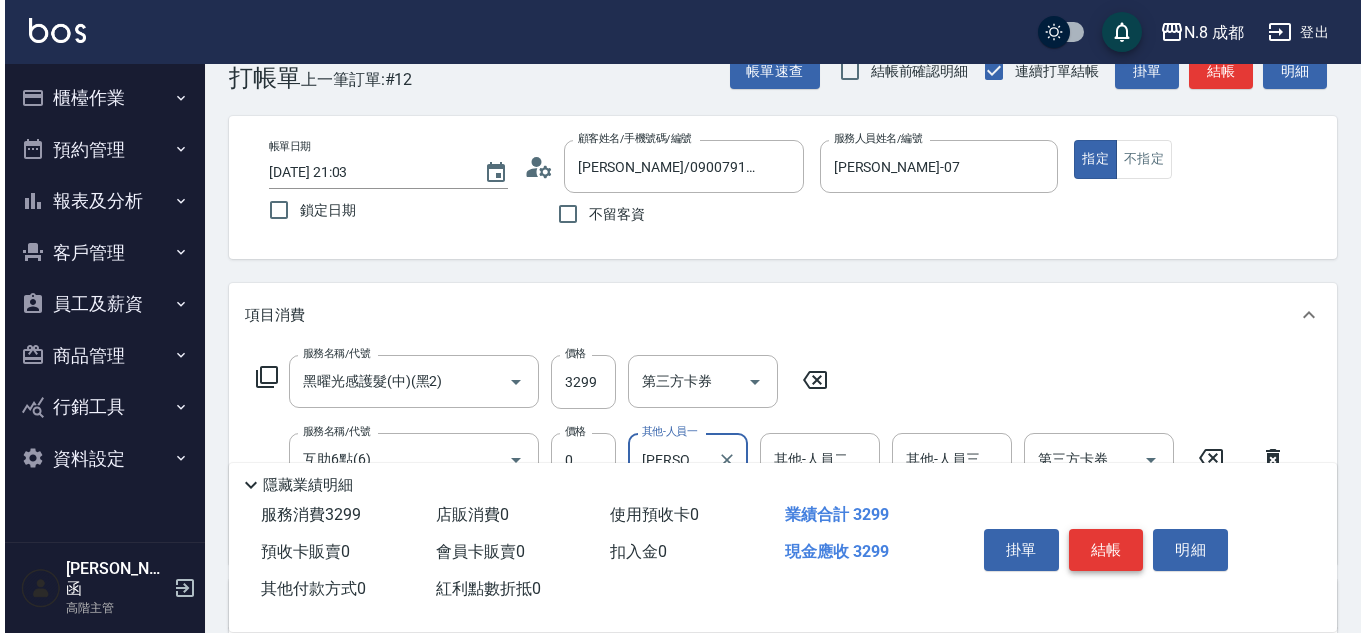 scroll, scrollTop: 0, scrollLeft: 0, axis: both 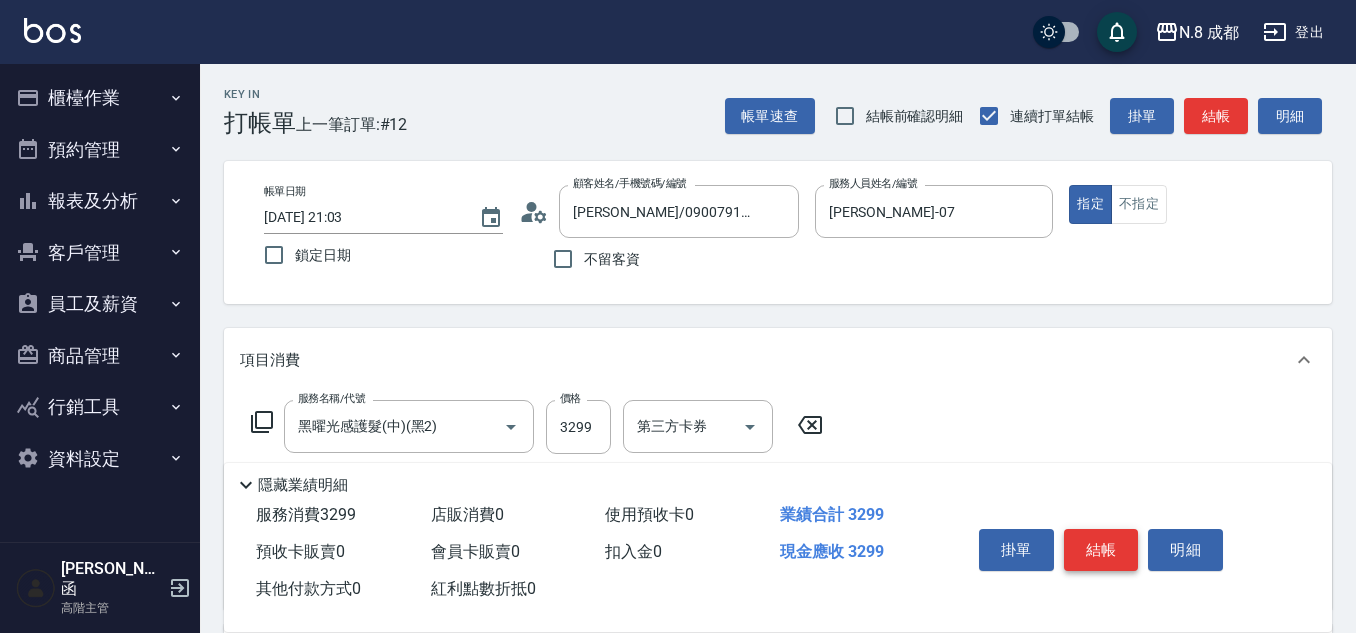 type on "[PERSON_NAME]-10" 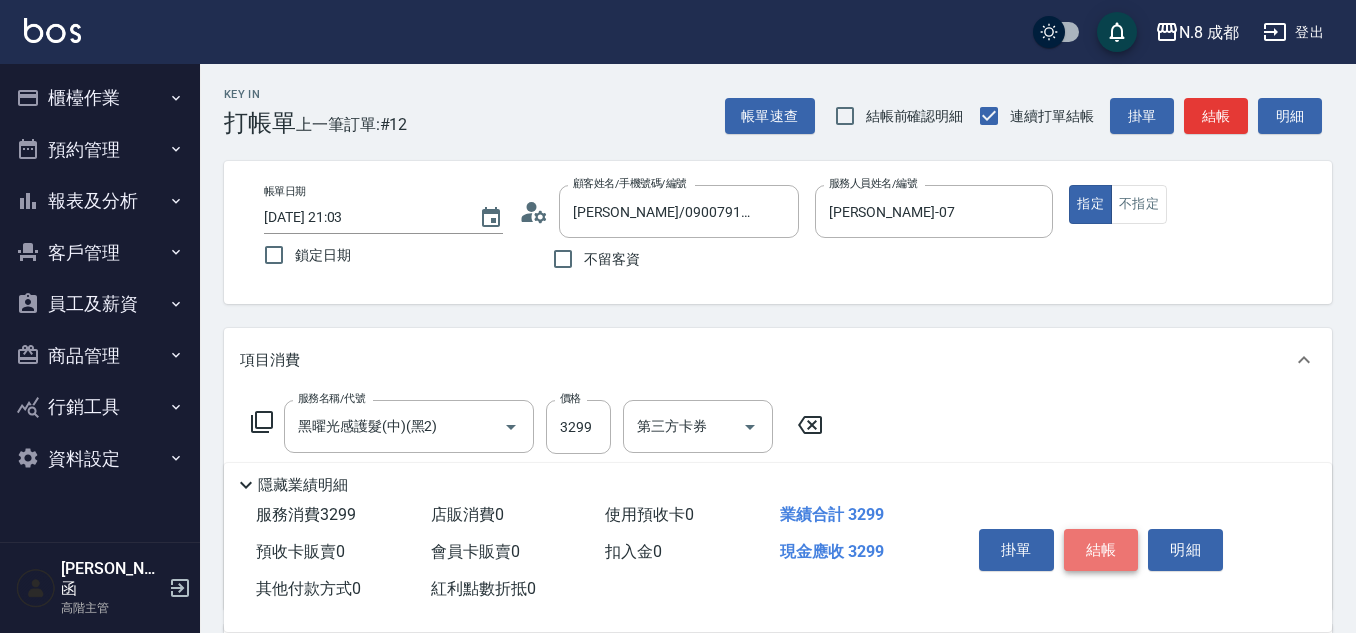click on "結帳" at bounding box center [1101, 550] 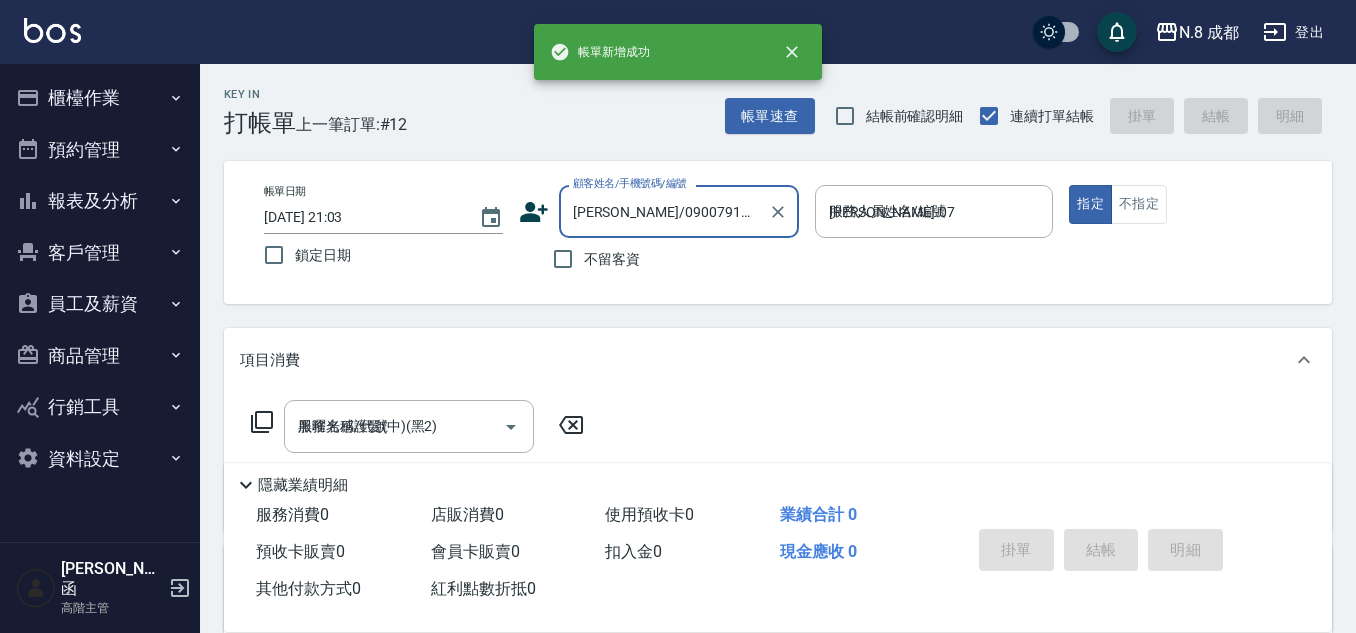 type 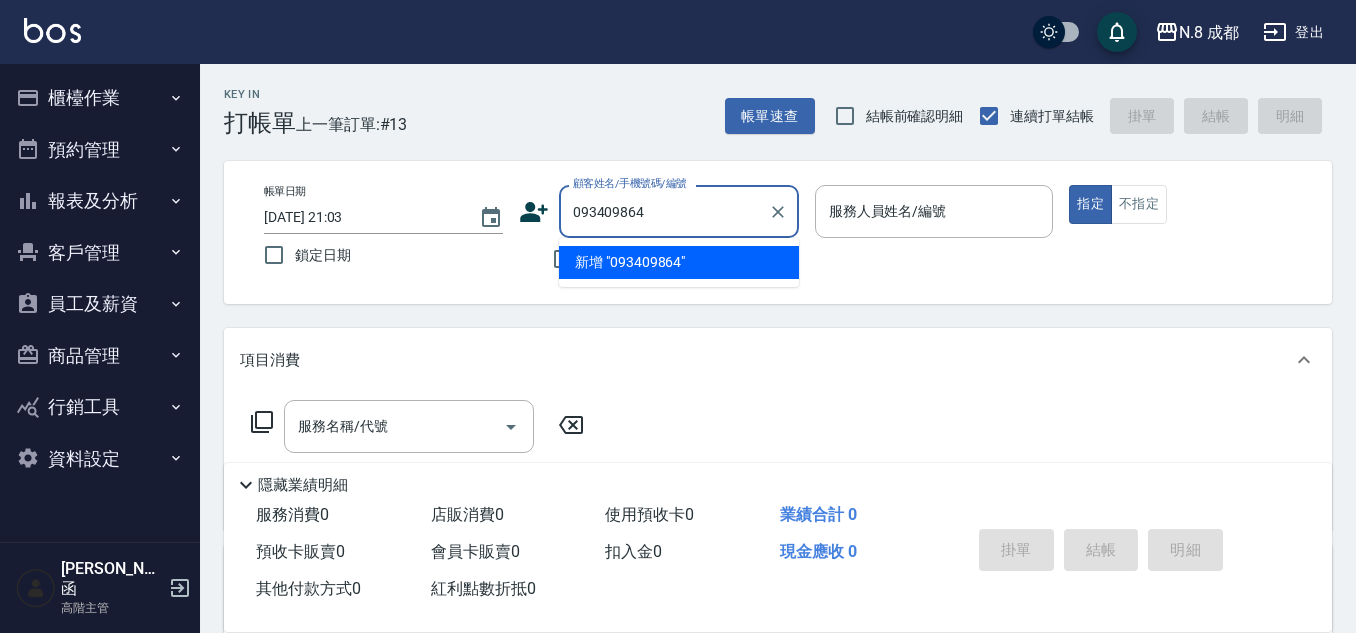 type on "0934098641" 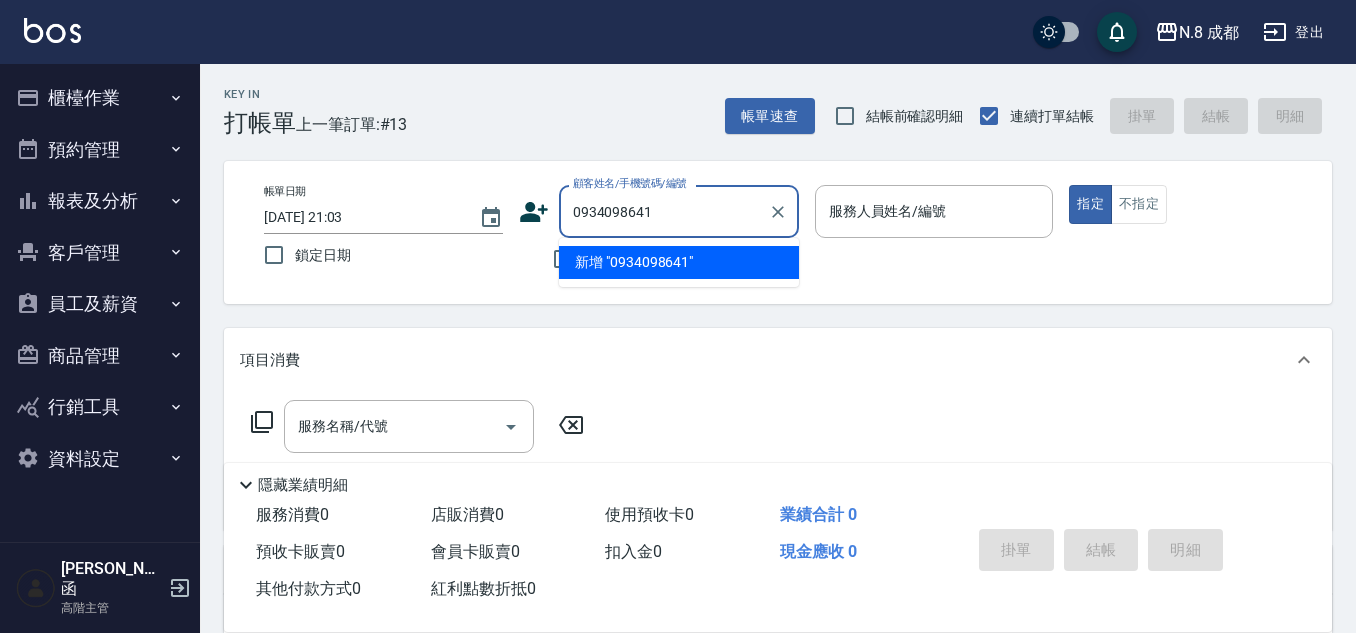 drag, startPoint x: 469, startPoint y: 205, endPoint x: 344, endPoint y: 205, distance: 125 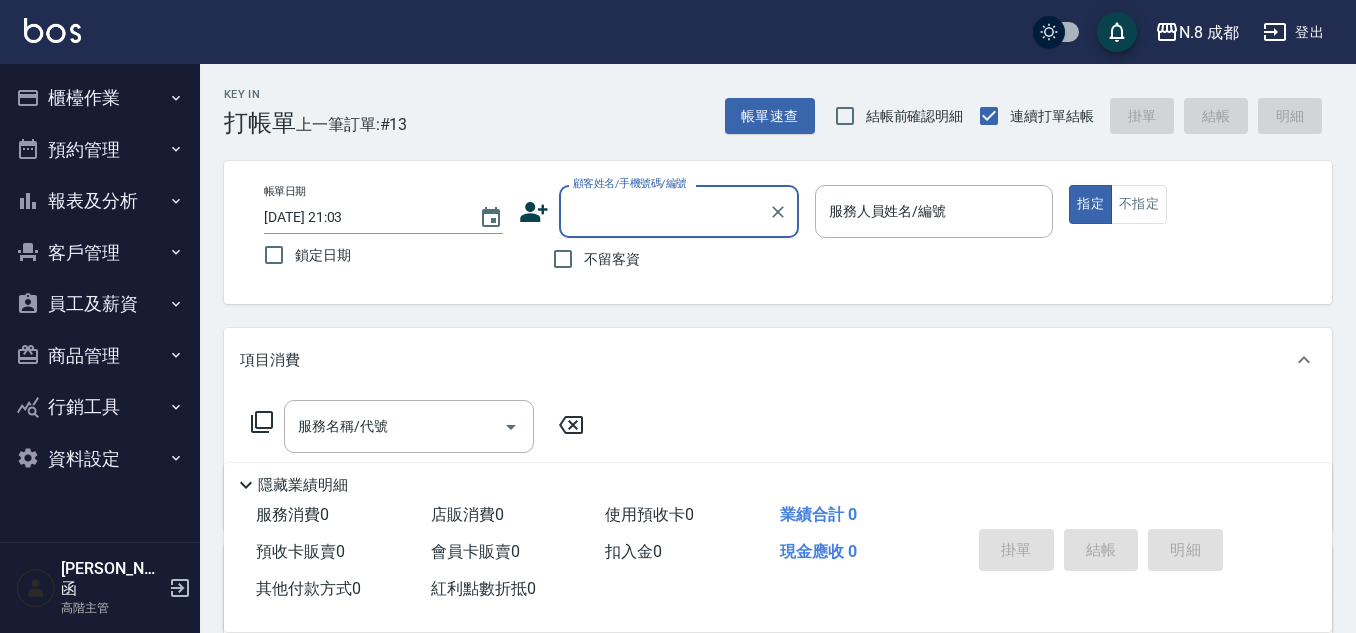 click 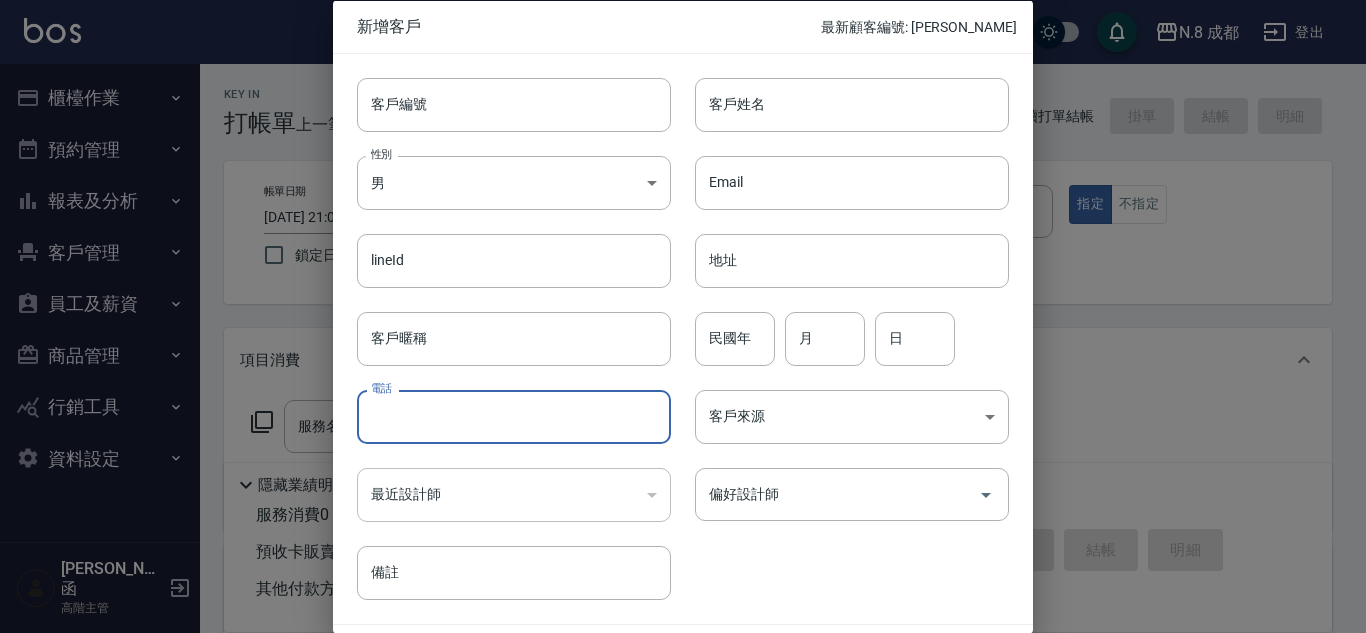 drag, startPoint x: 483, startPoint y: 418, endPoint x: 489, endPoint y: 406, distance: 13.416408 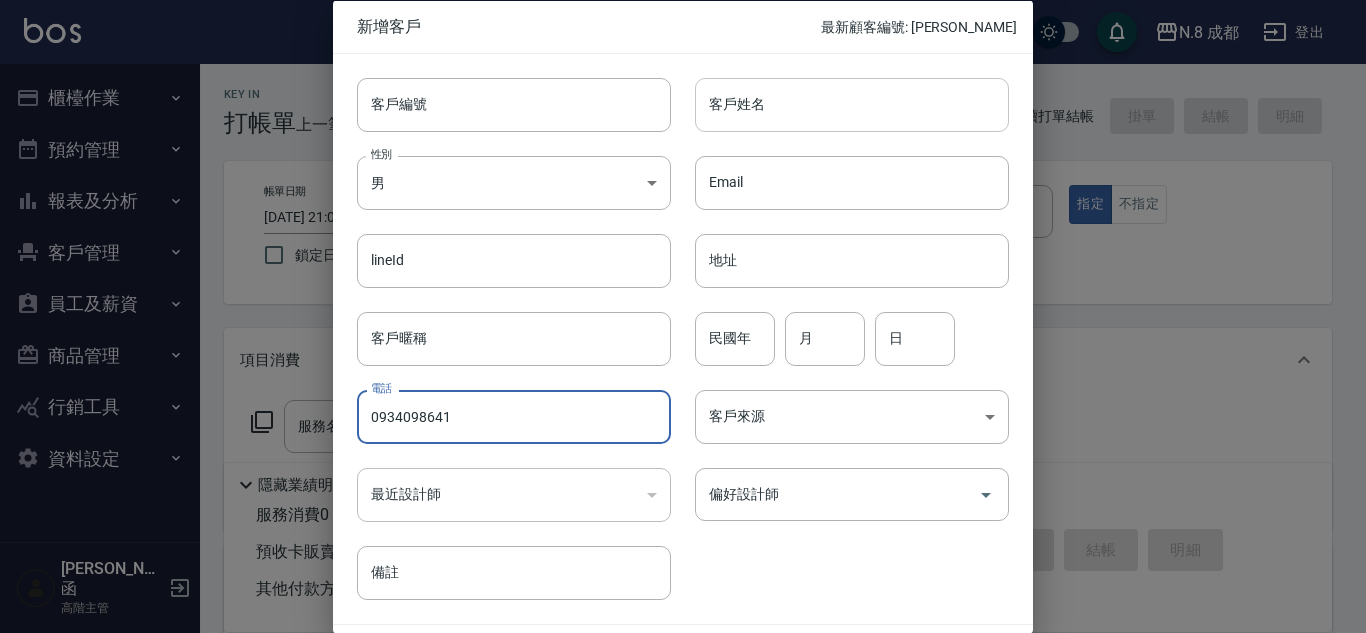 type on "0934098641" 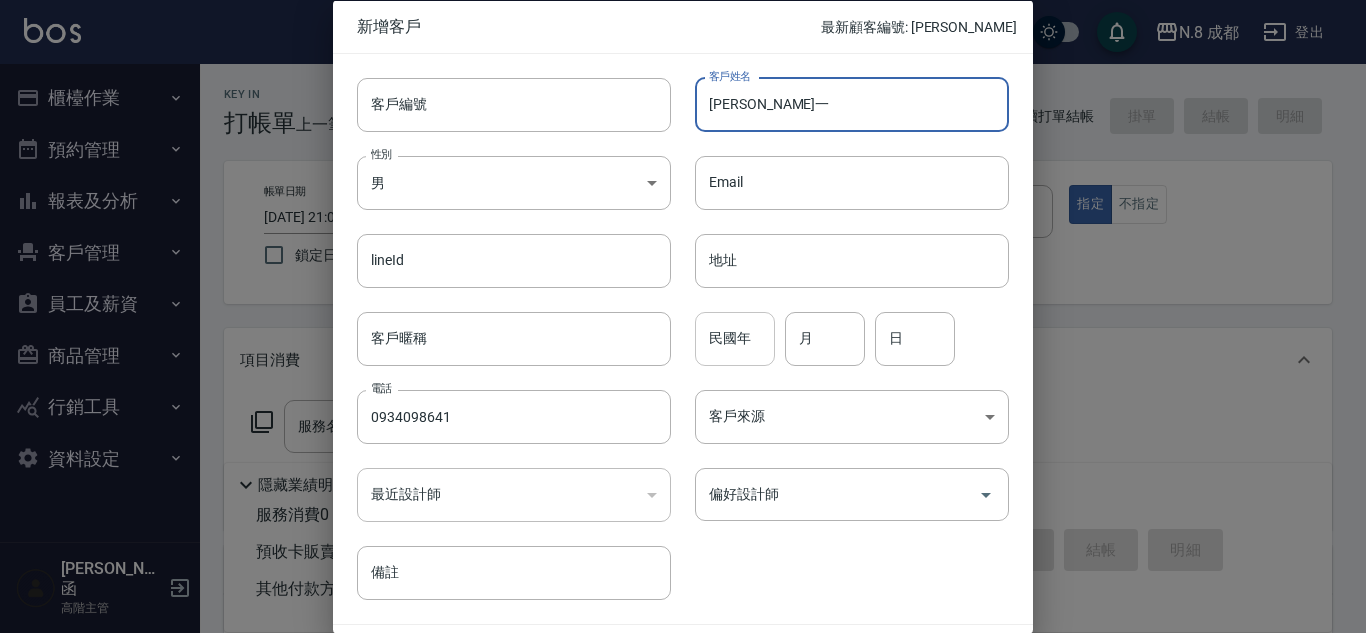 type on "[PERSON_NAME]" 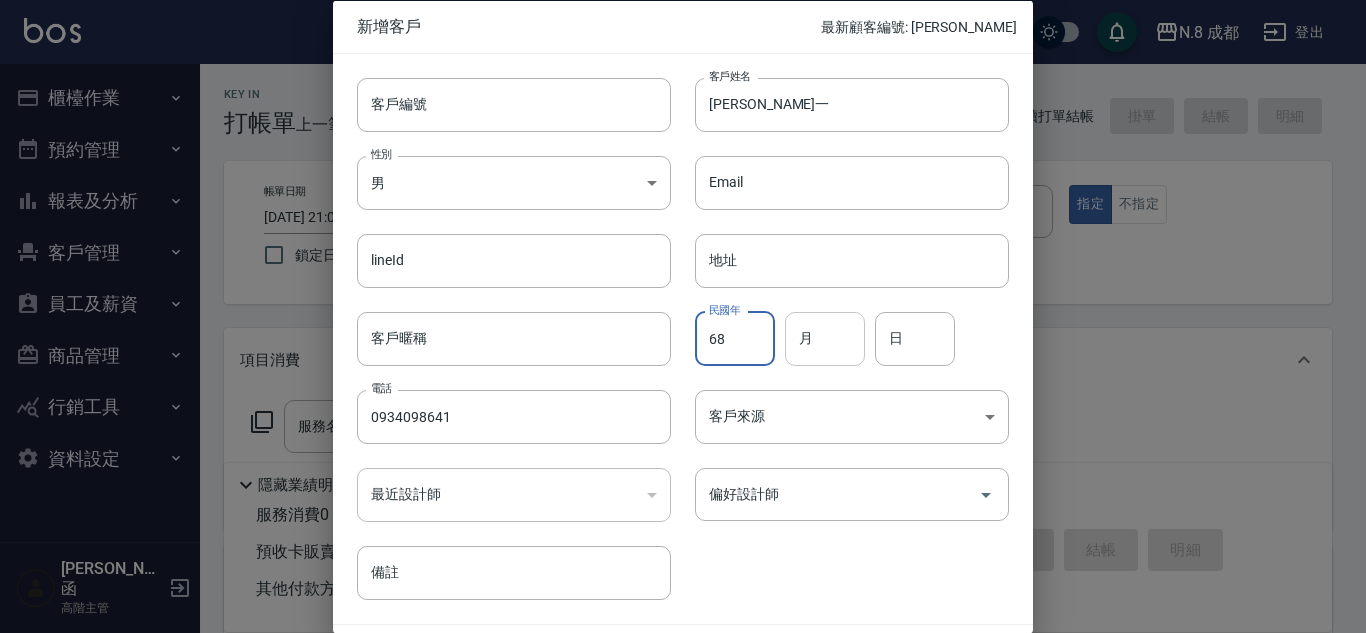 type on "68" 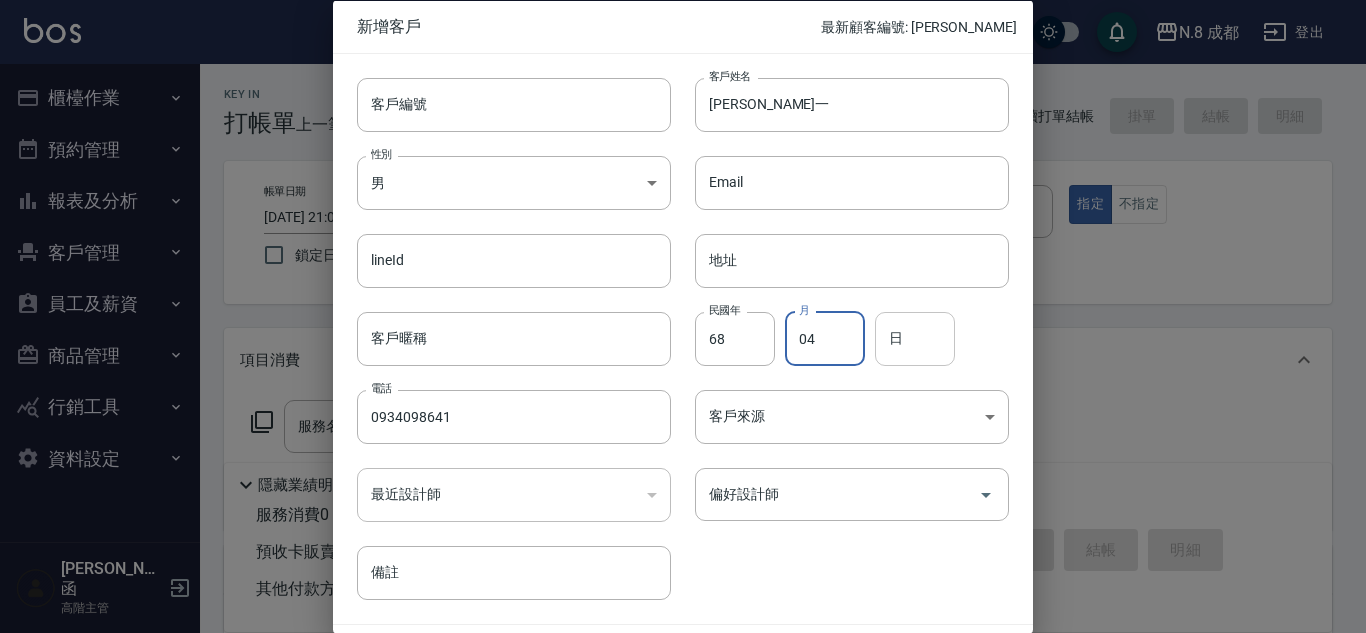 type on "04" 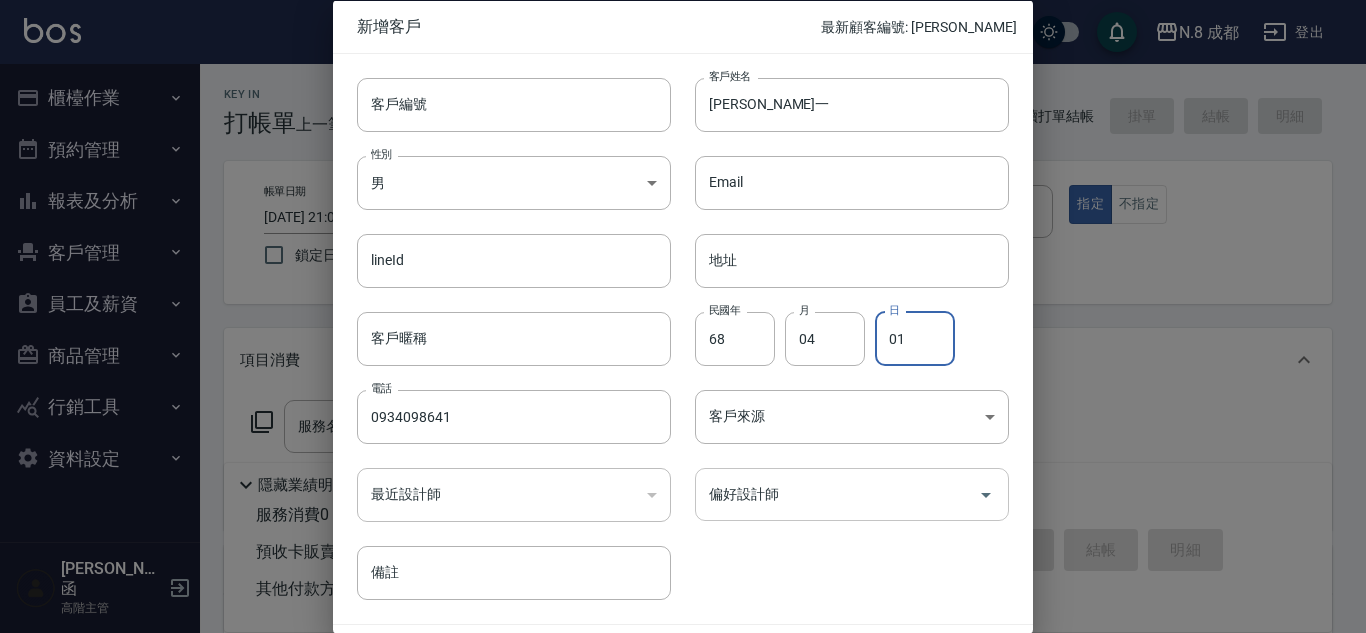 type on "01" 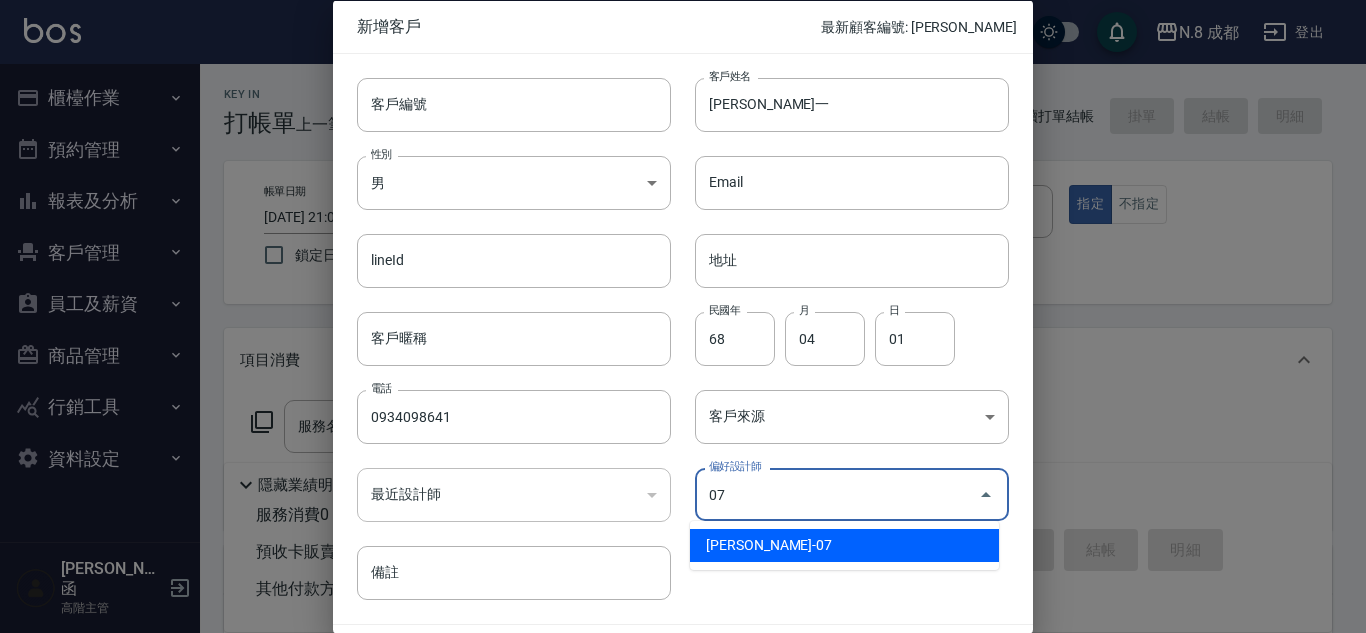 click on "林晏綾-07" at bounding box center [844, 545] 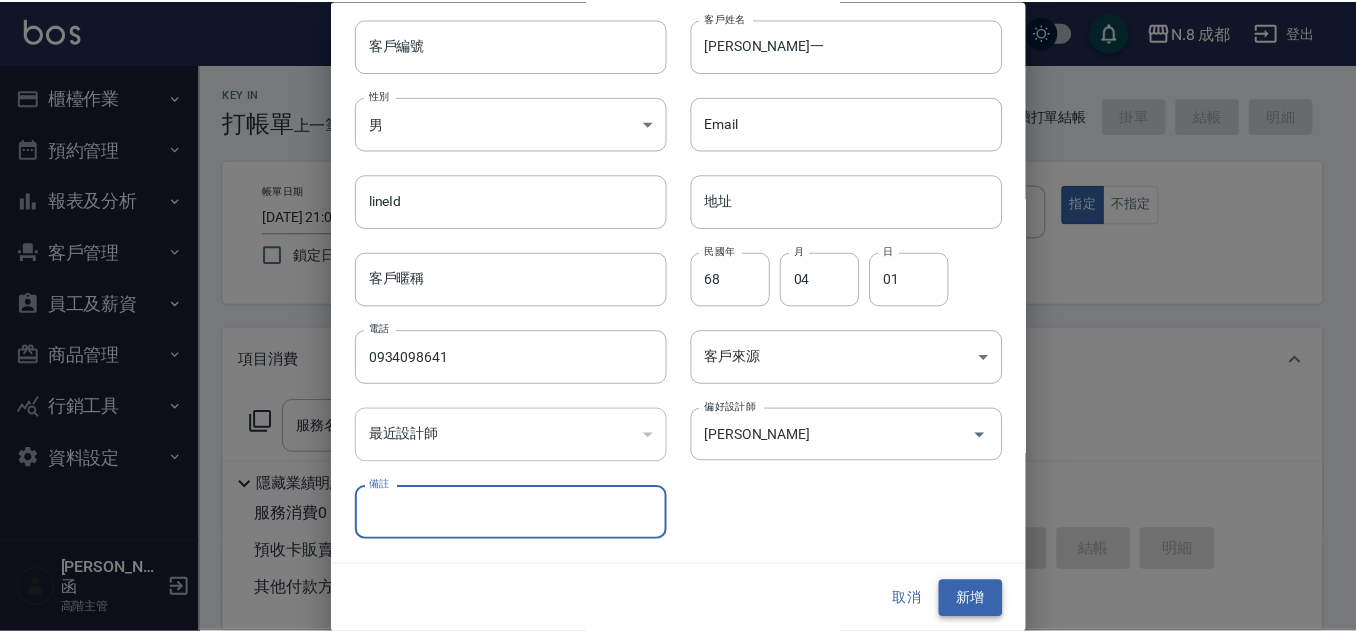 scroll, scrollTop: 60, scrollLeft: 0, axis: vertical 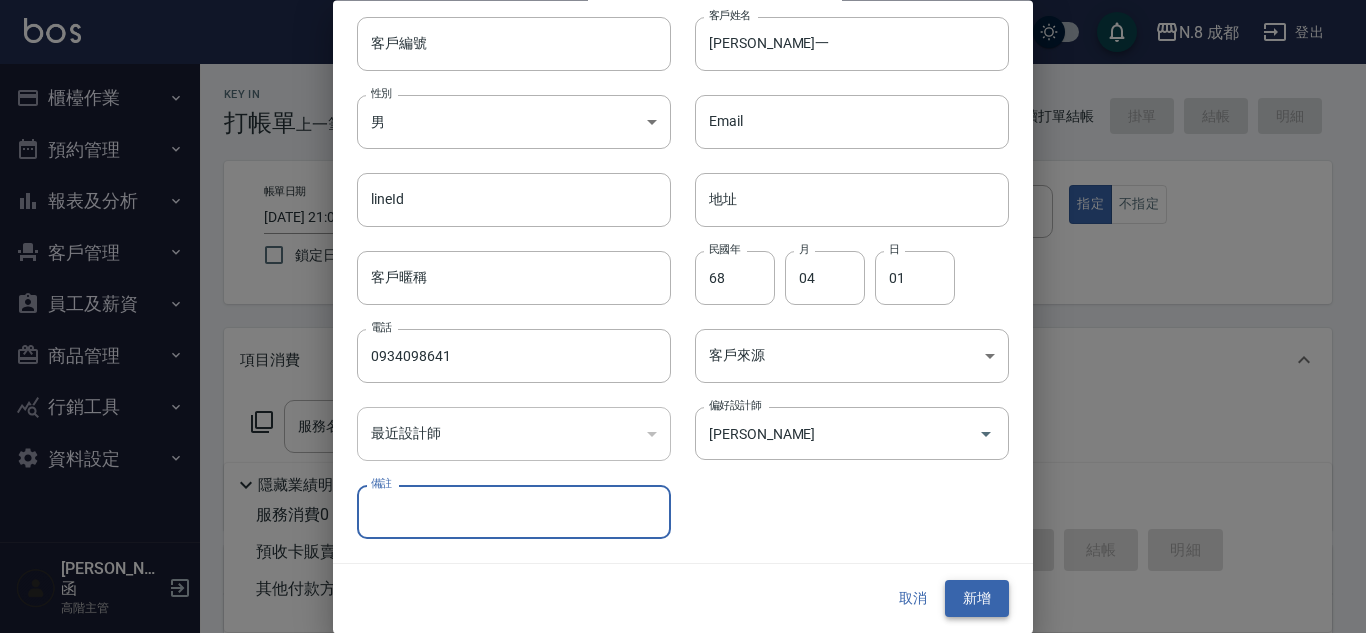 click on "新增" at bounding box center [977, 599] 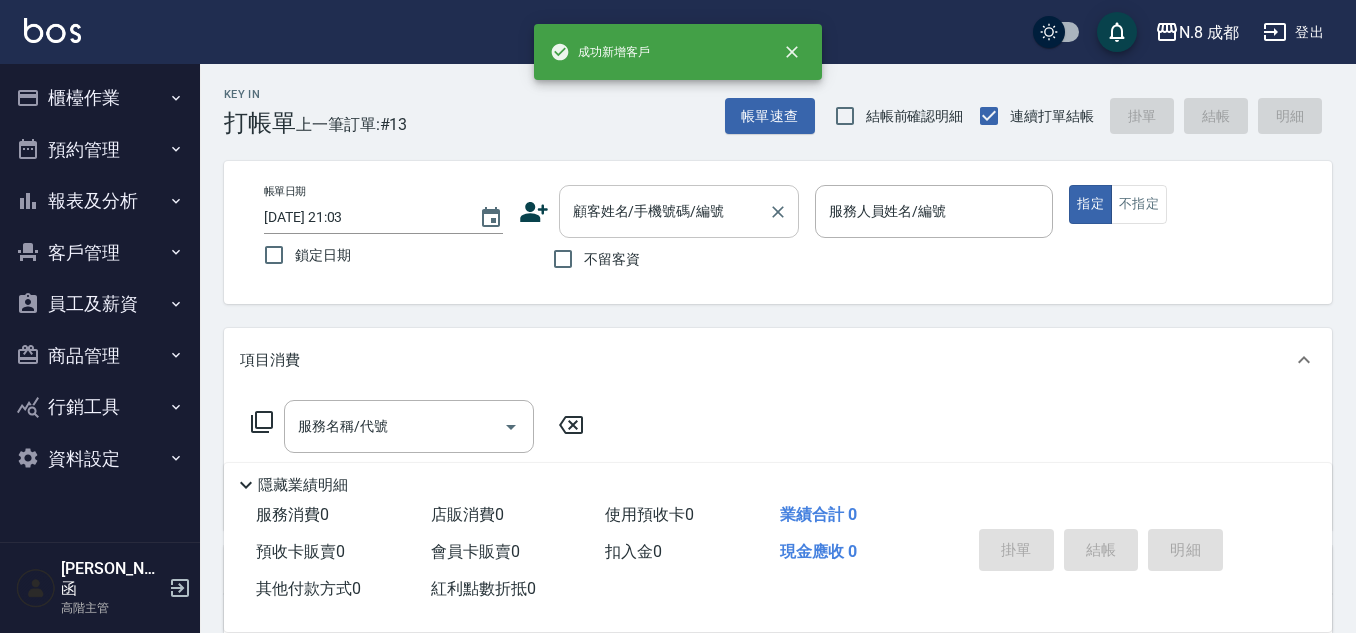 click on "顧客姓名/手機號碼/編號" at bounding box center (664, 211) 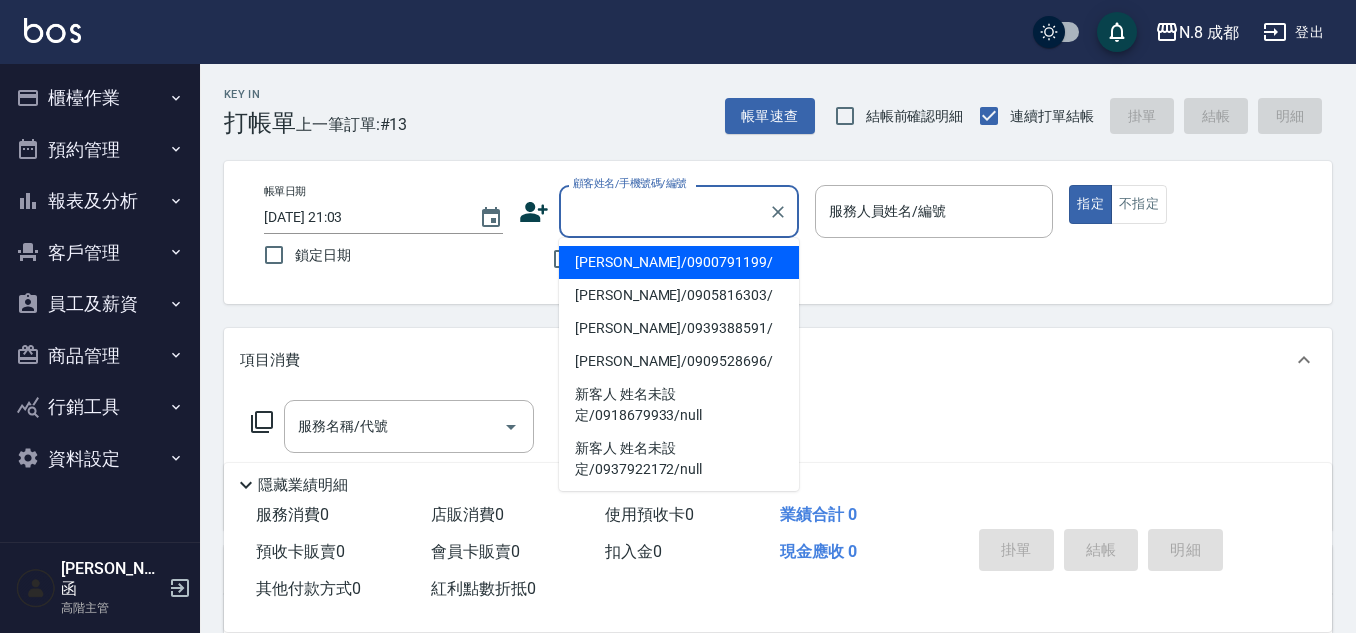 paste on "0934098641" 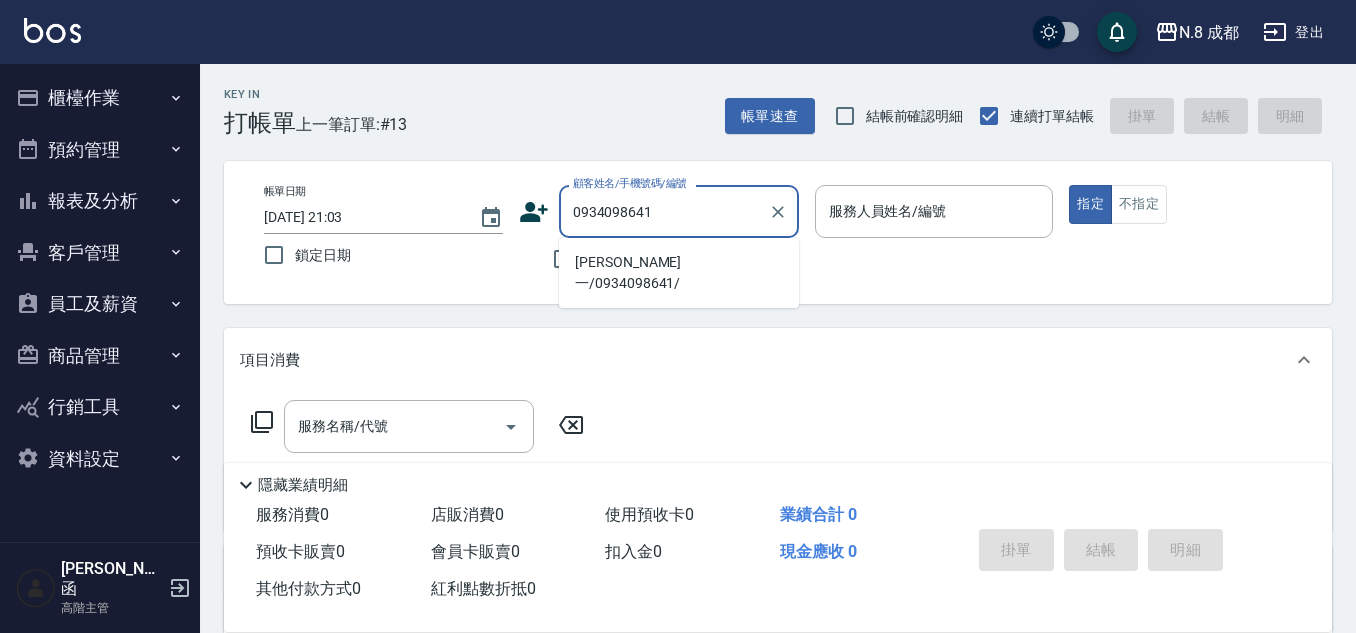 click on "吳昕一/0934098641/" at bounding box center (679, 273) 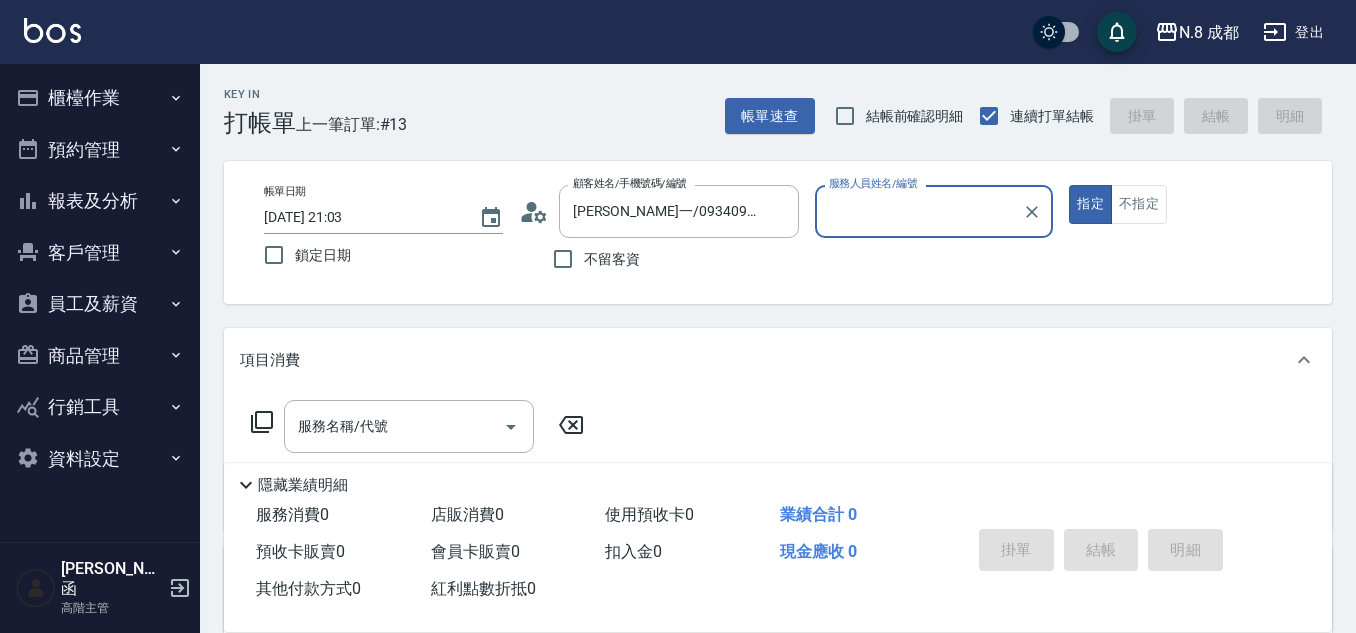 type on "林晏綾-07" 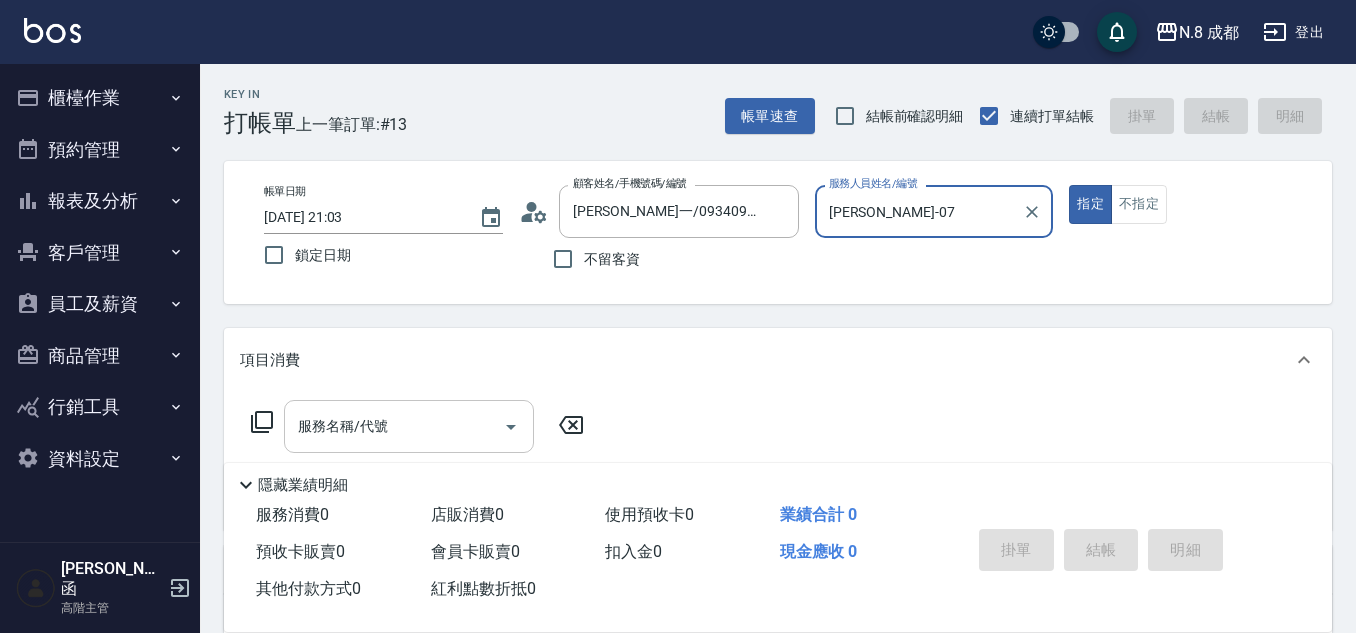 click on "服務名稱/代號" at bounding box center [394, 426] 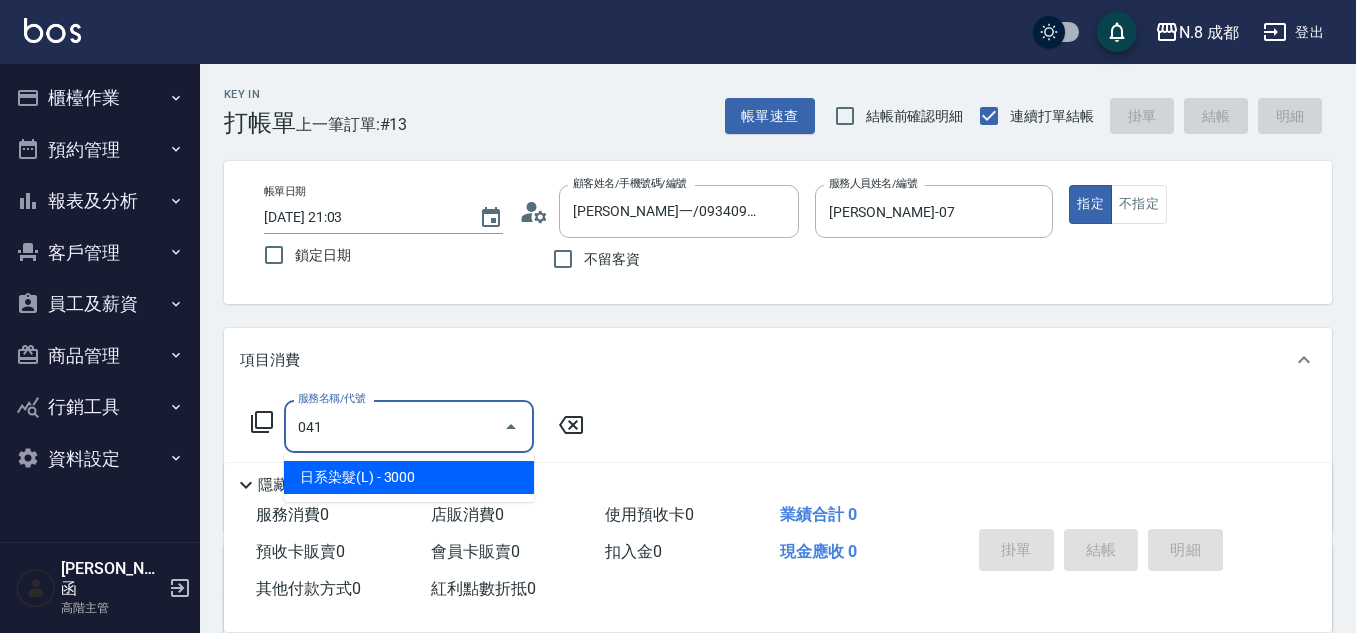 click on "日系染髮(L) - 3000" at bounding box center [409, 477] 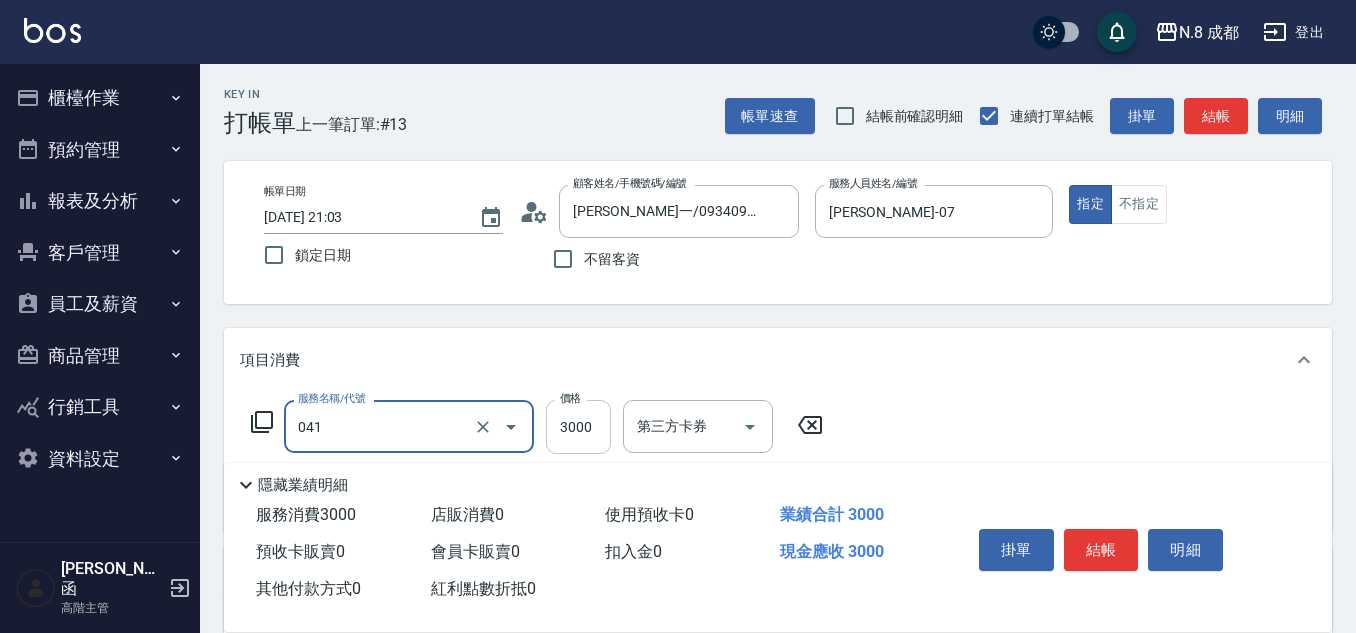 type on "日系染髮(L)(041)" 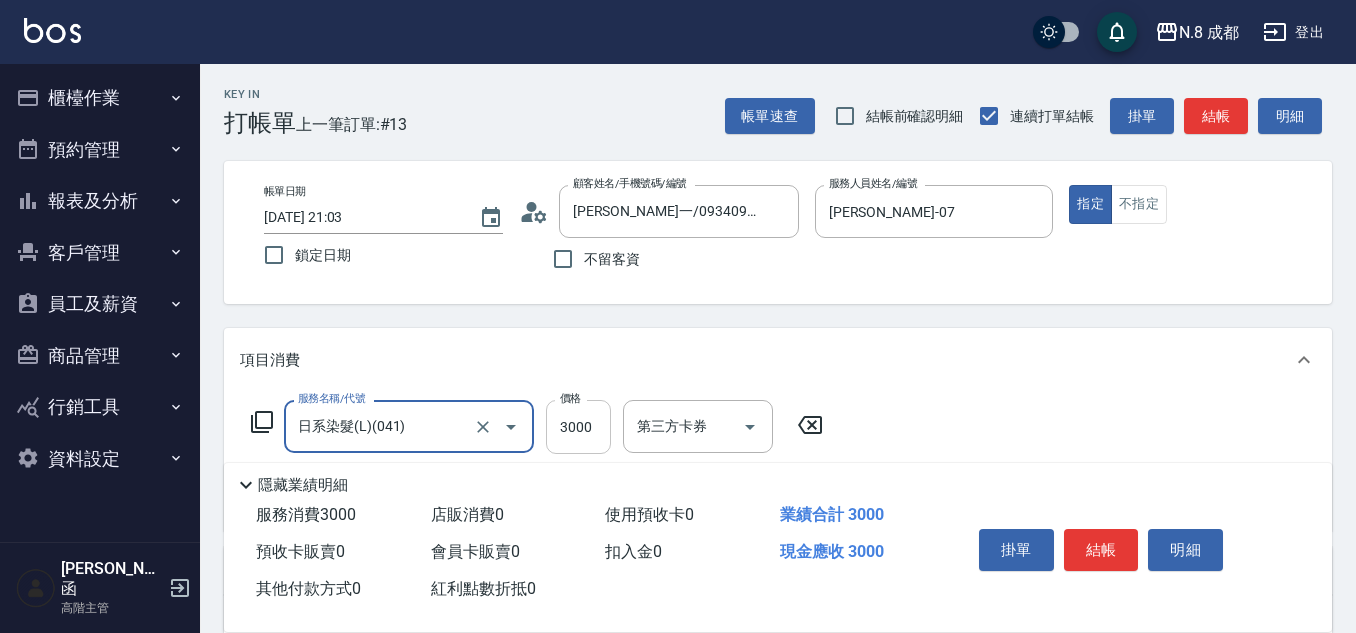 click on "3000" at bounding box center [578, 427] 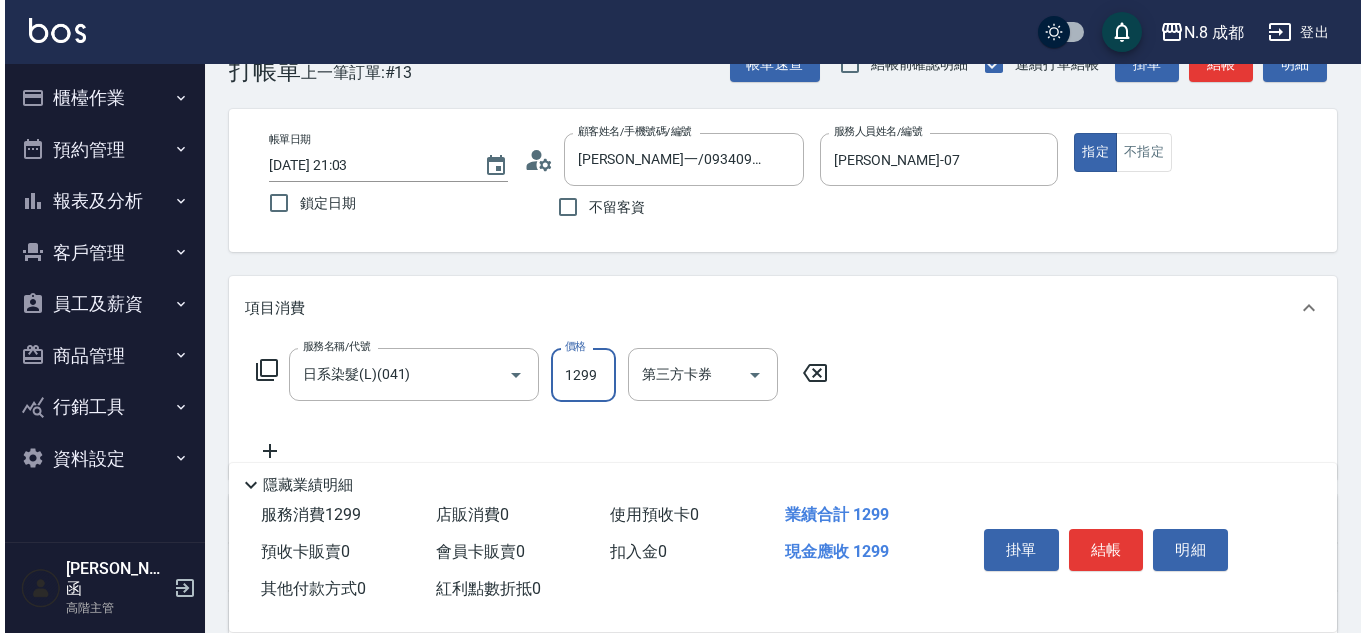 scroll, scrollTop: 100, scrollLeft: 0, axis: vertical 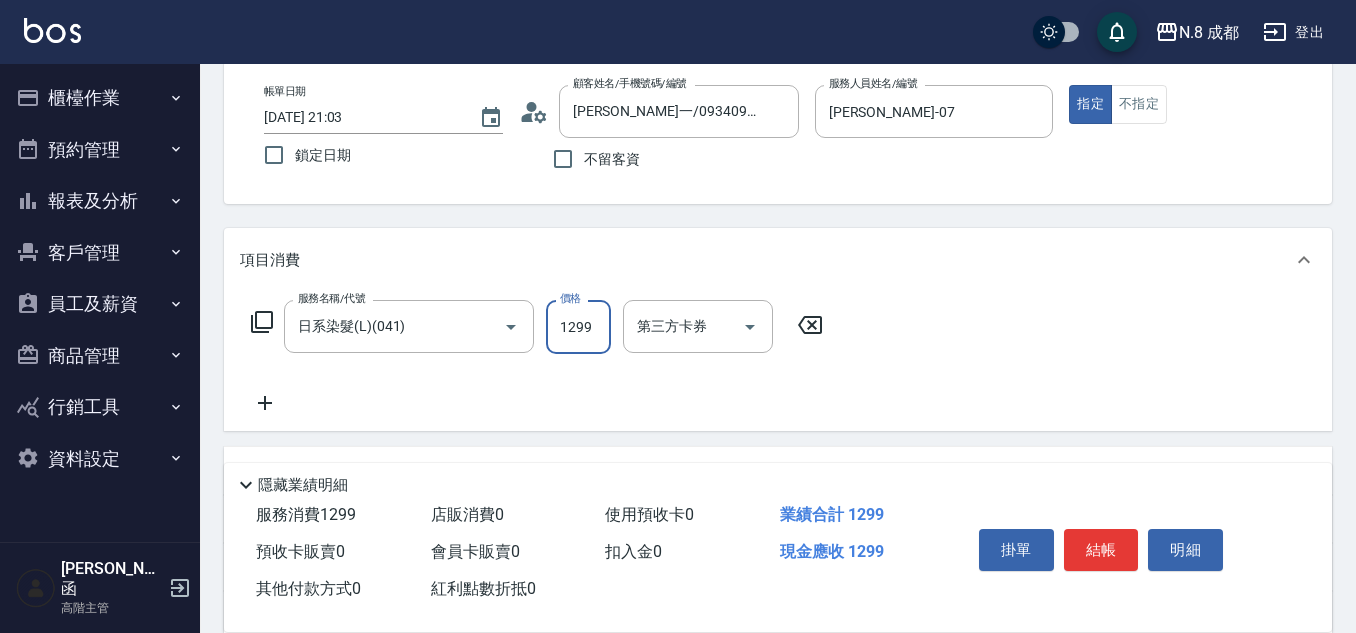 type on "1299" 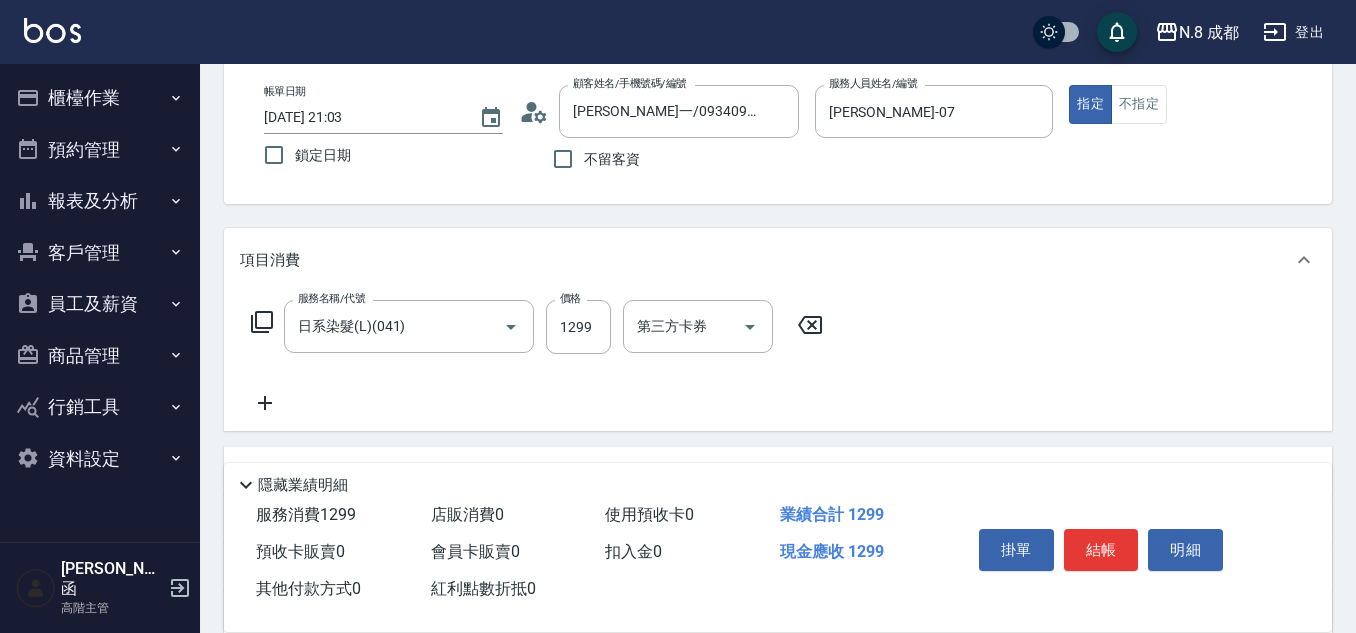 click 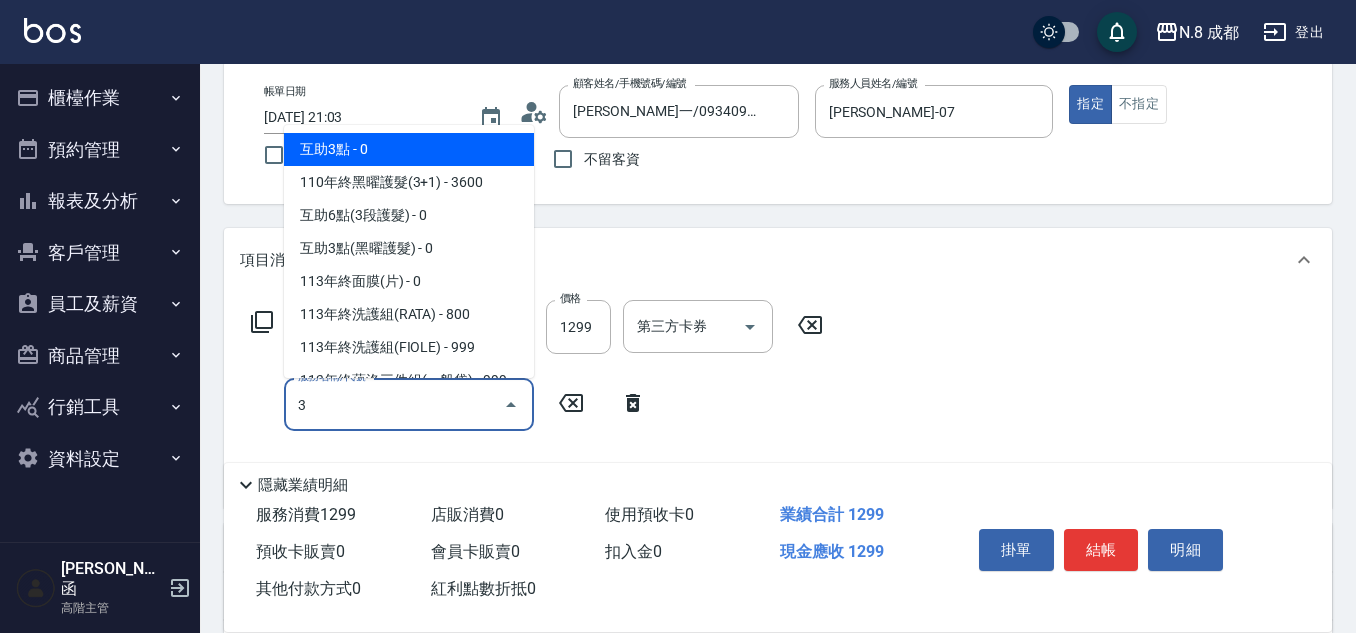 click on "互助3點 - 0" at bounding box center (409, 149) 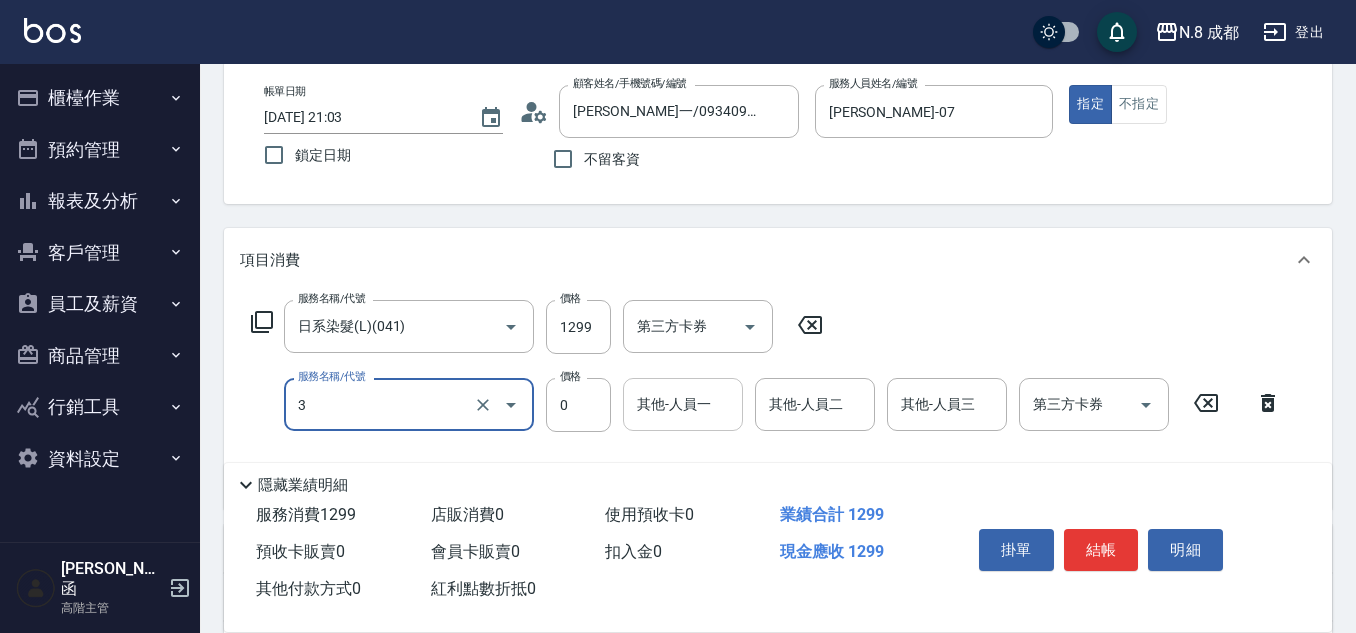 type on "互助3點(3)" 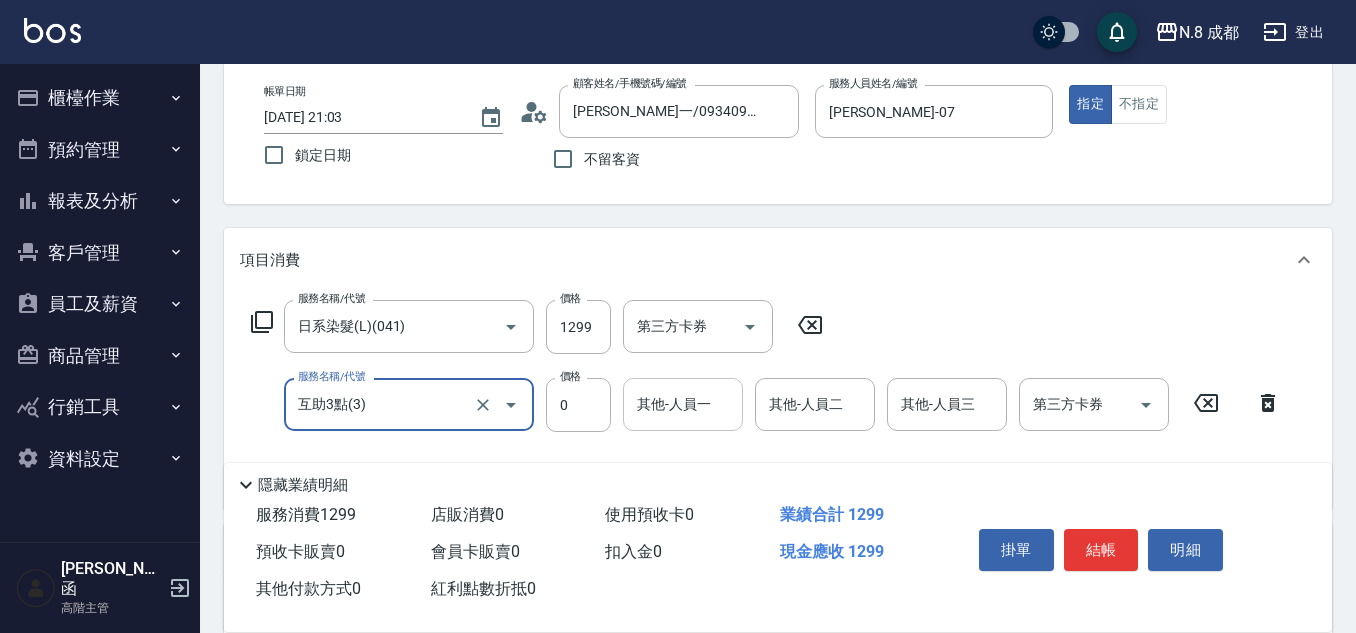 click on "其他-人員一 其他-人員一" at bounding box center (683, 404) 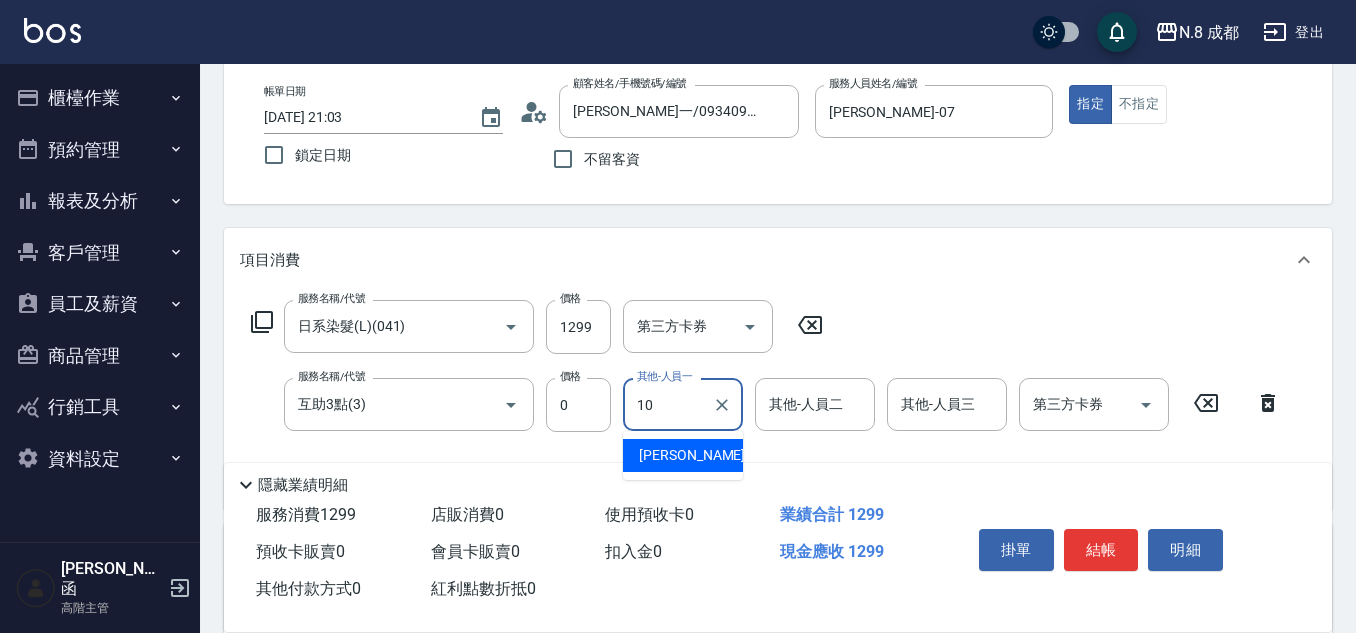 click on "[PERSON_NAME]-10" at bounding box center (683, 455) 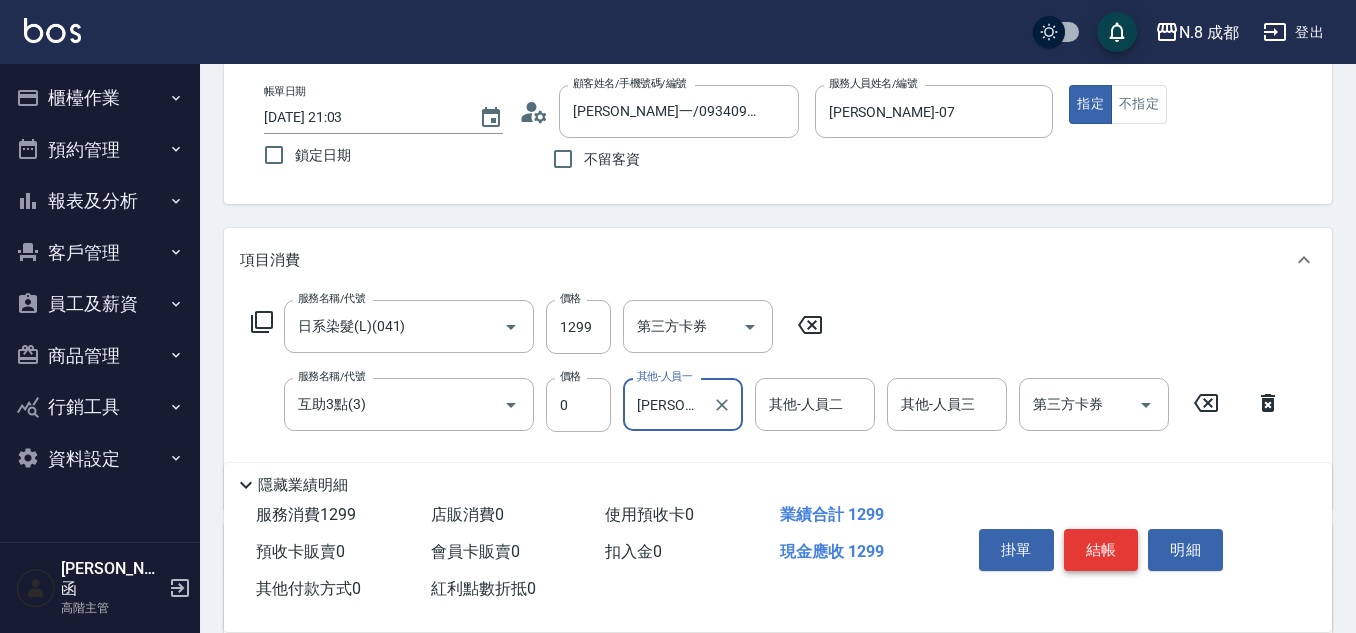 type on "[PERSON_NAME]-10" 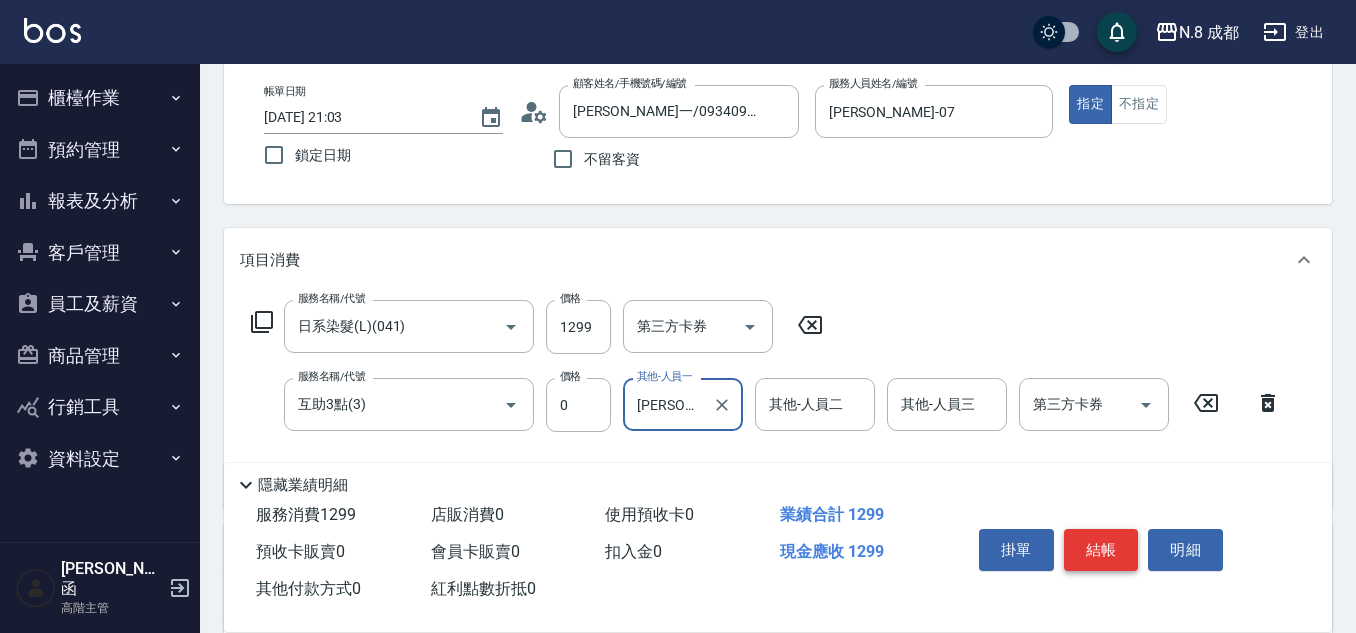 click on "結帳" at bounding box center (1101, 550) 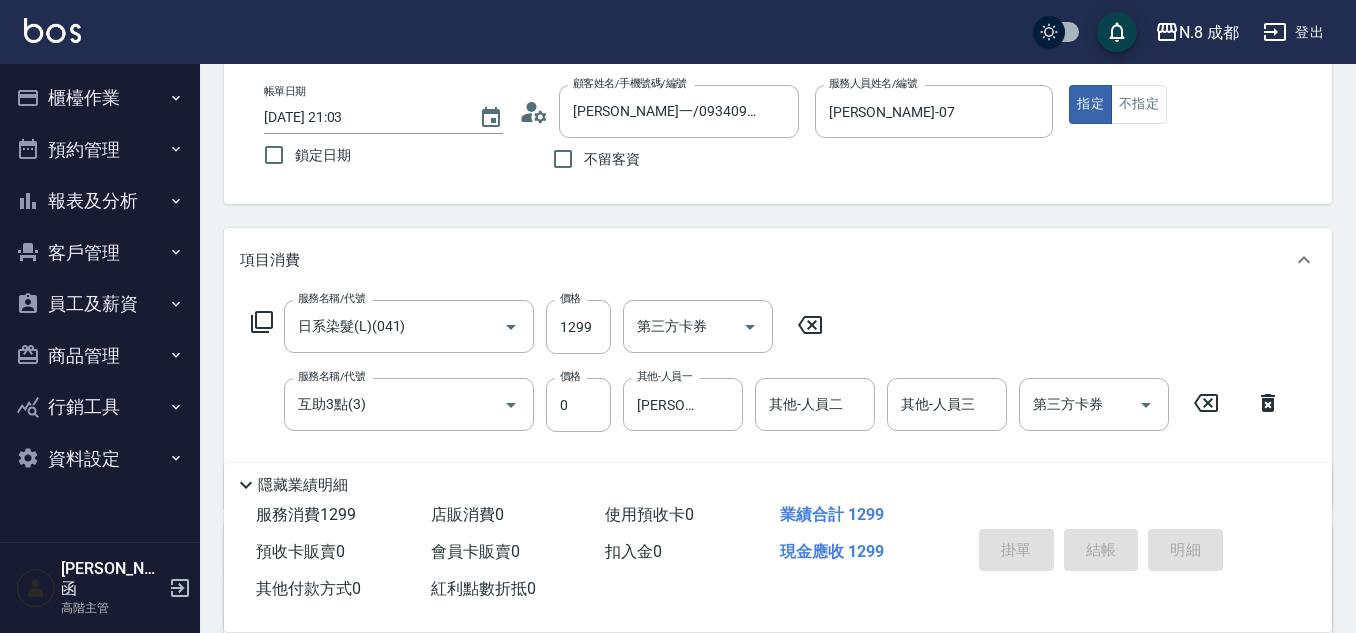 type on "2025/07/11 21:04" 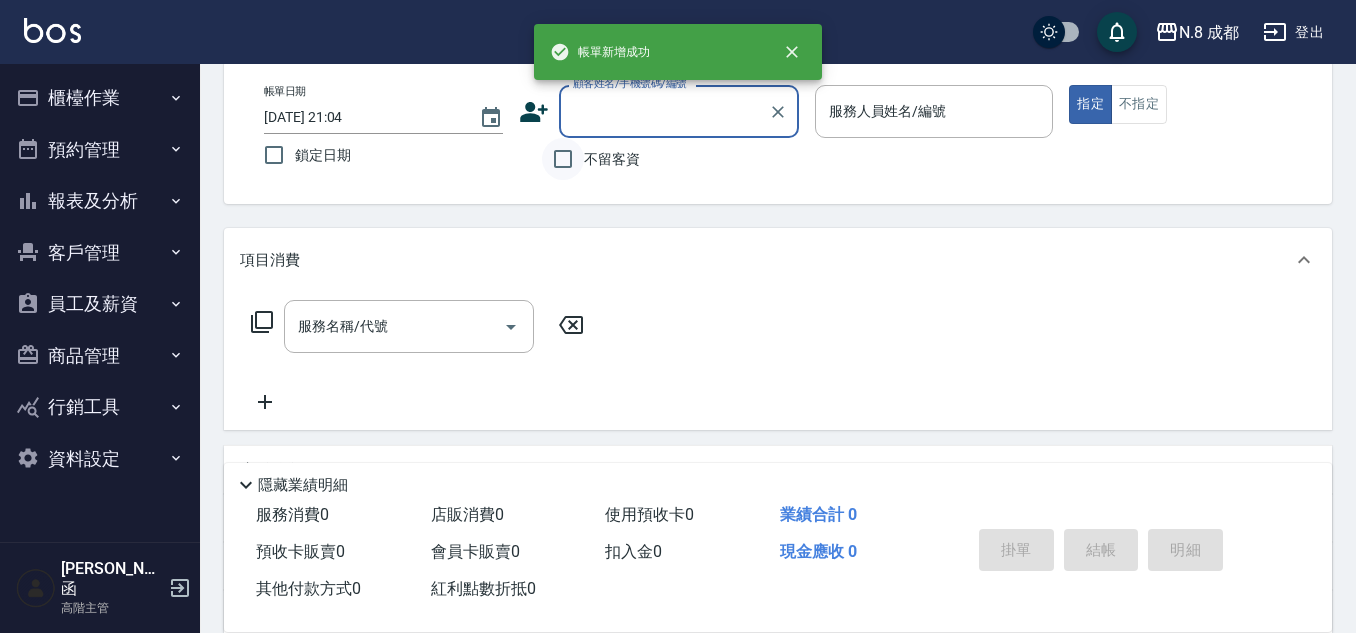 click on "不留客資" at bounding box center [563, 159] 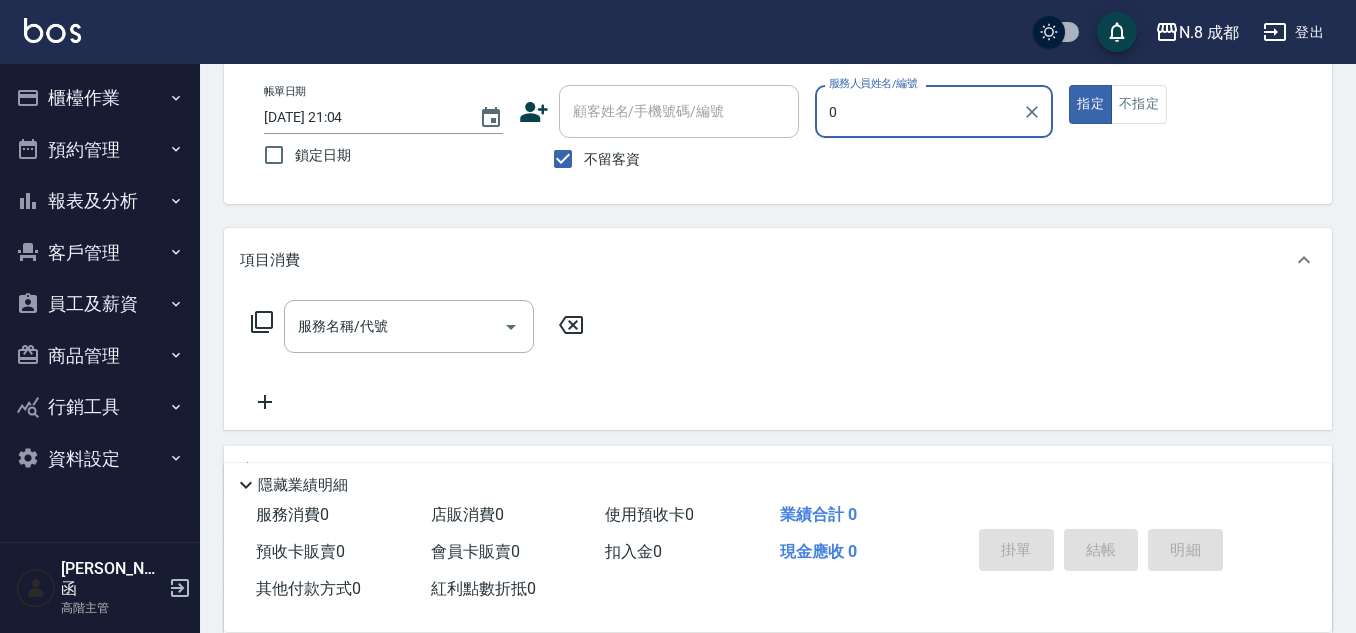 click on "0" at bounding box center (919, 111) 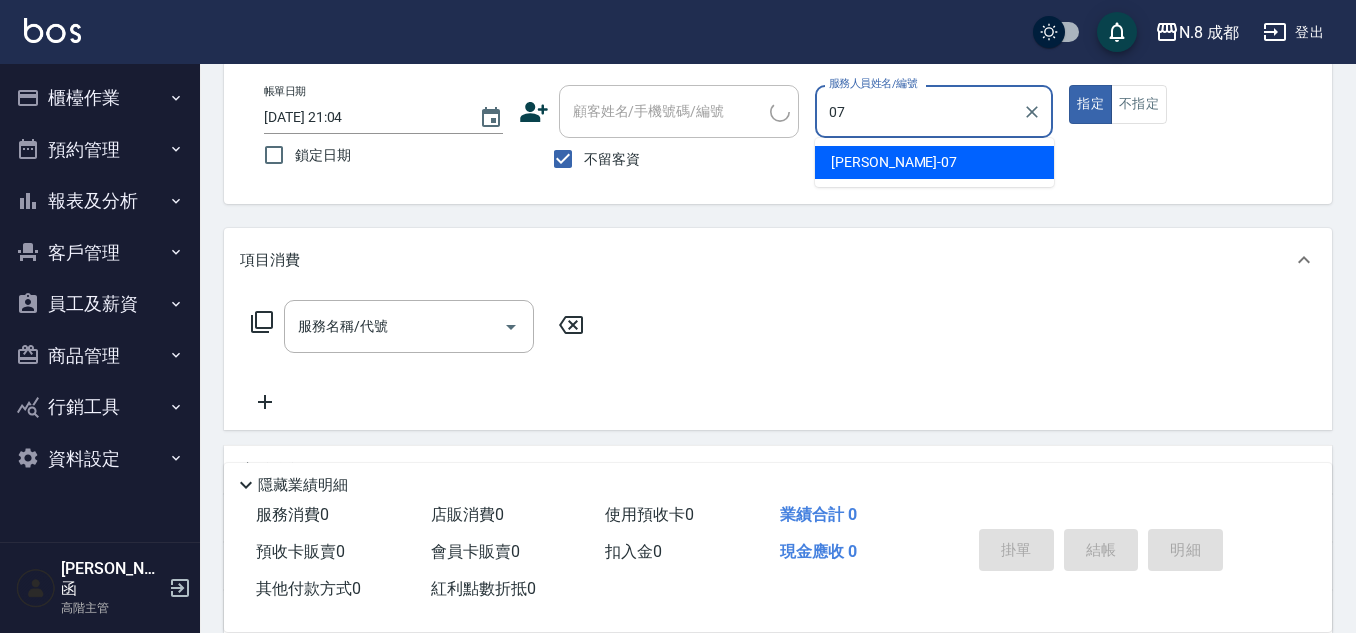 click on "林晏綾 -07" at bounding box center (934, 162) 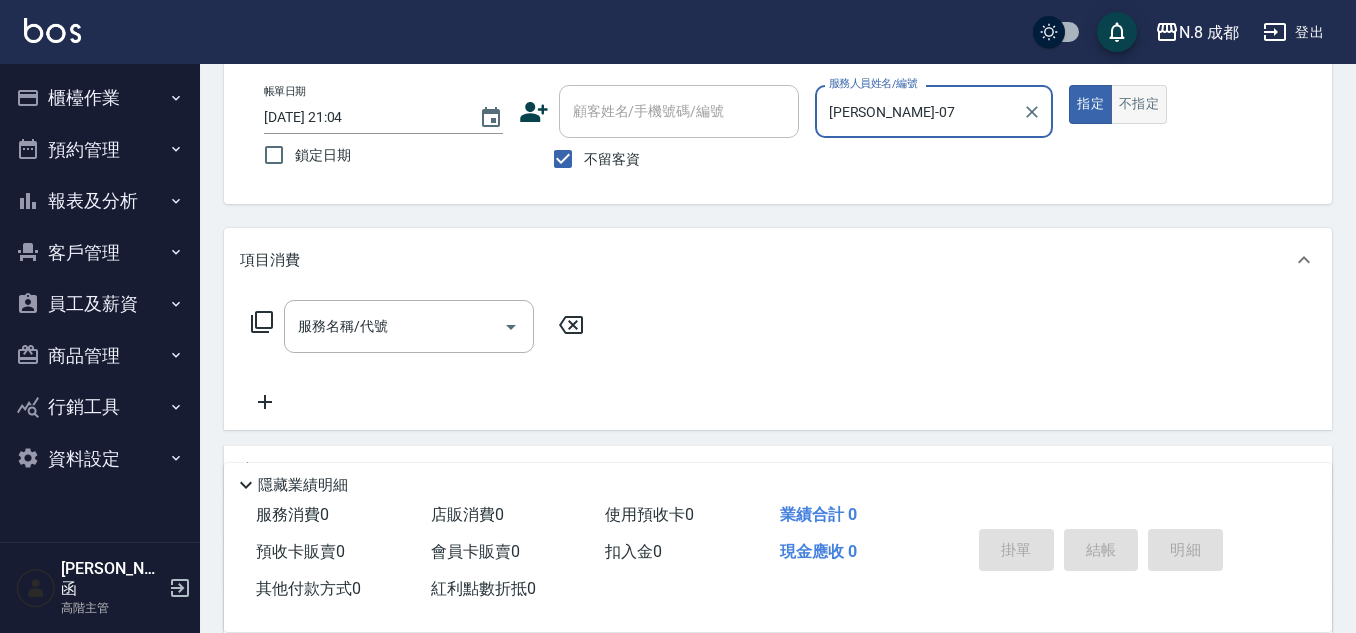type on "林晏綾-07" 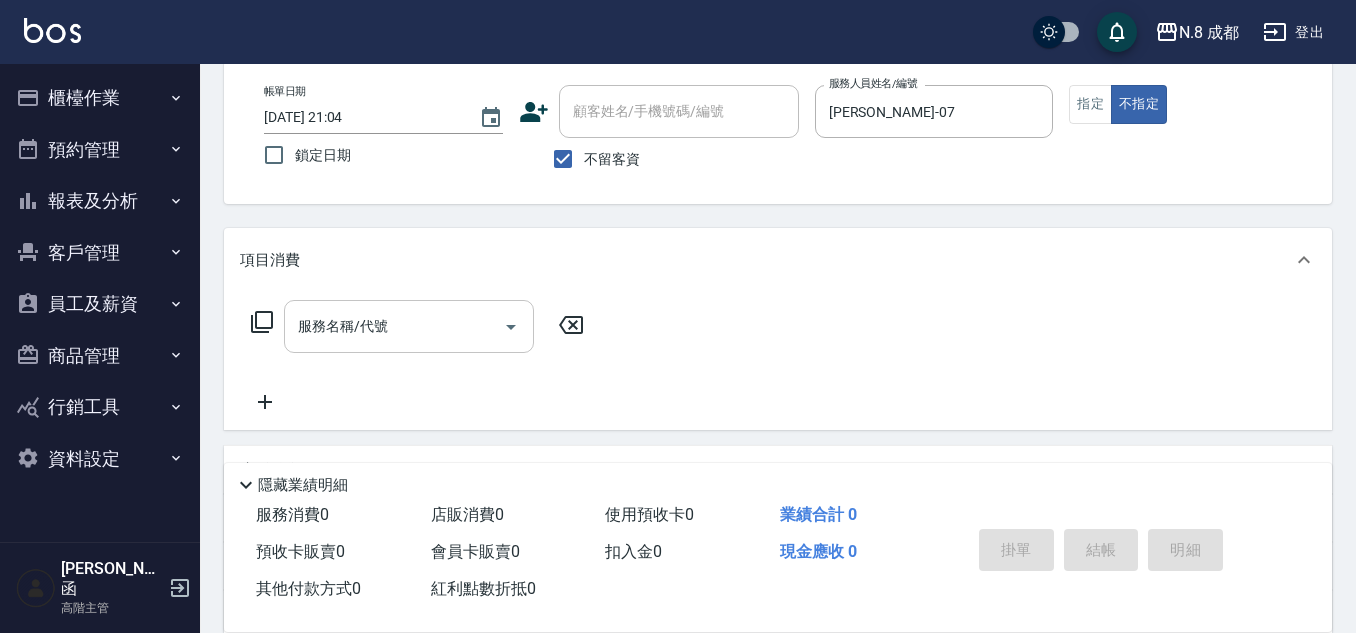 click on "服務名稱/代號" at bounding box center [394, 326] 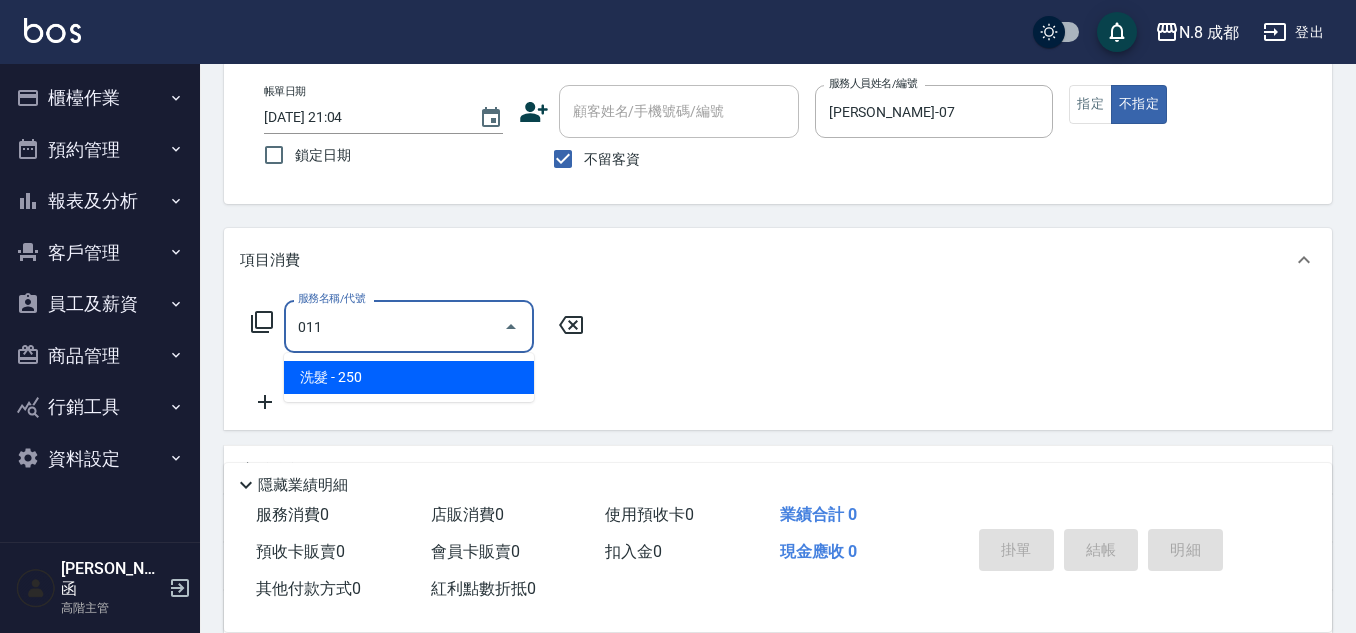 click on "洗髮 - 250" at bounding box center [409, 377] 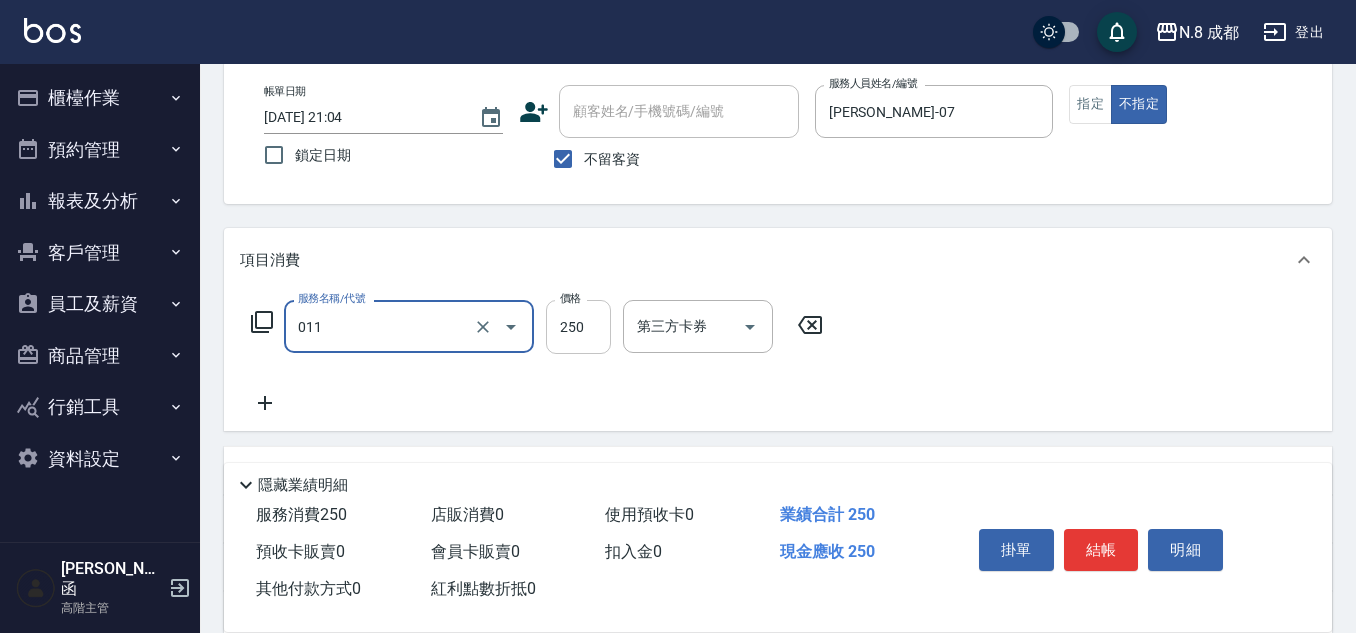 type on "洗髮(011)" 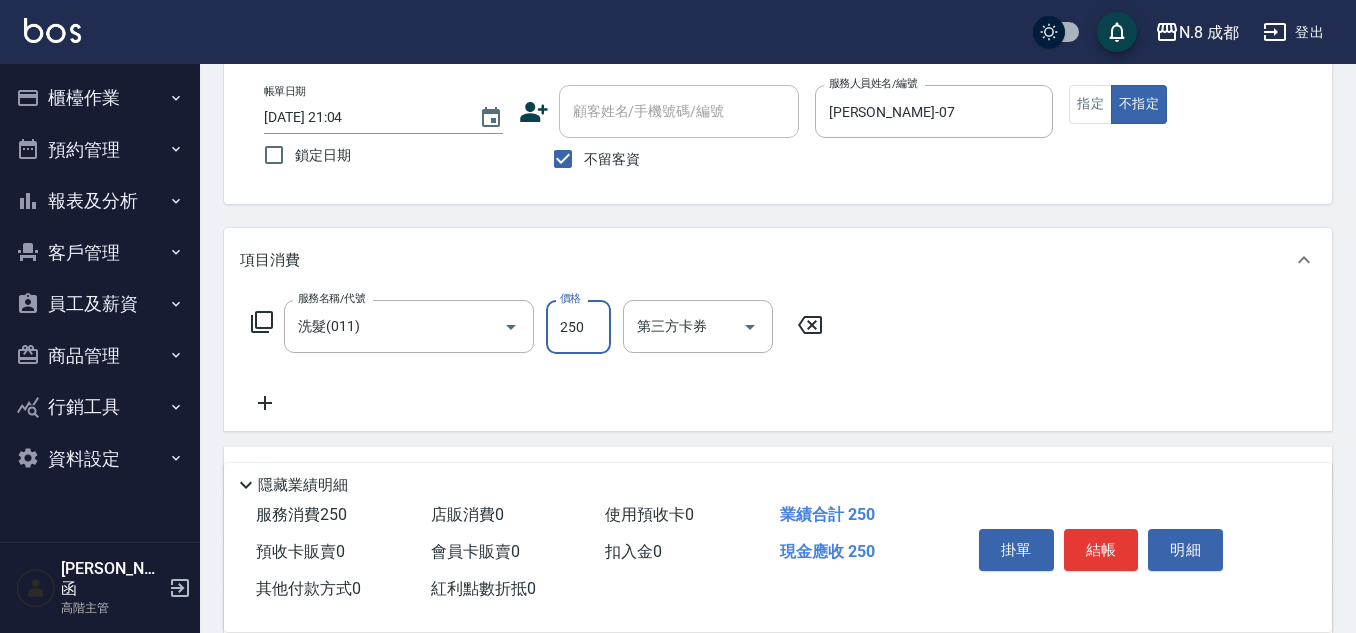 click on "250" at bounding box center (578, 327) 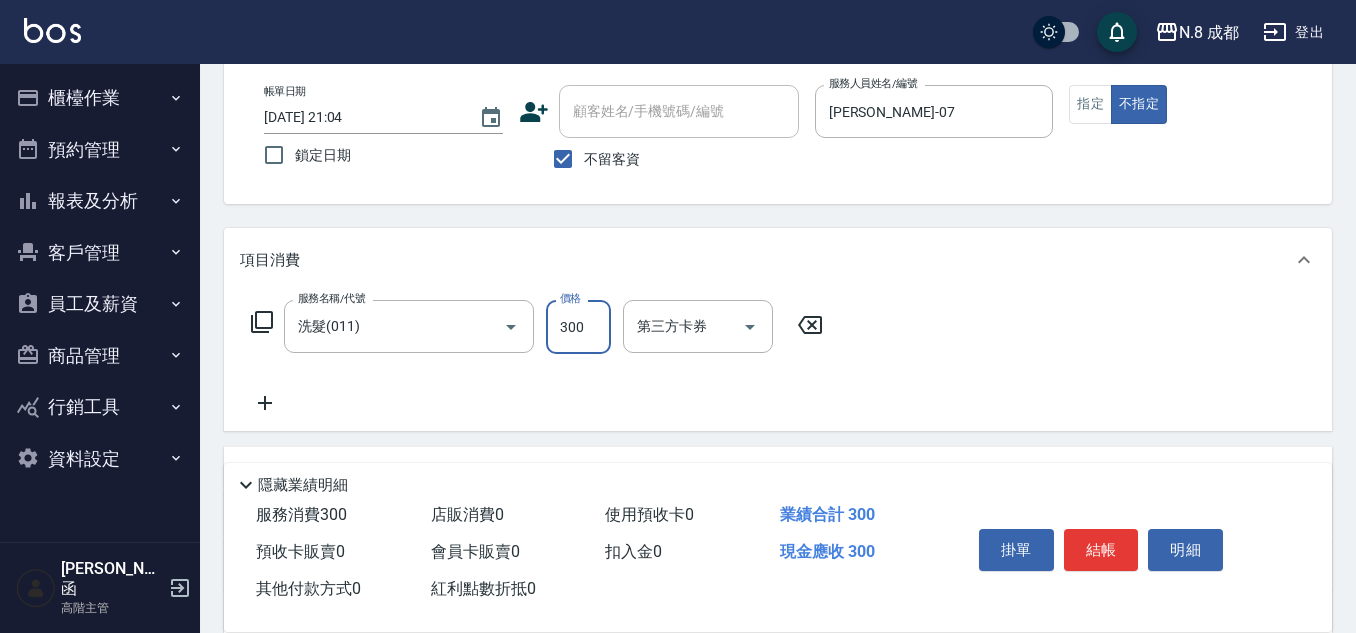 type on "300" 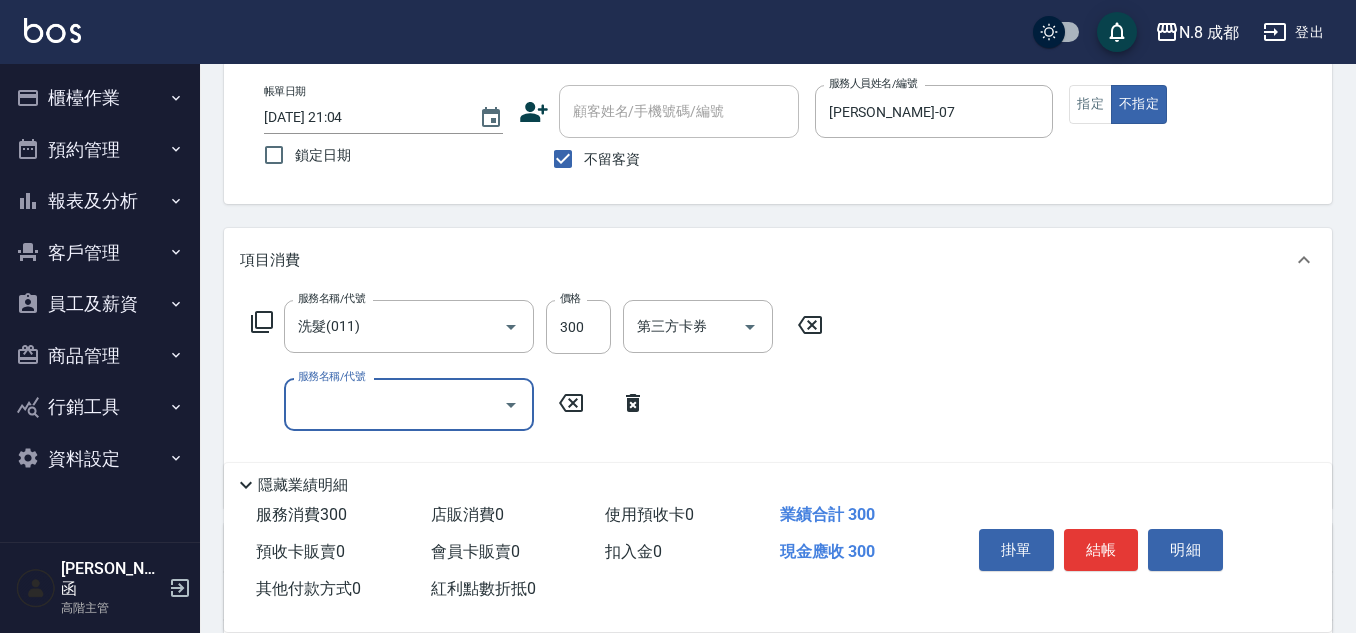 click on "服務名稱/代號" at bounding box center (394, 404) 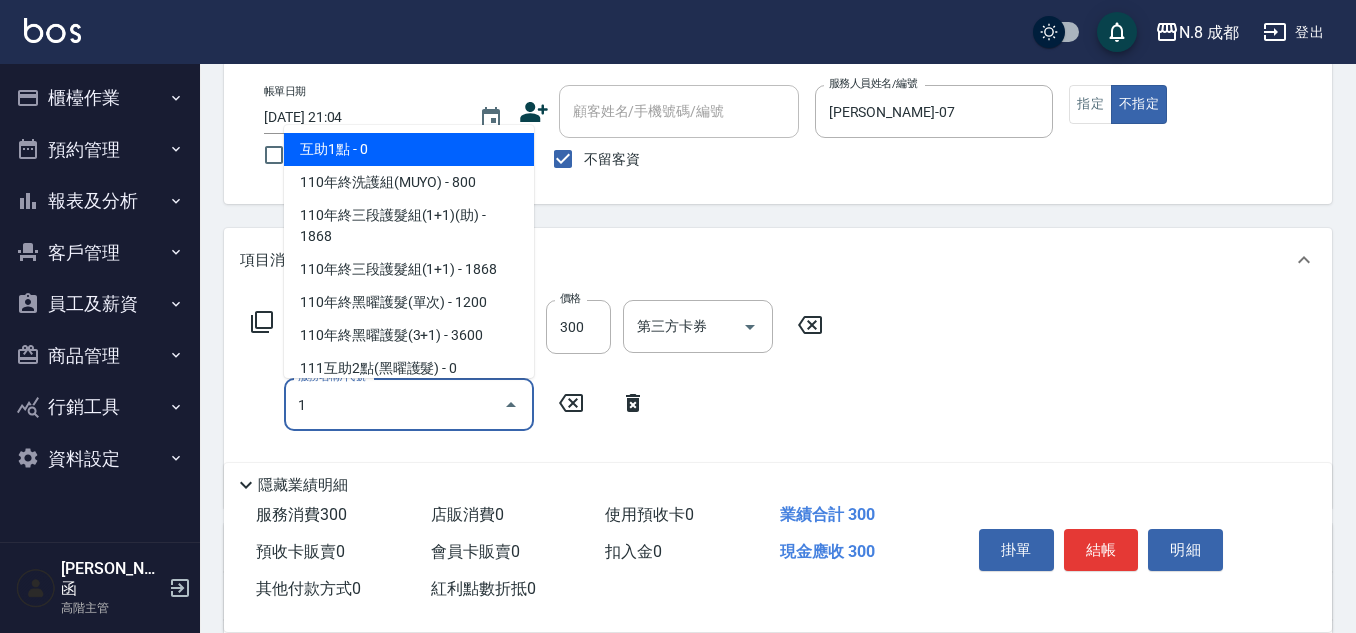 click on "互助1點 - 0" at bounding box center [409, 149] 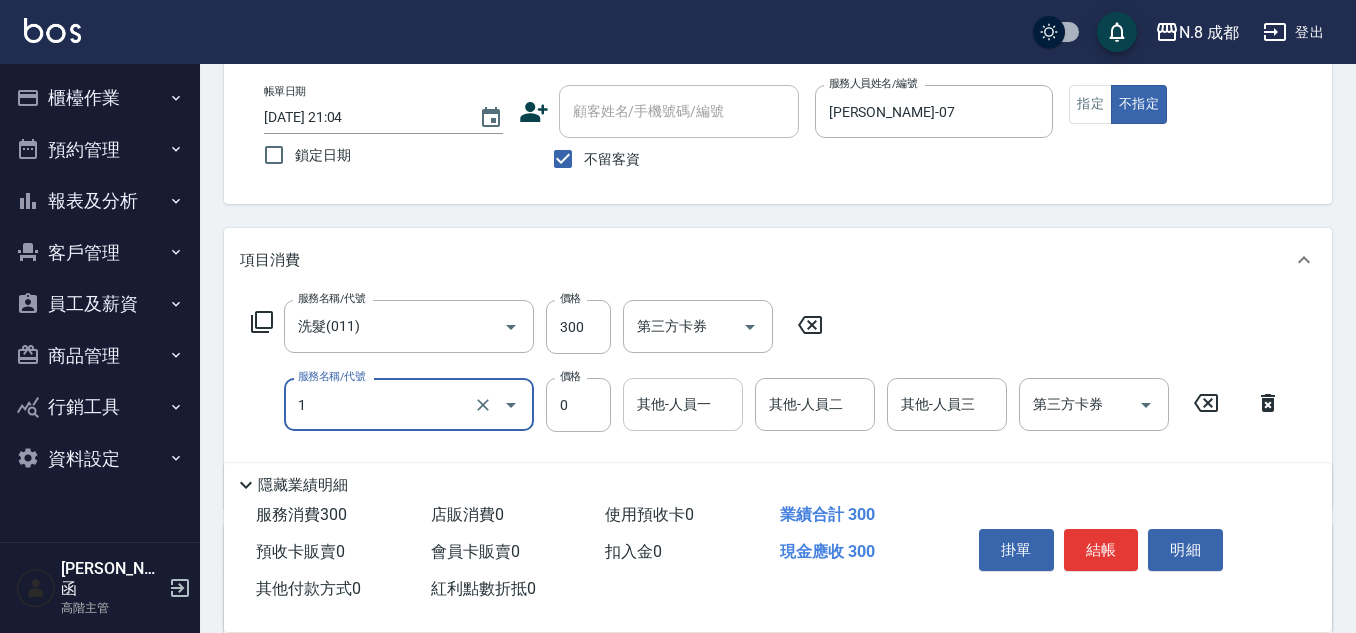 type on "互助1點(1)" 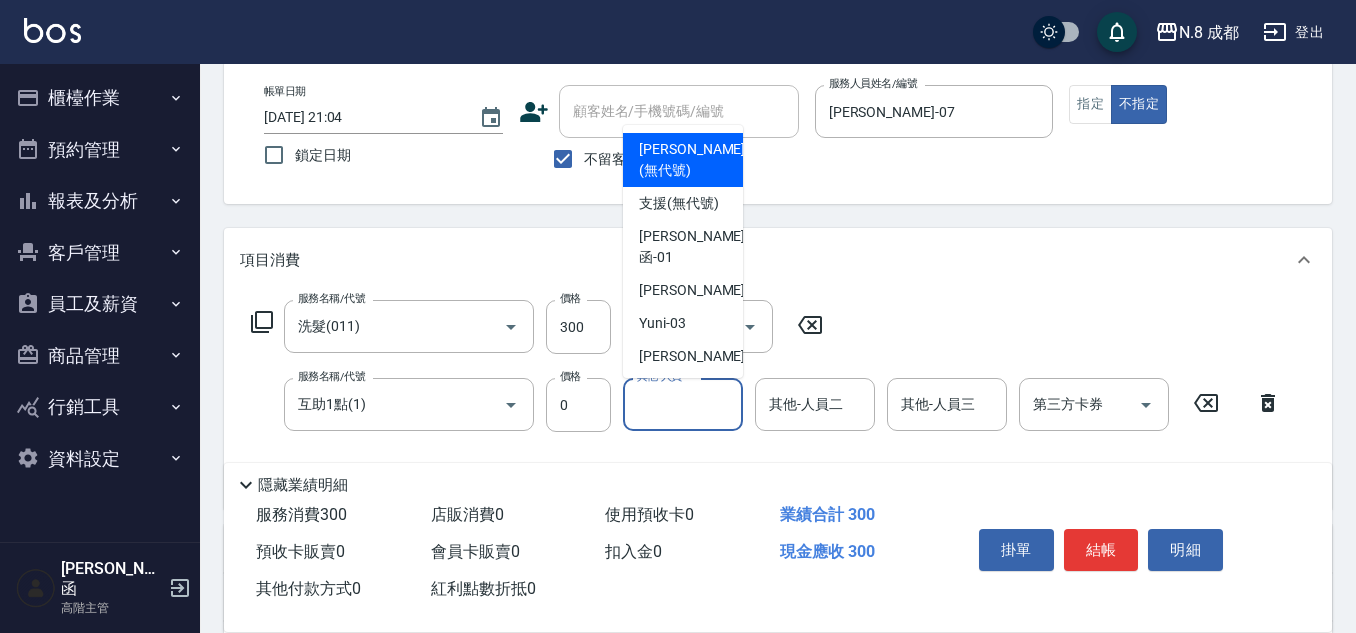 click on "其他-人員一" at bounding box center (683, 404) 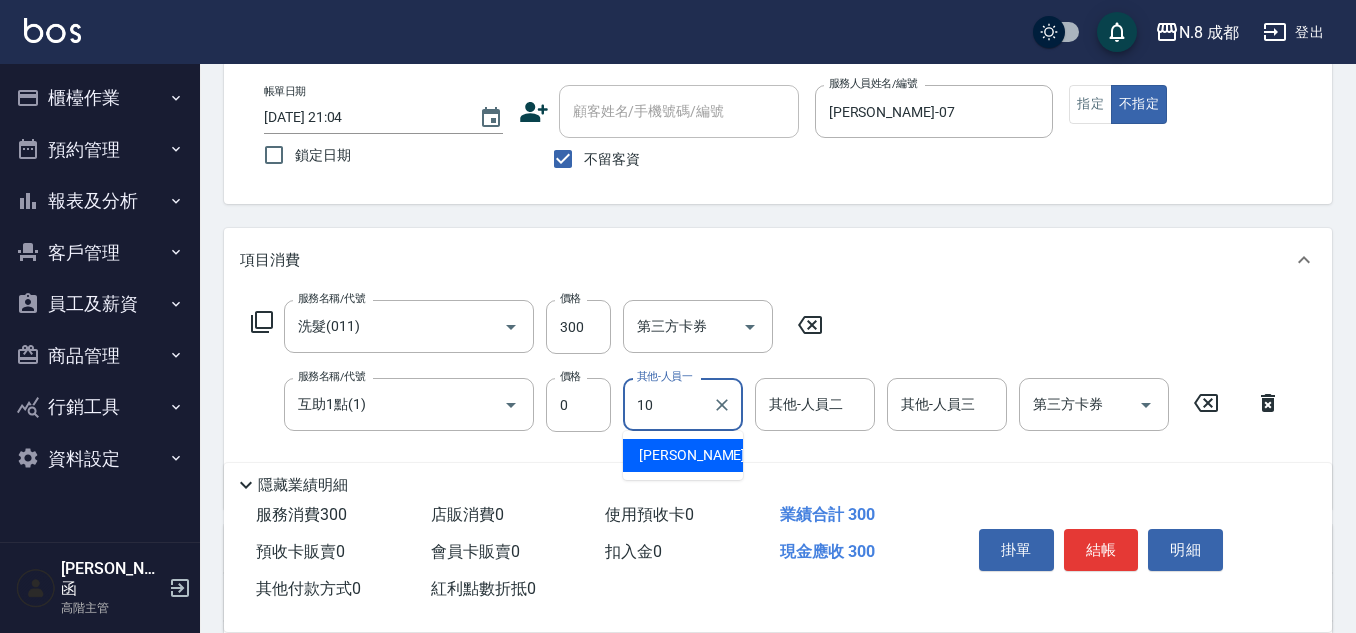 click on "[PERSON_NAME]-10" at bounding box center [702, 455] 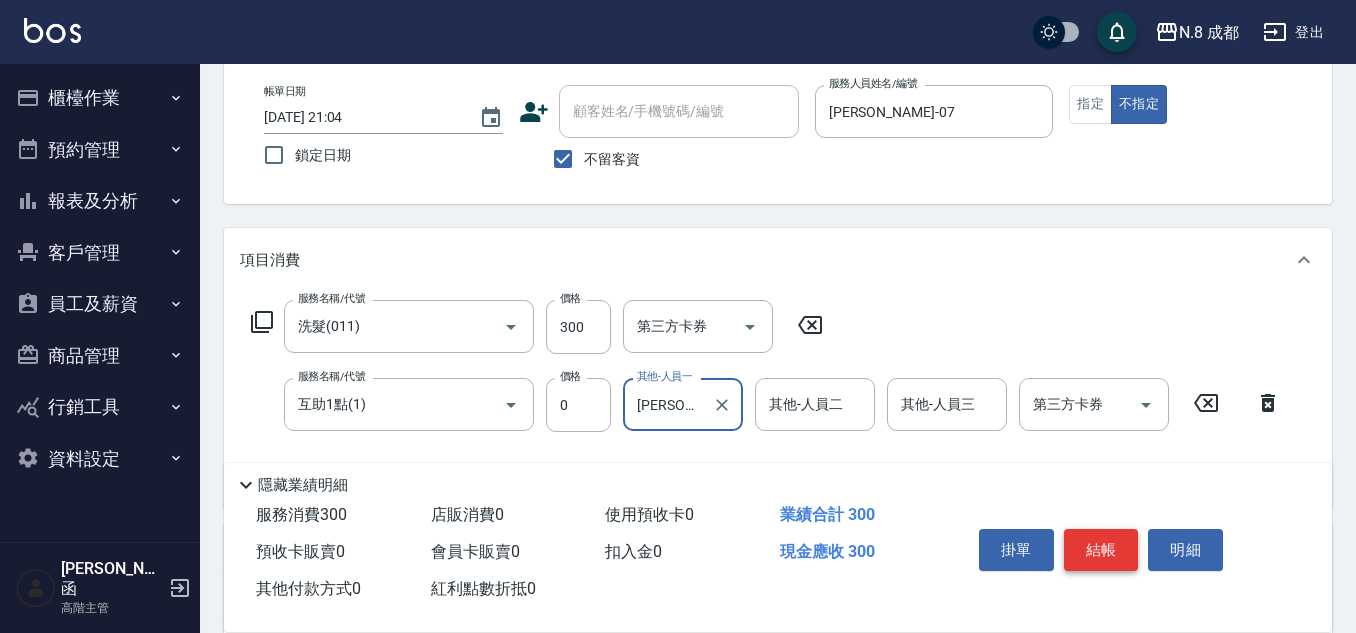 type on "[PERSON_NAME]-10" 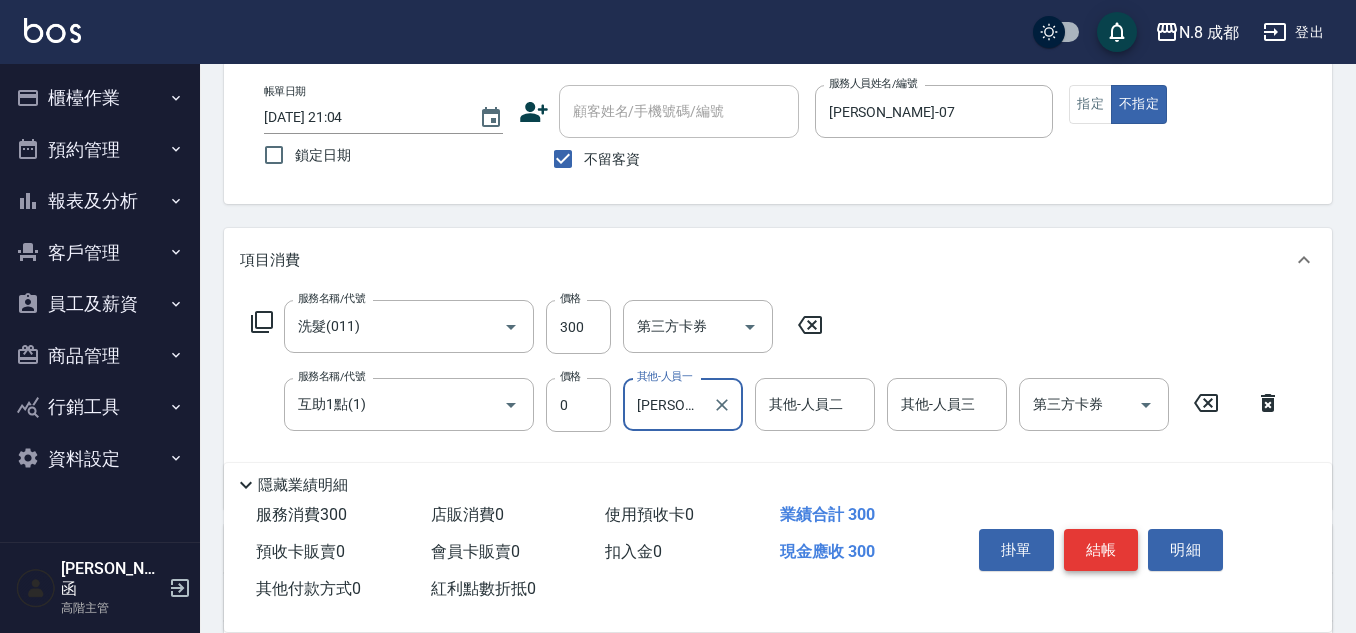 click on "結帳" at bounding box center (1101, 550) 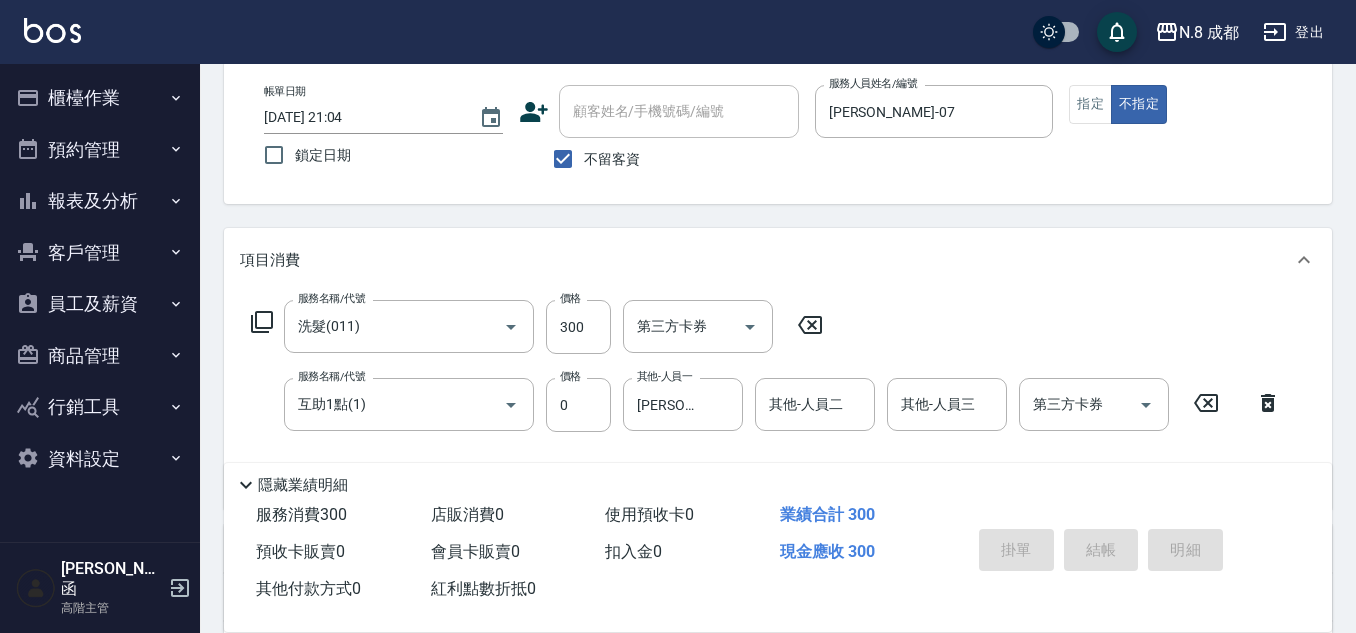 type 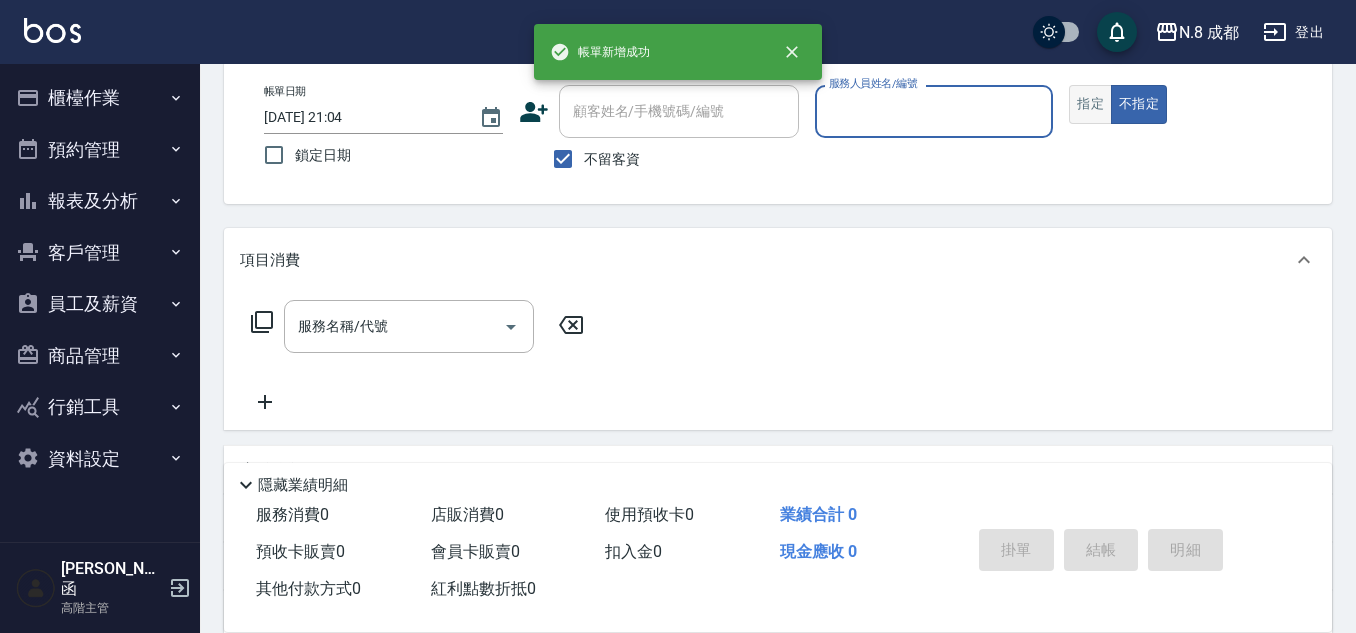 click on "指定" at bounding box center (1090, 104) 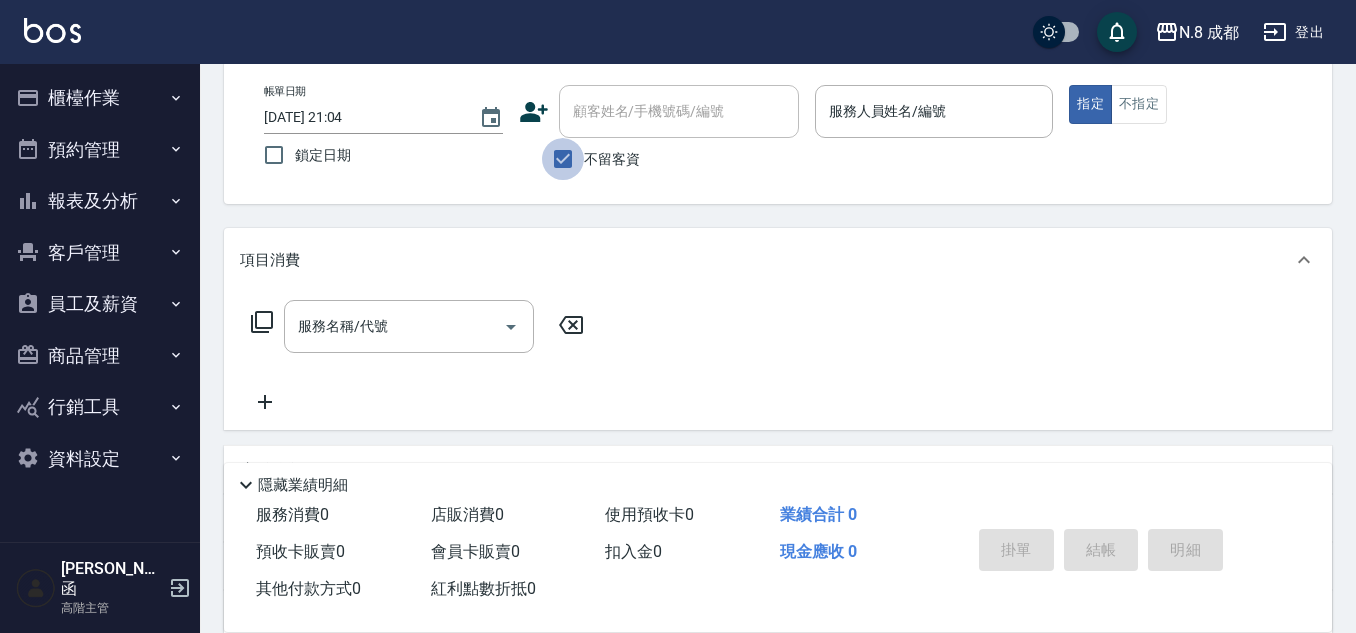 click on "不留客資" at bounding box center [563, 159] 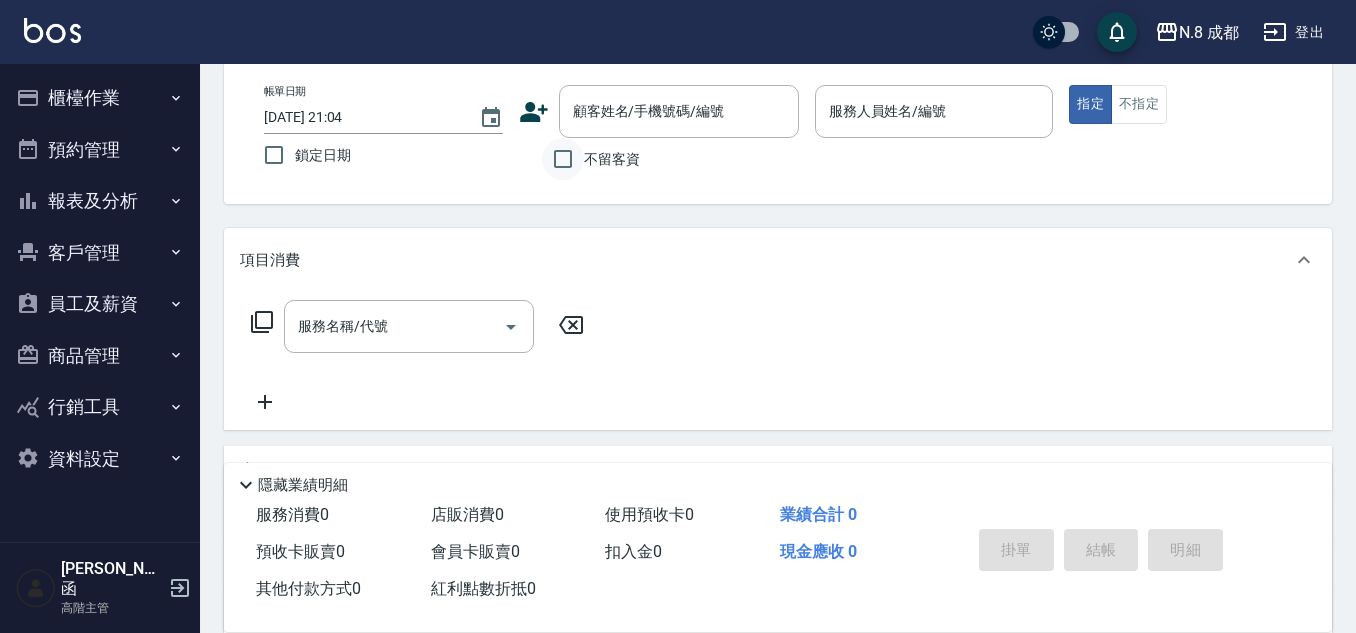 click on "不留客資" at bounding box center [563, 159] 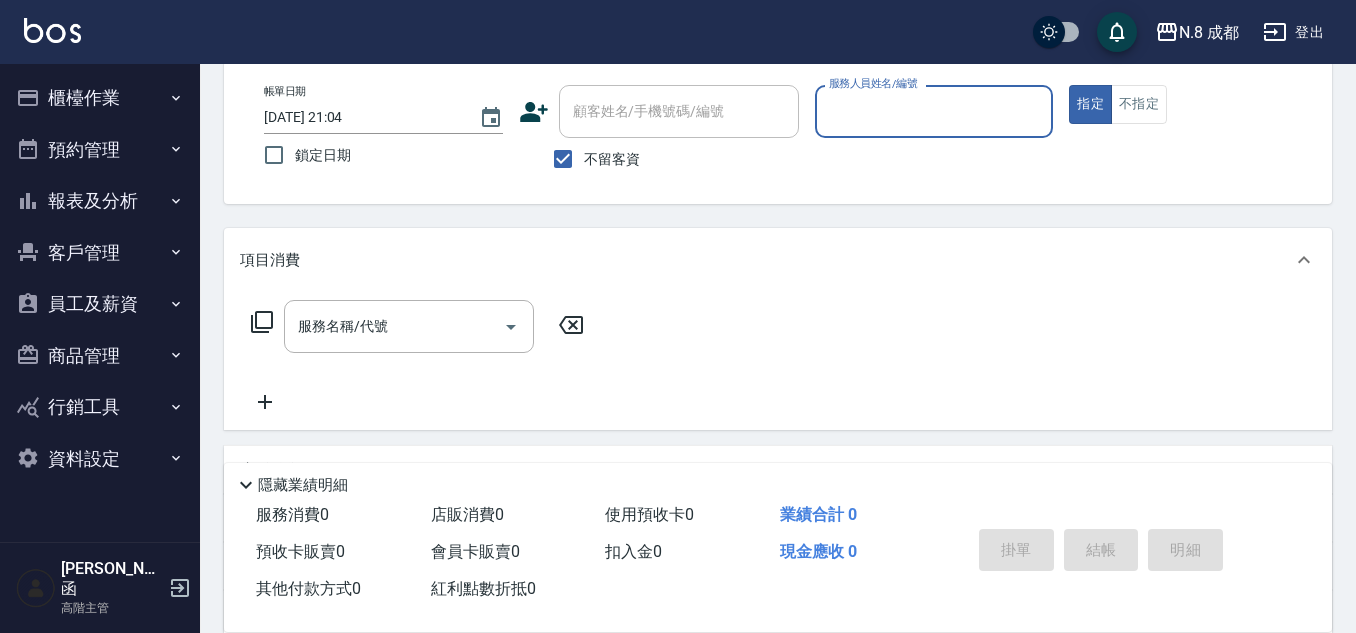 click on "服務人員姓名/編號" at bounding box center (934, 111) 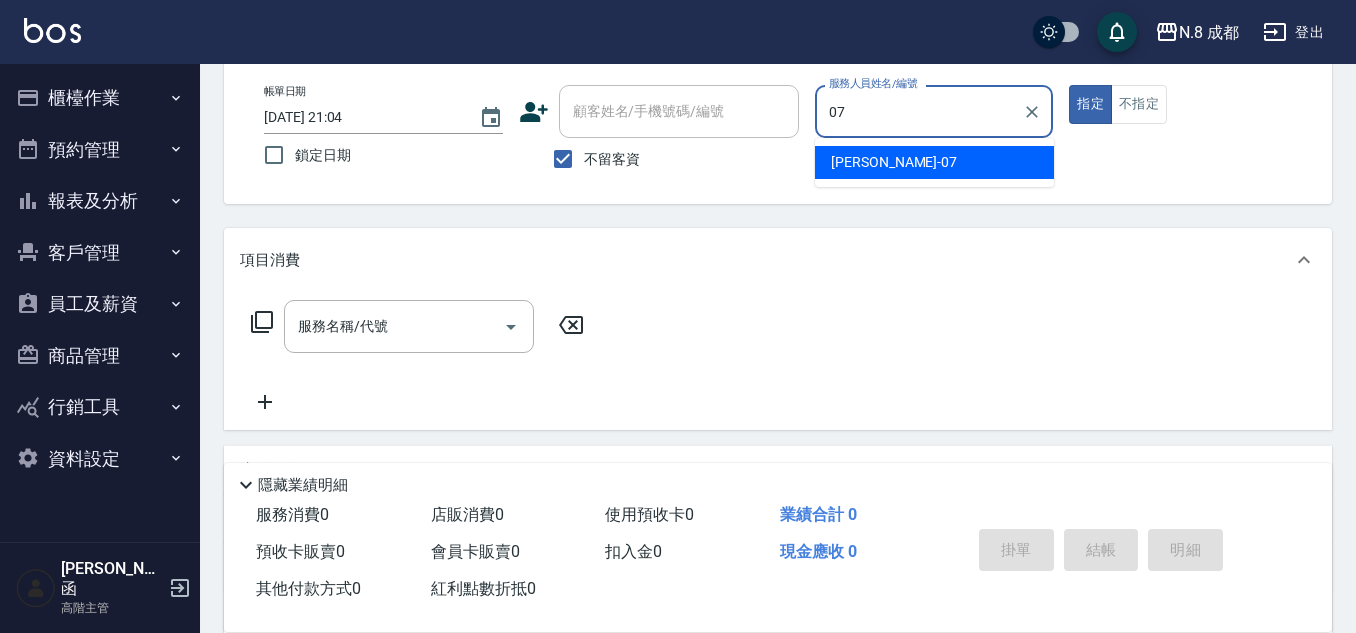 drag, startPoint x: 865, startPoint y: 156, endPoint x: 573, endPoint y: 186, distance: 293.53705 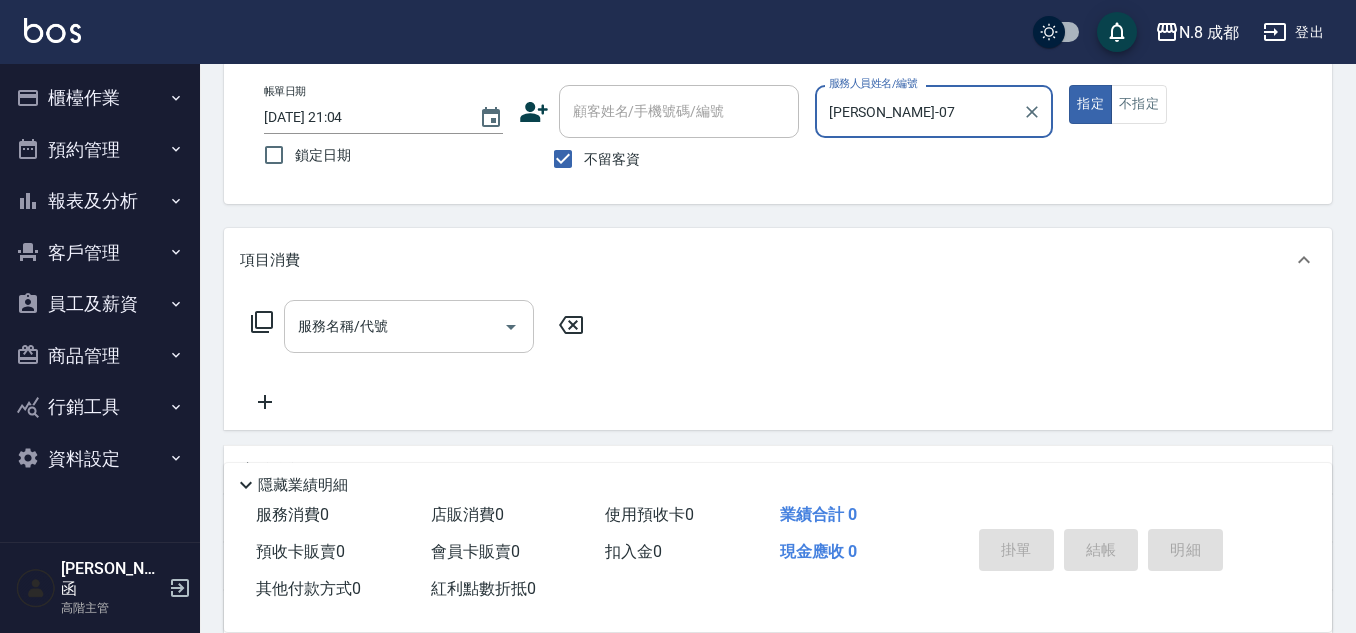 type on "林晏綾-07" 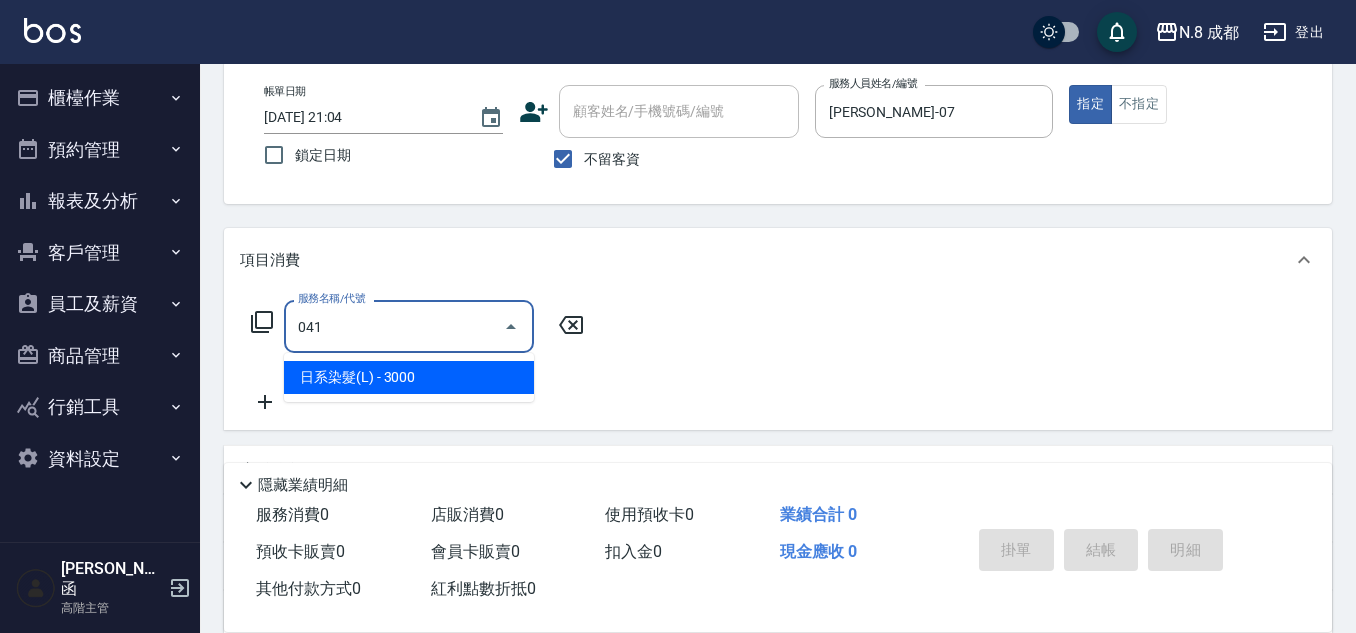 click on "日系染髮(L) - 3000" at bounding box center [409, 377] 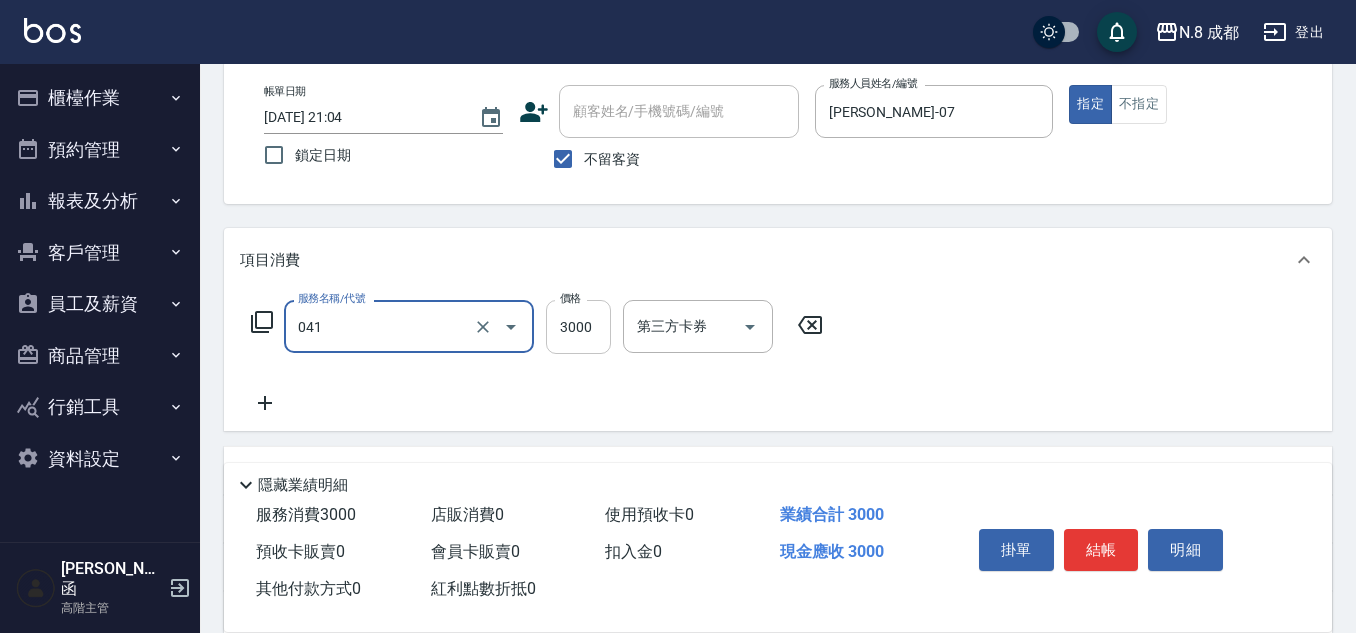 type on "日系染髮(L)(041)" 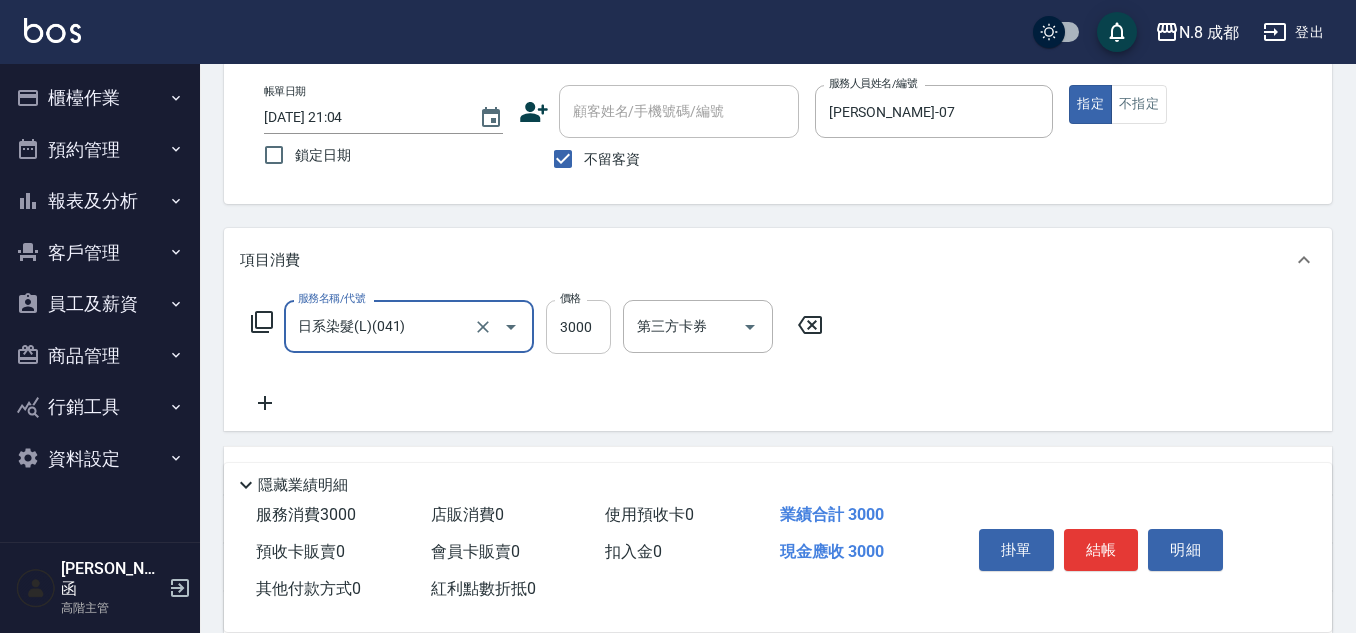 click on "3000" at bounding box center [578, 327] 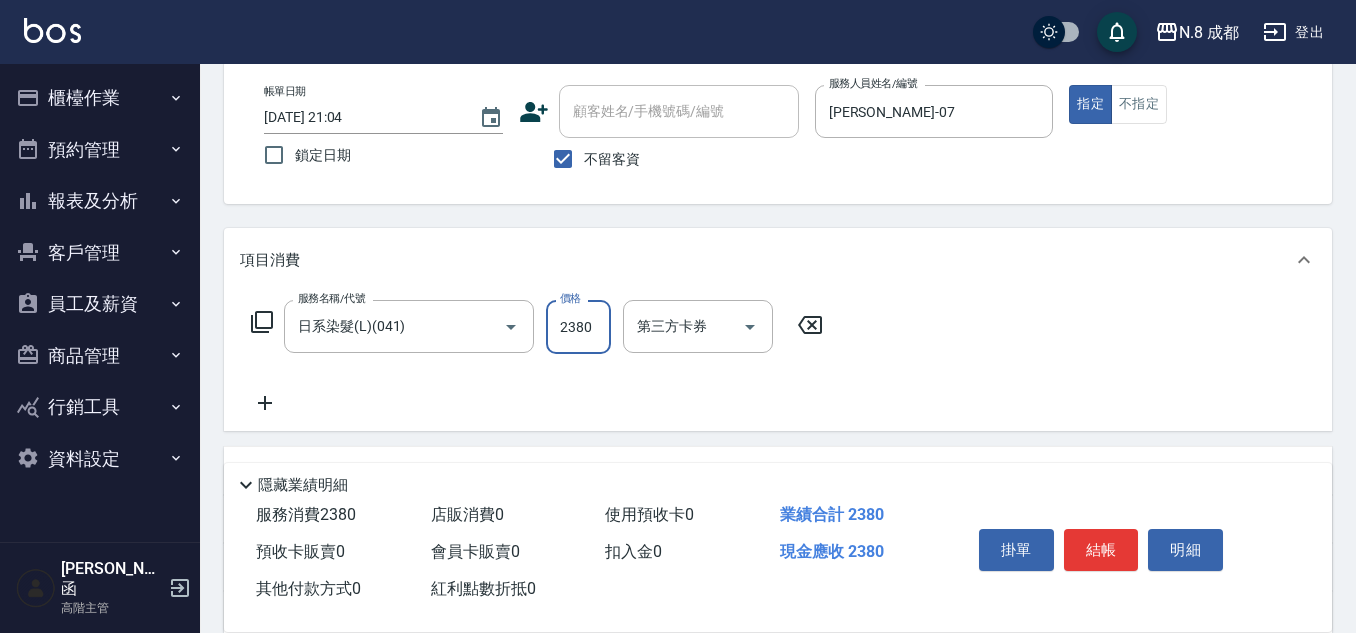 type on "2380" 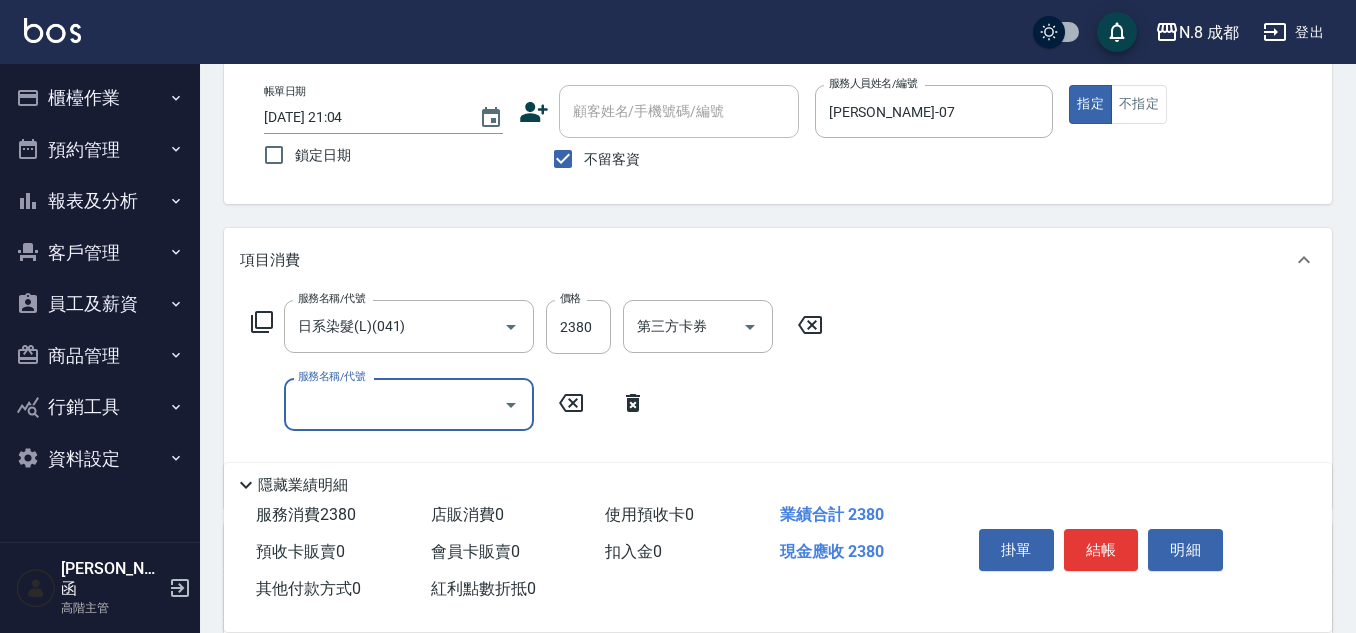 click on "服務名稱/代號 服務名稱/代號" at bounding box center (409, 404) 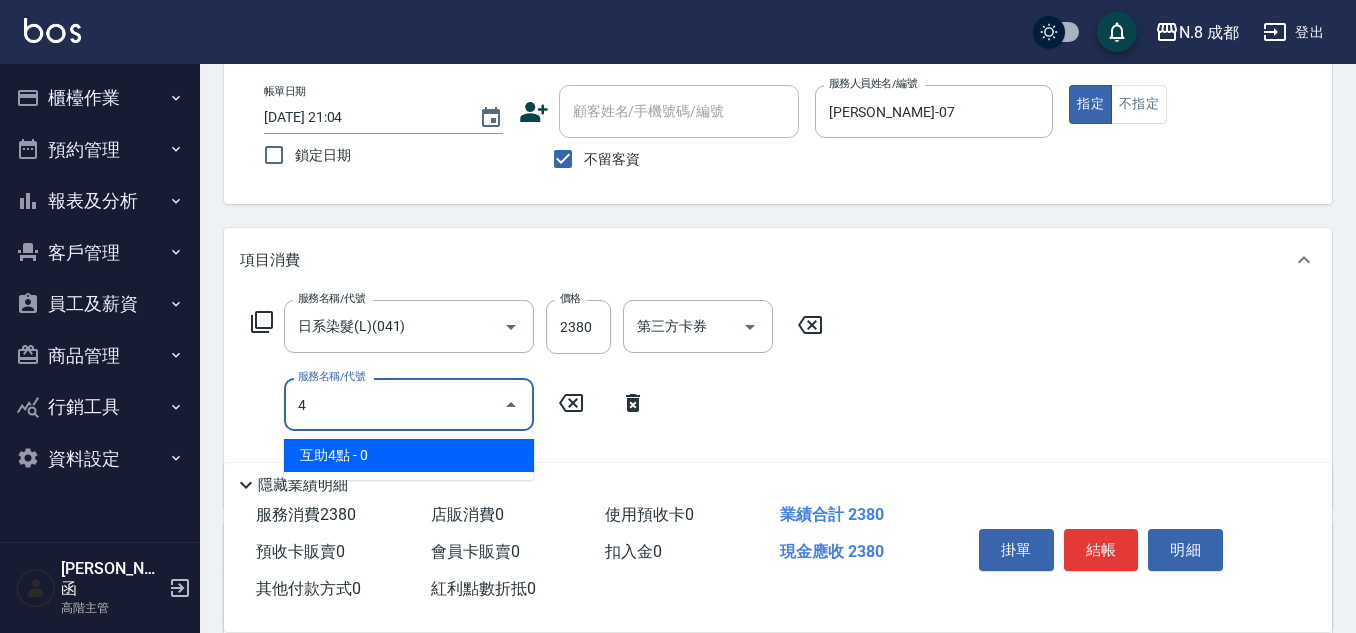 drag, startPoint x: 396, startPoint y: 459, endPoint x: 532, endPoint y: 432, distance: 138.65425 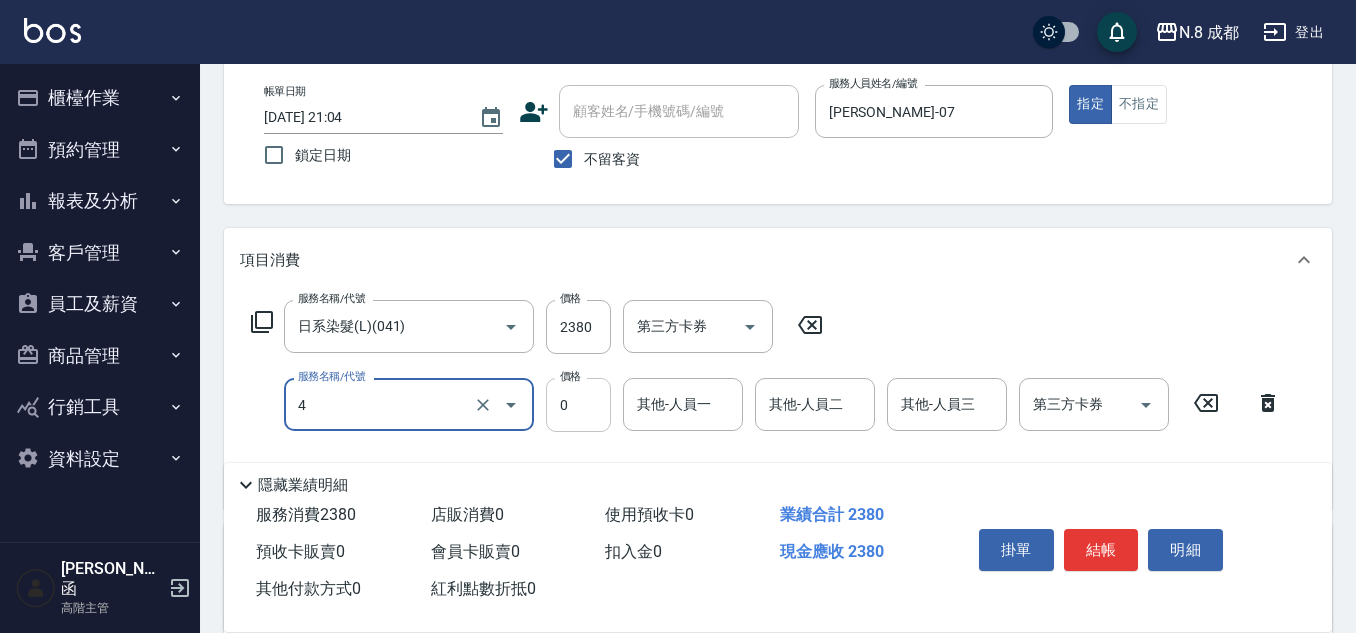 type on "互助4點(4)" 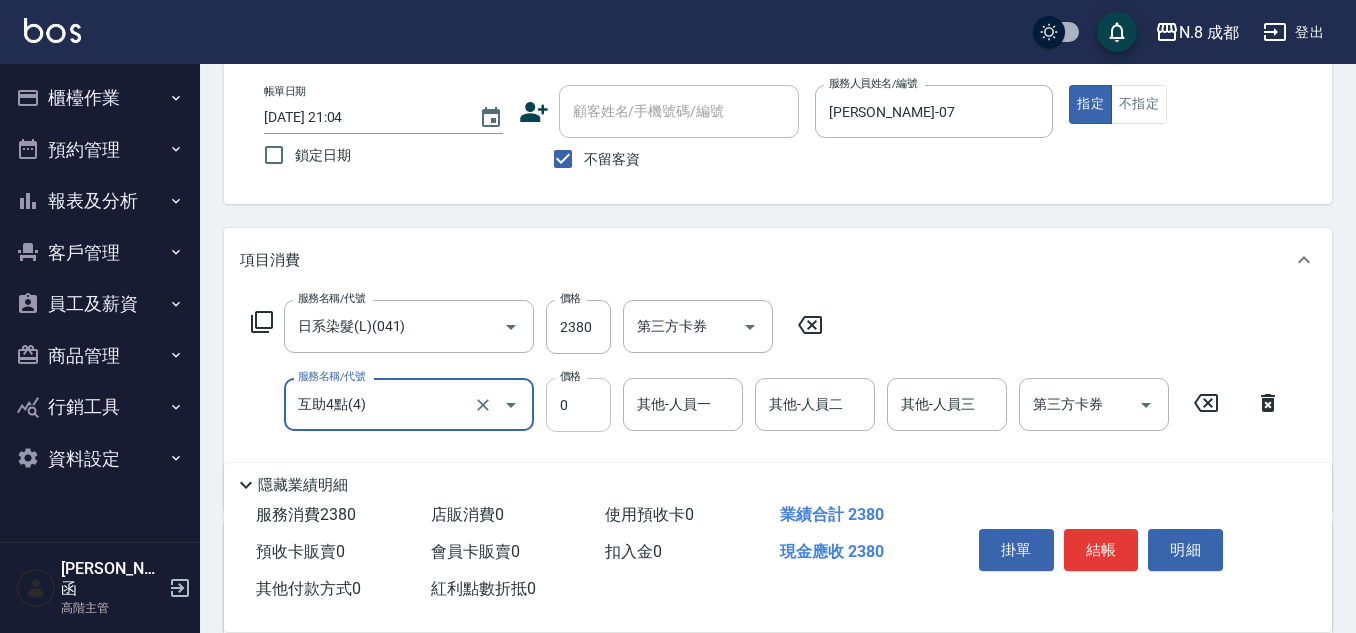click on "其他-人員一 其他-人員一" at bounding box center [683, 404] 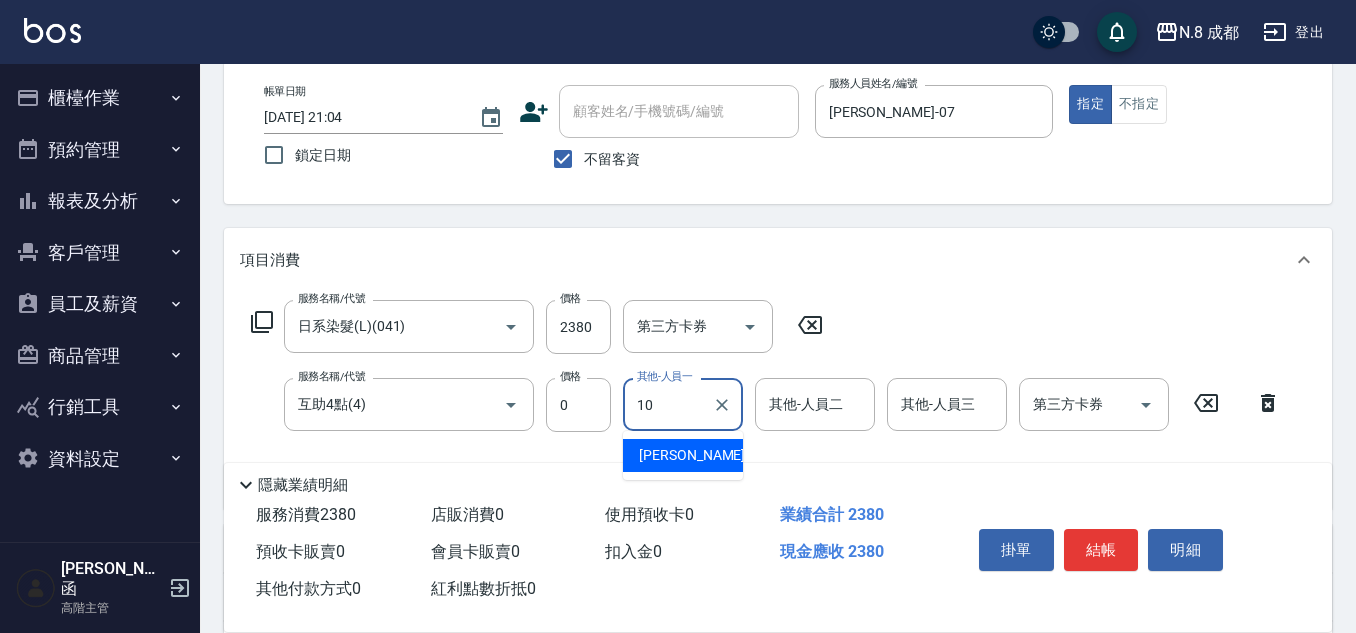 click on "[PERSON_NAME]-10" at bounding box center (683, 455) 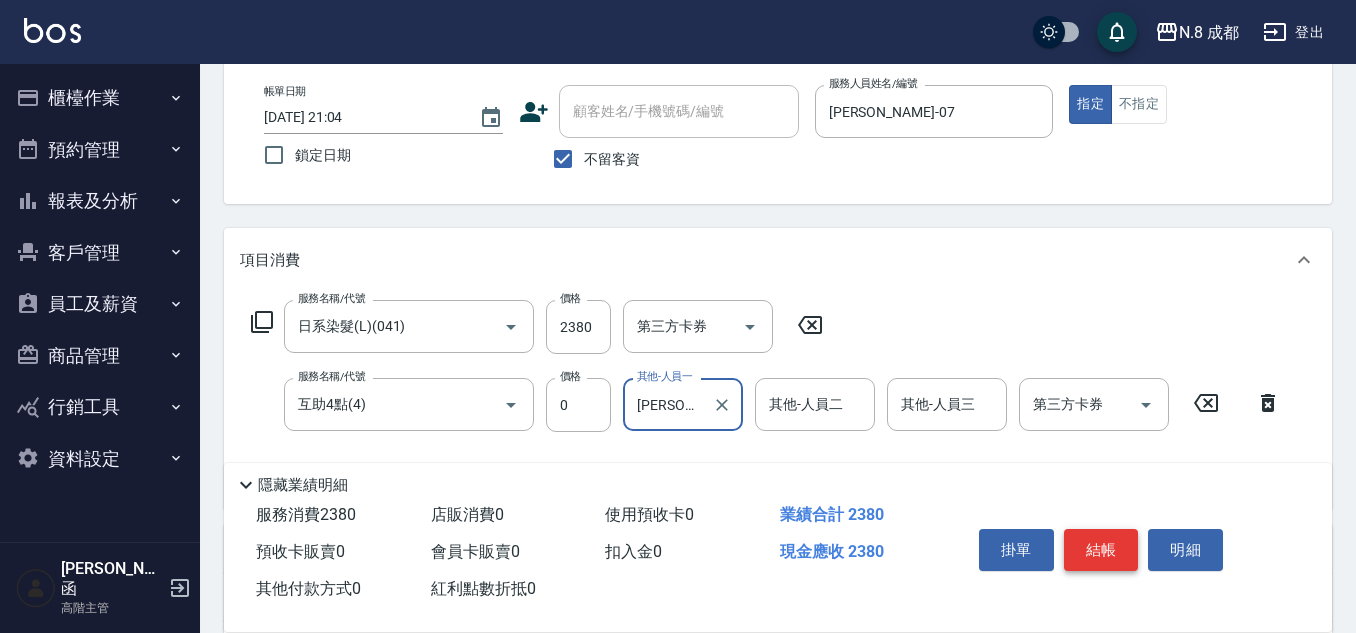 type on "[PERSON_NAME]-10" 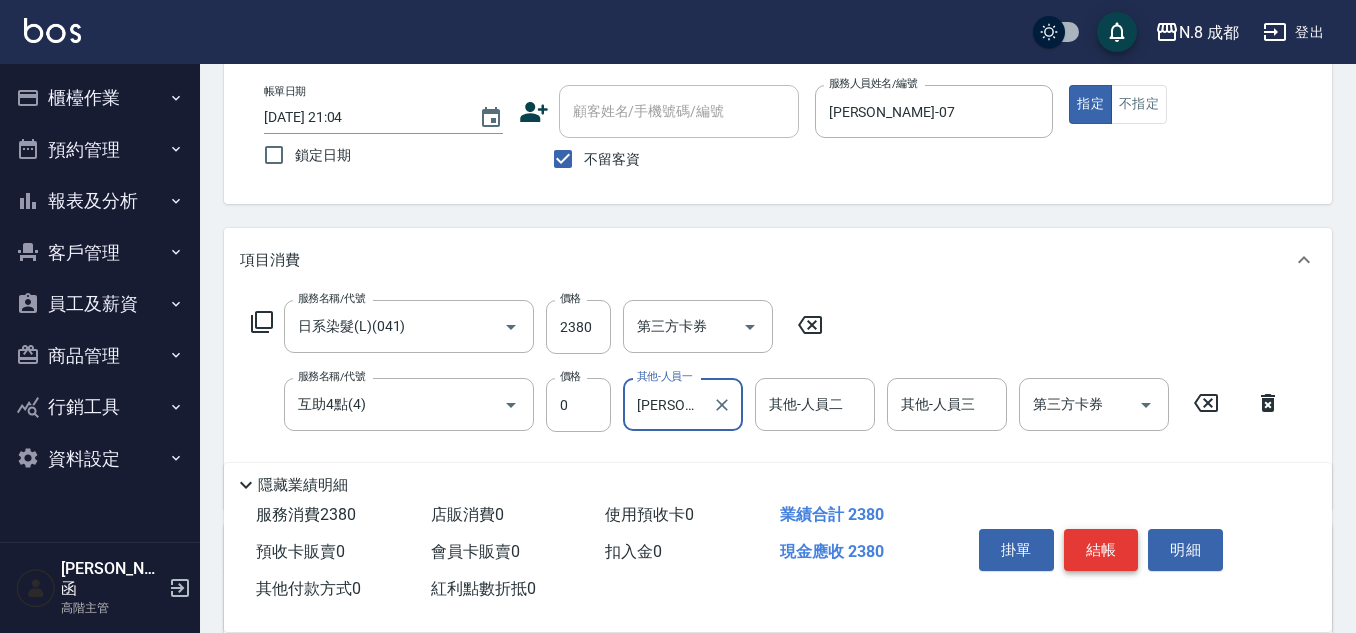 click on "結帳" at bounding box center (1101, 550) 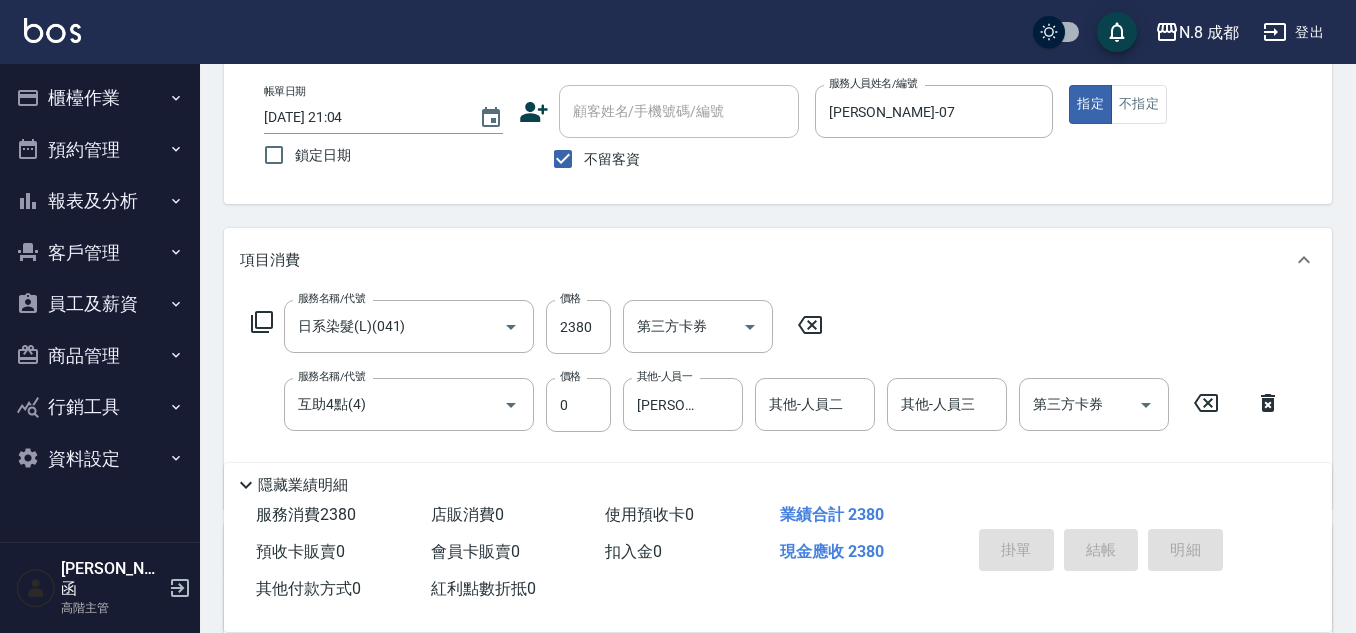 type 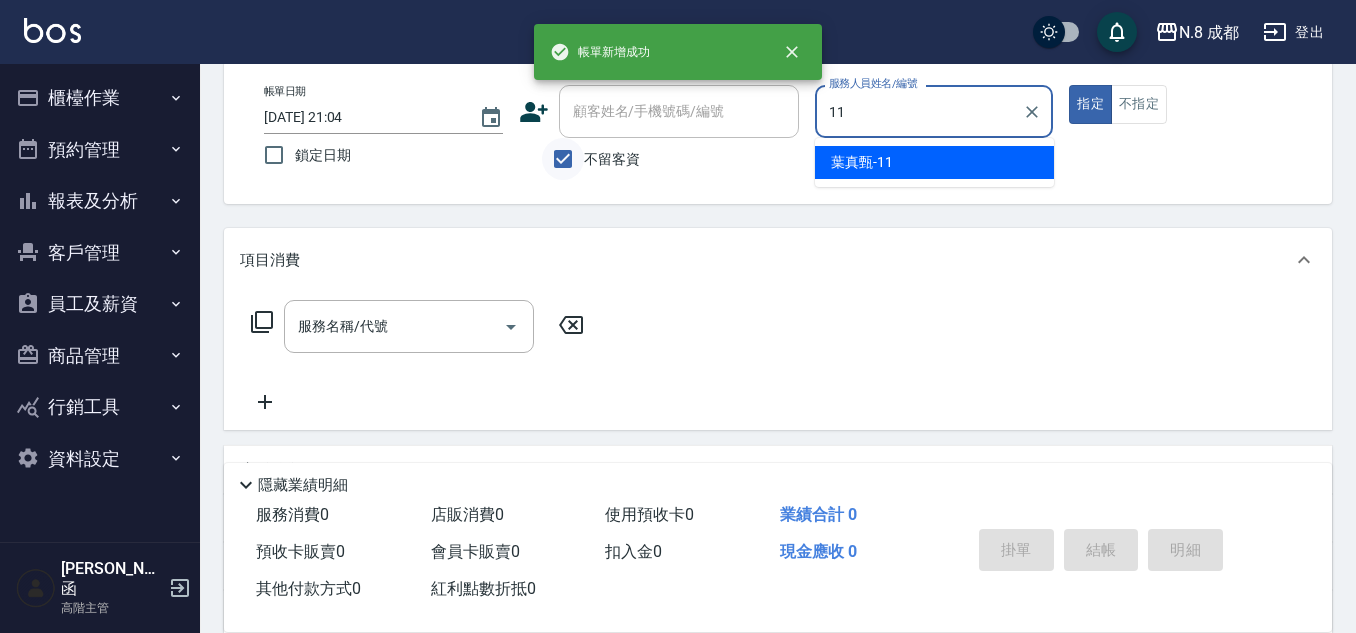 type on "11" 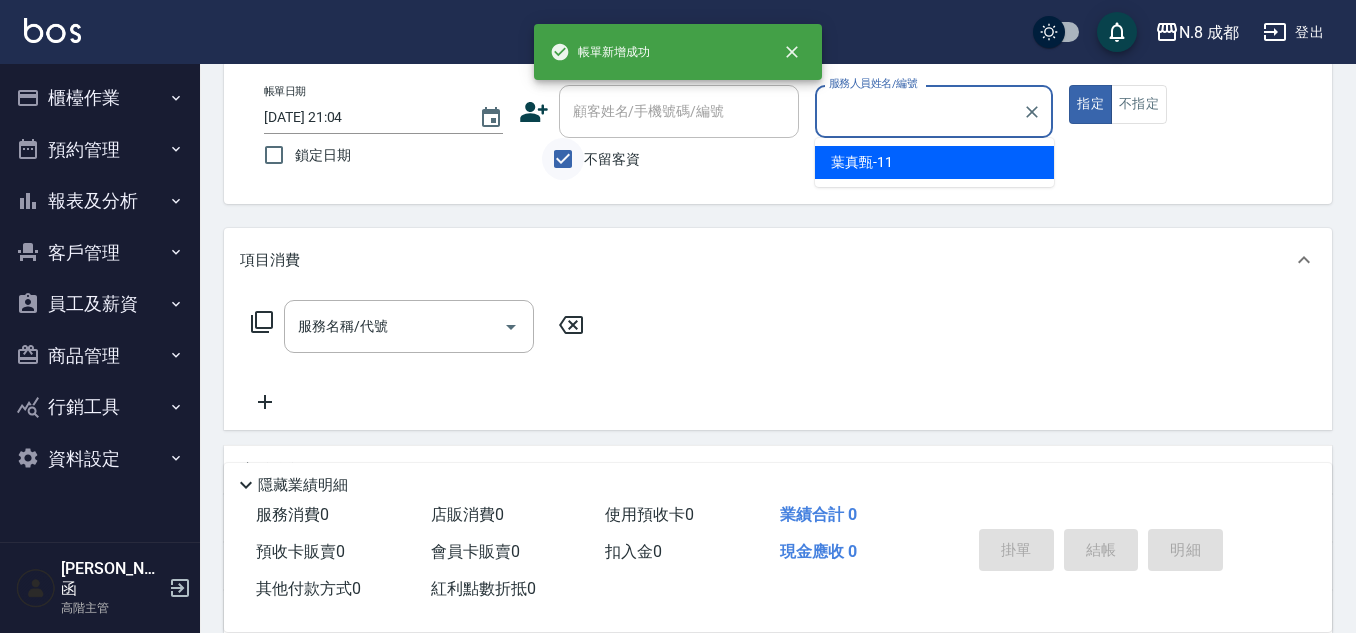 click on "不留客資" at bounding box center [563, 159] 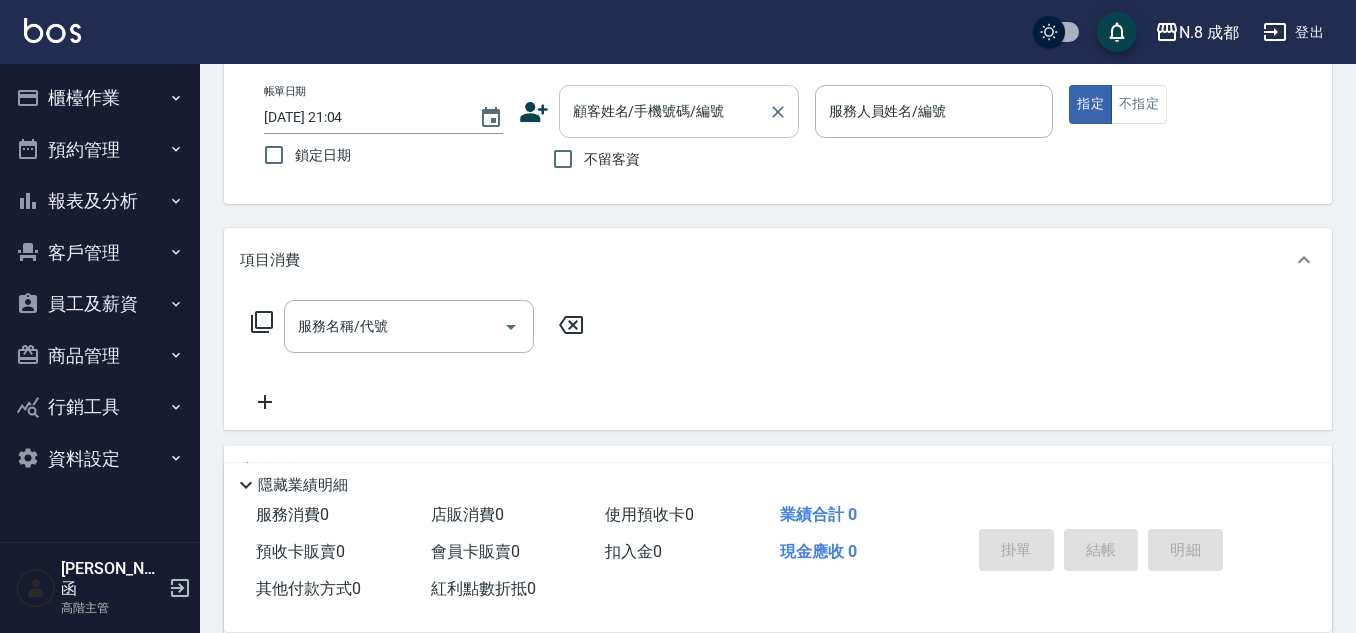 click on "顧客姓名/手機號碼/編號 顧客姓名/手機號碼/編號" at bounding box center [679, 111] 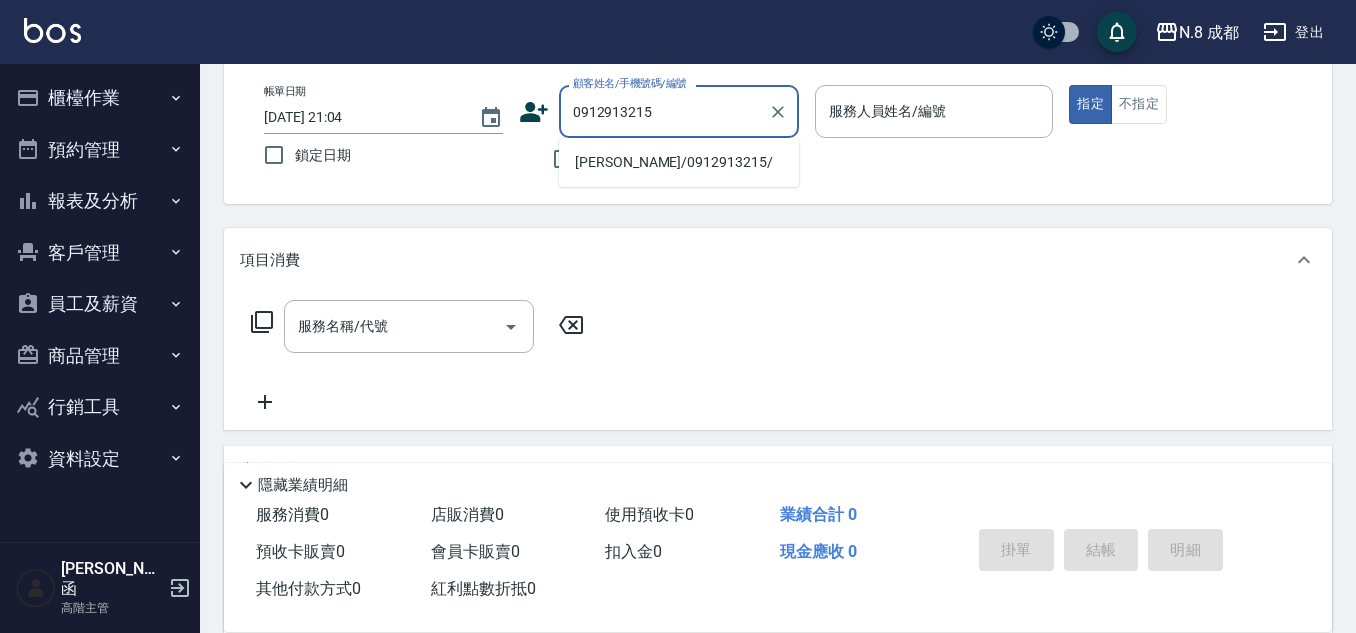 click on "鄭小姐/0912913215/" at bounding box center [679, 162] 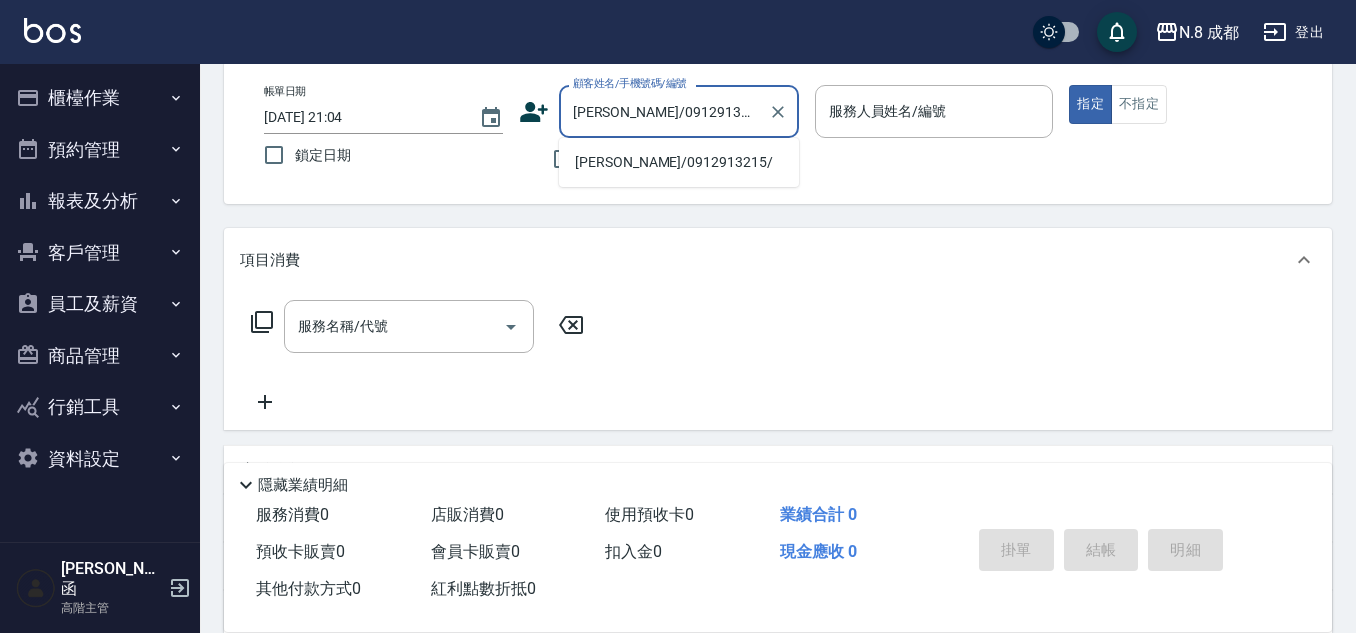 type on "葉真甄-11" 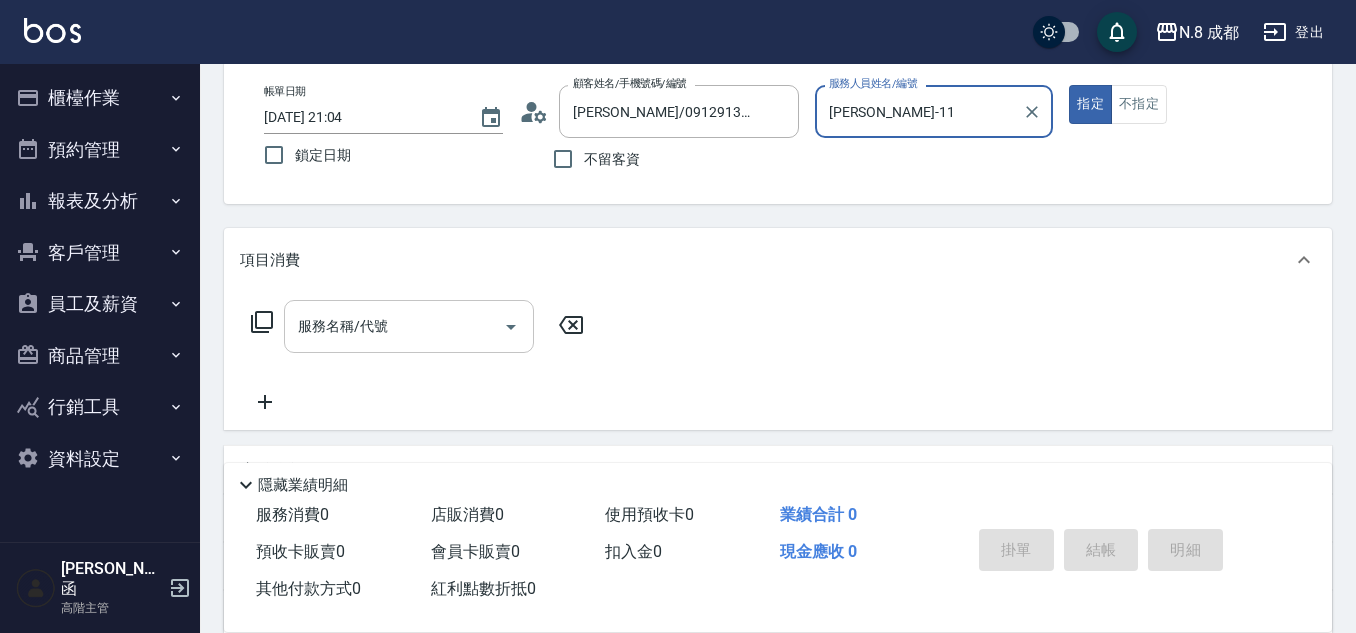 click on "服務名稱/代號" at bounding box center [394, 326] 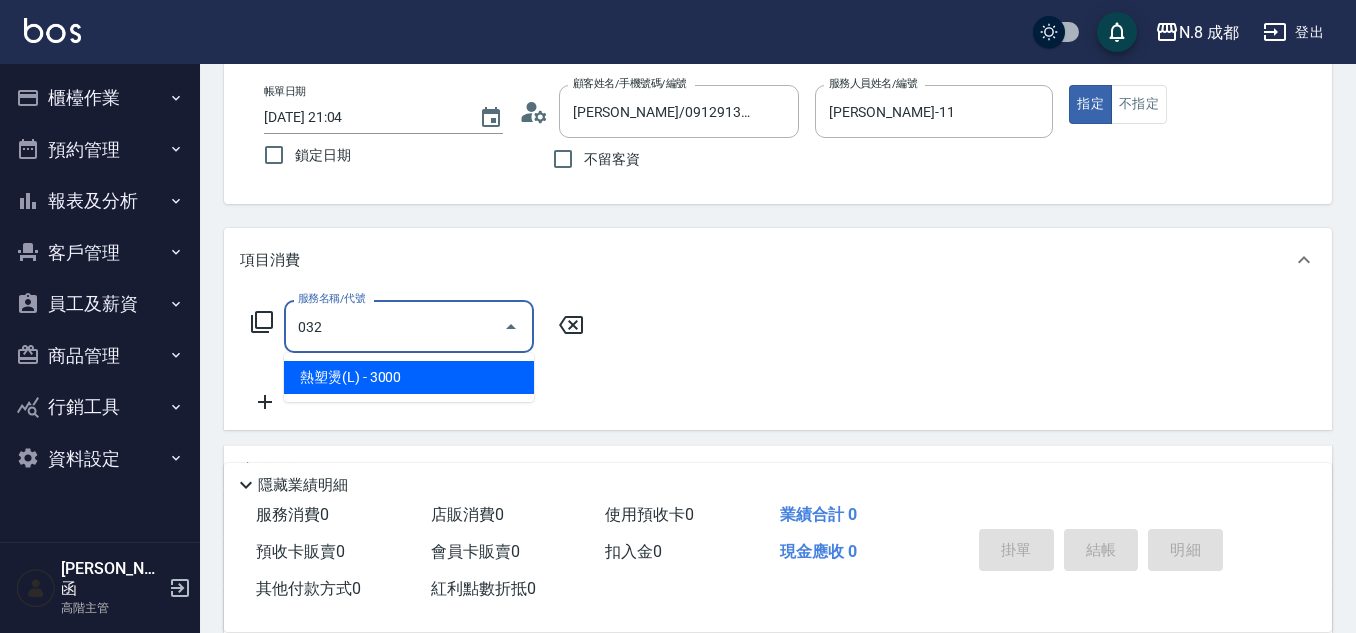 click on "熱塑燙(L) - 3000" at bounding box center [409, 377] 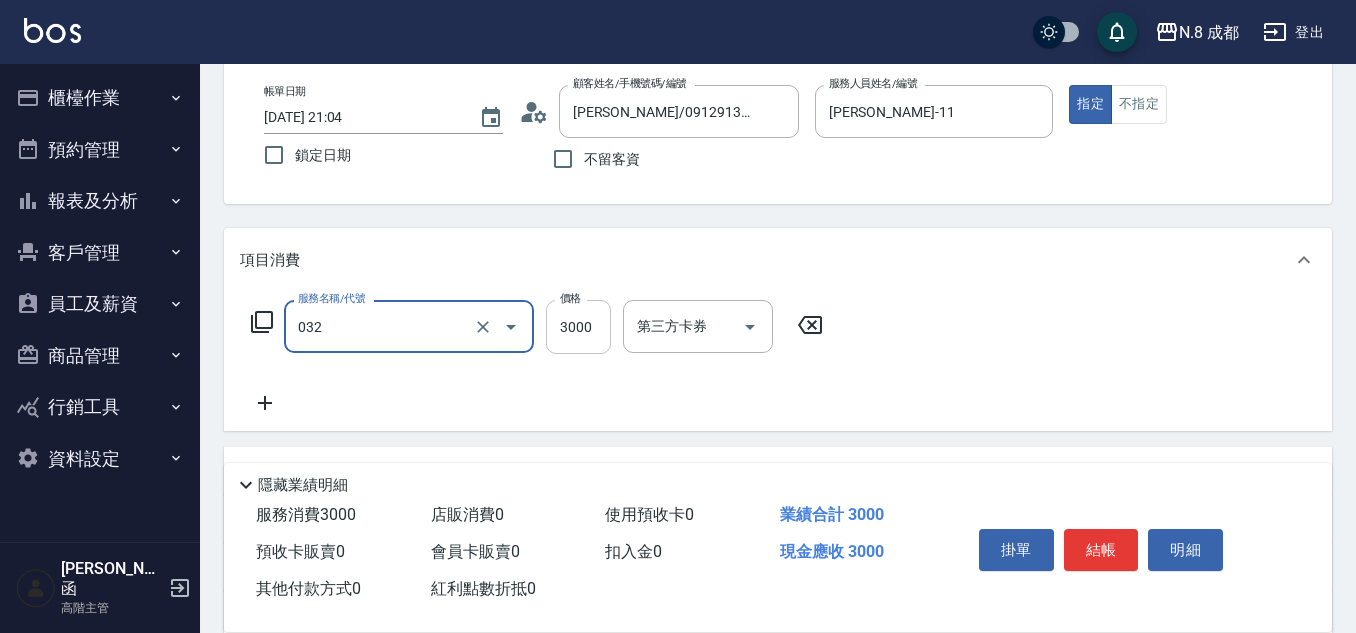 type on "熱塑燙(L)(032)" 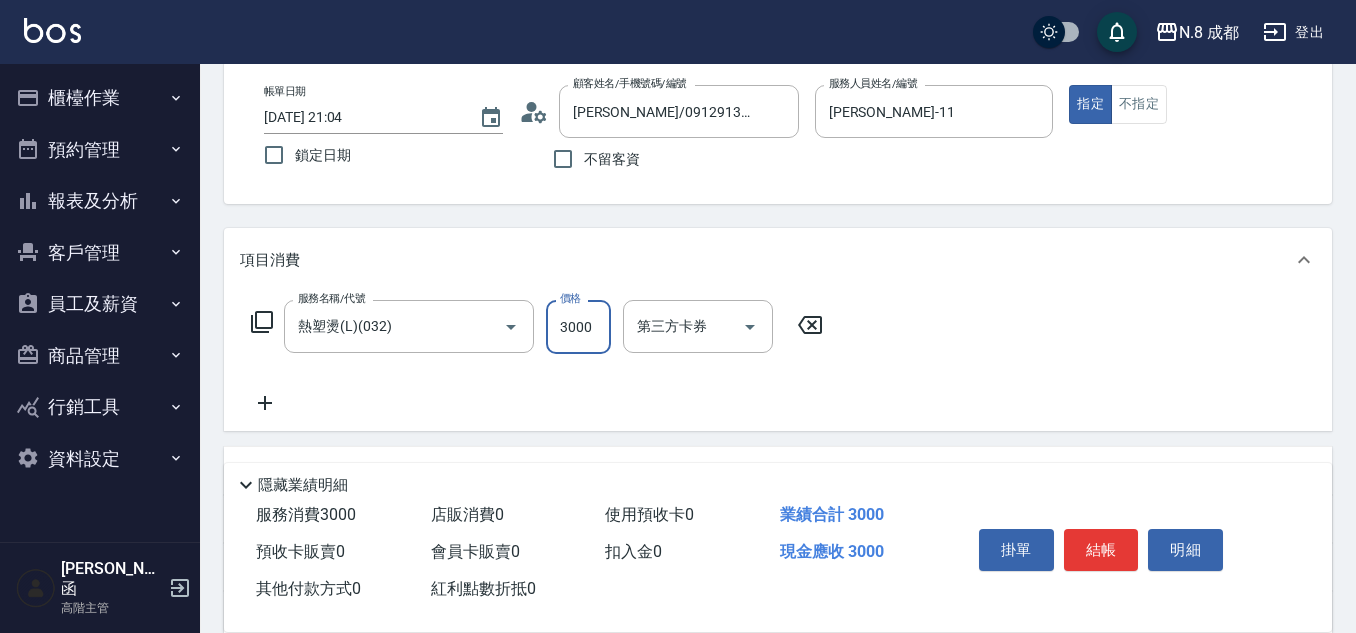 click on "3000" at bounding box center (578, 327) 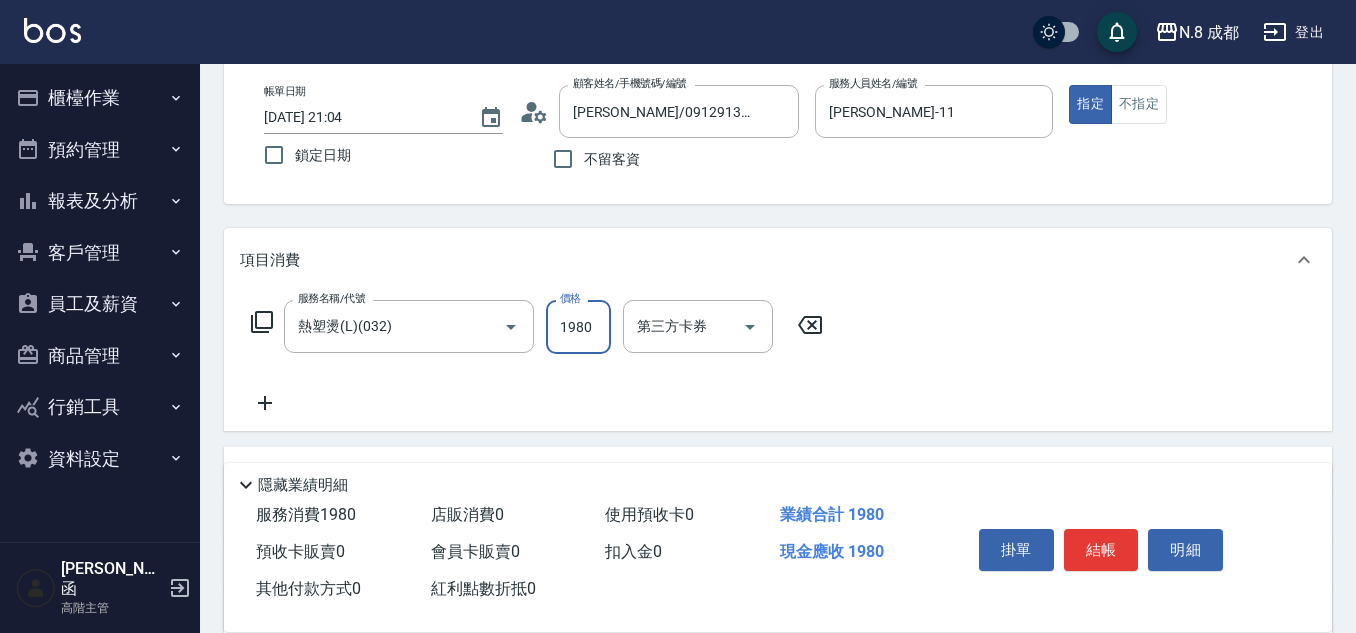 type on "1980" 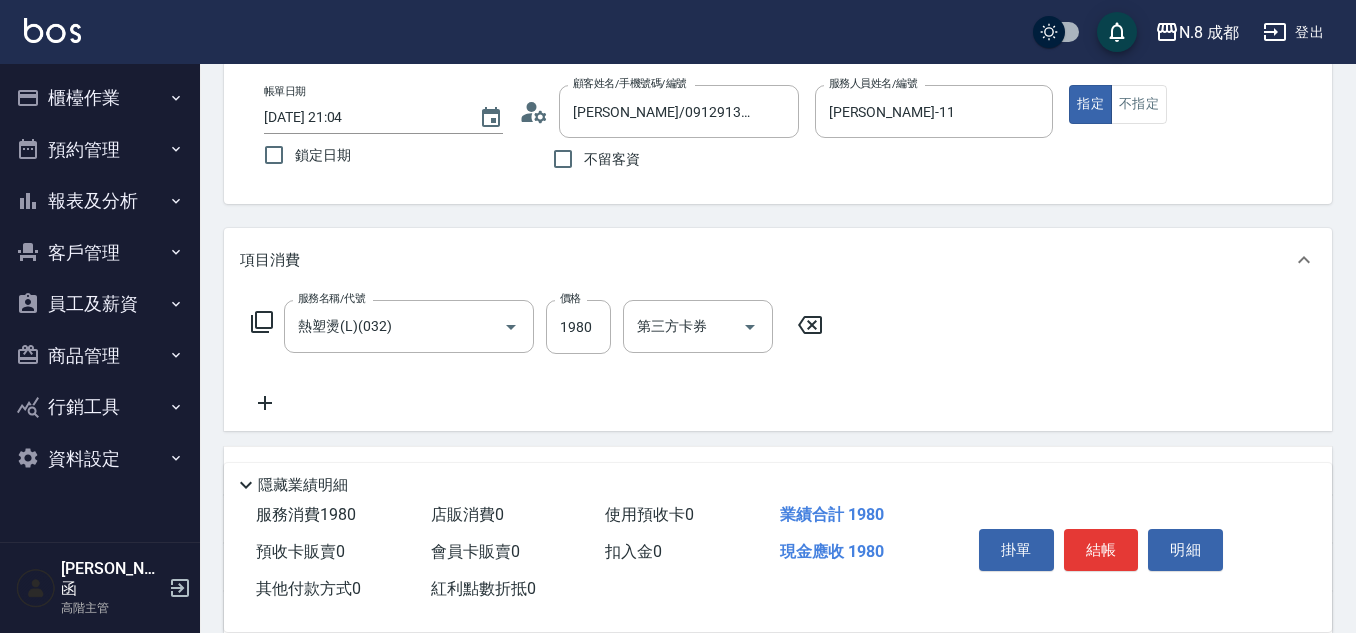 click 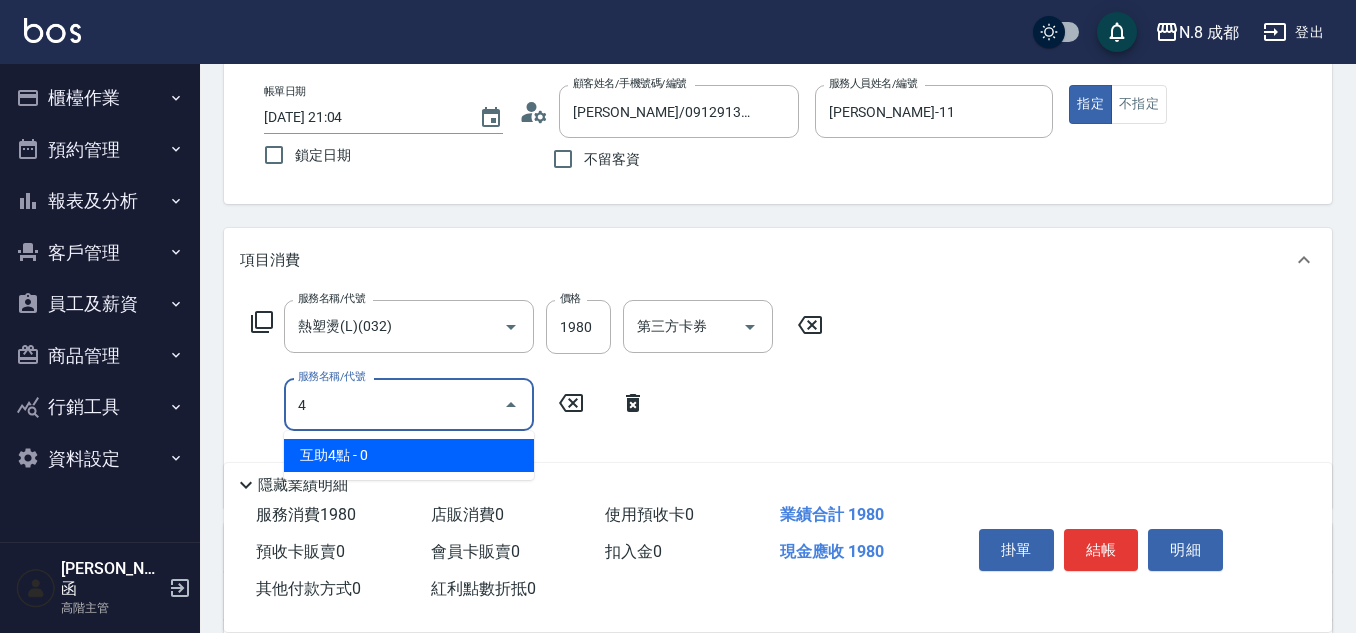 click on "互助4點 - 0" at bounding box center (409, 455) 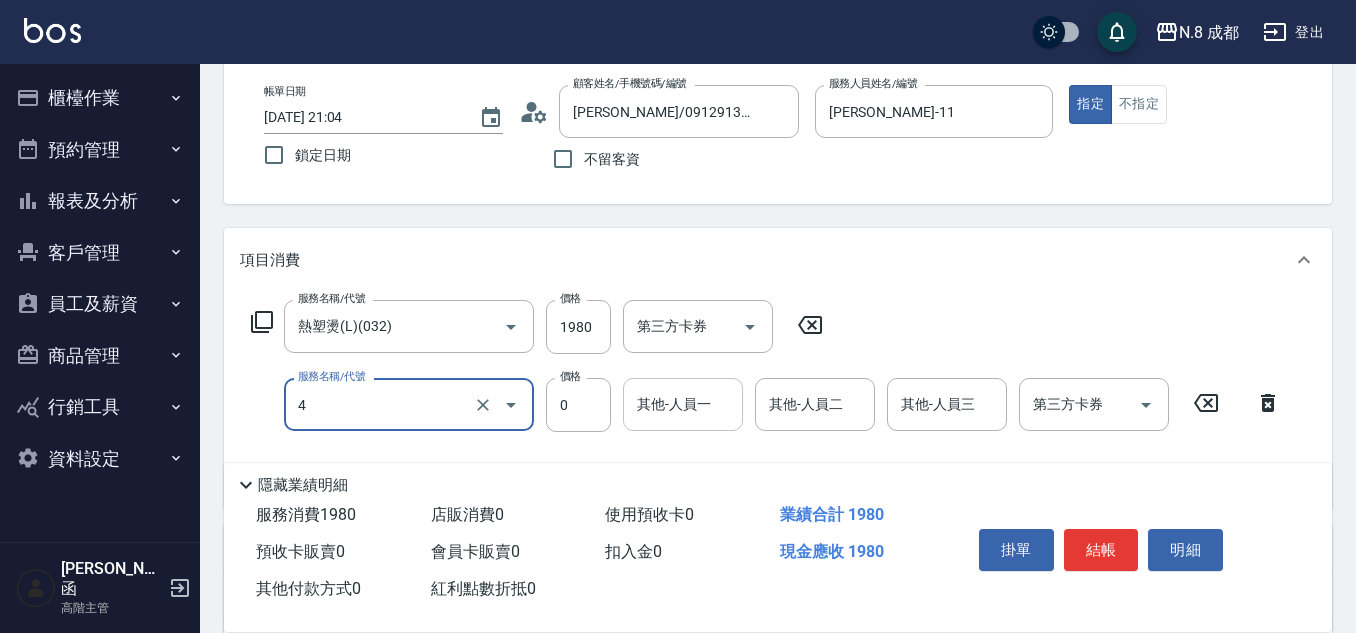 type on "互助4點(4)" 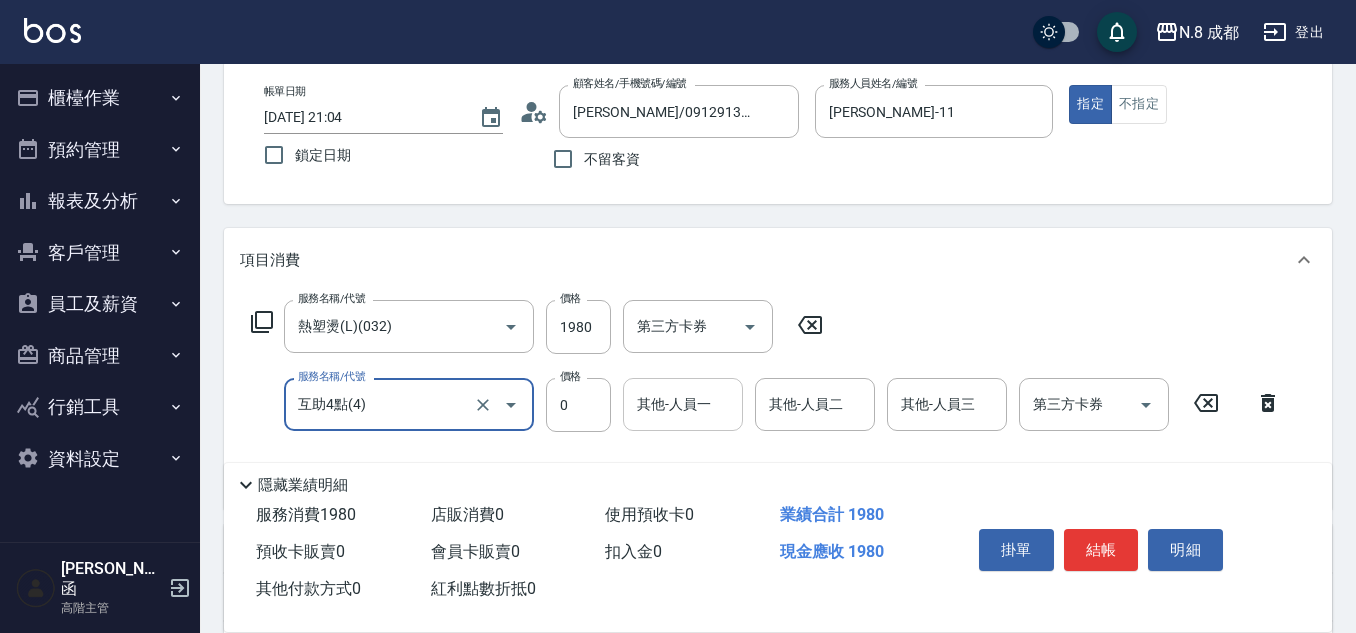 click on "其他-人員一 其他-人員一" at bounding box center [683, 404] 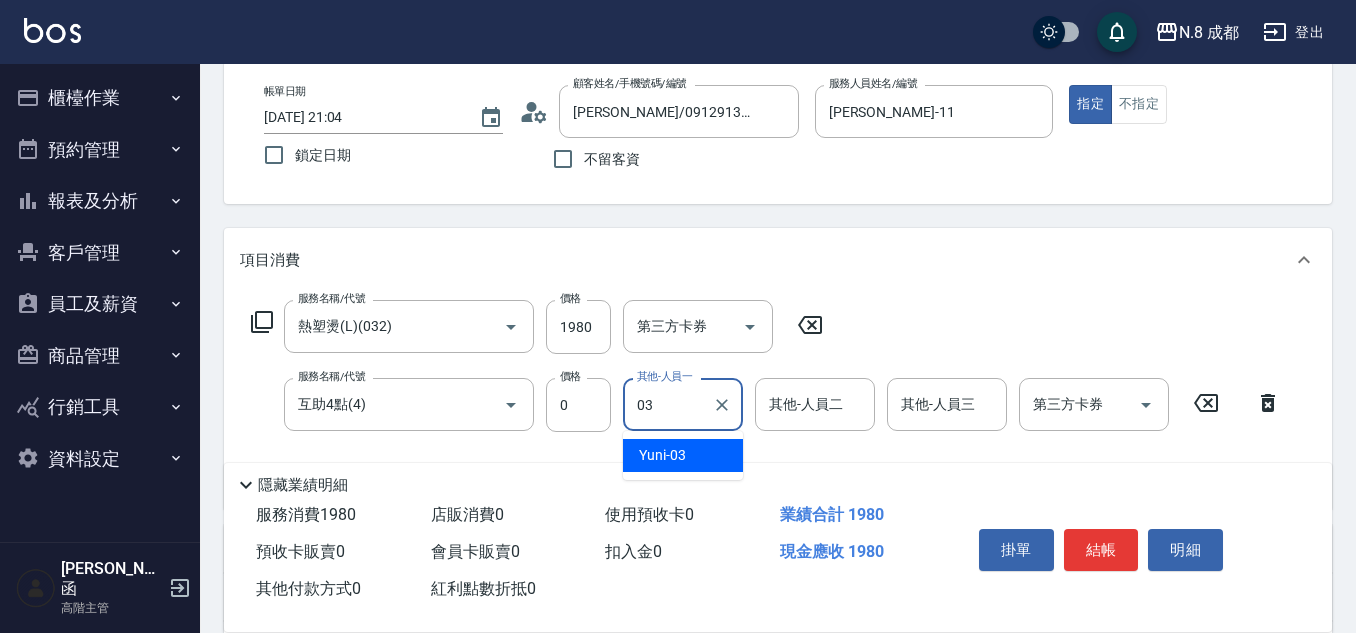click on "Yuni -03" at bounding box center [683, 455] 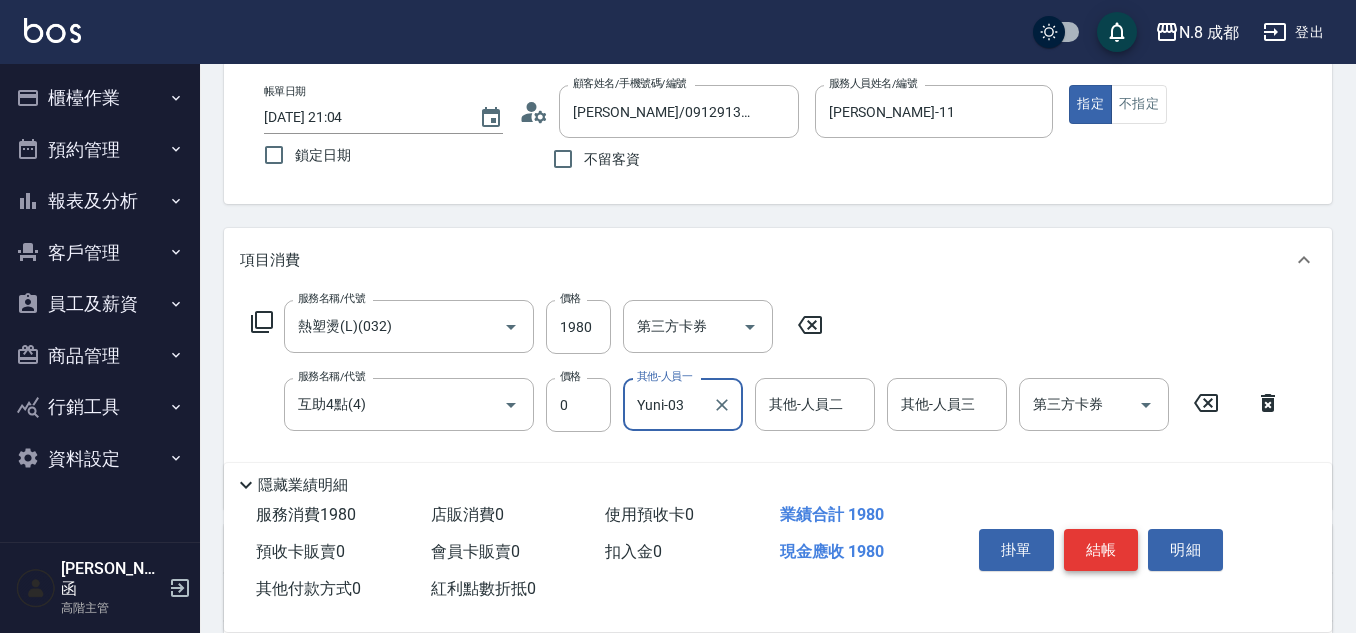 type on "Yuni-03" 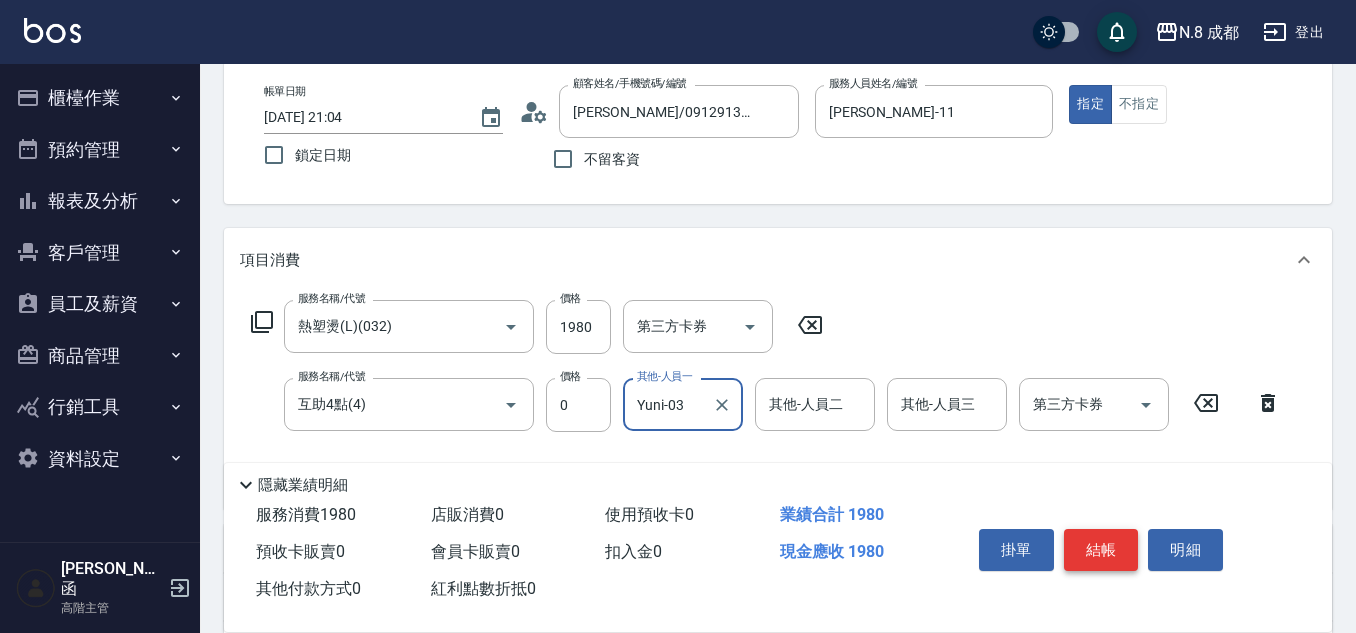 click on "結帳" at bounding box center (1101, 550) 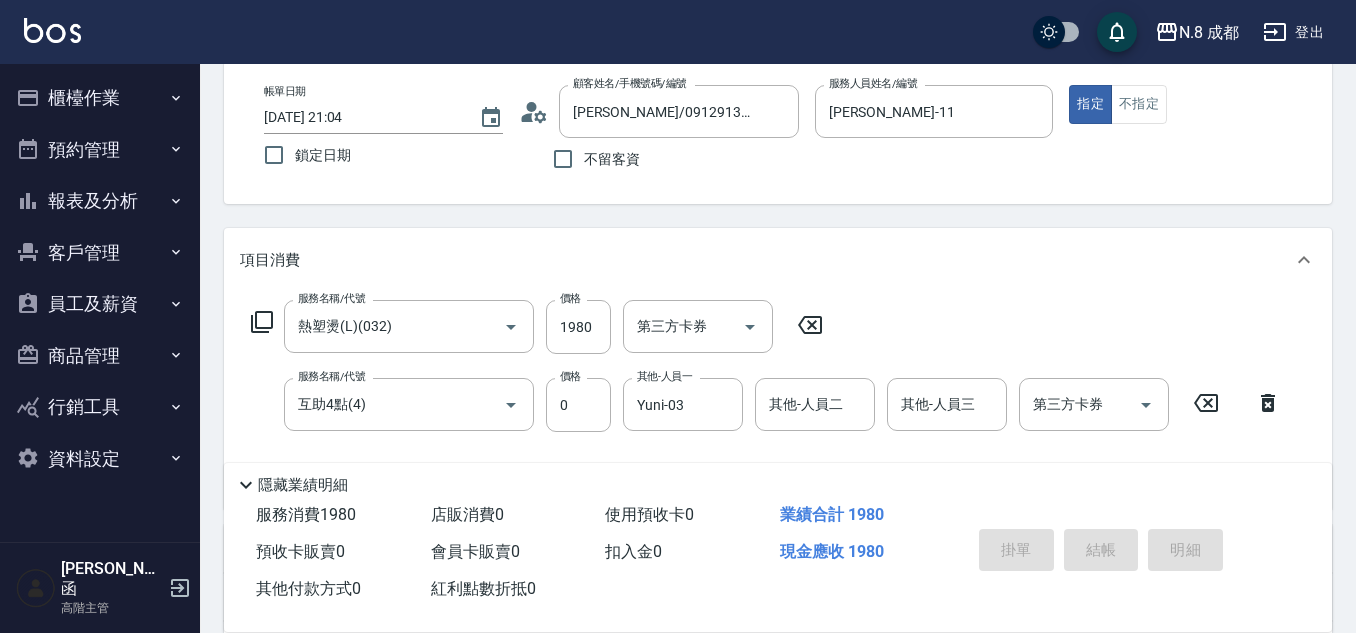 type on "2025/07/11 21:05" 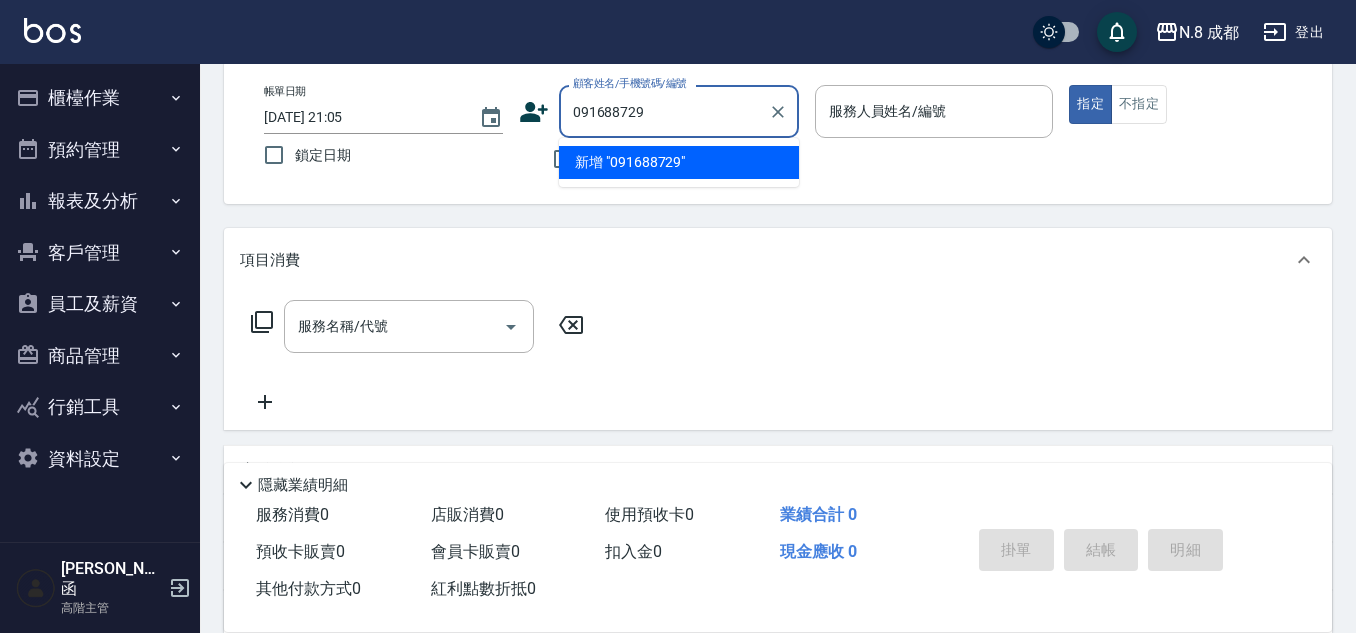type on "0916887291" 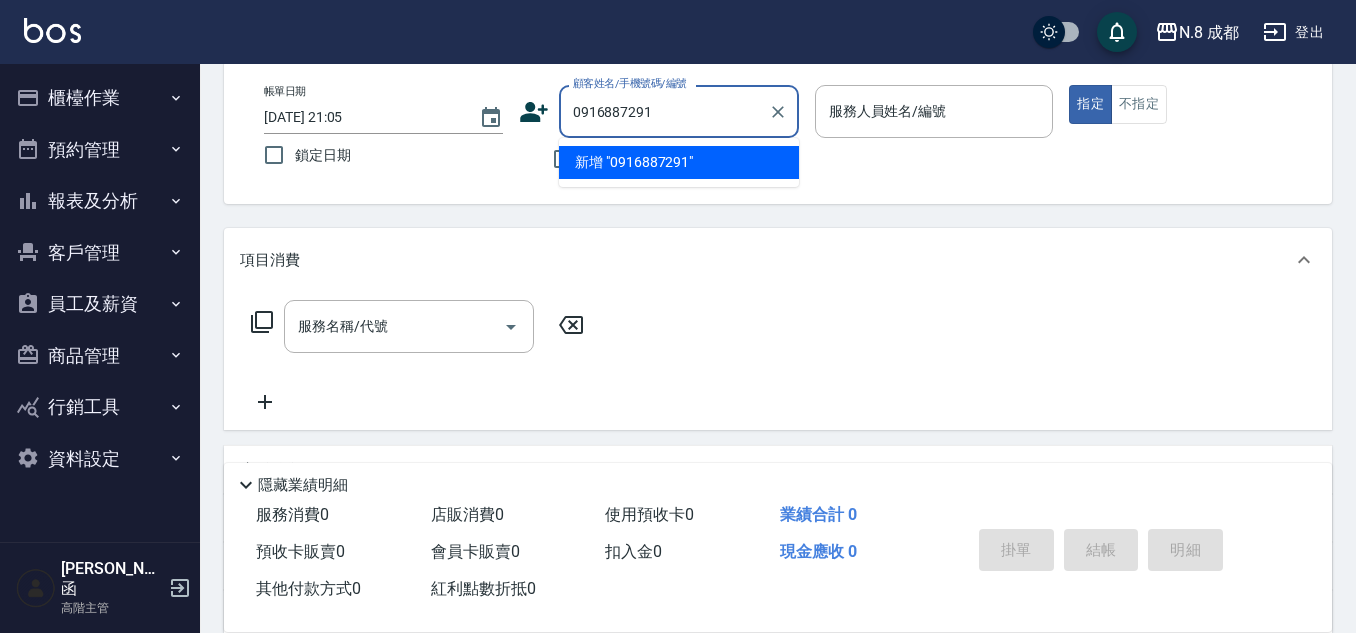 drag, startPoint x: 751, startPoint y: 103, endPoint x: 192, endPoint y: 98, distance: 559.02234 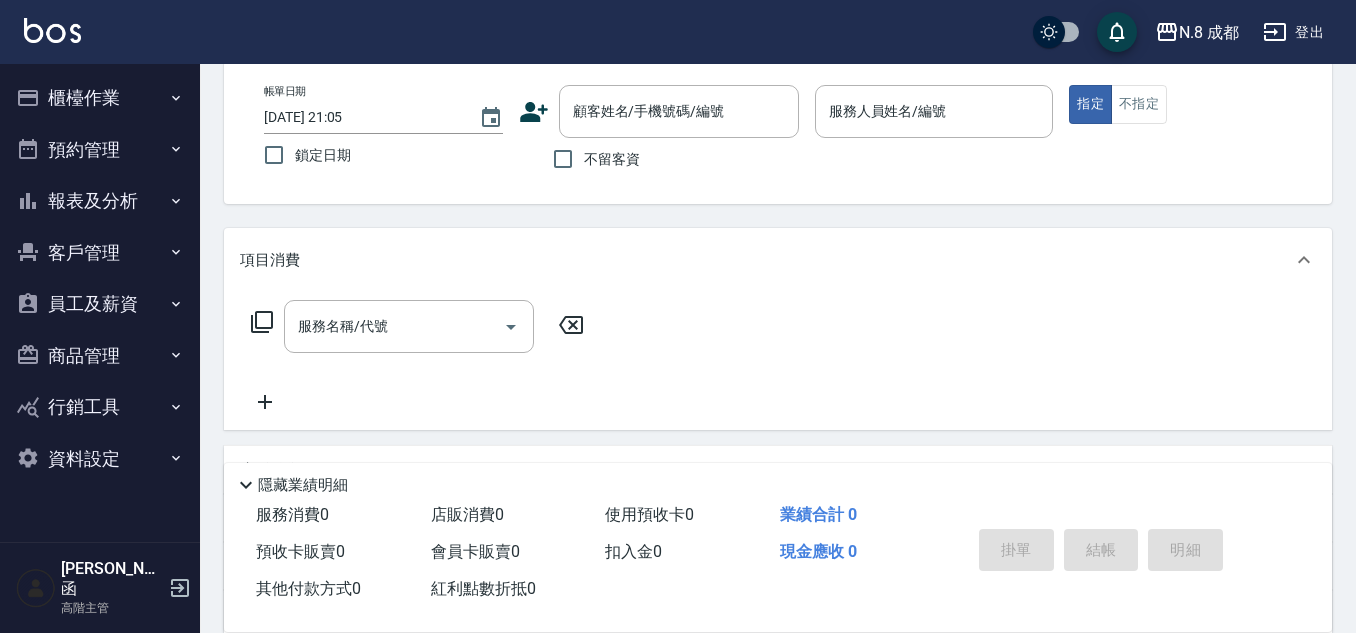 click 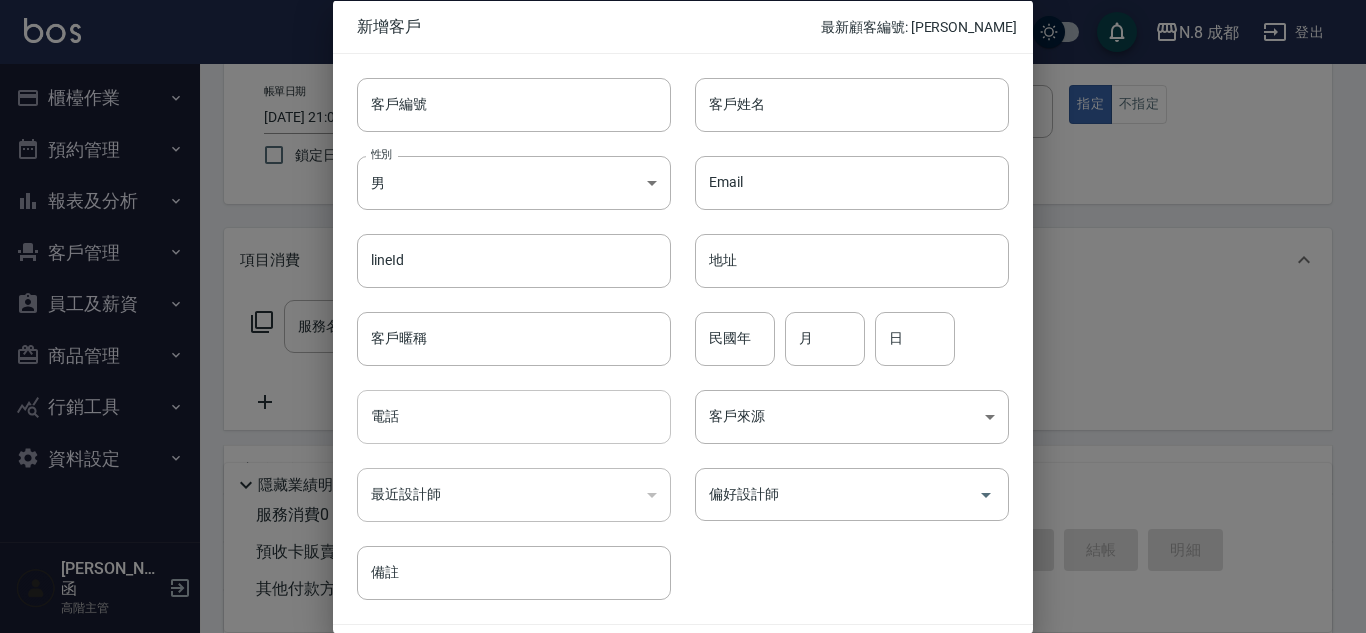 click on "電話" at bounding box center [514, 417] 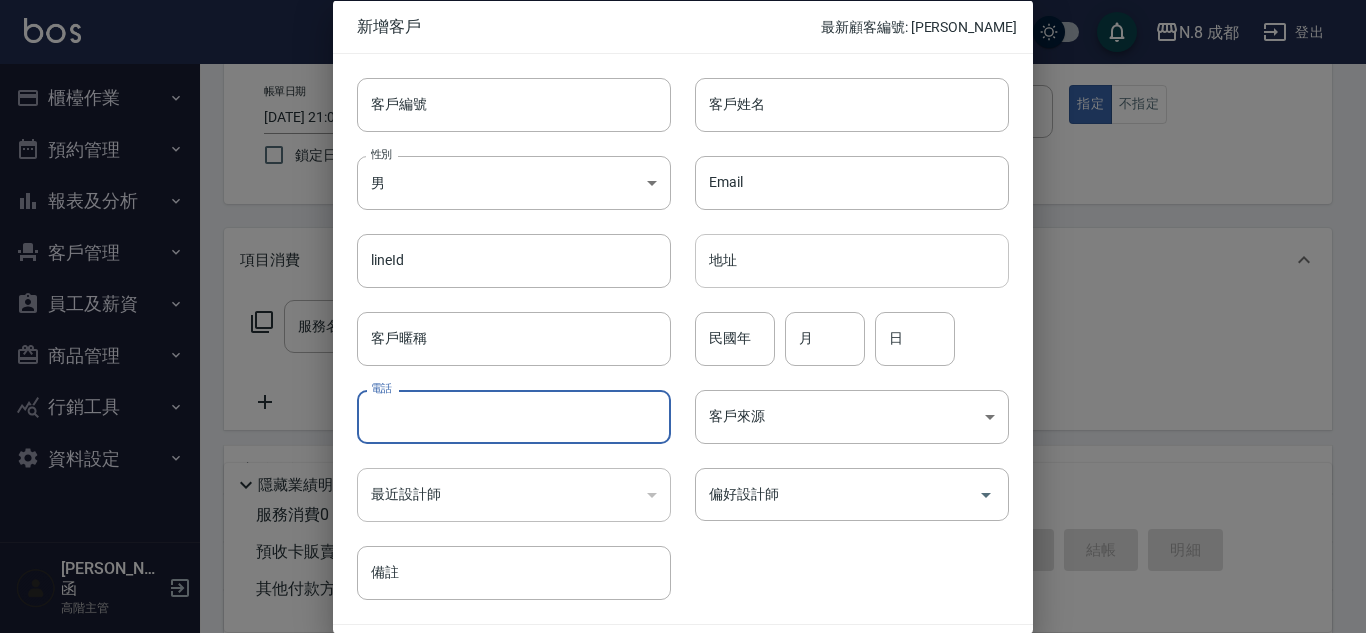 paste on "0916887291" 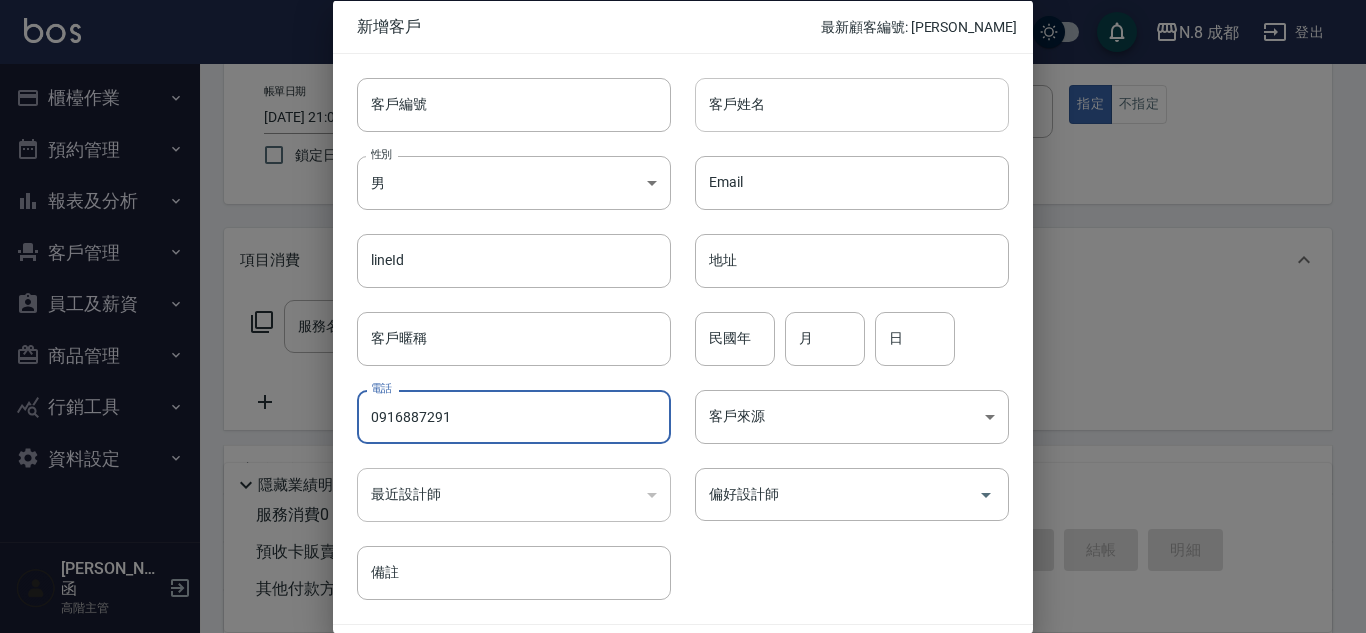 type on "0916887291" 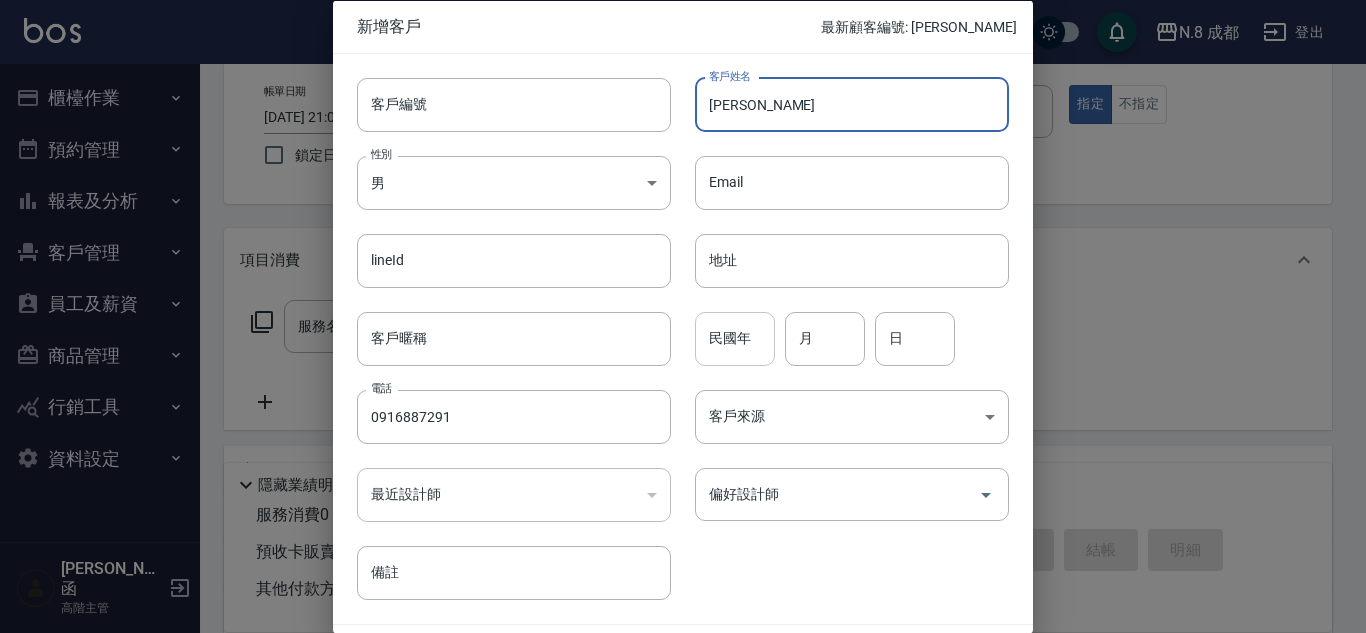 type on "[PERSON_NAME]" 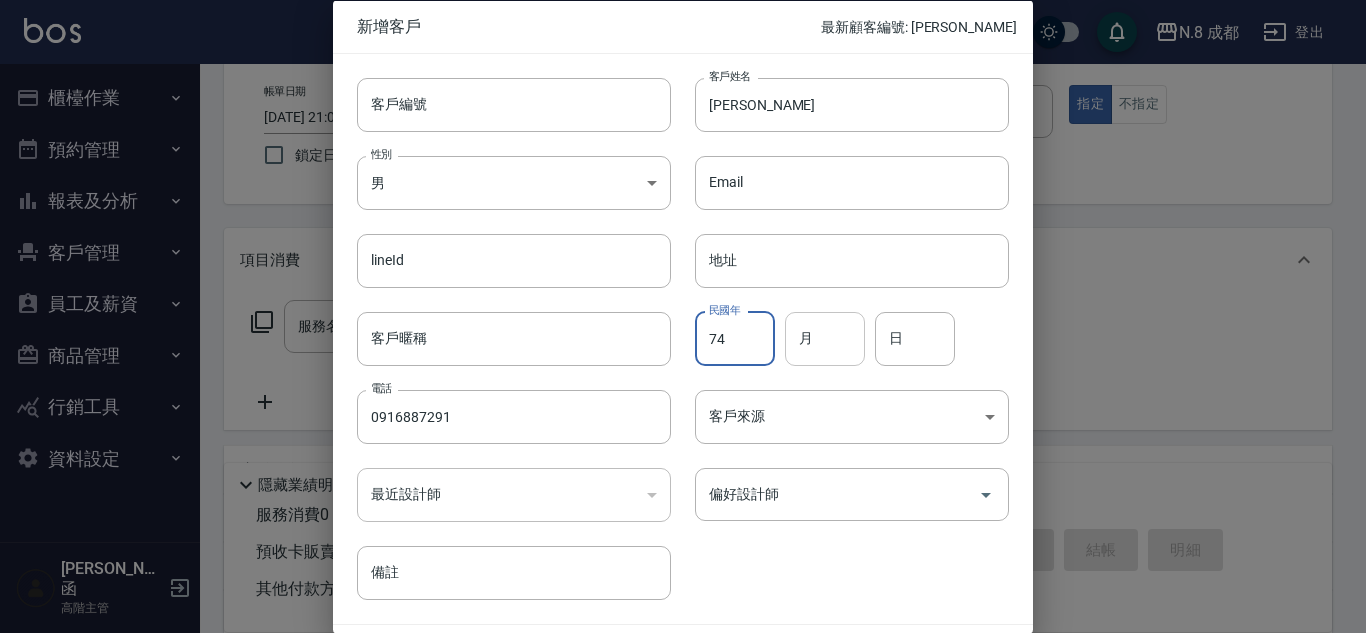 type on "74" 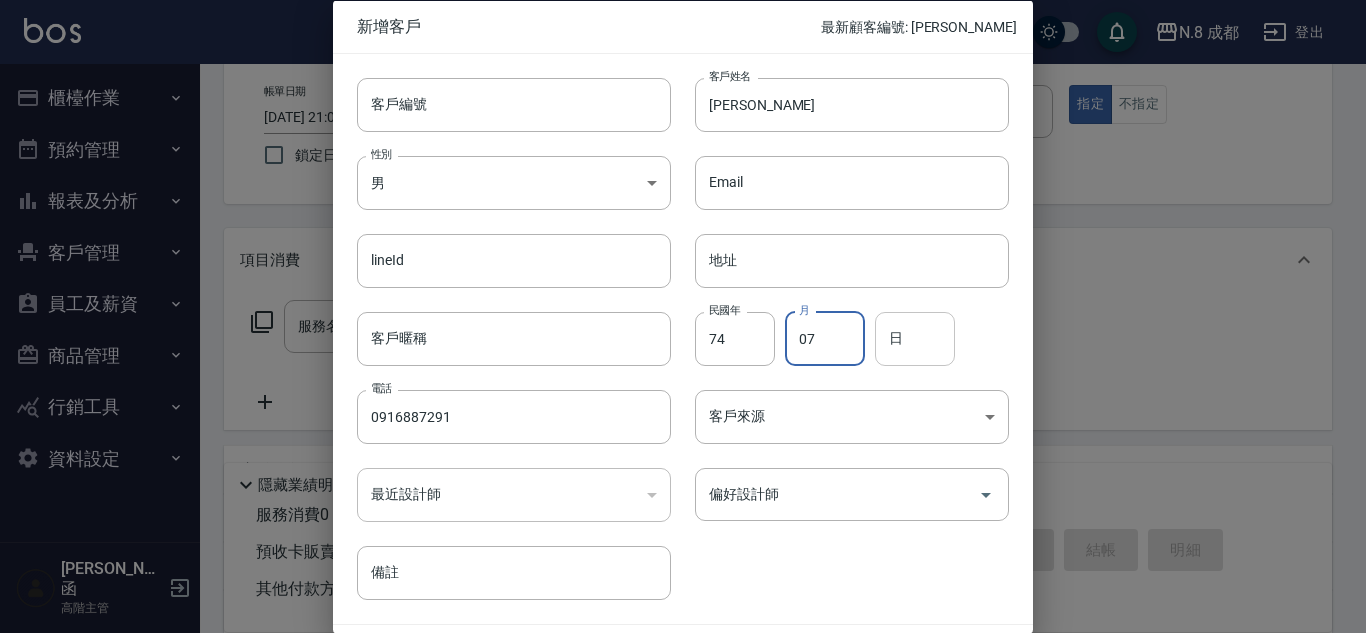 type on "07" 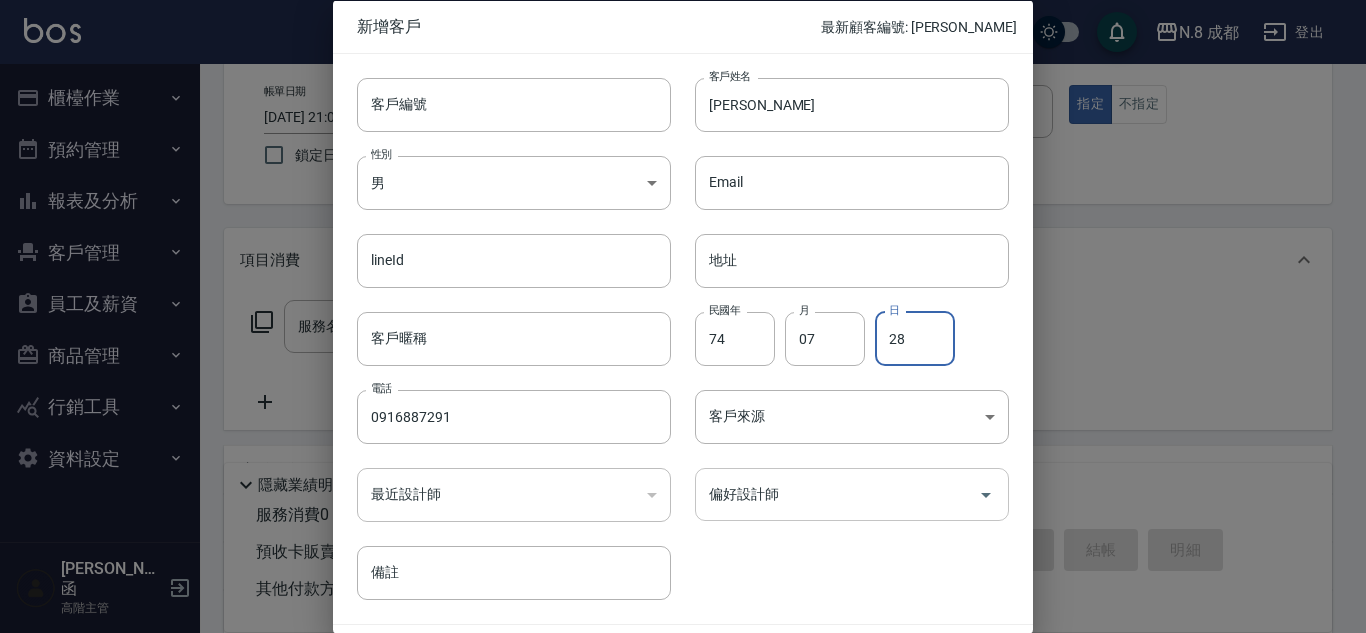 type on "28" 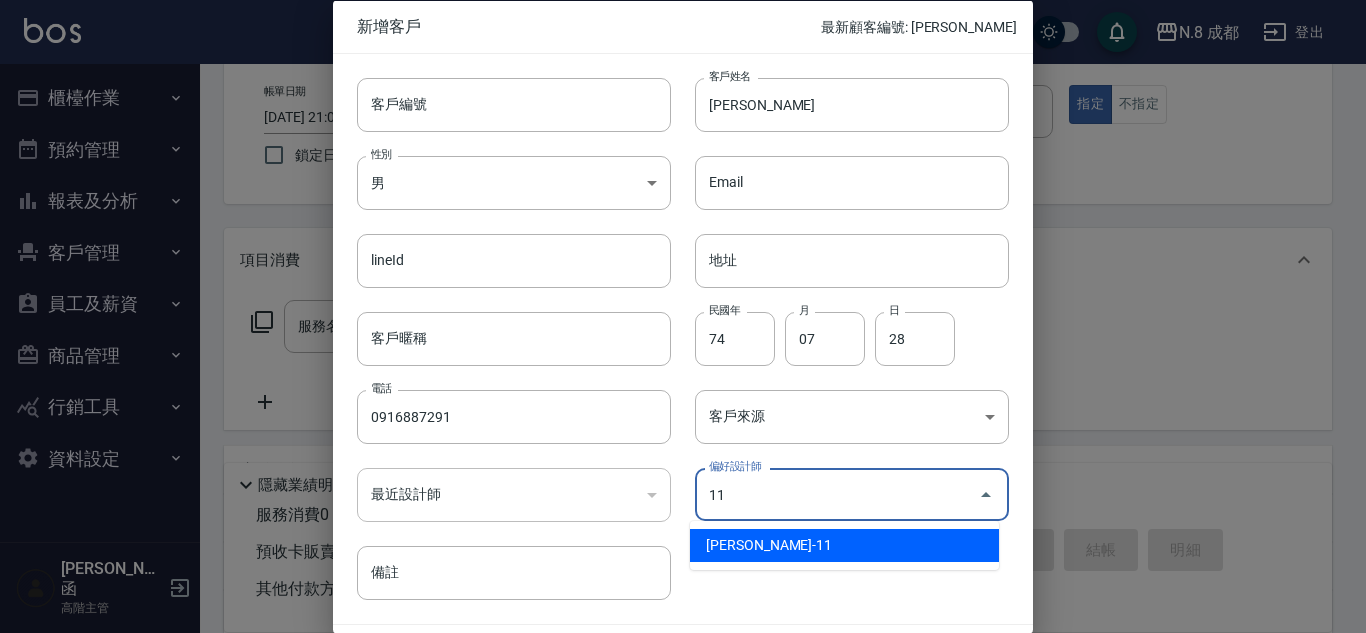 click on "葉真甄-11" at bounding box center [844, 545] 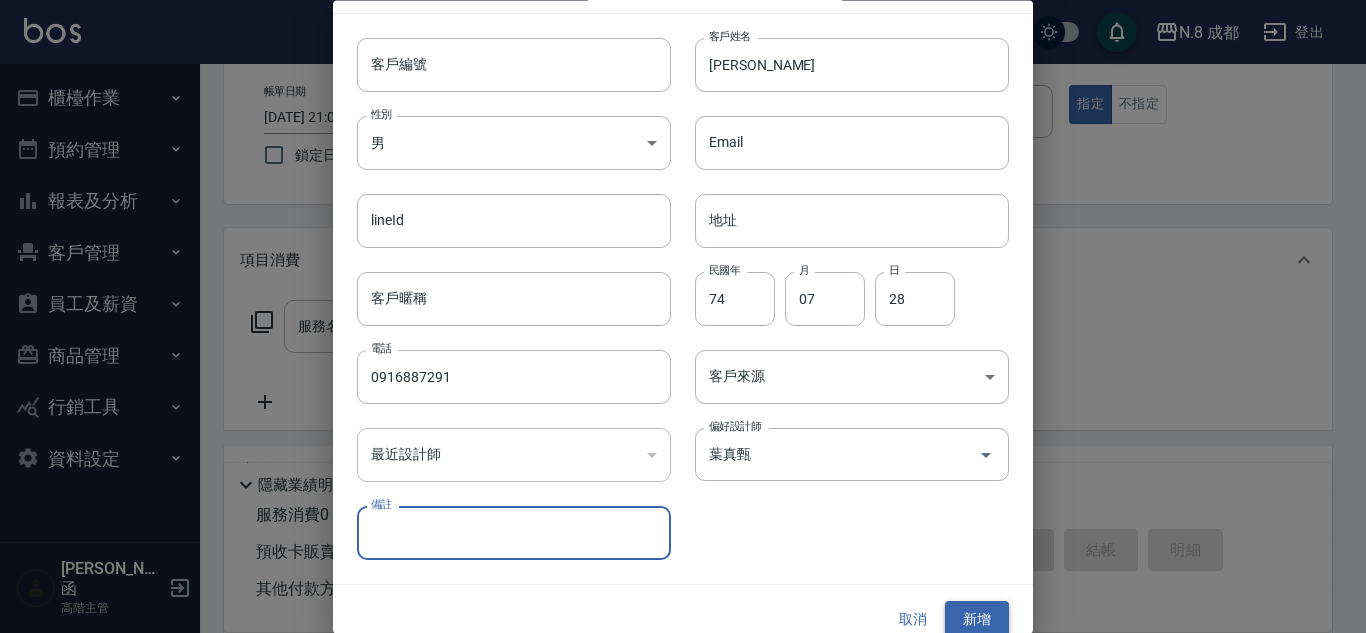 scroll, scrollTop: 60, scrollLeft: 0, axis: vertical 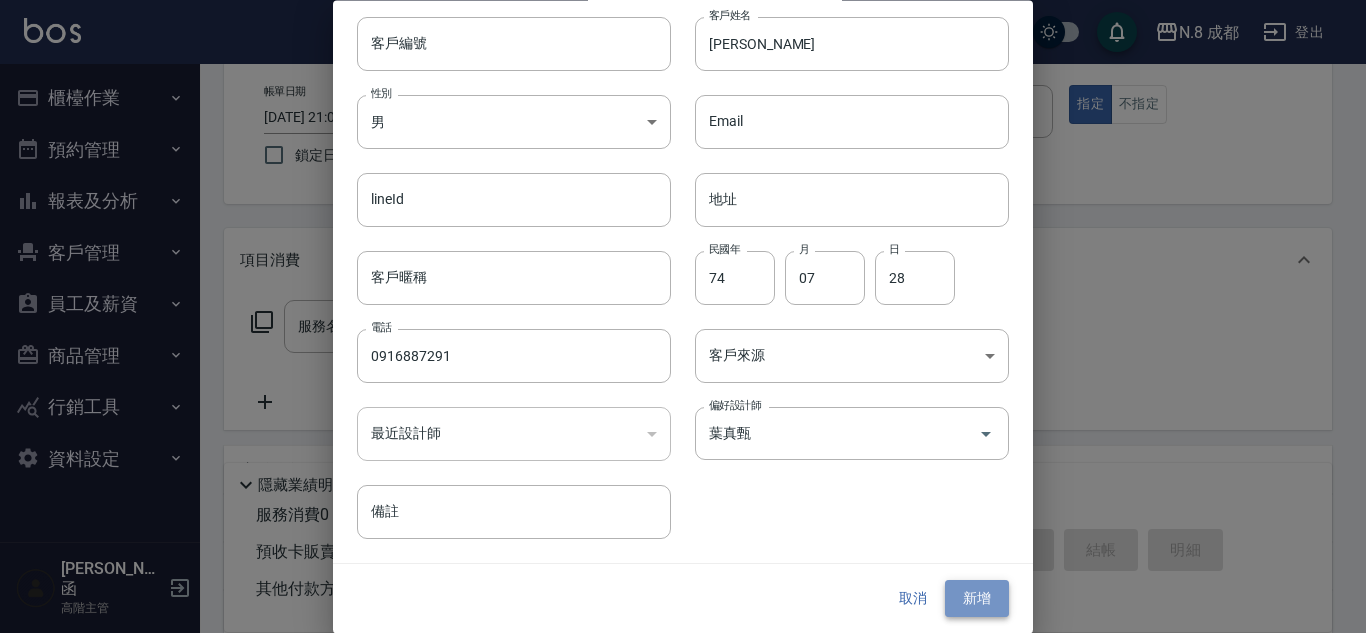 click on "新增" at bounding box center [977, 599] 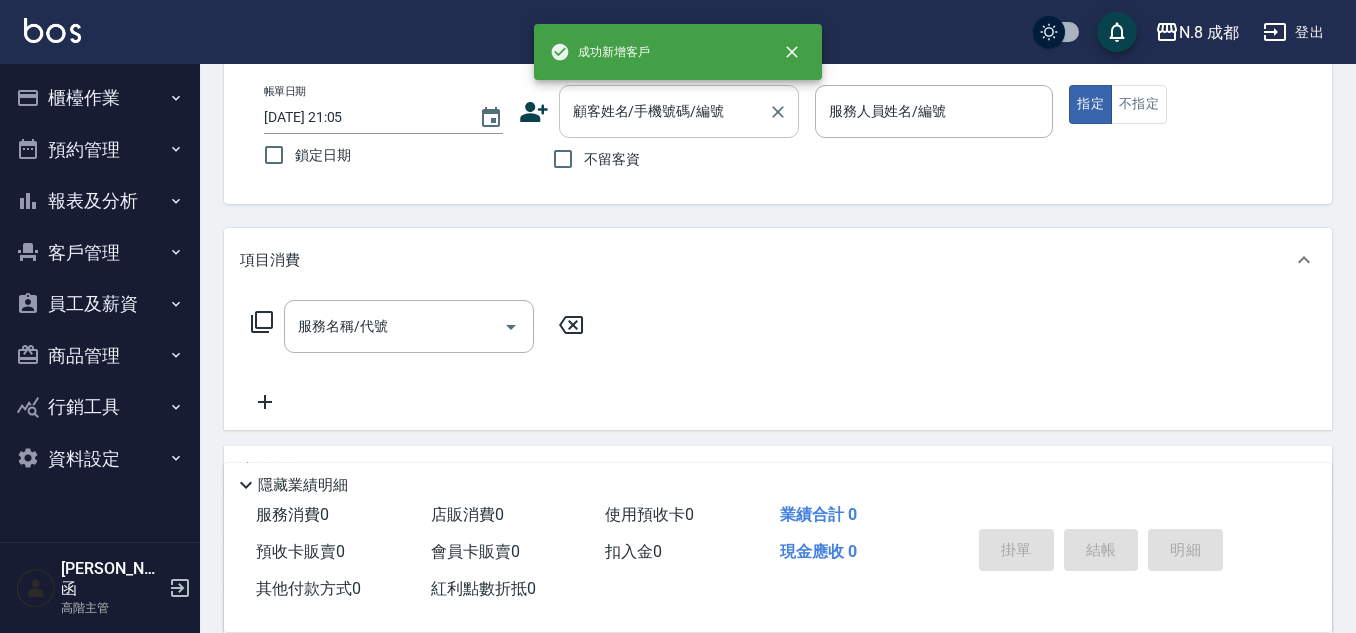 click on "顧客姓名/手機號碼/編號" at bounding box center (664, 111) 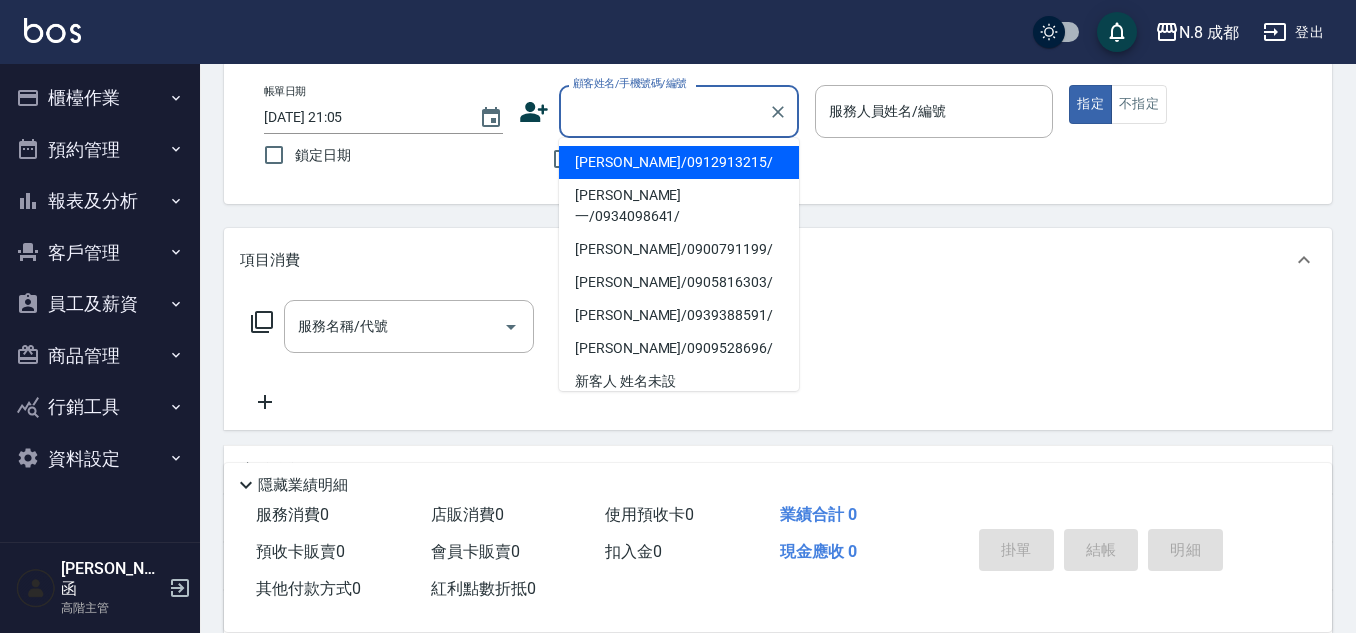 paste on "0916887291" 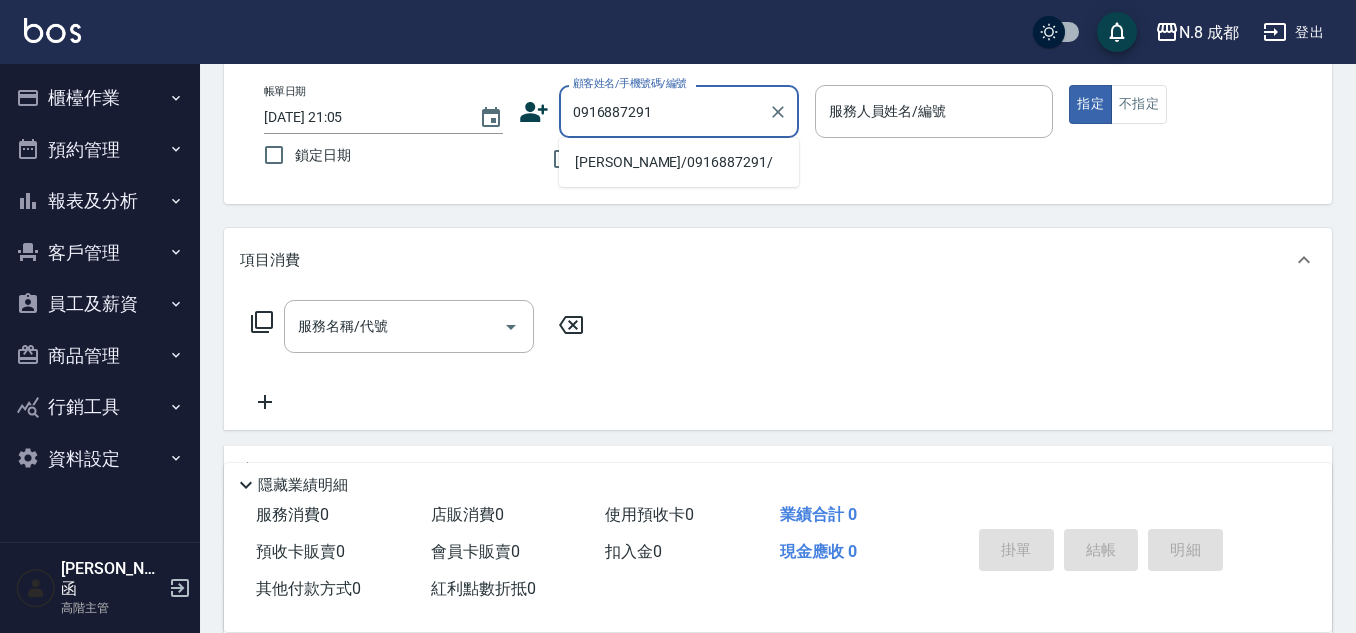 click on "周哲安/0916887291/" at bounding box center [679, 162] 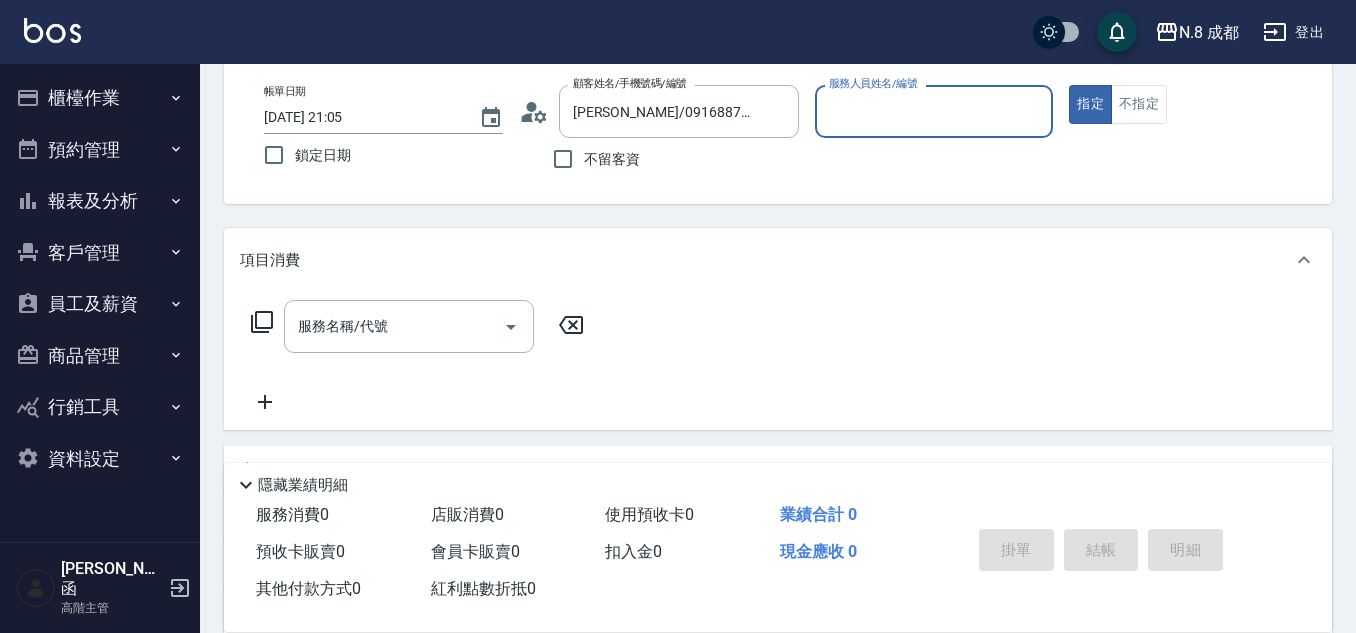 type on "葉真甄-11" 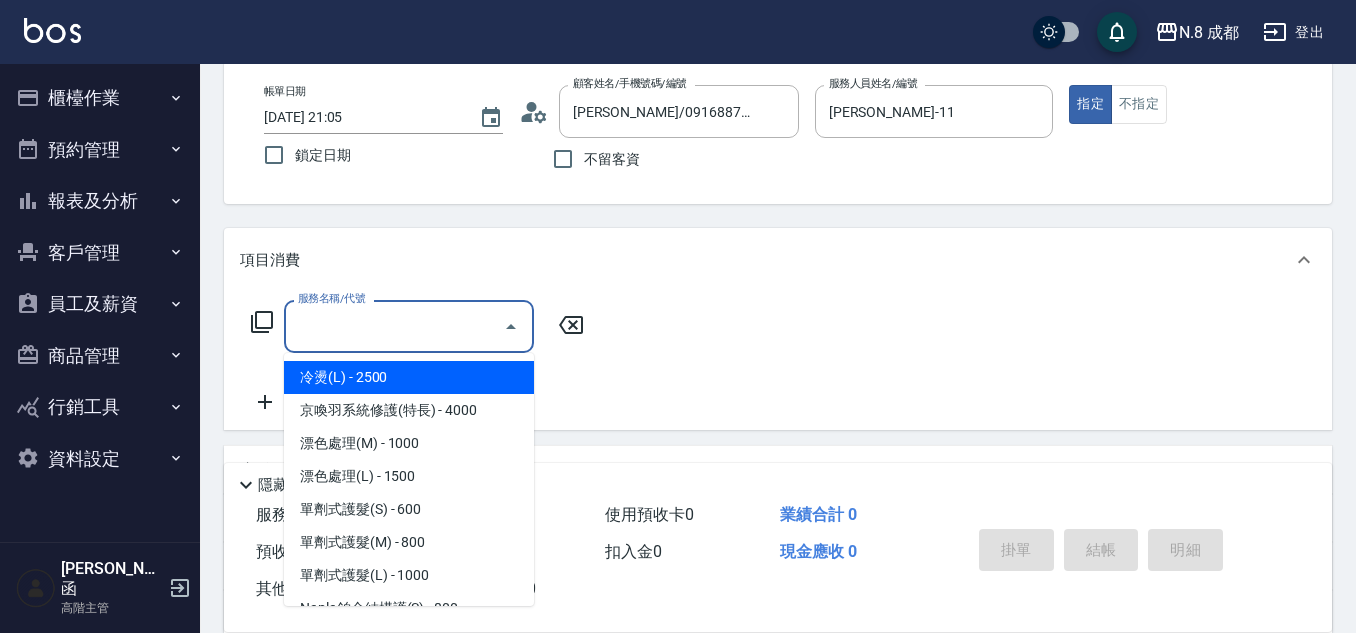click on "服務名稱/代號" at bounding box center (394, 326) 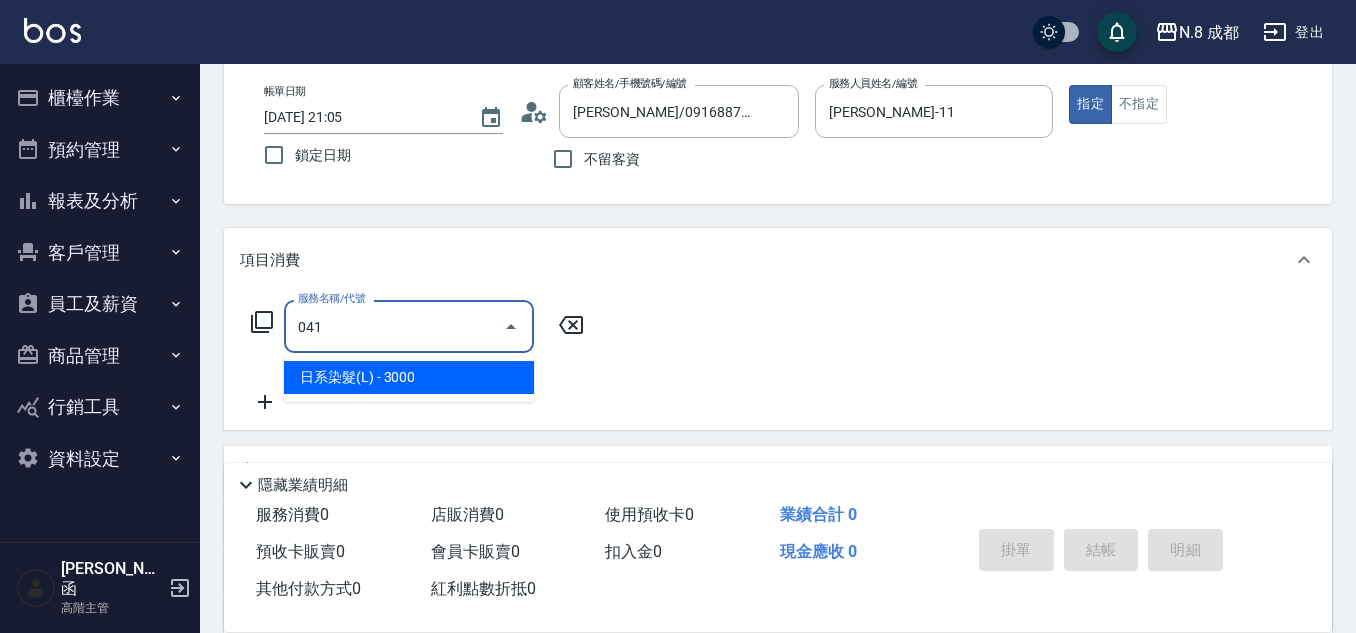 click on "日系染髮(L) - 3000" at bounding box center [409, 377] 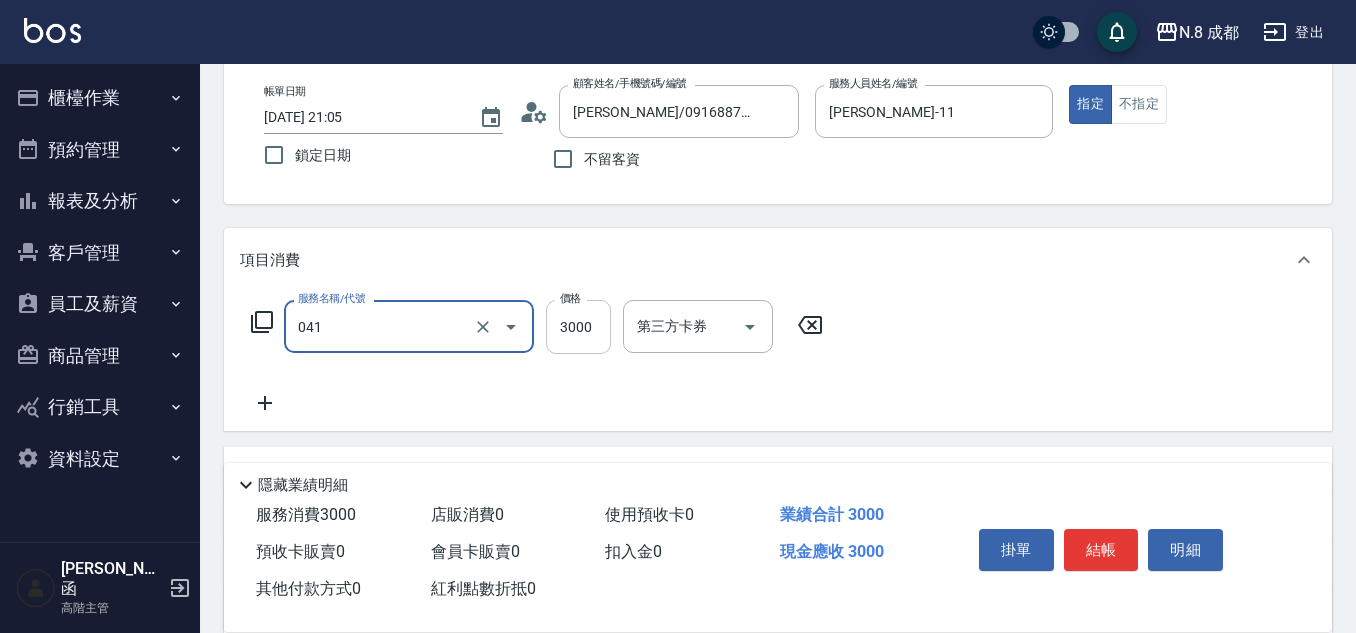 type on "日系染髮(L)(041)" 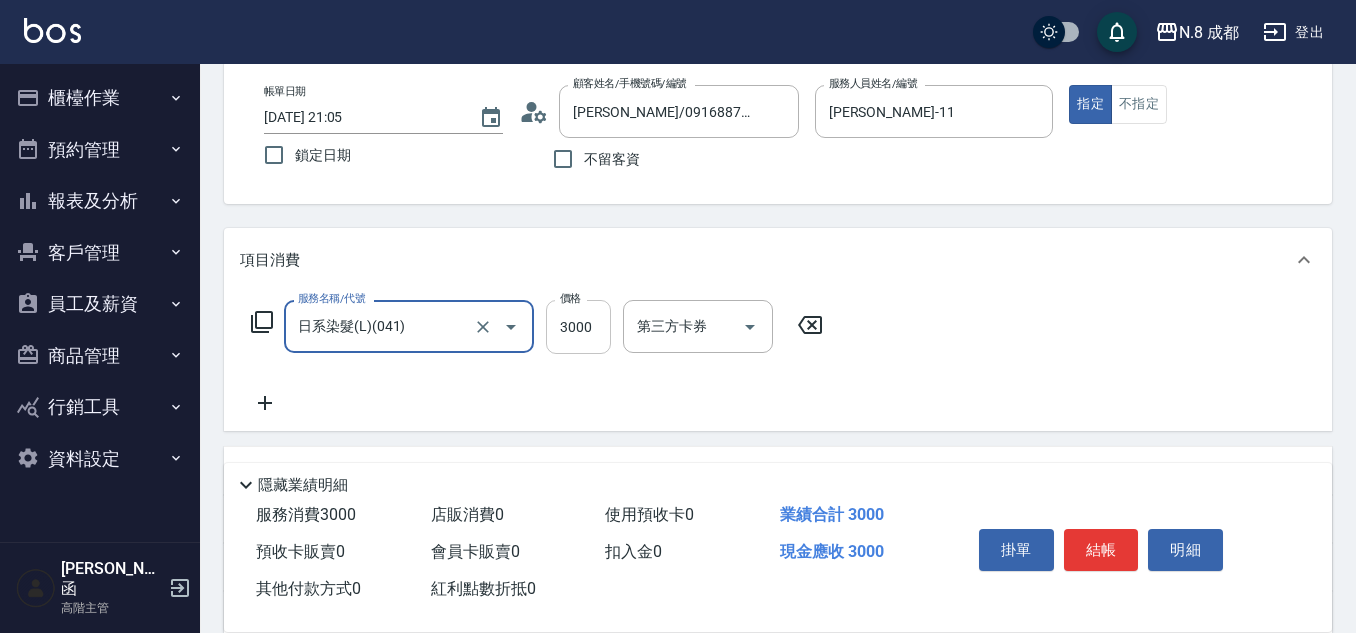 click on "3000" at bounding box center (578, 327) 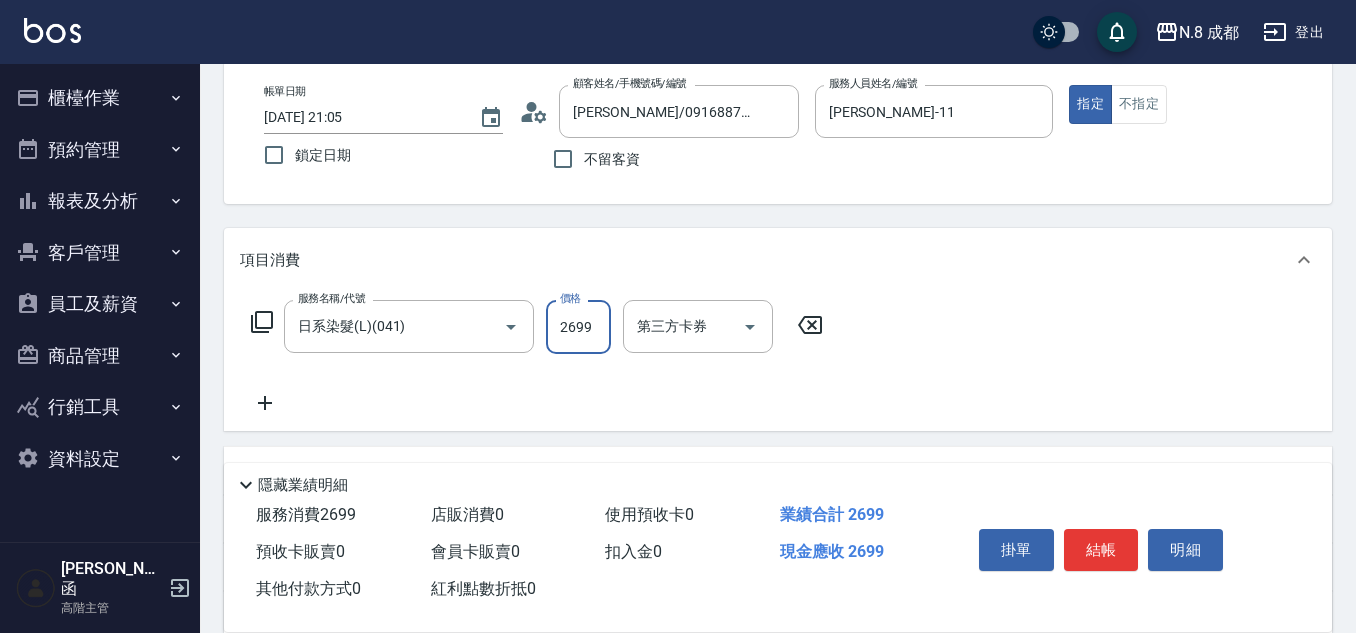 type on "2699" 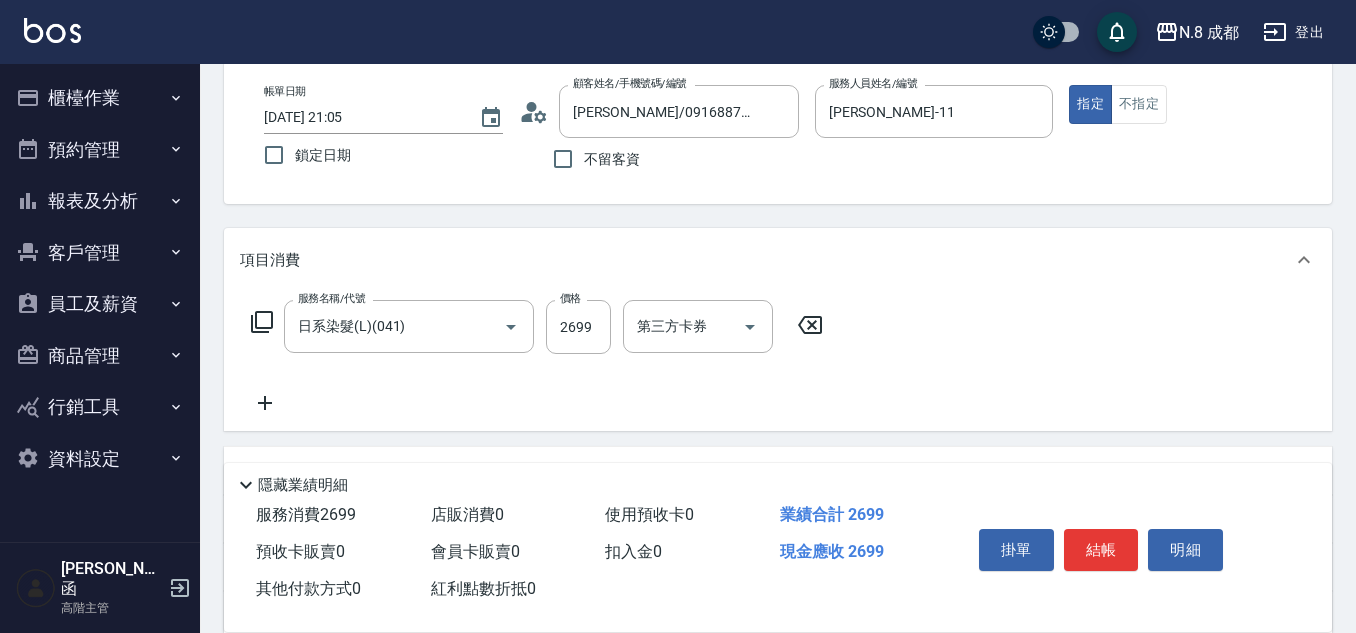 click 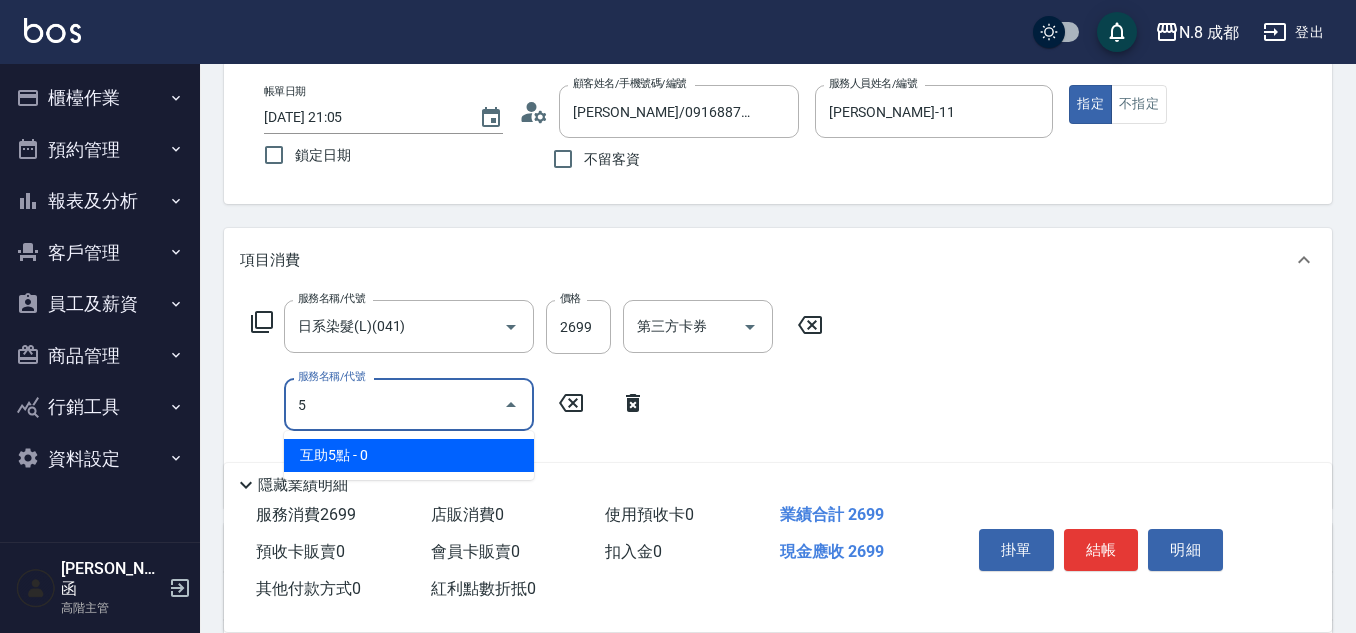 click on "互助5點 - 0" at bounding box center [409, 455] 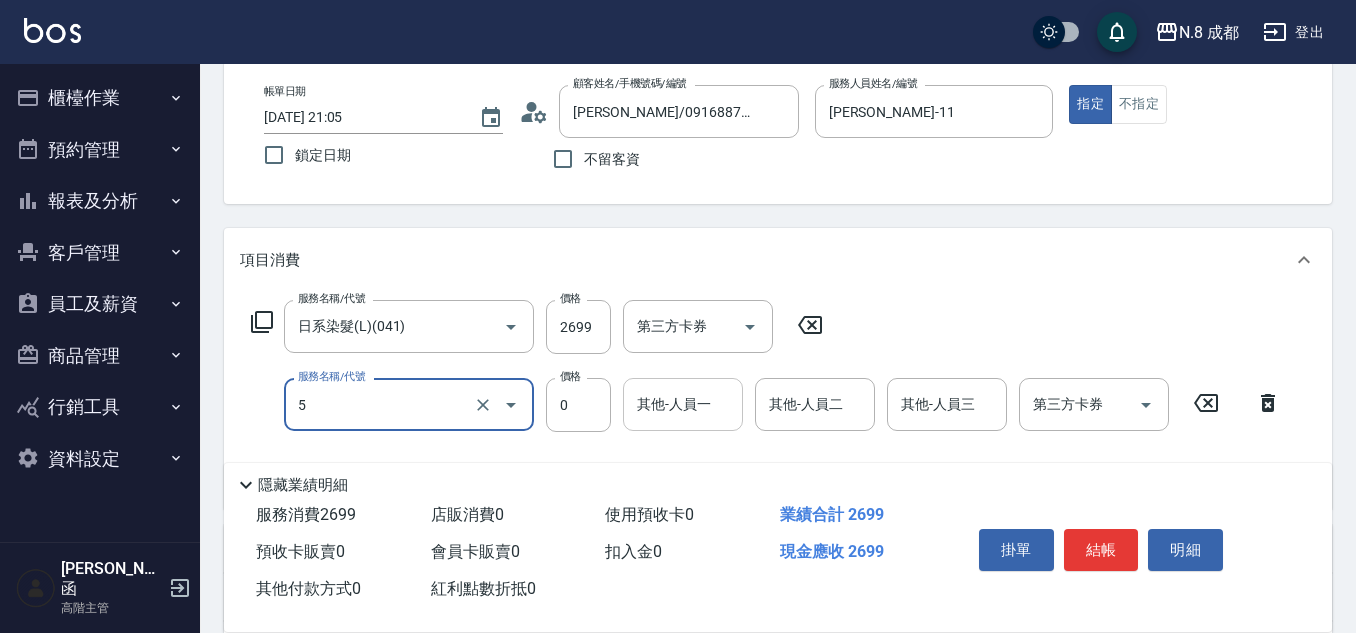 type on "互助5點(5)" 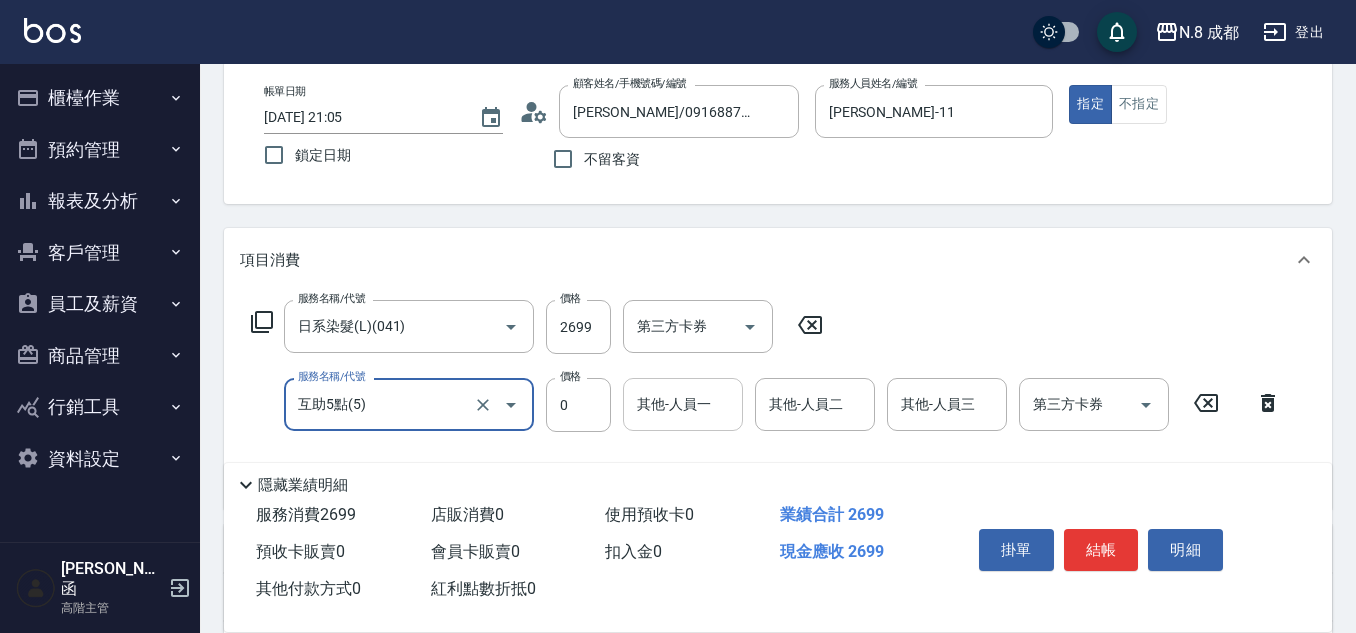 click on "其他-人員一" at bounding box center [683, 404] 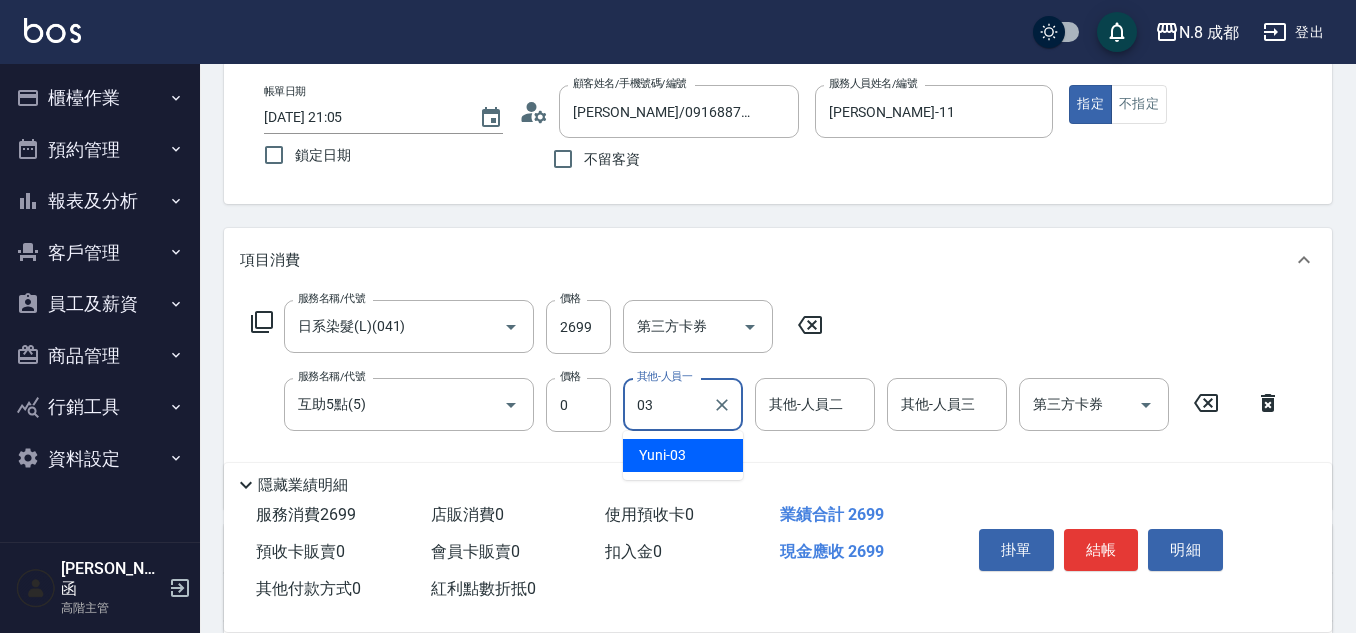 click on "Yuni -03" at bounding box center (662, 455) 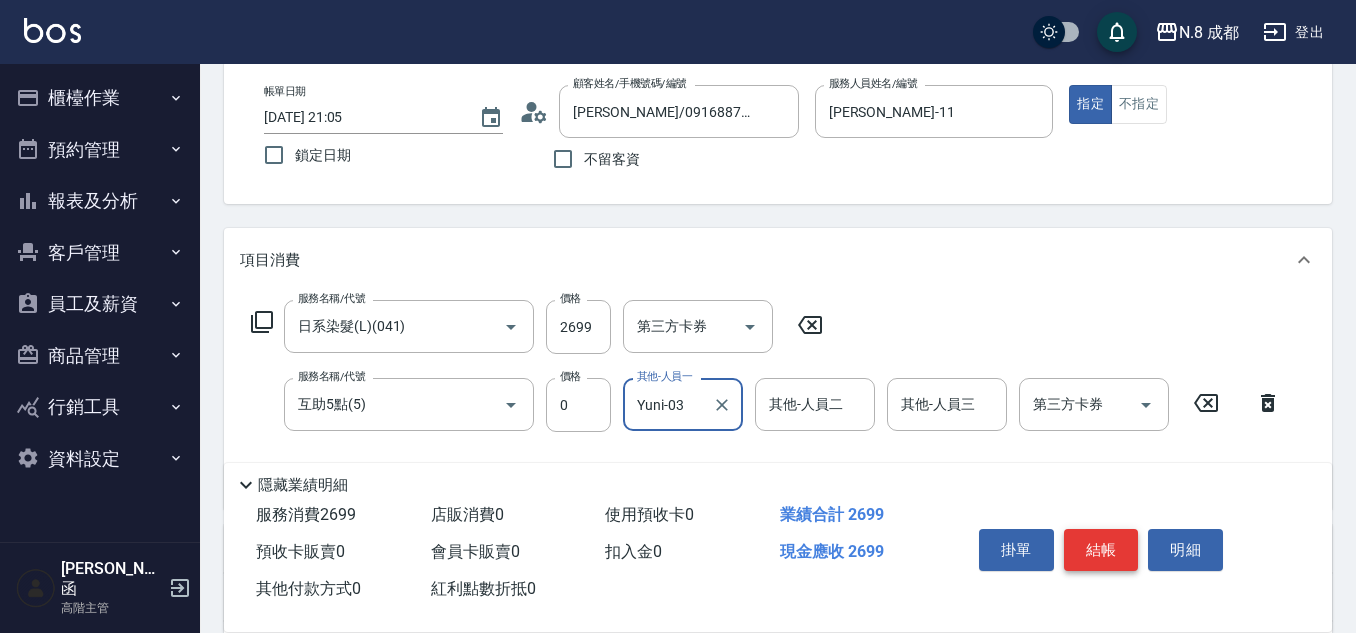 type on "Yuni-03" 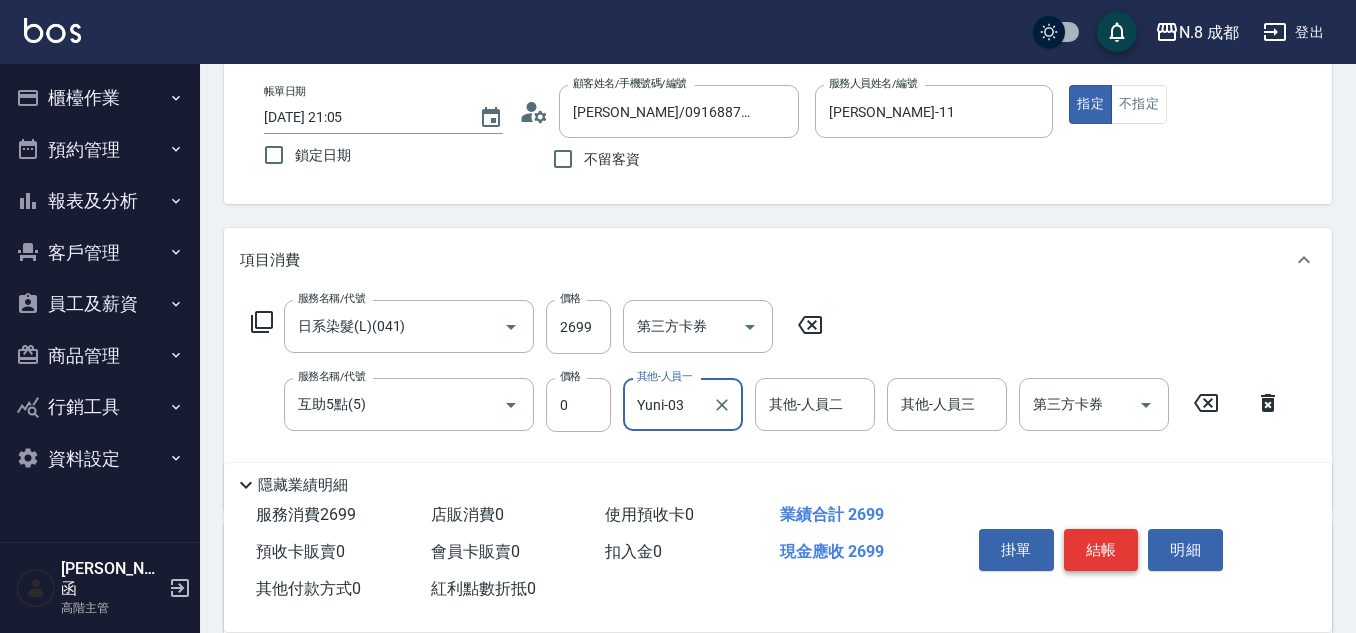 click on "結帳" at bounding box center [1101, 550] 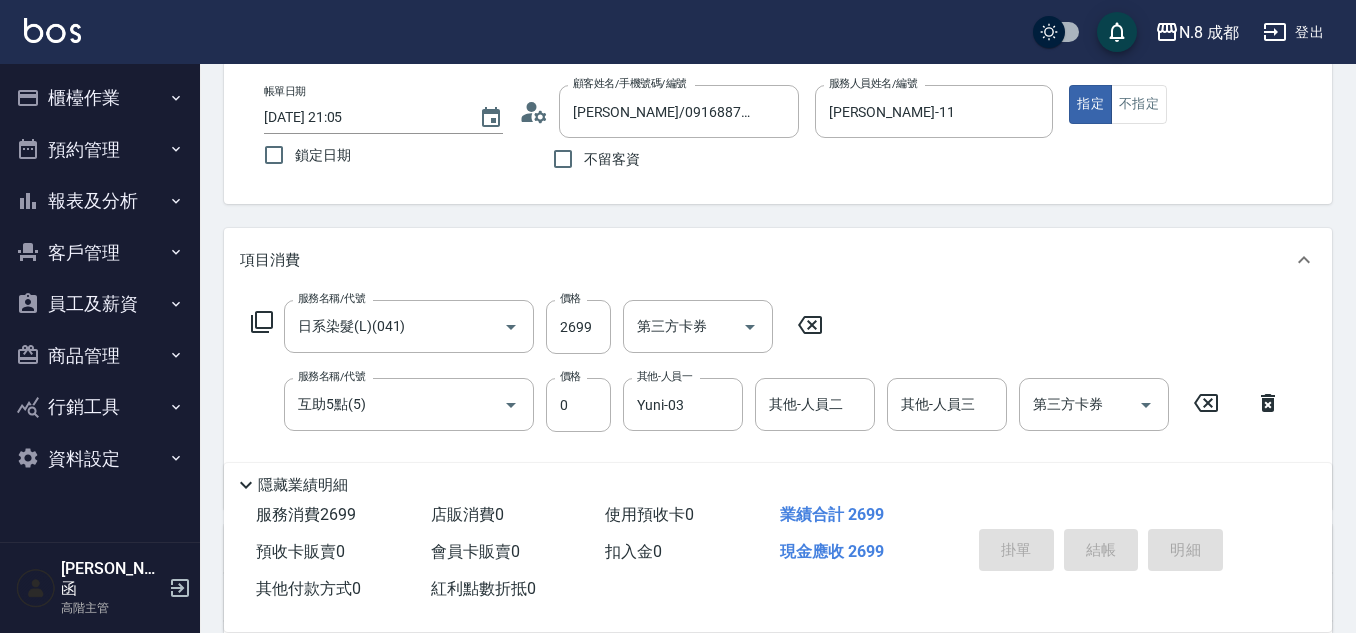 type on "2025/07/11 21:06" 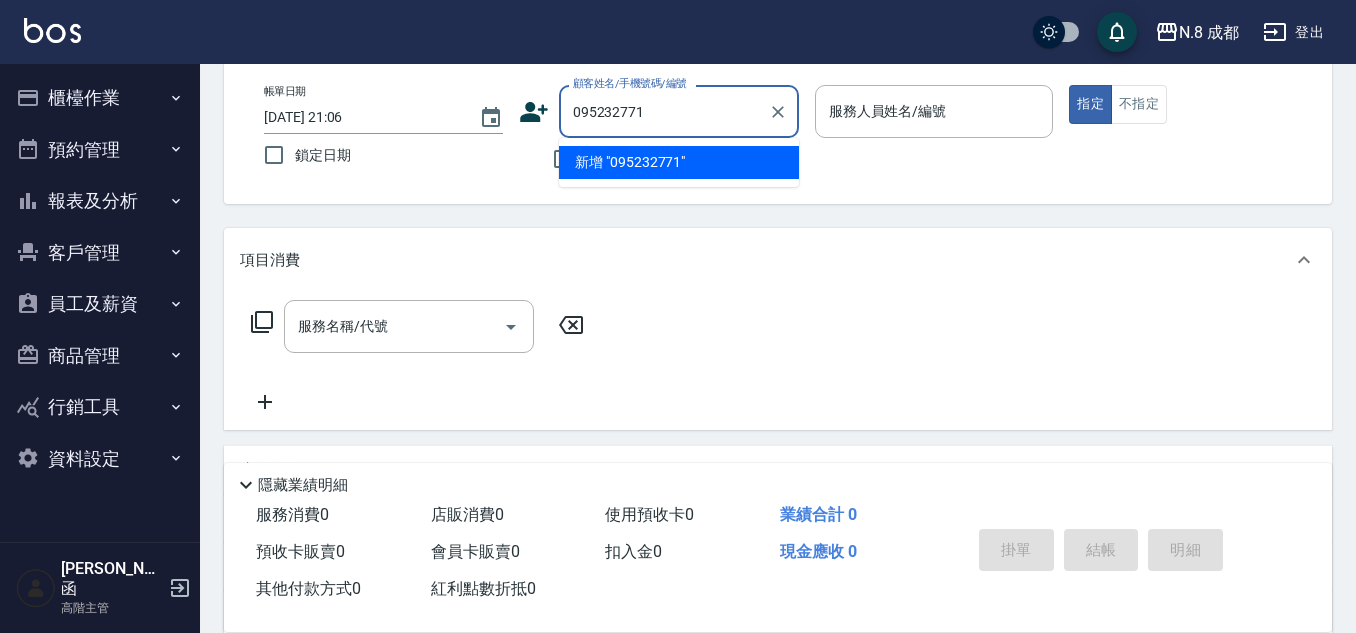 type on "0952327716" 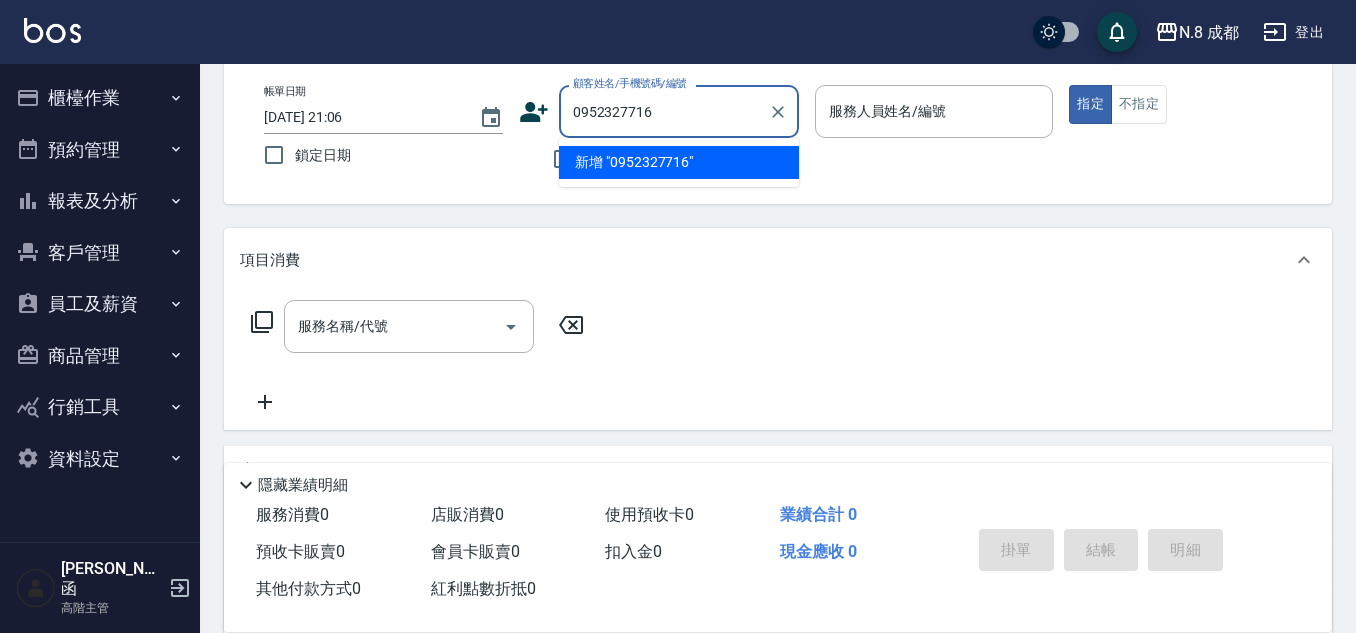 drag, startPoint x: 693, startPoint y: 114, endPoint x: 388, endPoint y: 114, distance: 305 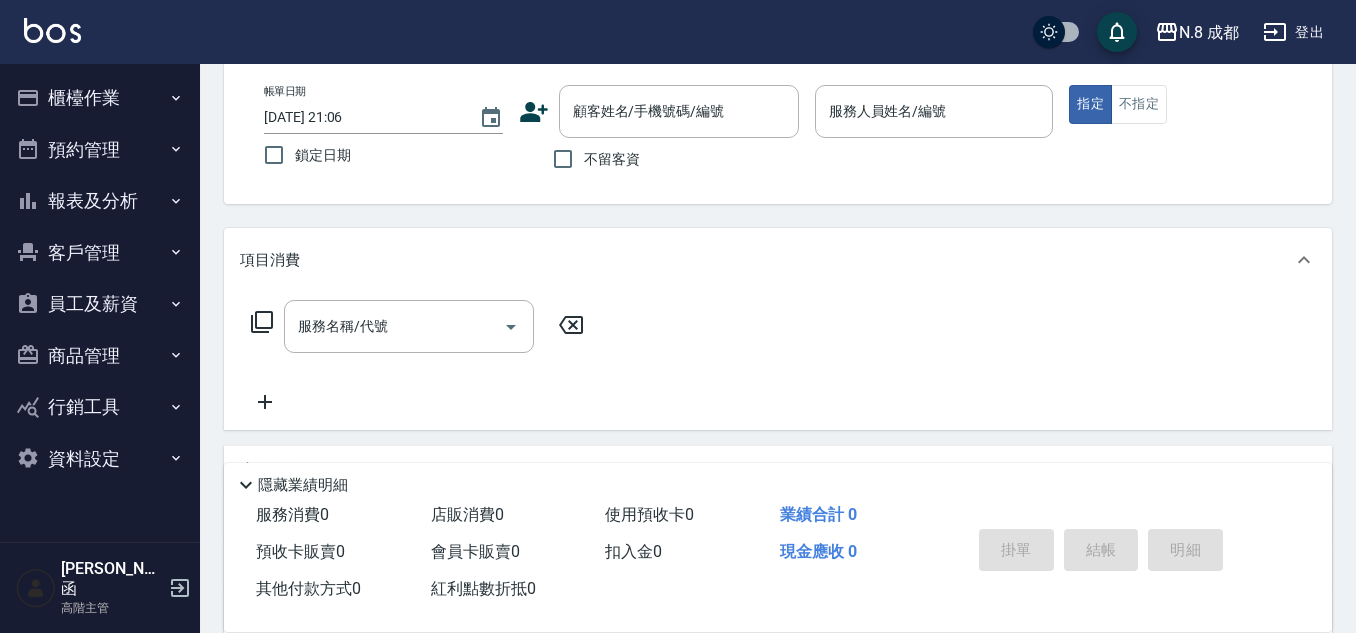 click on "帳單日期 2025/07/11 21:06 鎖定日期 顧客姓名/手機號碼/編號 顧客姓名/手機號碼/編號 不留客資 服務人員姓名/編號 服務人員姓名/編號 指定 不指定" at bounding box center (778, 132) 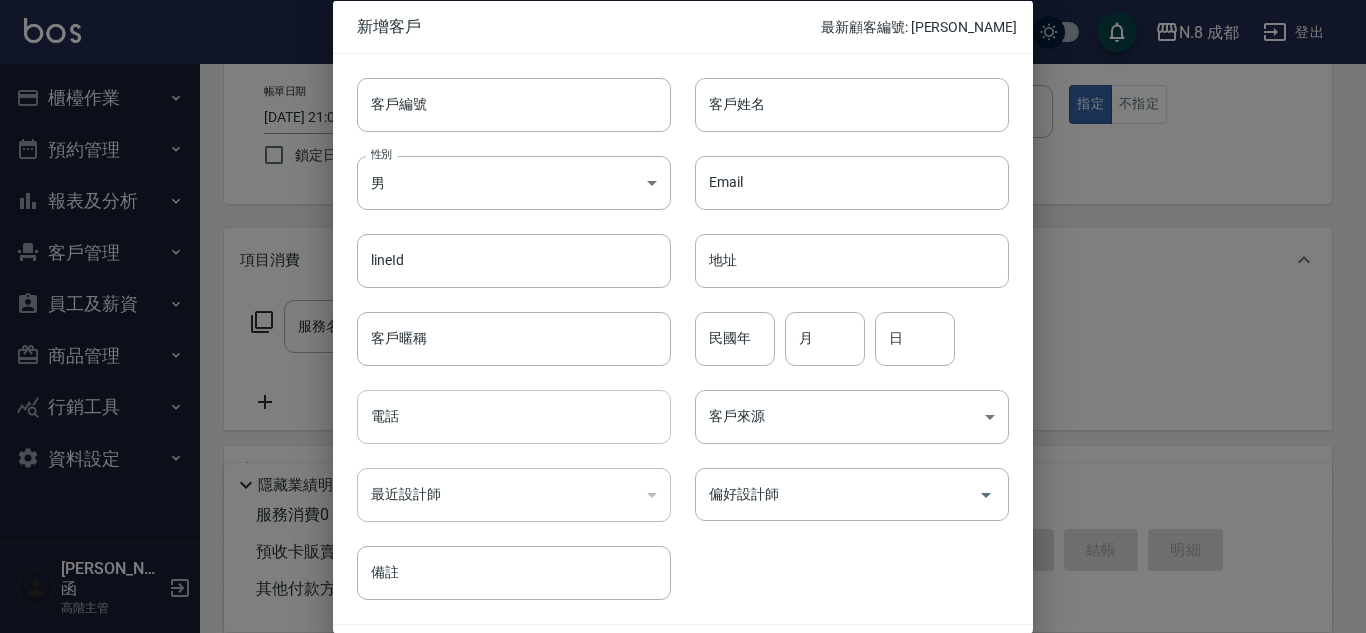 drag, startPoint x: 492, startPoint y: 430, endPoint x: 540, endPoint y: 390, distance: 62.482 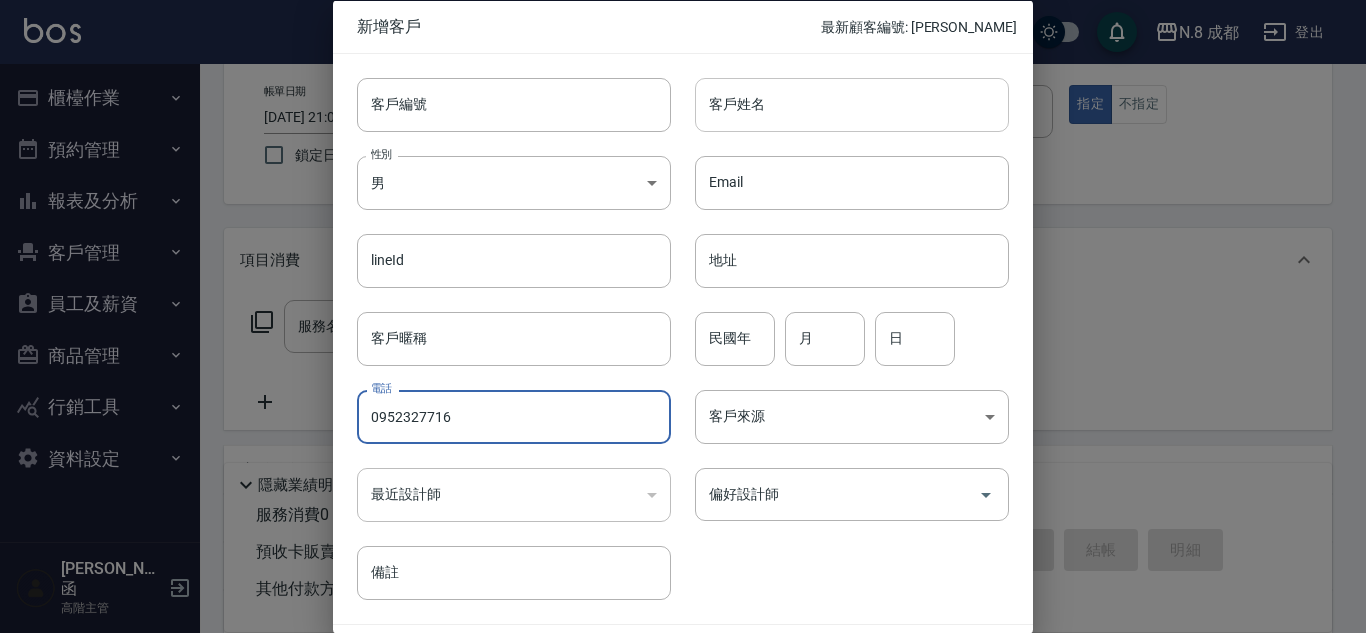 type on "0952327716" 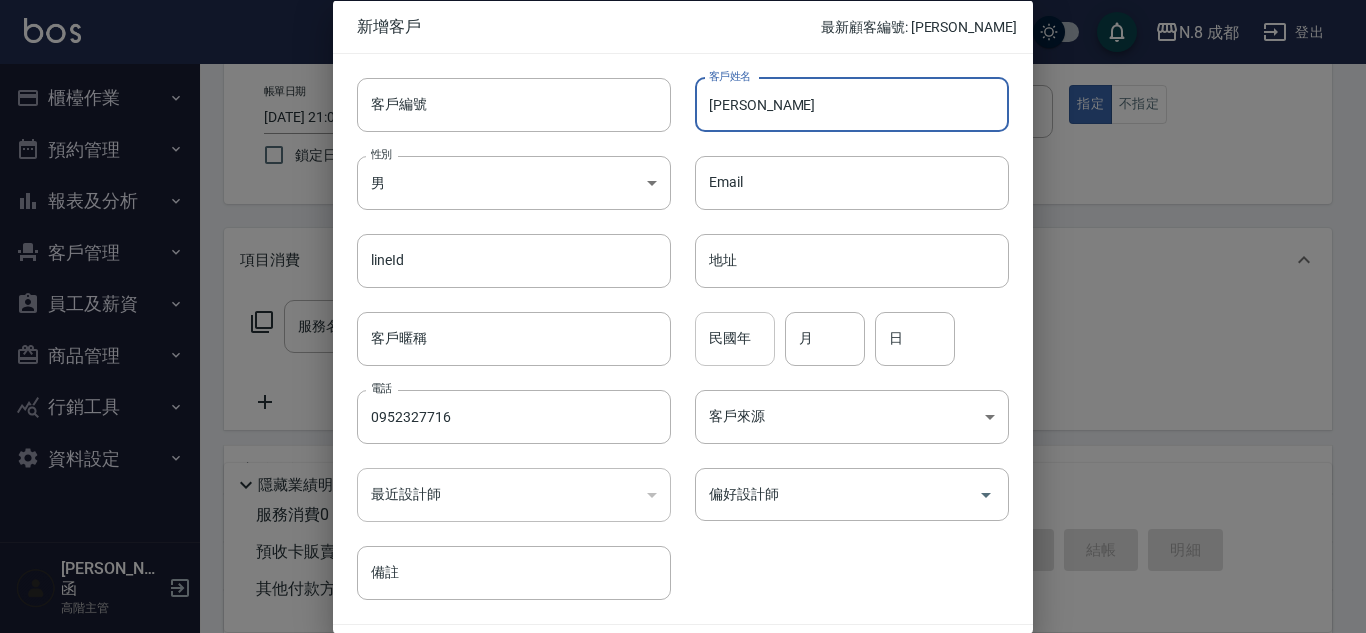 type on "[PERSON_NAME]" 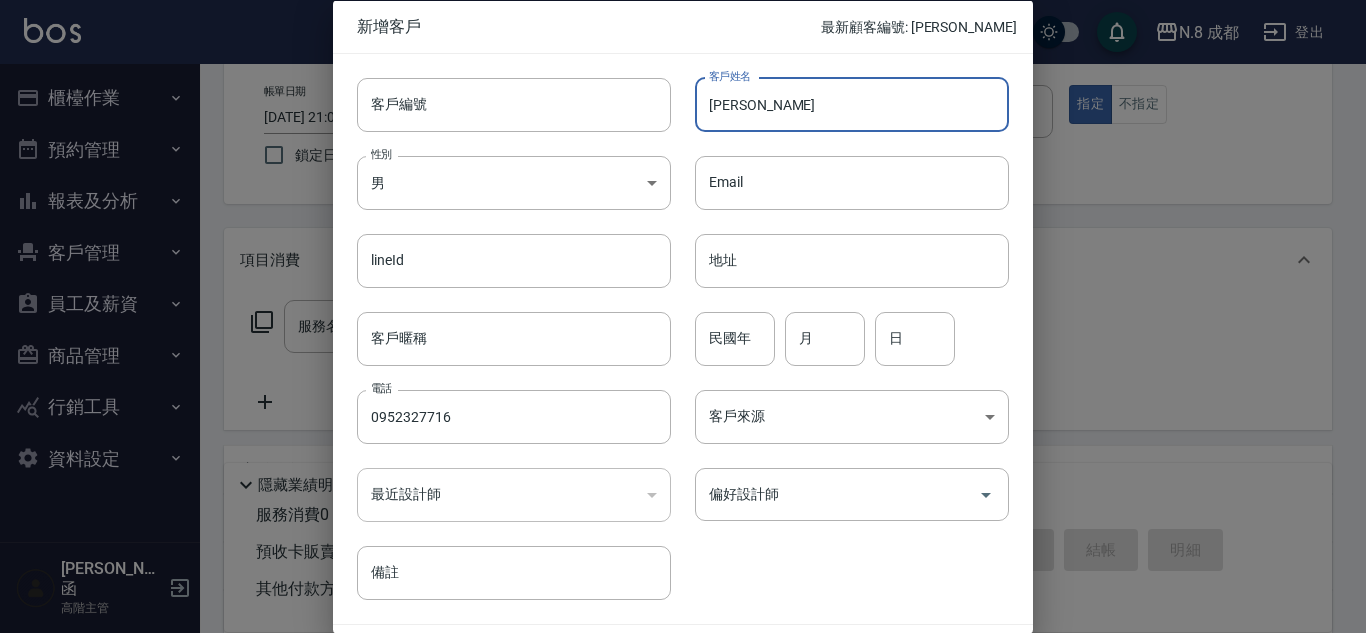 click on "民國年 民國年" at bounding box center (735, 338) 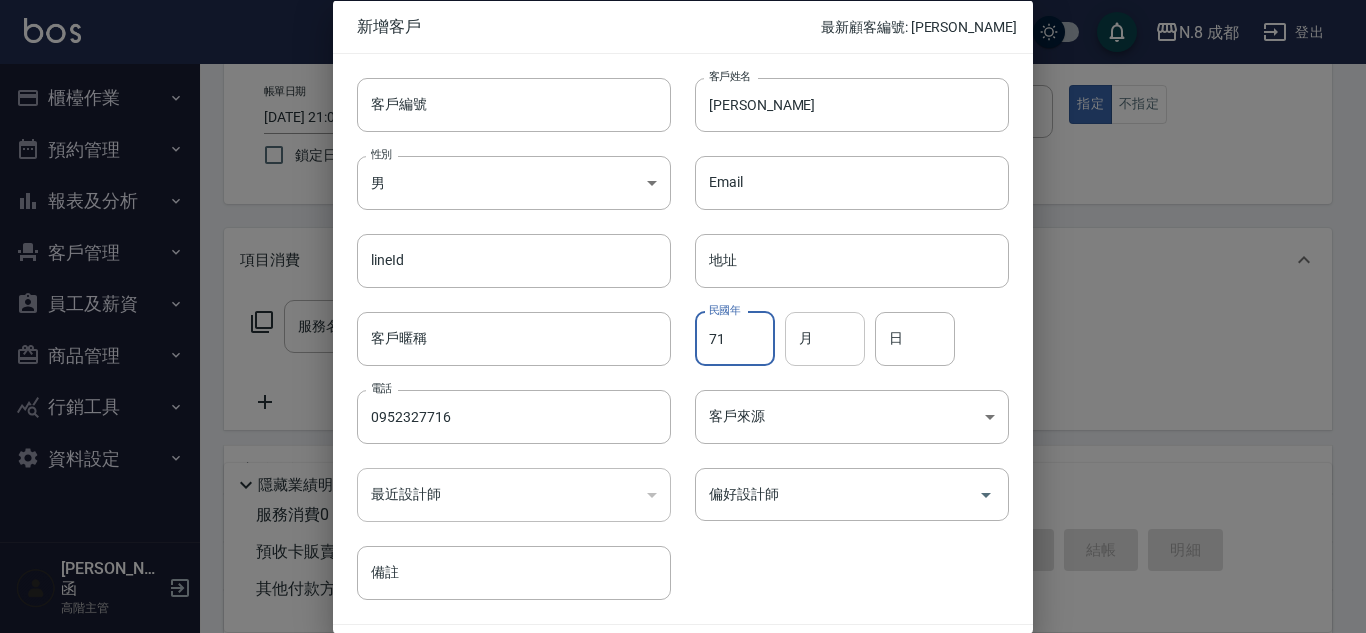 type on "71" 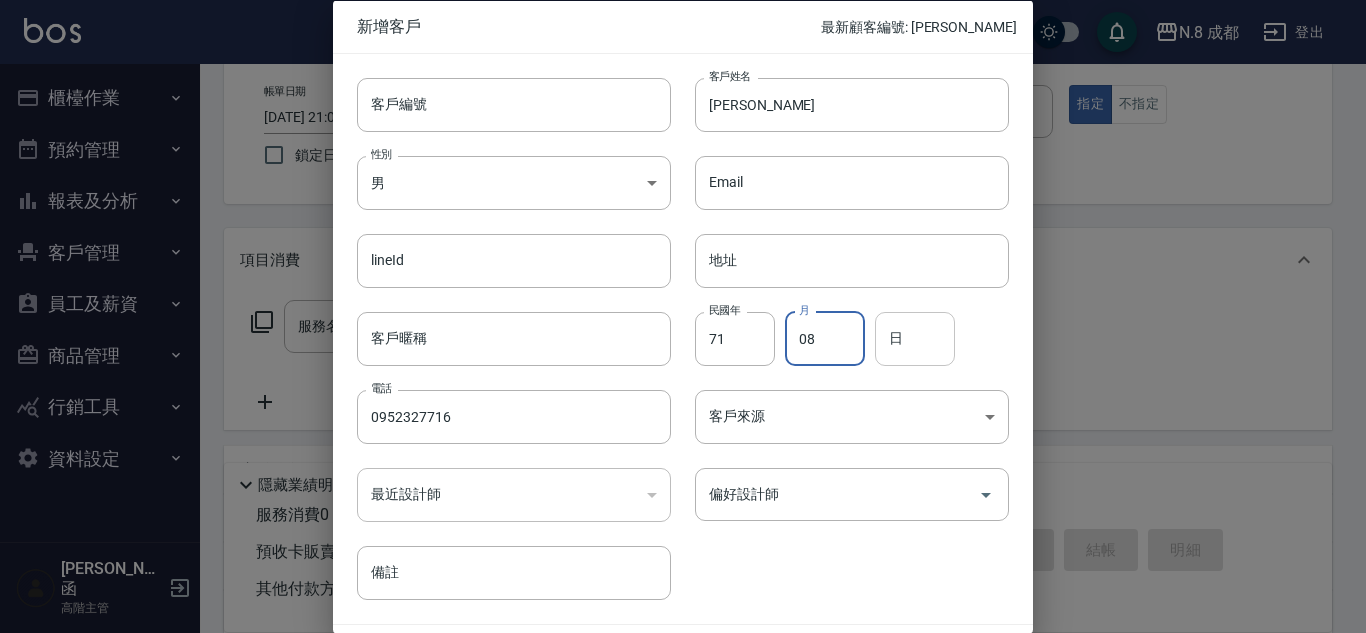 type on "08" 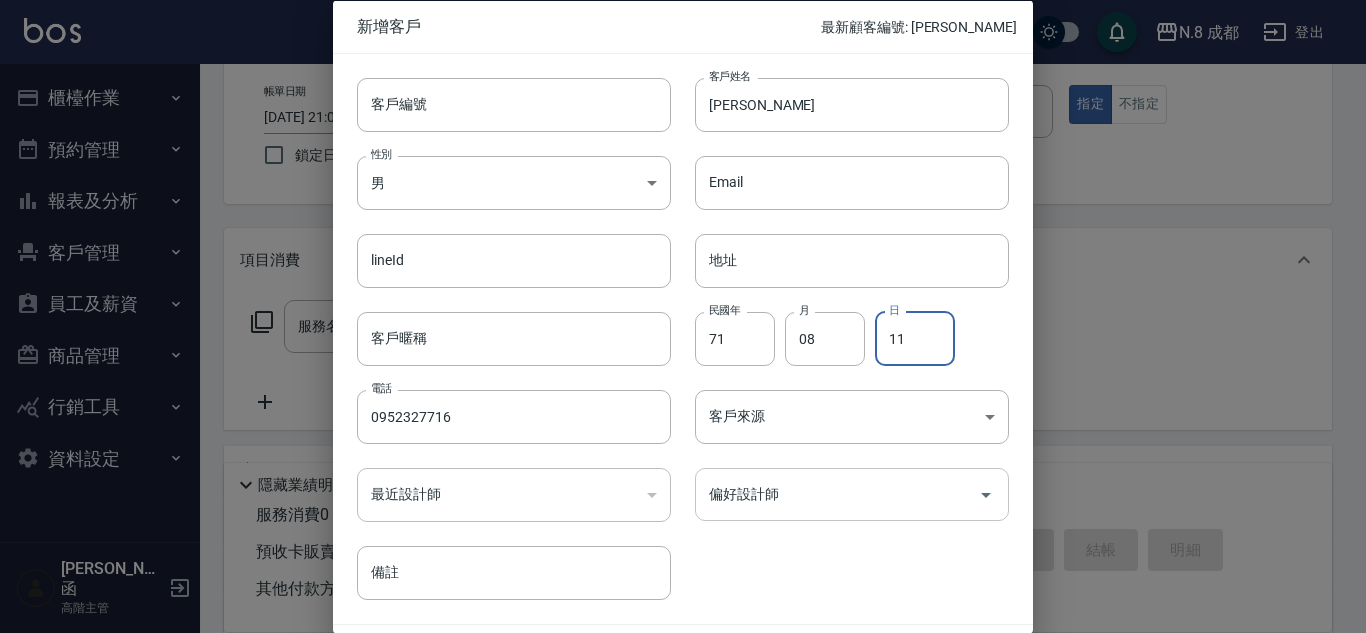 type on "11" 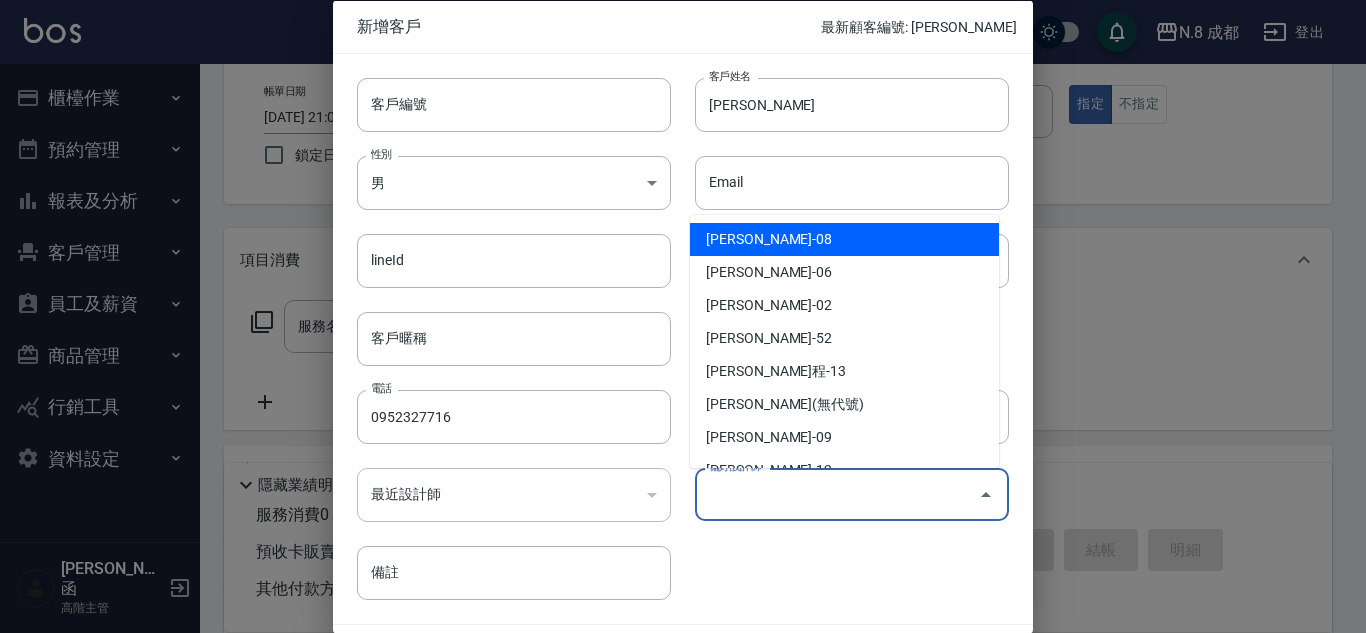click on "偏好設計師" at bounding box center [837, 494] 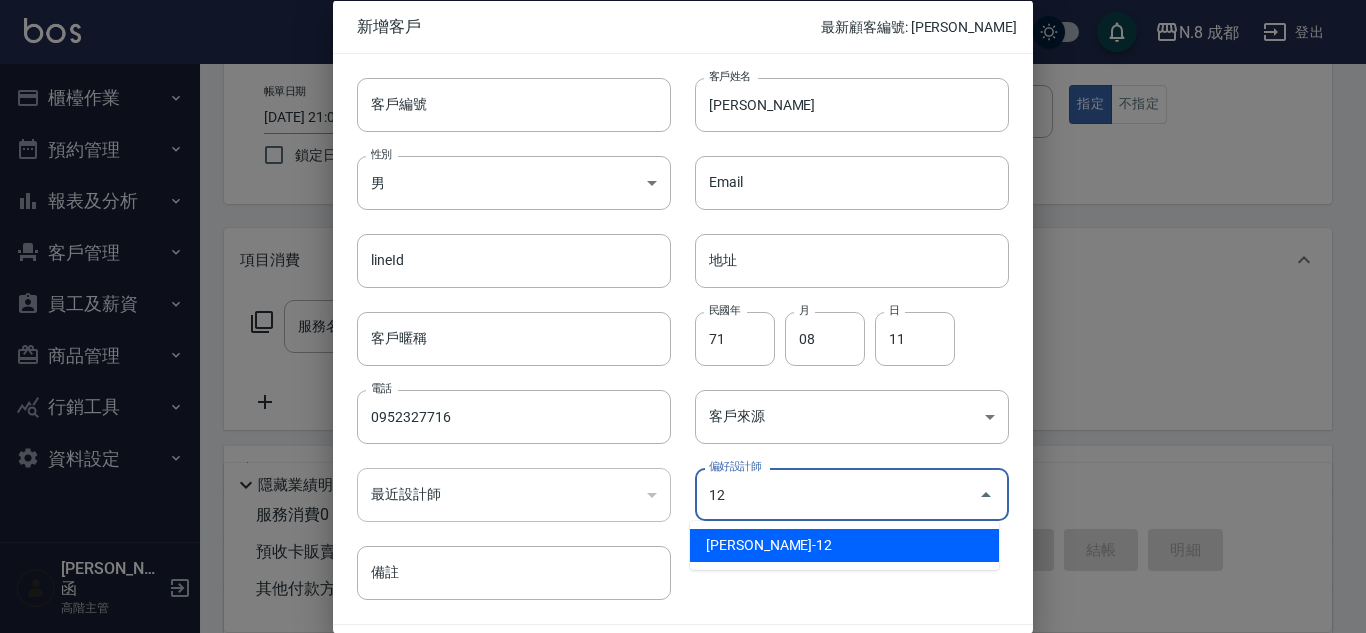 click on "張芷瑜-12" at bounding box center (844, 545) 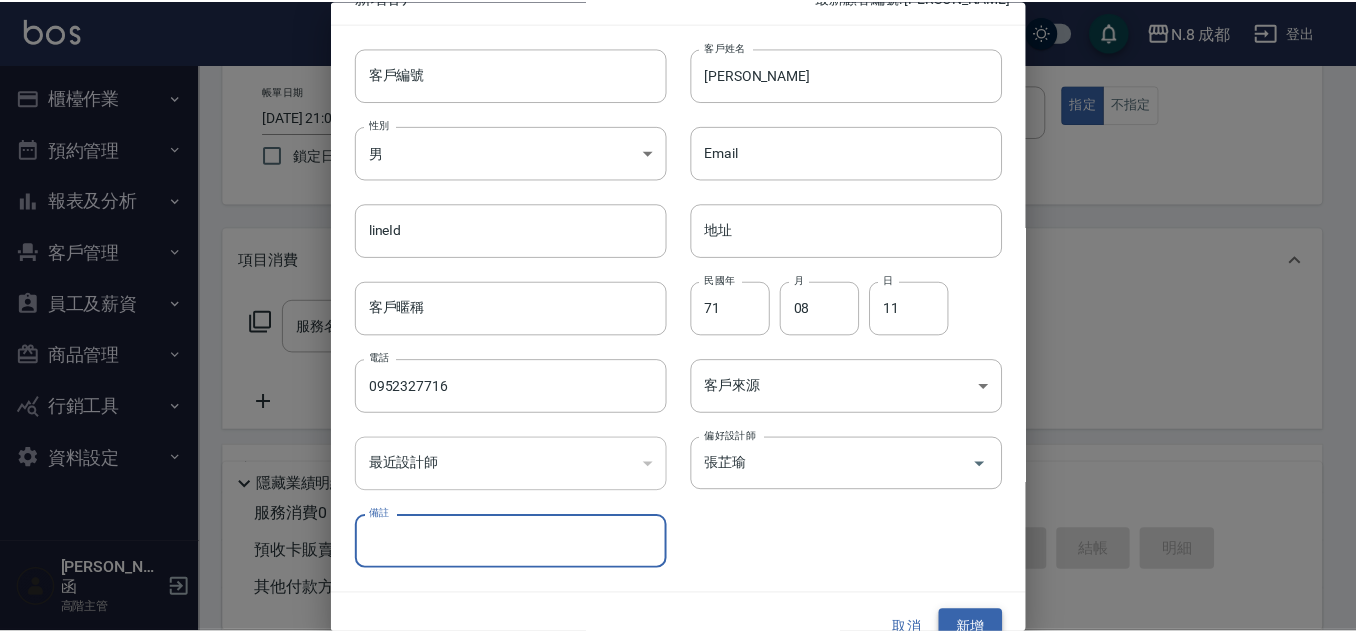 scroll, scrollTop: 60, scrollLeft: 0, axis: vertical 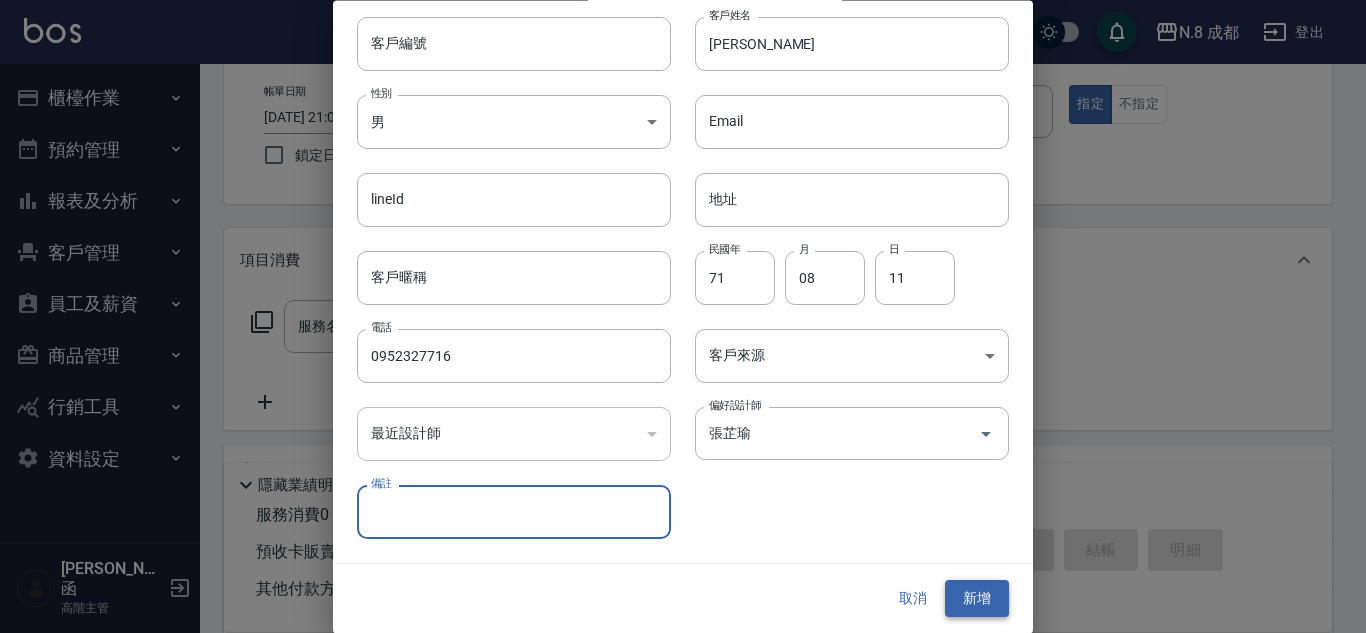 click on "新增" at bounding box center [977, 599] 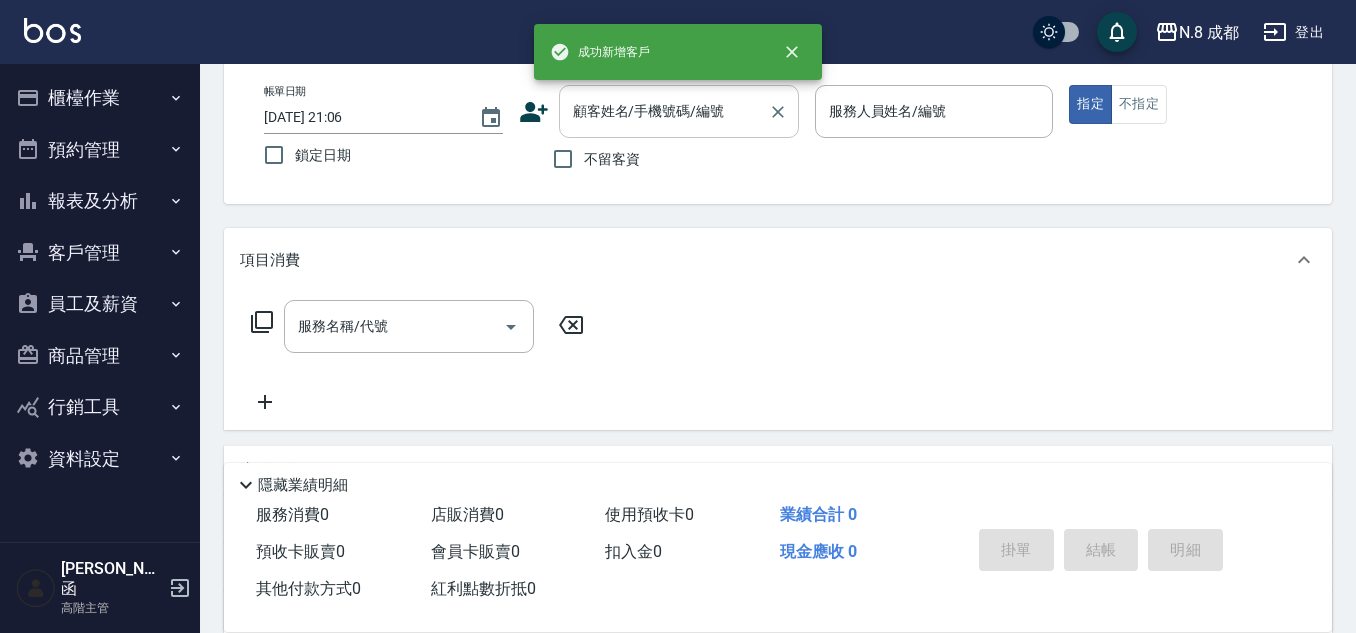 click on "顧客姓名/手機號碼/編號" at bounding box center [664, 111] 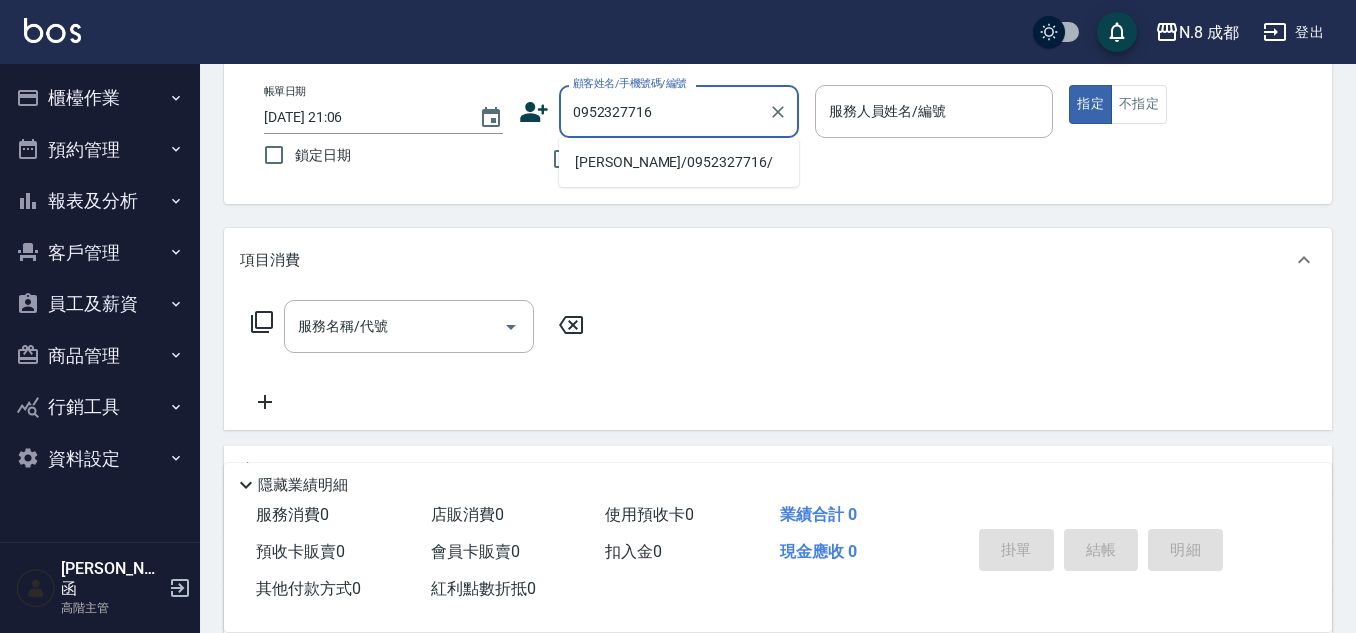 click on "李彥蓉/0952327716/" at bounding box center (679, 162) 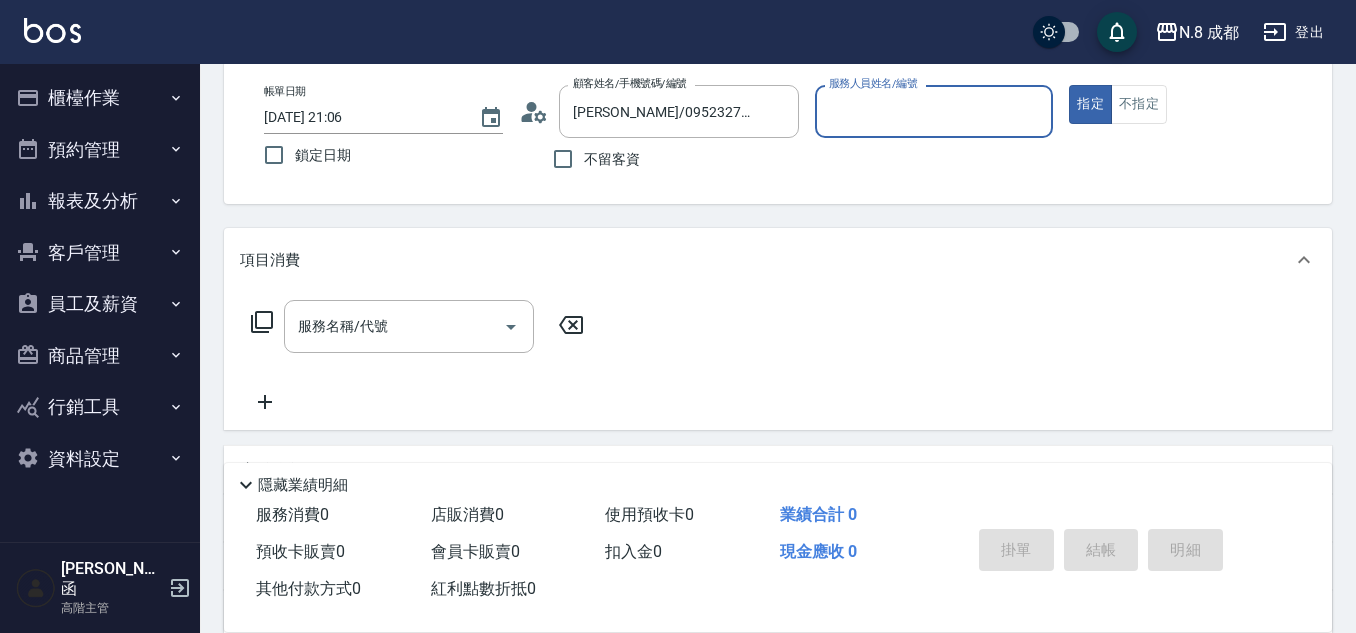 type on "張芷瑜-12" 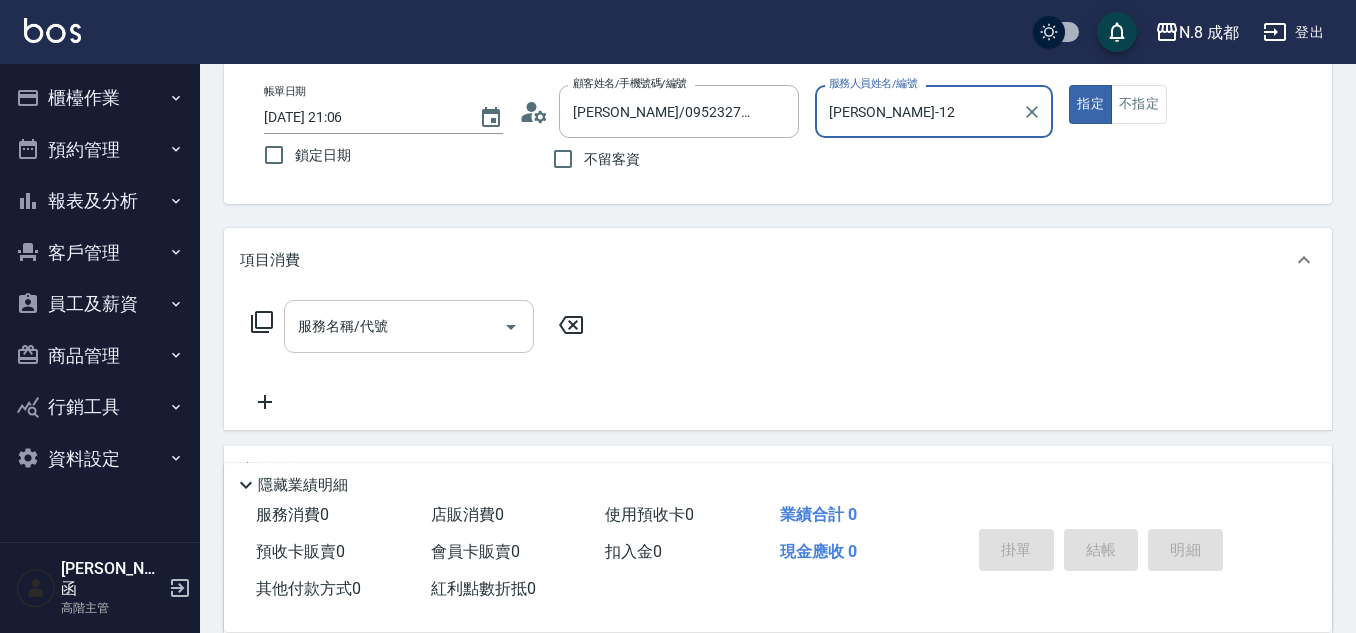 click on "服務名稱/代號" at bounding box center (394, 326) 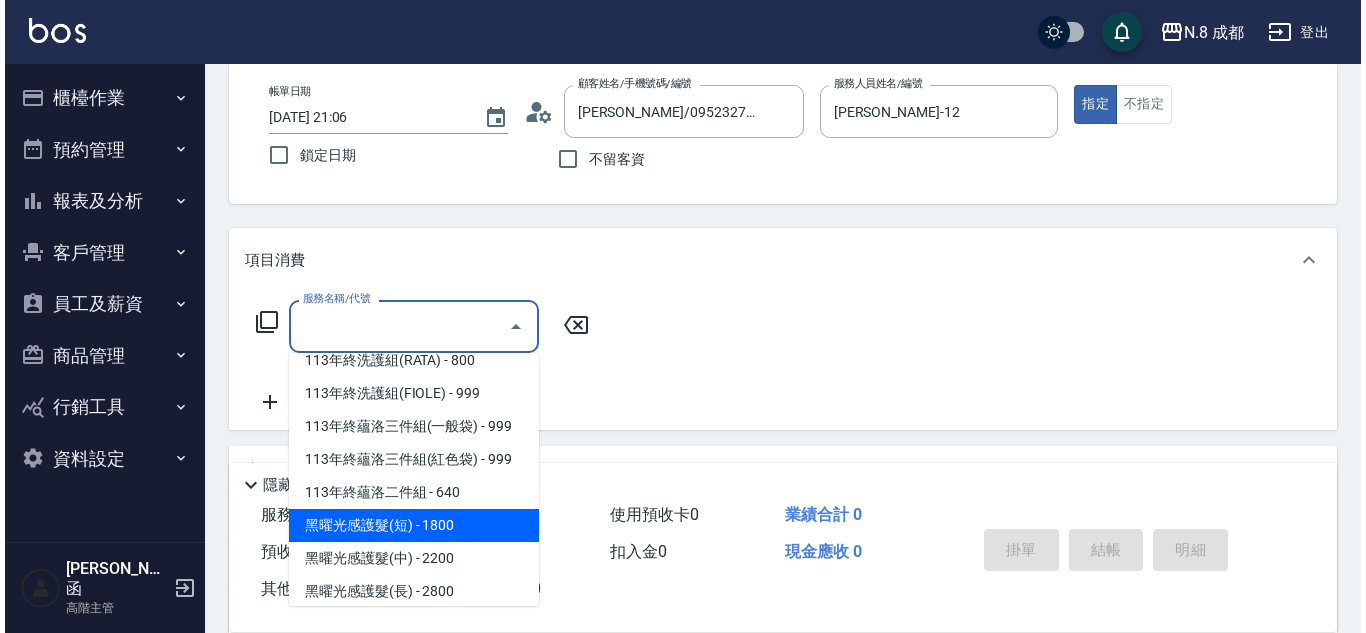 scroll, scrollTop: 2697, scrollLeft: 0, axis: vertical 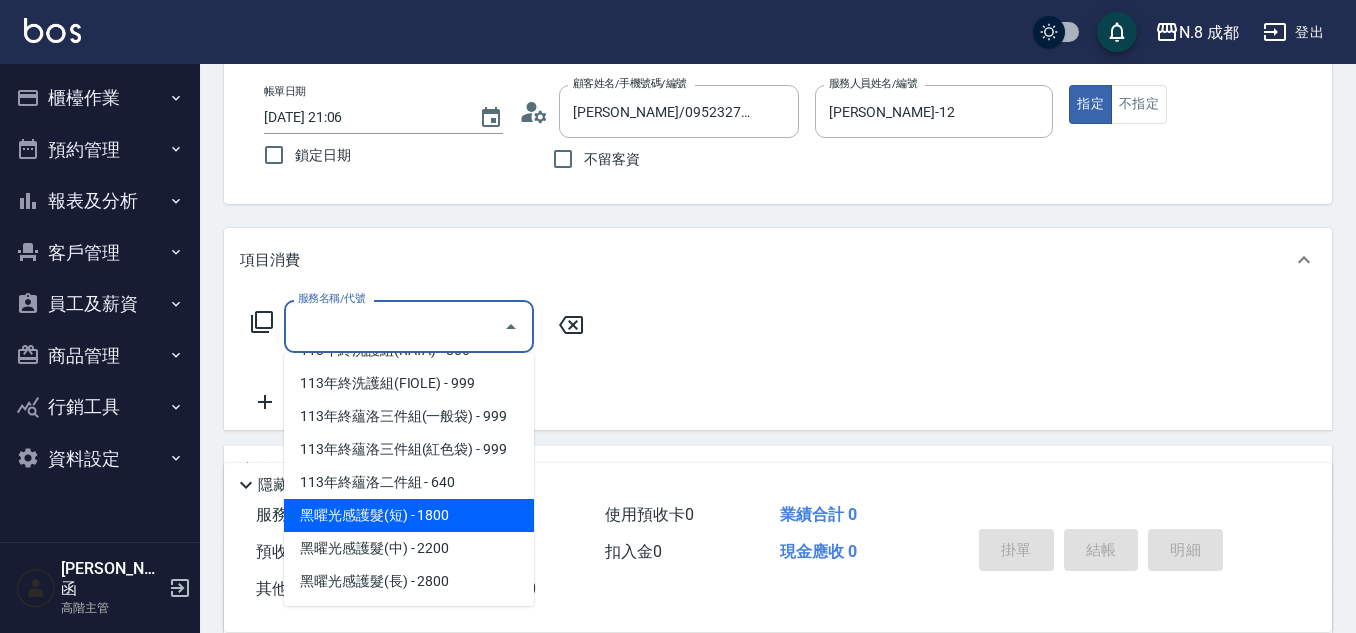 click on "黑曜光感護髮(短) - 1800" at bounding box center (409, 515) 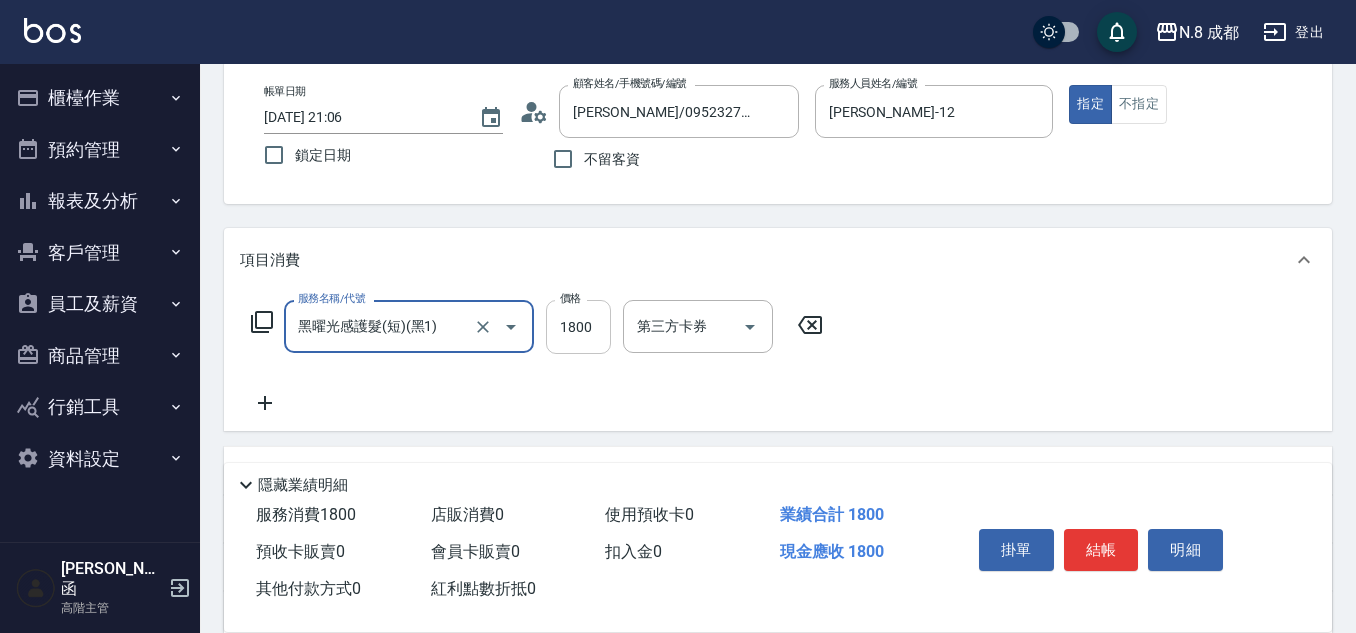 click on "1800" at bounding box center [578, 327] 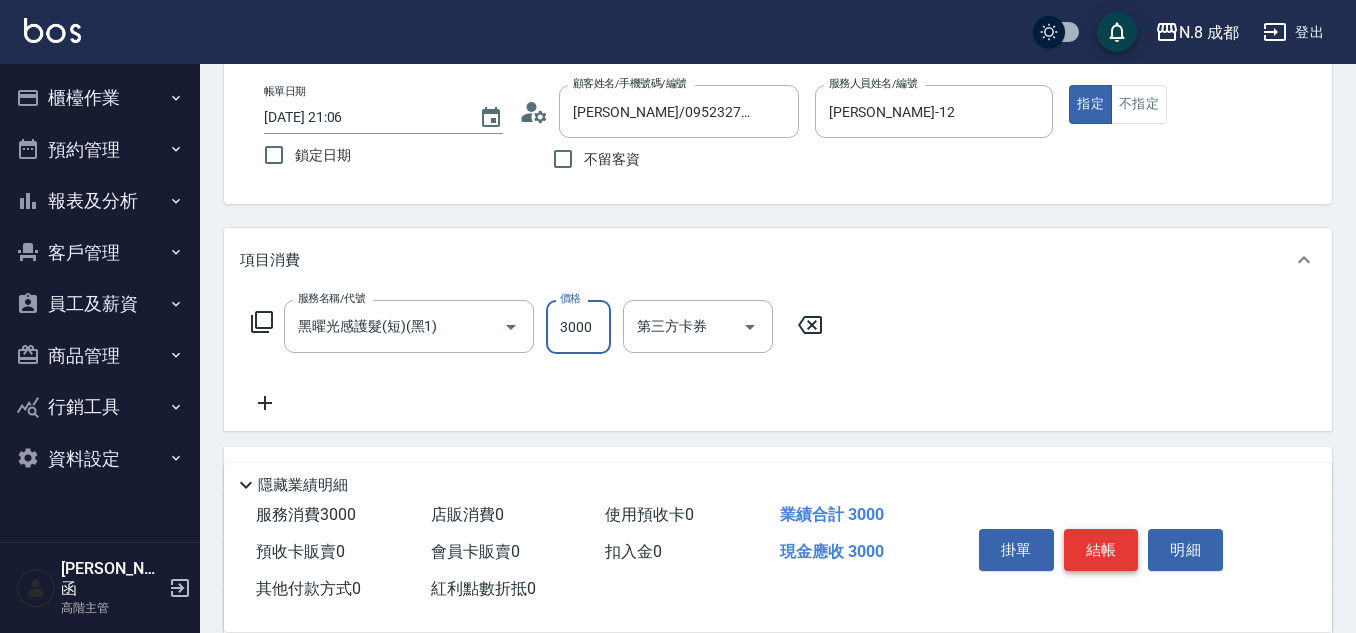 type on "3000" 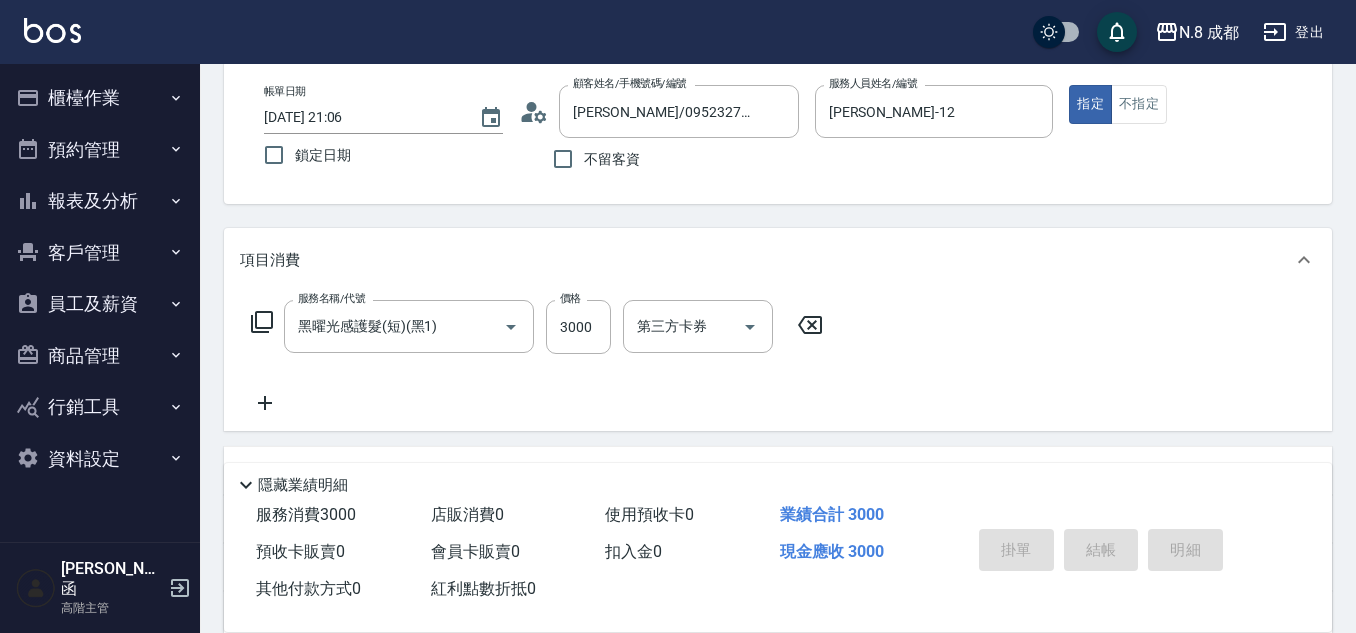 type on "2025/07/11 21:07" 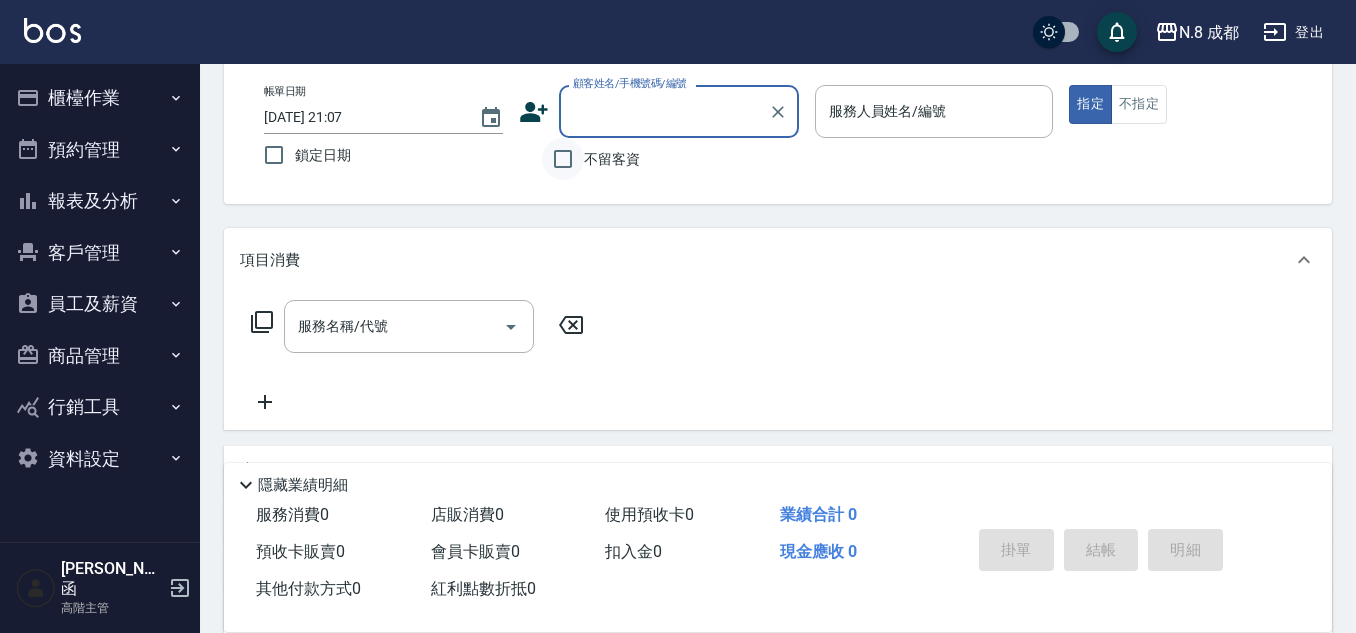 drag, startPoint x: 575, startPoint y: 156, endPoint x: 980, endPoint y: 142, distance: 405.2419 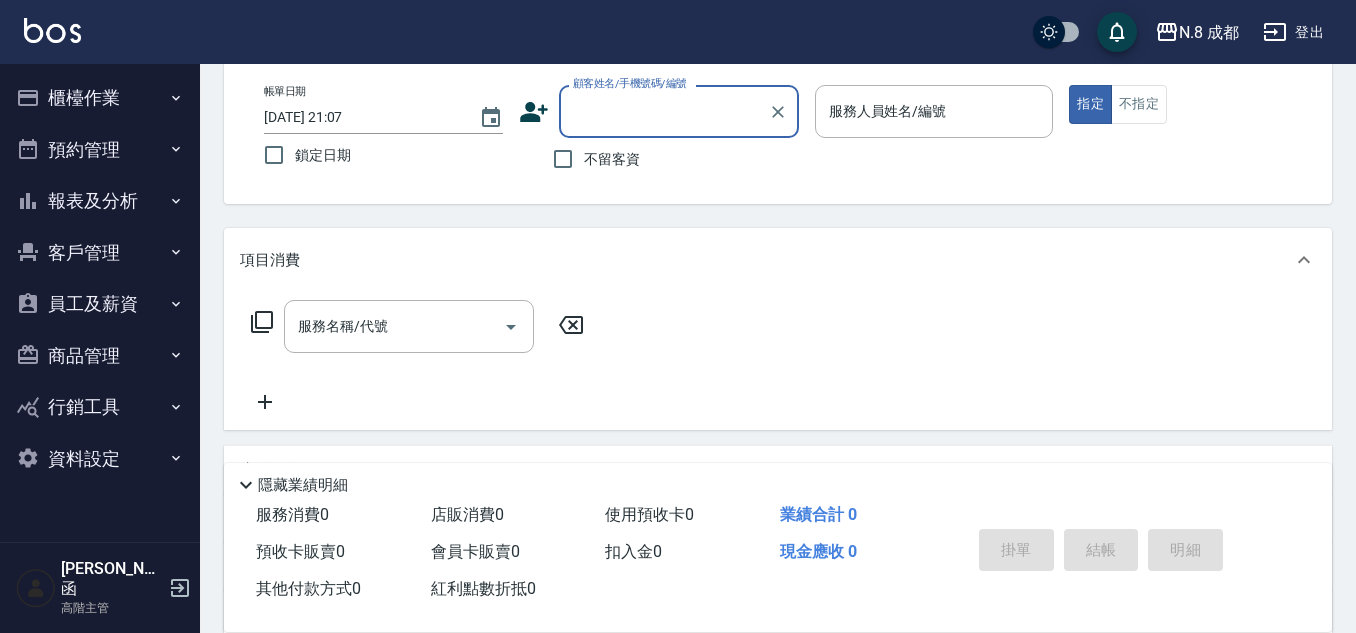 checkbox on "true" 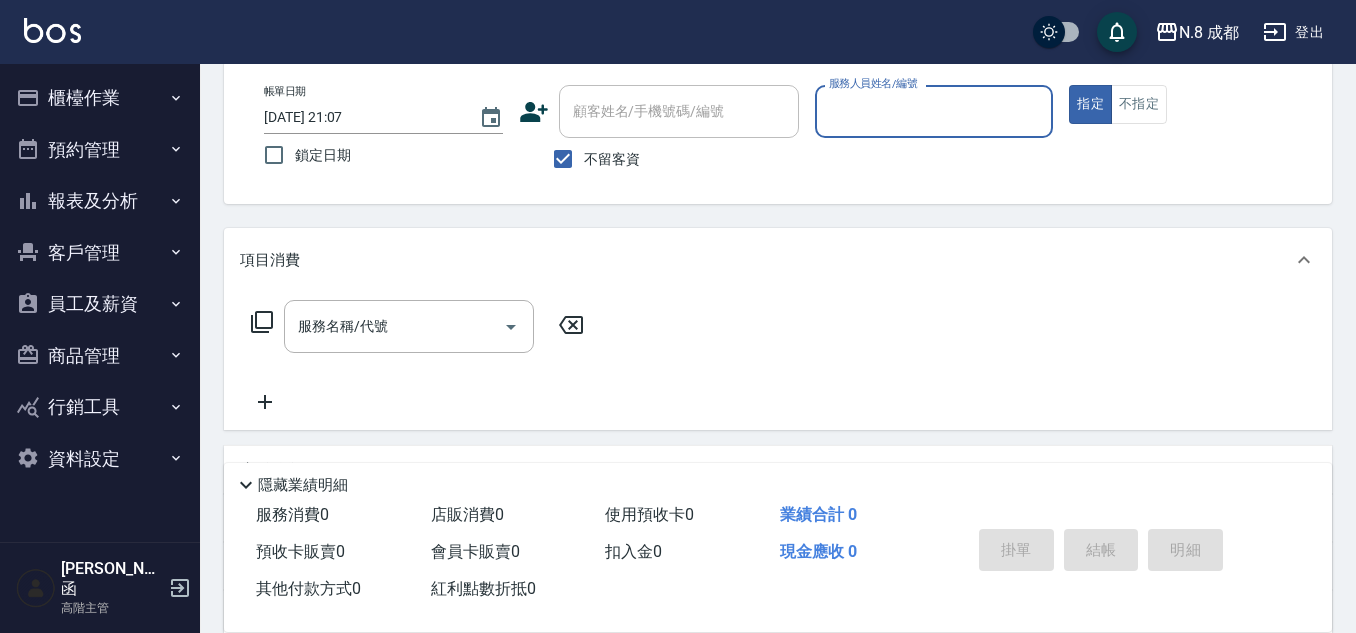 click on "服務人員姓名/編號" at bounding box center [934, 111] 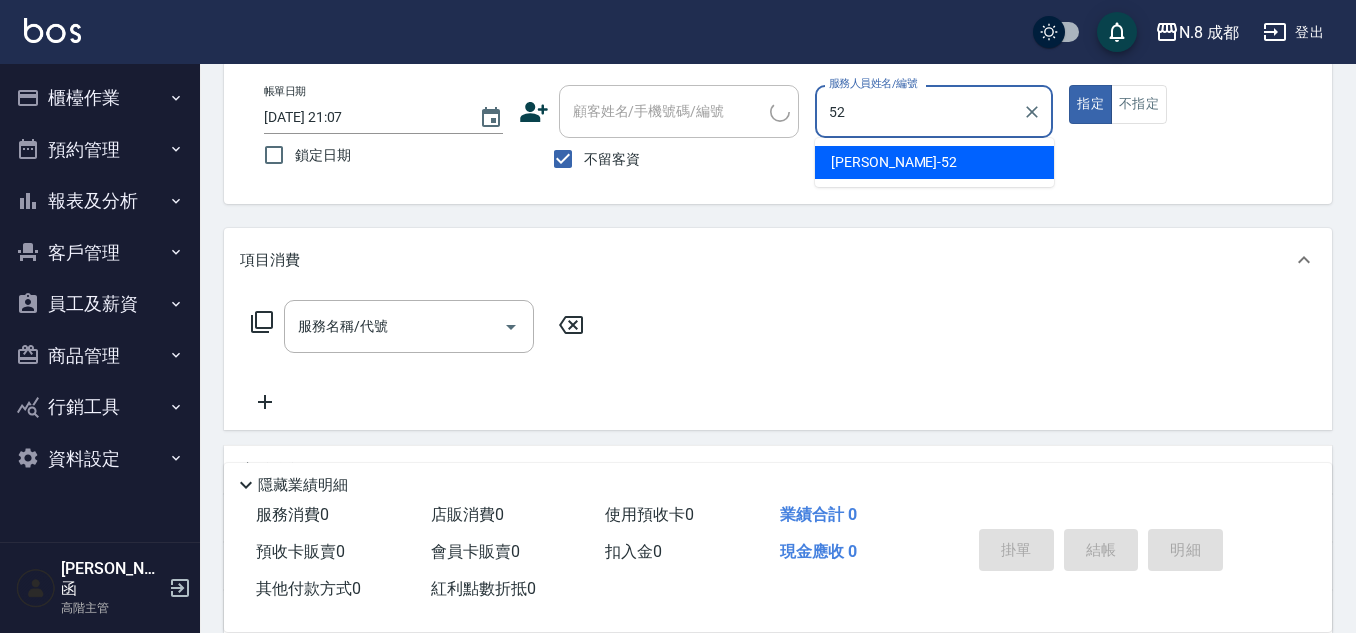 click on "楊博舜 -52" at bounding box center [894, 162] 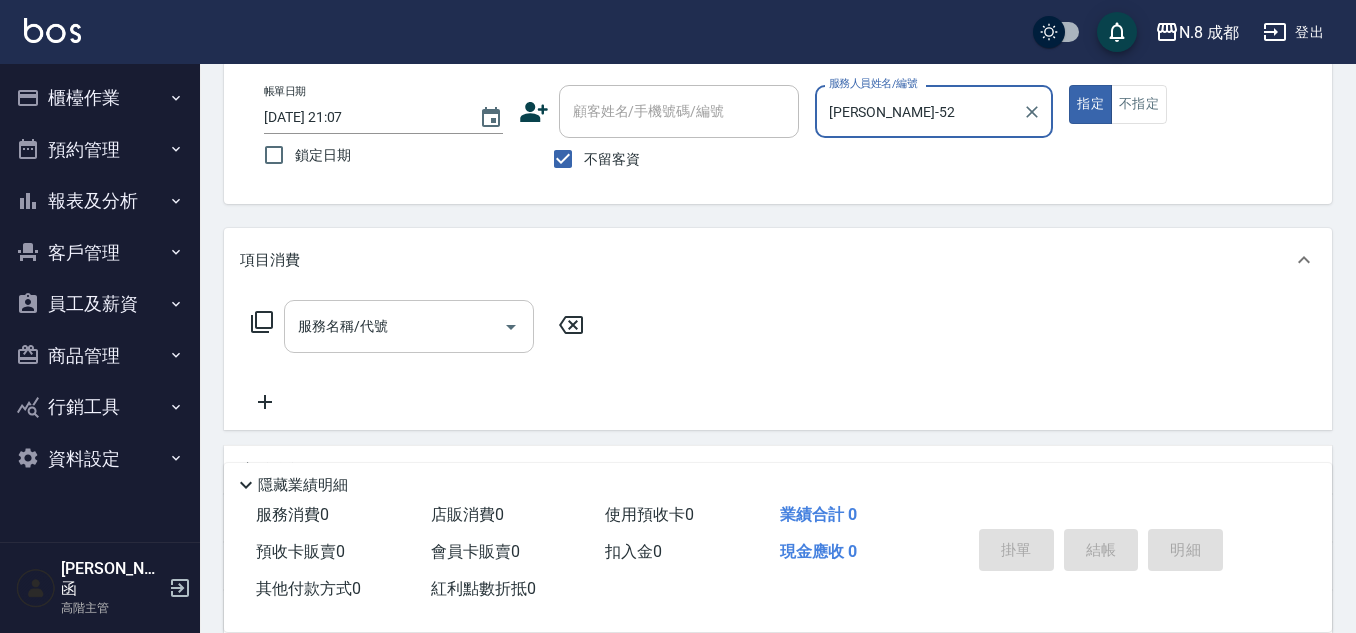 type on "[PERSON_NAME]-52" 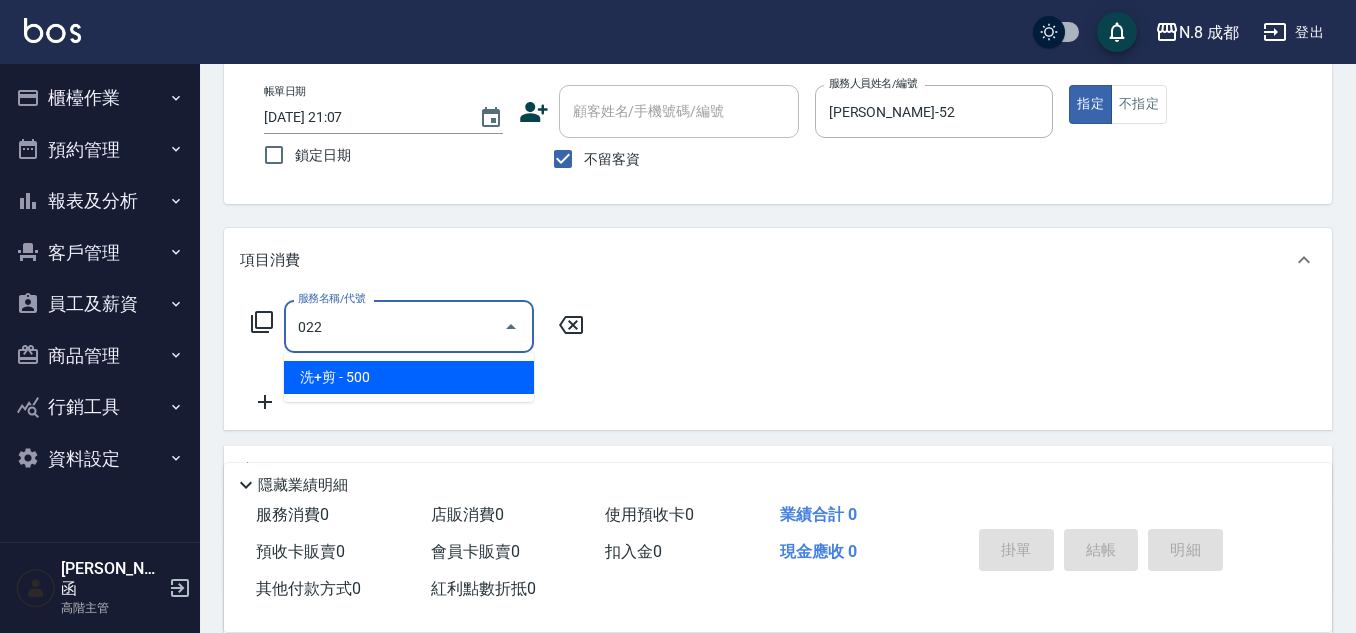 click on "洗+剪 - 500" at bounding box center [409, 377] 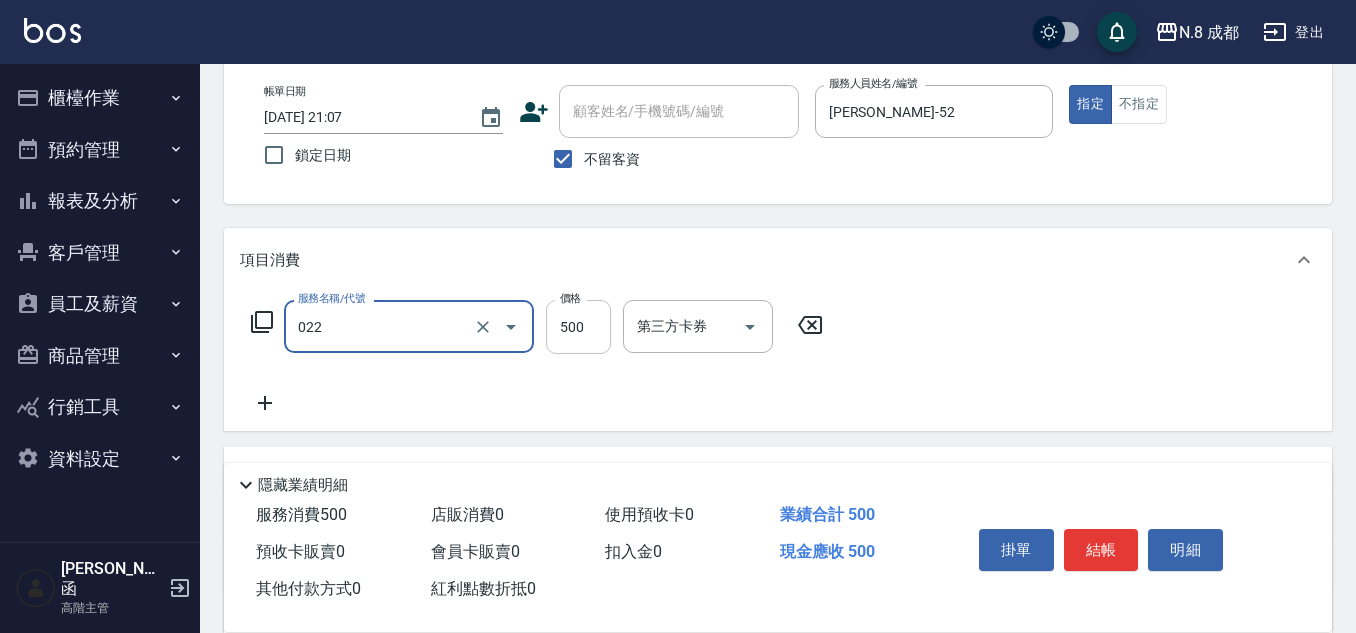 type on "洗+剪(022)" 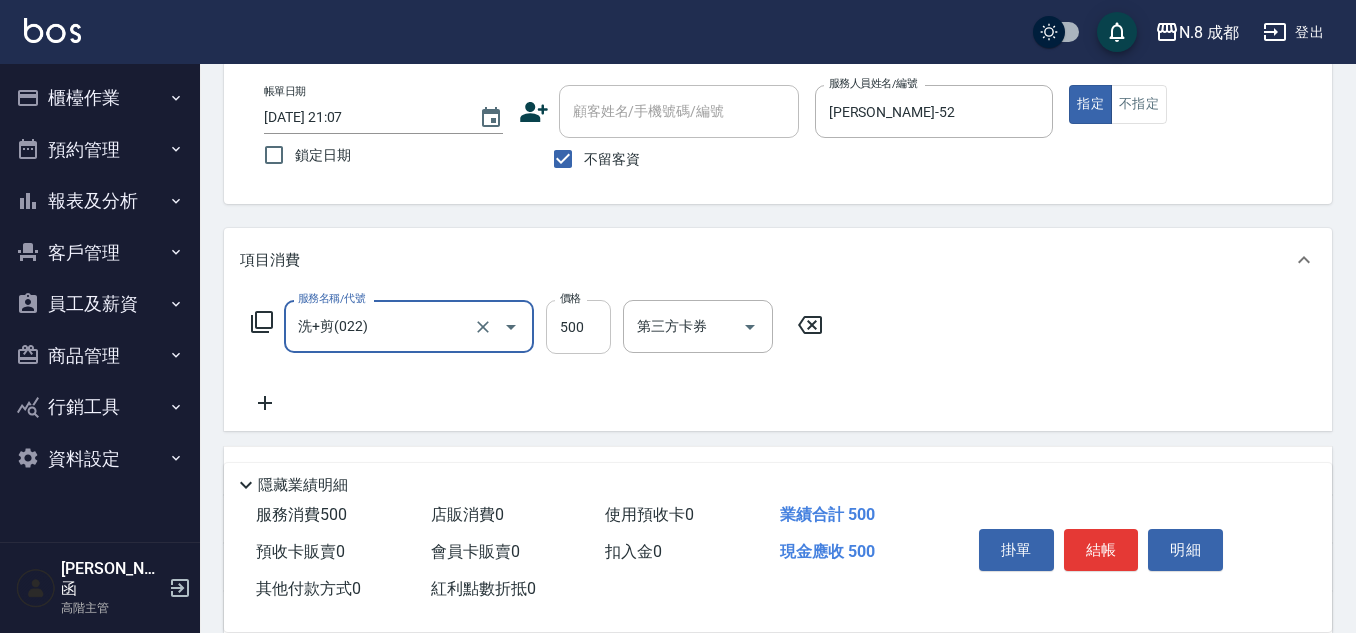 click on "500" at bounding box center [578, 327] 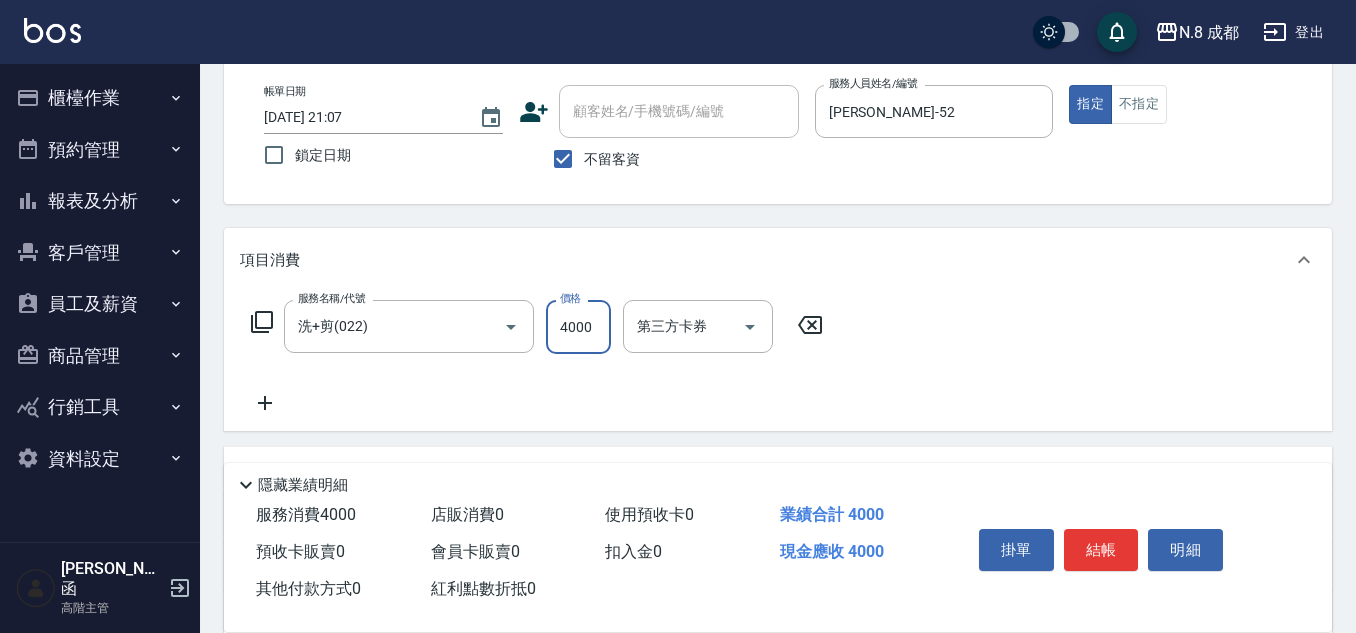 type on "4000" 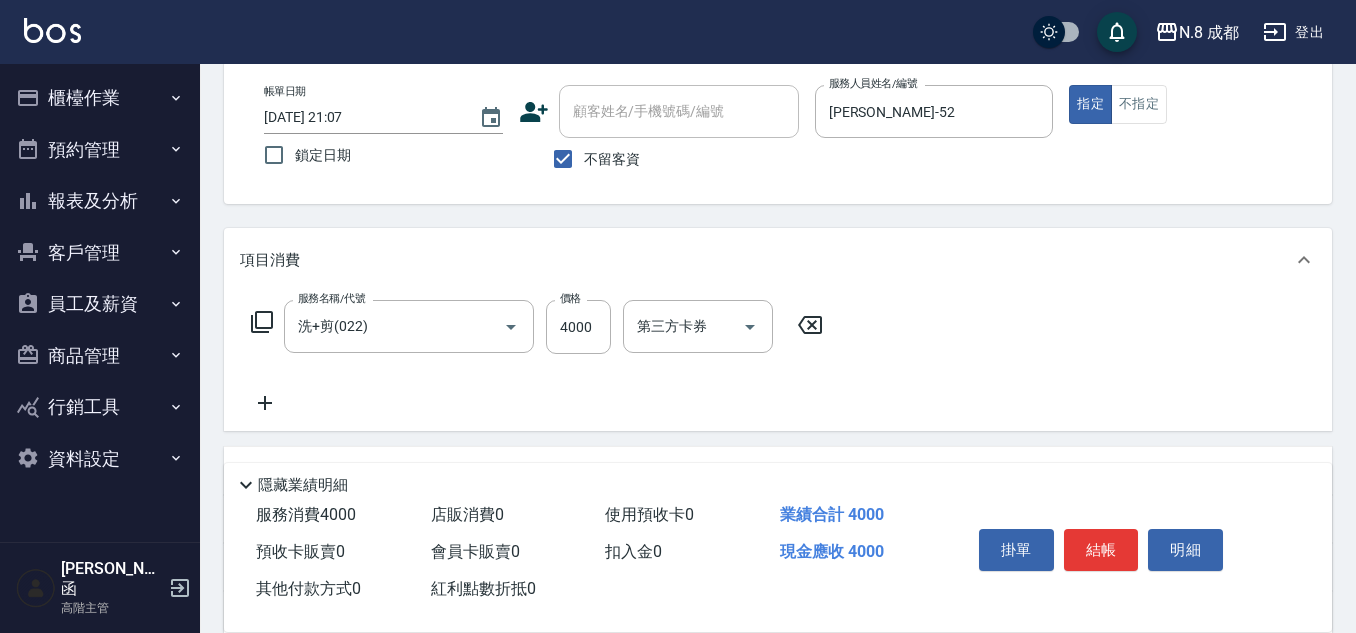 click 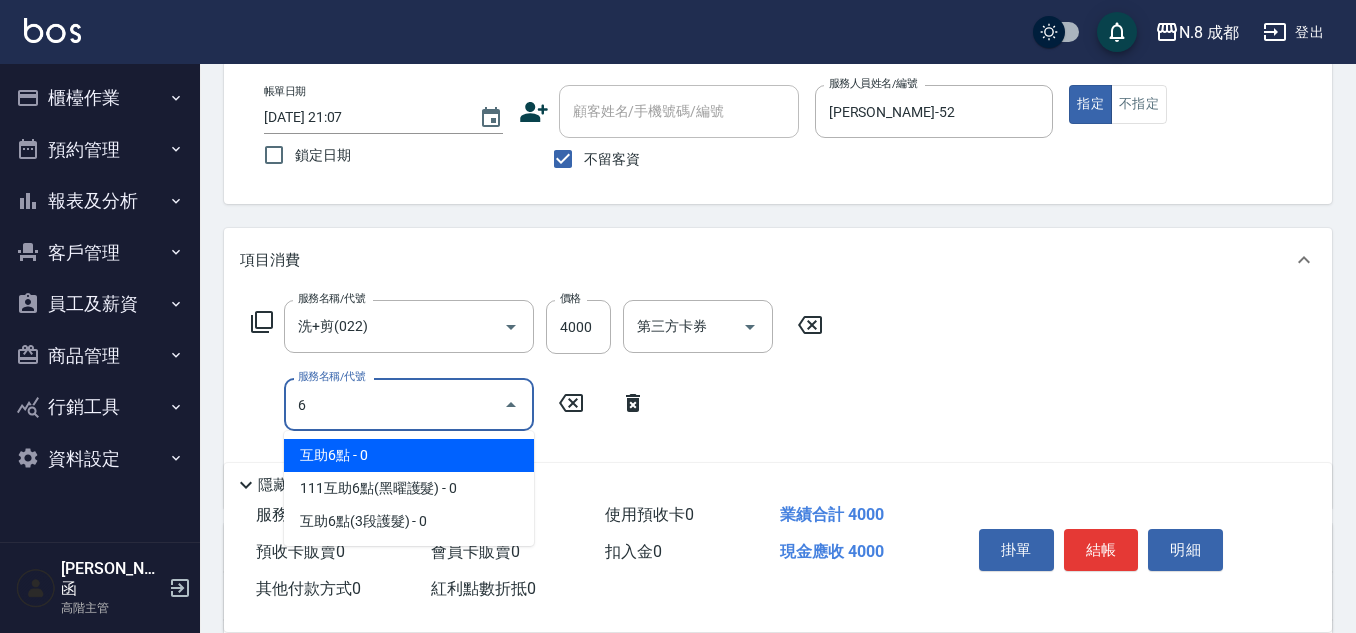 click on "互助6點 - 0" at bounding box center (409, 455) 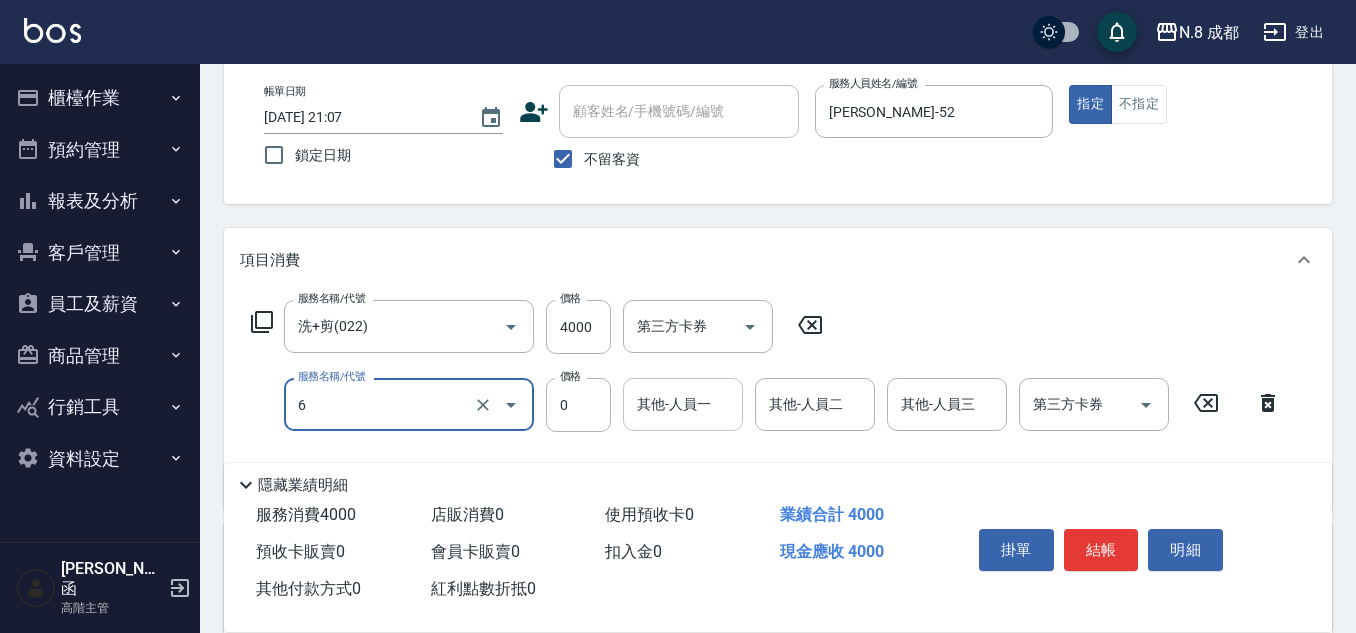 type on "互助6點(6)" 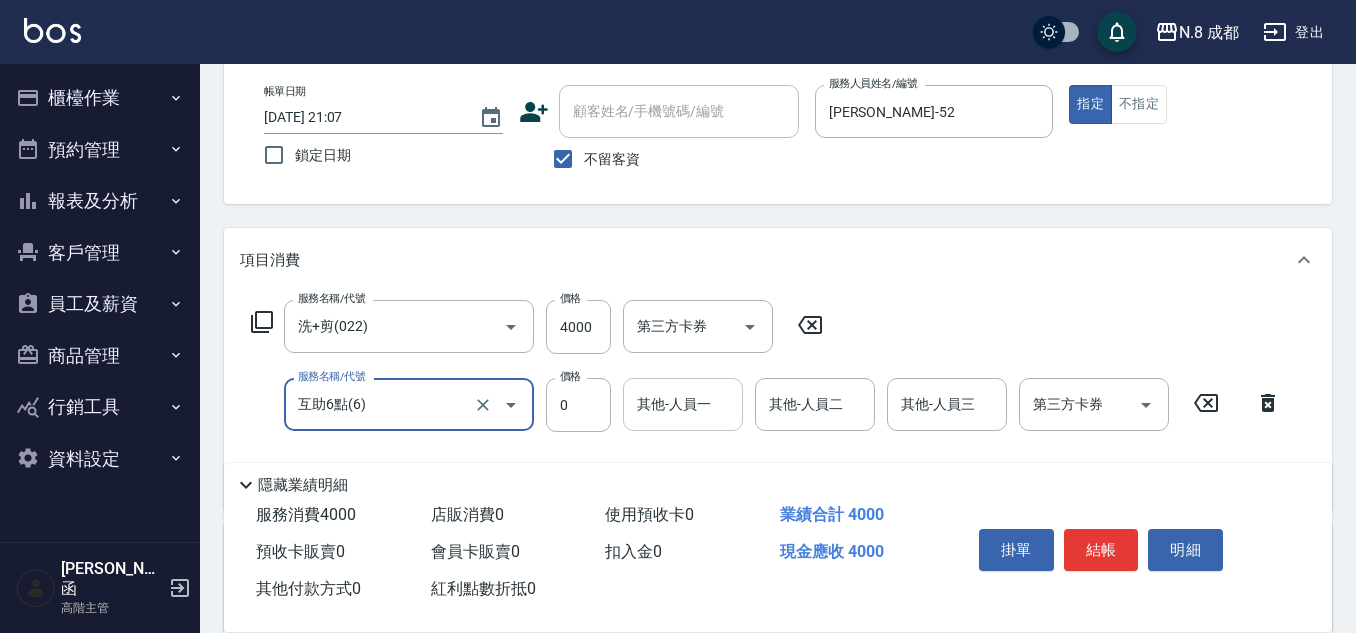 click on "其他-人員一" at bounding box center (683, 404) 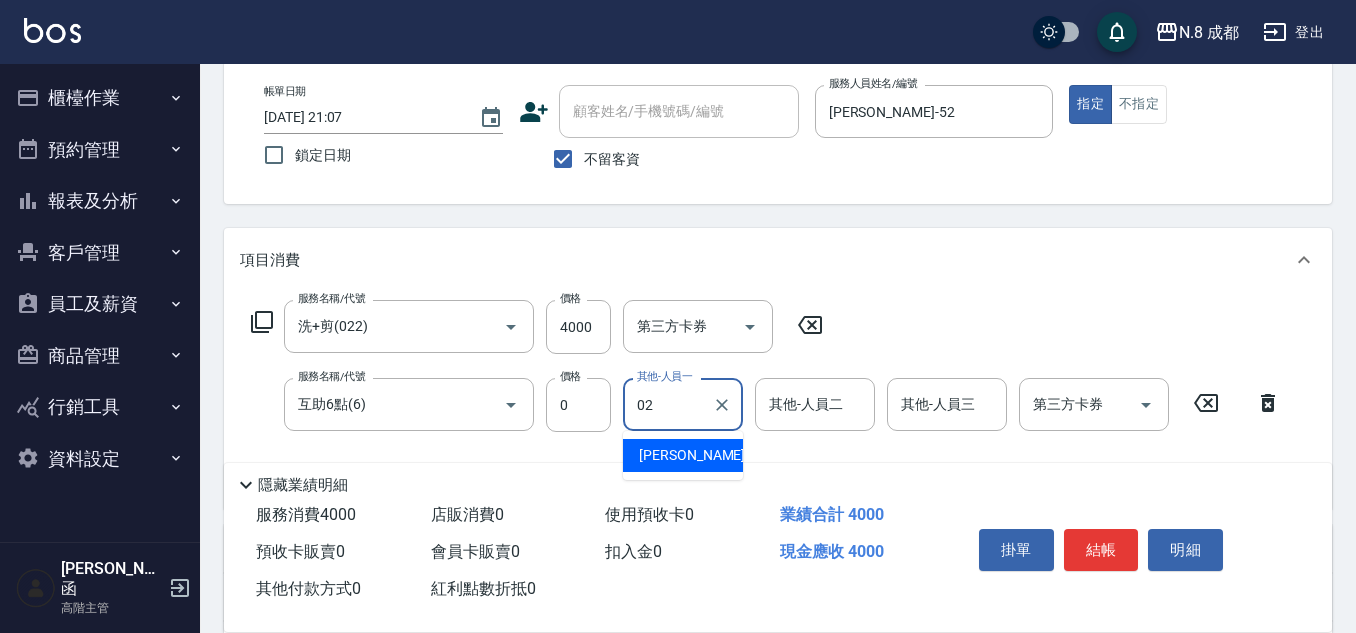 click on "朱若瑀 -02" at bounding box center (702, 455) 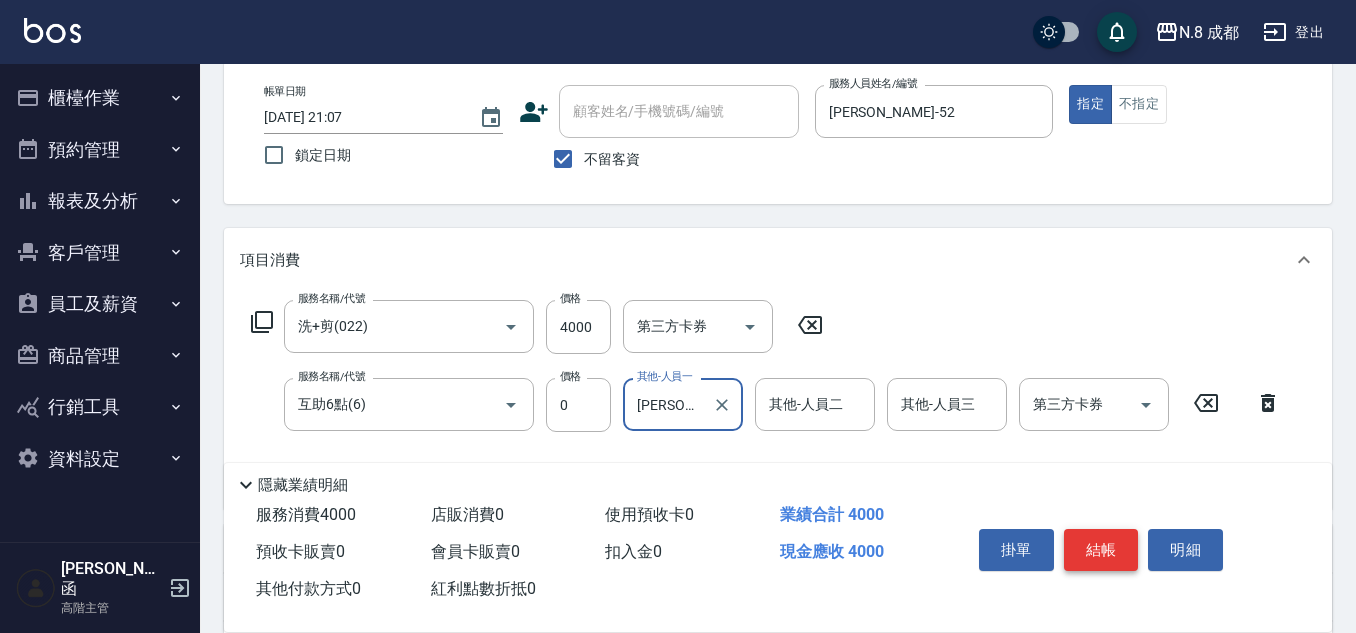 type on "朱若瑀-02" 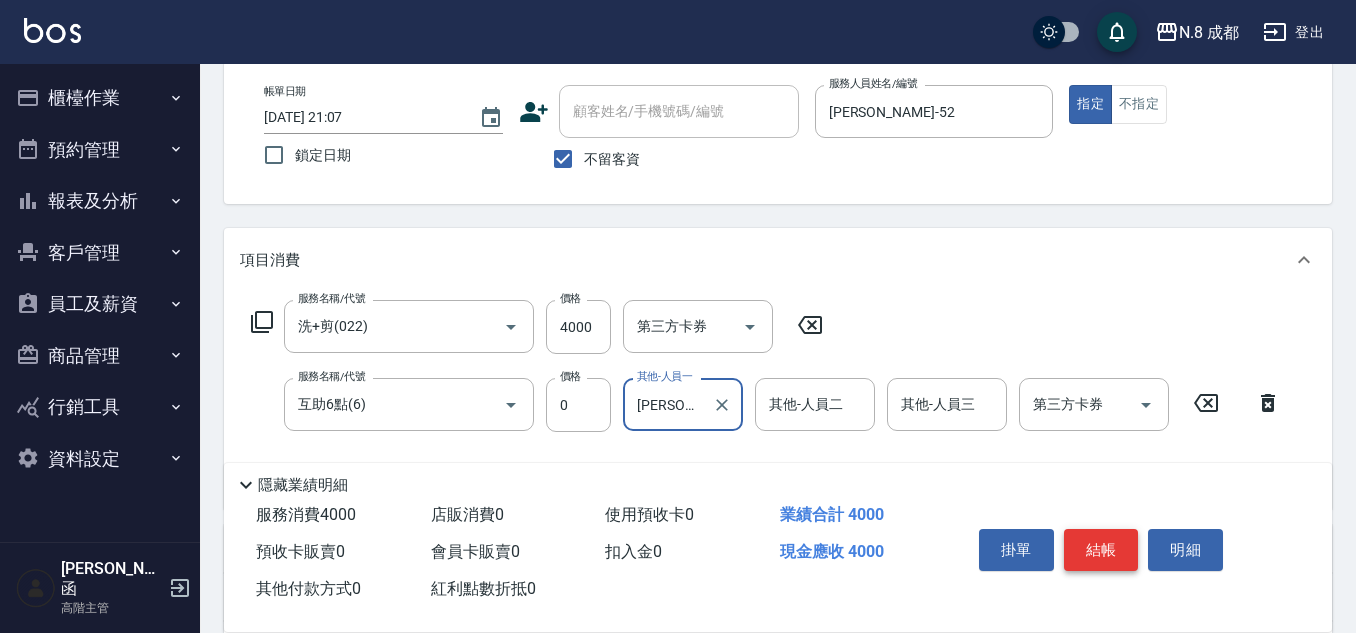 click on "結帳" at bounding box center [1101, 550] 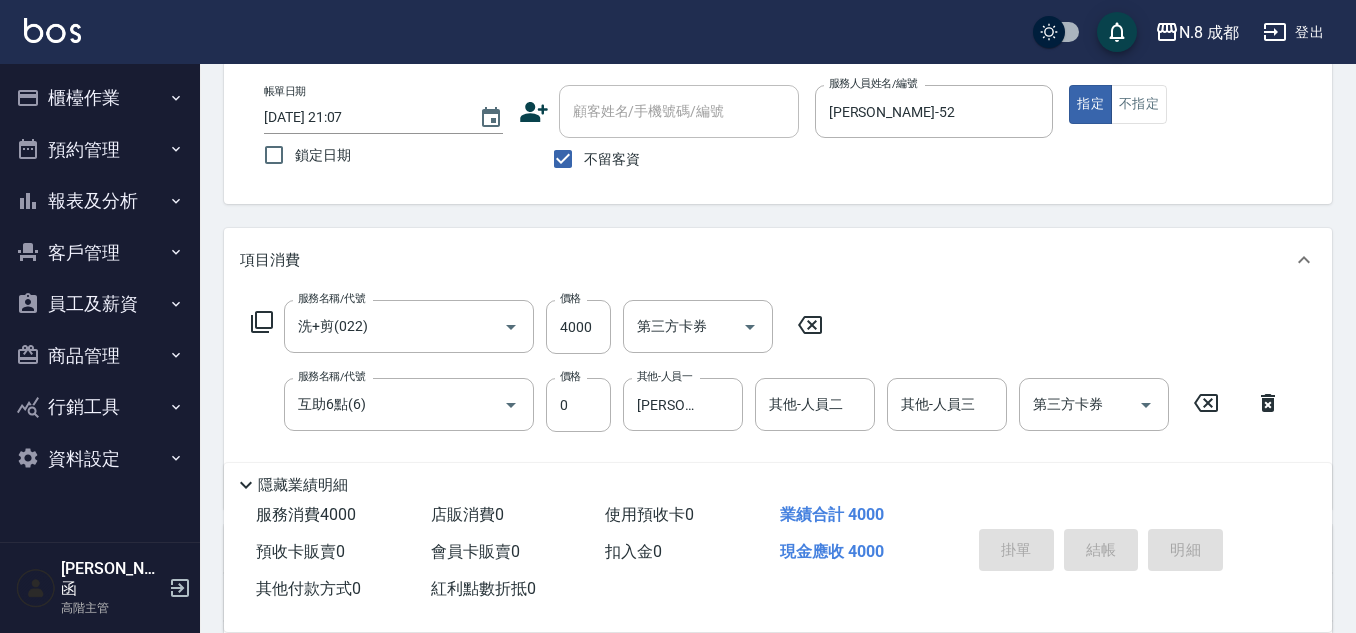 type 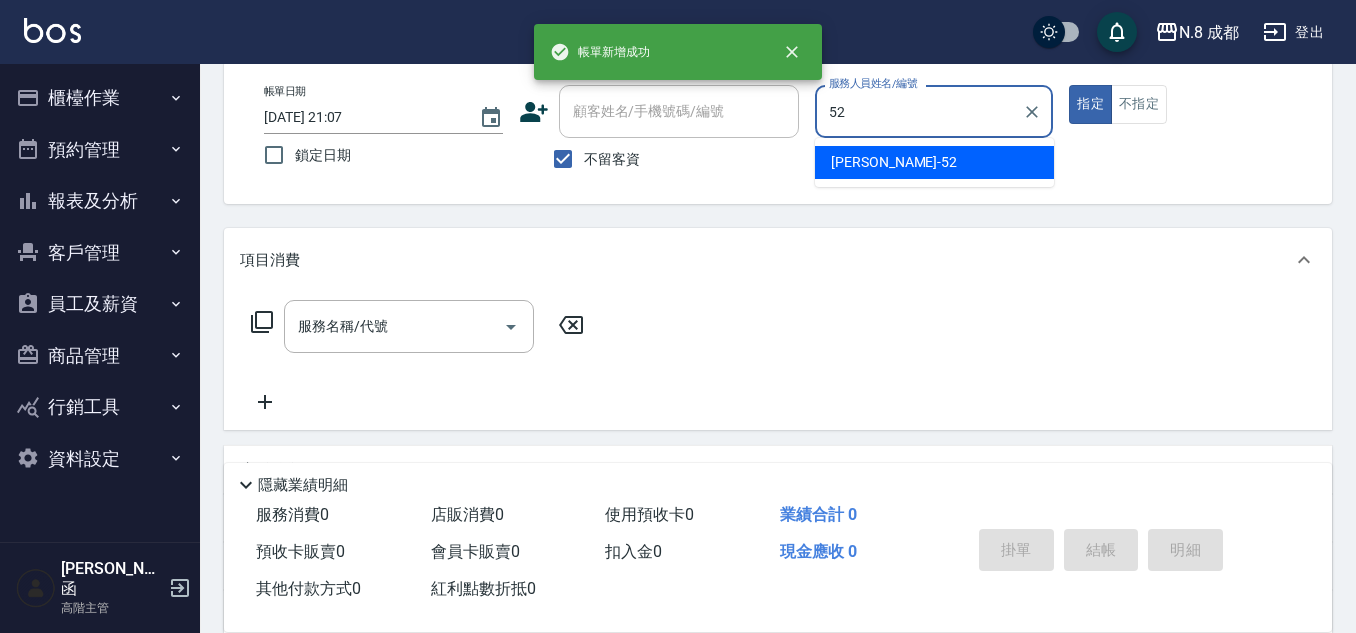 click on "楊博舜 -52" at bounding box center [894, 162] 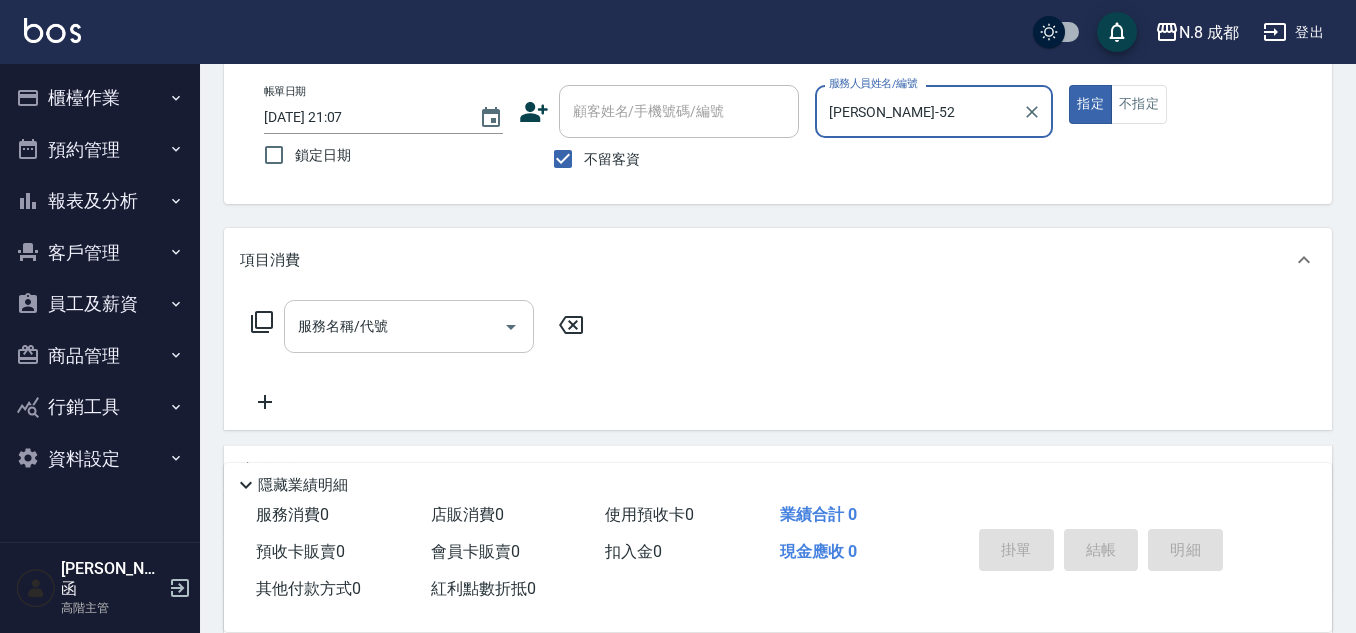type on "[PERSON_NAME]-52" 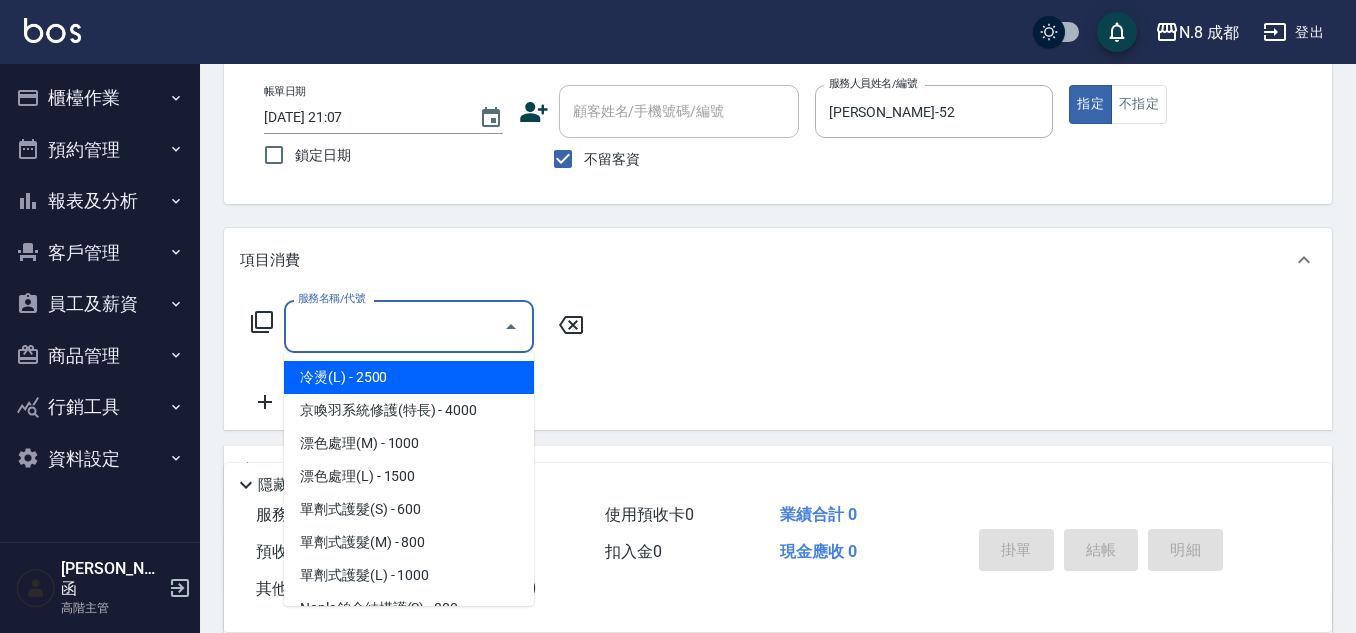 click on "服務名稱/代號" at bounding box center (394, 326) 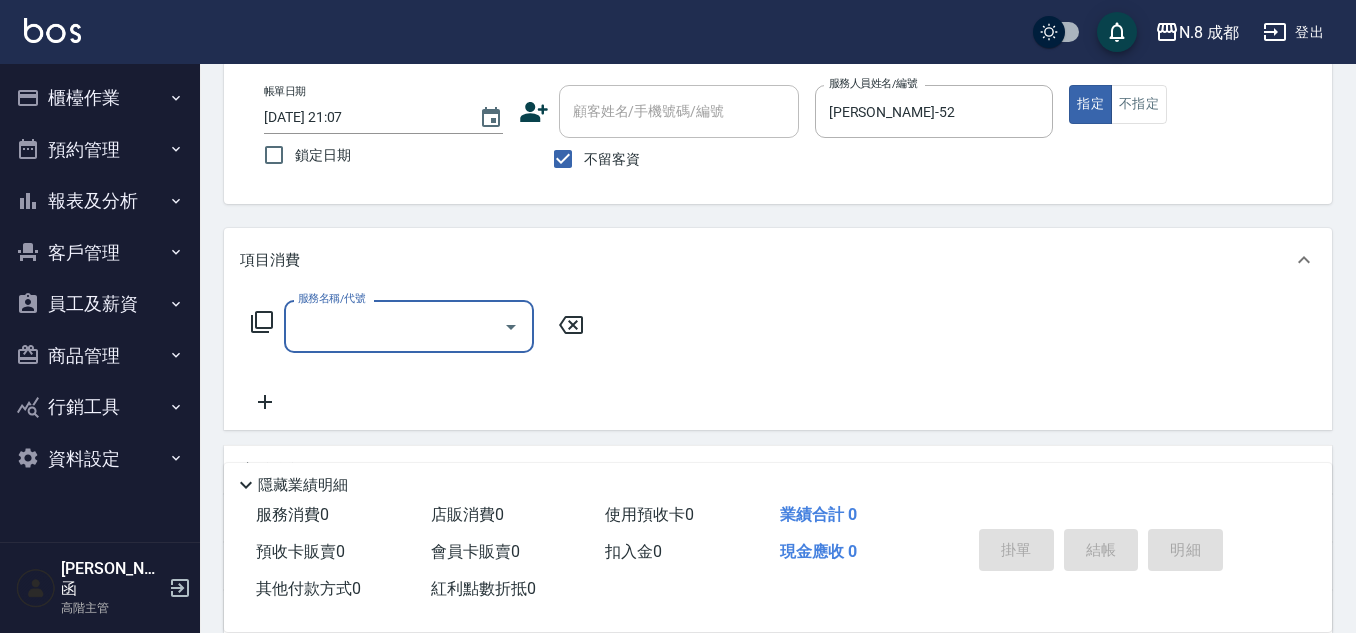 click on "服務名稱/代號" at bounding box center (394, 326) 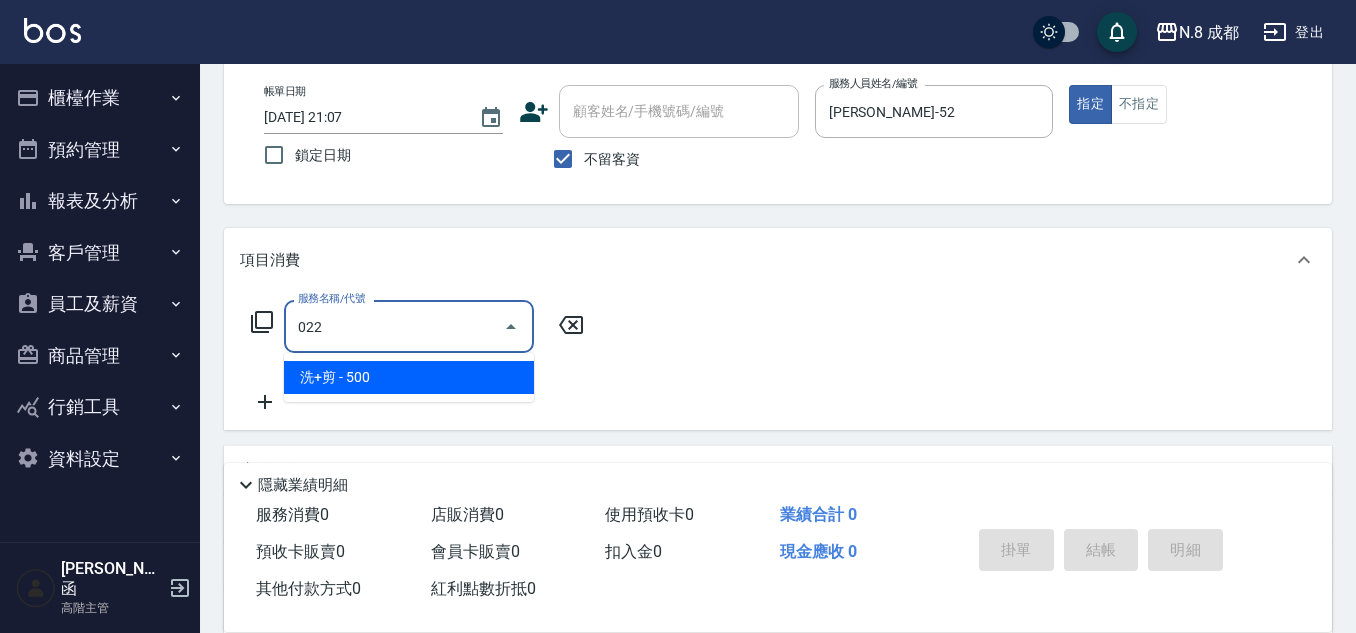 click on "洗+剪 - 500" at bounding box center [409, 377] 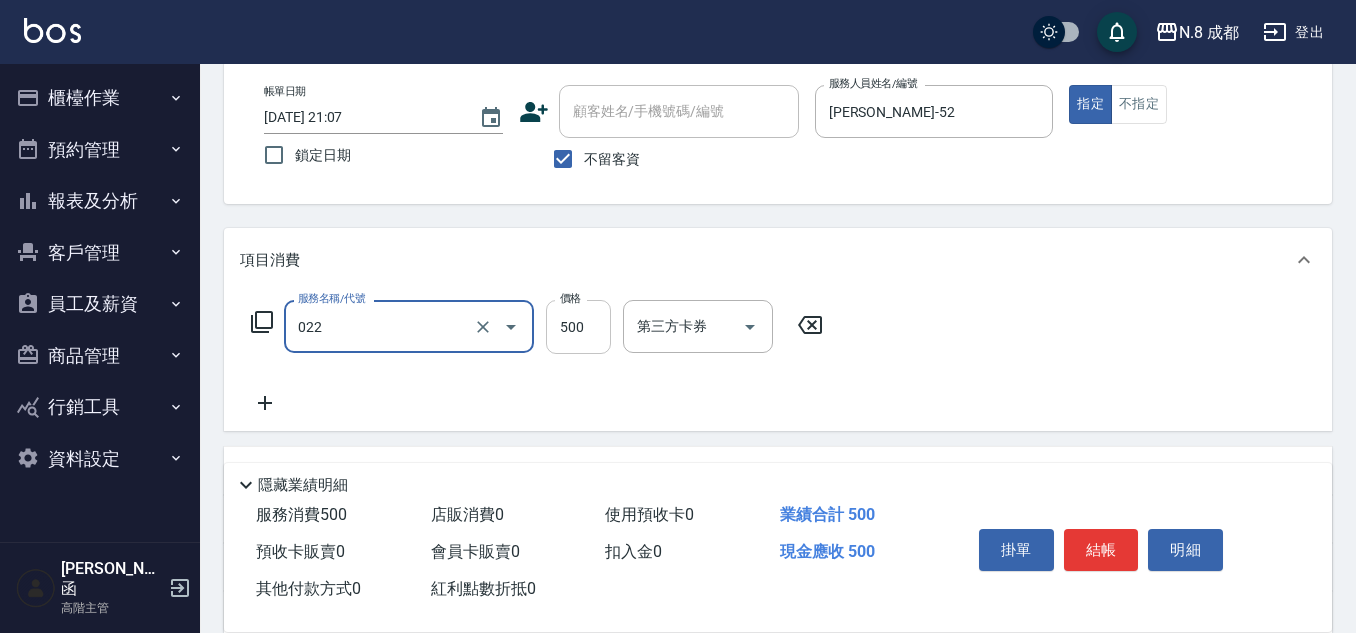 type on "洗+剪(022)" 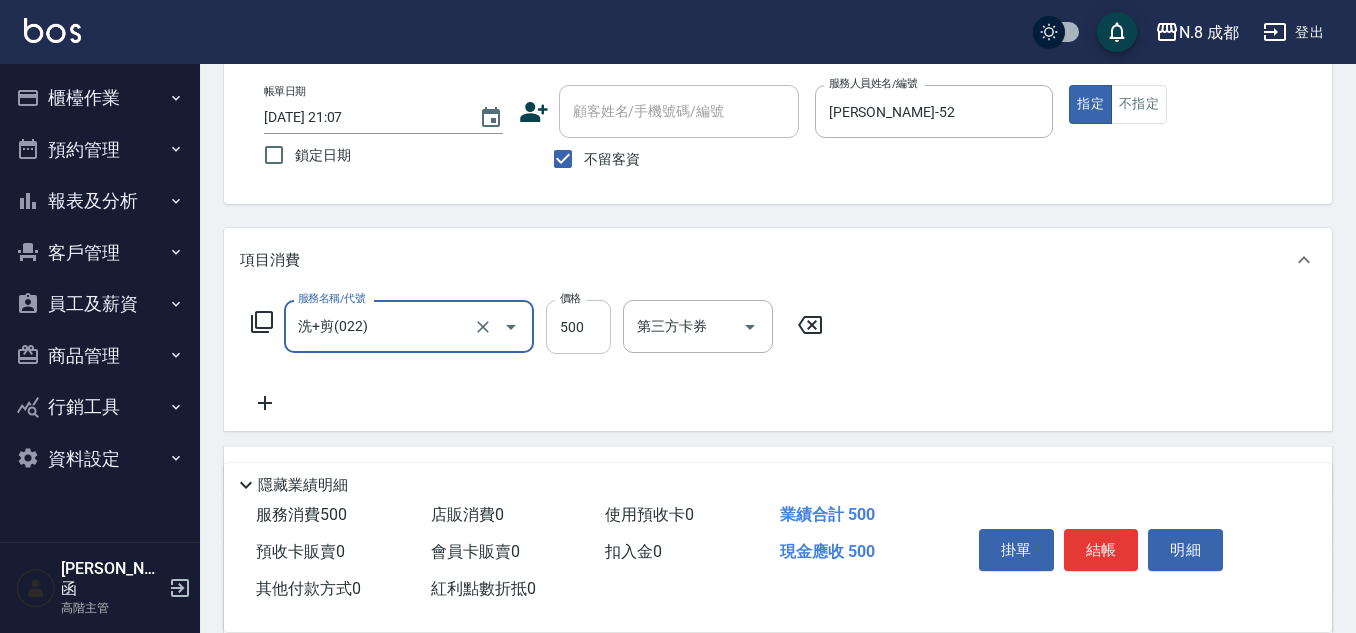 click on "500" at bounding box center [578, 327] 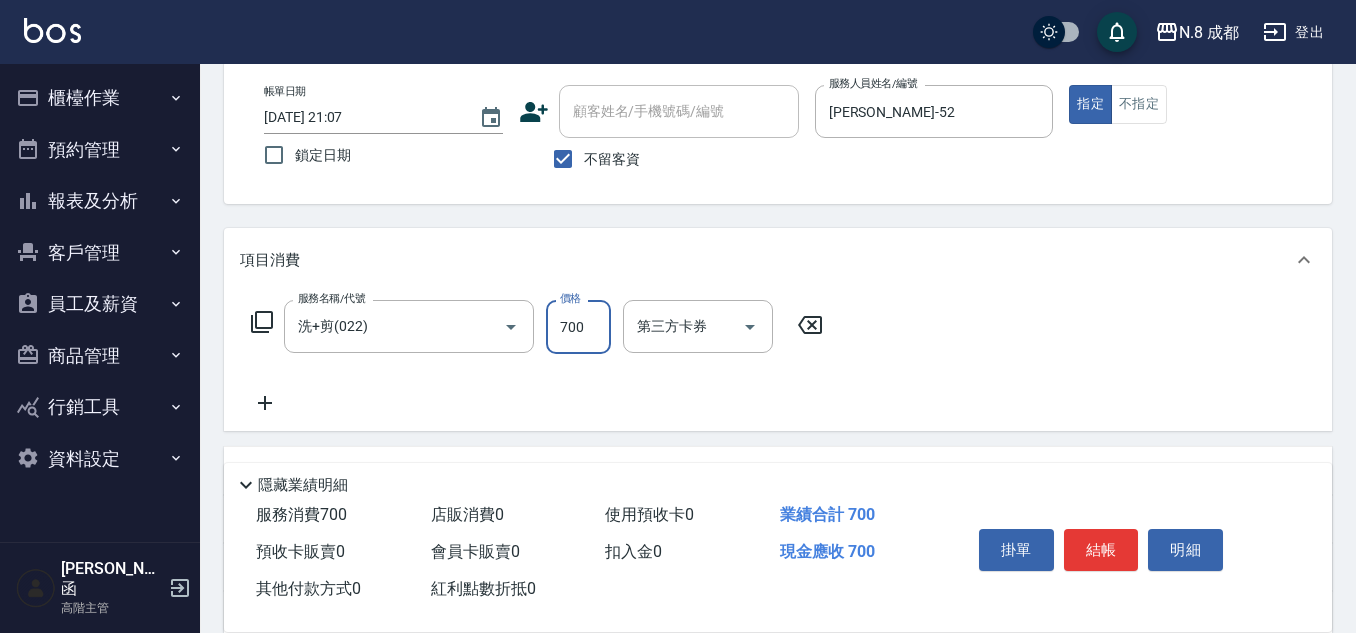 type on "700" 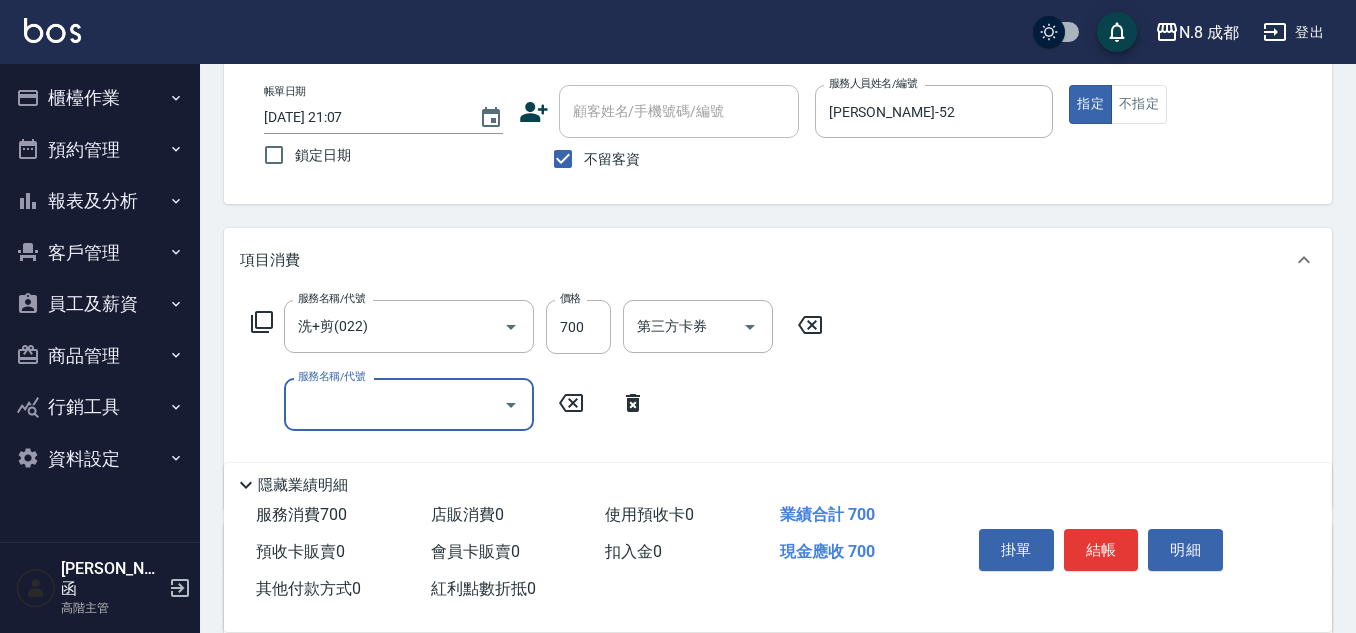 click on "服務名稱/代號" at bounding box center [394, 404] 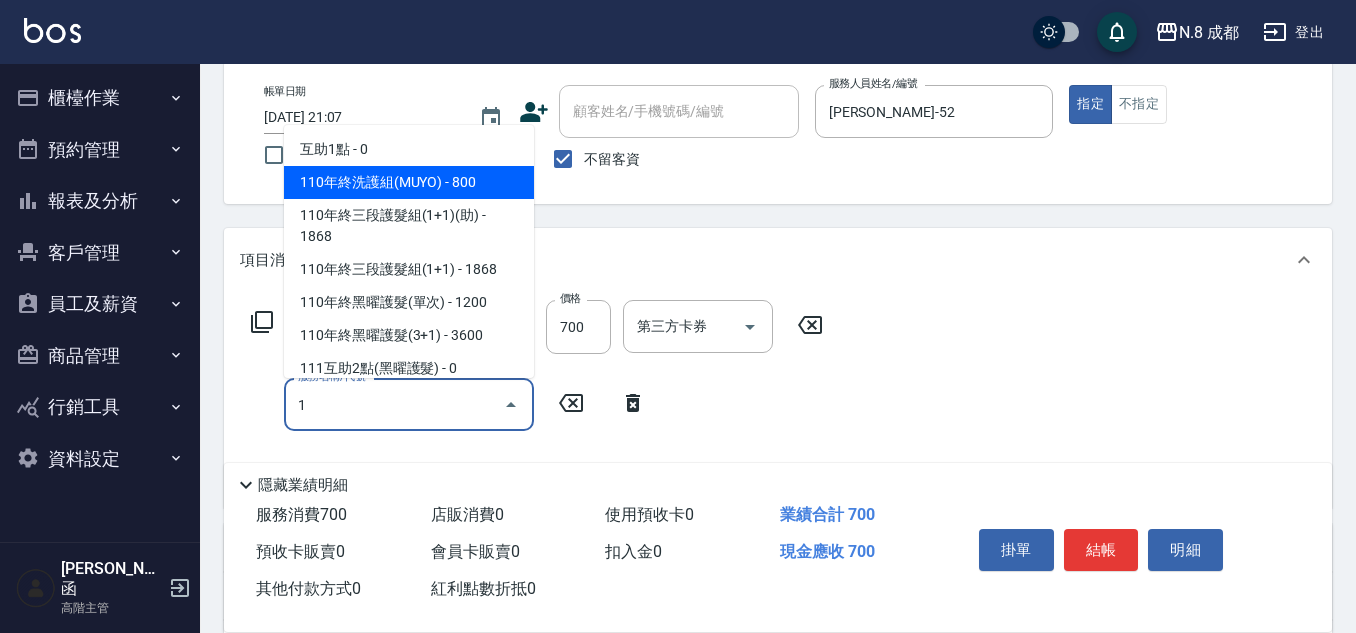 click on "互助1點 - 0" at bounding box center (409, 149) 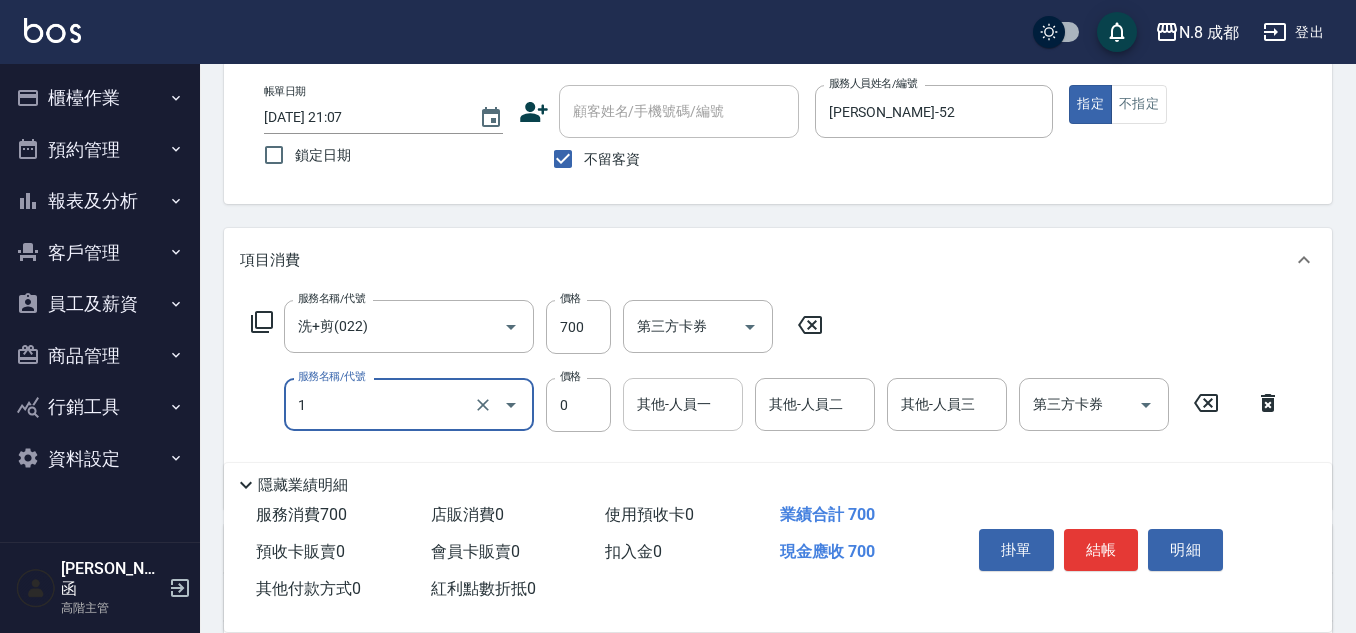 type on "互助1點(1)" 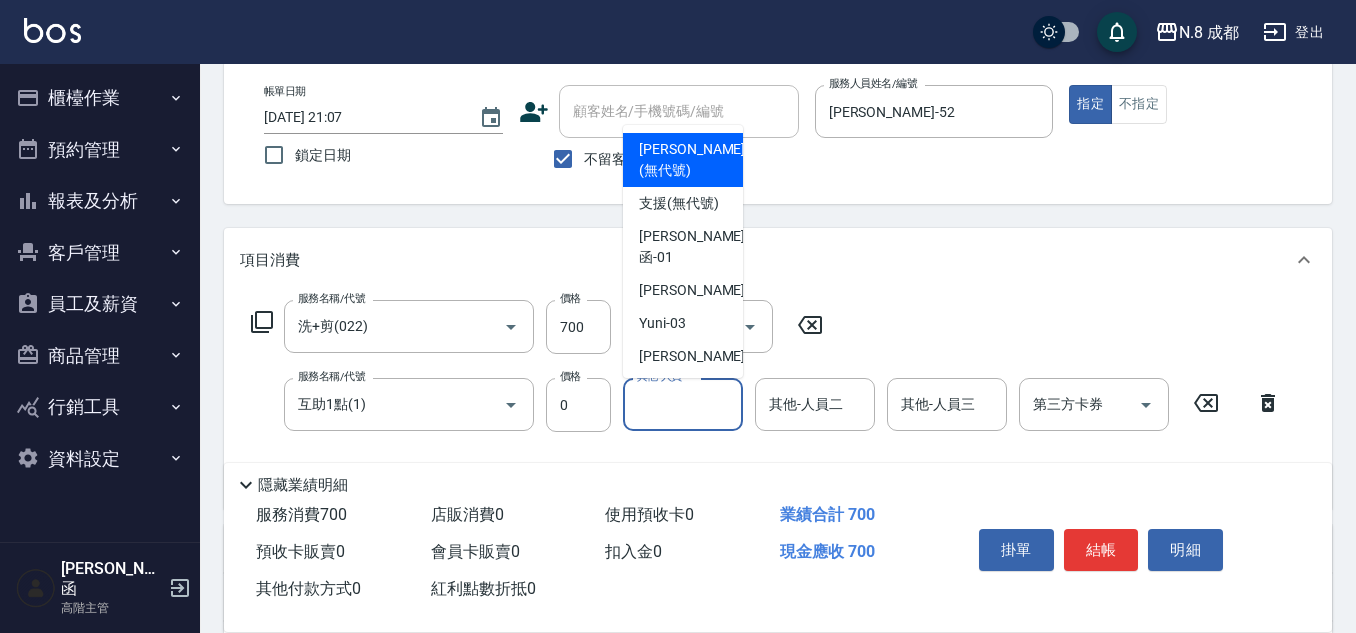 click on "其他-人員一 其他-人員一" at bounding box center [683, 404] 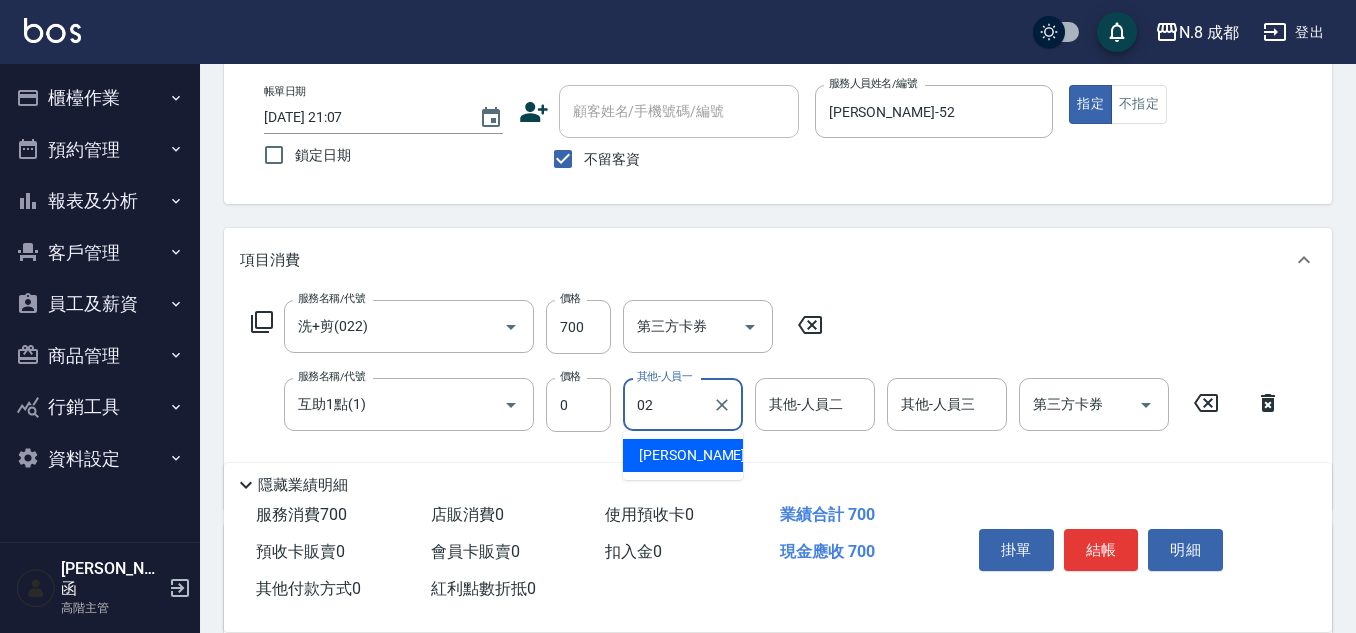 click on "朱若瑀 -02" at bounding box center (702, 455) 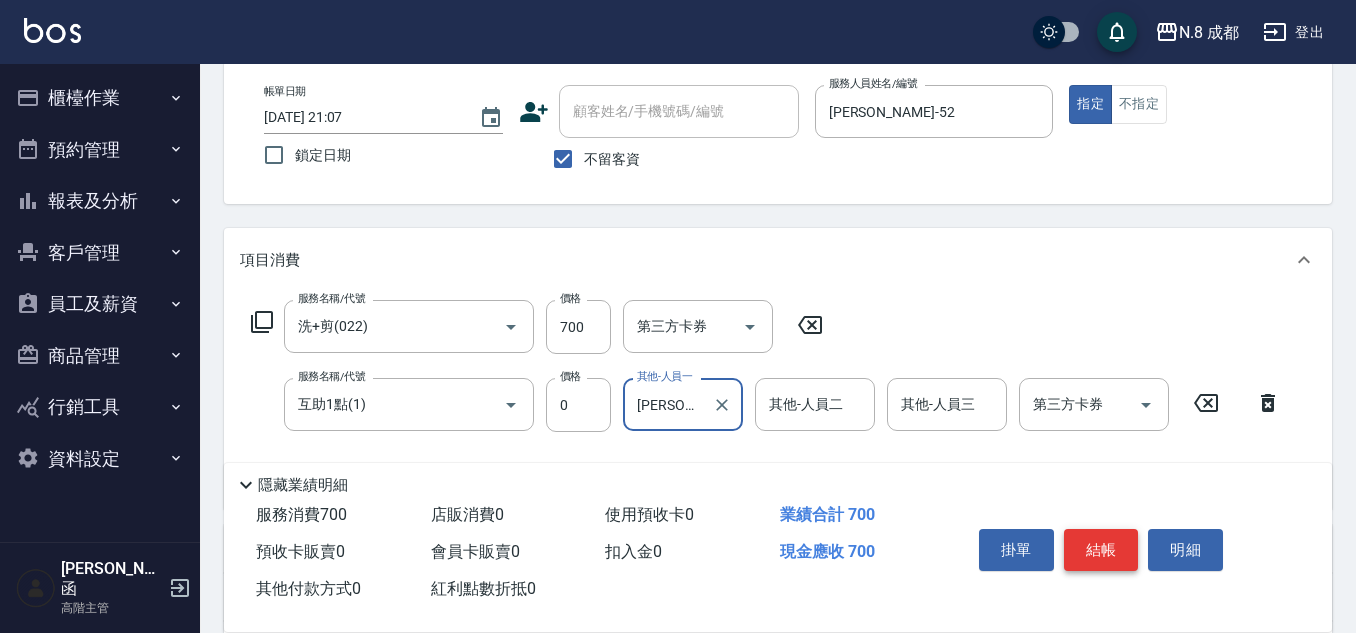 type on "朱若瑀-02" 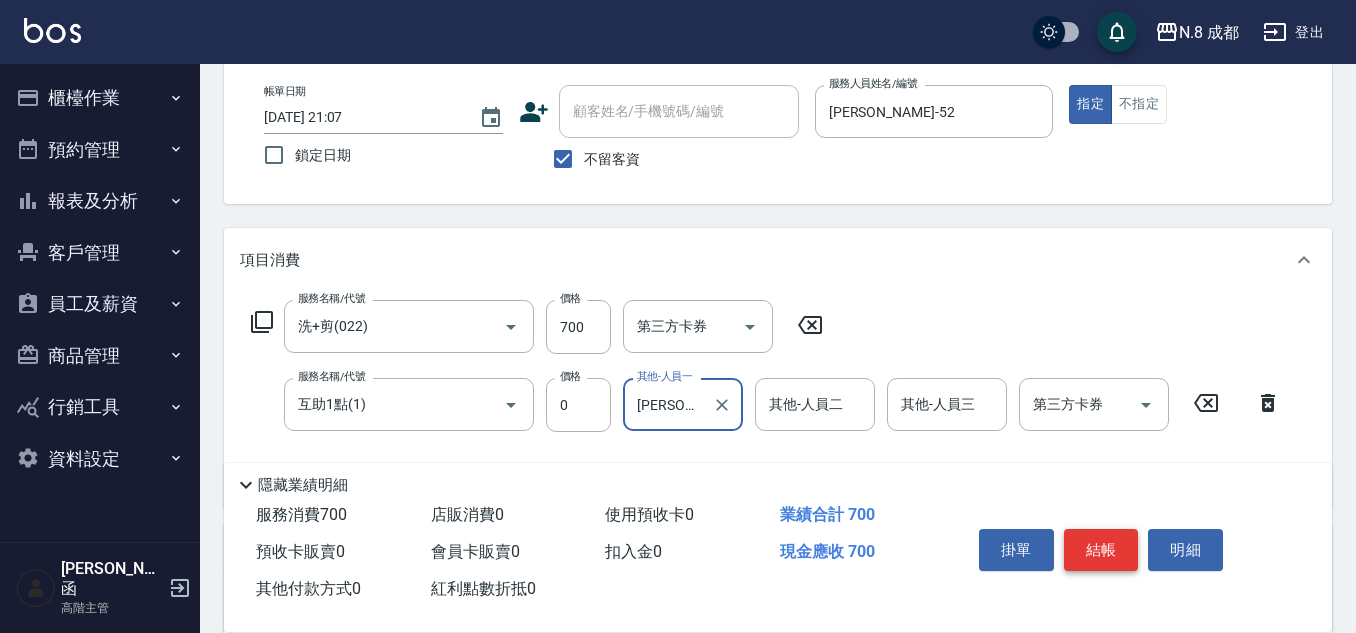 click on "結帳" at bounding box center [1101, 550] 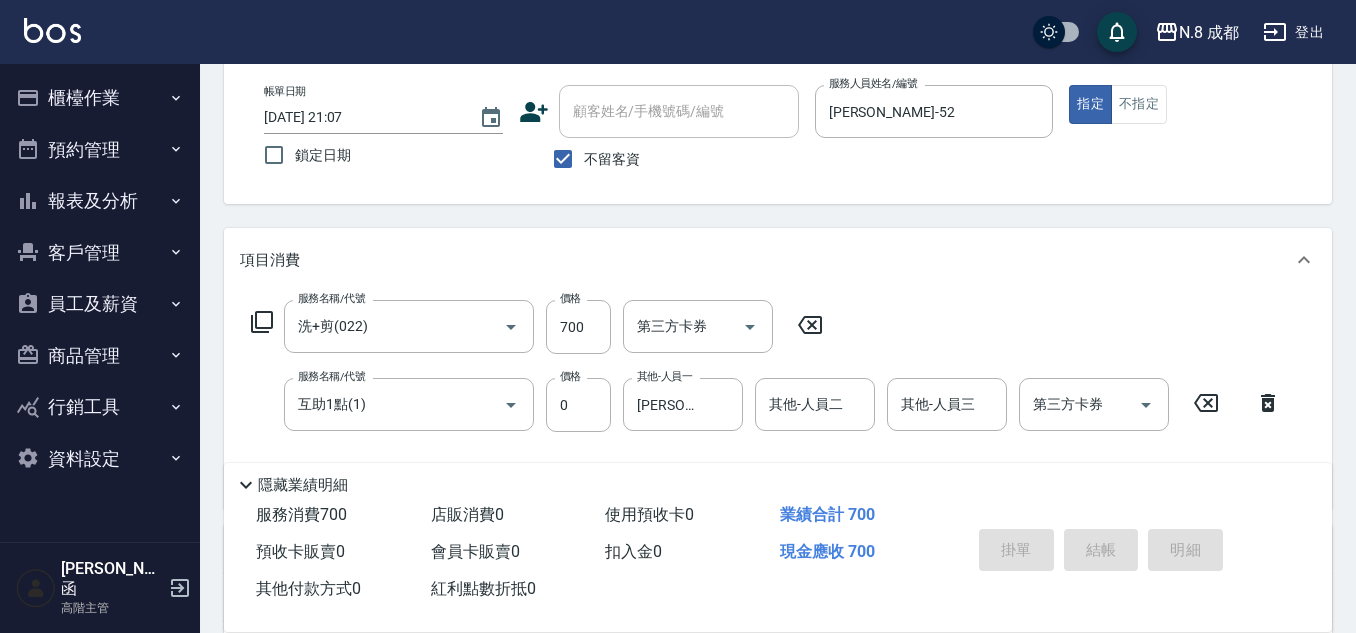 type 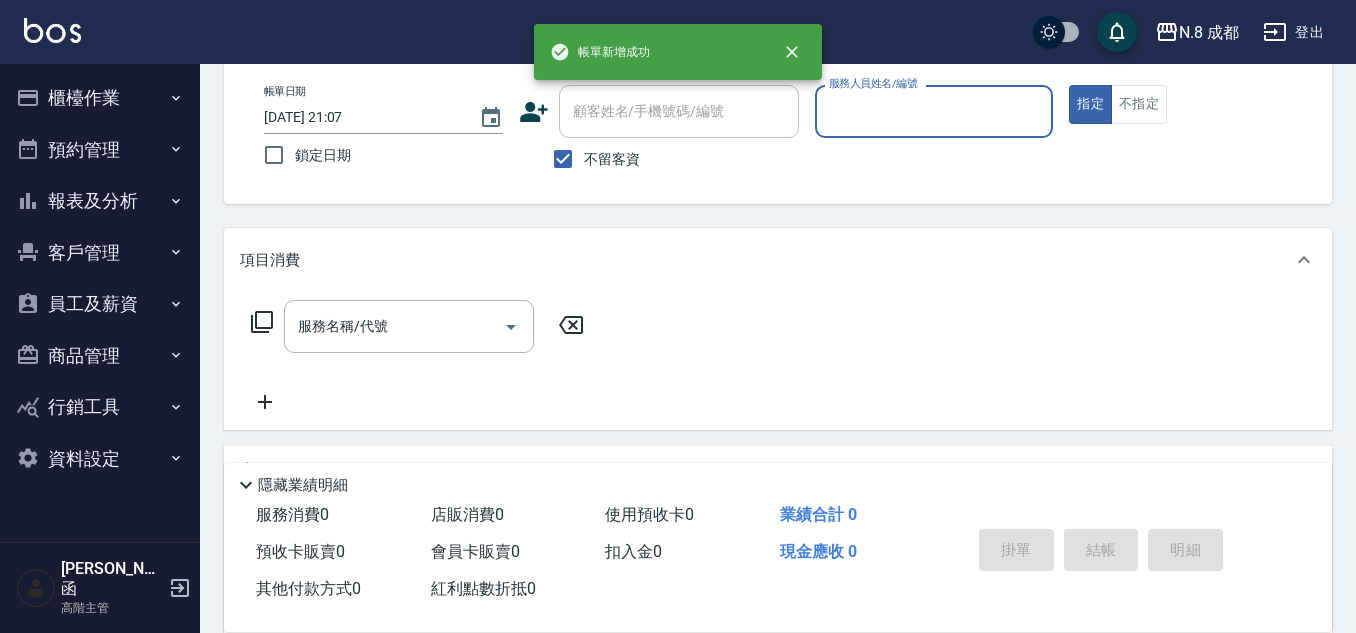 click on "服務人員姓名/編號" at bounding box center (934, 111) 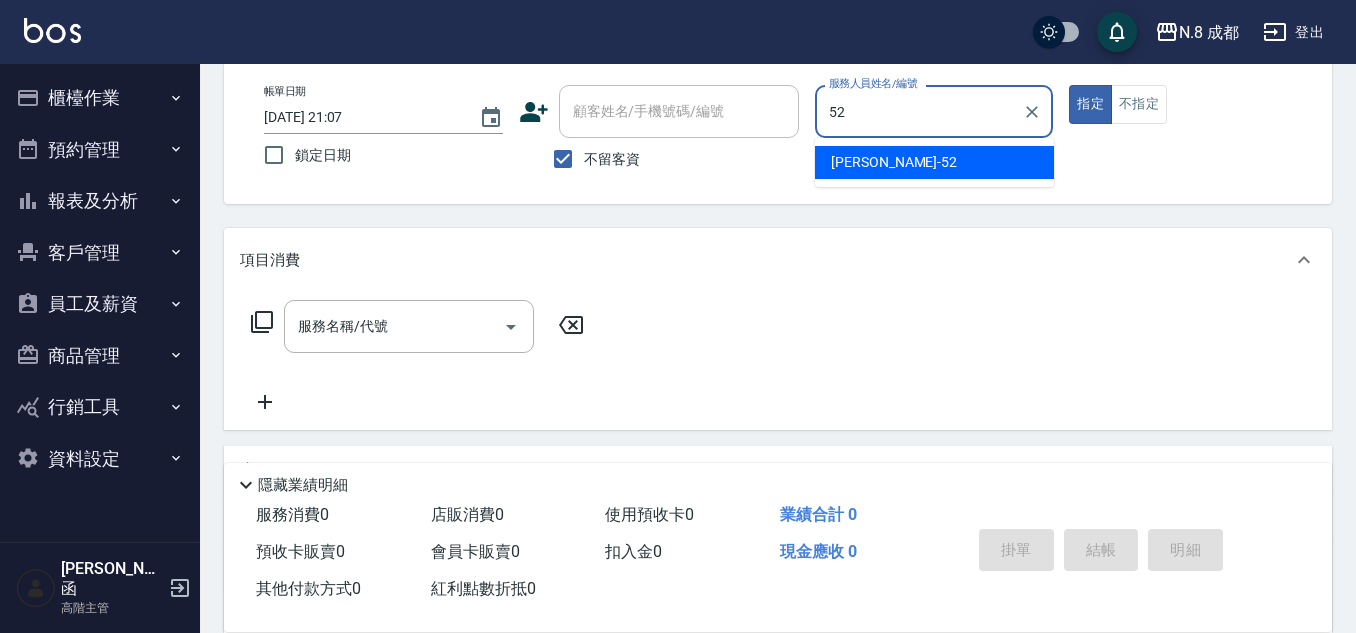 click on "楊博舜 -52" at bounding box center (894, 162) 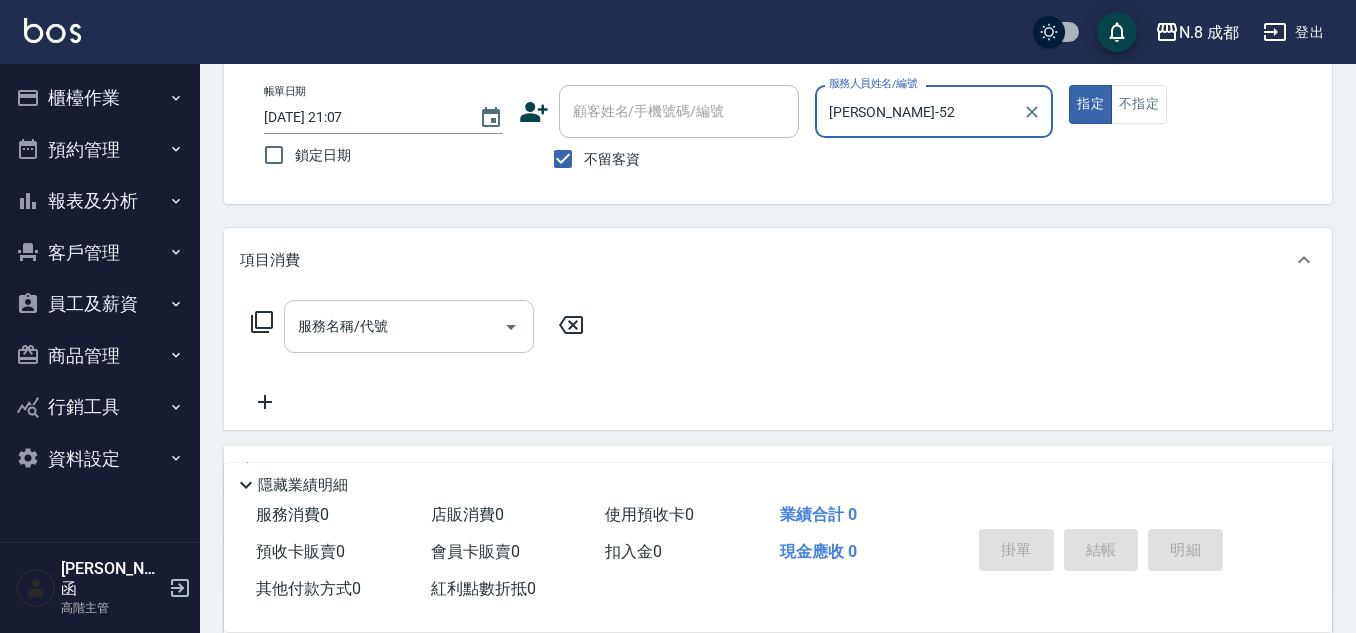 type on "[PERSON_NAME]-52" 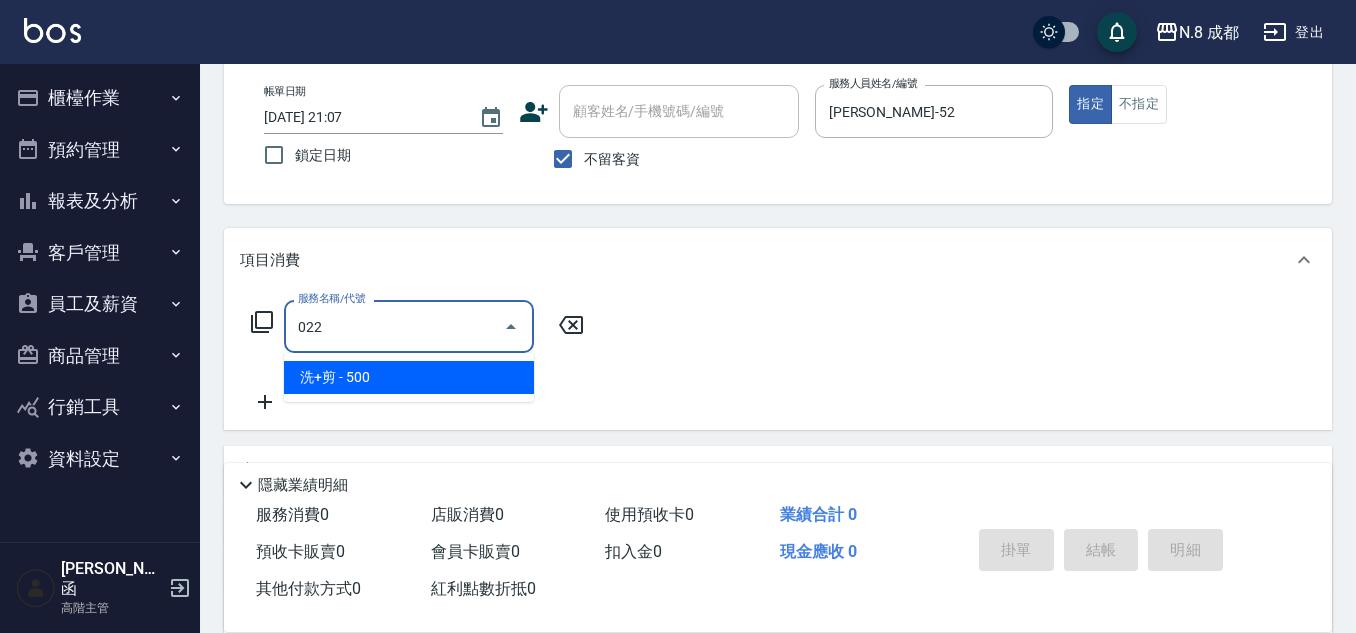 click on "洗+剪 - 500" at bounding box center (409, 377) 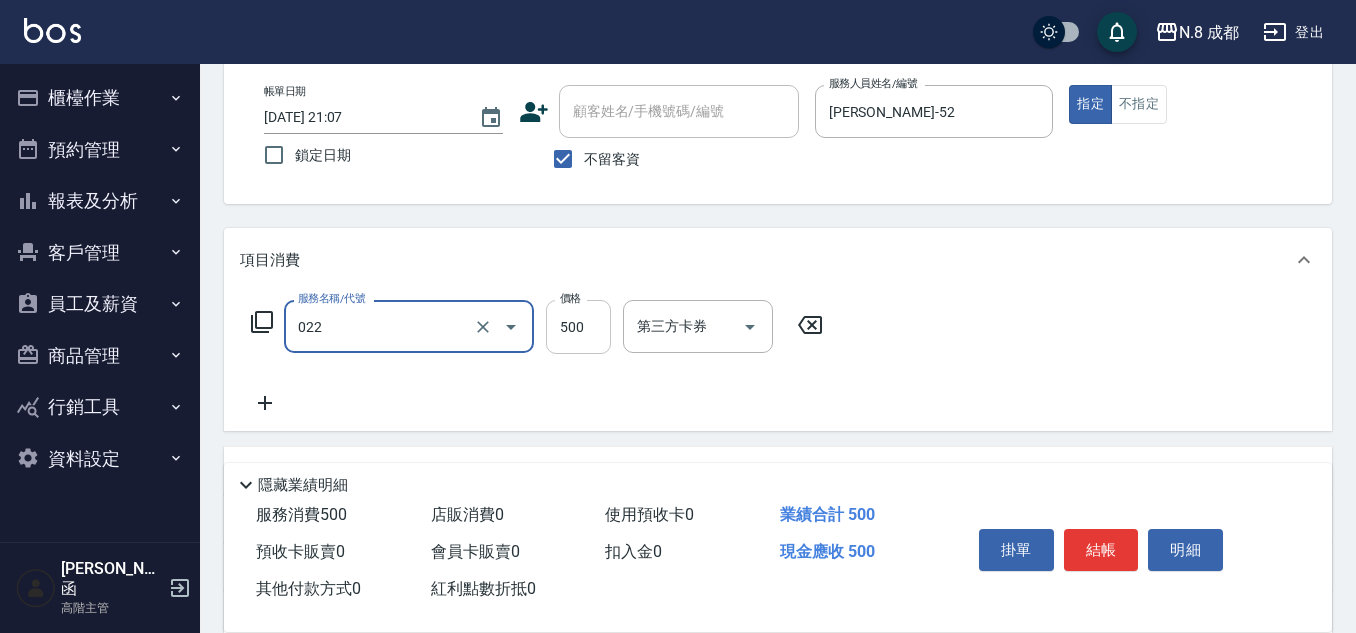 type on "洗+剪(022)" 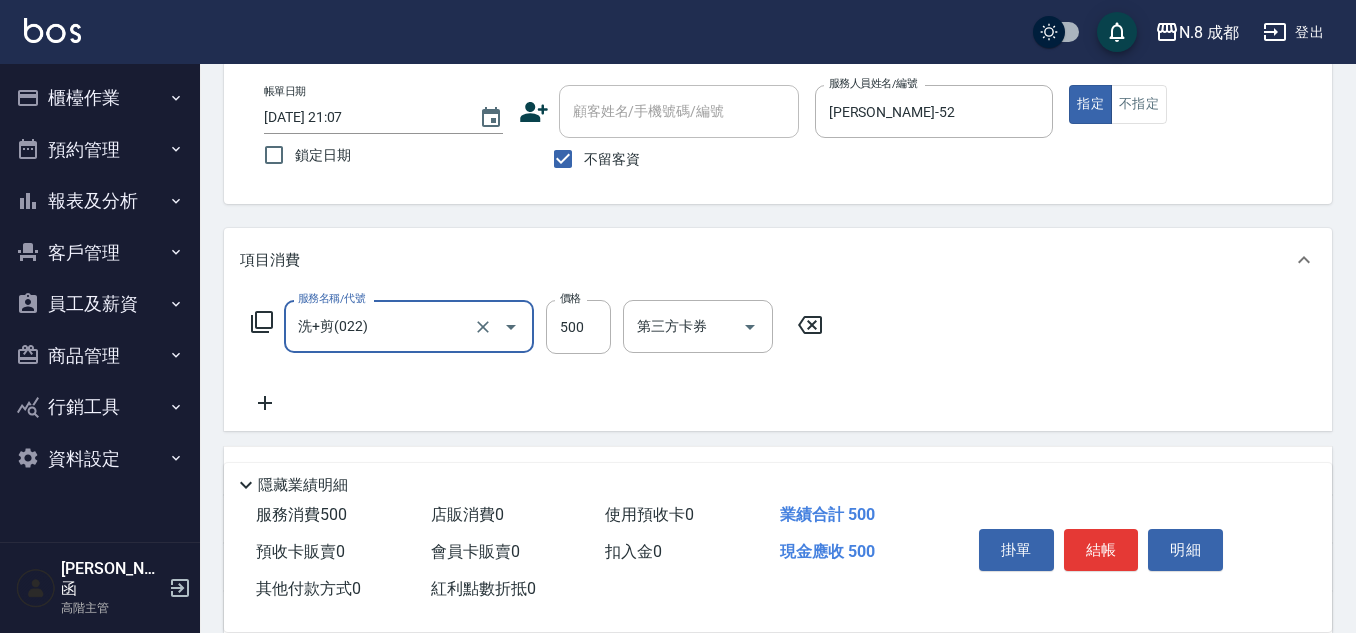 drag, startPoint x: 587, startPoint y: 320, endPoint x: 508, endPoint y: 347, distance: 83.48653 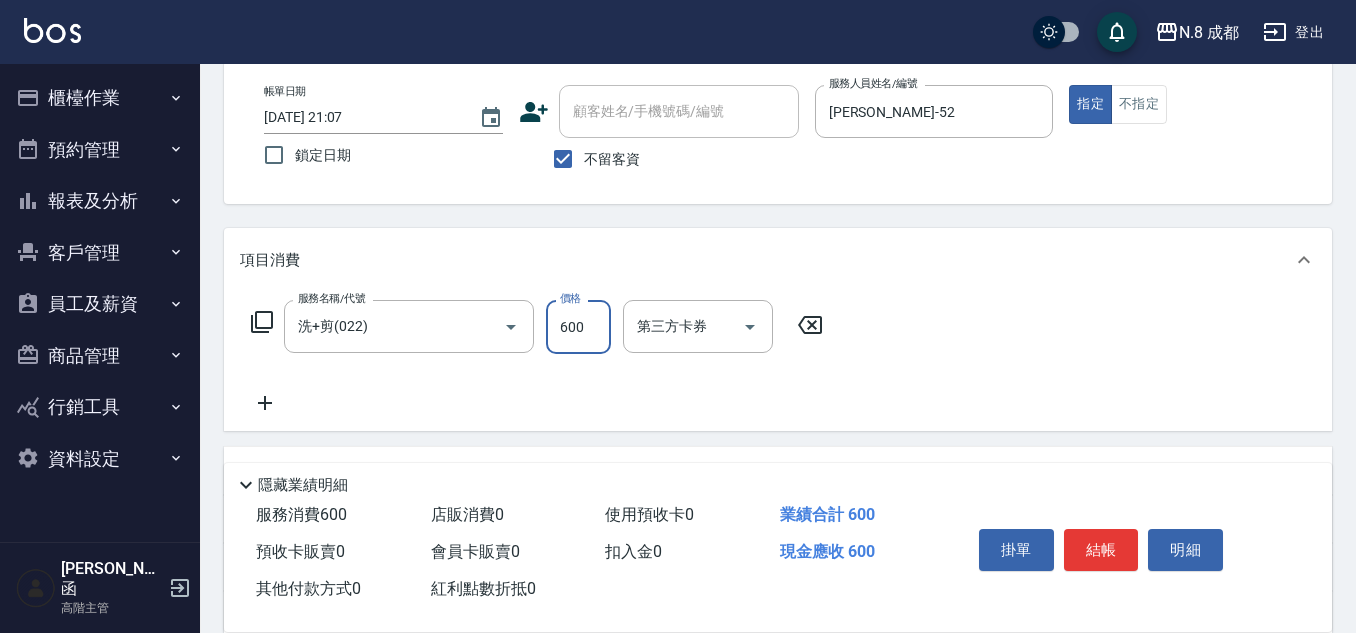type on "600" 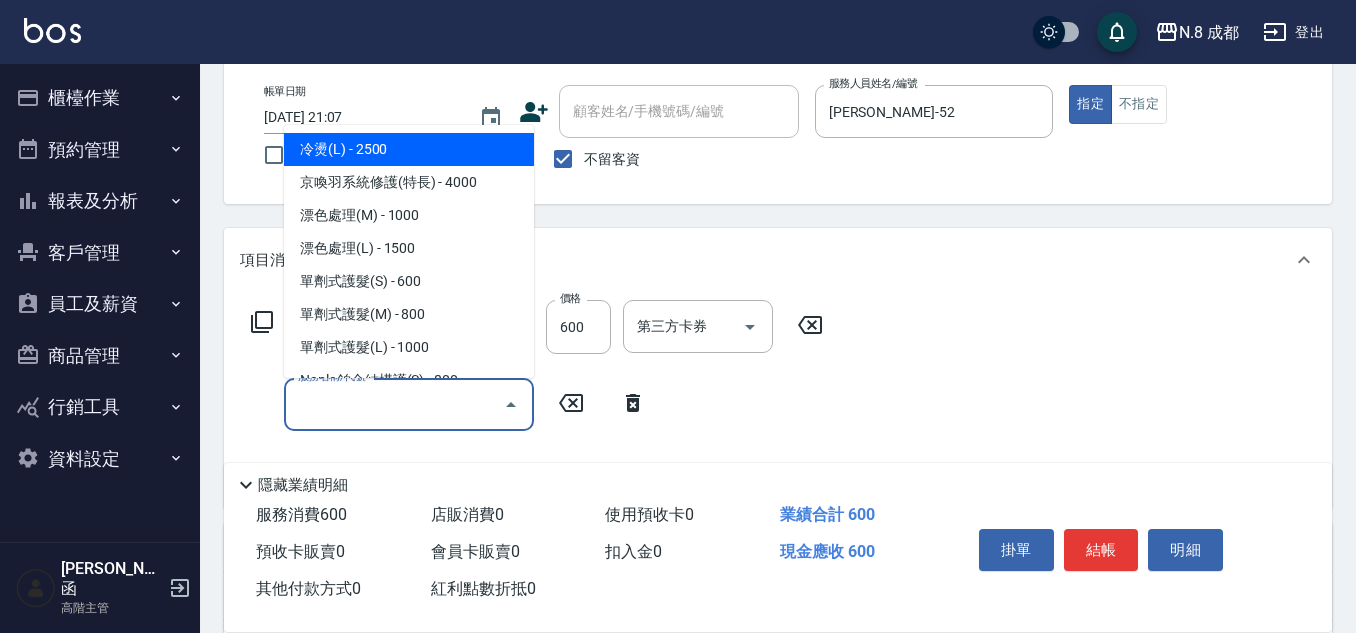 click on "服務名稱/代號" at bounding box center [394, 404] 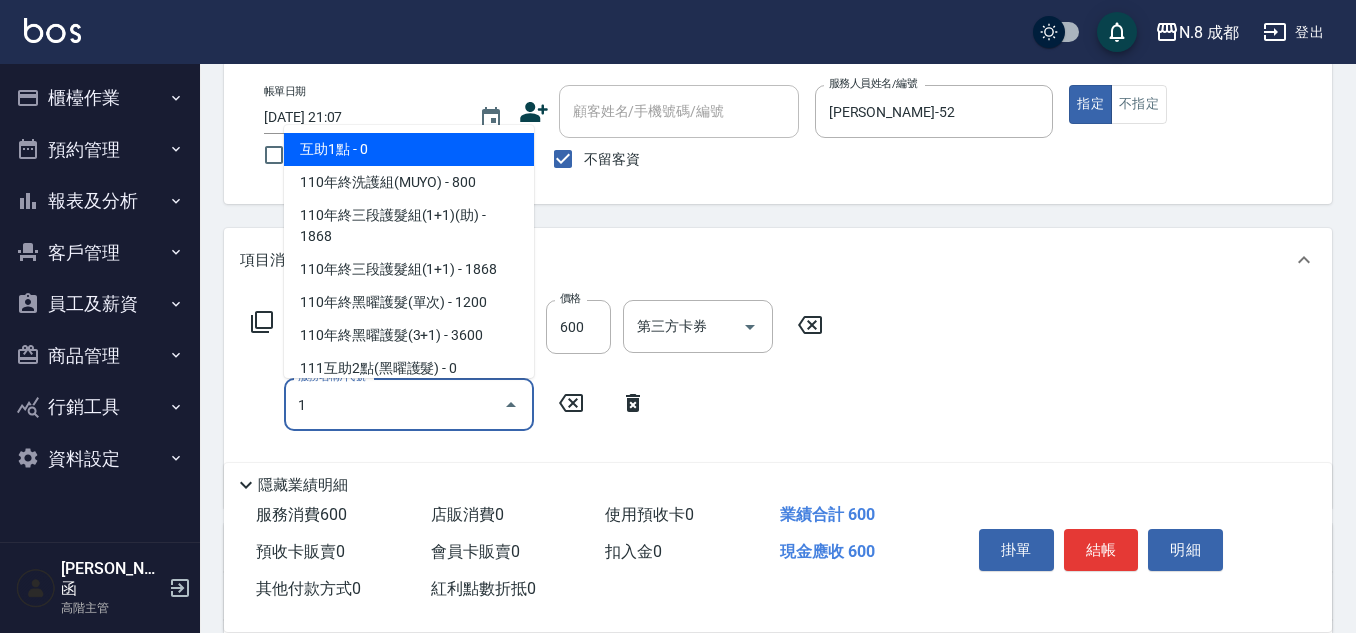 drag, startPoint x: 387, startPoint y: 154, endPoint x: 421, endPoint y: 193, distance: 51.739735 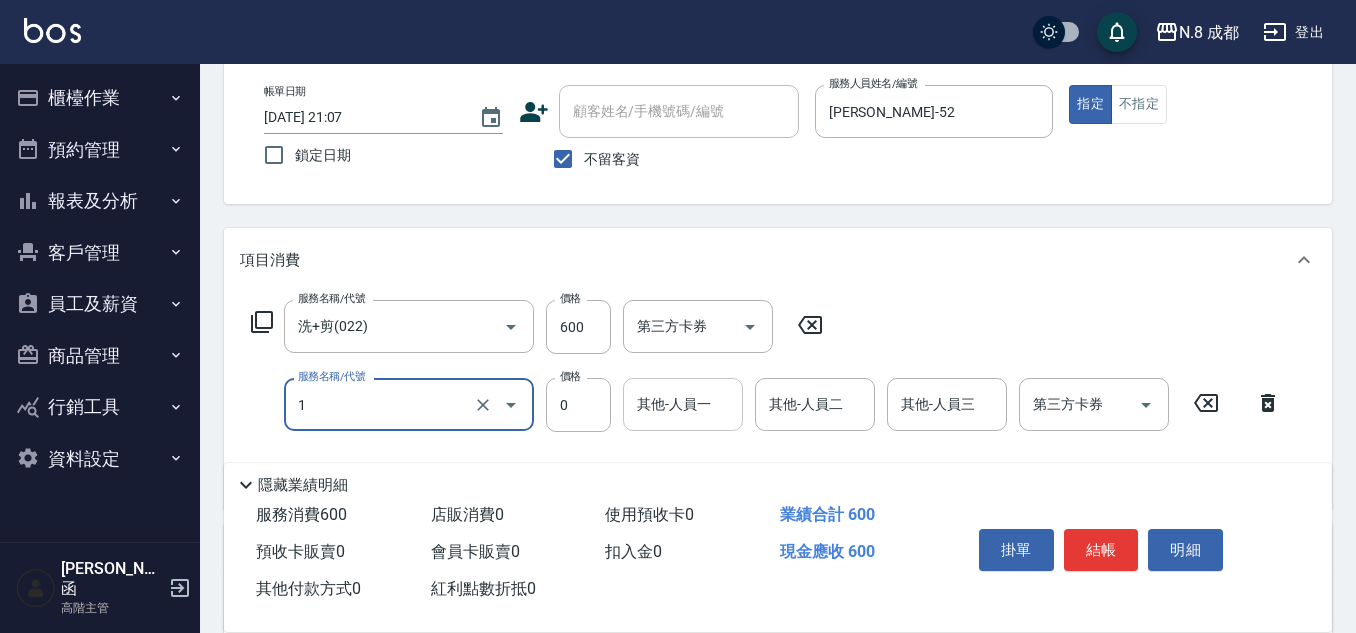 type on "互助1點(1)" 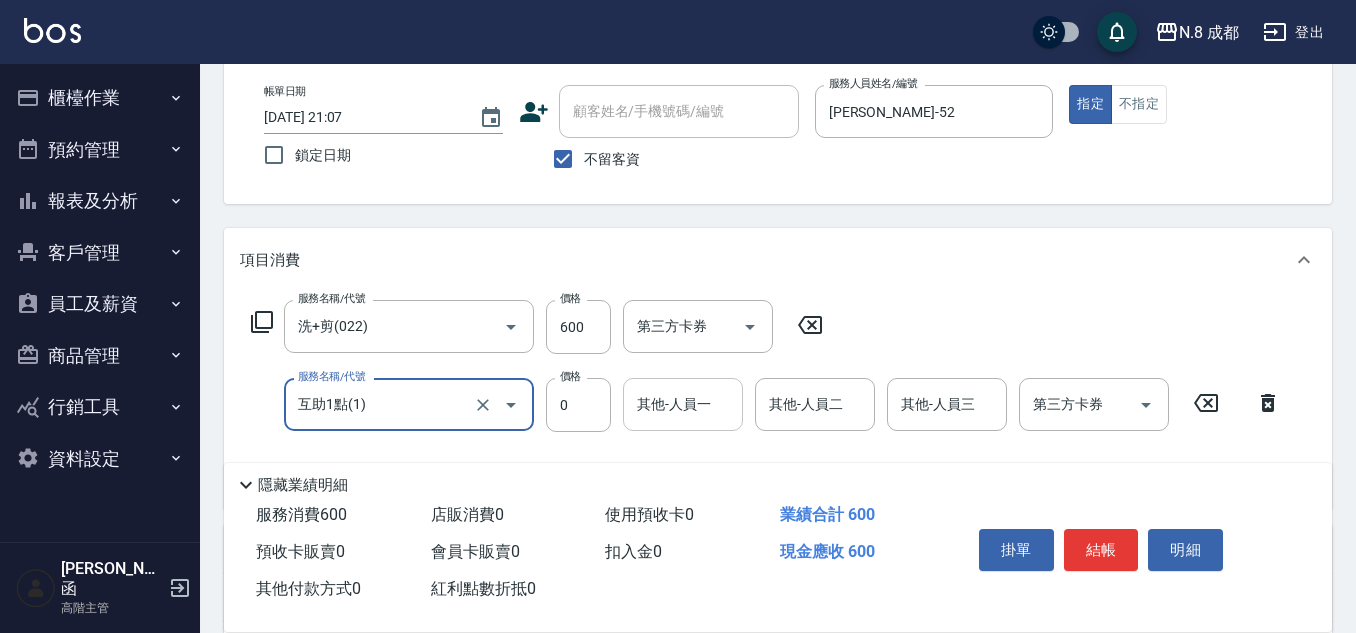 click on "其他-人員一 其他-人員一" at bounding box center (683, 404) 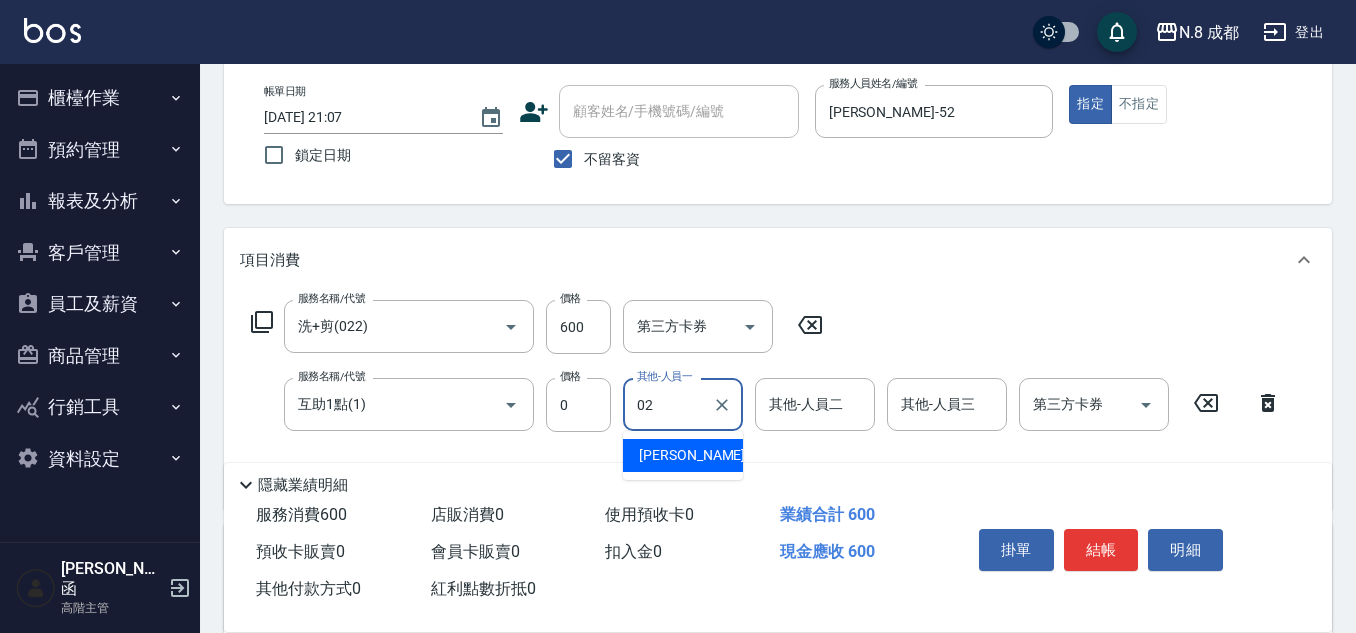 click on "朱若瑀 -02" at bounding box center [702, 455] 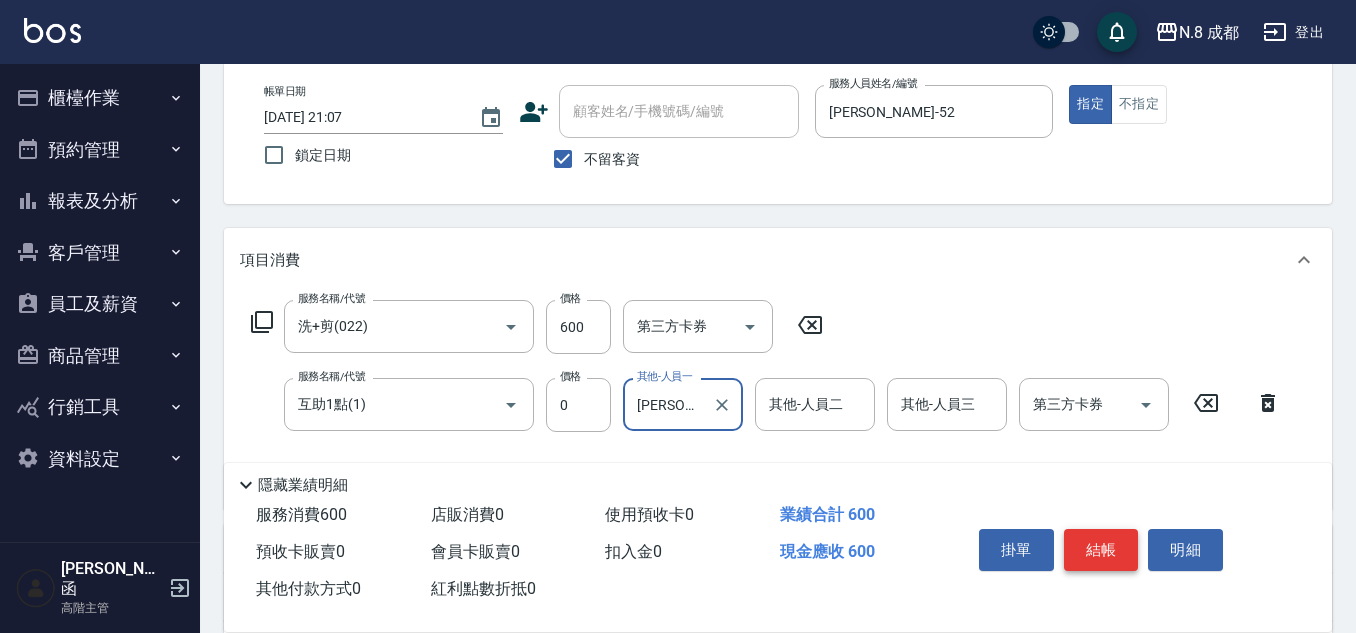 type on "朱若瑀-02" 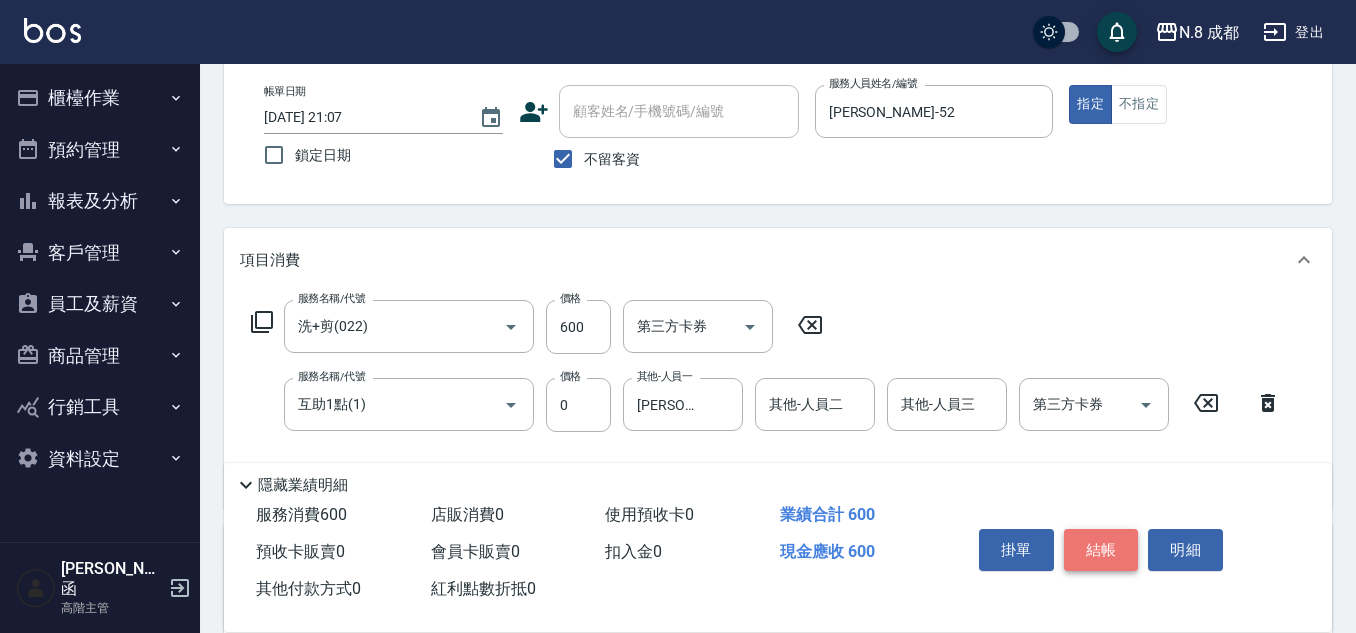 click on "結帳" at bounding box center [1101, 550] 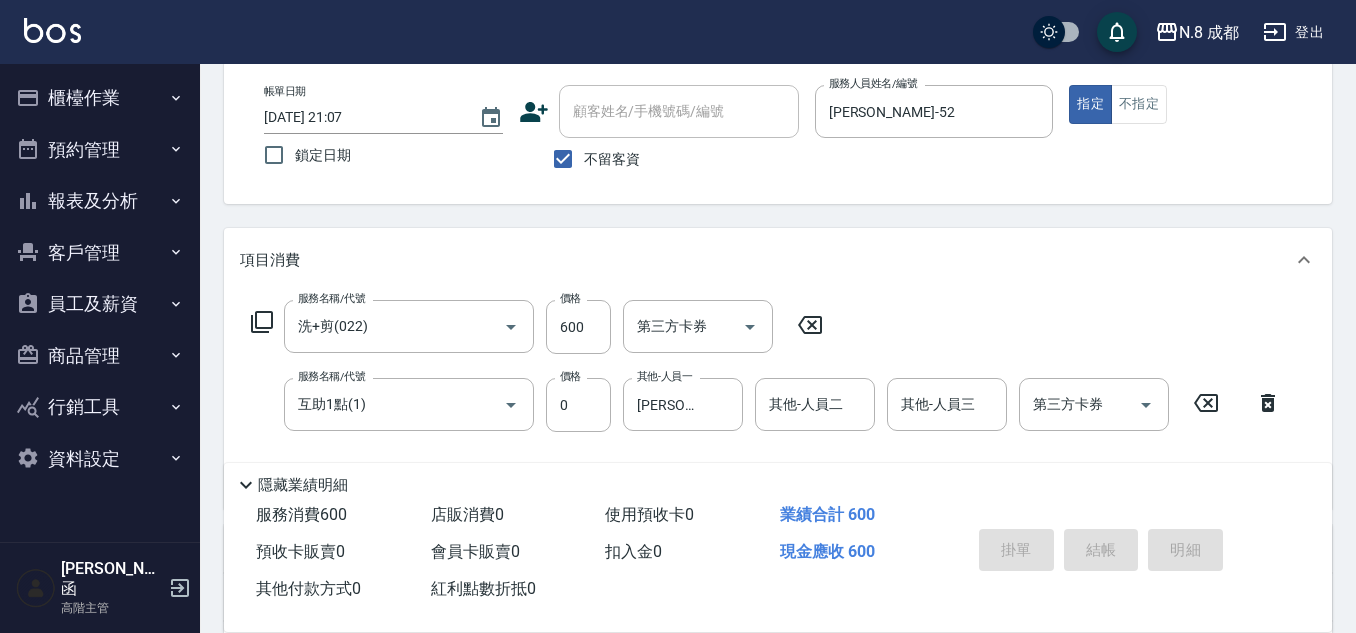 type on "2025/07/11 21:08" 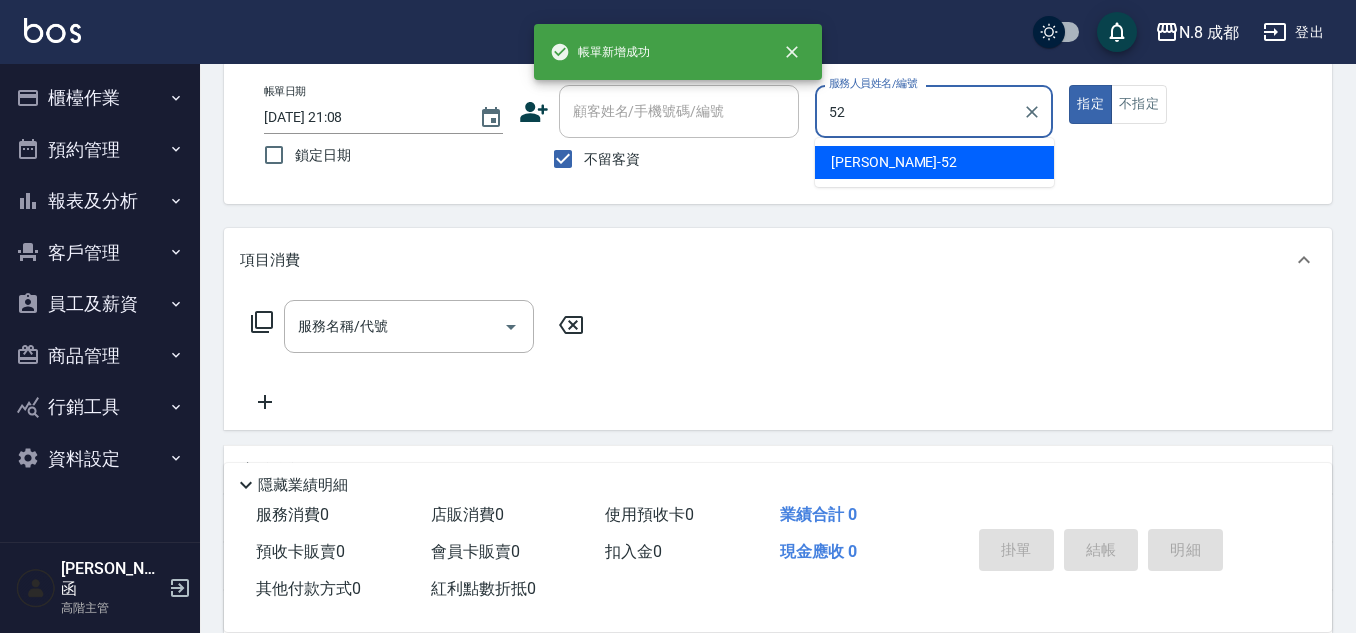 drag, startPoint x: 880, startPoint y: 178, endPoint x: 870, endPoint y: 182, distance: 10.770329 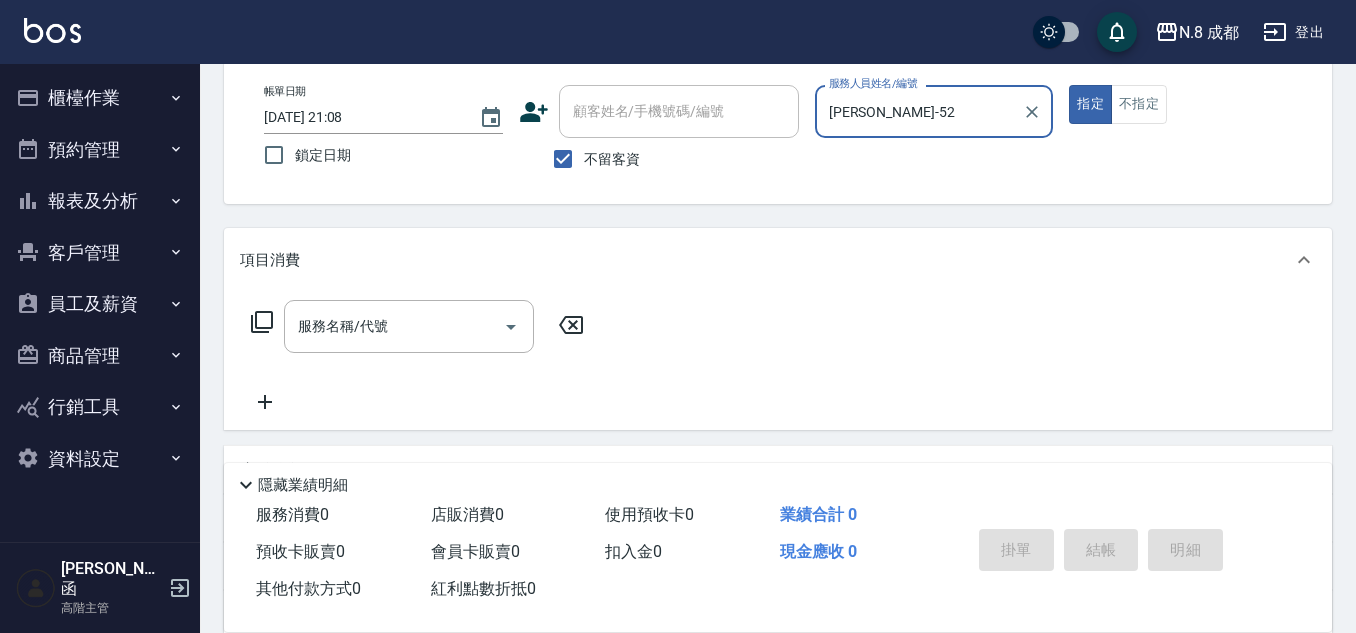 type on "[PERSON_NAME]-52" 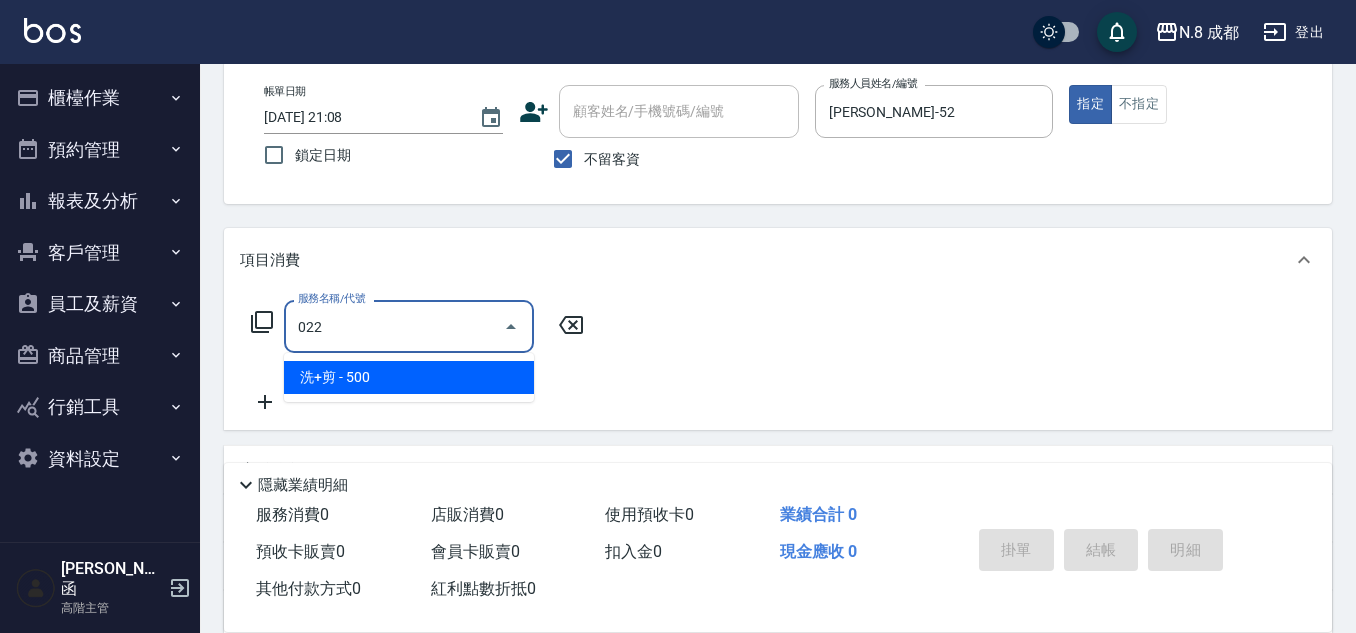 drag, startPoint x: 363, startPoint y: 353, endPoint x: 562, endPoint y: 361, distance: 199.16074 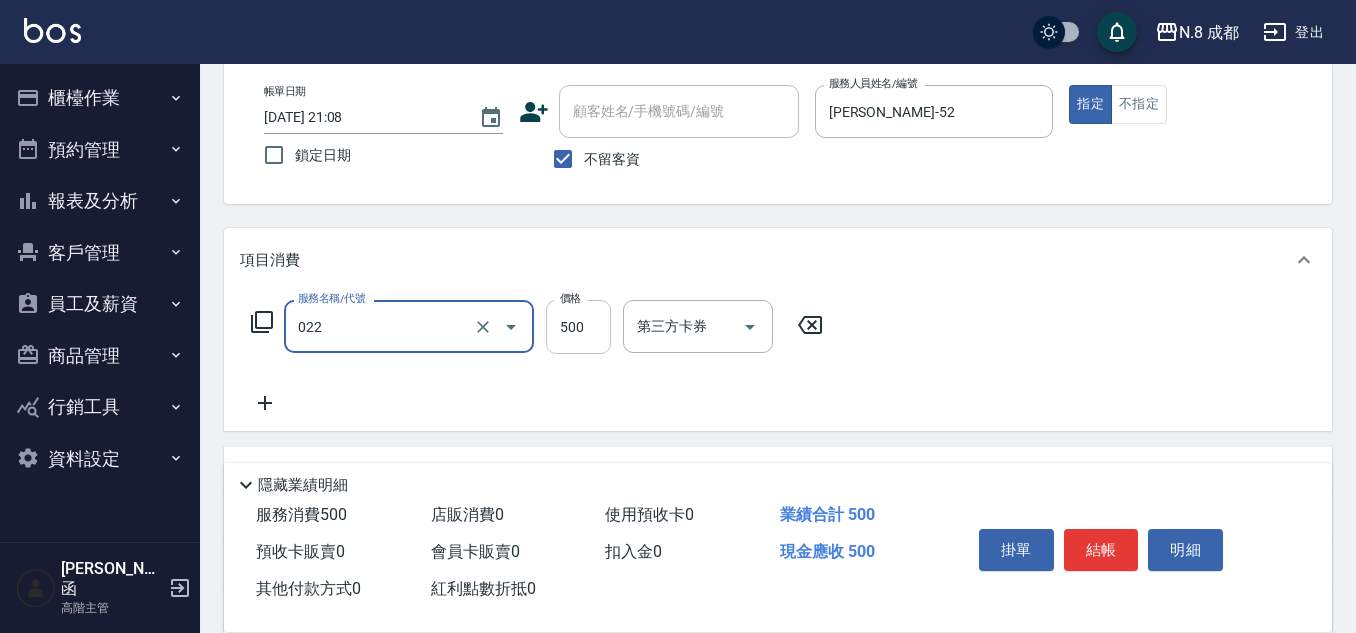type on "洗+剪(022)" 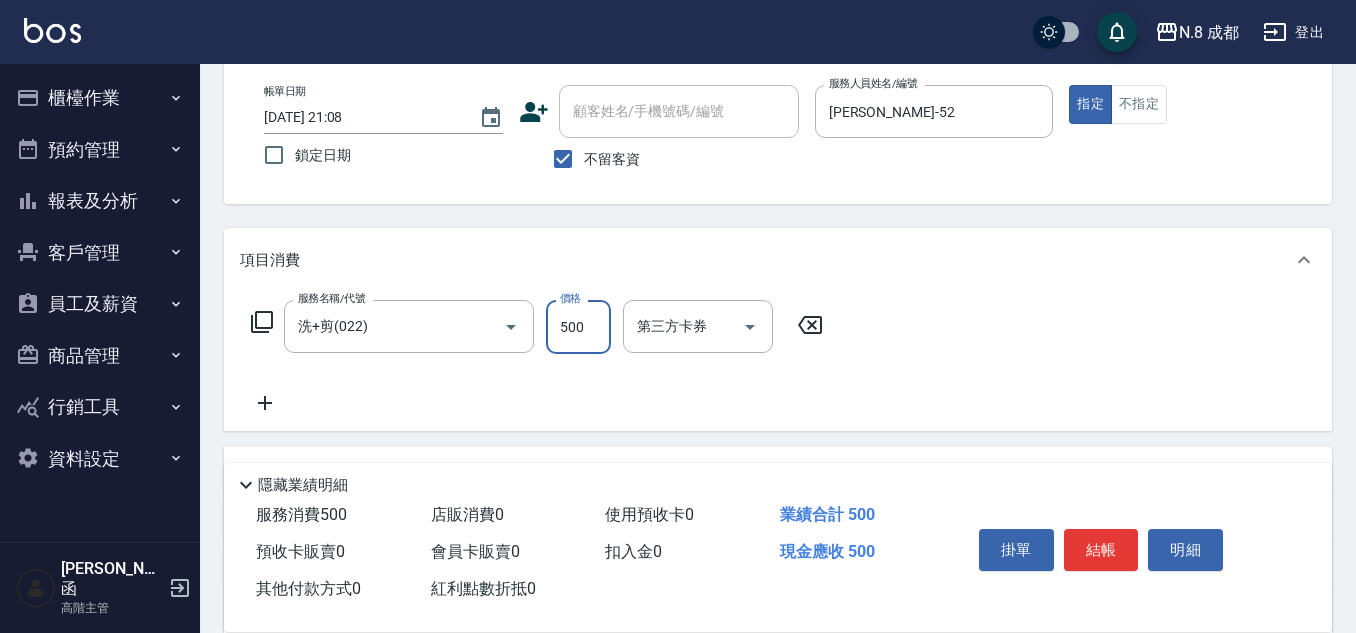 click on "500" at bounding box center (578, 327) 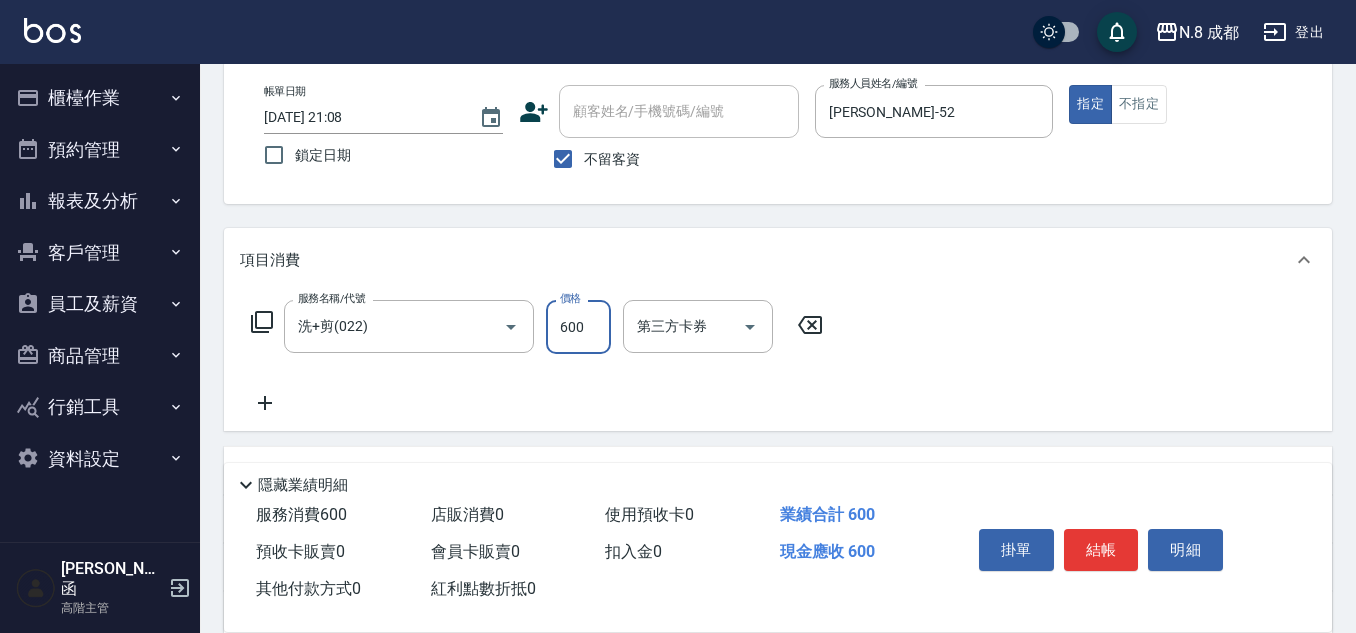 type on "600" 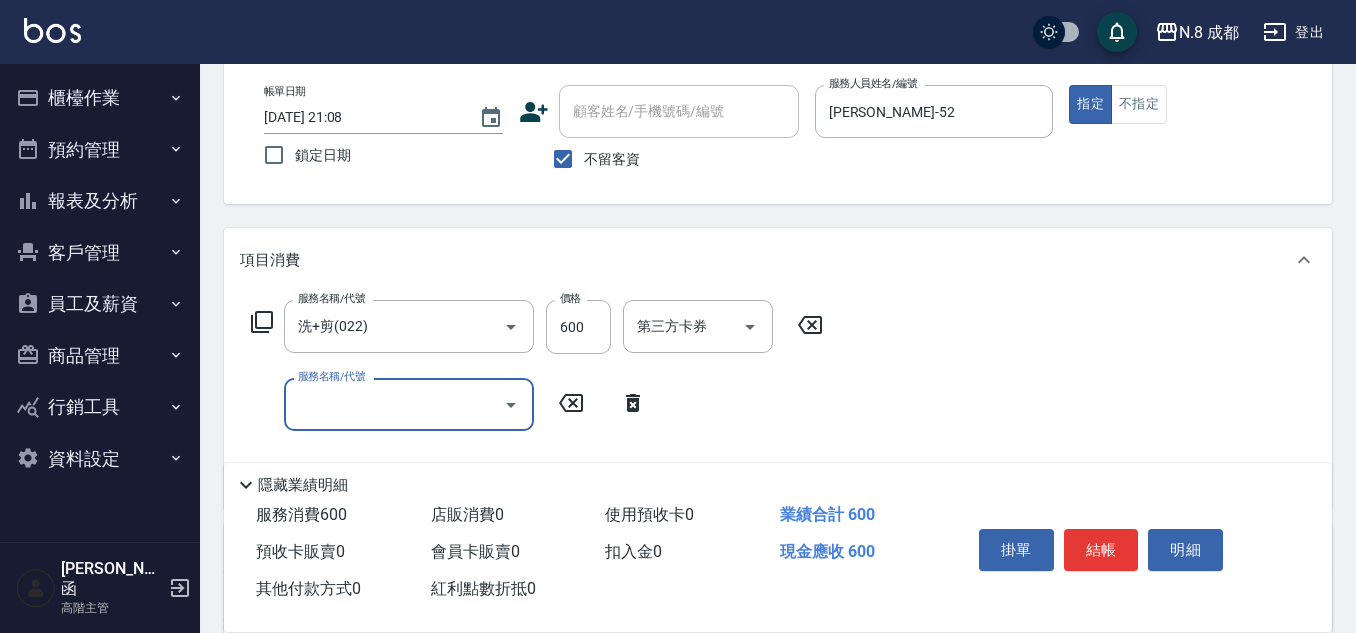 click on "服務名稱/代號 服務名稱/代號" at bounding box center [409, 404] 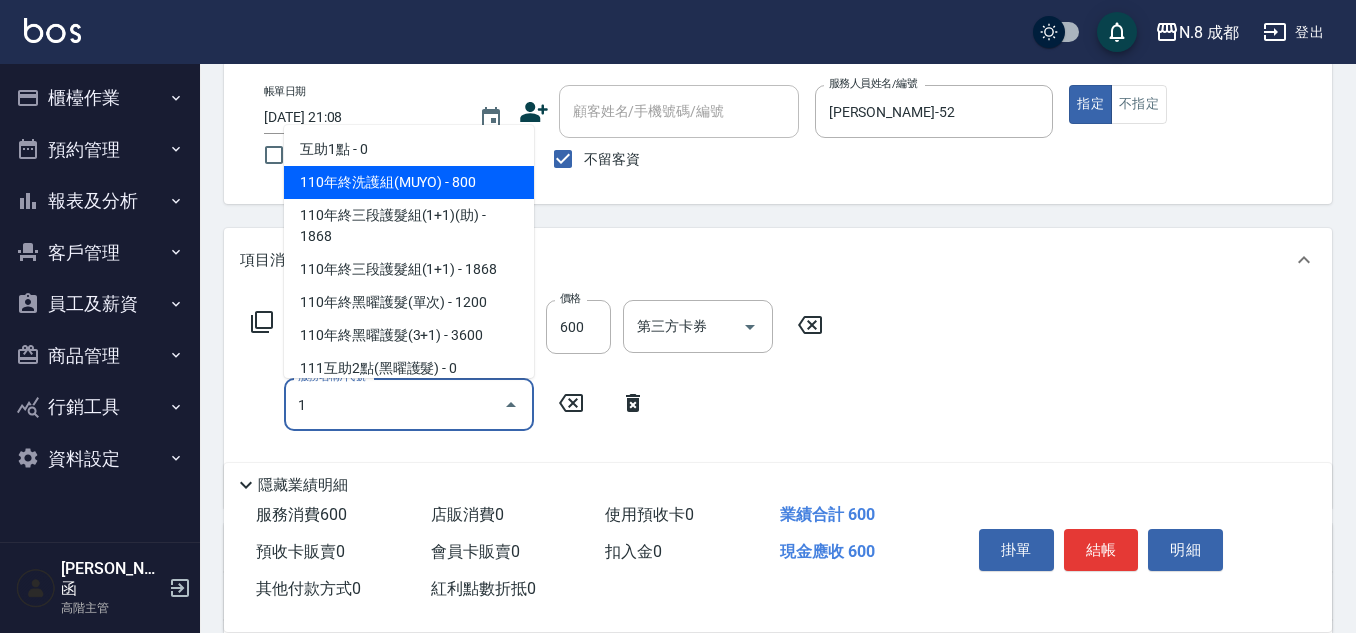 click on "互助1點 - 0" at bounding box center (409, 149) 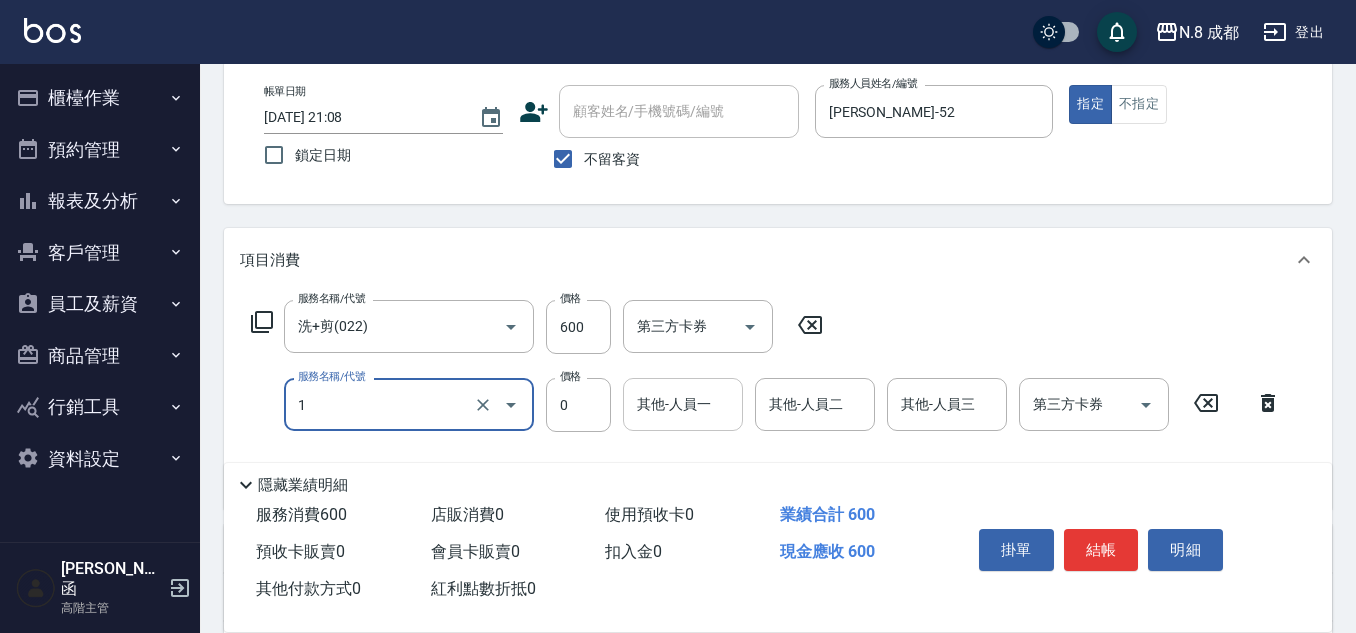 type on "互助1點(1)" 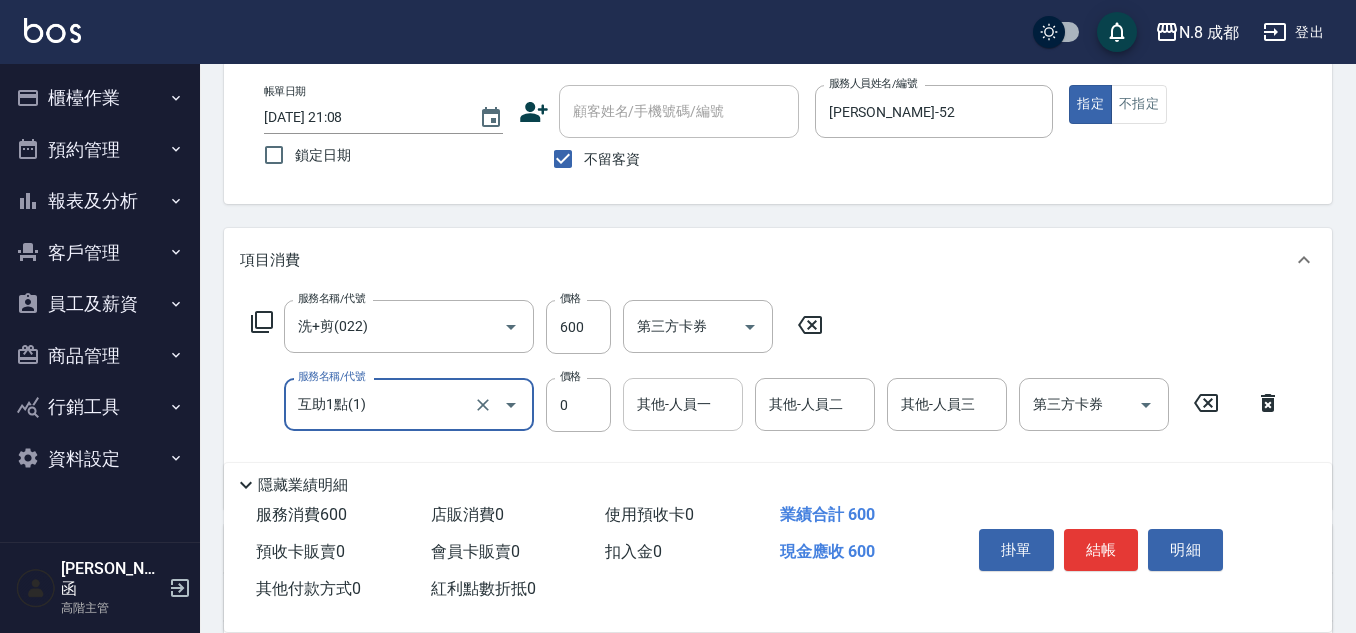 click on "其他-人員一 其他-人員一" at bounding box center (683, 404) 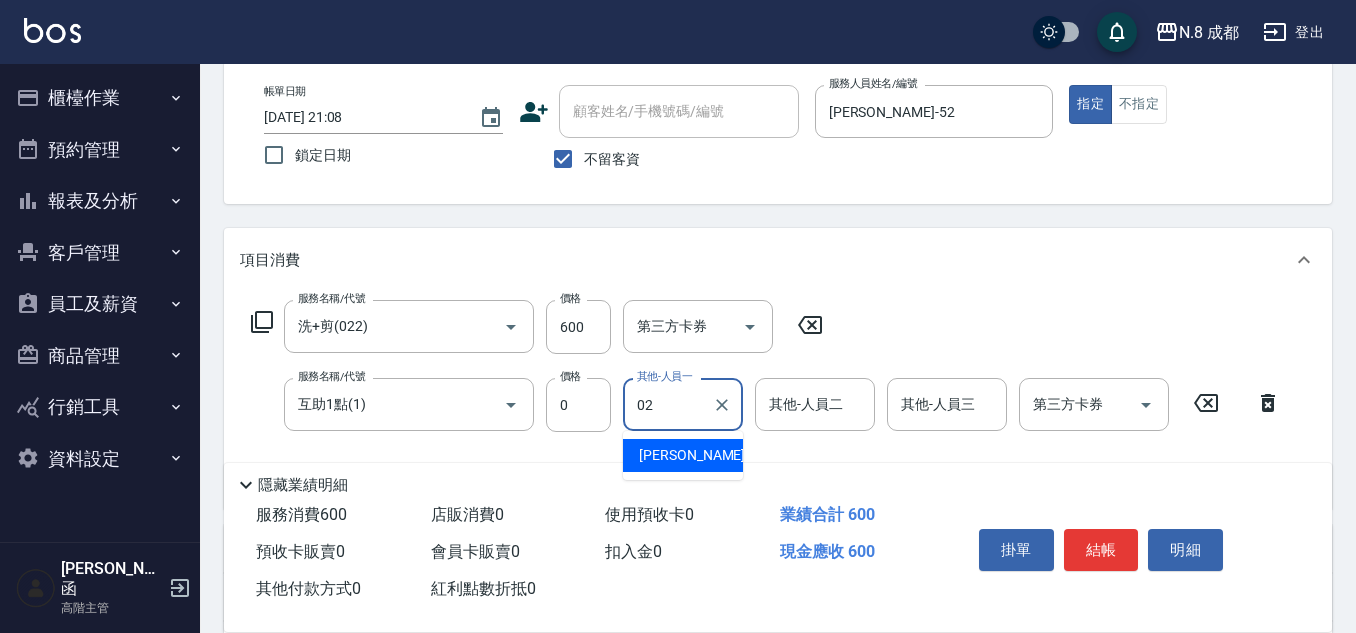 click on "朱若瑀 -02" at bounding box center [702, 455] 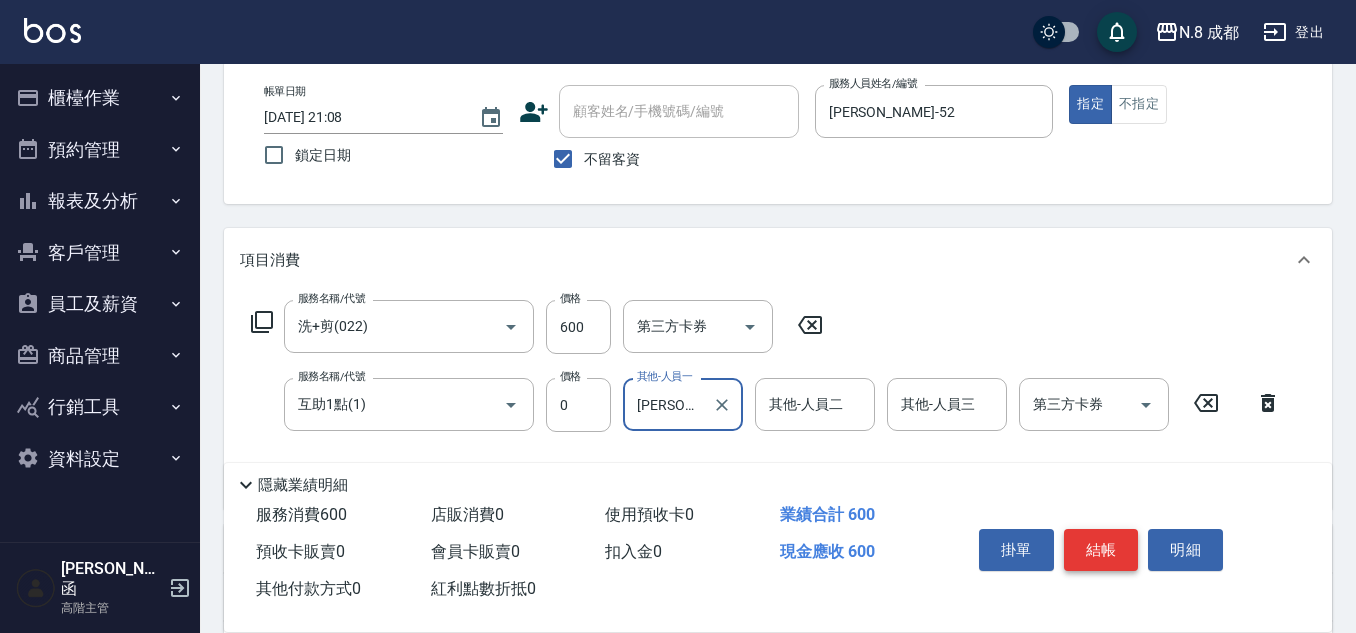 type on "朱若瑀-02" 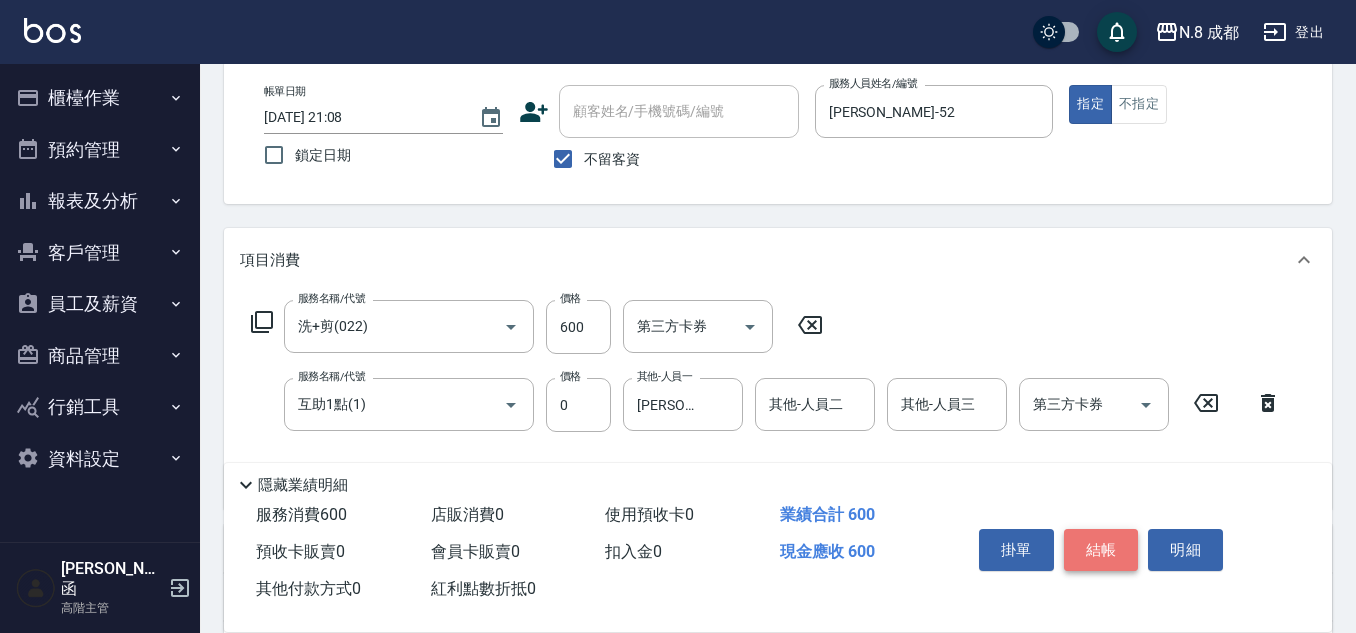 click on "結帳" at bounding box center [1101, 550] 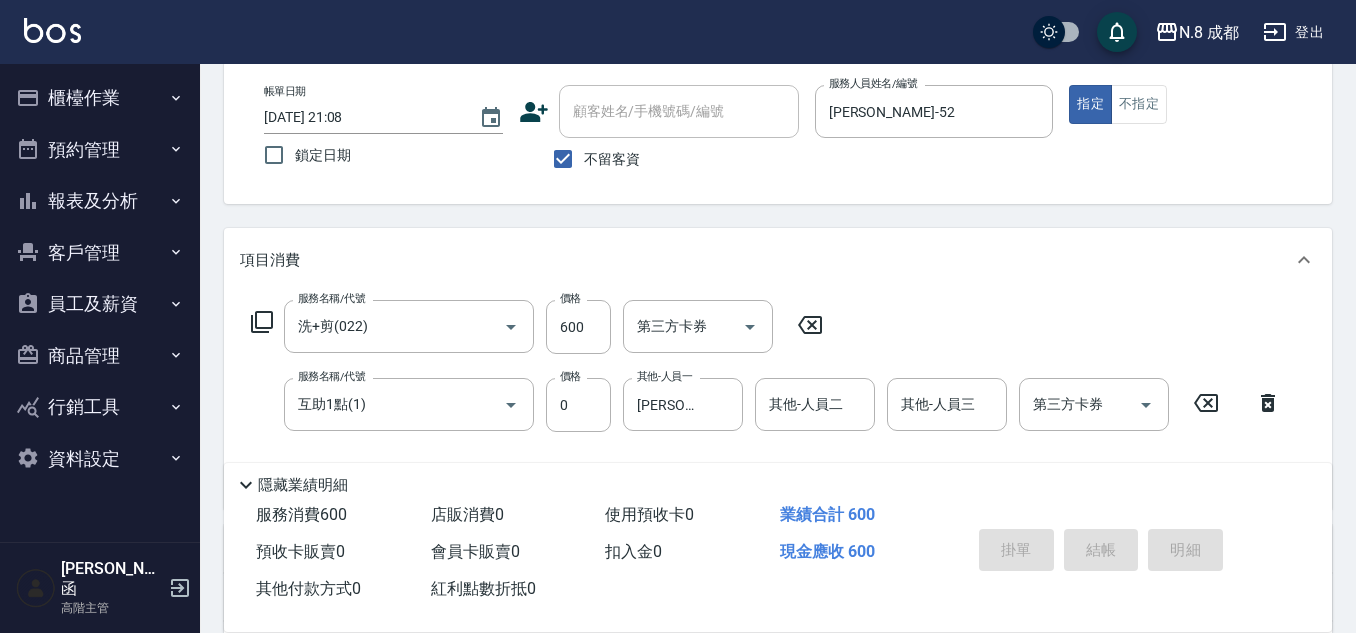 type 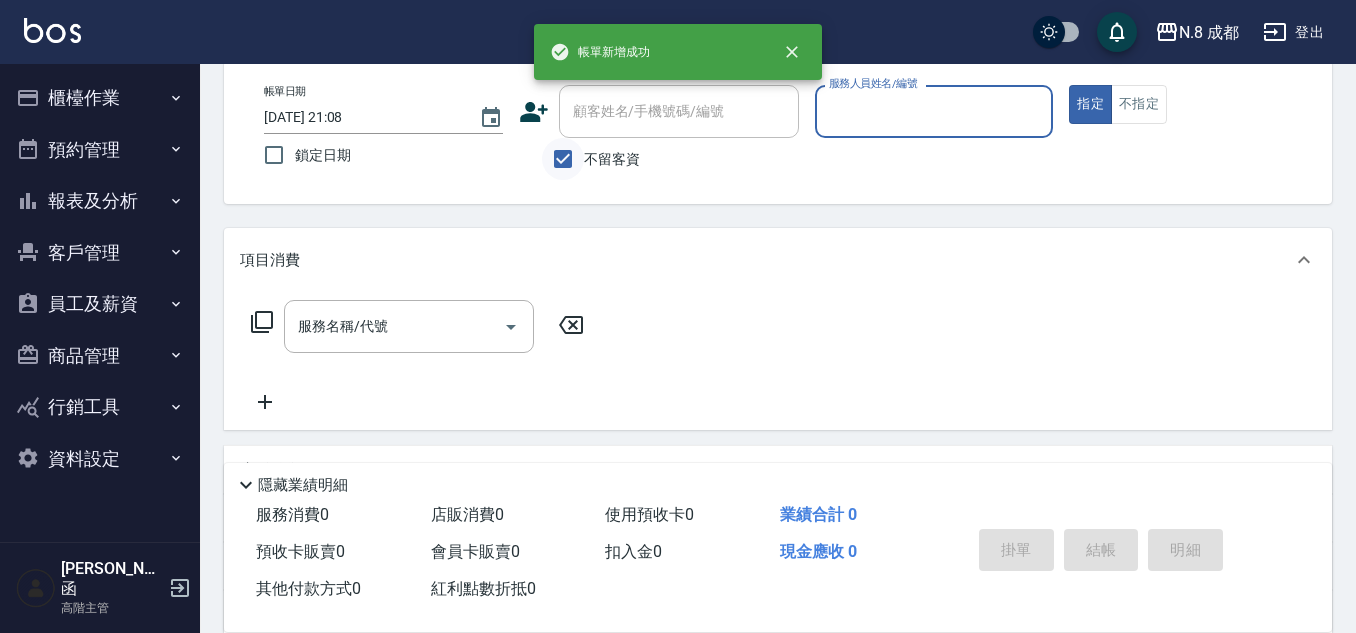 click on "不留客資" at bounding box center [563, 159] 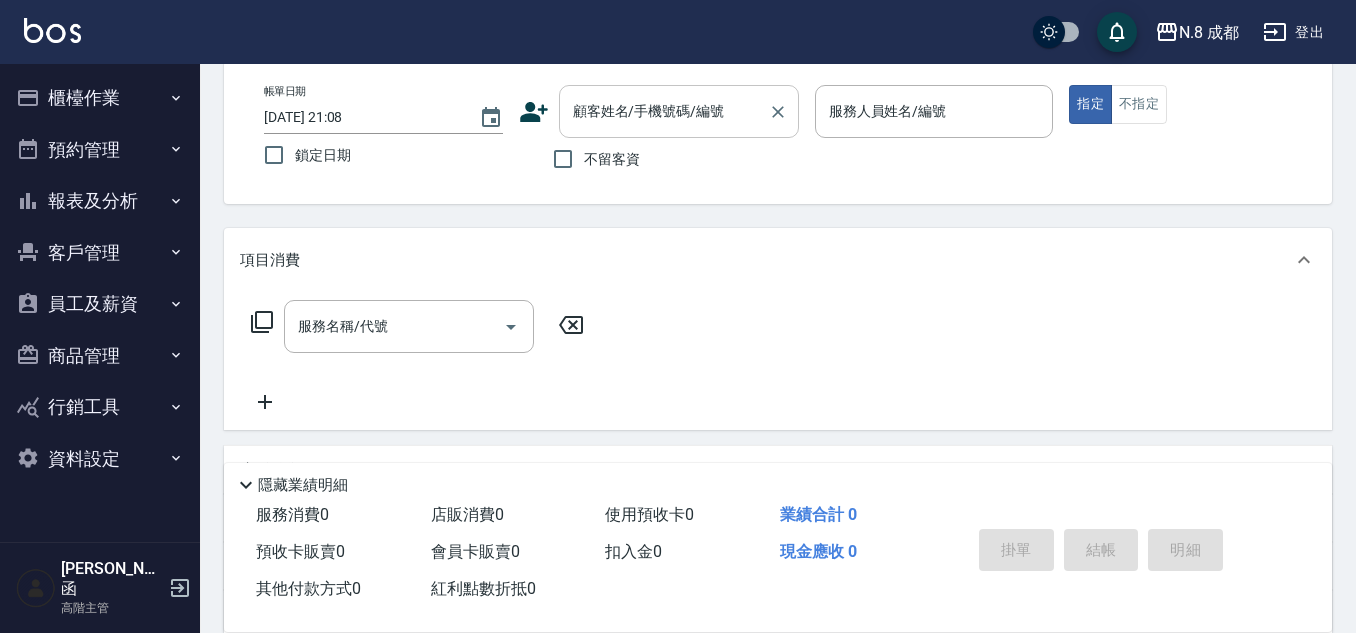 click on "顧客姓名/手機號碼/編號" at bounding box center [664, 111] 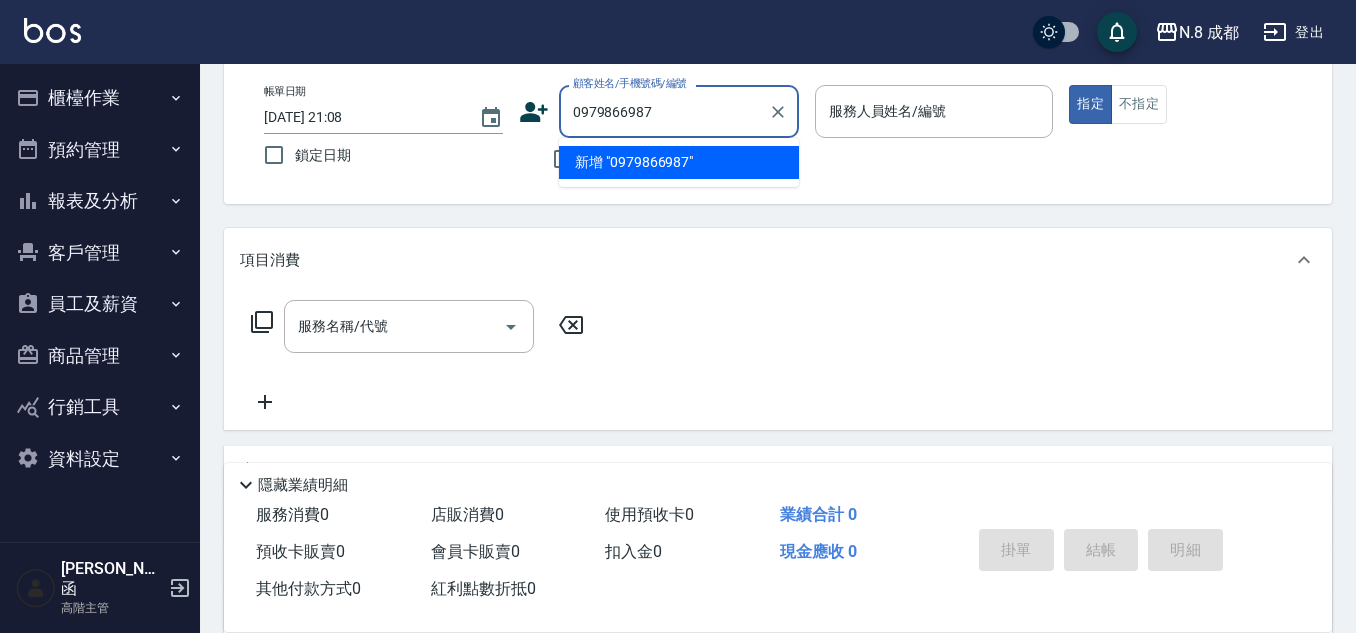 type 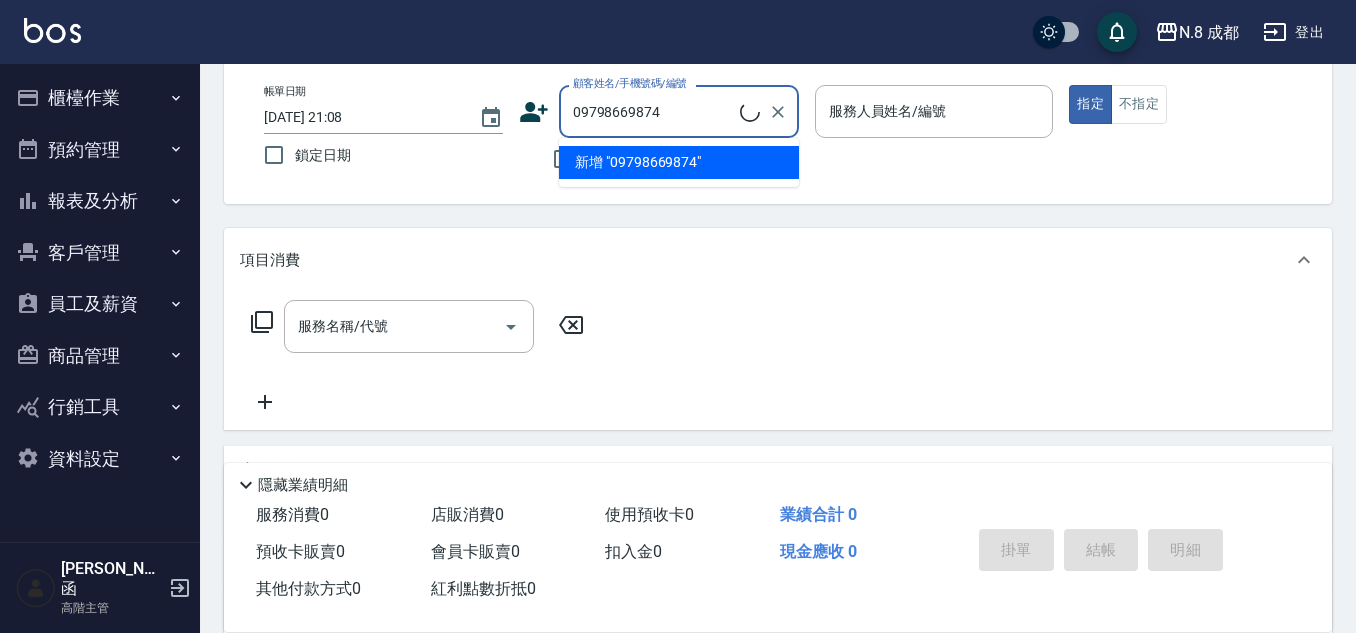 drag, startPoint x: 696, startPoint y: 115, endPoint x: 429, endPoint y: 113, distance: 267.00748 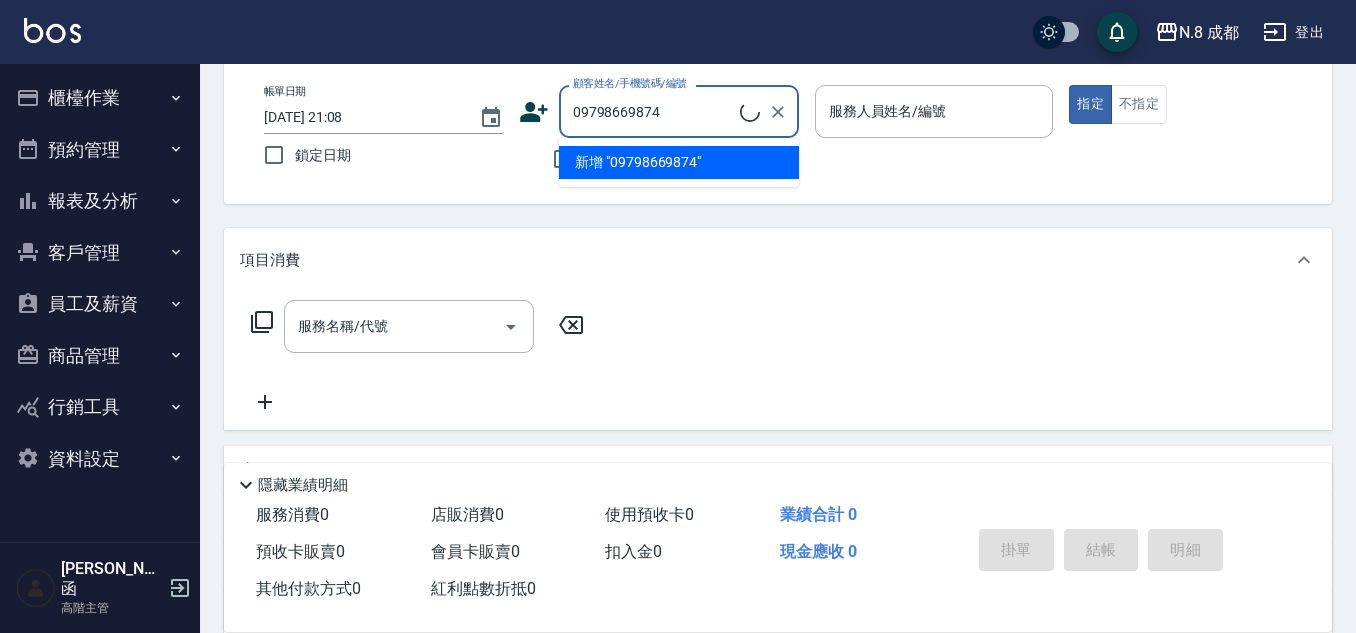 click on "帳單日期 2025/07/11 21:08 鎖定日期 顧客姓名/手機號碼/編號 09798669874 顧客姓名/手機號碼/編號 不留客資 服務人員姓名/編號 服務人員姓名/編號 指定 不指定" at bounding box center [778, 132] 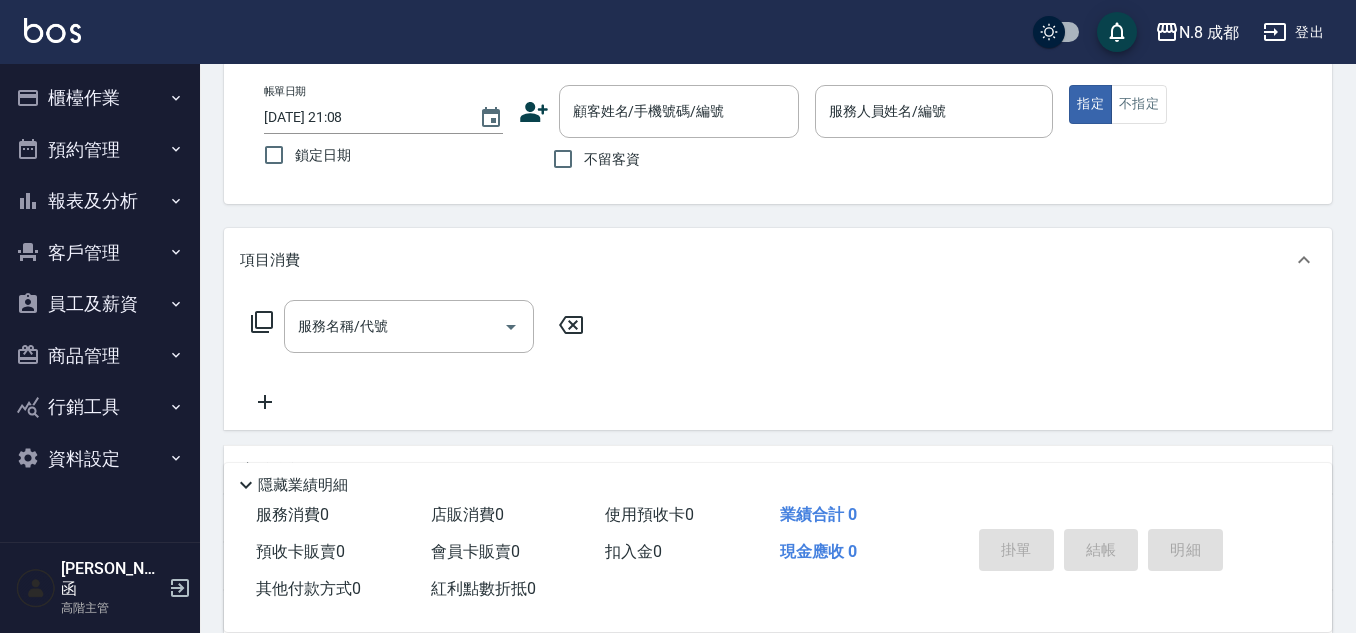 click 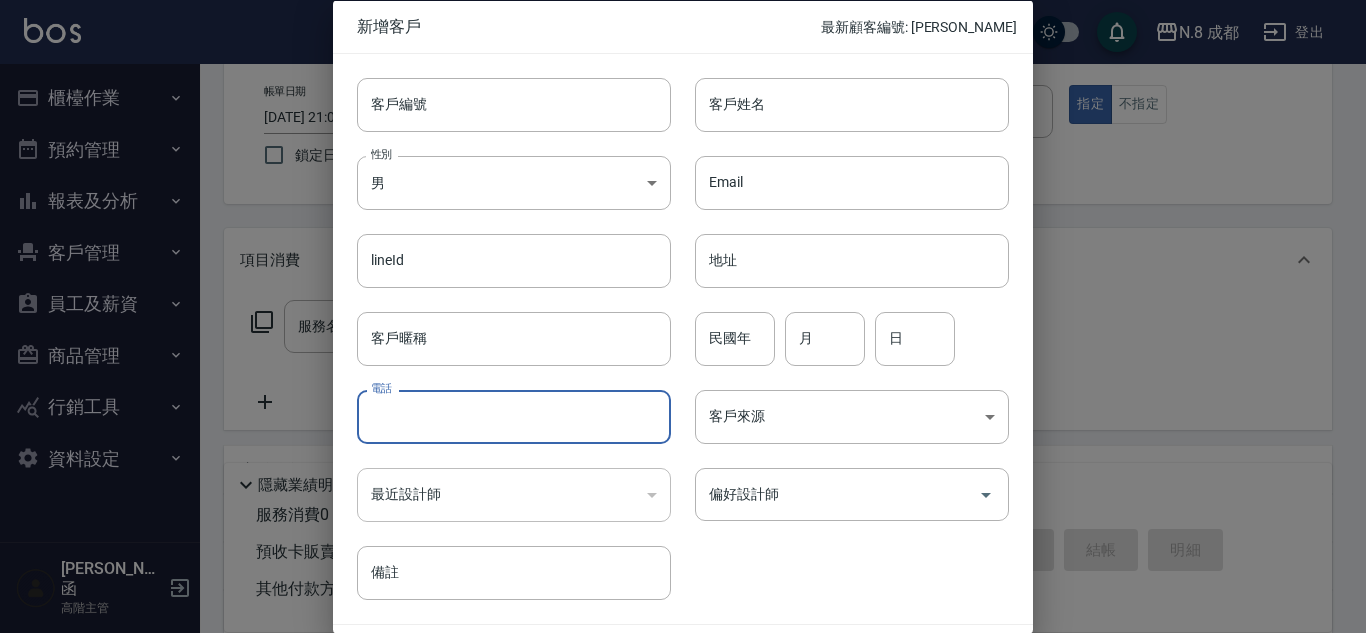 drag, startPoint x: 471, startPoint y: 418, endPoint x: 671, endPoint y: 289, distance: 237.9937 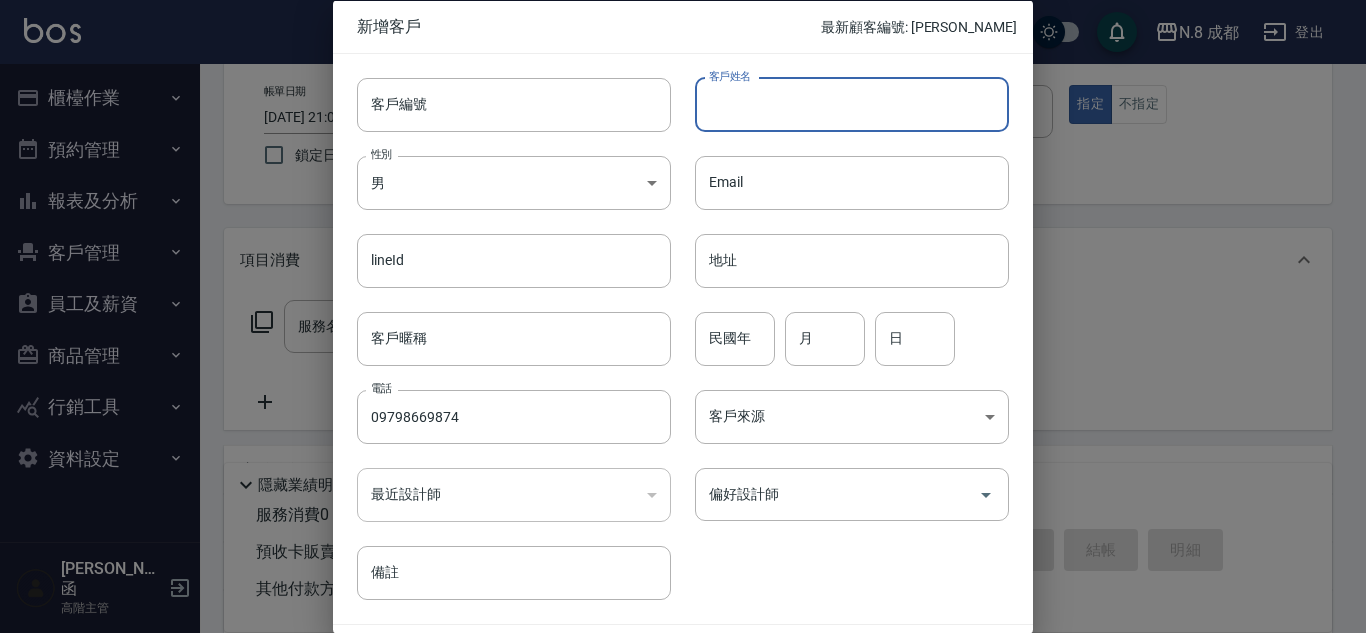 click on "客戶姓名" at bounding box center (852, 104) 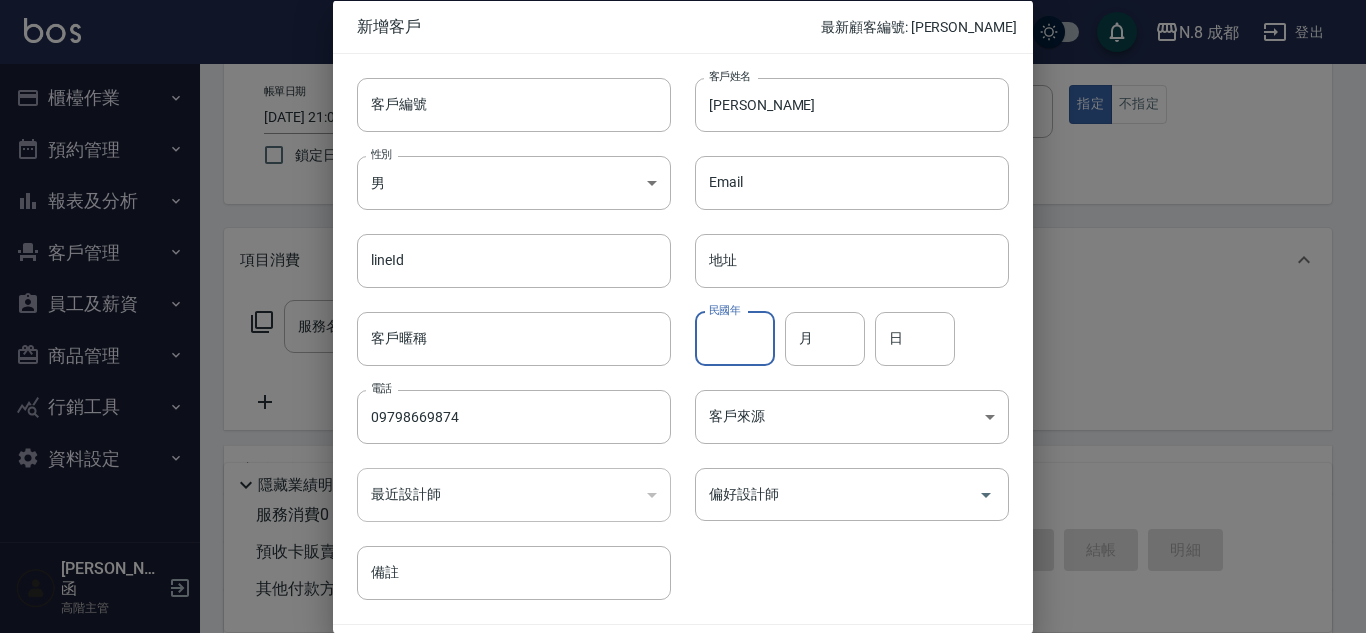 click on "民國年" at bounding box center (735, 338) 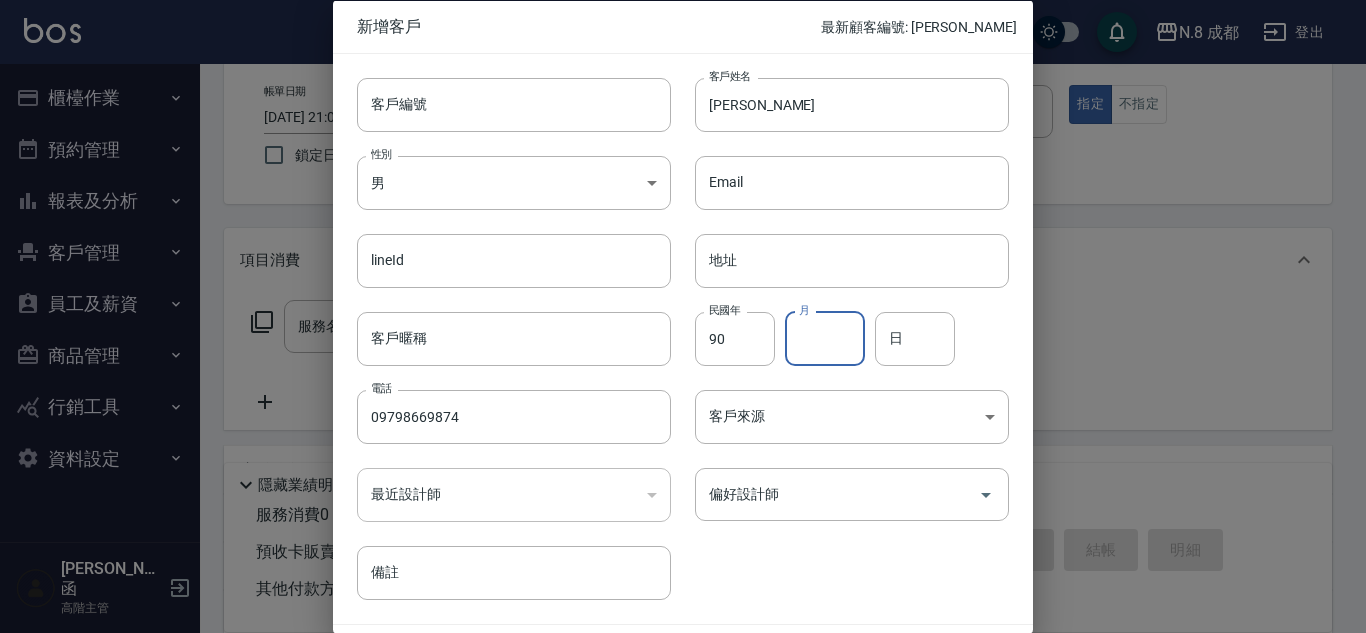 click on "月" at bounding box center (825, 338) 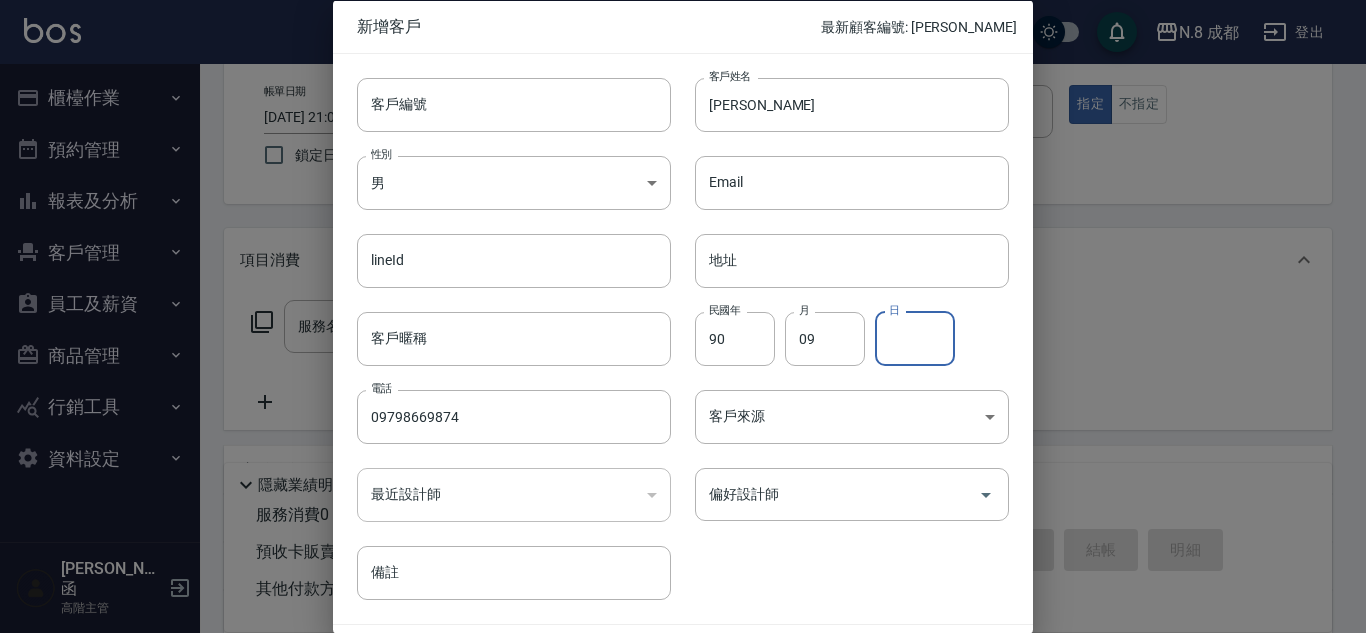 click on "日" at bounding box center [915, 338] 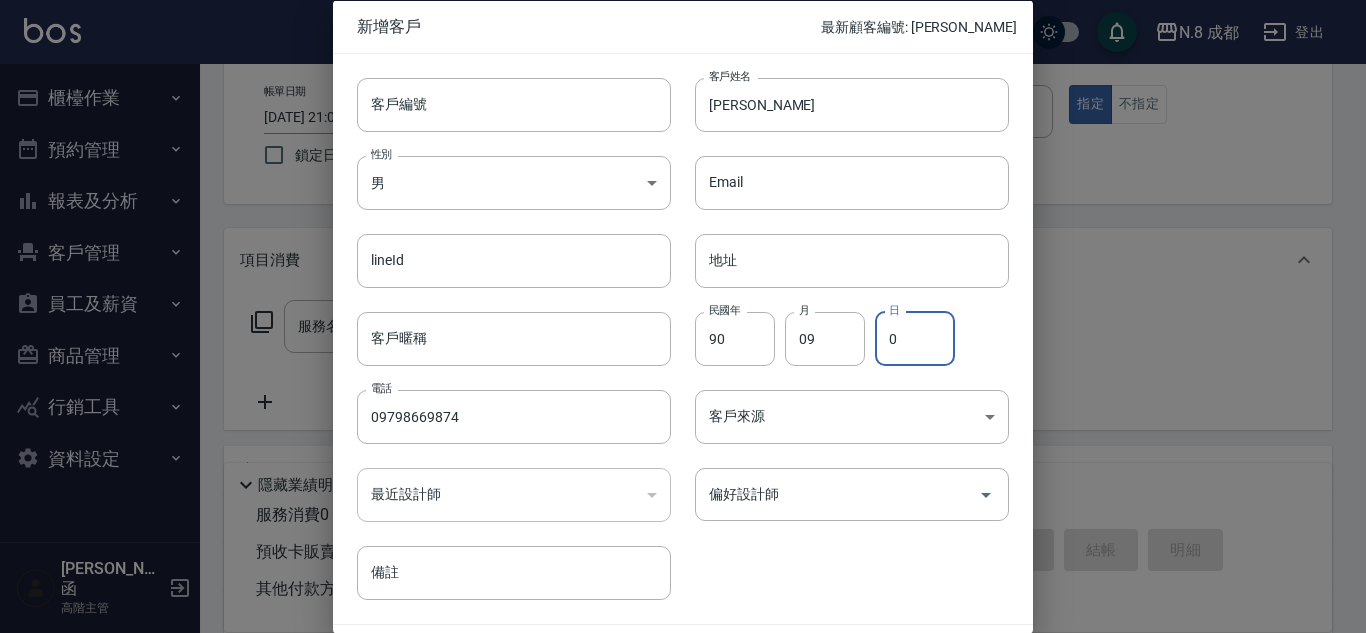 drag, startPoint x: 929, startPoint y: 342, endPoint x: 867, endPoint y: 346, distance: 62.1289 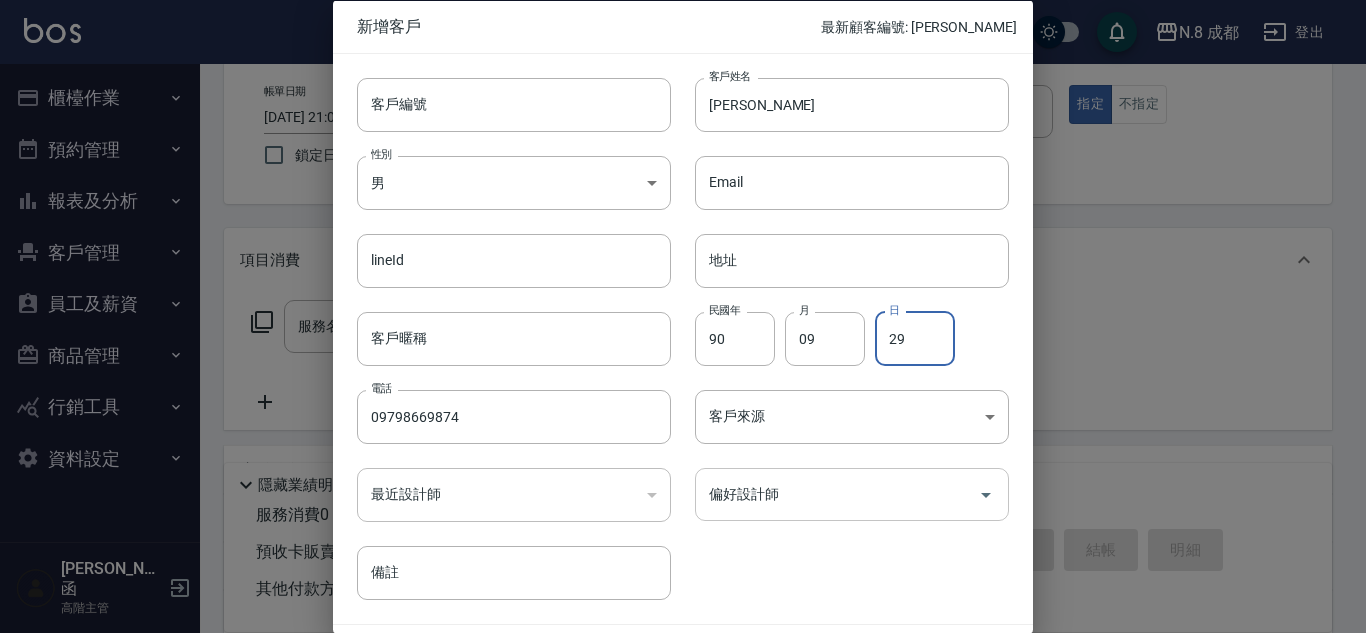 click on "偏好設計師" at bounding box center (837, 494) 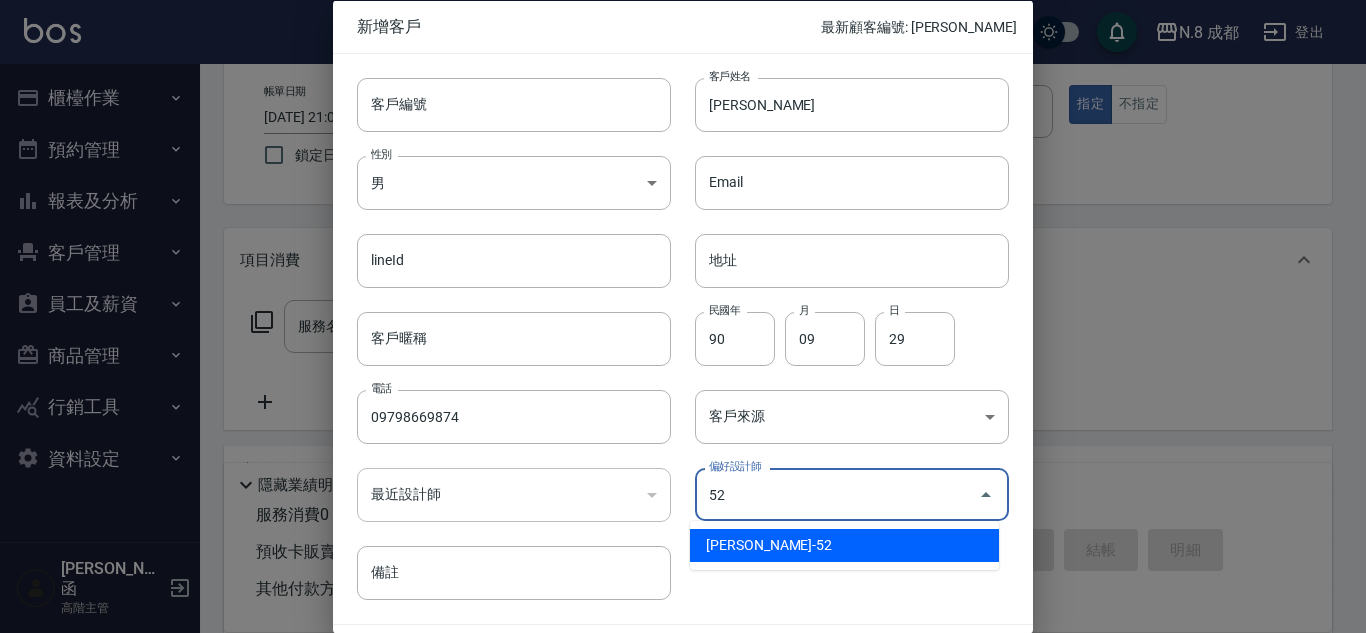 click on "[PERSON_NAME]-52" at bounding box center (844, 545) 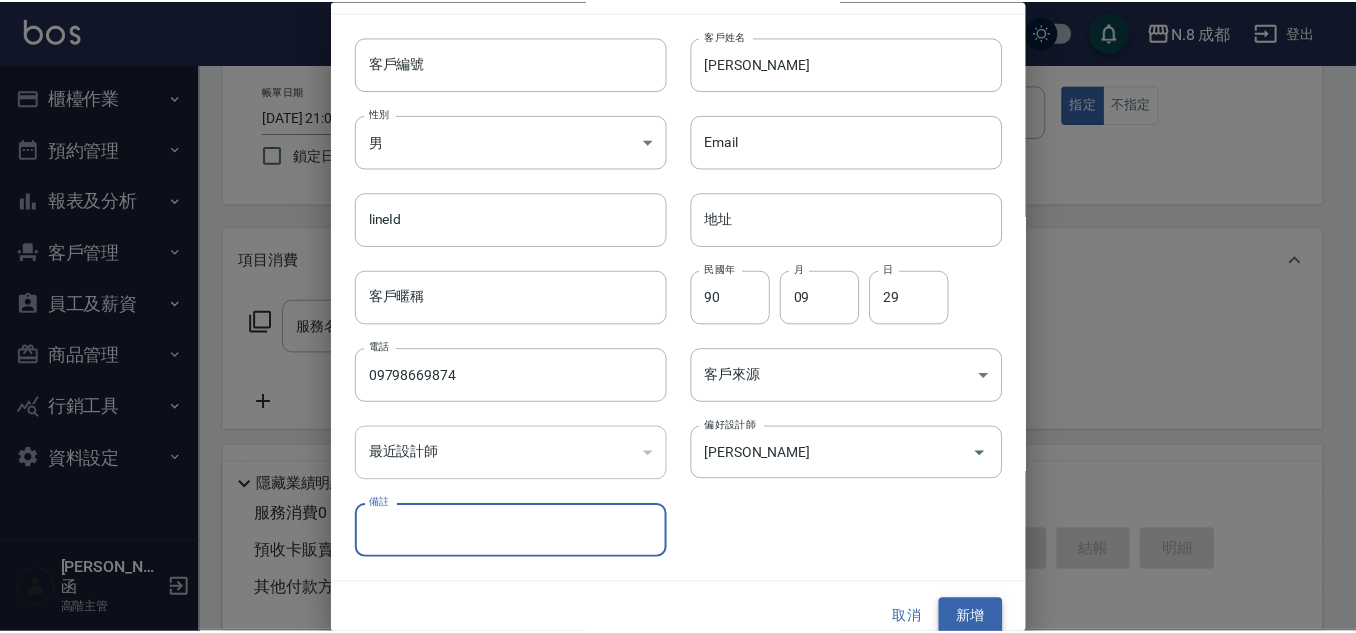 scroll, scrollTop: 60, scrollLeft: 0, axis: vertical 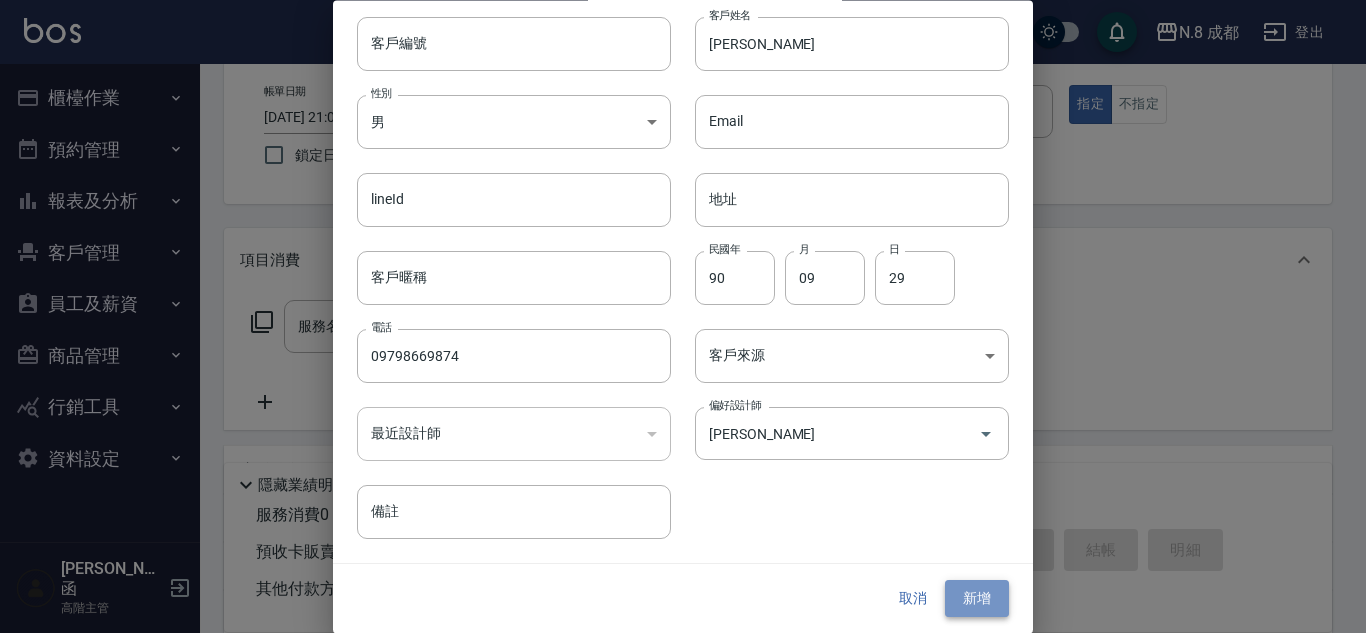 click on "新增" at bounding box center (977, 599) 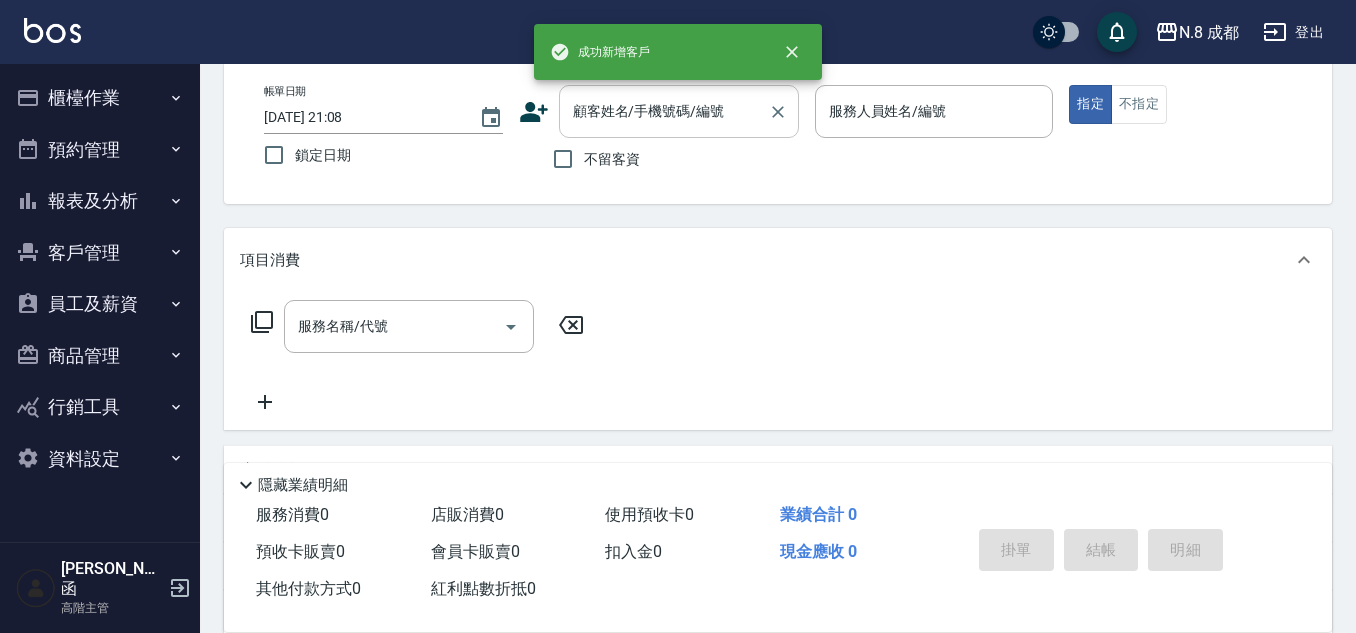 click on "顧客姓名/手機號碼/編號" at bounding box center [664, 111] 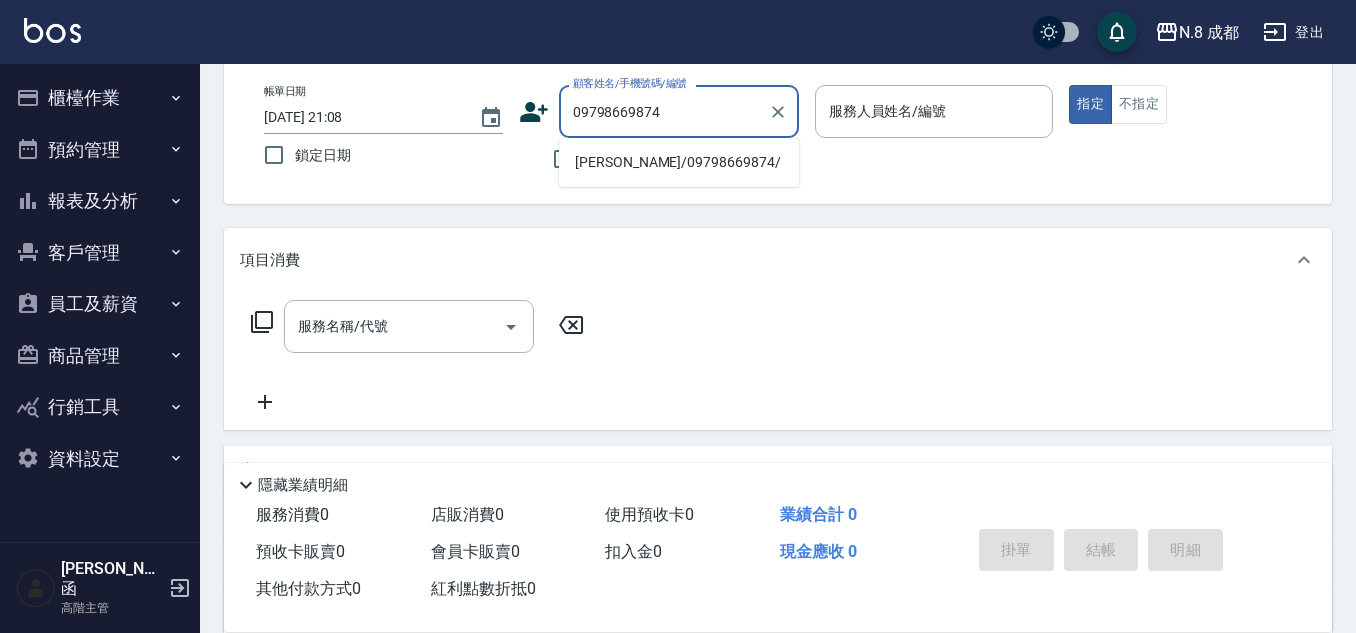 click on "黃新恩/09798669874/" at bounding box center (679, 162) 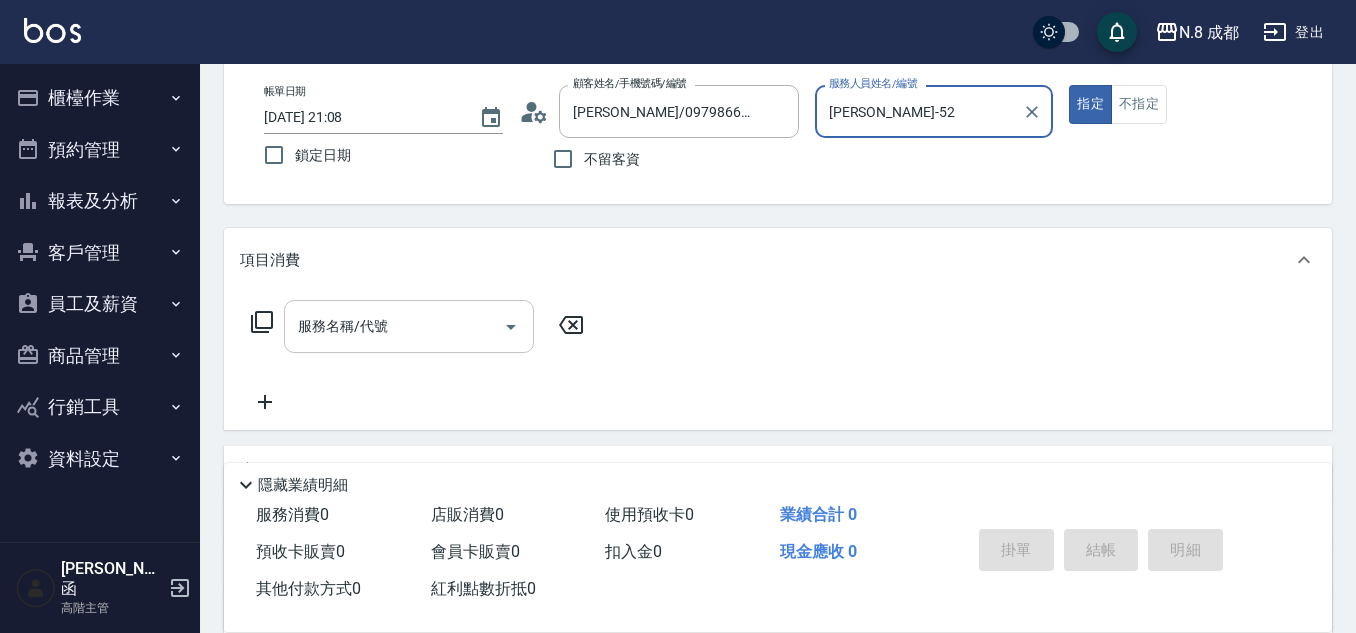 drag, startPoint x: 402, startPoint y: 330, endPoint x: 432, endPoint y: 320, distance: 31.622776 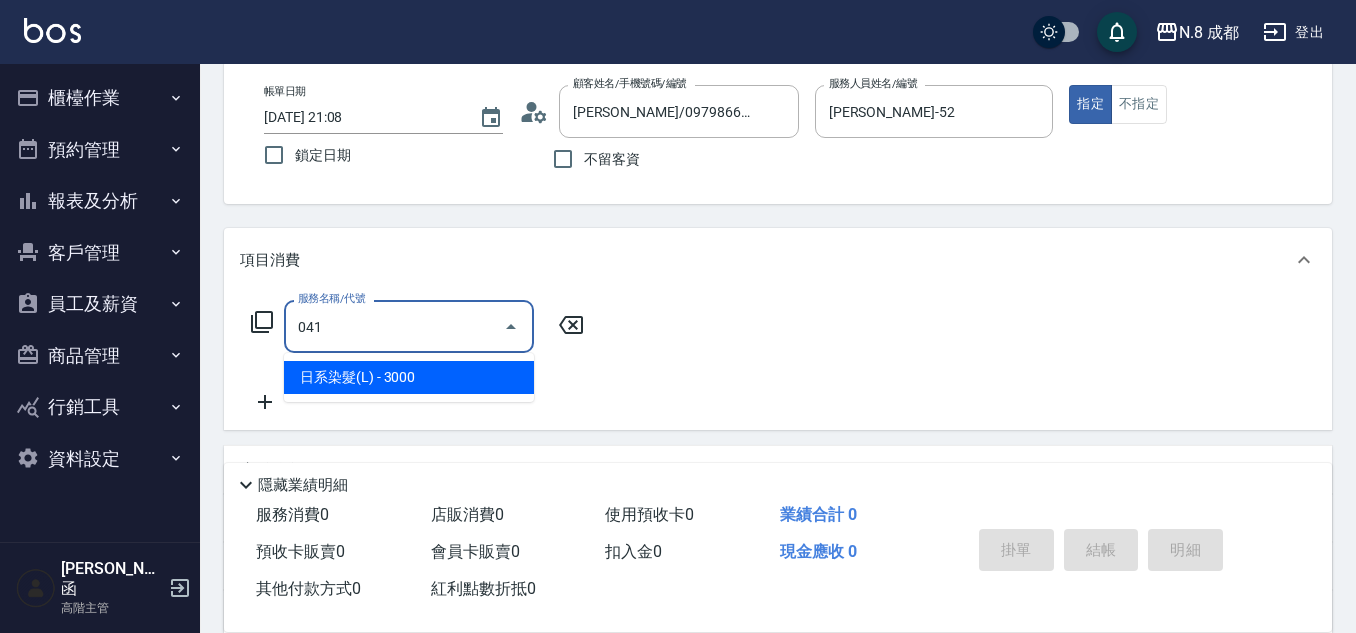 click on "日系染髮(L) - 3000" at bounding box center (409, 377) 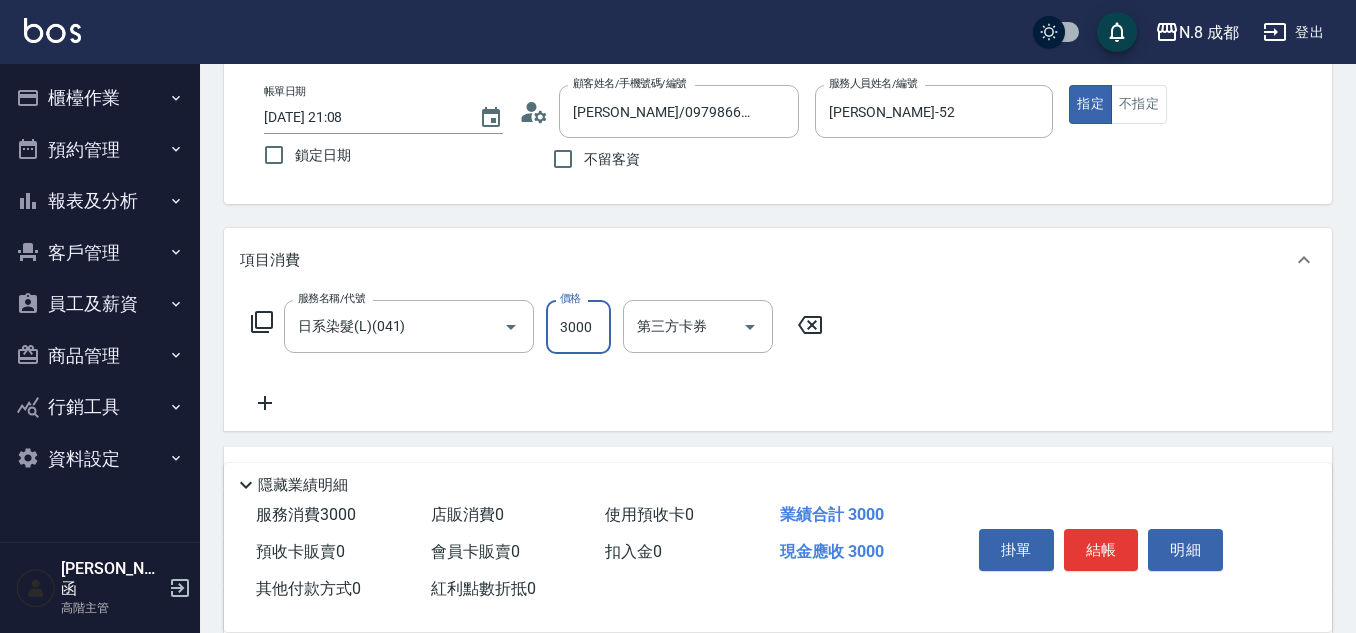 click on "3000" at bounding box center (578, 327) 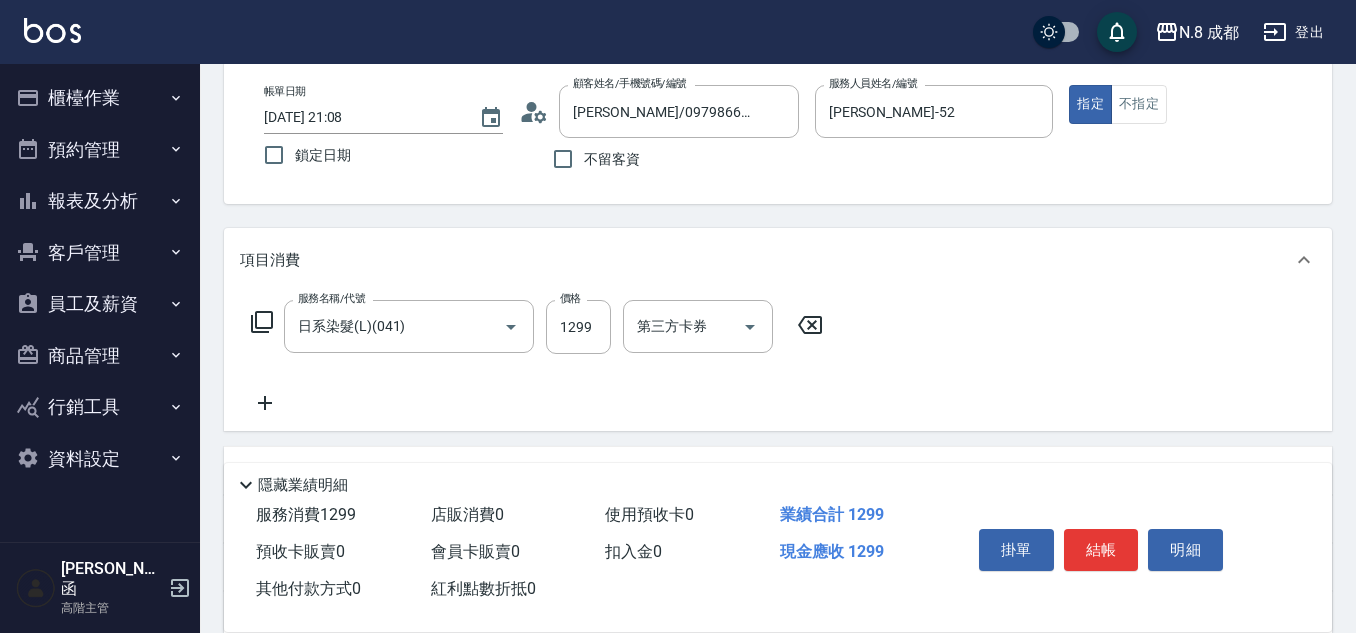 click 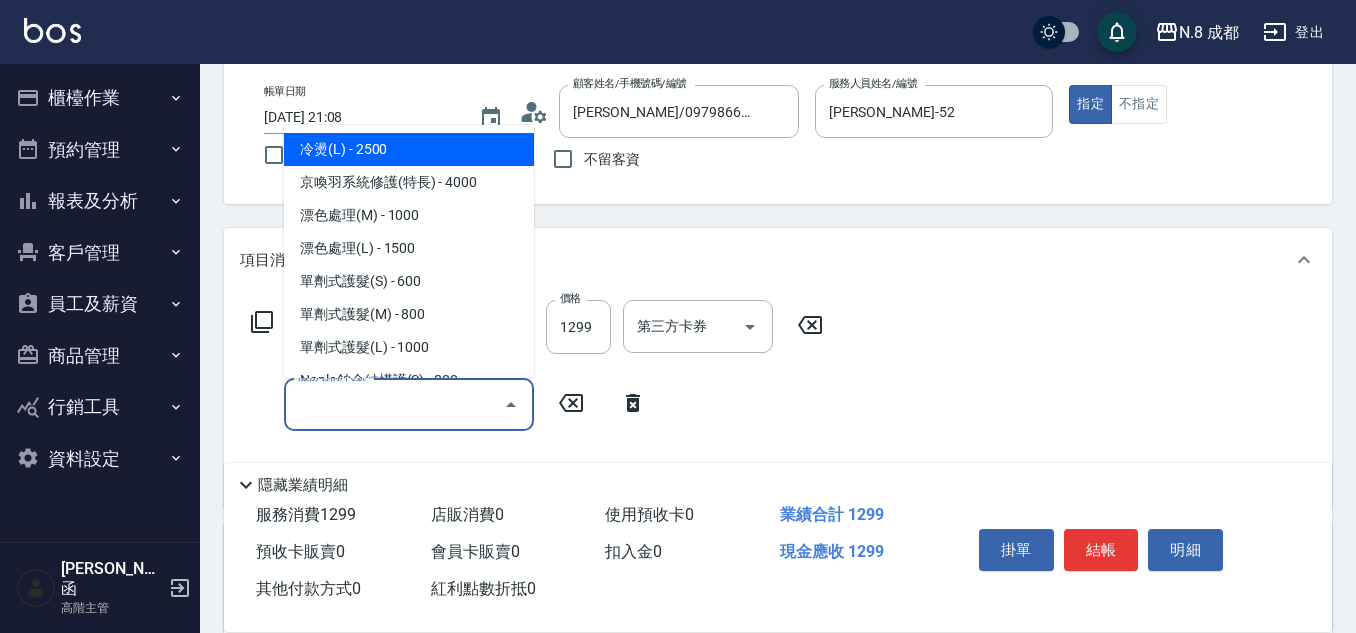 click on "服務名稱/代號" at bounding box center [394, 404] 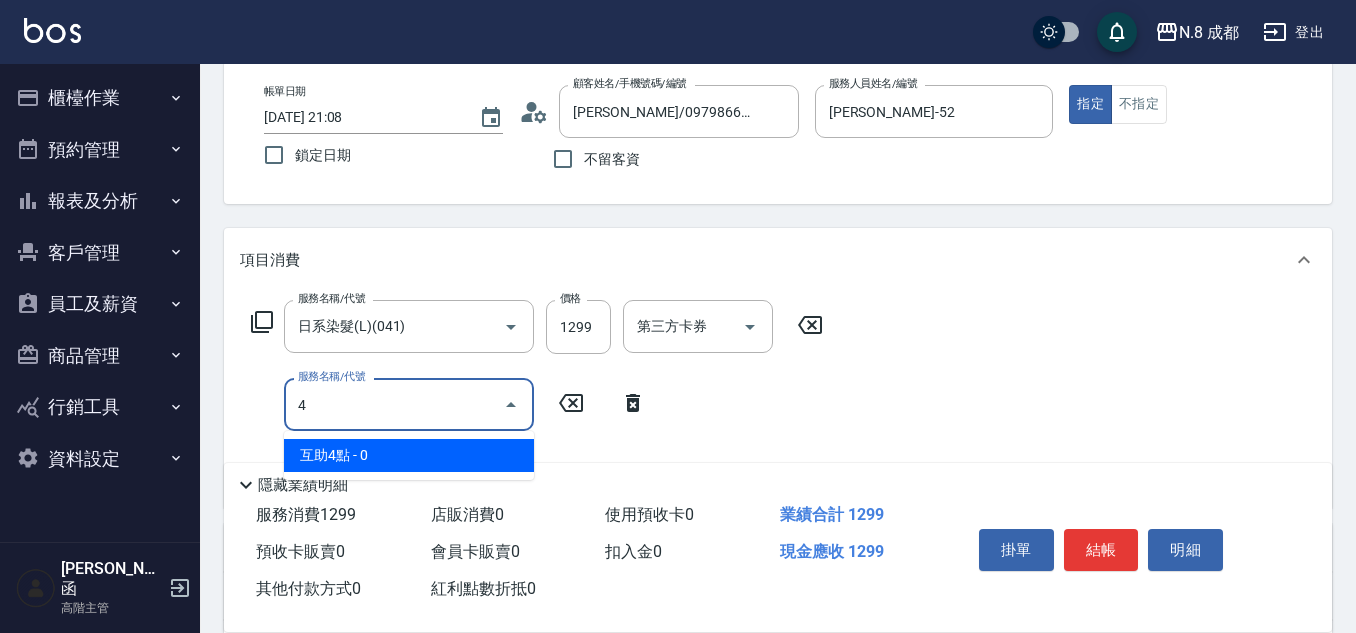 click on "互助4點 - 0" at bounding box center [409, 455] 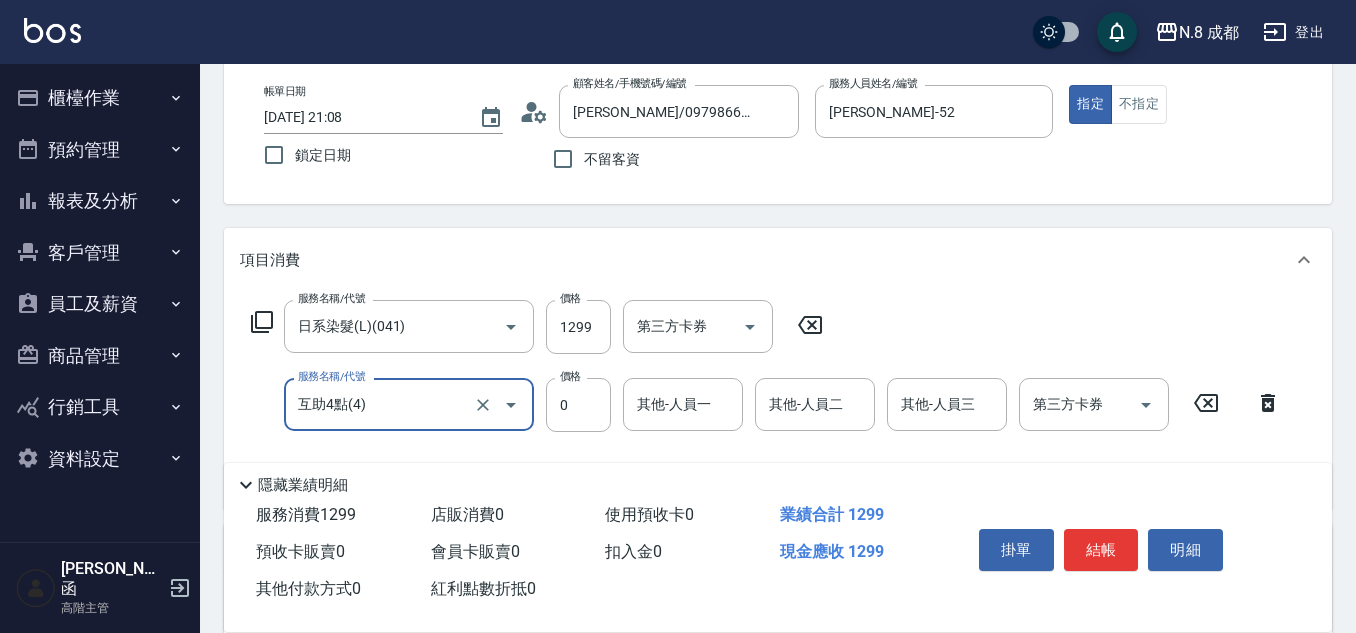 click on "其他-人員一" at bounding box center (683, 404) 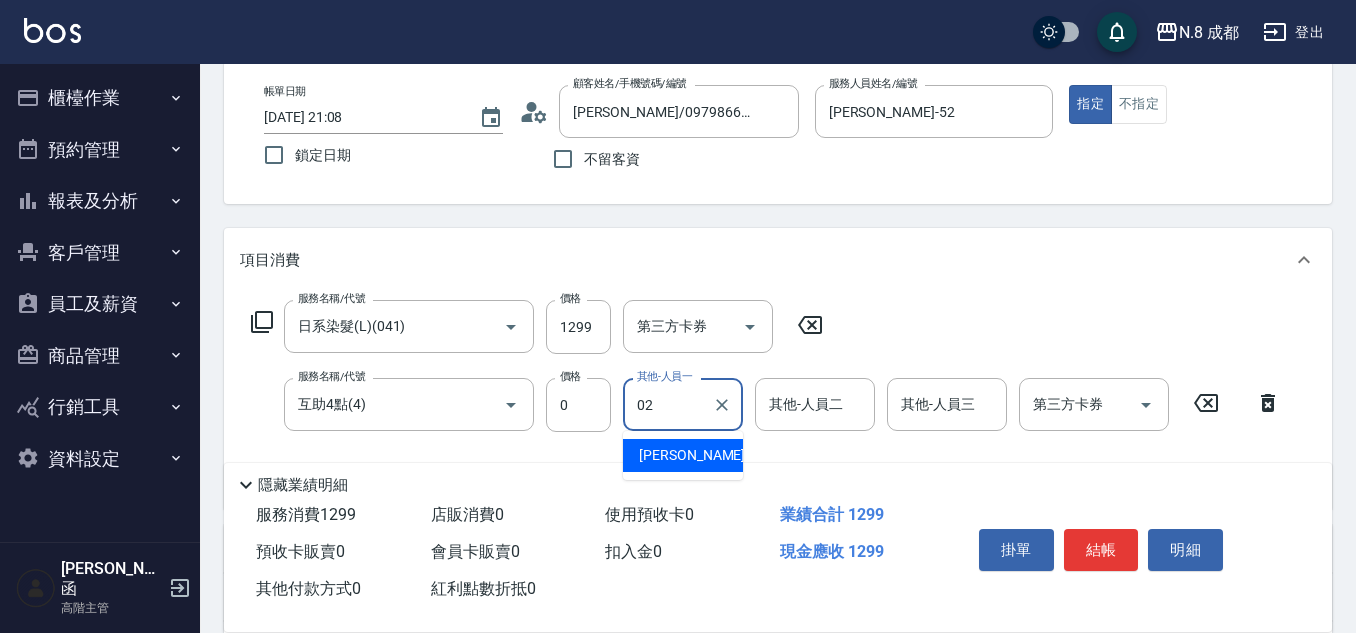 click on "朱若瑀 -02" at bounding box center (702, 455) 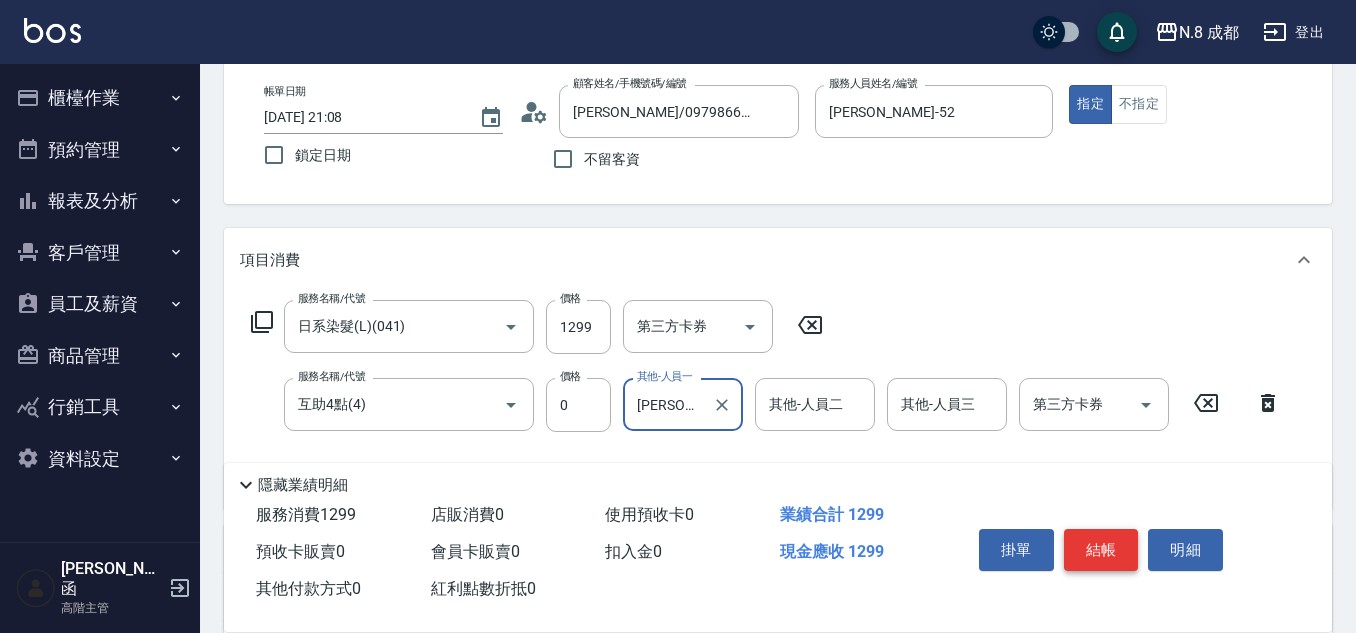 click on "結帳" at bounding box center [1101, 550] 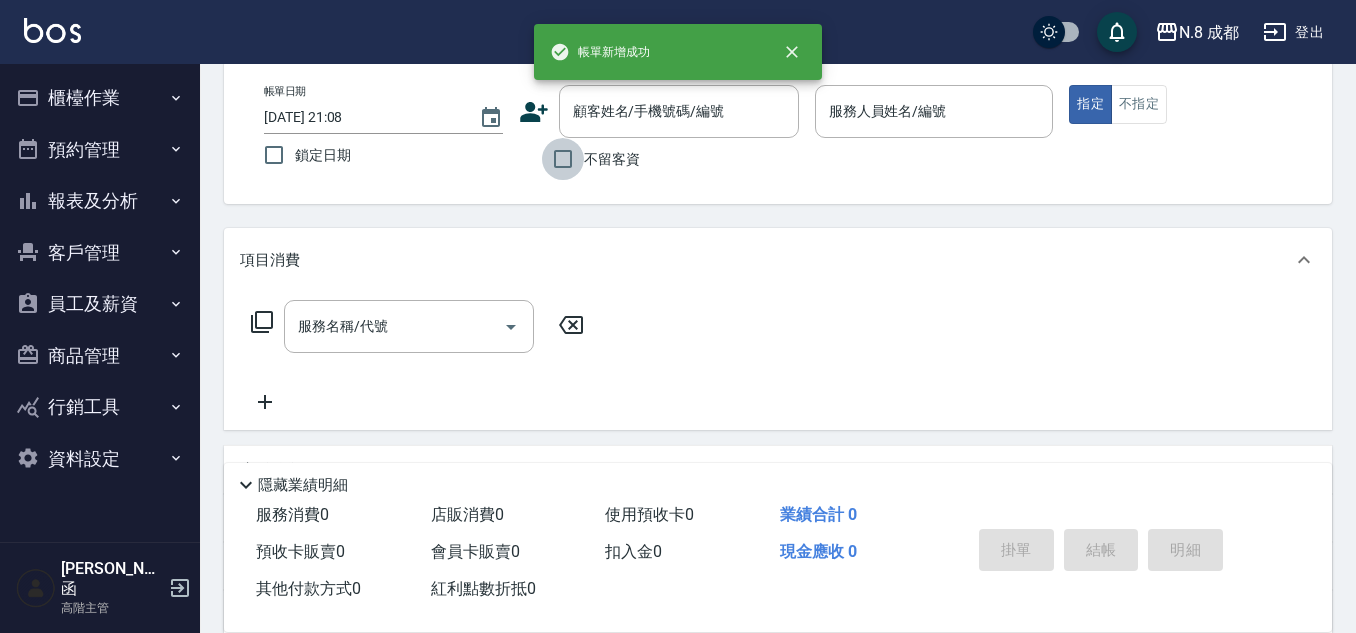 click on "不留客資" at bounding box center (563, 159) 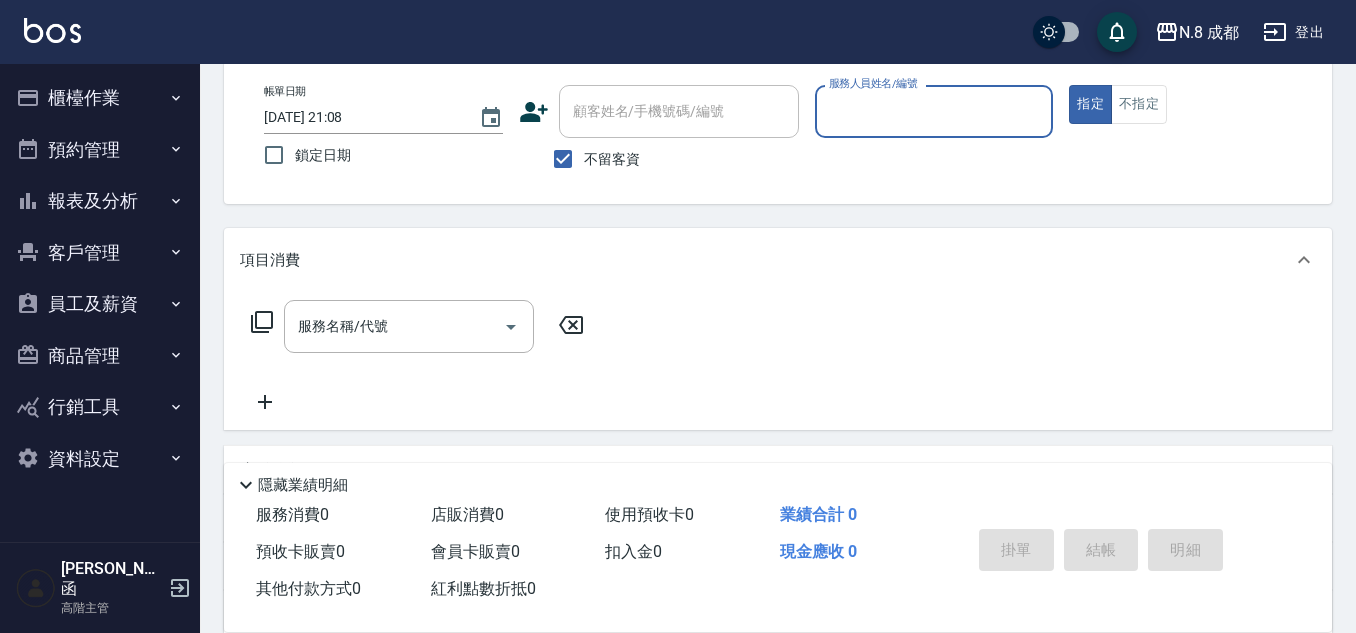 click on "服務人員姓名/編號" at bounding box center (934, 111) 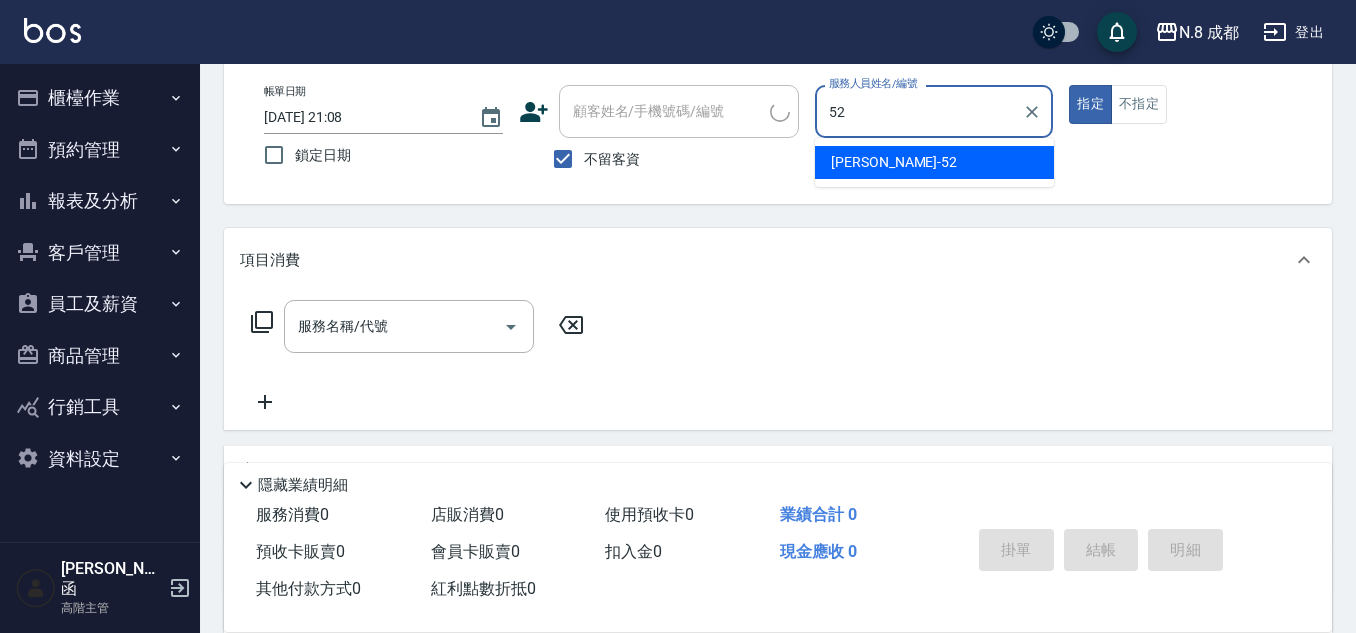 click on "楊博舜 -52" at bounding box center [894, 162] 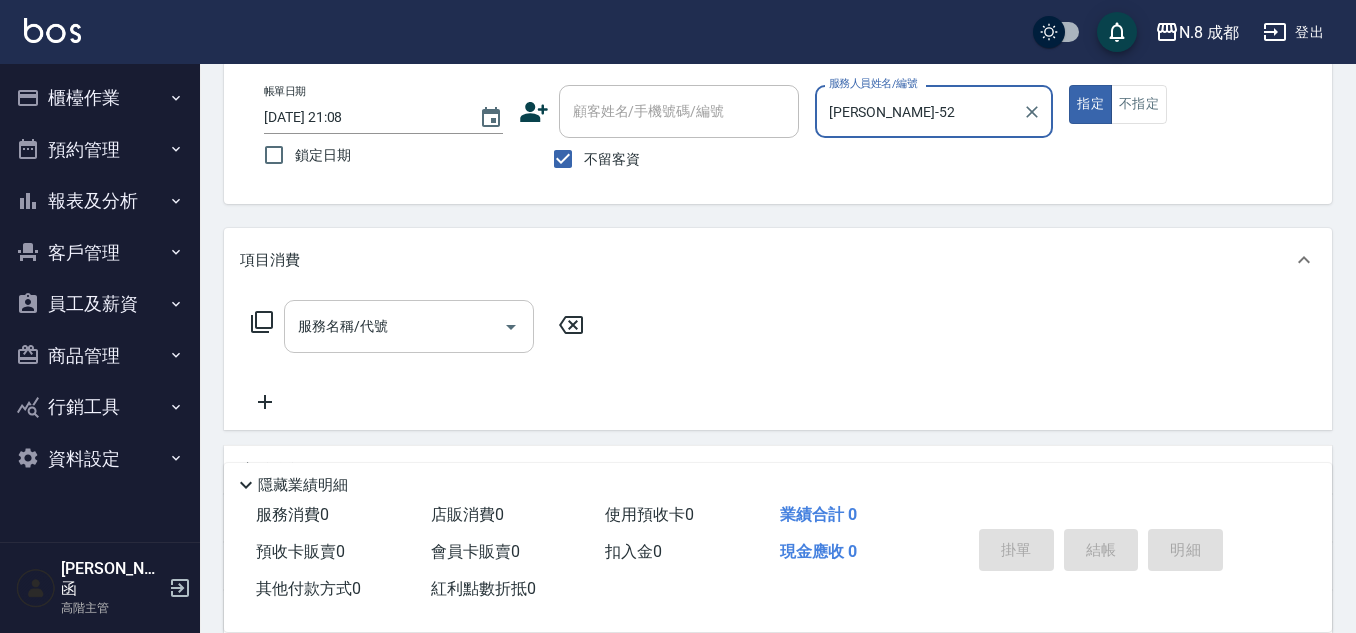 click on "服務名稱/代號" at bounding box center [394, 326] 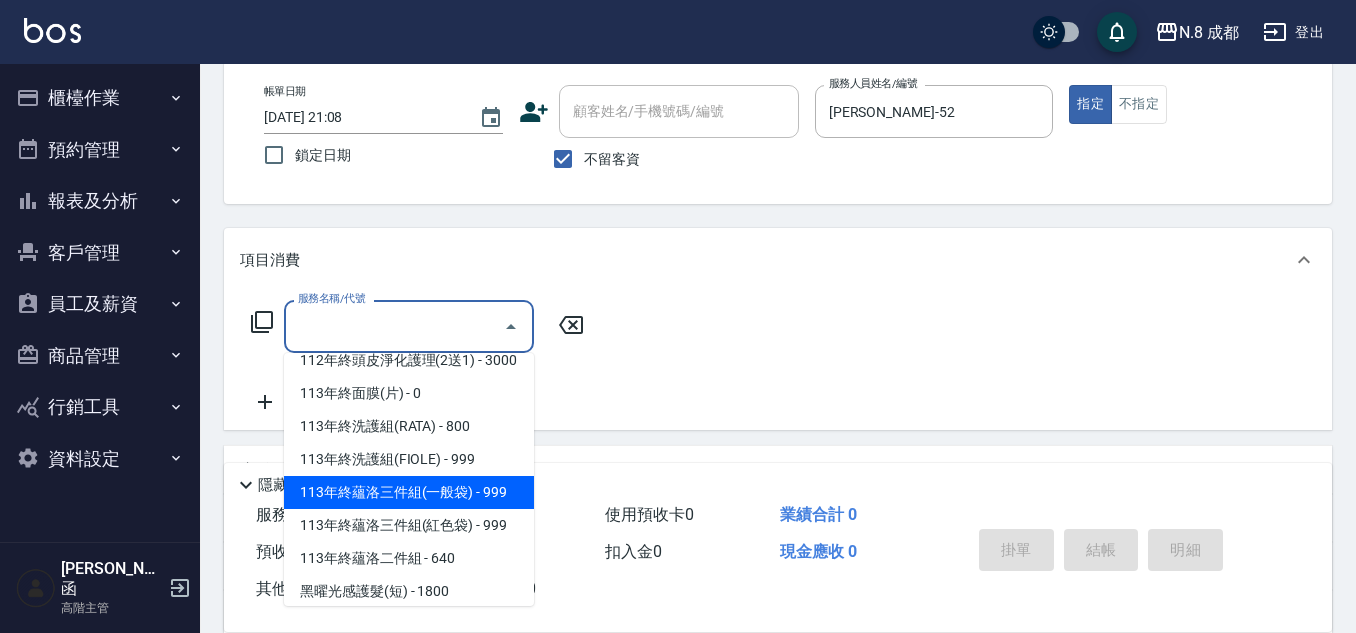 scroll, scrollTop: 2697, scrollLeft: 0, axis: vertical 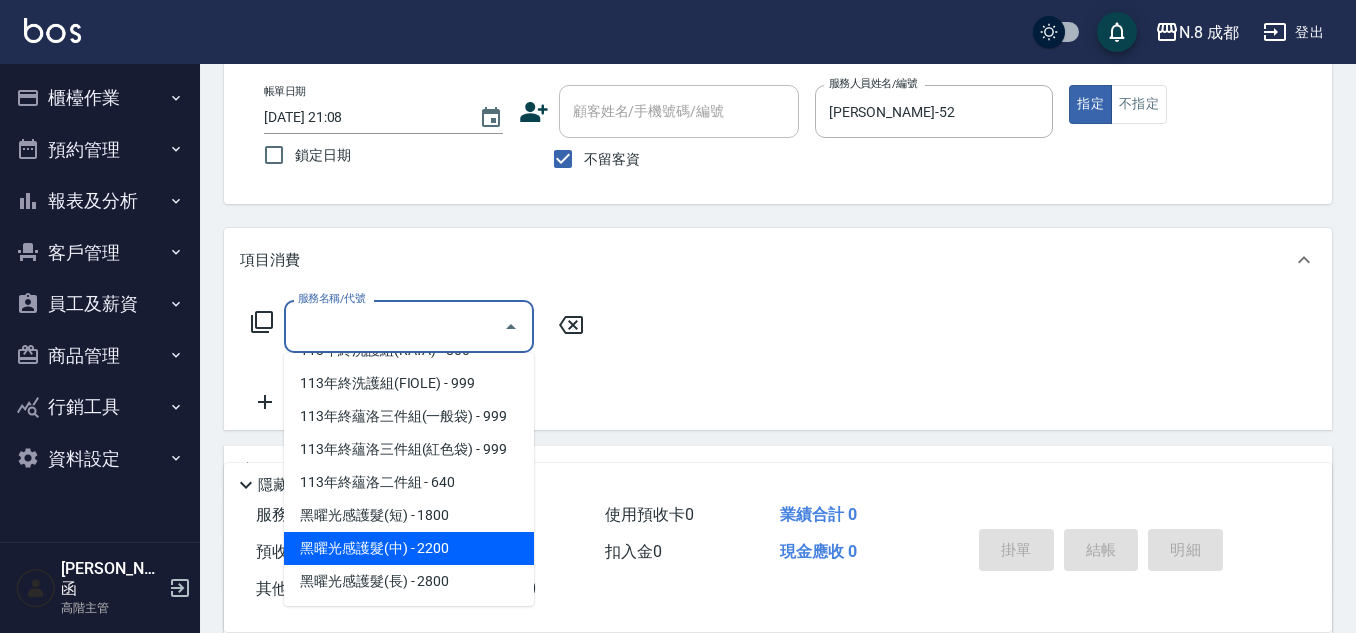 click on "黑曜光感護髮(中) - 2200" at bounding box center [409, 548] 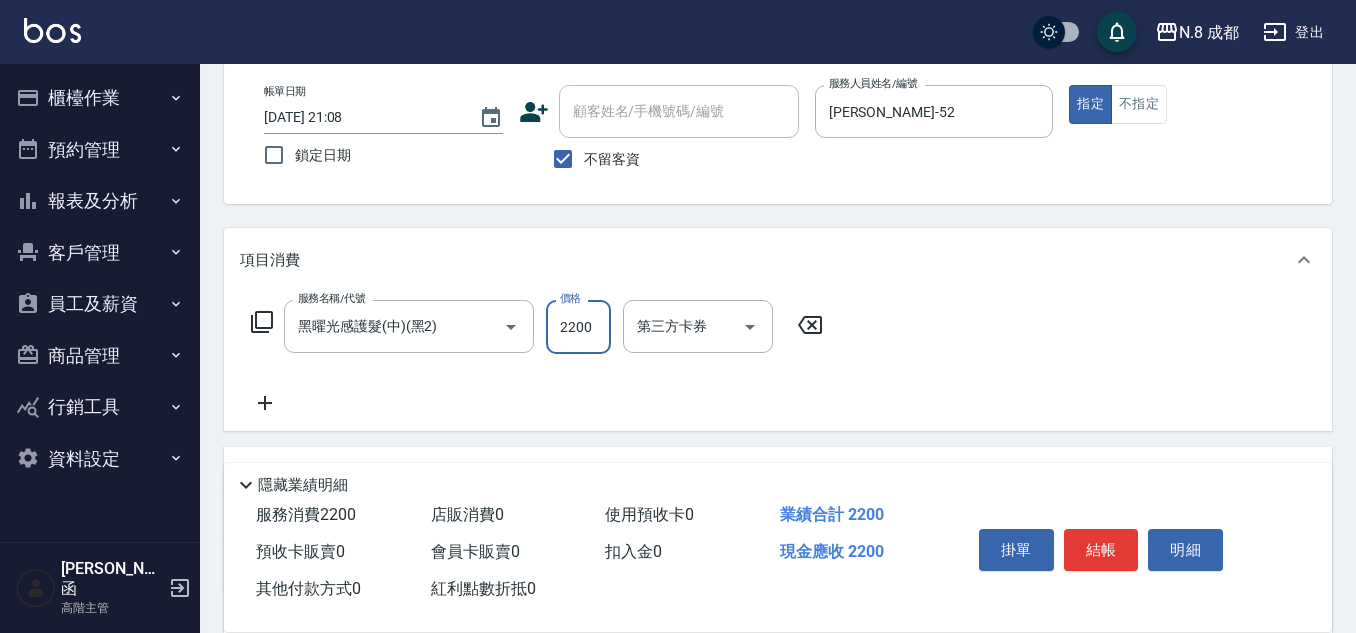 click on "2200" at bounding box center [578, 327] 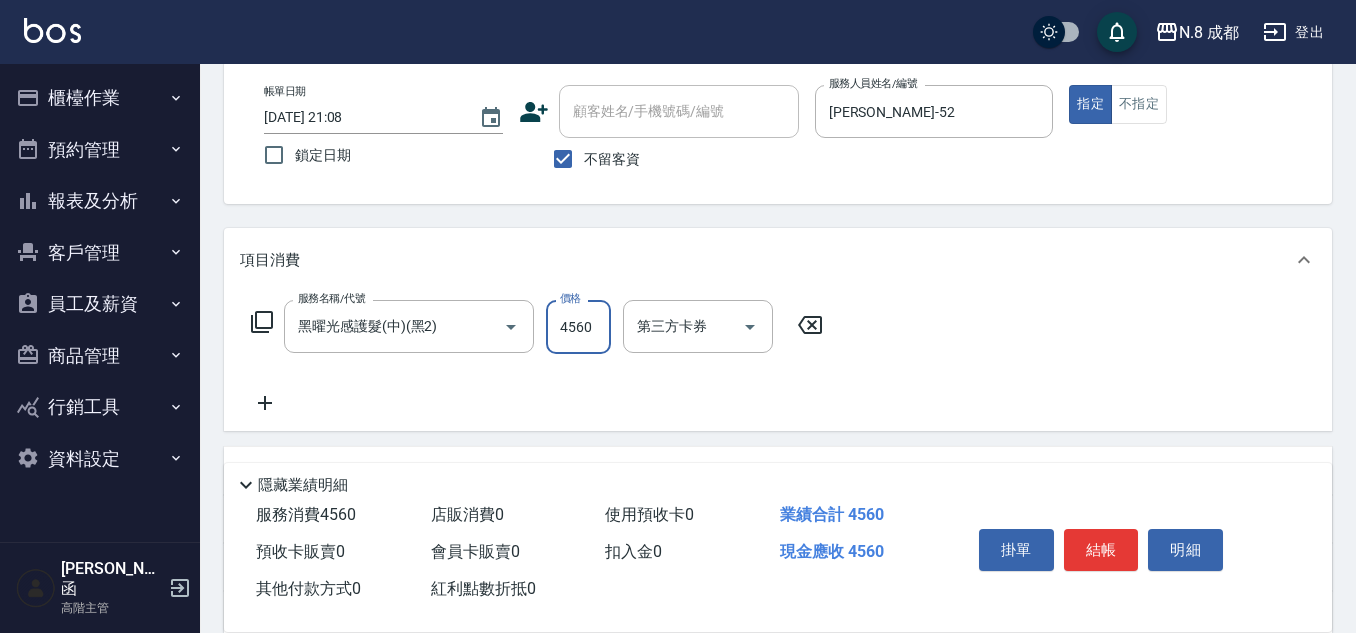 click 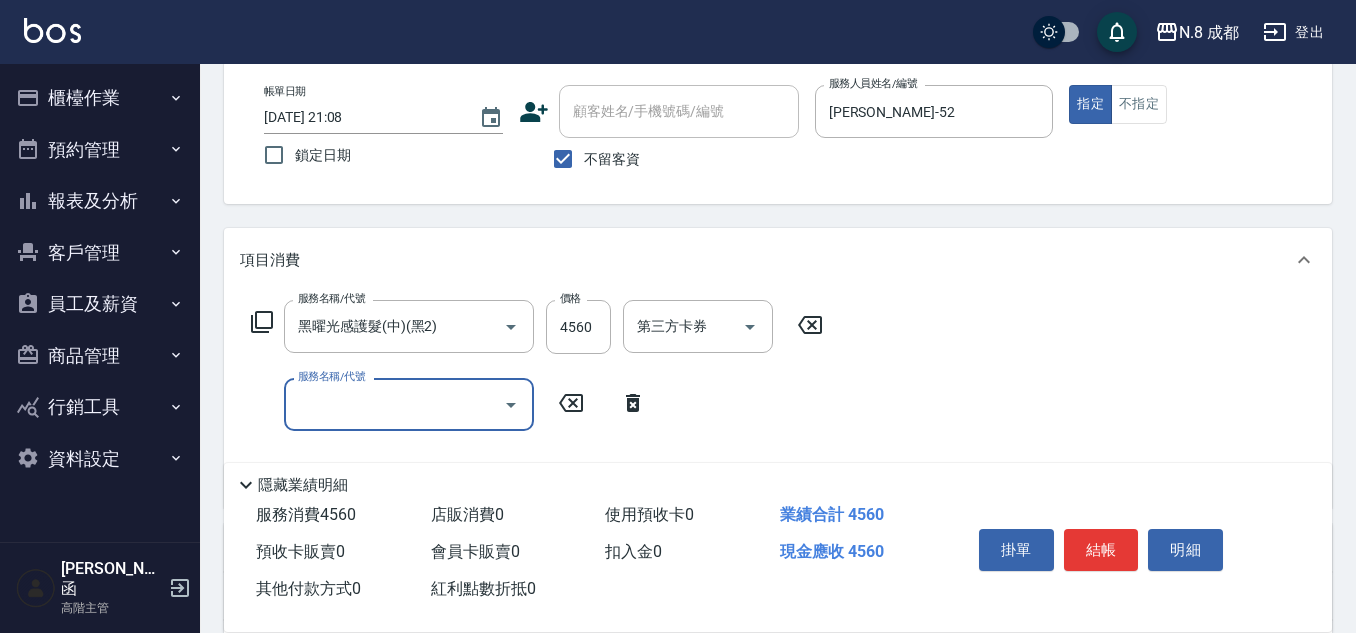 click on "服務名稱/代號 服務名稱/代號" at bounding box center [409, 404] 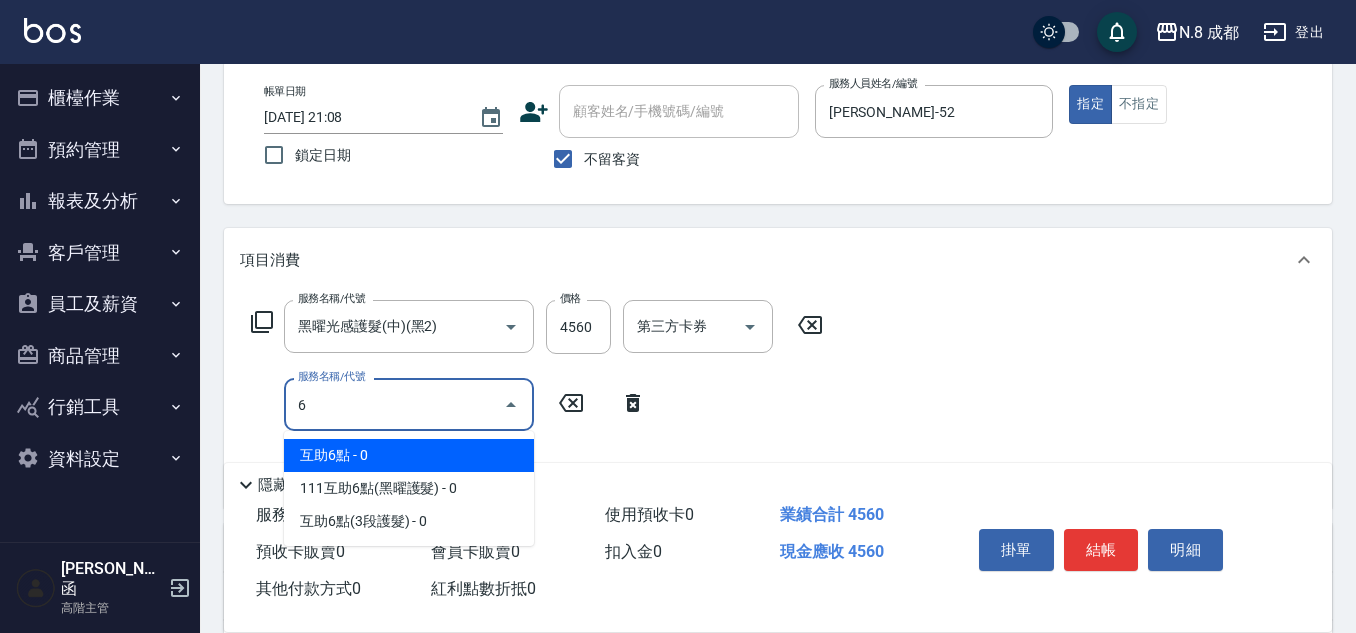 drag, startPoint x: 378, startPoint y: 455, endPoint x: 525, endPoint y: 454, distance: 147.0034 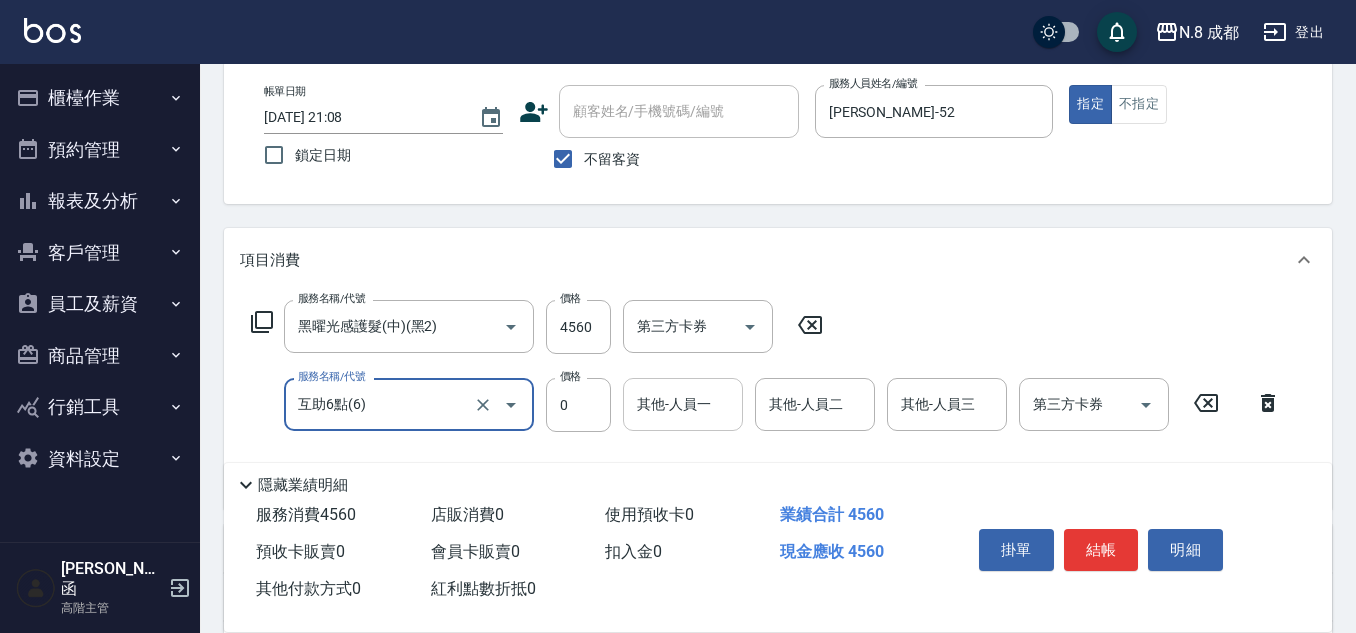 click on "其他-人員一" at bounding box center [683, 404] 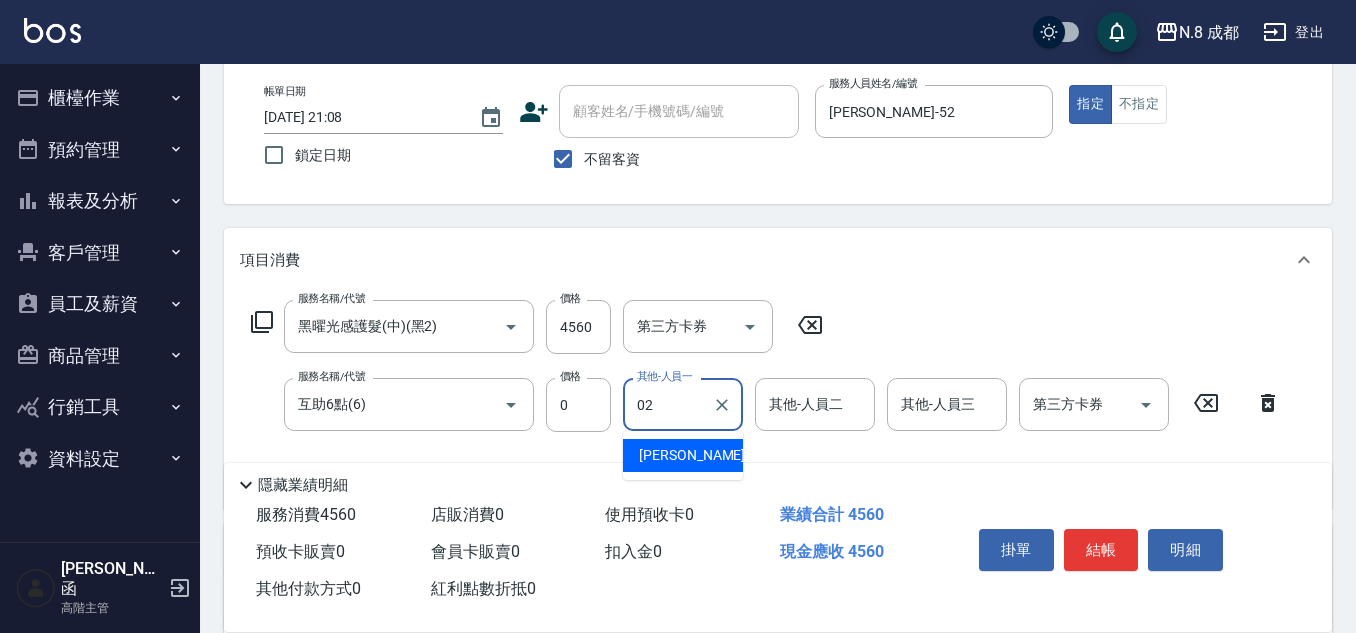 click on "朱若瑀 -02" at bounding box center (702, 455) 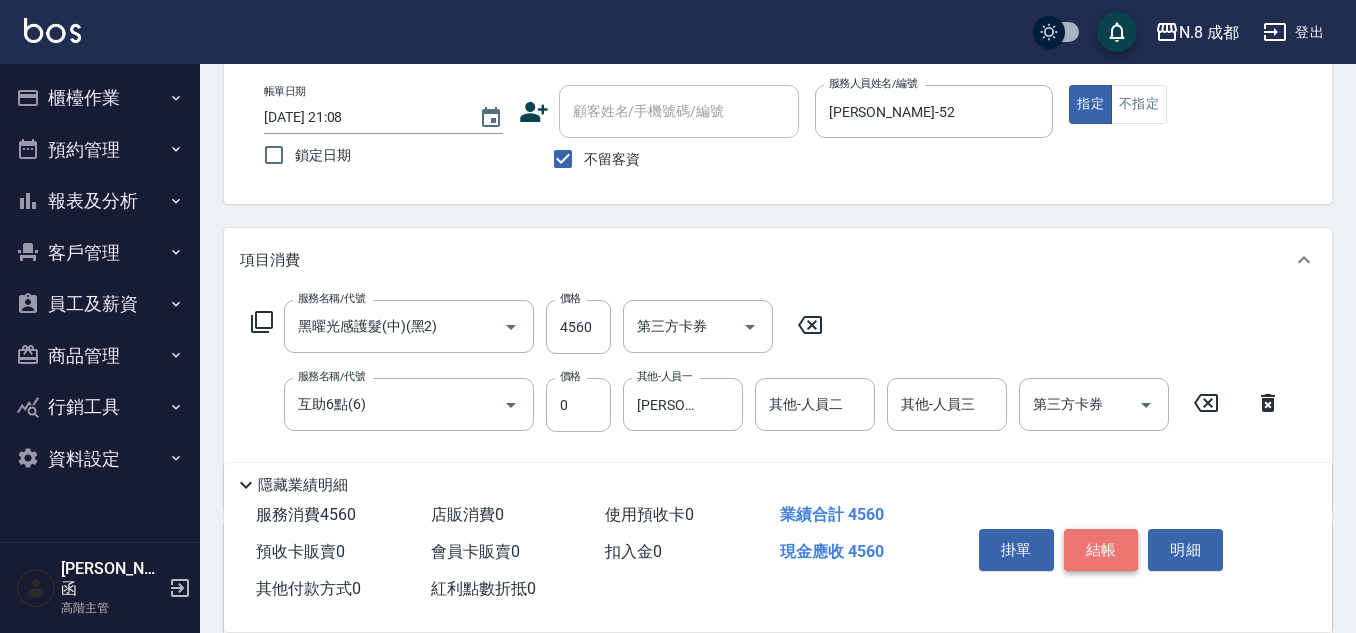 click on "結帳" at bounding box center (1101, 550) 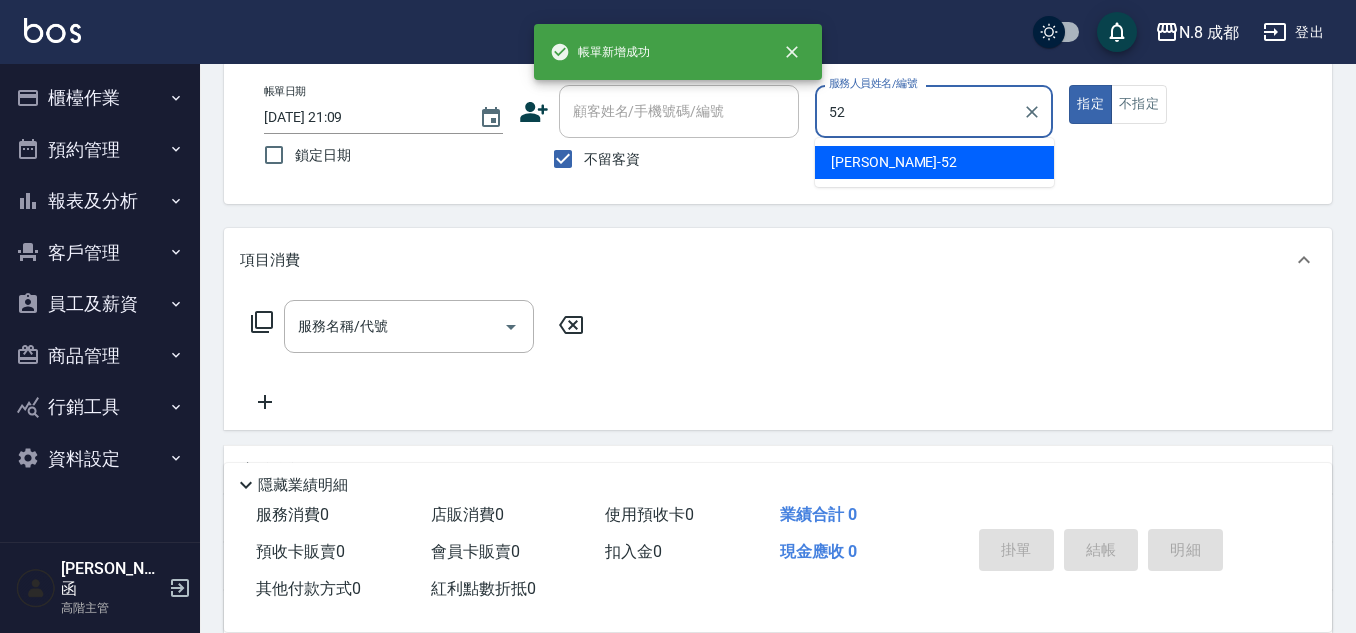 click on "楊博舜 -52" at bounding box center [894, 162] 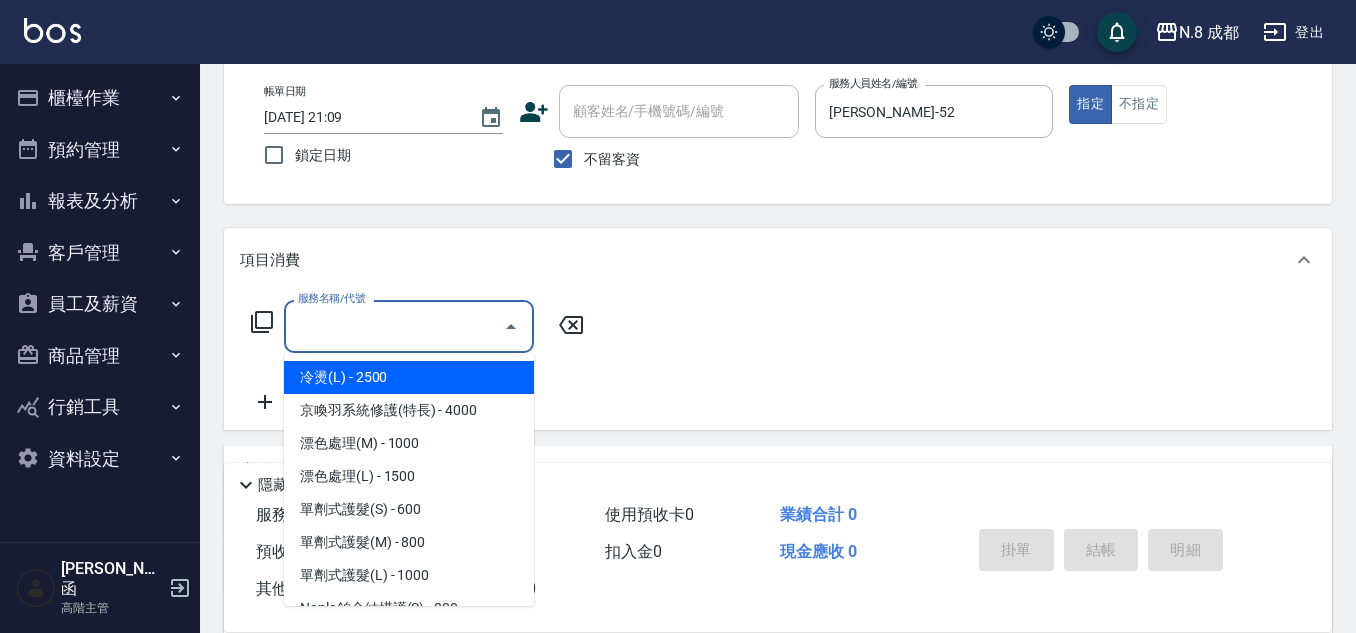 click on "服務名稱/代號" at bounding box center [394, 326] 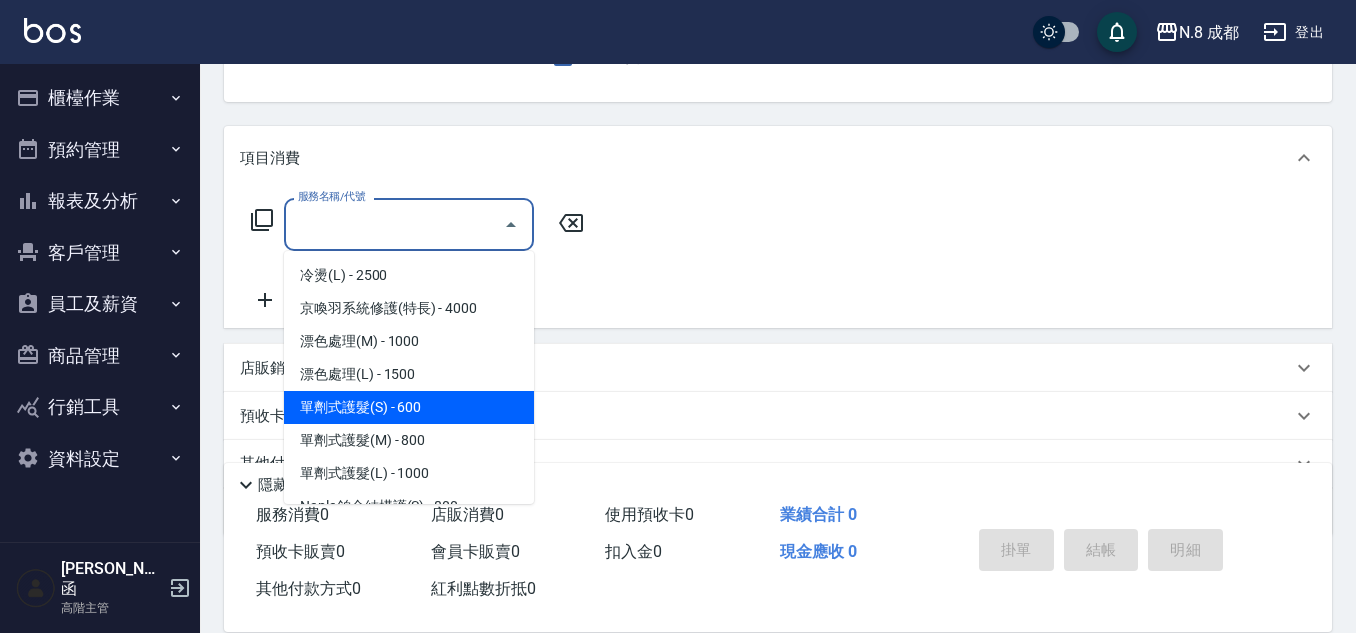 scroll, scrollTop: 297, scrollLeft: 0, axis: vertical 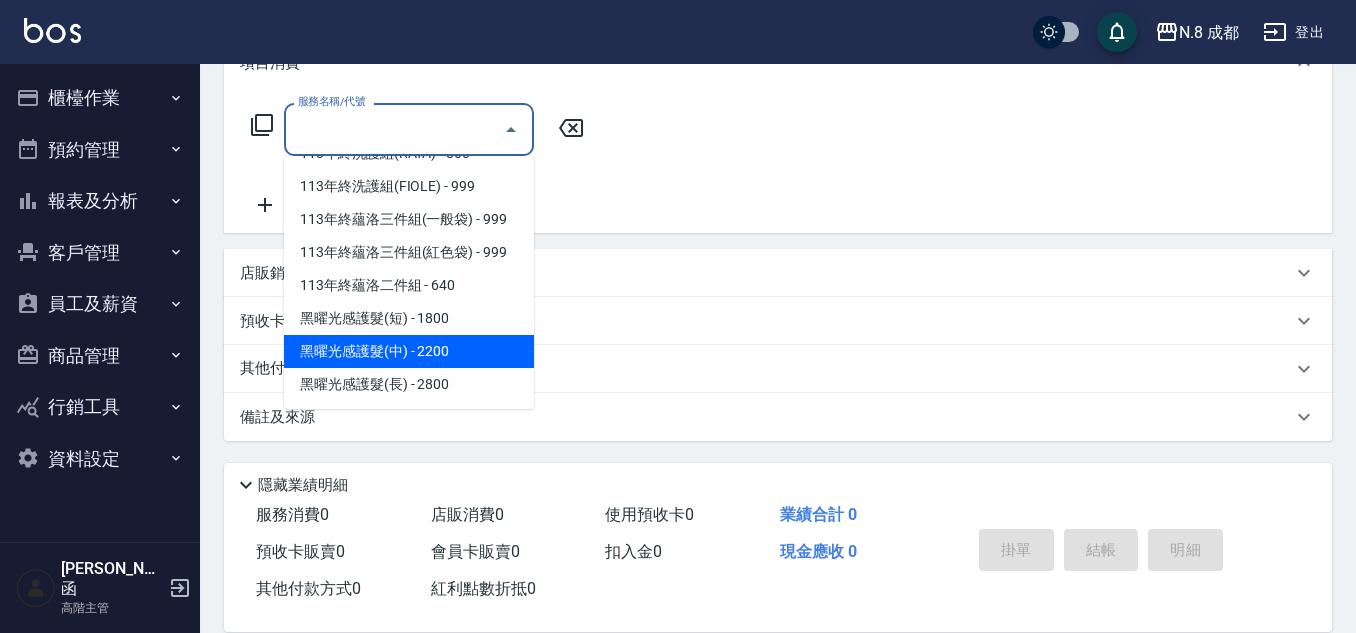 click on "黑曜光感護髮(中) - 2200" at bounding box center [409, 351] 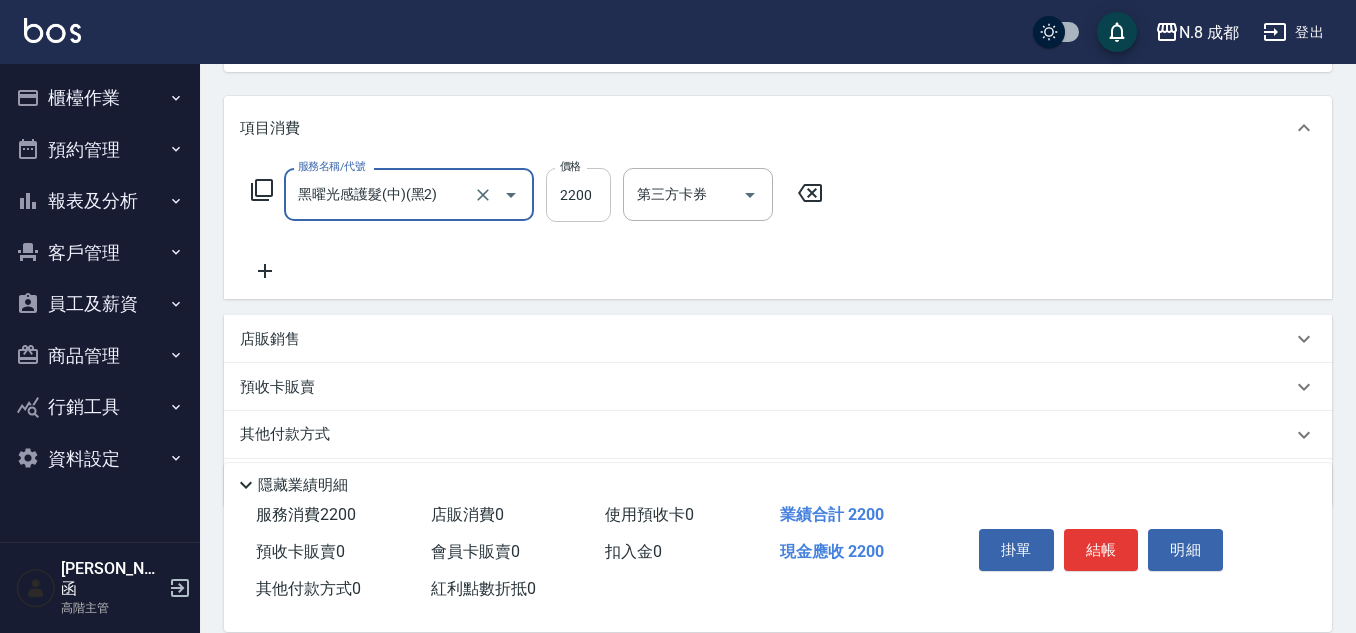 scroll, scrollTop: 197, scrollLeft: 0, axis: vertical 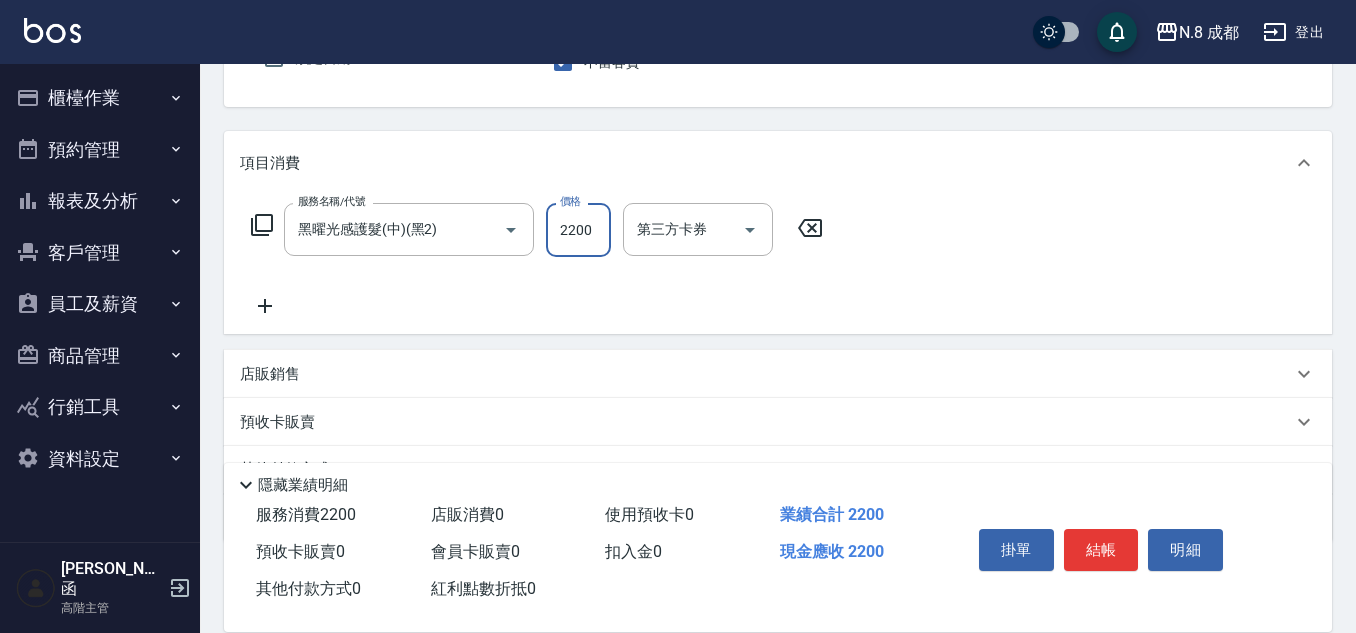click on "2200" at bounding box center (578, 230) 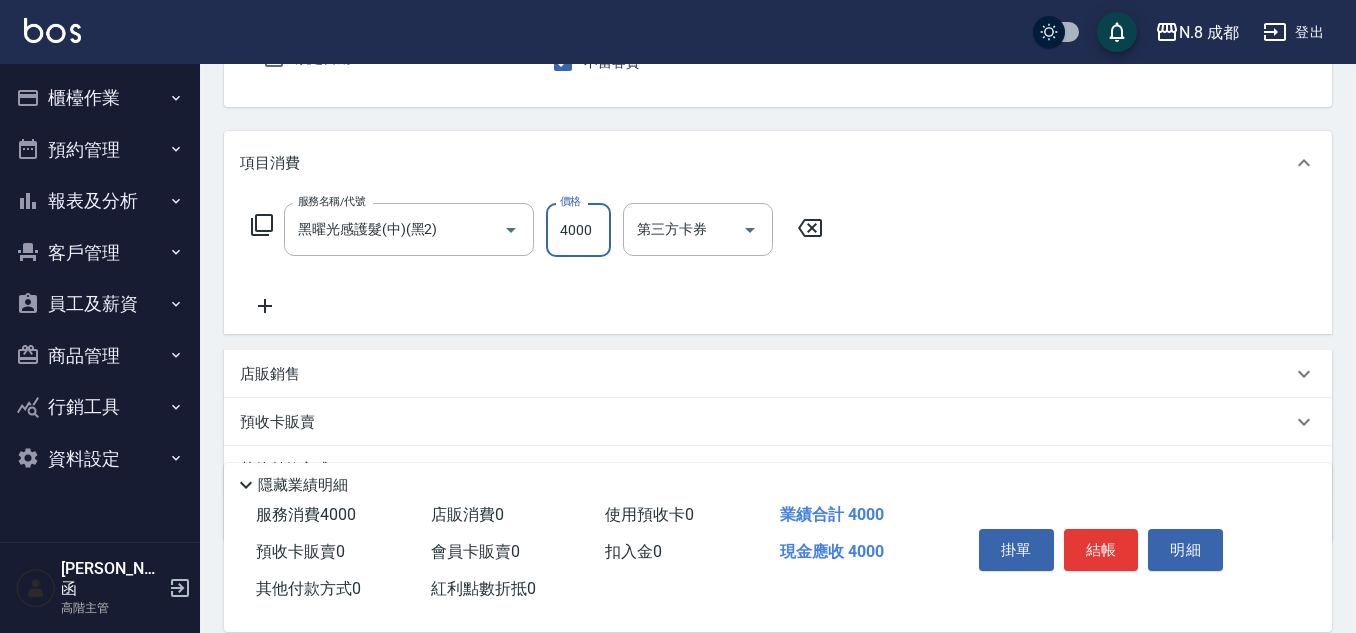 click 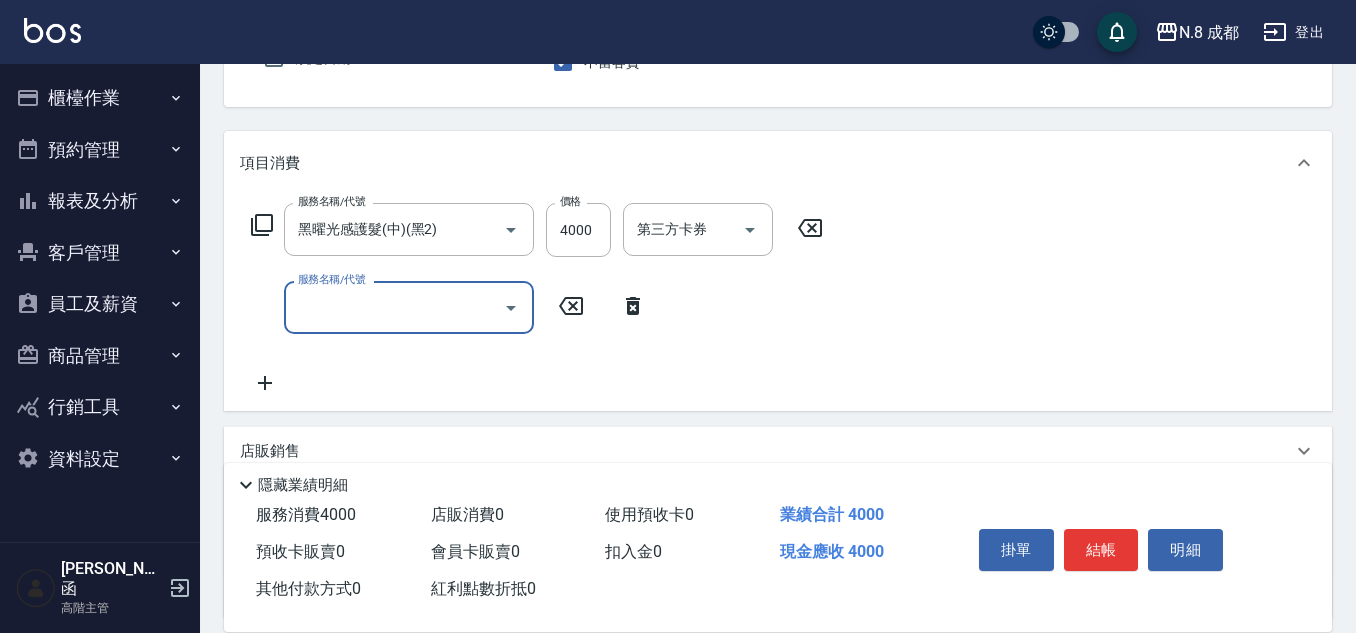 click on "服務名稱/代號" at bounding box center (394, 307) 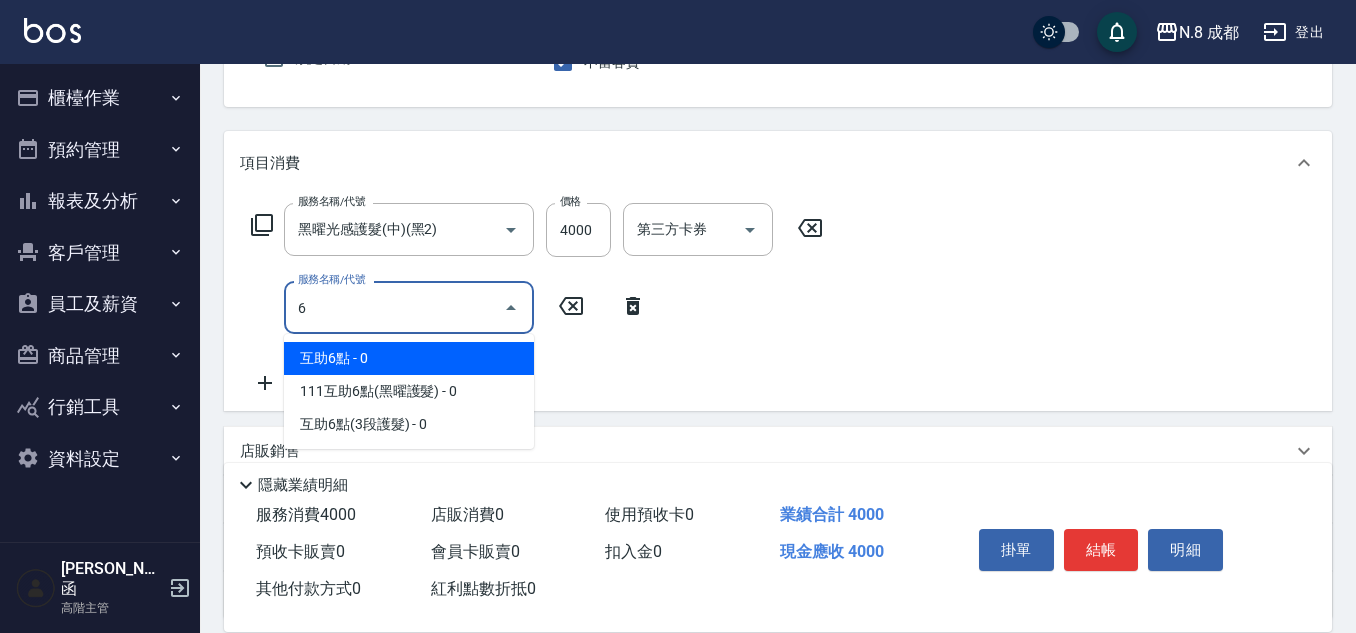 click on "互助6點 - 0" at bounding box center [409, 358] 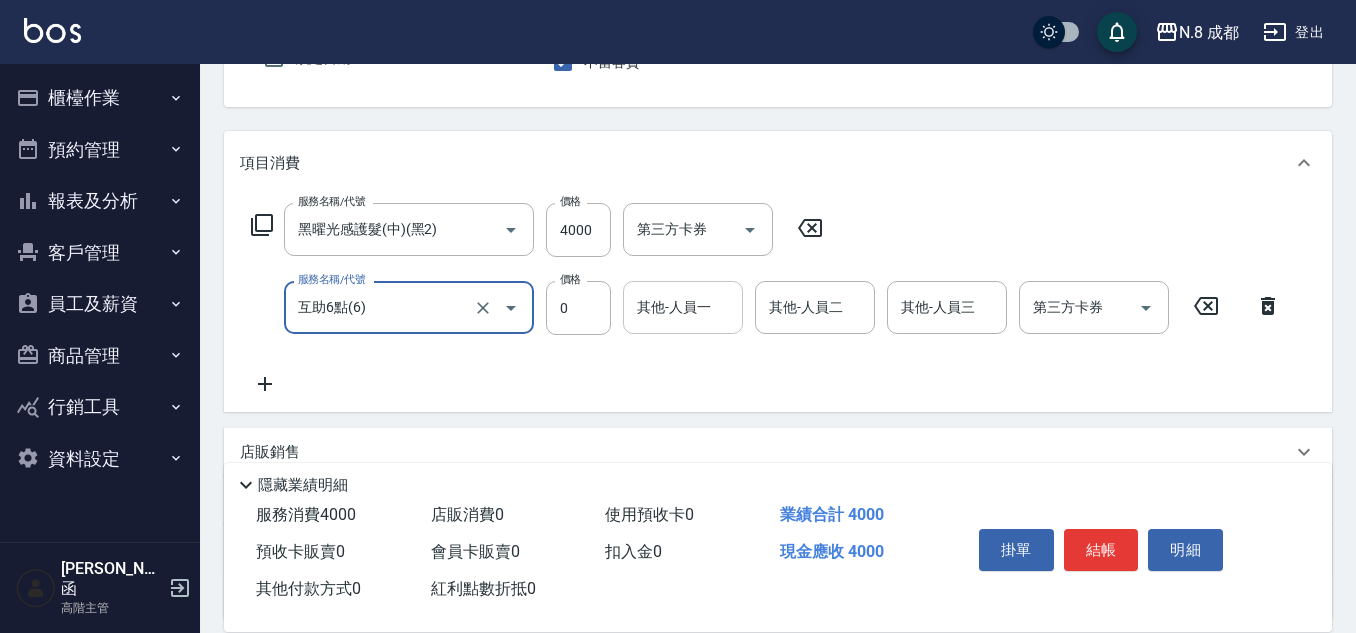 click on "其他-人員一" at bounding box center (683, 307) 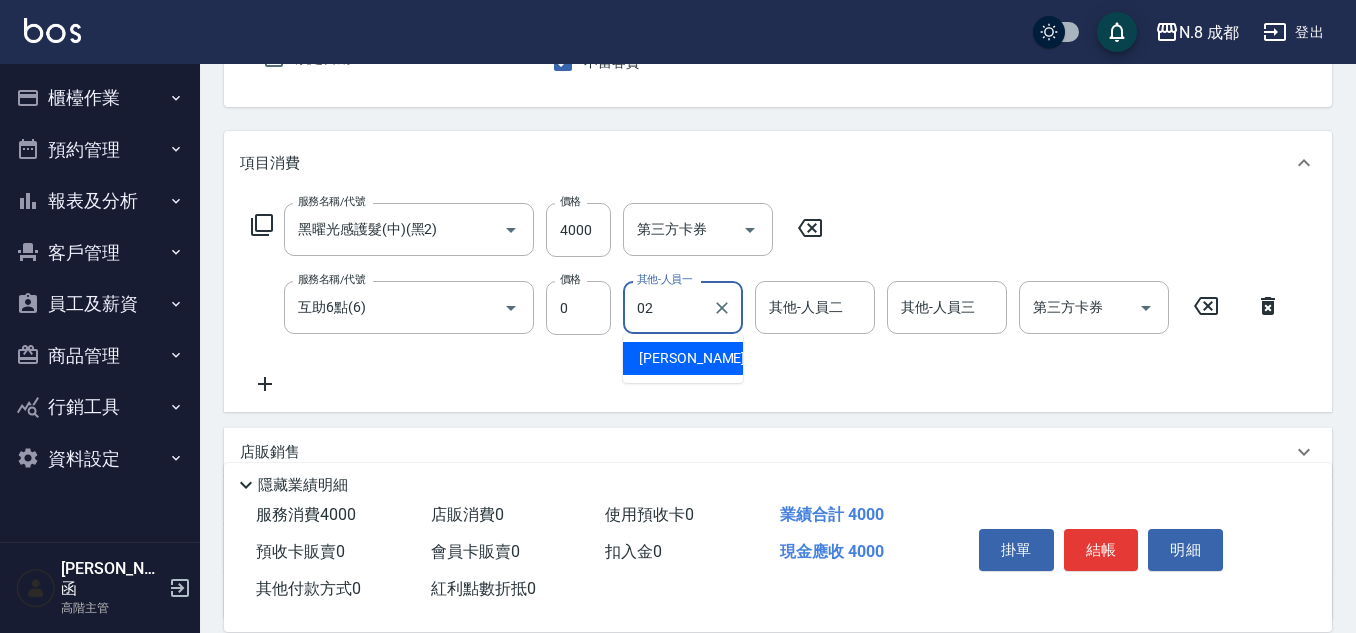 click on "朱若瑀 -02" at bounding box center (683, 358) 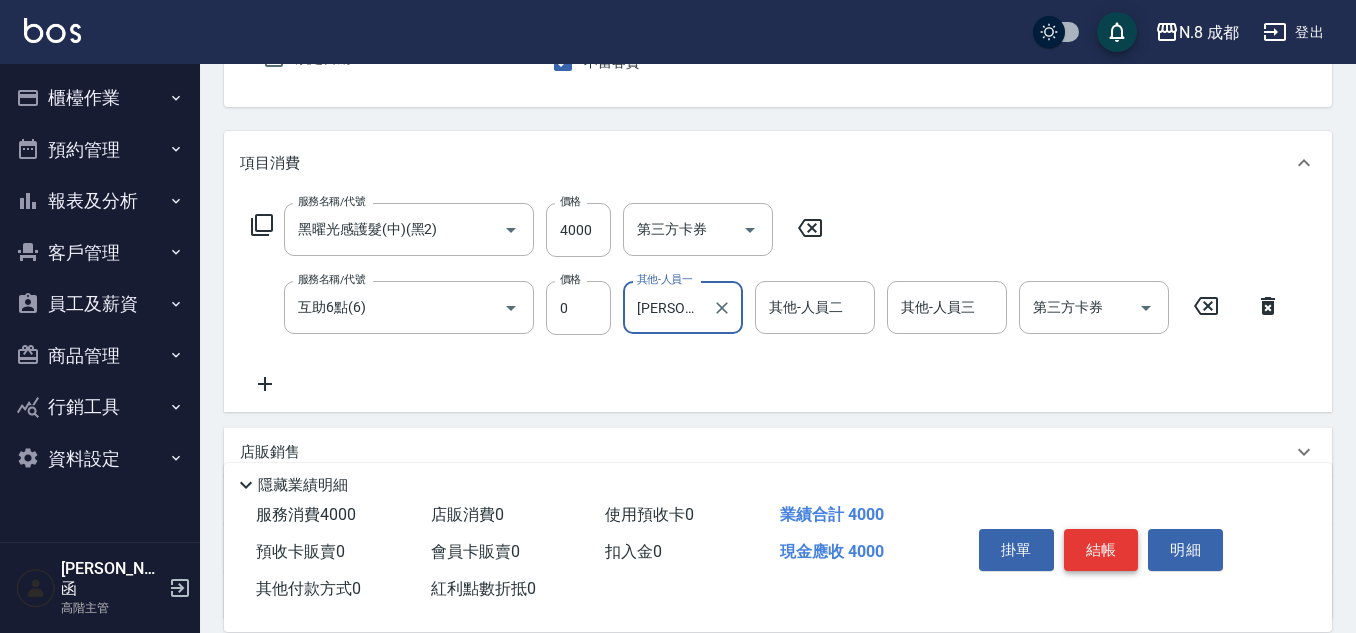 click on "結帳" at bounding box center (1101, 550) 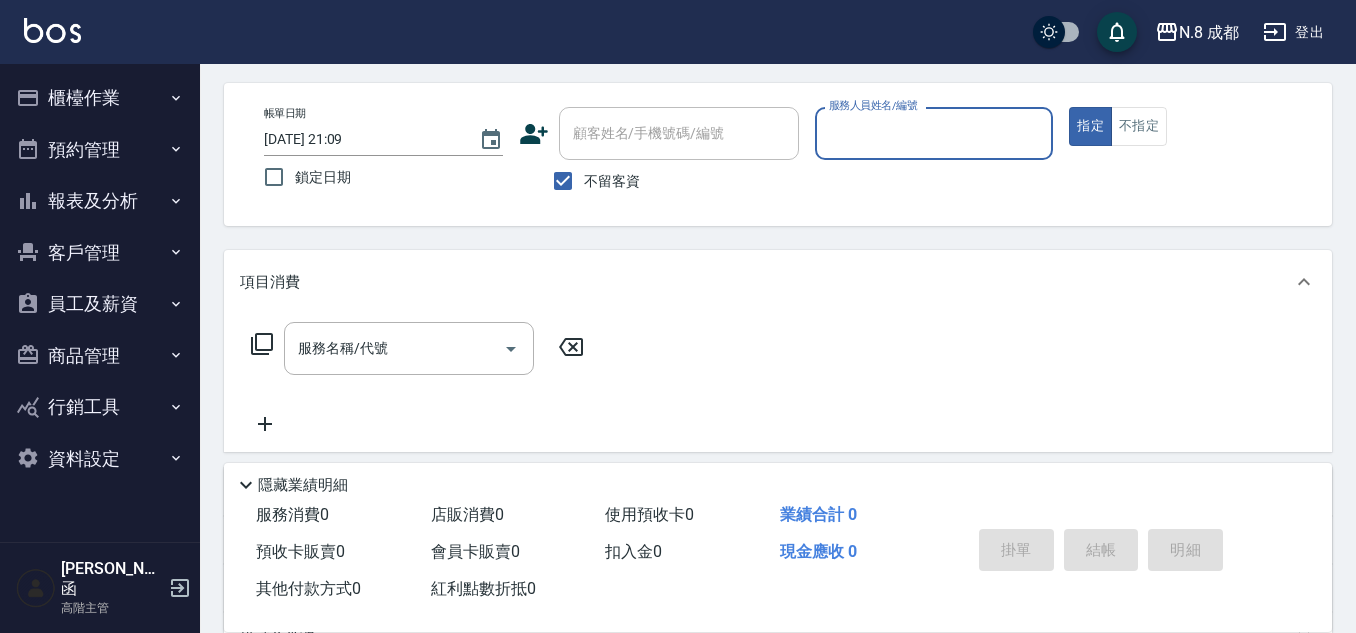 scroll, scrollTop: 0, scrollLeft: 0, axis: both 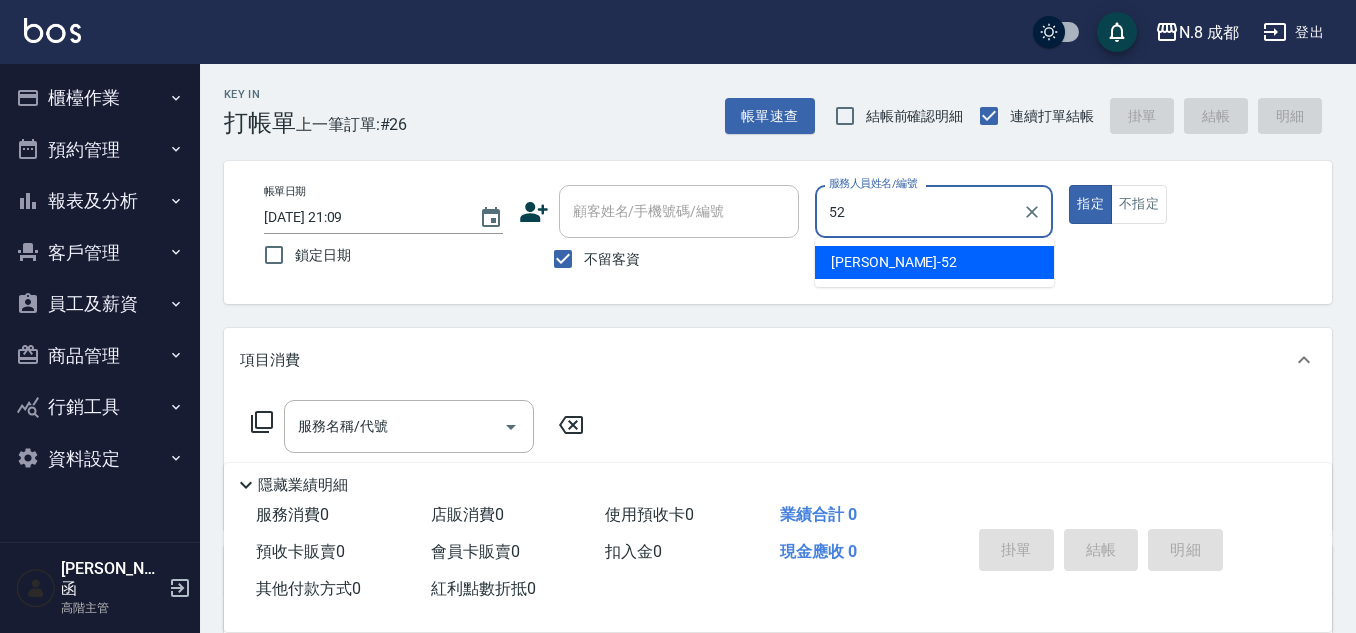 click on "楊博舜 -52" at bounding box center [934, 262] 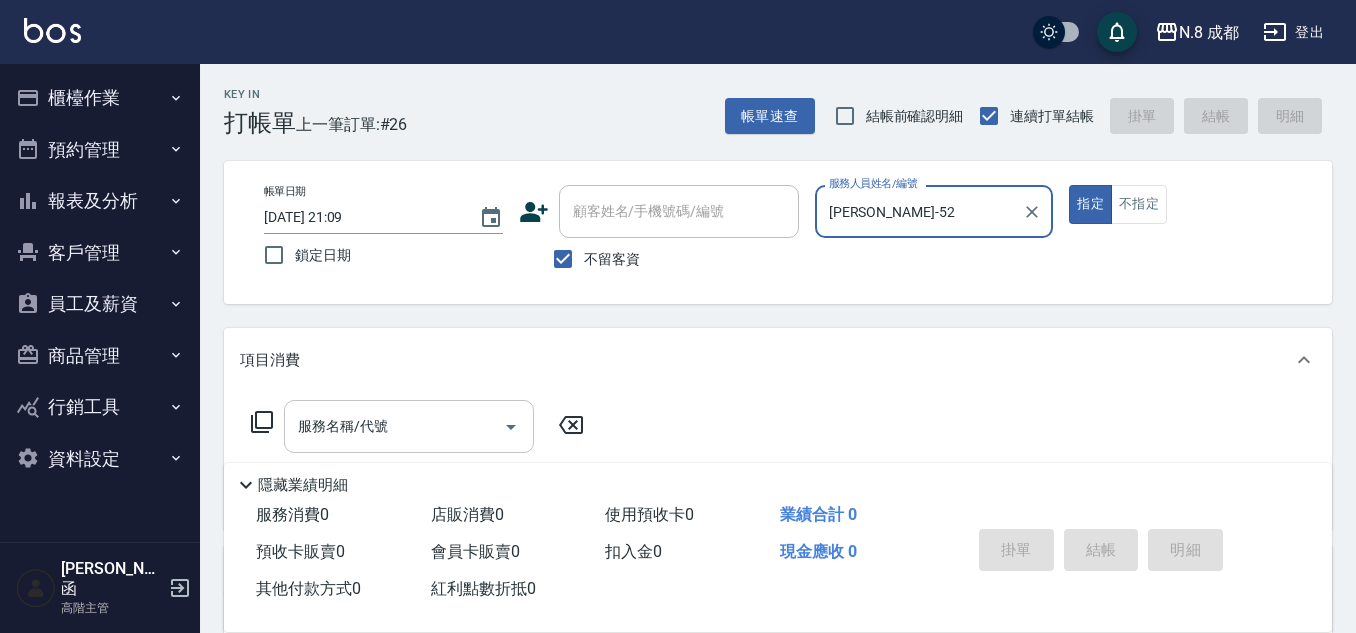 click on "服務名稱/代號" at bounding box center (394, 426) 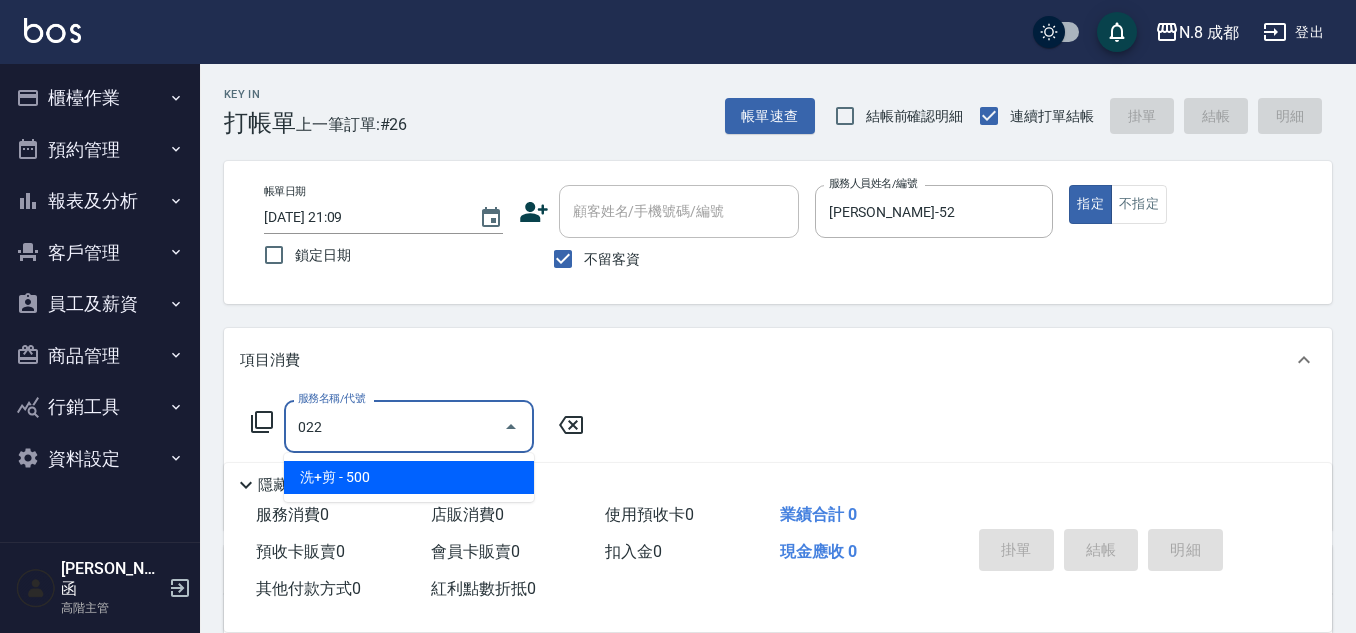 drag, startPoint x: 381, startPoint y: 471, endPoint x: 611, endPoint y: 431, distance: 233.45235 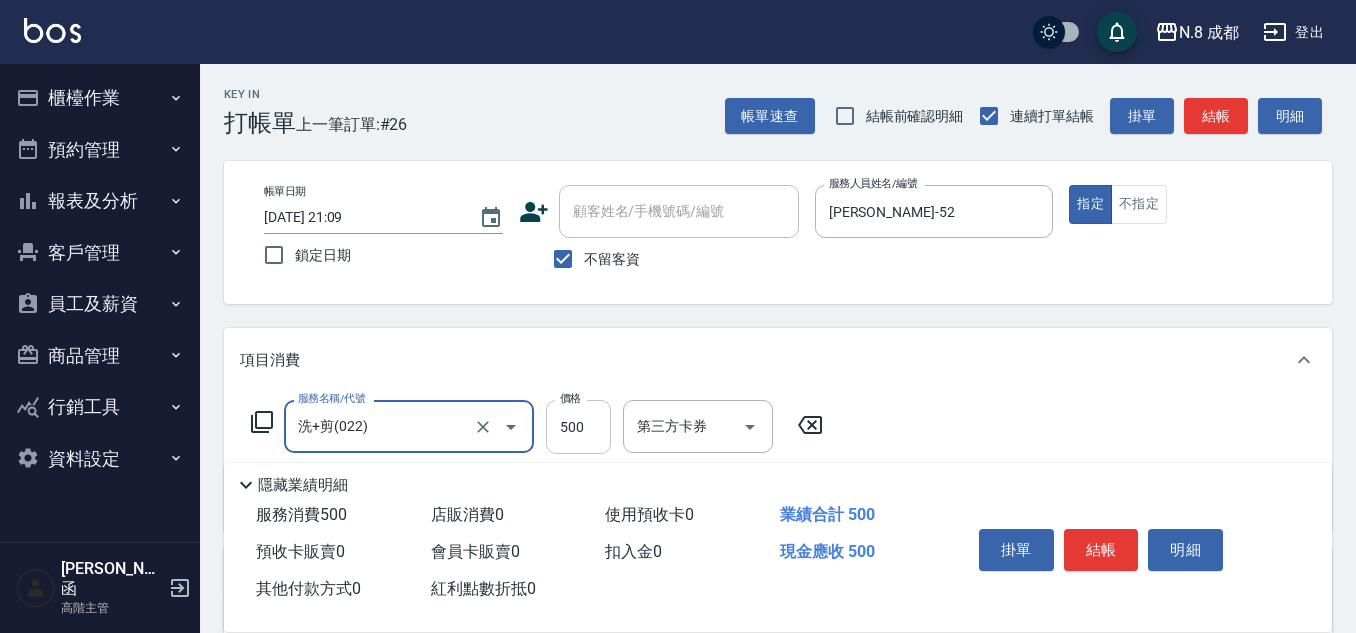 drag, startPoint x: 573, startPoint y: 424, endPoint x: 560, endPoint y: 415, distance: 15.811388 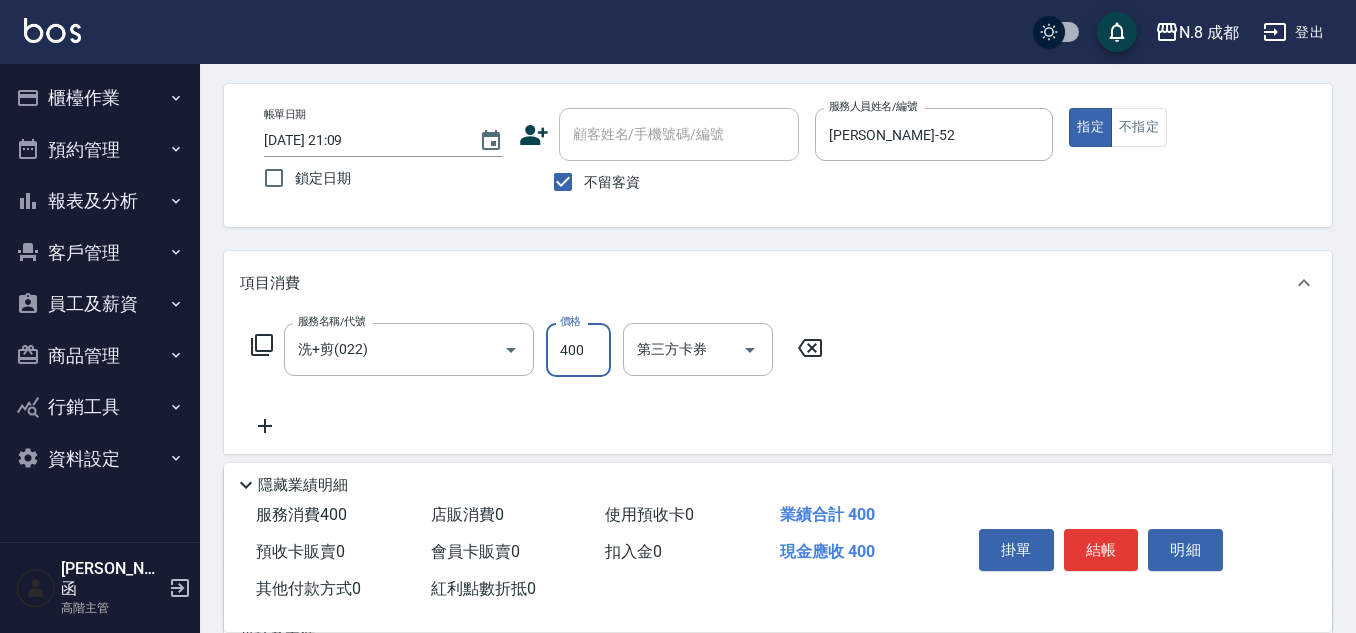 scroll, scrollTop: 200, scrollLeft: 0, axis: vertical 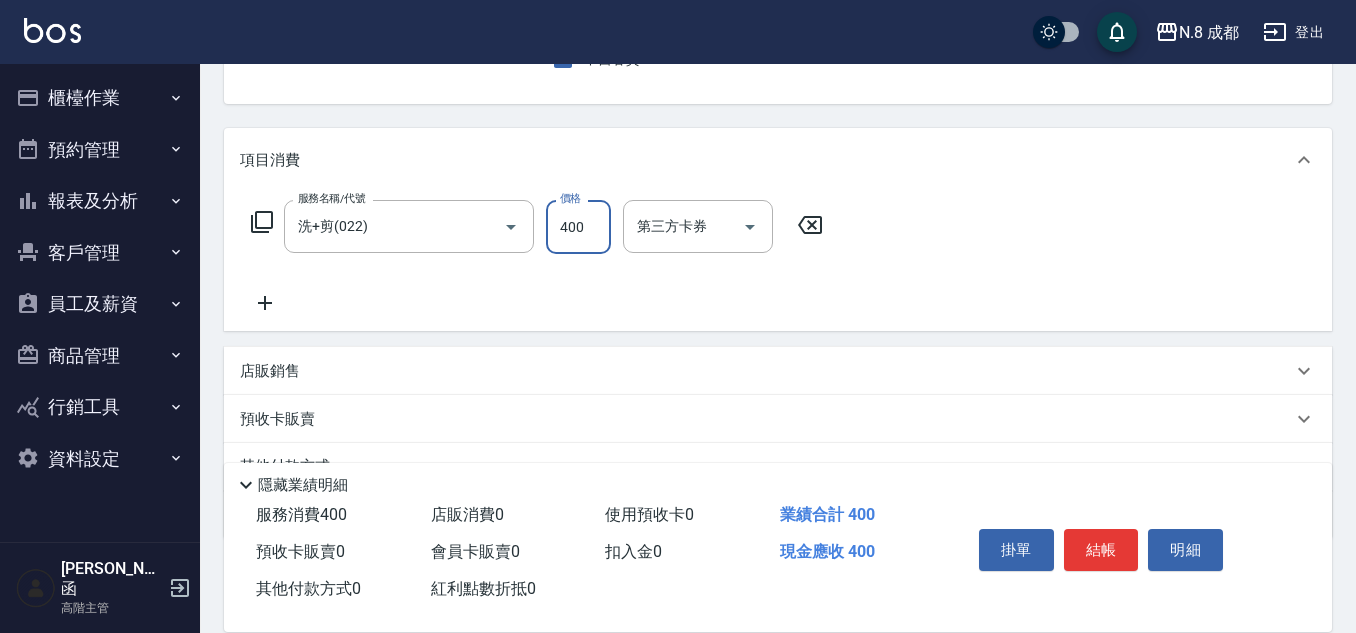click 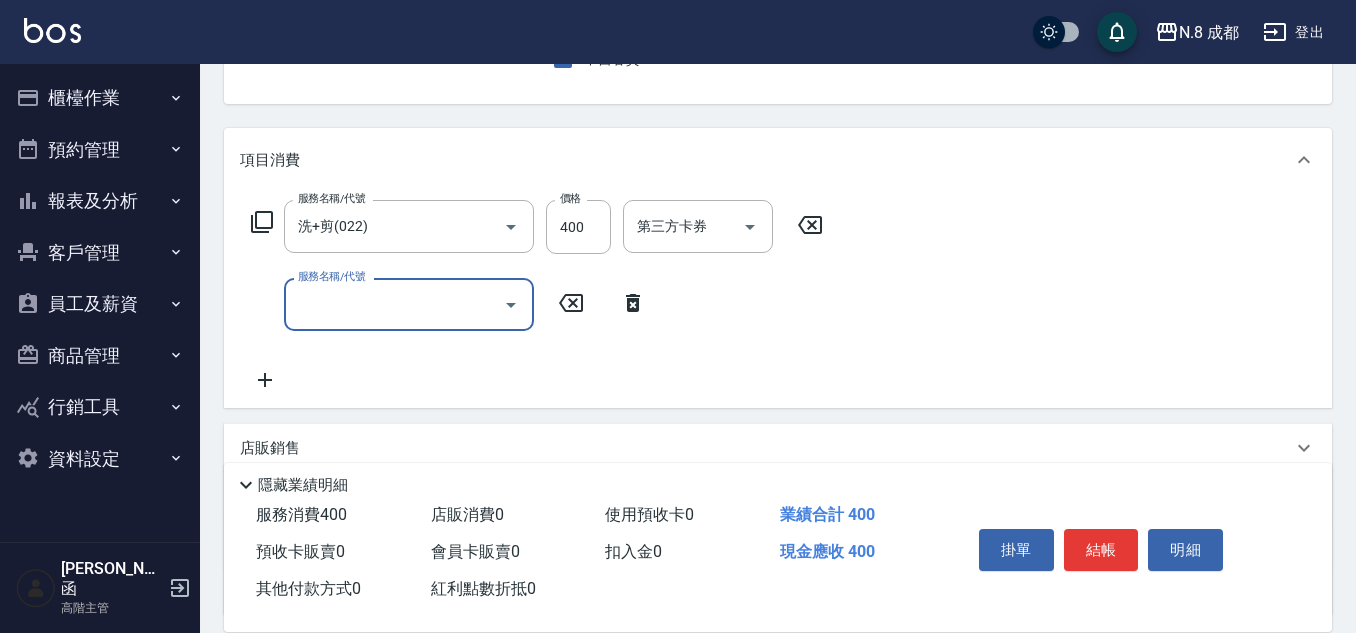click on "服務名稱/代號" at bounding box center (394, 304) 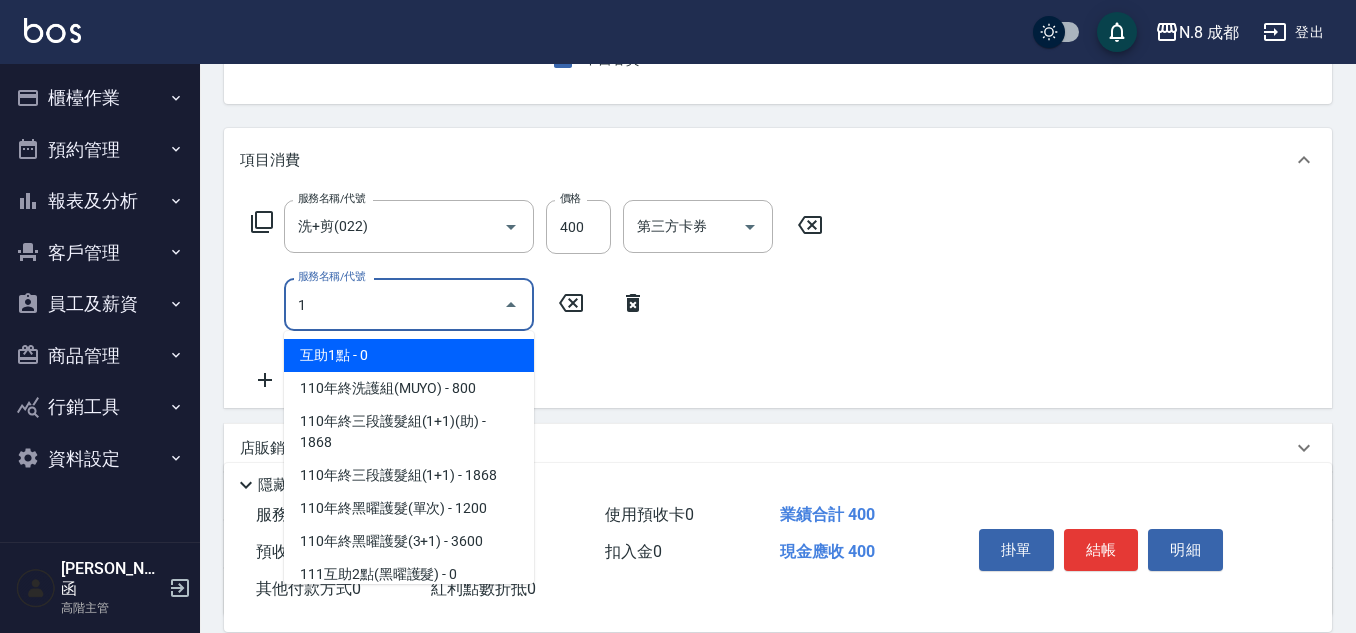 click on "互助1點 - 0" at bounding box center [409, 355] 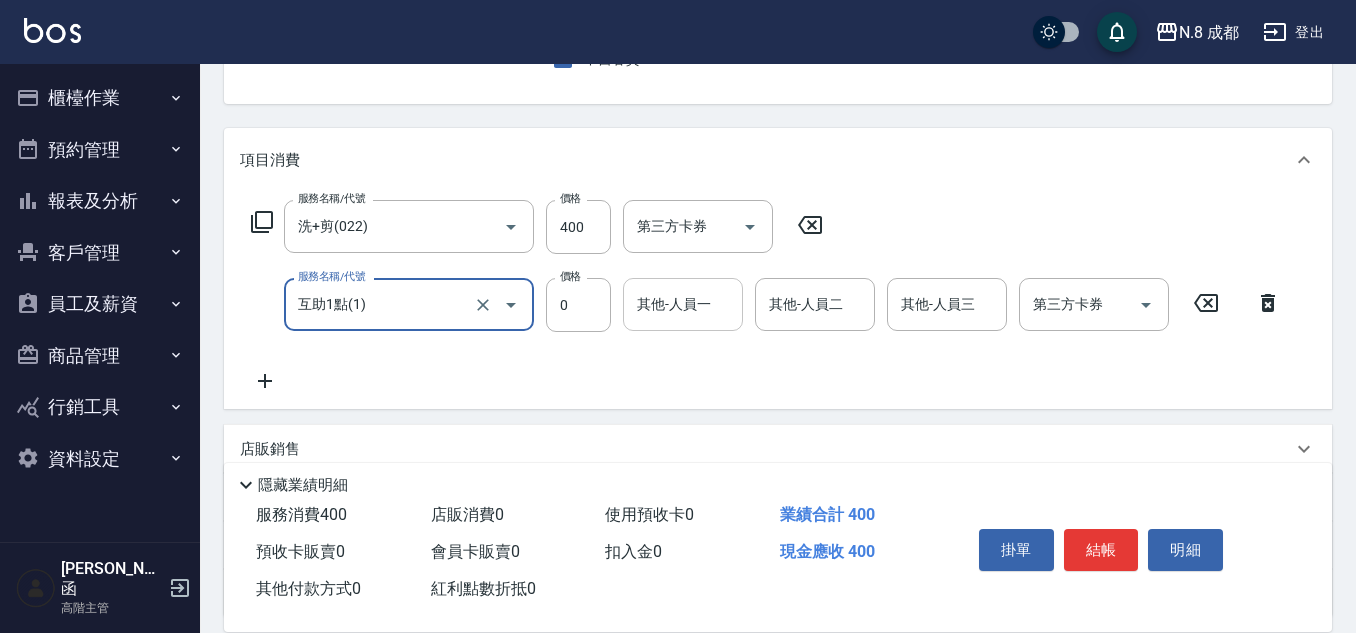 click on "其他-人員一" at bounding box center (683, 304) 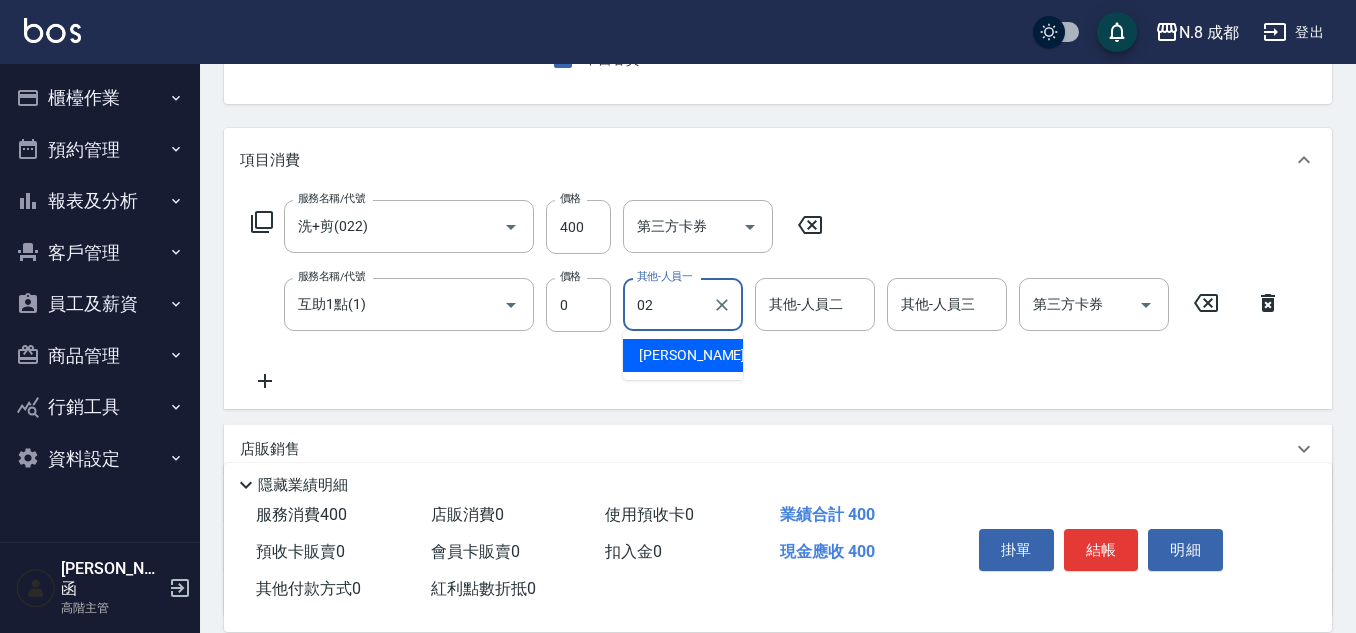 click on "朱若瑀 -02" at bounding box center [702, 355] 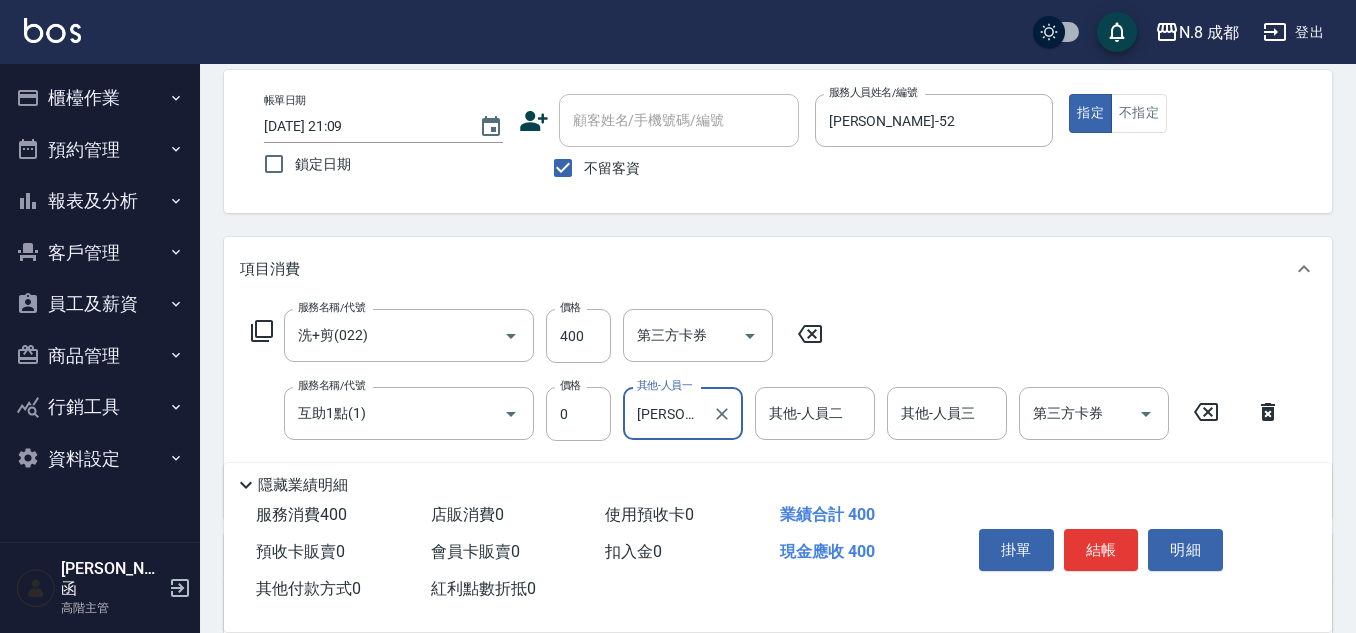 scroll, scrollTop: 0, scrollLeft: 0, axis: both 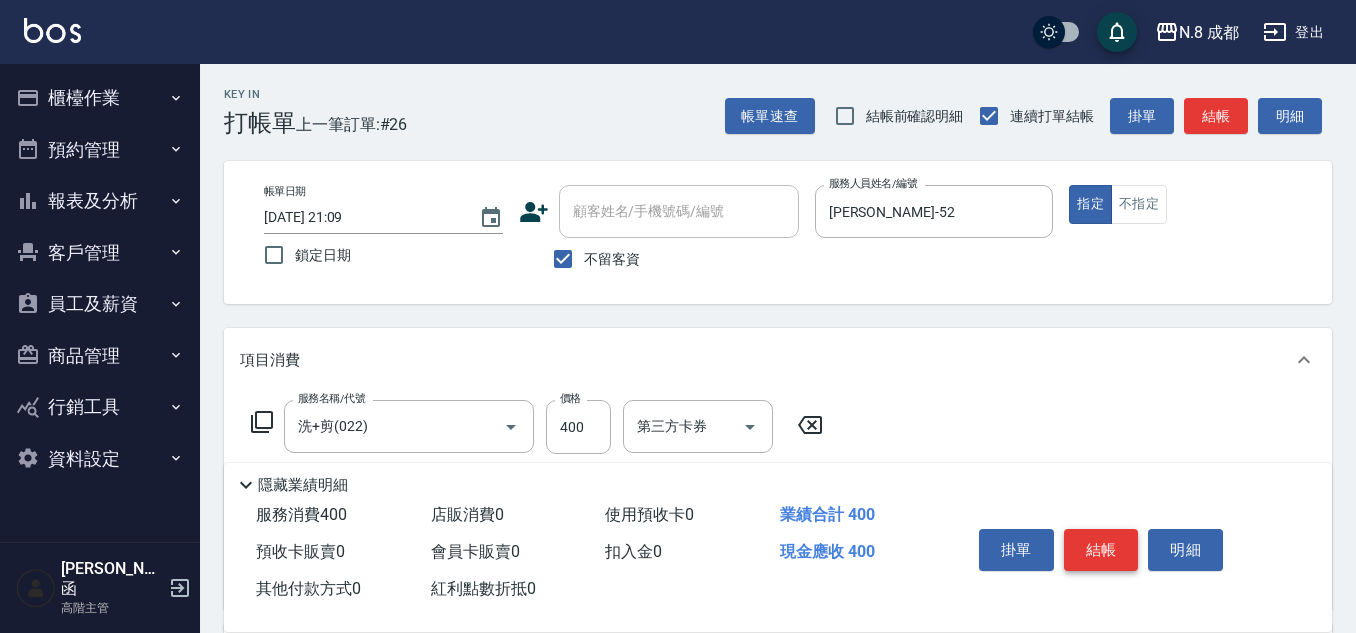 click on "結帳" at bounding box center [1101, 550] 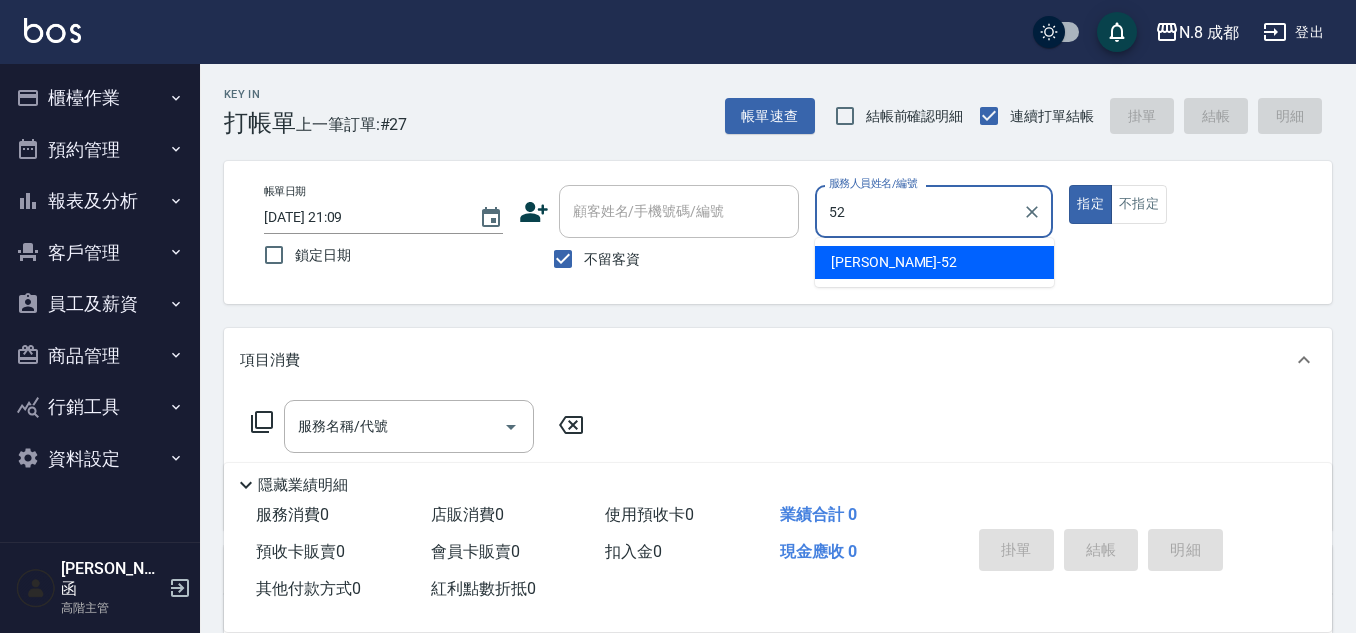 click on "楊博舜 -52" at bounding box center [934, 262] 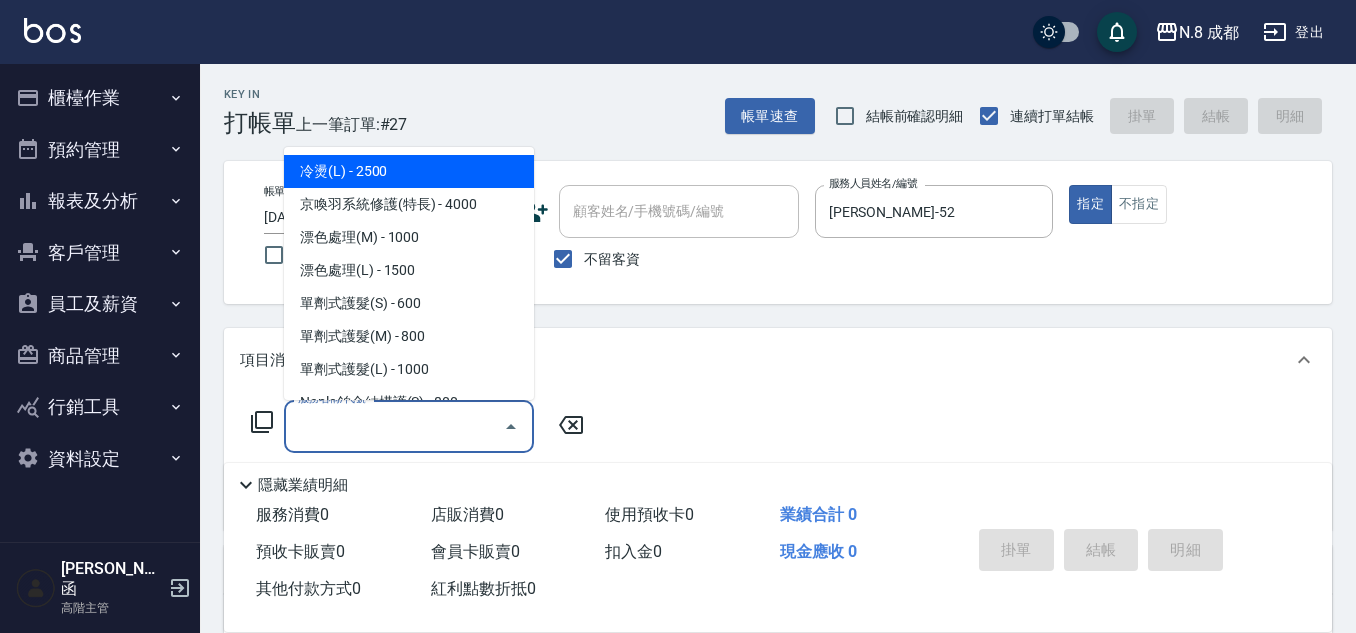 click on "服務名稱/代號" at bounding box center (394, 426) 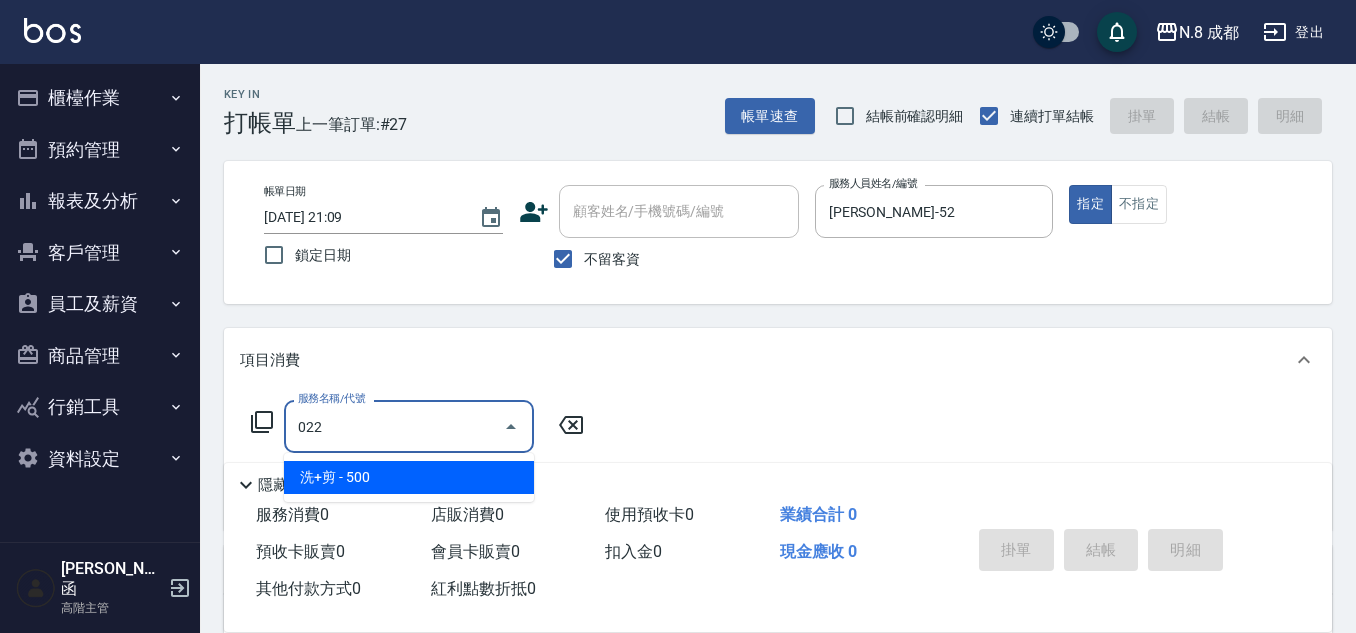 click on "洗+剪 - 500" at bounding box center (409, 477) 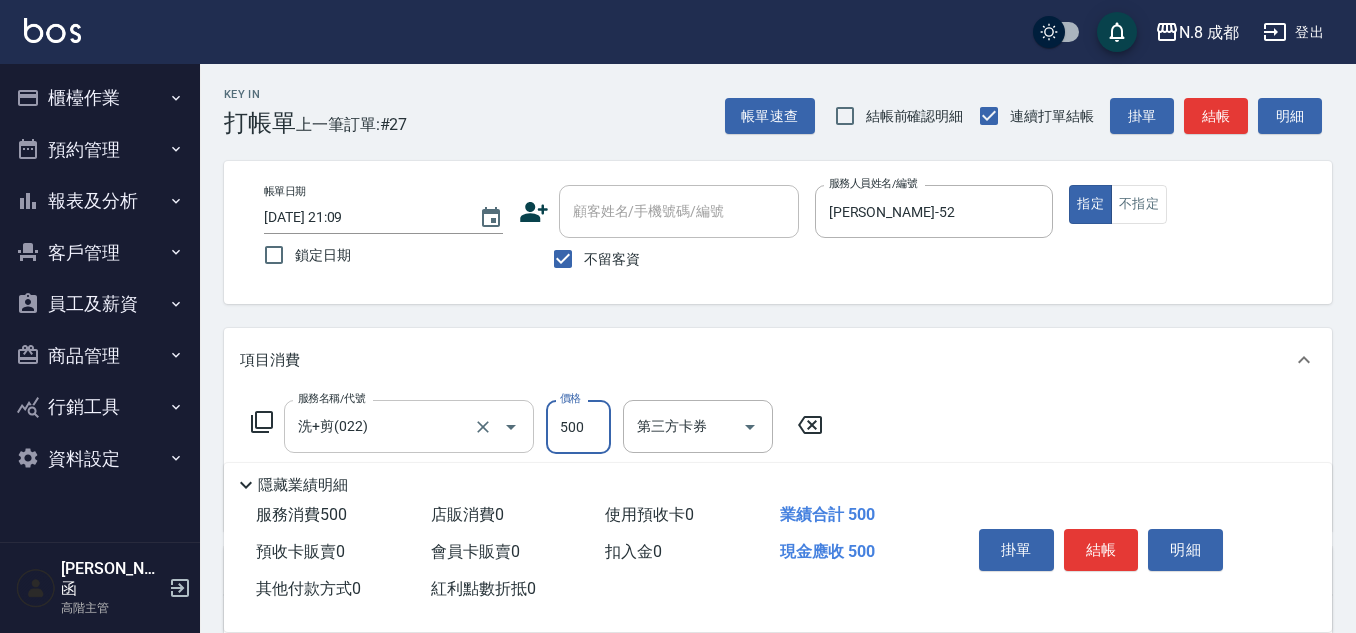 drag, startPoint x: 576, startPoint y: 420, endPoint x: 529, endPoint y: 404, distance: 49.648766 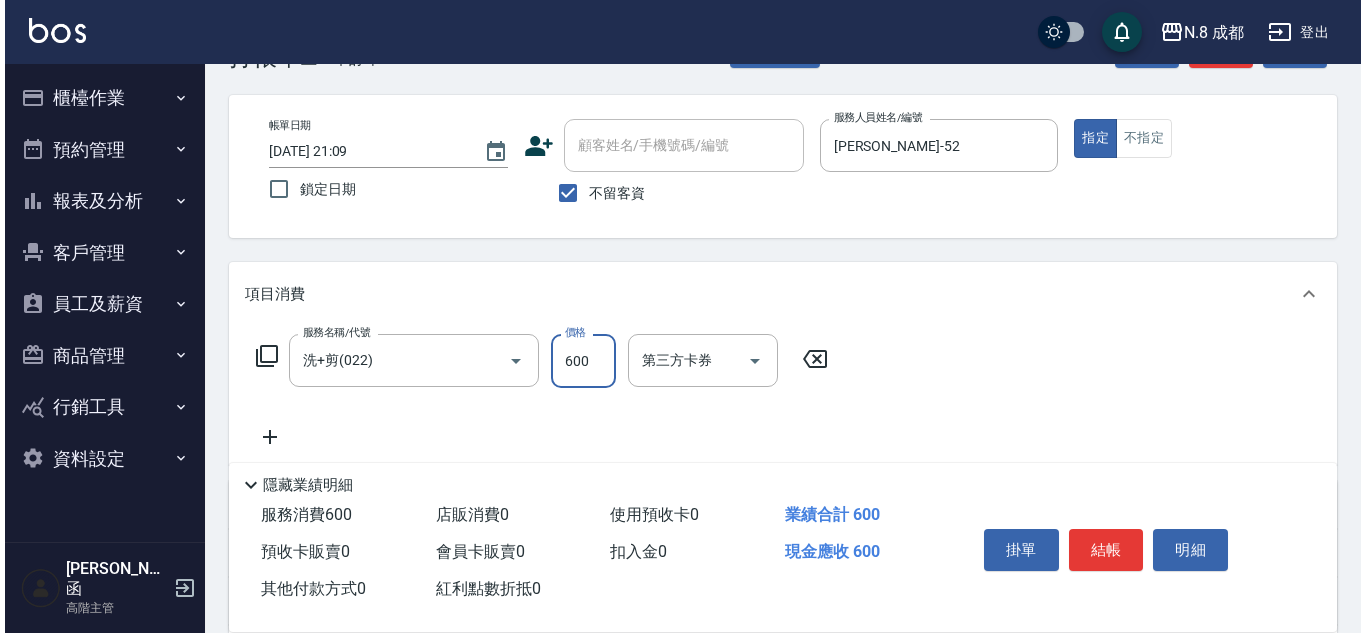 scroll, scrollTop: 100, scrollLeft: 0, axis: vertical 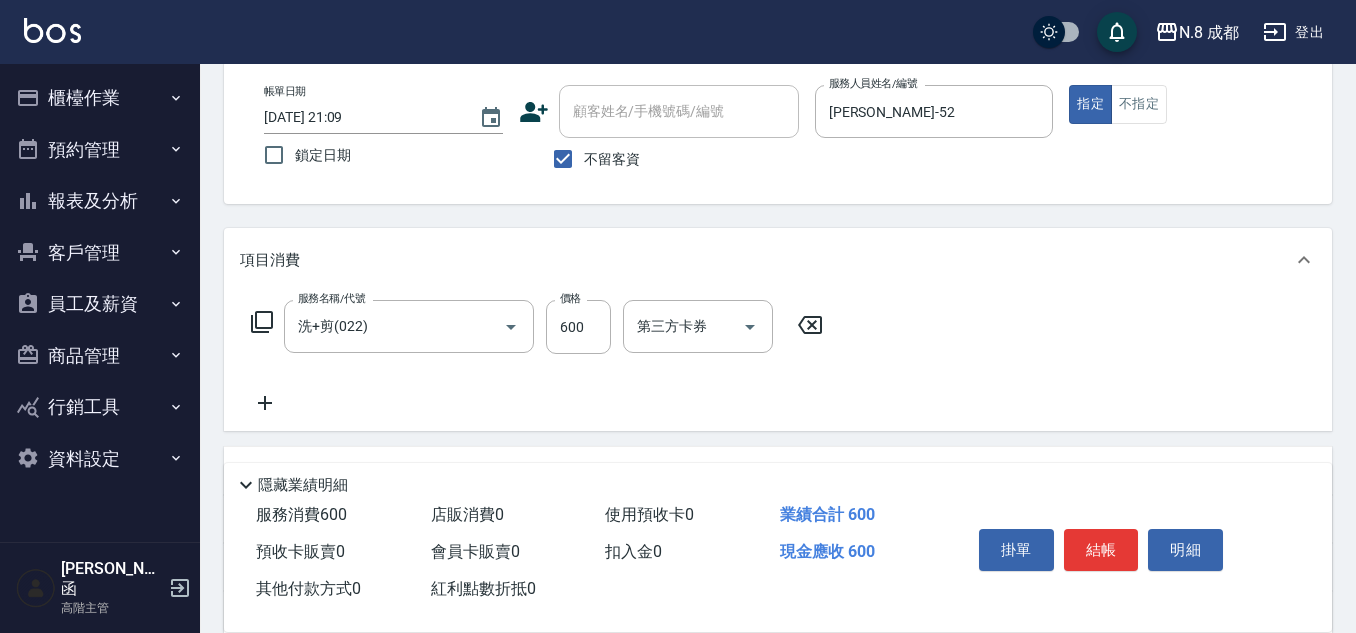 click 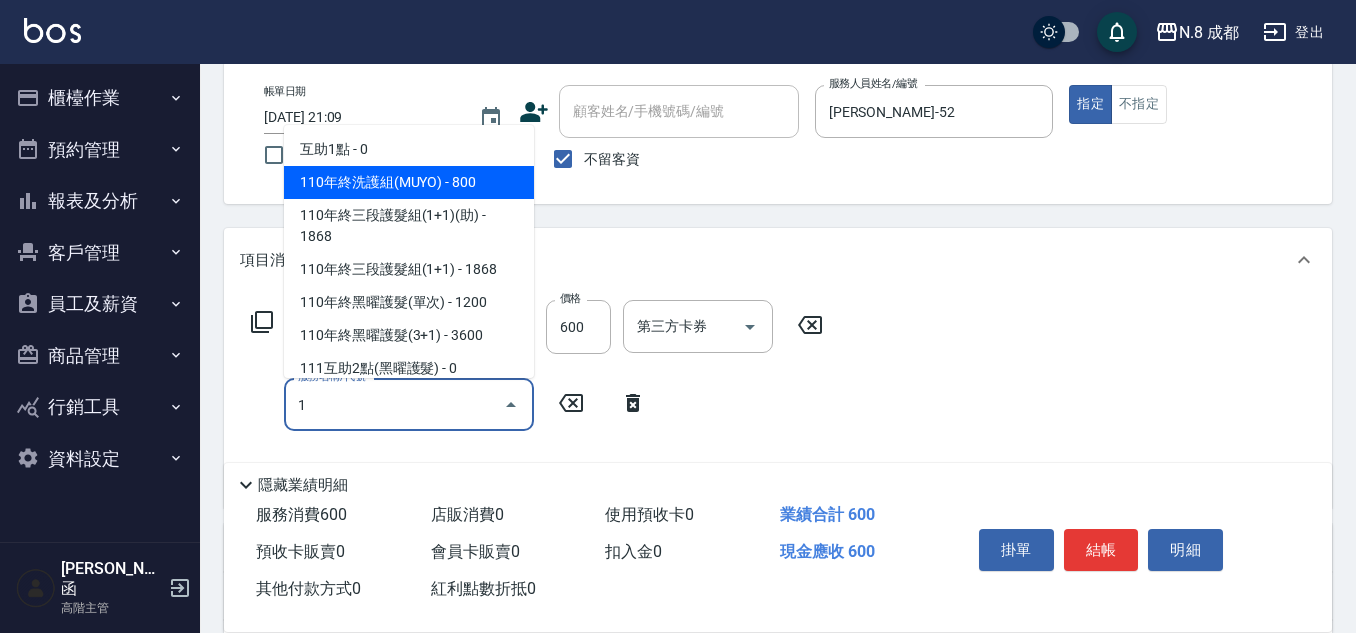 click on "互助1點 - 0" at bounding box center [409, 149] 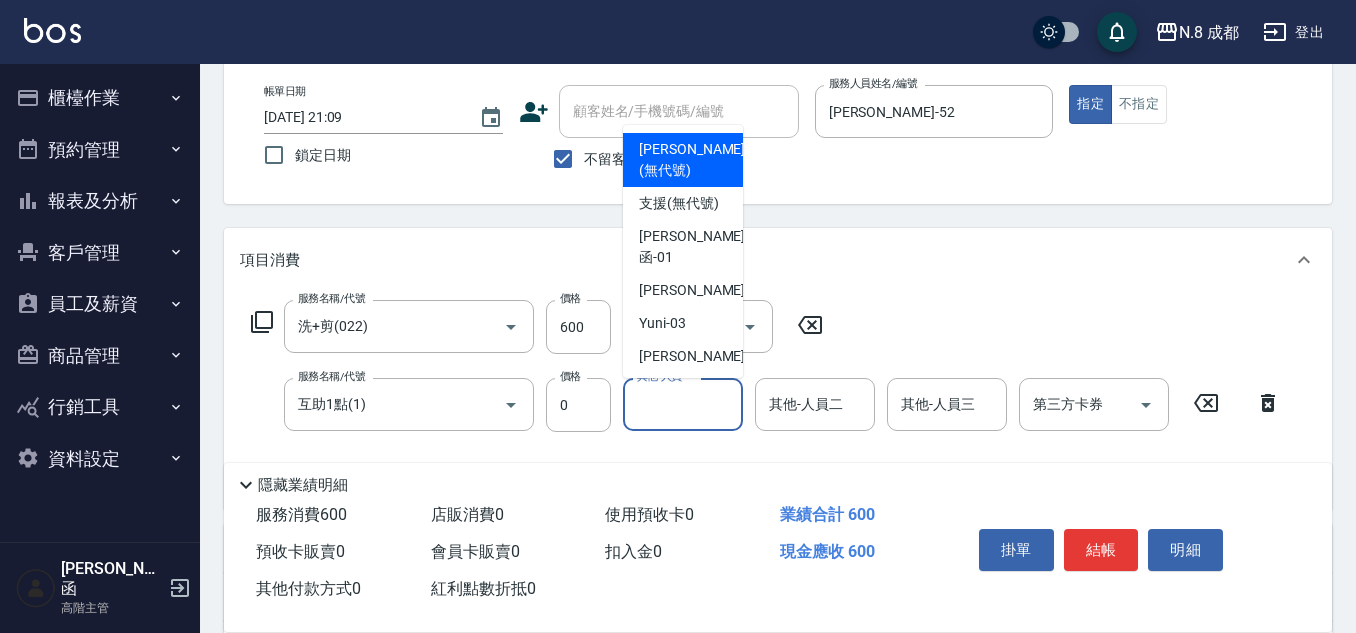 click on "其他-人員一" at bounding box center [683, 404] 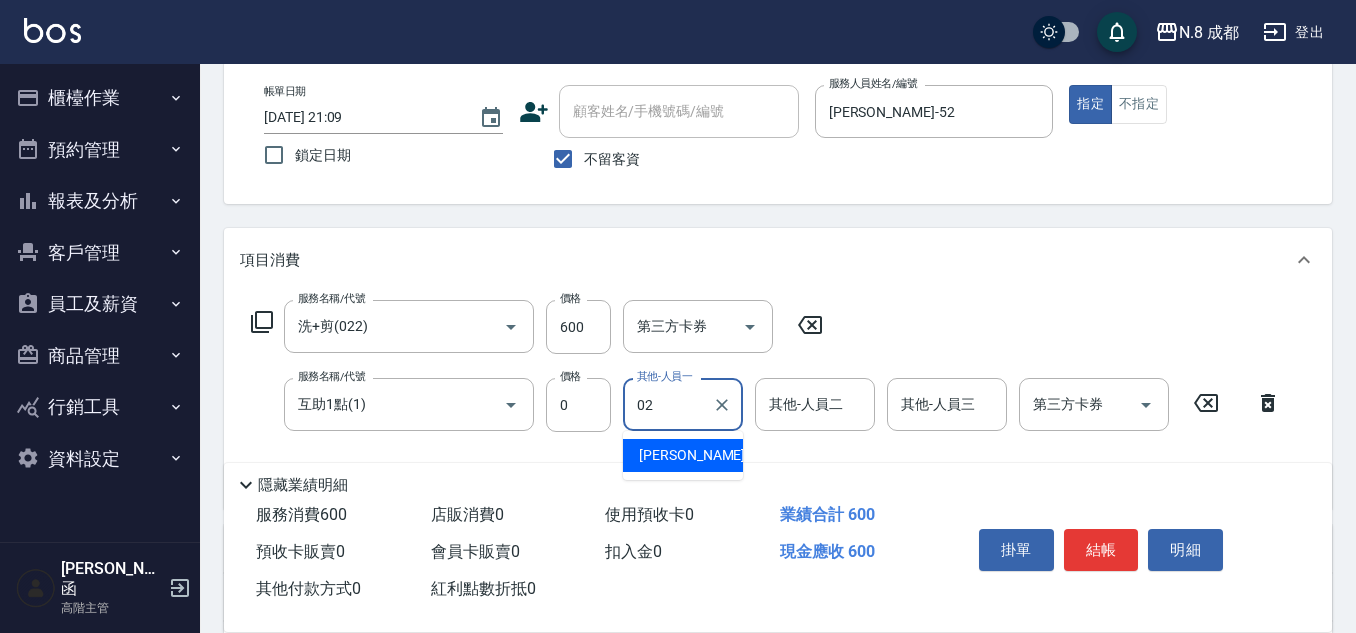 click on "朱若瑀 -02" at bounding box center (702, 455) 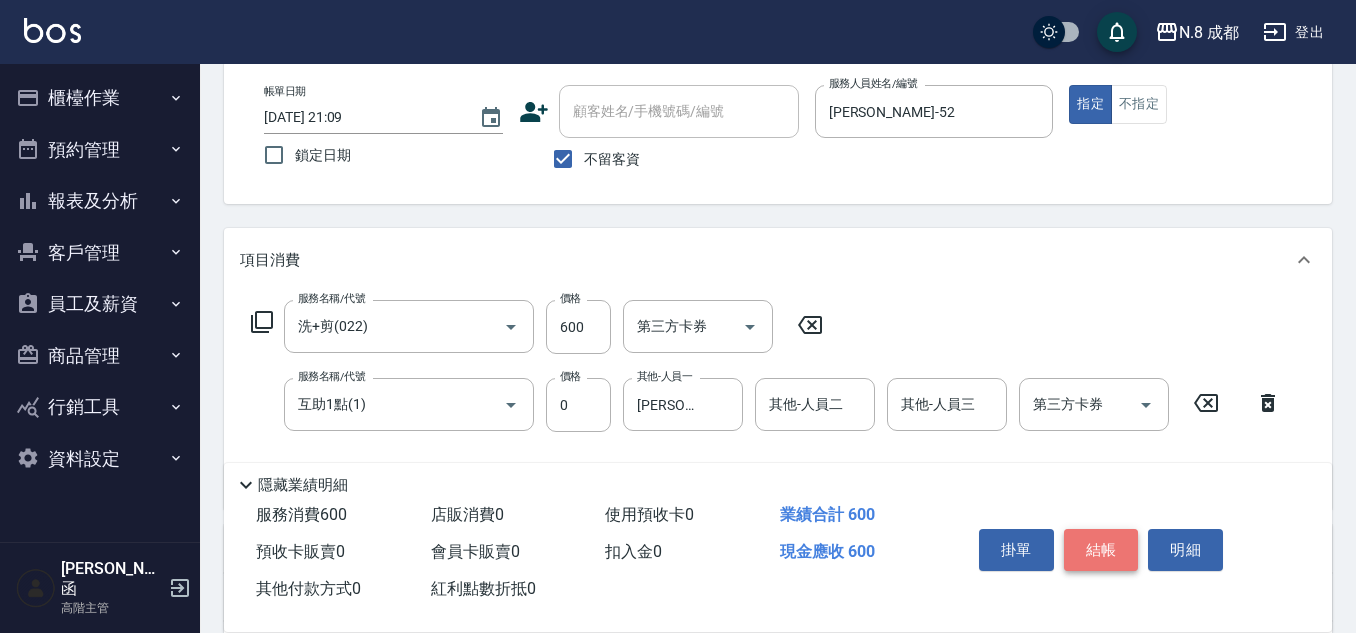 click on "結帳" at bounding box center (1101, 550) 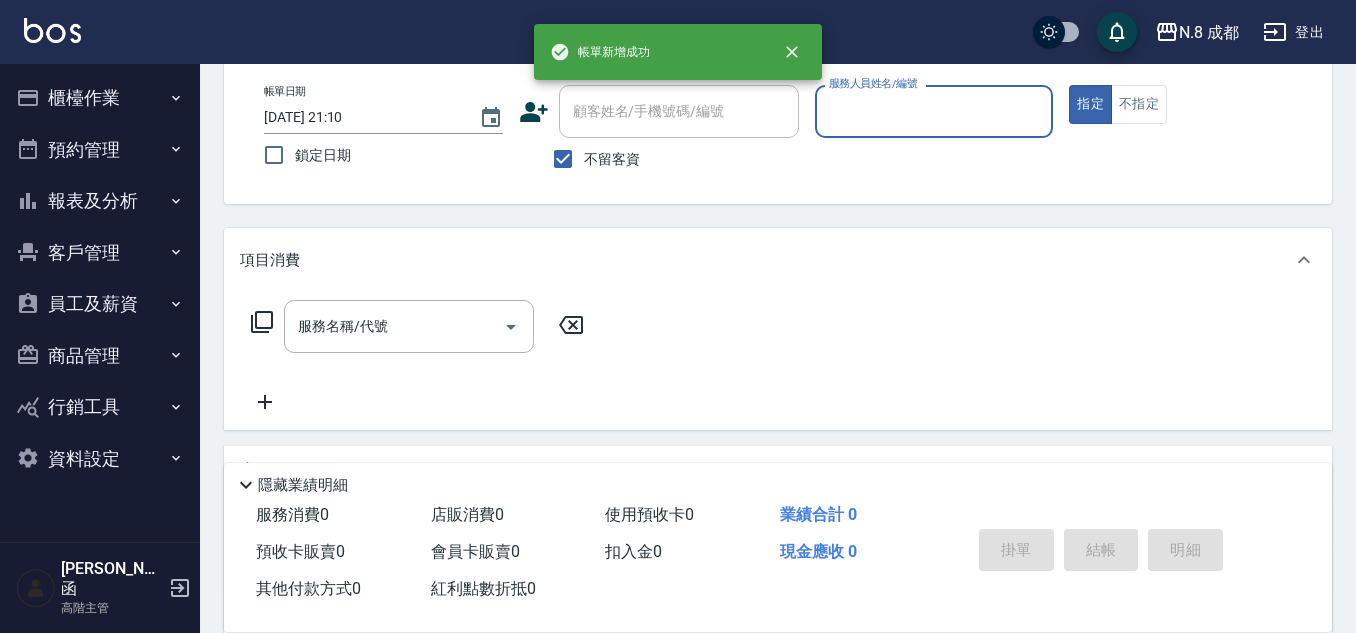 click on "服務人員姓名/編號" at bounding box center [934, 111] 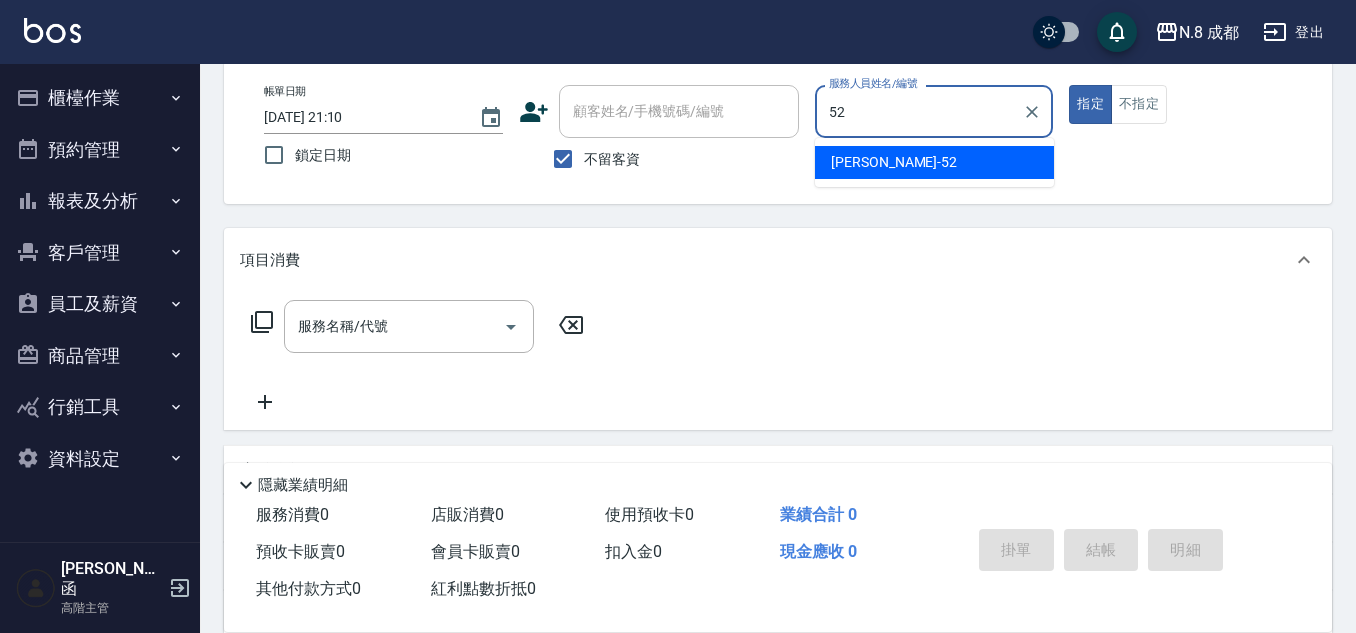 click on "楊博舜 -52" at bounding box center [894, 162] 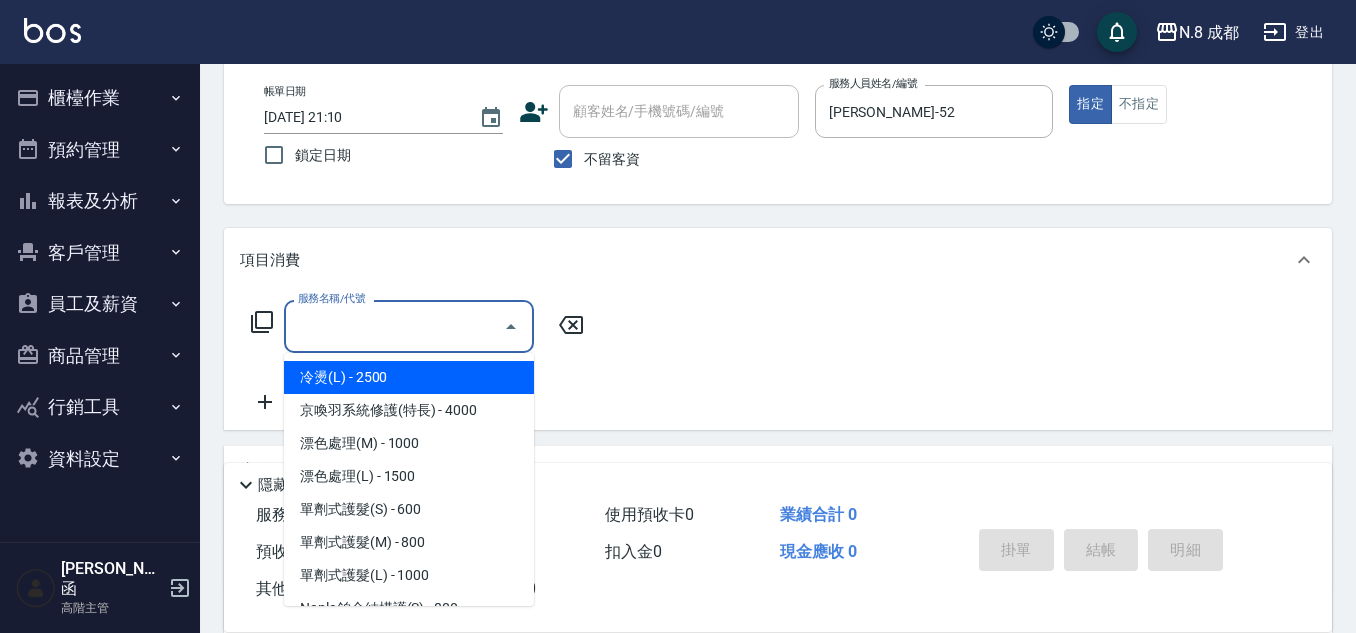 click on "服務名稱/代號" at bounding box center (394, 326) 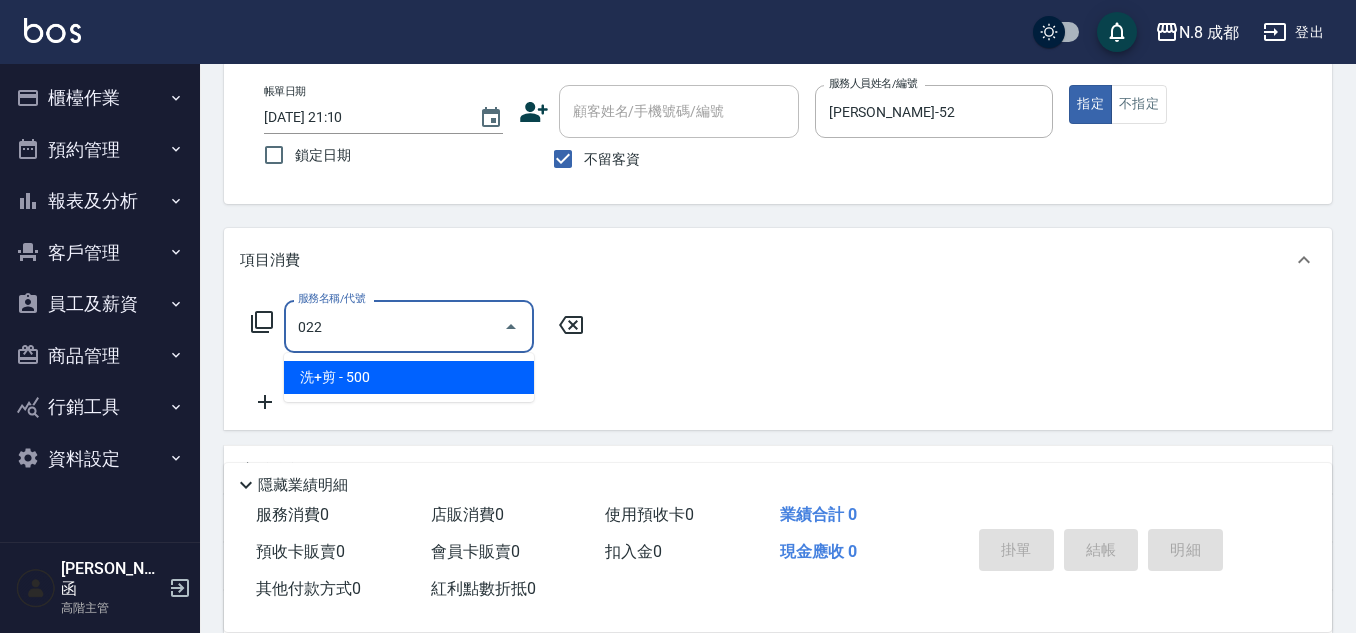 drag, startPoint x: 380, startPoint y: 361, endPoint x: 544, endPoint y: 354, distance: 164.14932 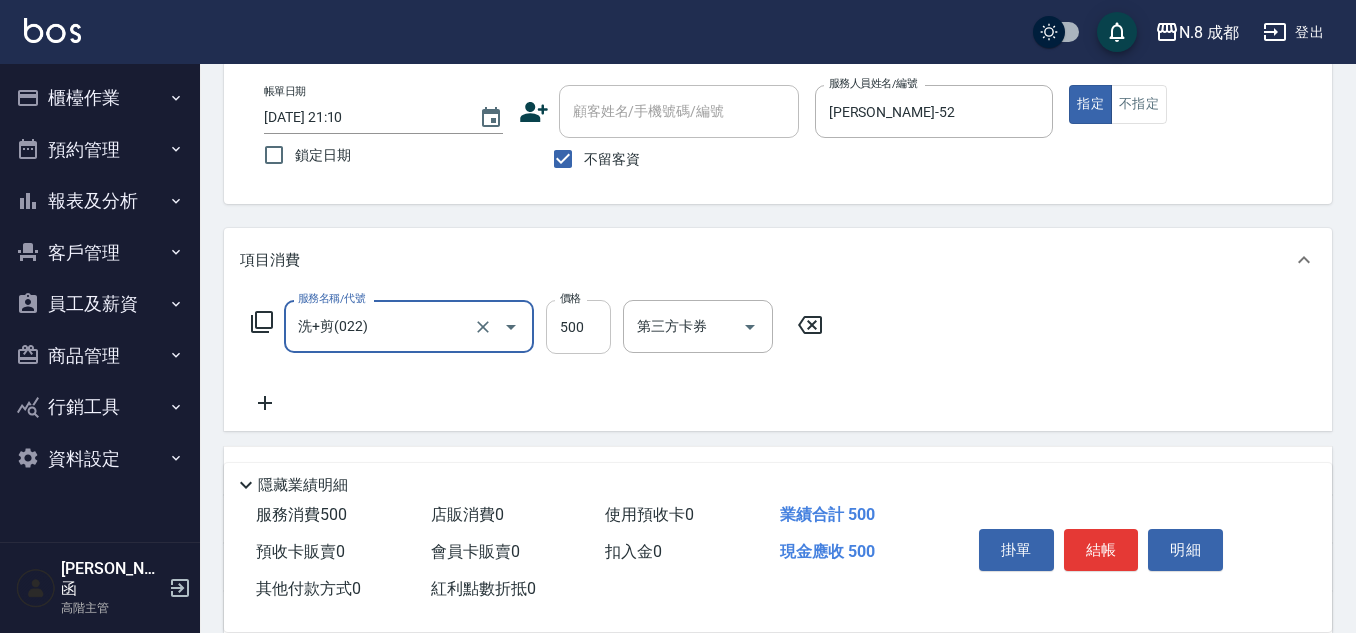 click on "500" at bounding box center [578, 327] 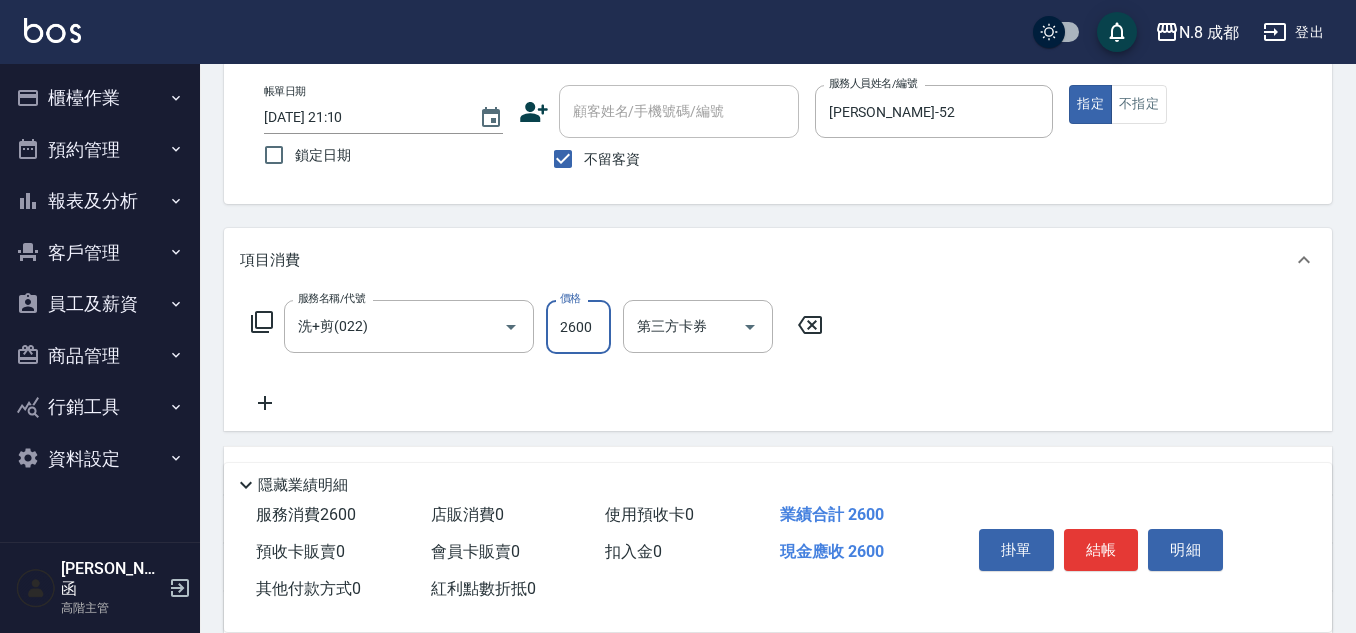 click 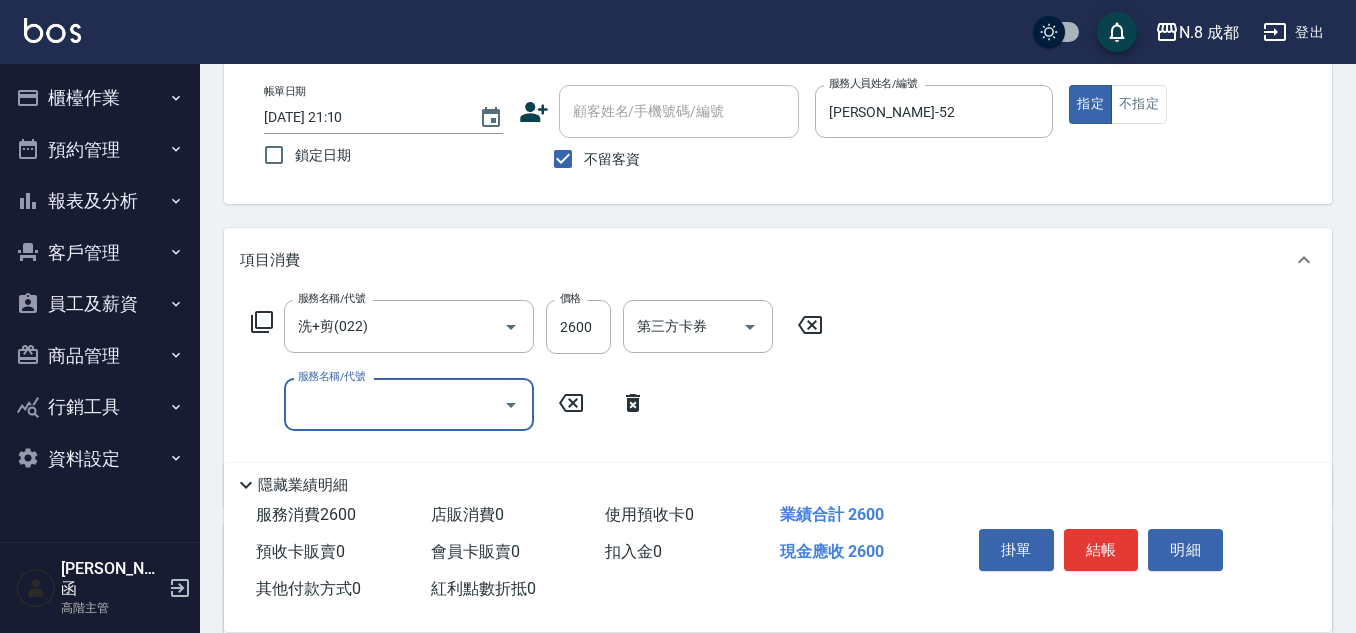 click on "服務名稱/代號" at bounding box center [394, 404] 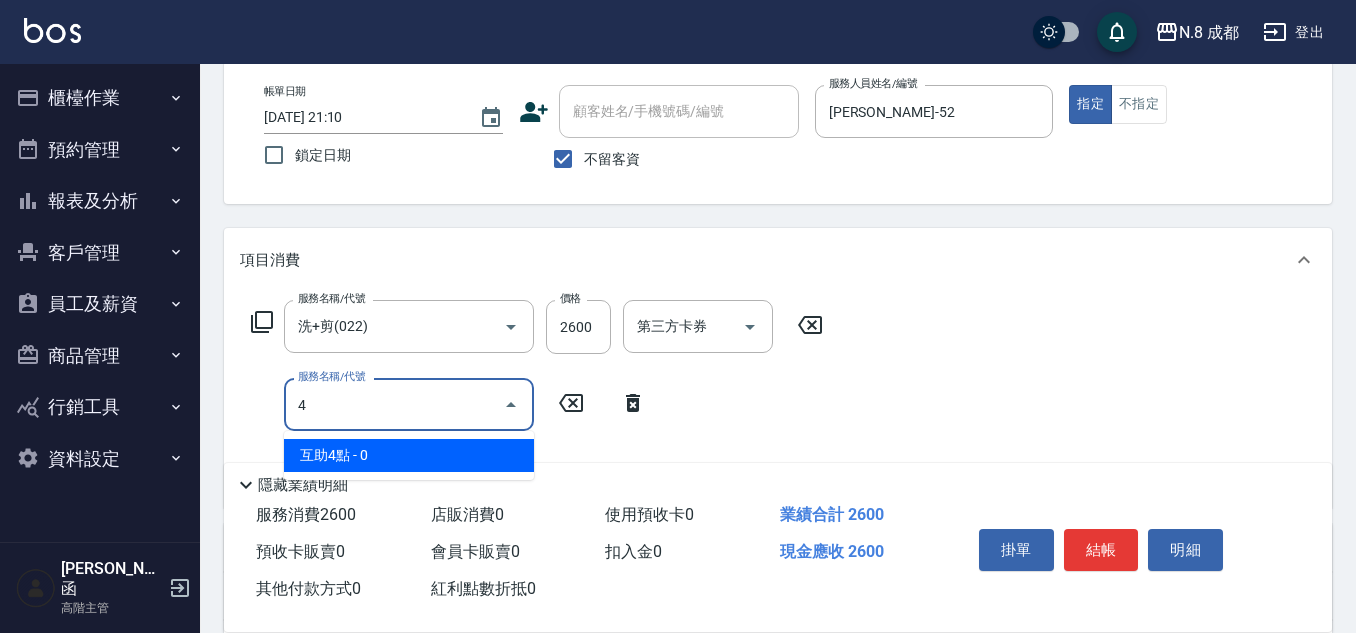 click on "互助4點 - 0" at bounding box center [409, 455] 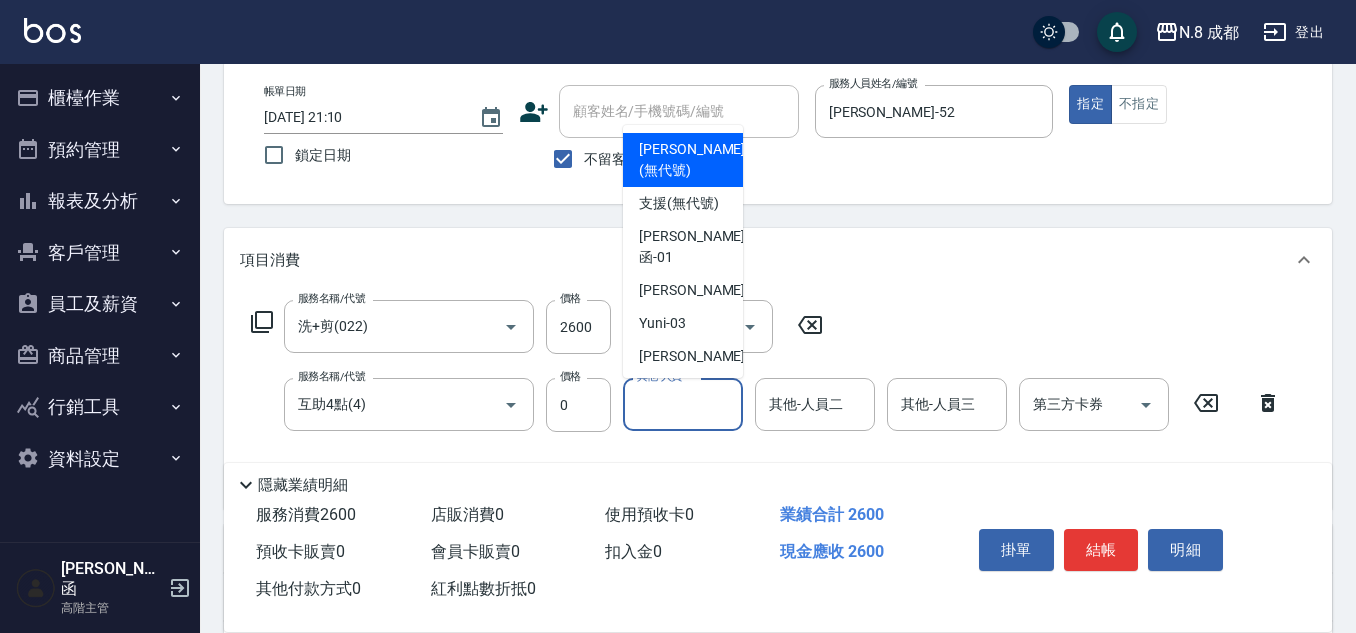 click on "其他-人員一" at bounding box center (683, 404) 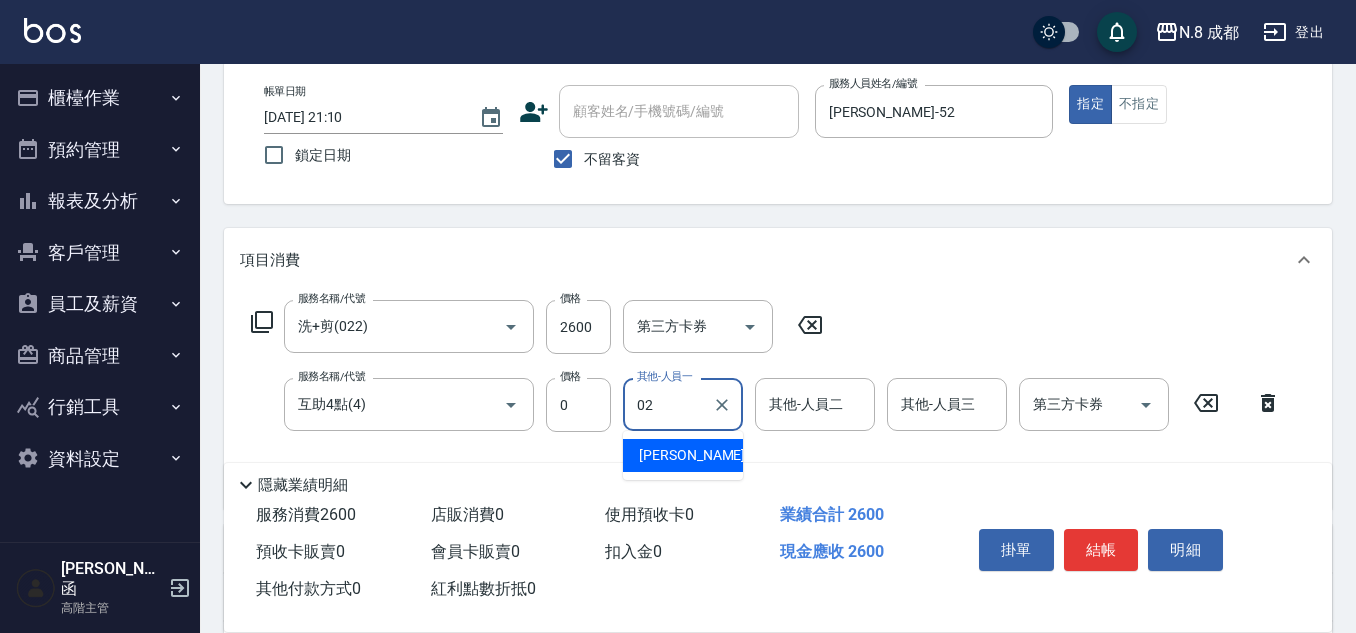 click on "朱若瑀 -02" at bounding box center (683, 455) 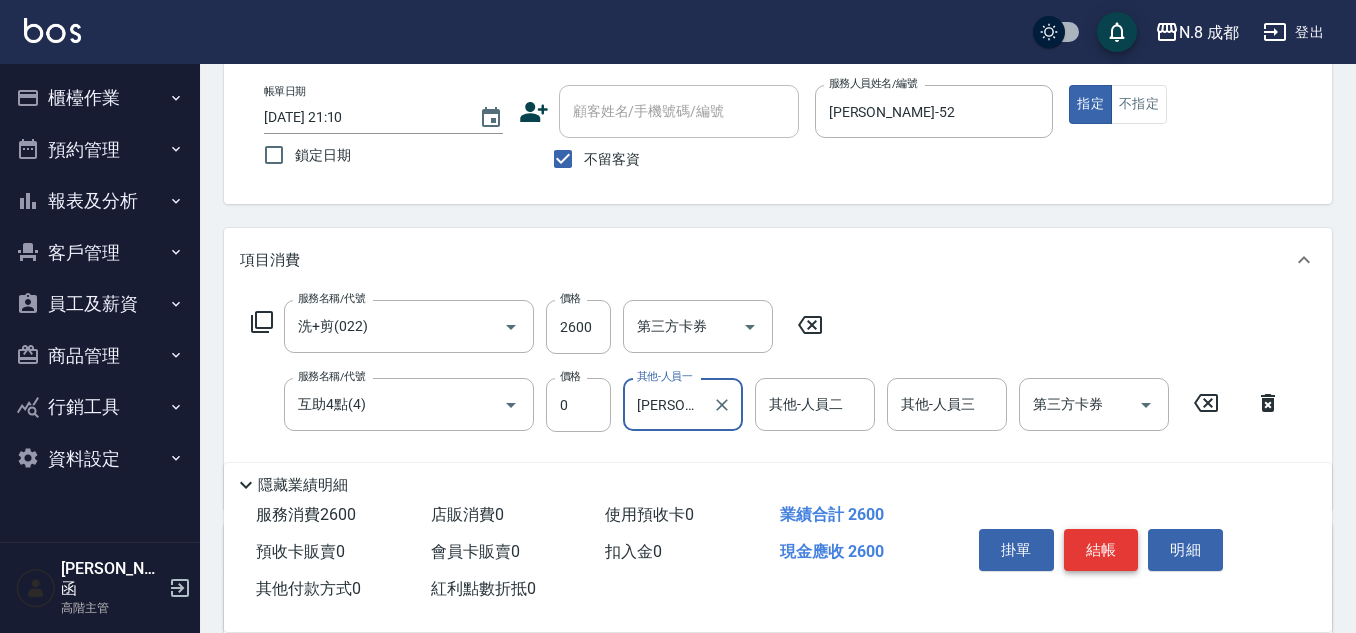 click on "結帳" at bounding box center (1101, 550) 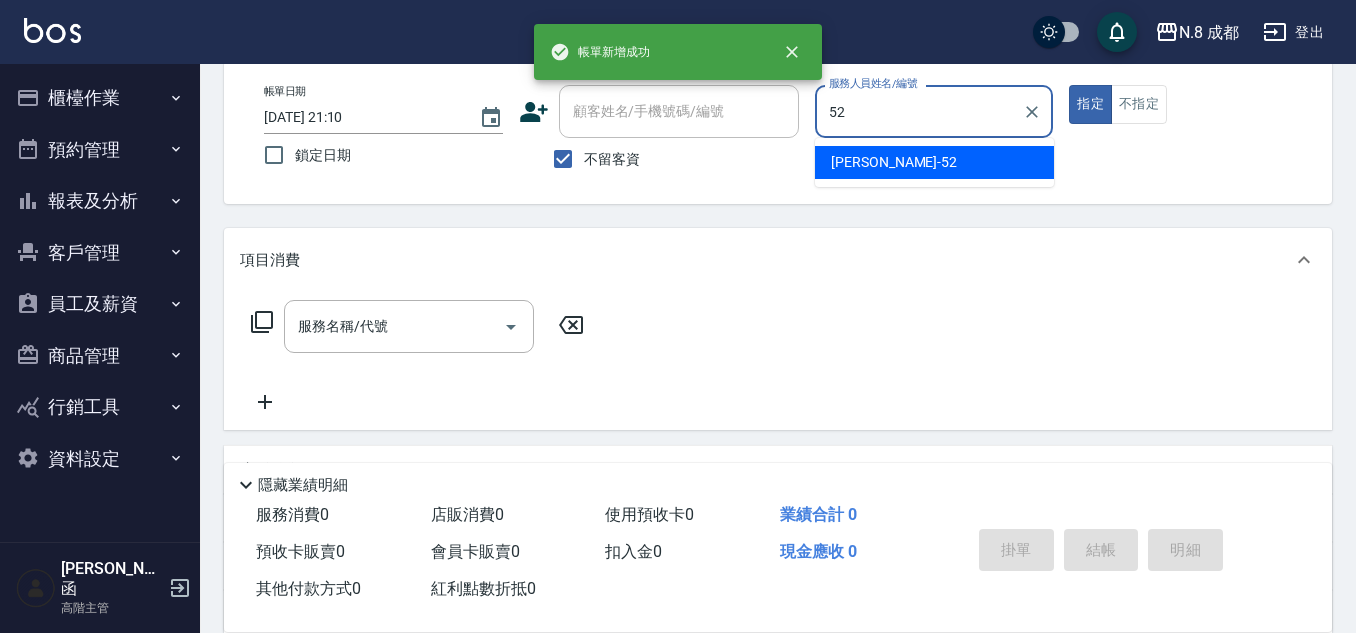 click on "楊博舜 -52" at bounding box center (934, 162) 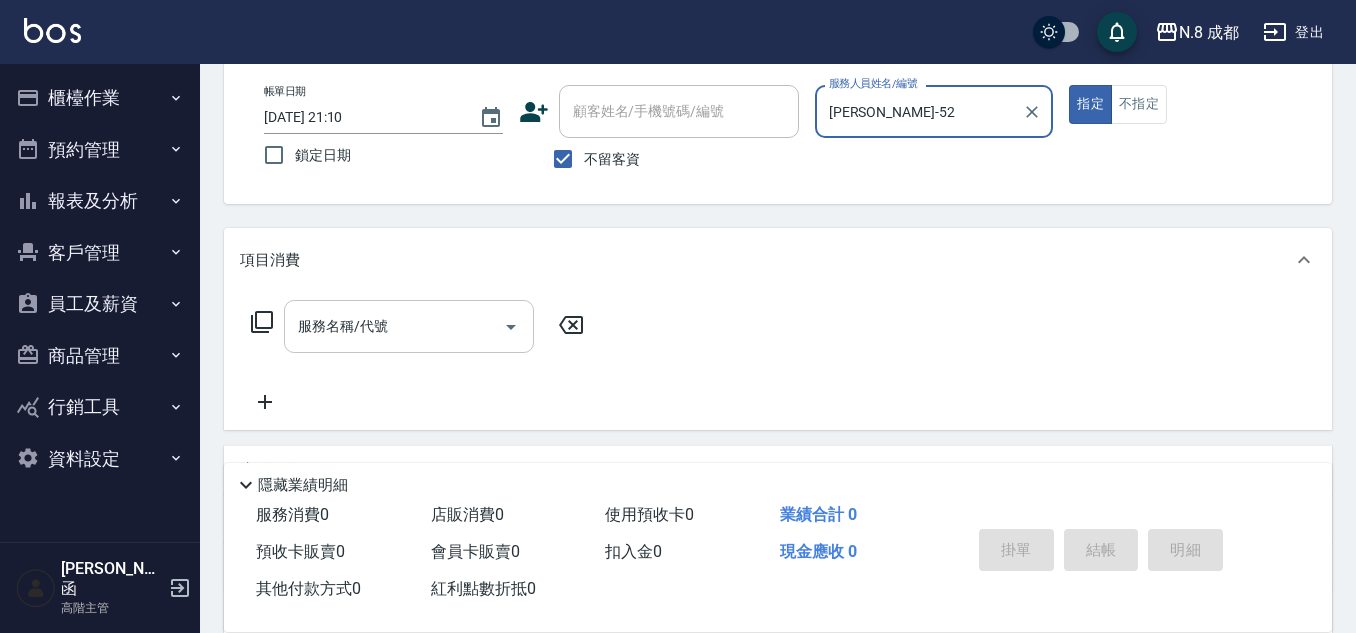click on "服務名稱/代號" at bounding box center (394, 326) 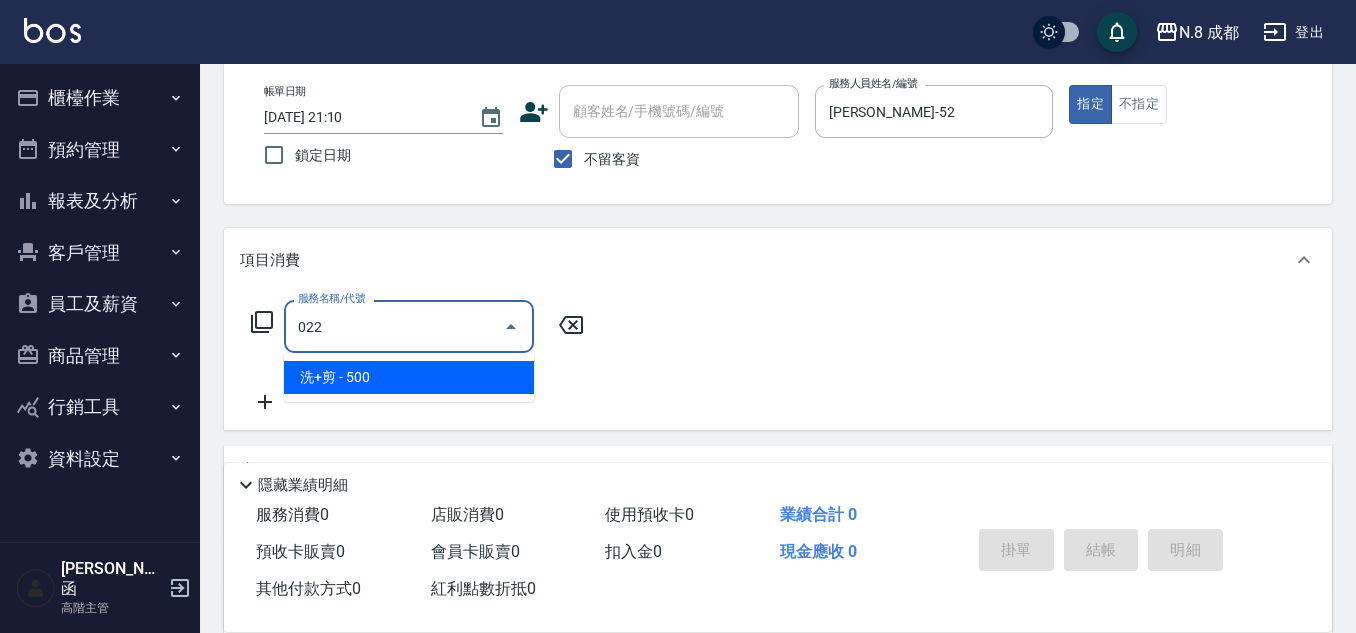 drag, startPoint x: 362, startPoint y: 369, endPoint x: 505, endPoint y: 365, distance: 143.05594 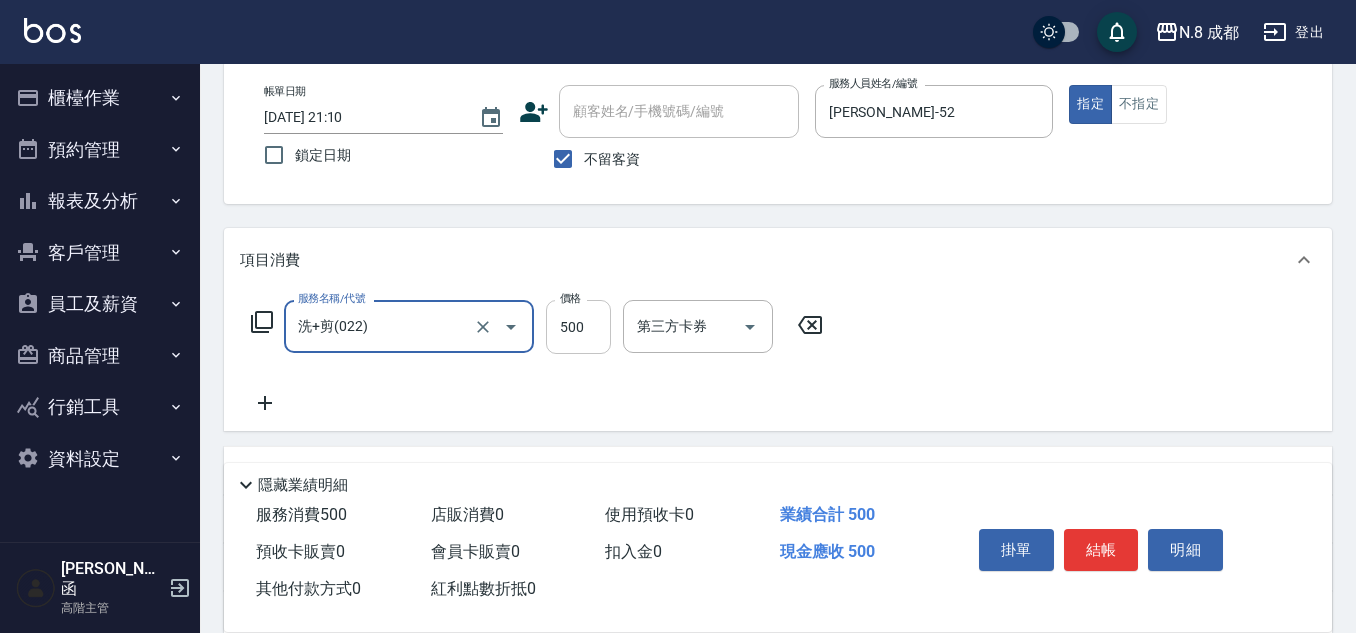 click on "500" at bounding box center (578, 327) 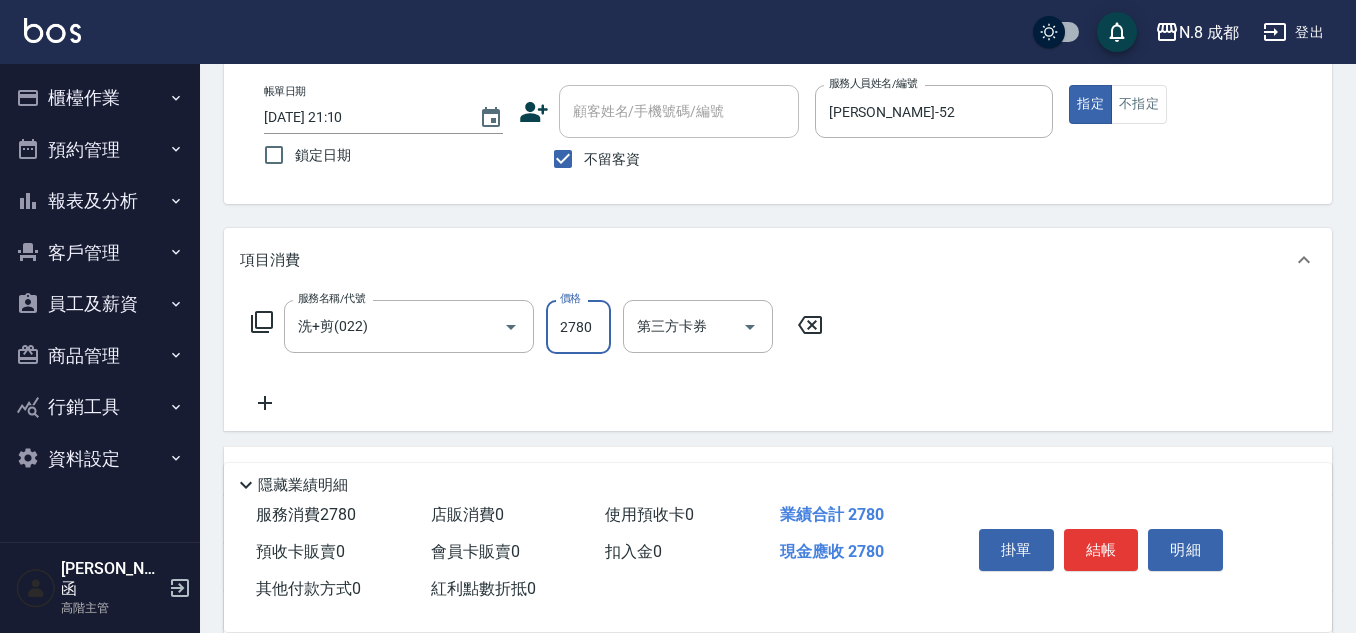 click 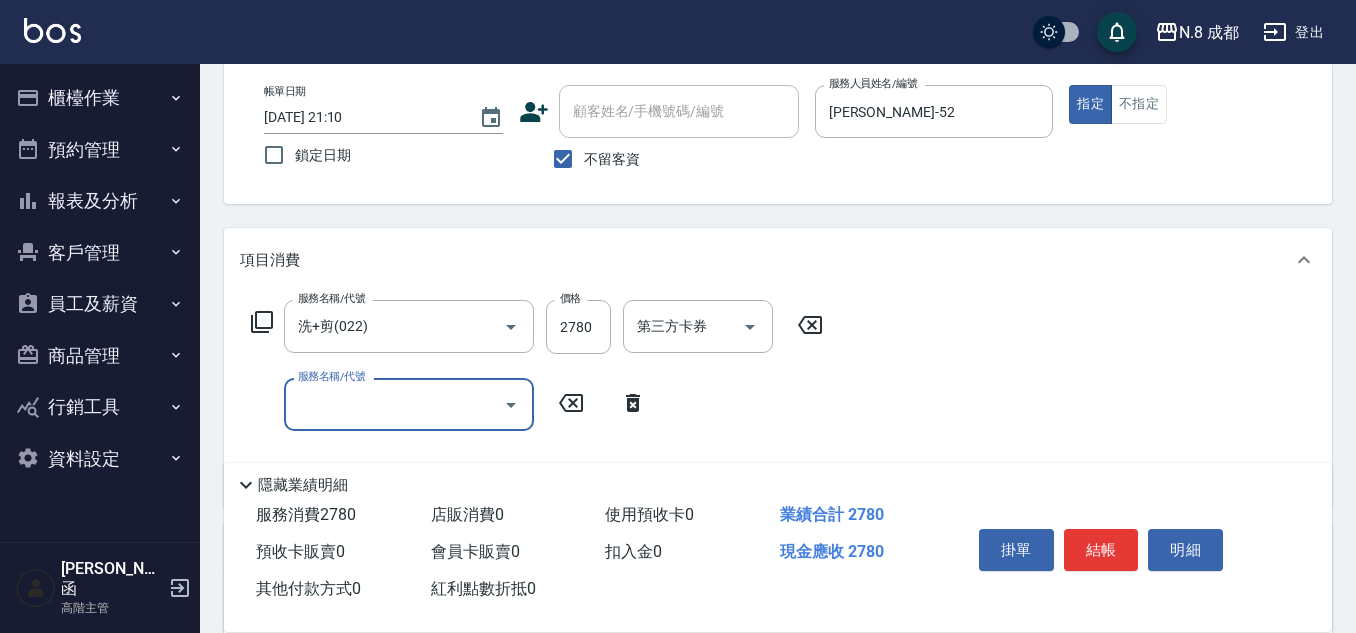 click on "服務名稱/代號" at bounding box center (394, 404) 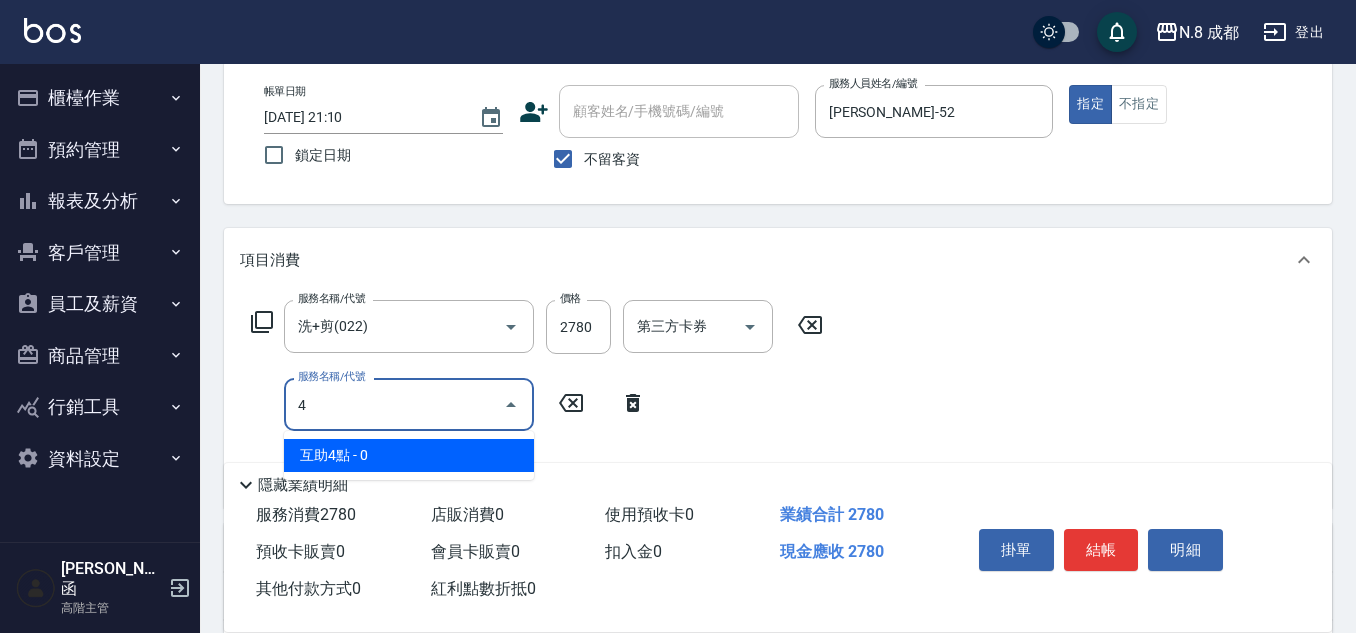 drag, startPoint x: 362, startPoint y: 445, endPoint x: 607, endPoint y: 443, distance: 245.00816 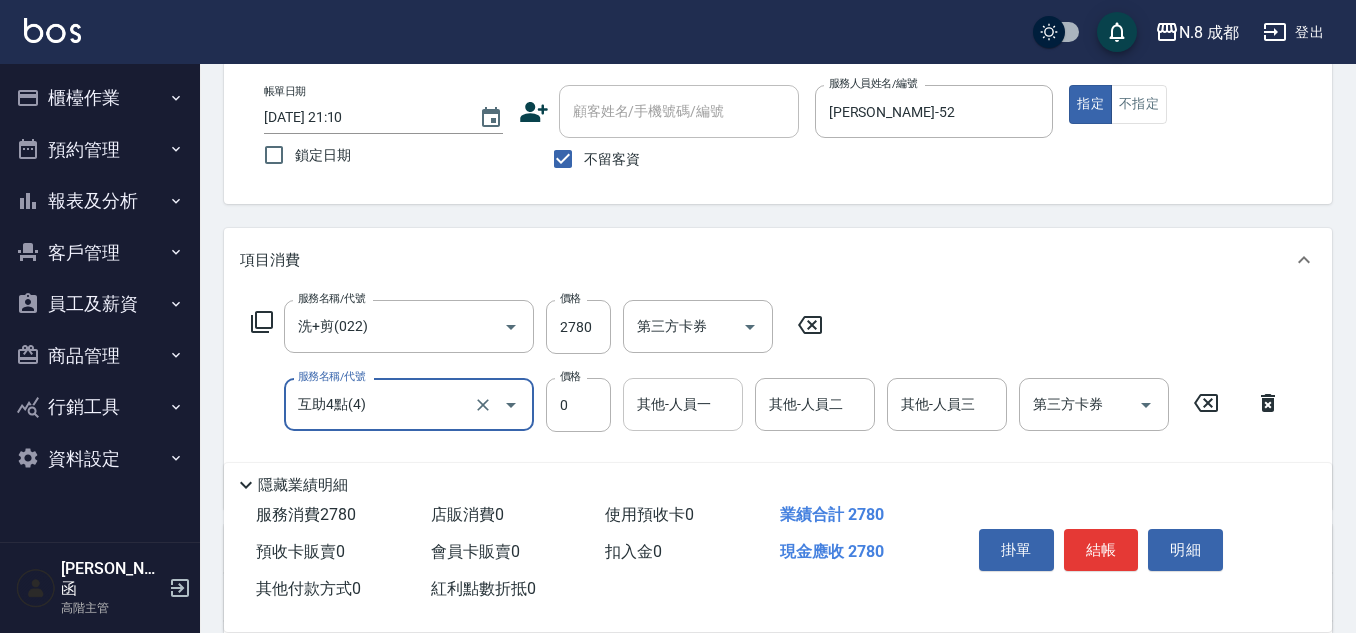 click on "其他-人員一" at bounding box center (683, 404) 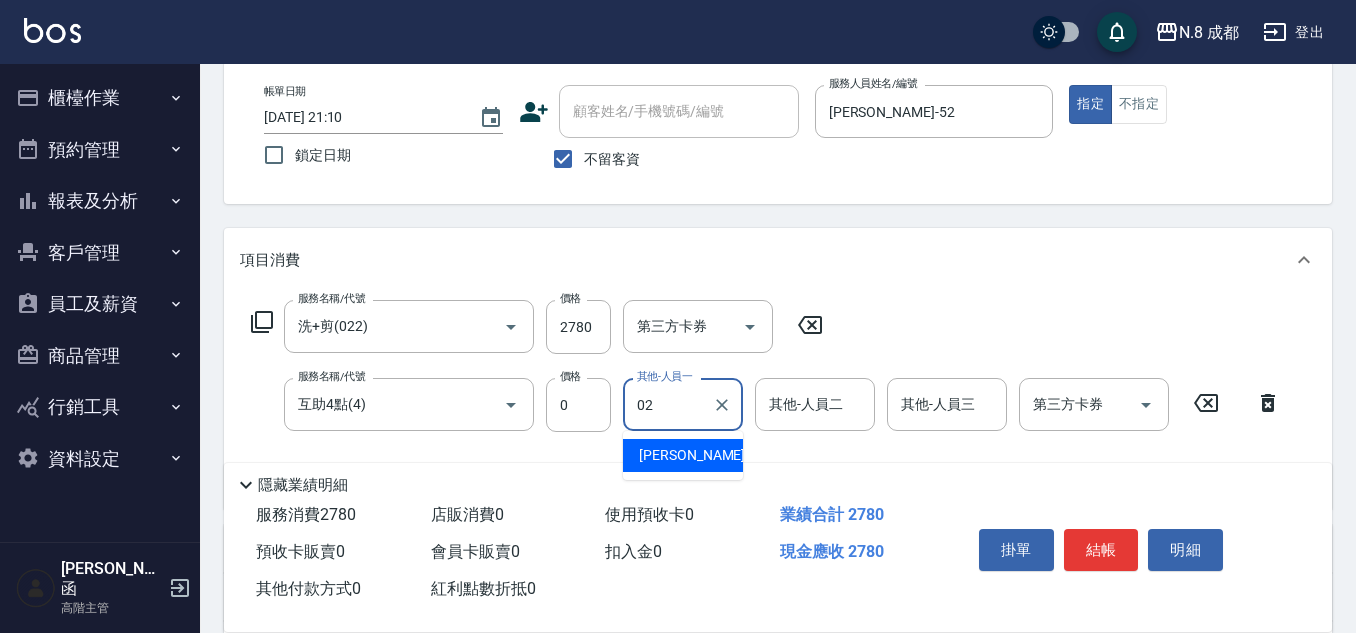 click on "朱若瑀 -02" at bounding box center (702, 455) 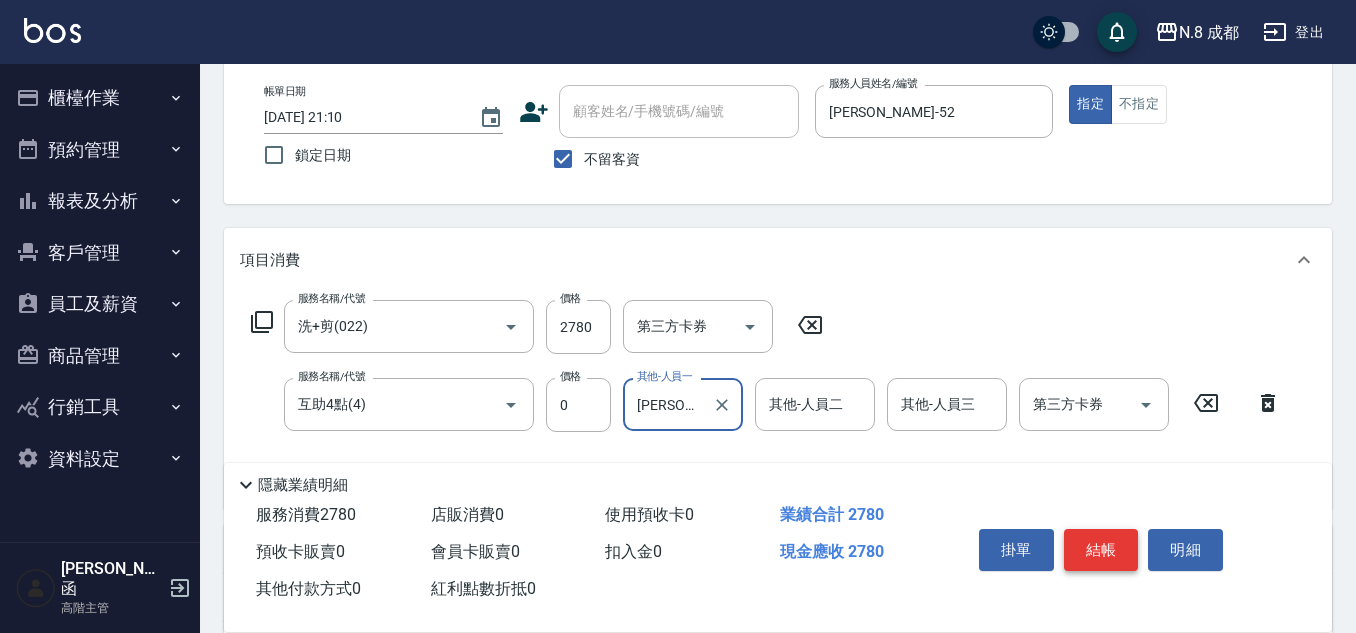click on "結帳" at bounding box center [1101, 550] 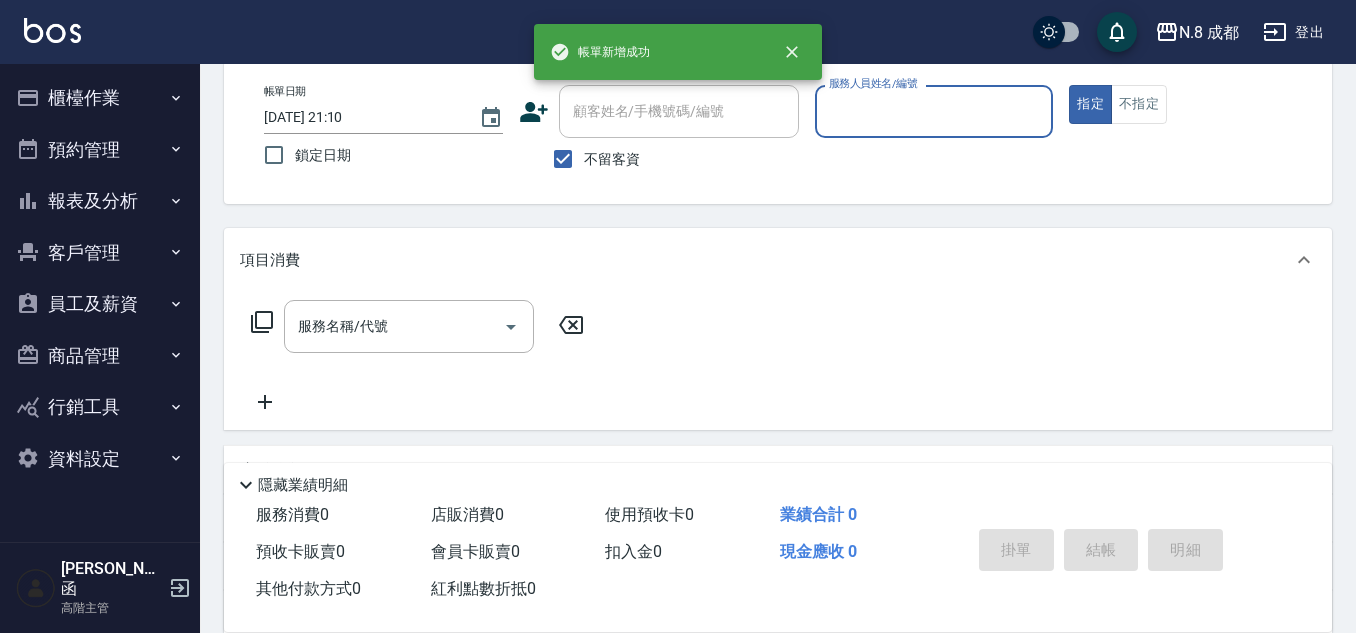 click on "服務人員姓名/編號" at bounding box center (934, 111) 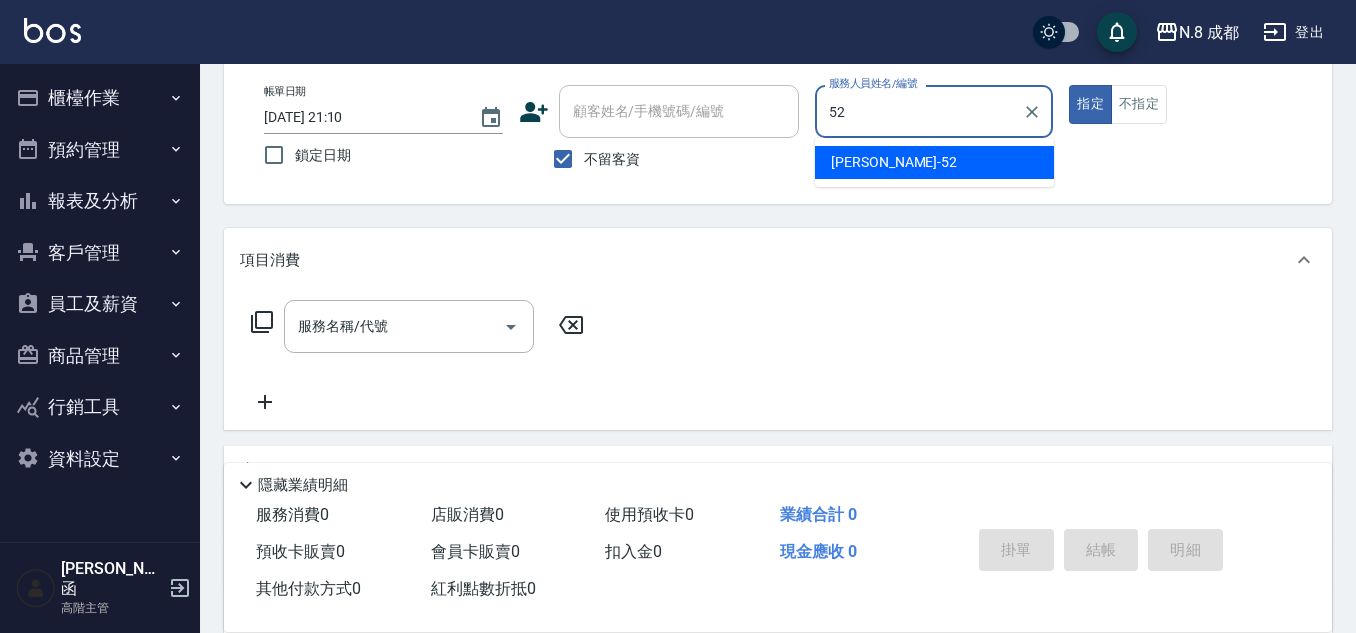 click on "楊博舜 -52" at bounding box center (894, 162) 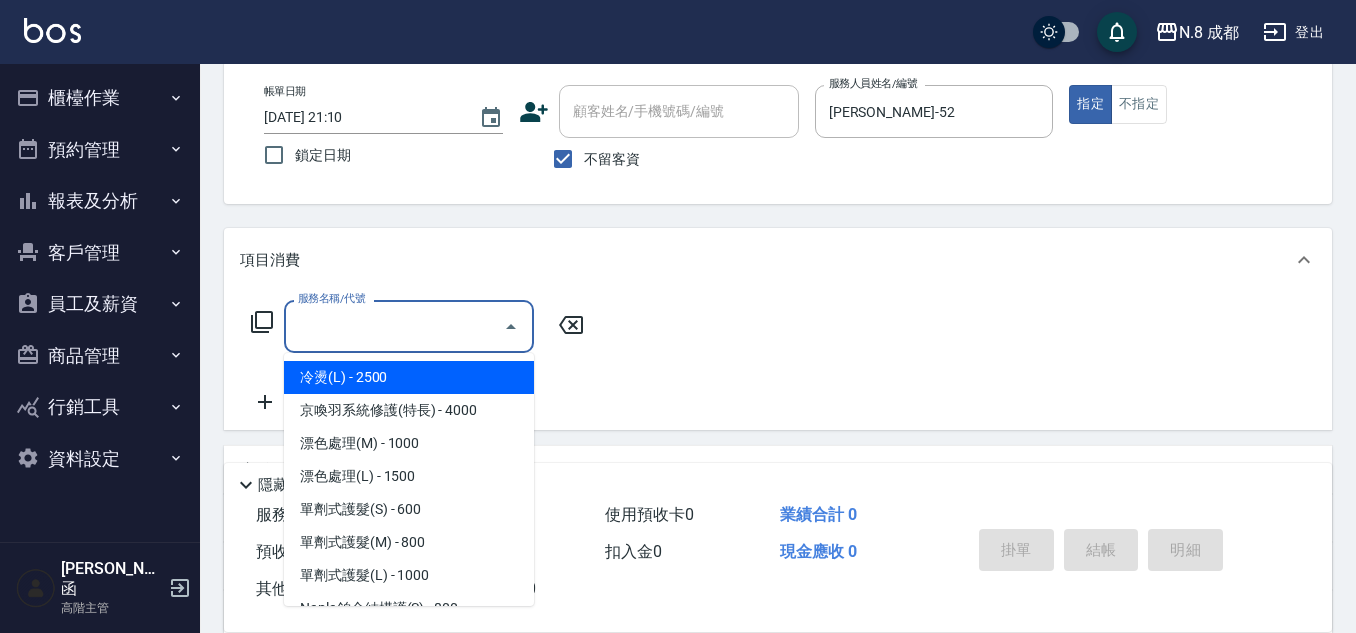click on "服務名稱/代號" at bounding box center (394, 326) 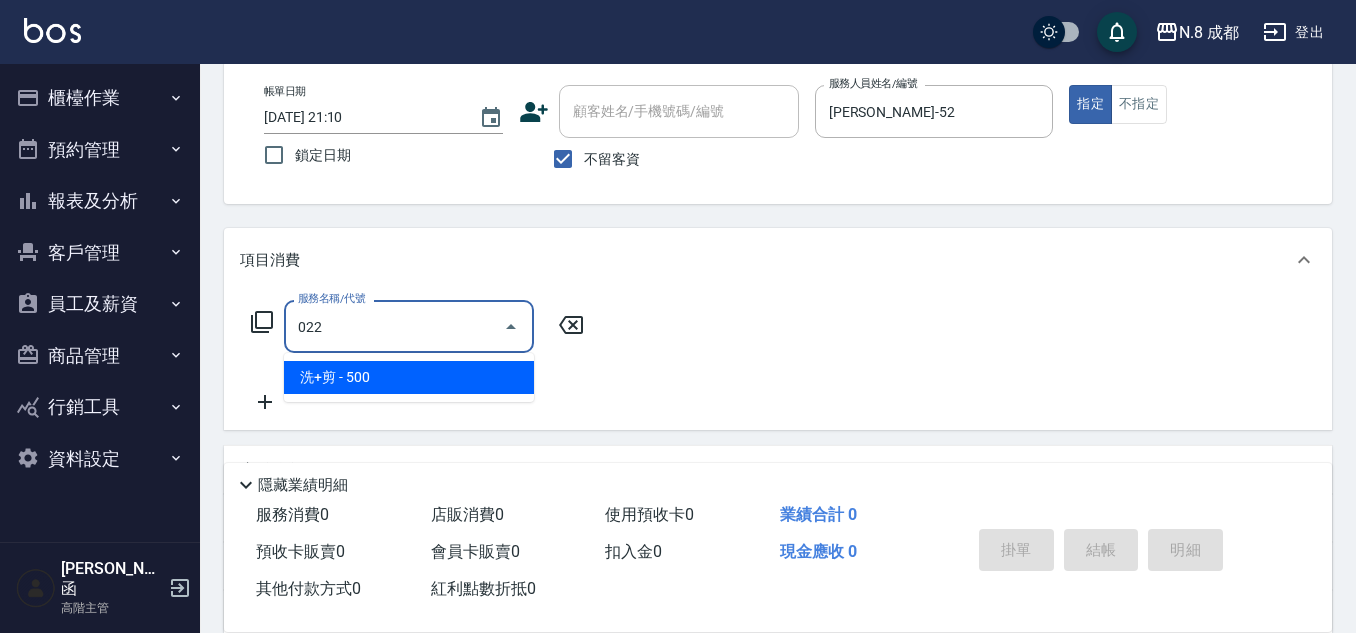 click on "洗+剪 - 500" at bounding box center [409, 377] 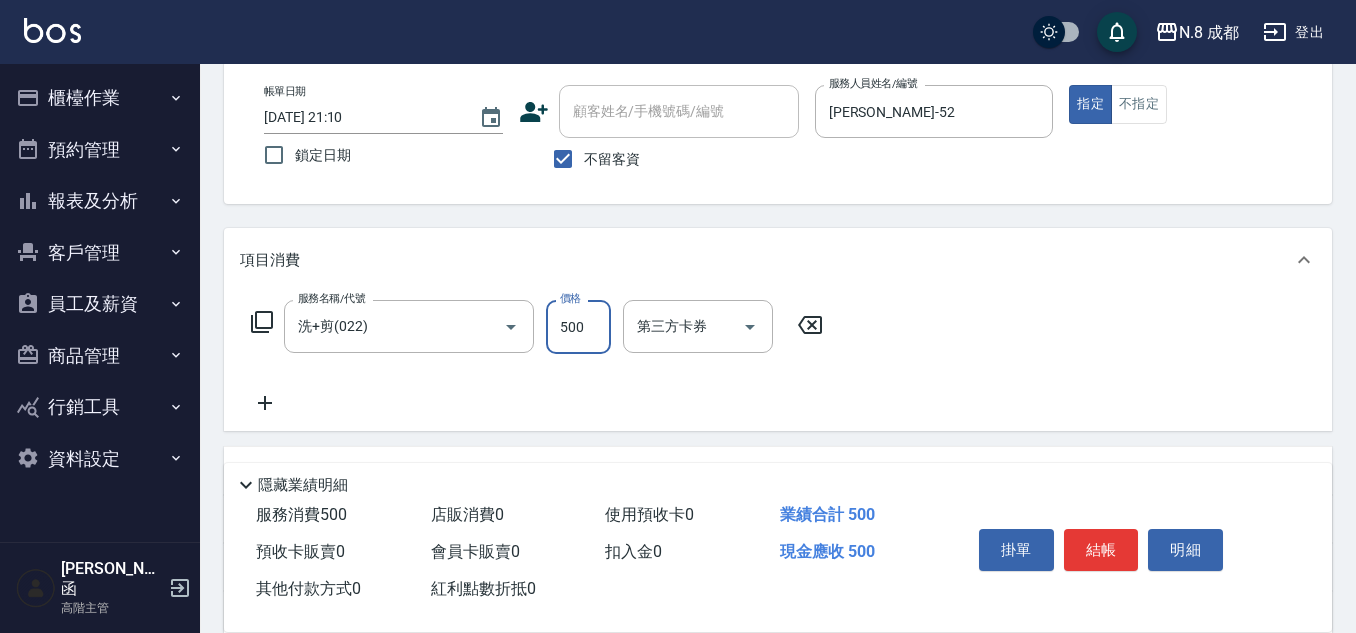 drag, startPoint x: 587, startPoint y: 331, endPoint x: 542, endPoint y: 337, distance: 45.39824 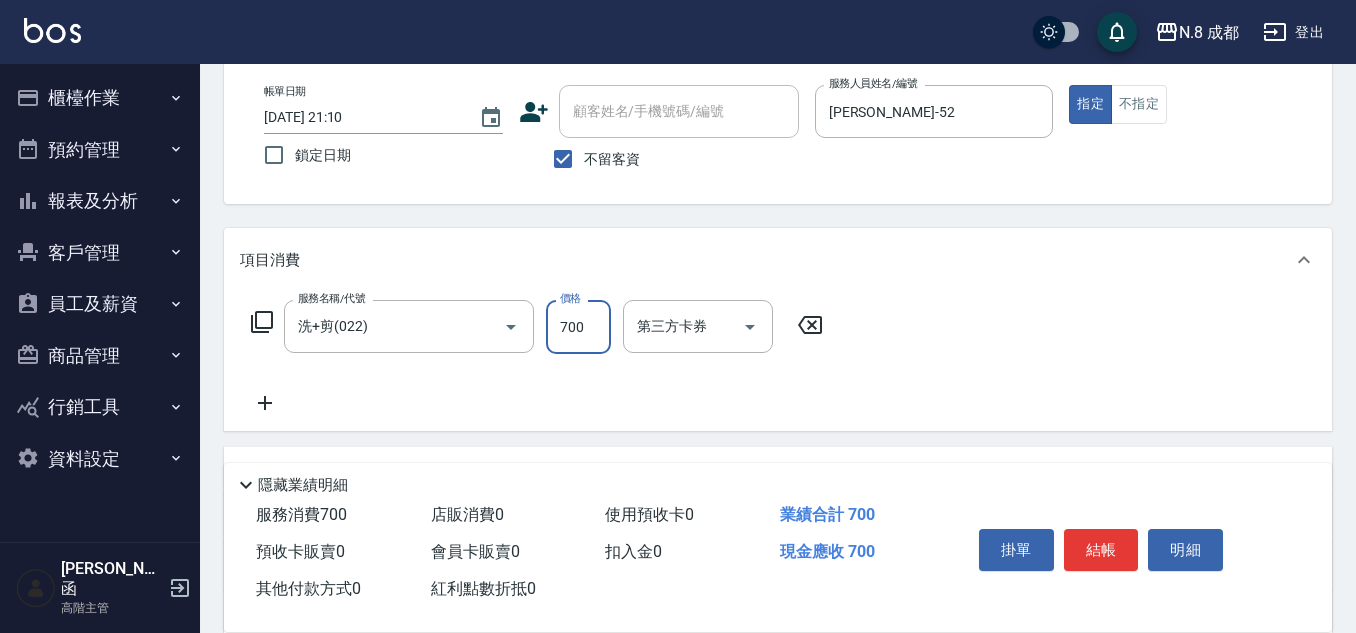 click 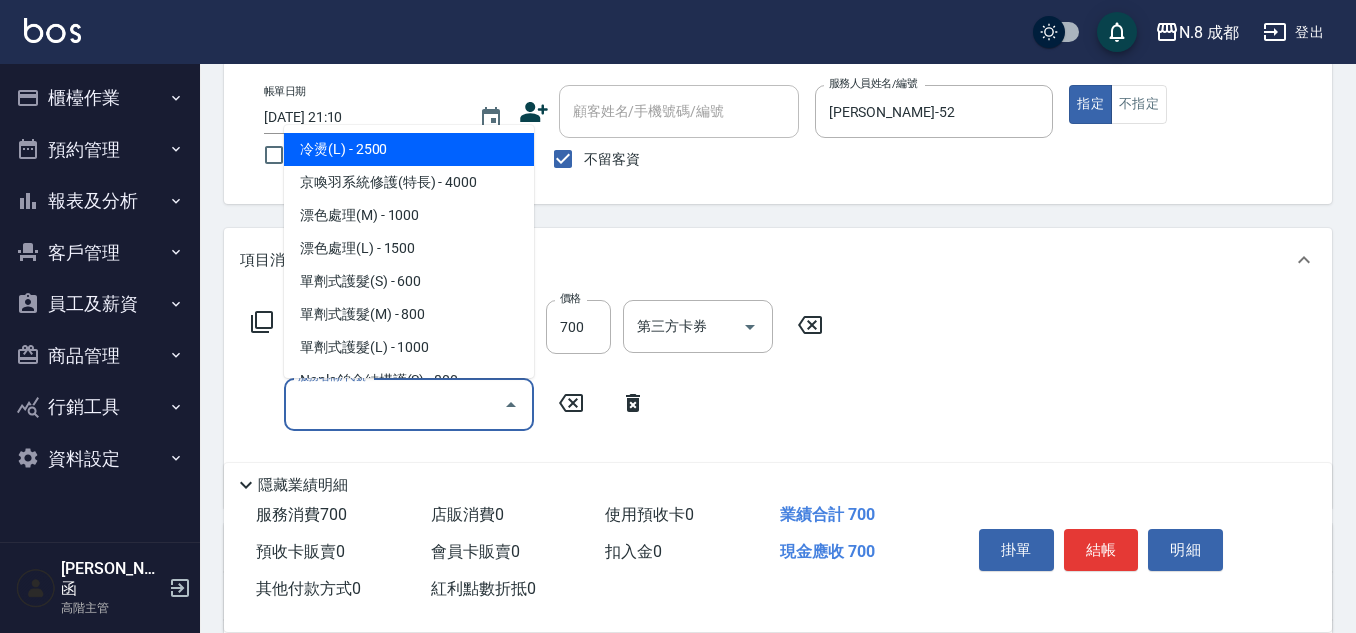 click on "服務名稱/代號" at bounding box center [409, 404] 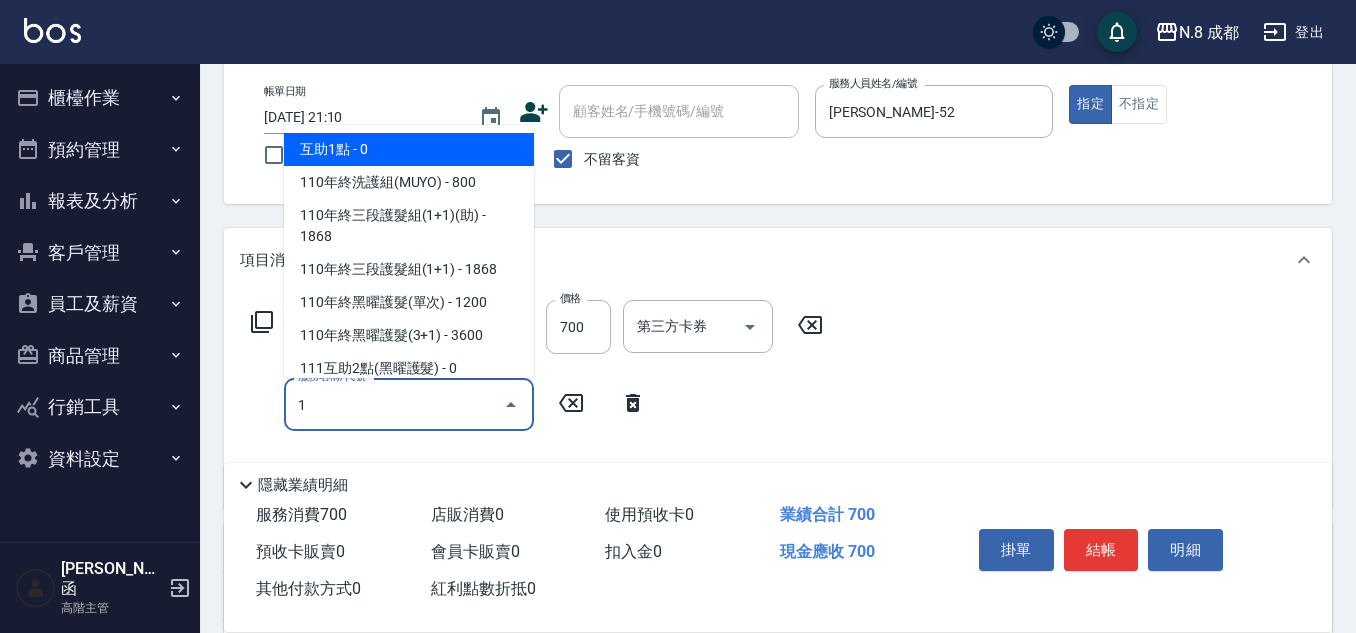 click on "互助1點 - 0" at bounding box center [409, 149] 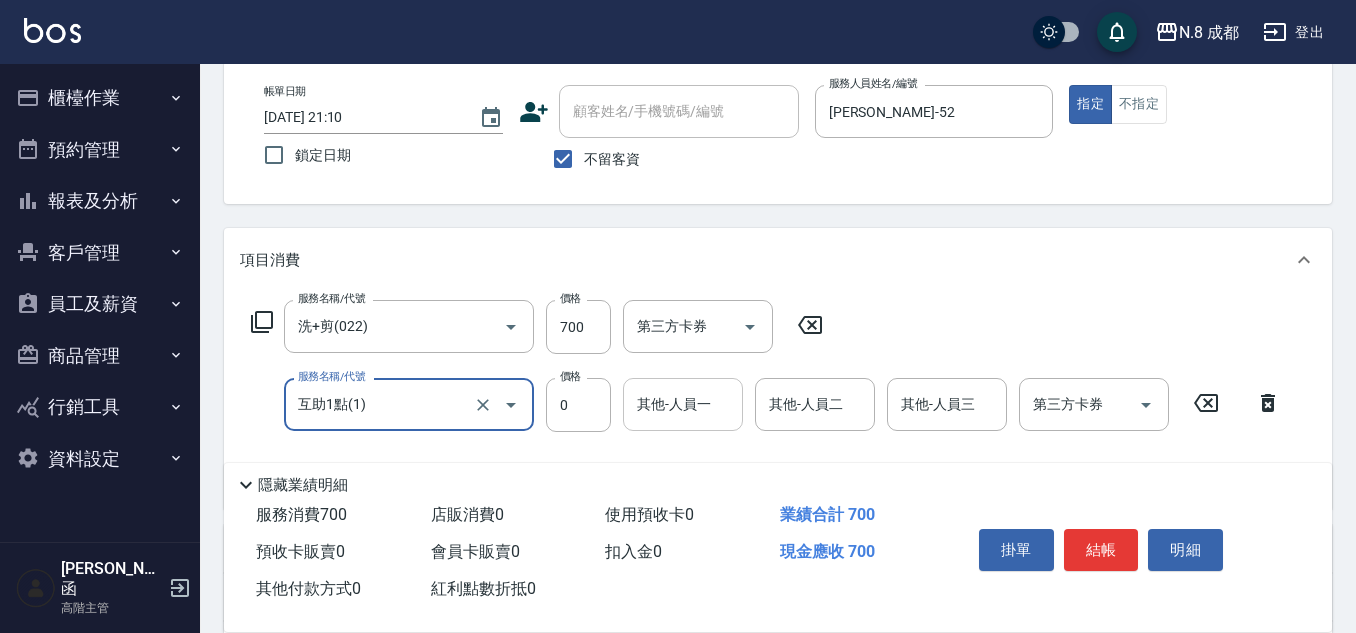 click on "其他-人員一" at bounding box center [683, 404] 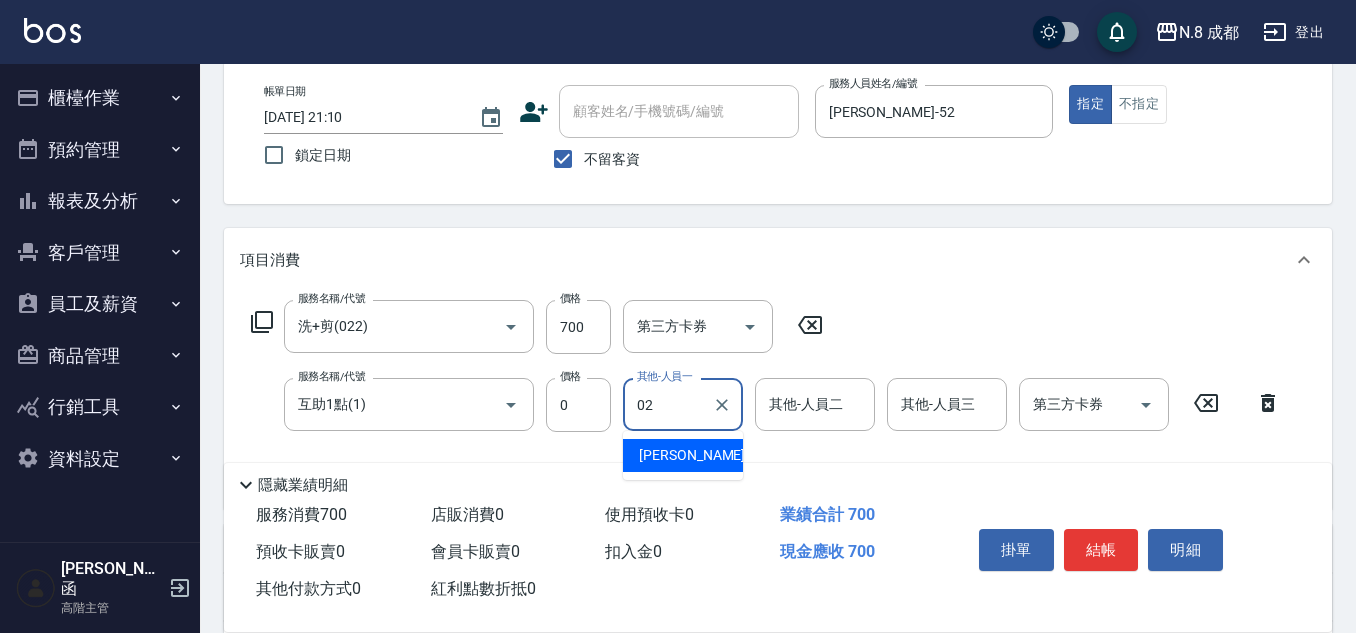 click on "朱若瑀 -02" at bounding box center (702, 455) 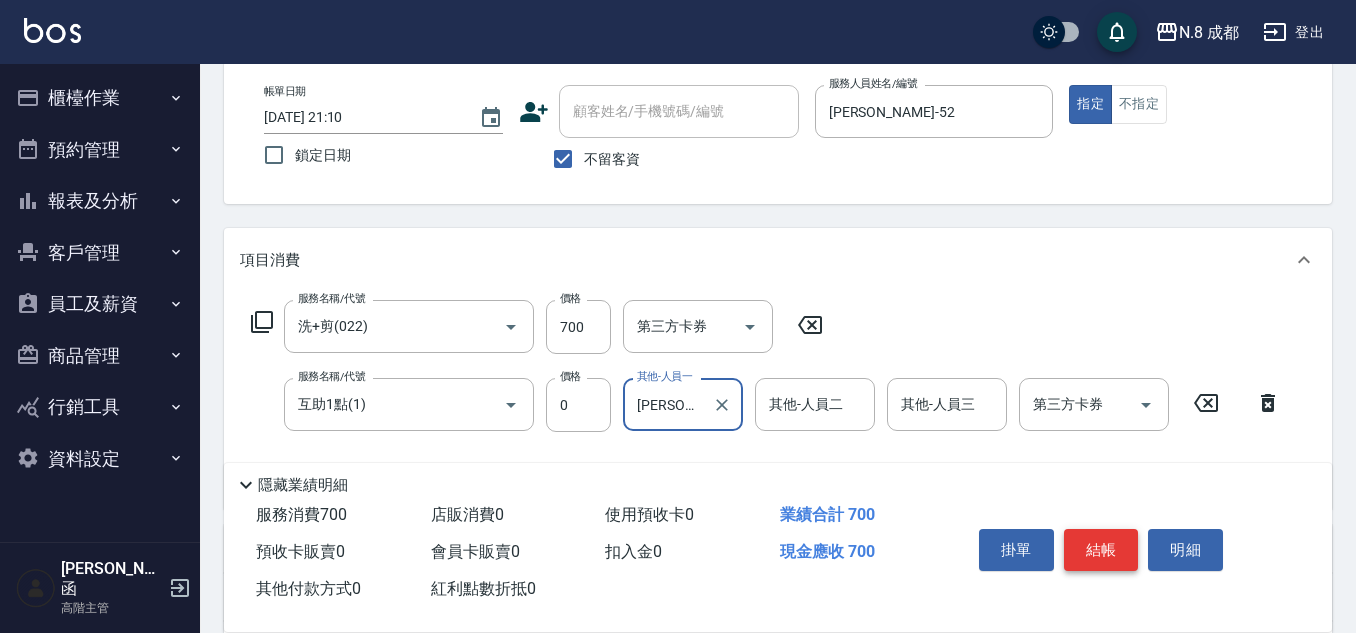 click on "結帳" at bounding box center (1101, 550) 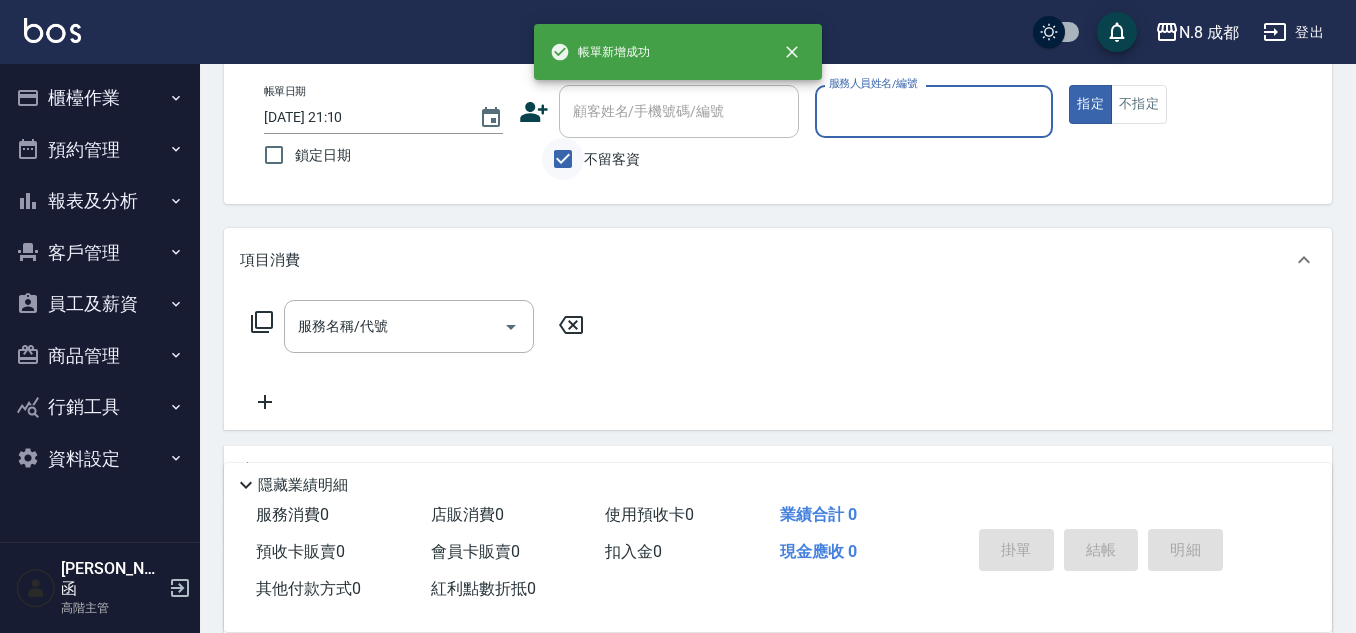 click on "不留客資" at bounding box center (563, 159) 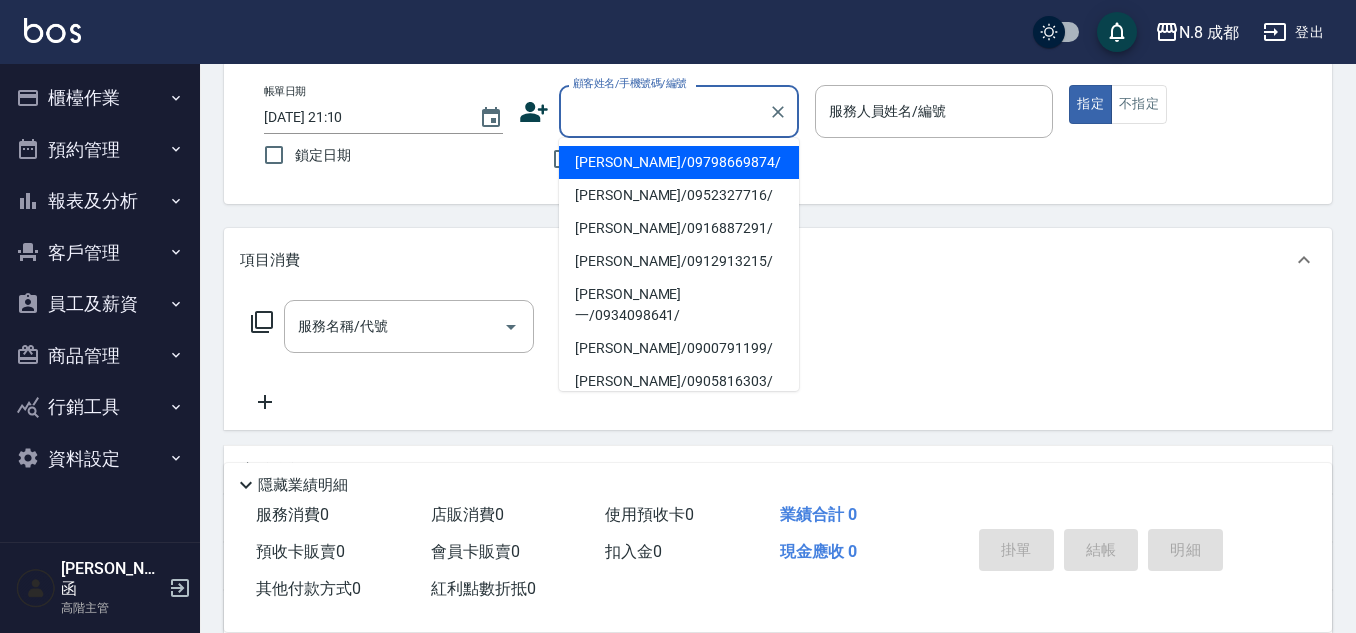 click on "顧客姓名/手機號碼/編號" at bounding box center (664, 111) 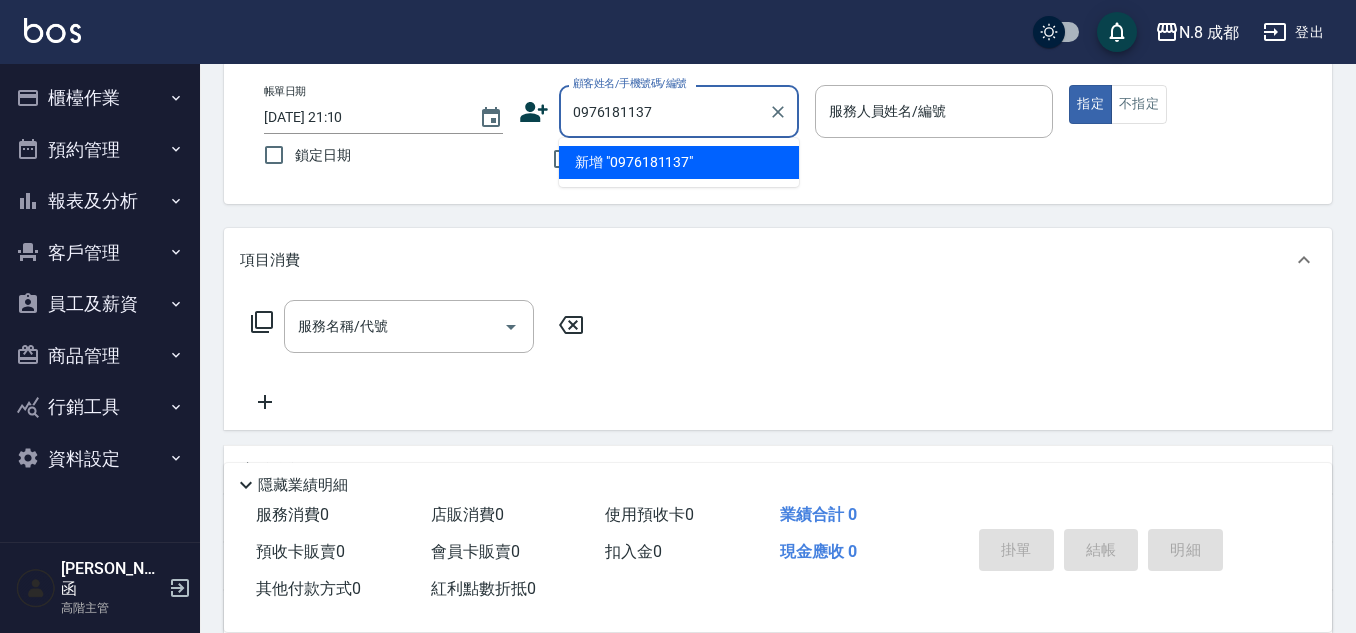 click on "新增 "0976181137"" at bounding box center (679, 162) 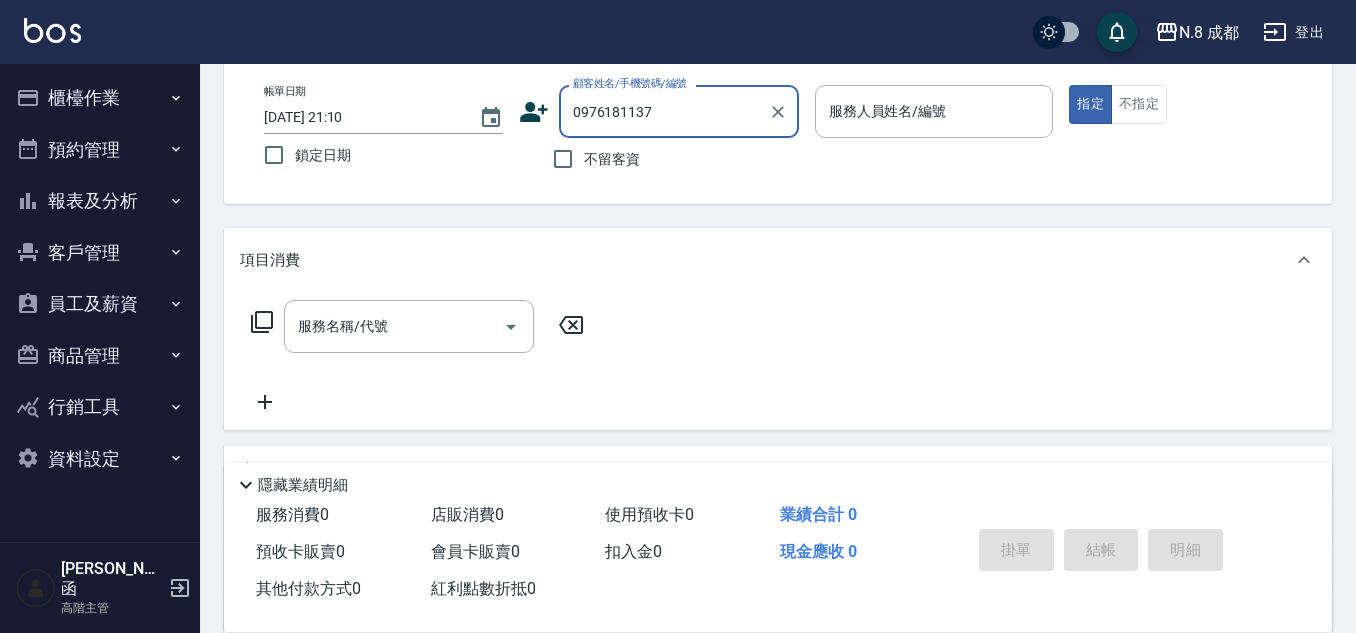 drag, startPoint x: 544, startPoint y: 121, endPoint x: 375, endPoint y: 121, distance: 169 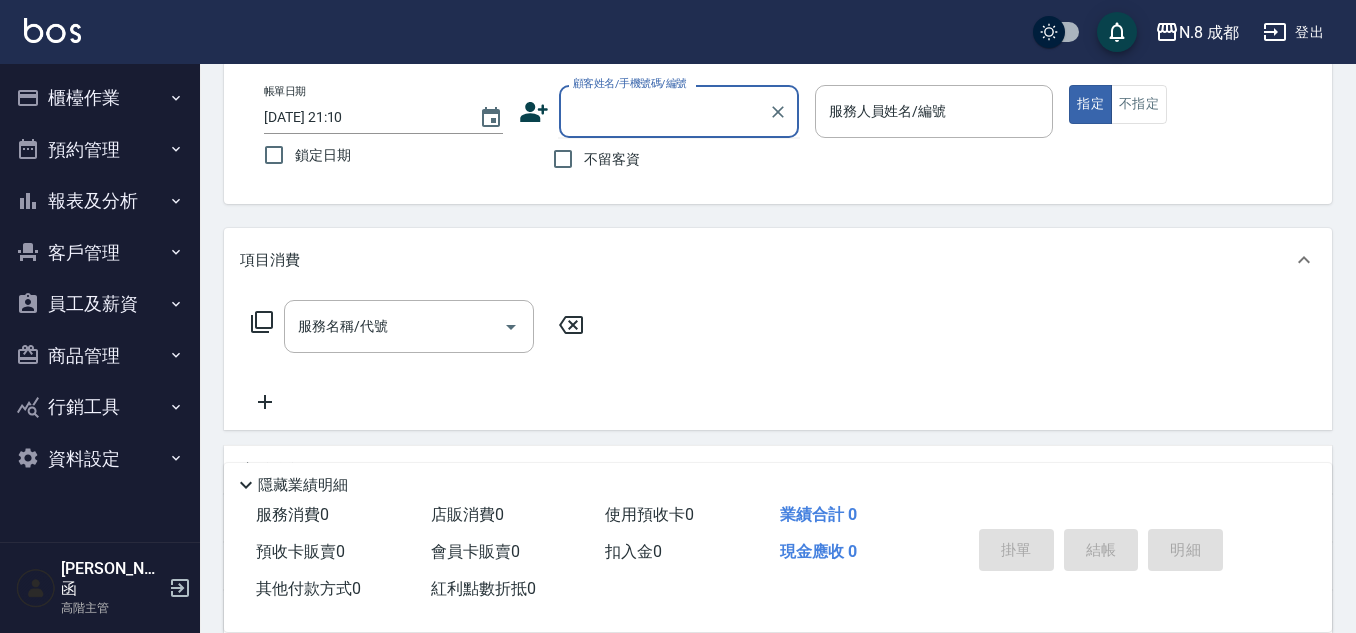 click 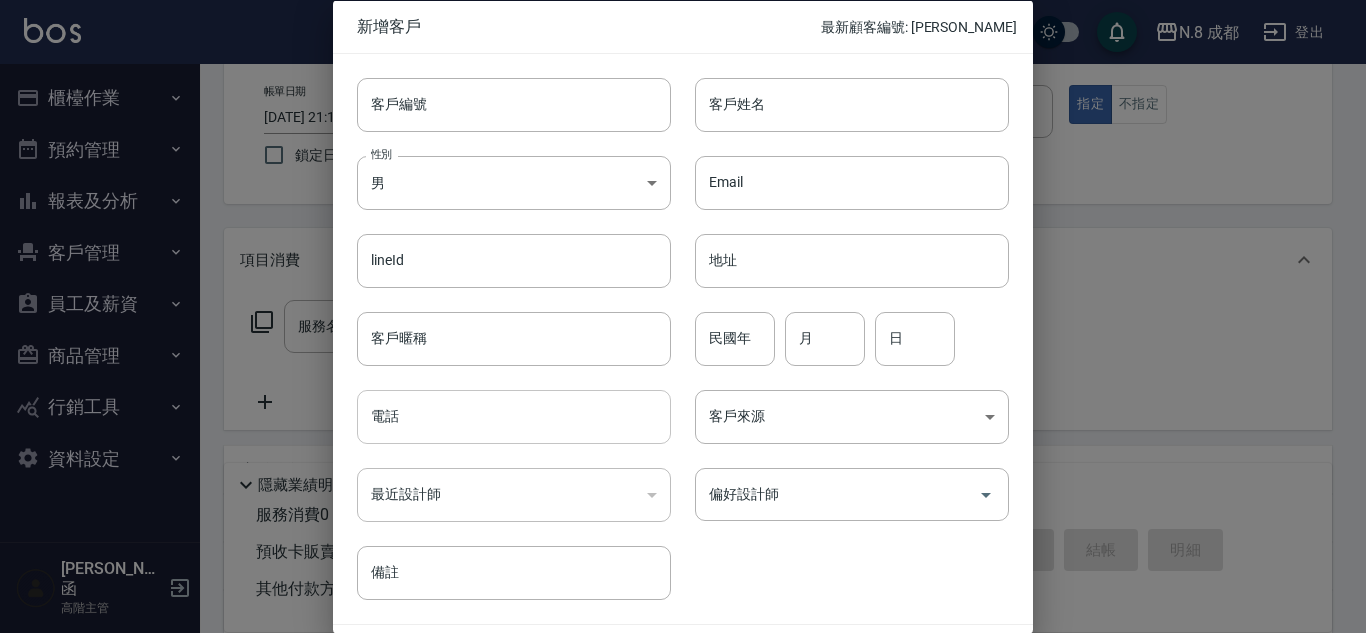 click on "電話" at bounding box center (514, 417) 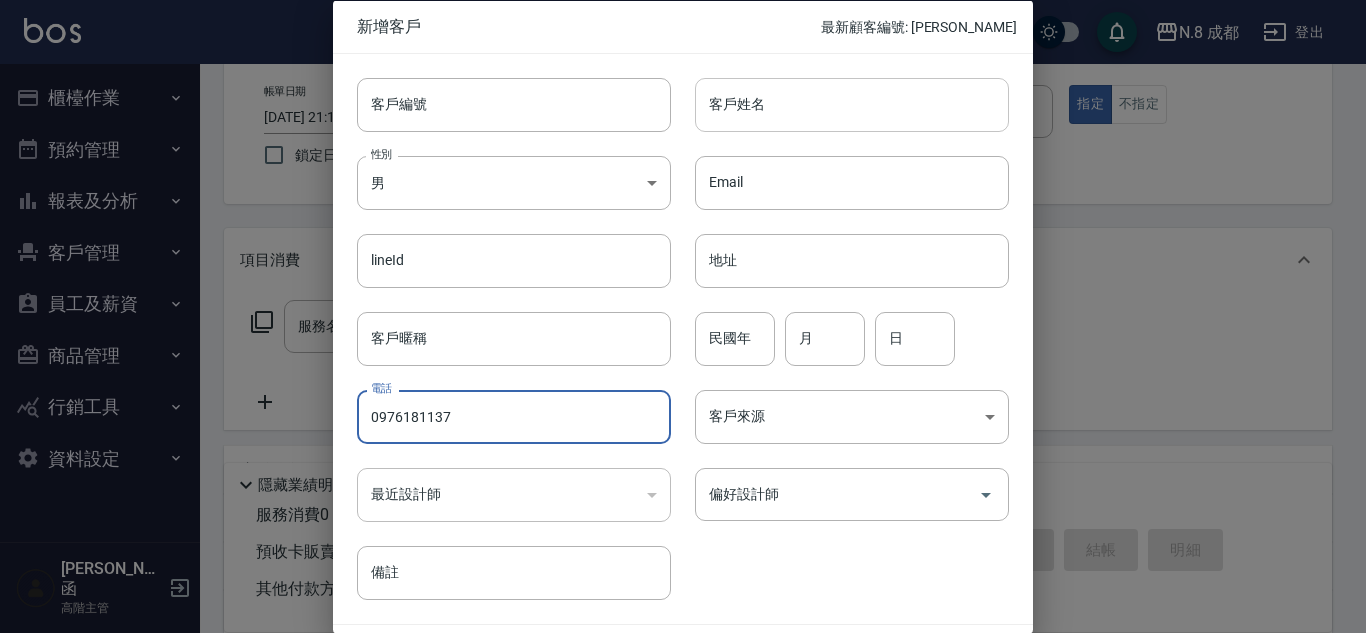 drag, startPoint x: 839, startPoint y: 100, endPoint x: 839, endPoint y: 116, distance: 16 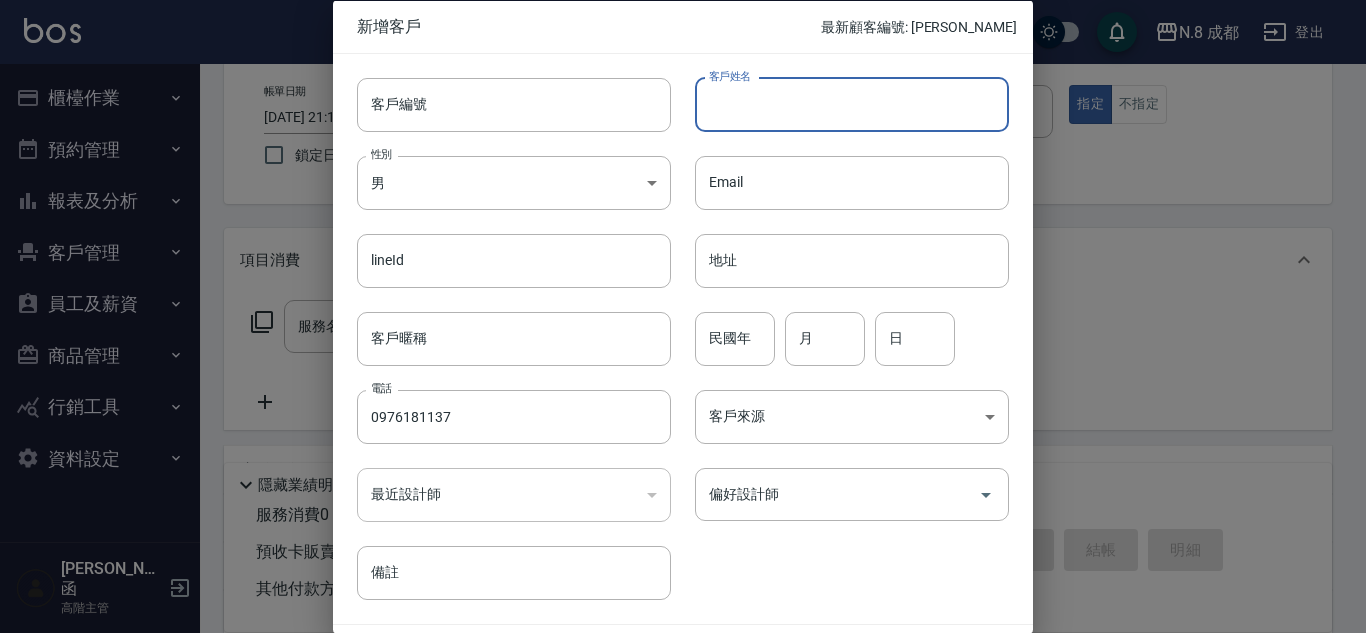 click at bounding box center [683, 316] 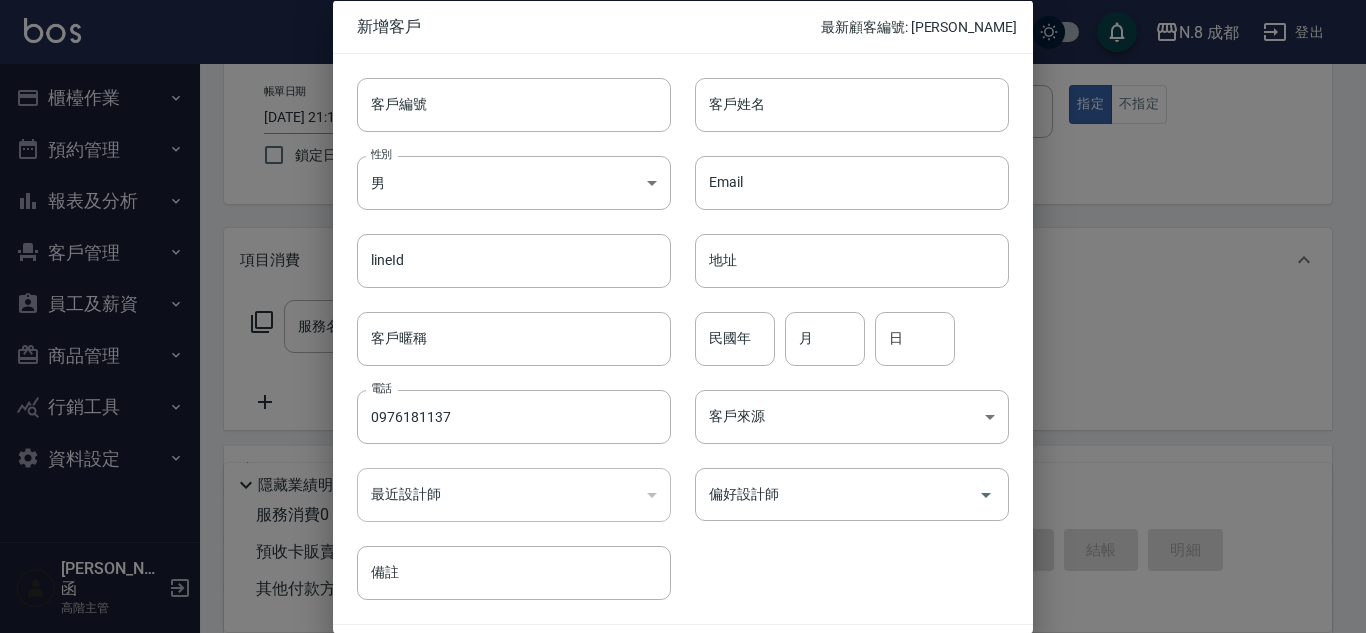 scroll, scrollTop: 60, scrollLeft: 0, axis: vertical 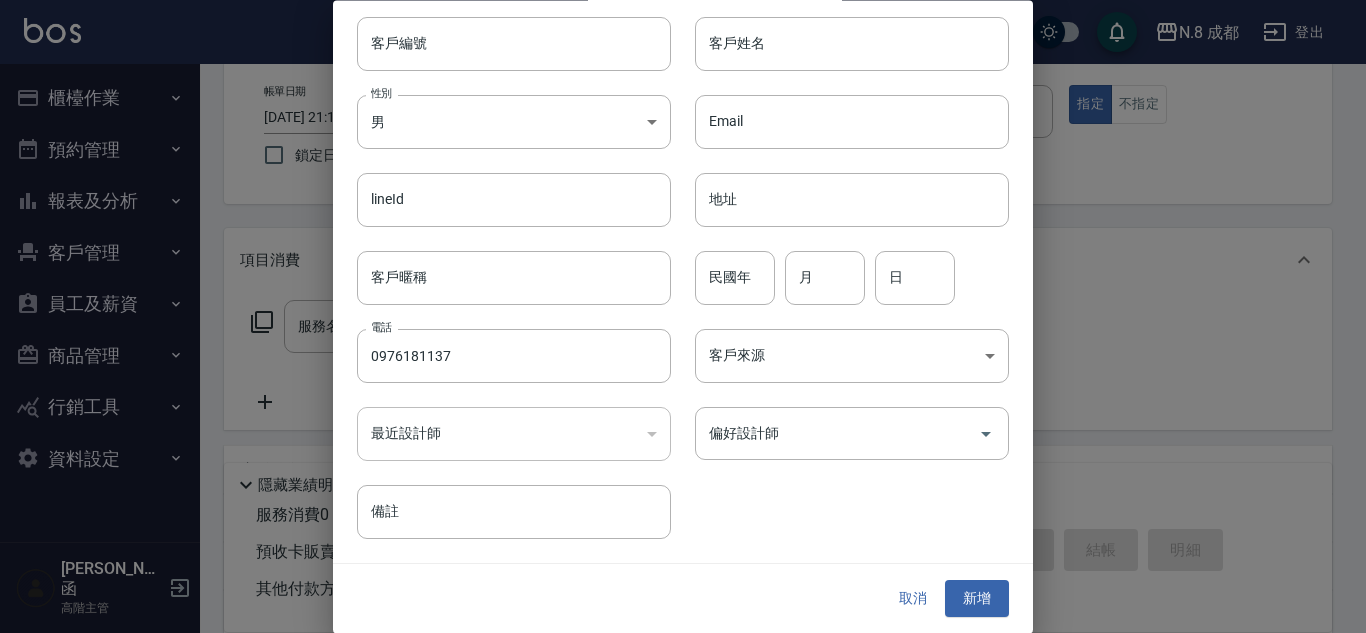 click on "取消" at bounding box center (913, 599) 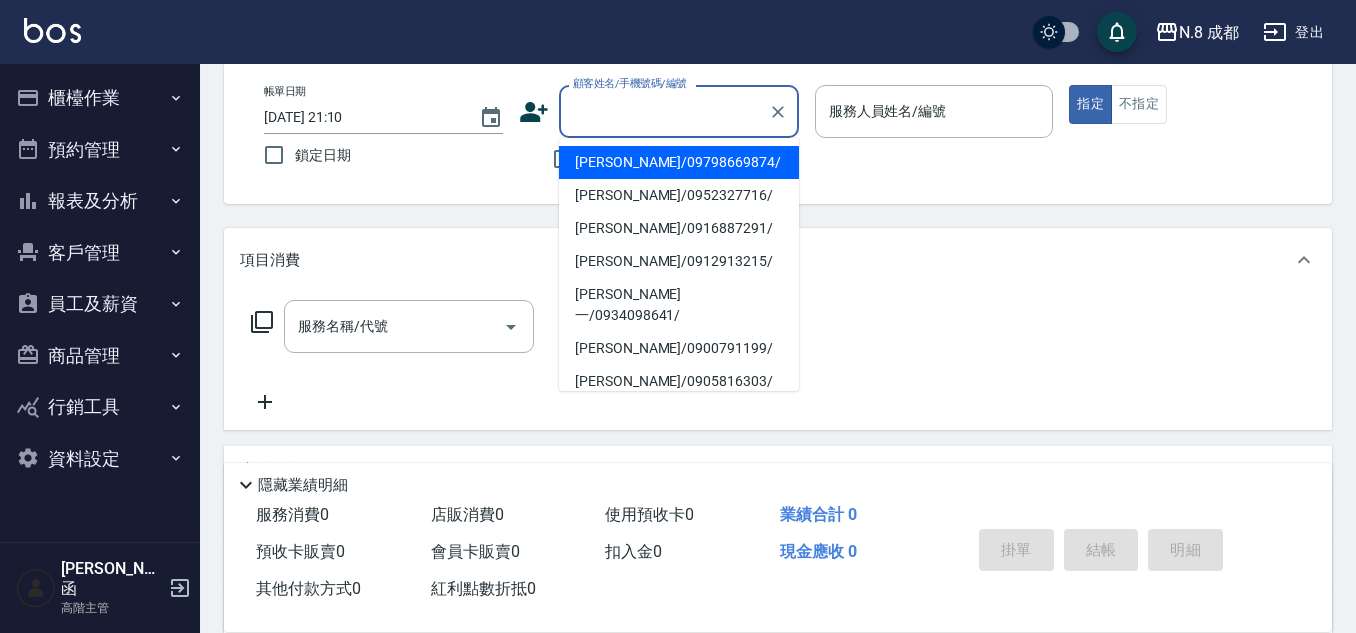 click on "顧客姓名/手機號碼/編號" at bounding box center (664, 111) 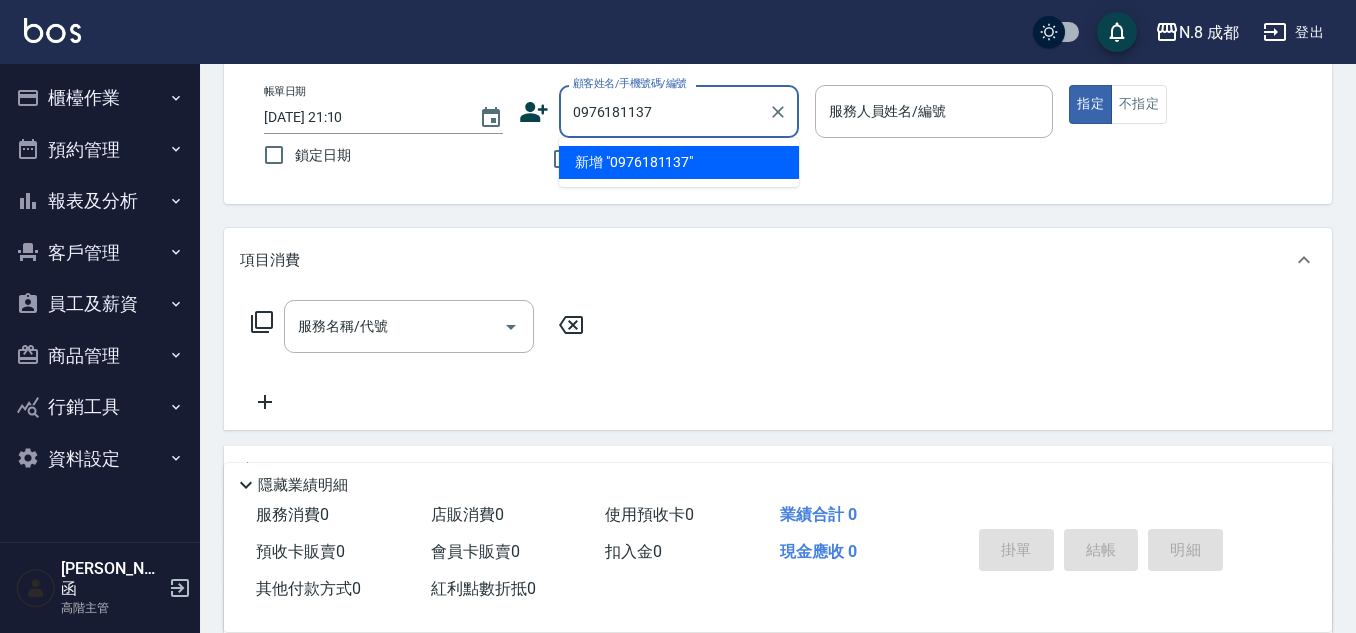 click on "新增 "0976181137"" at bounding box center [679, 162] 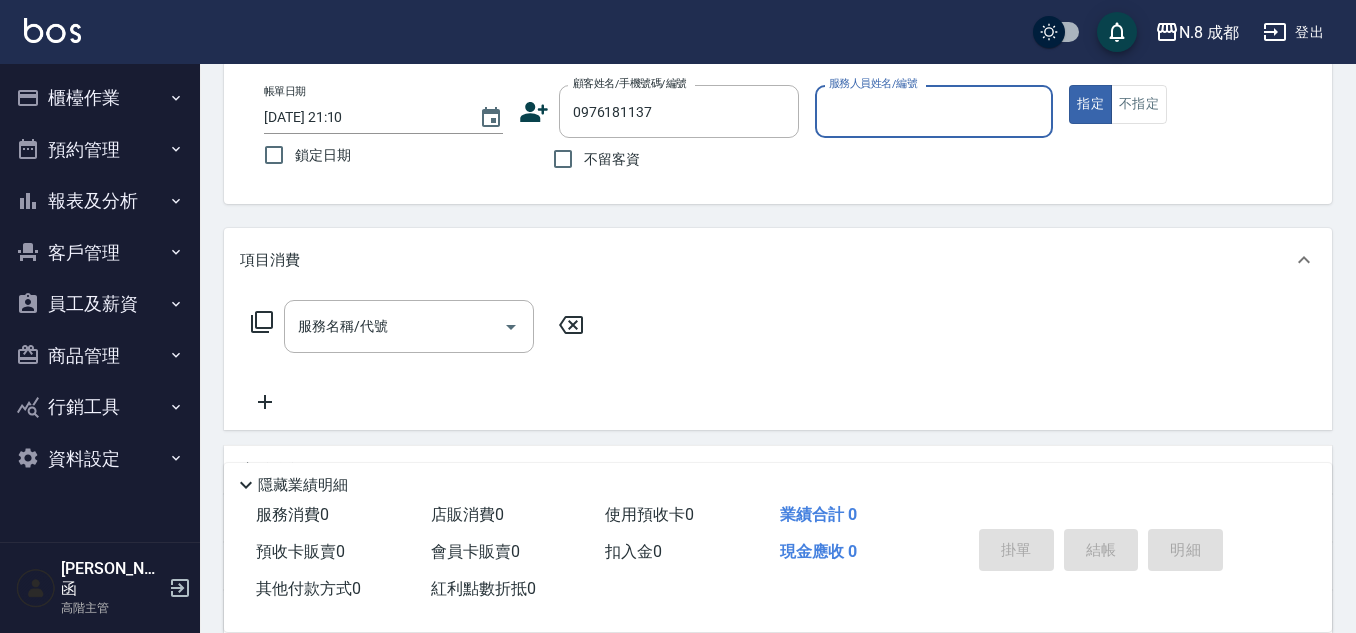 click on "服務人員姓名/編號" at bounding box center (934, 111) 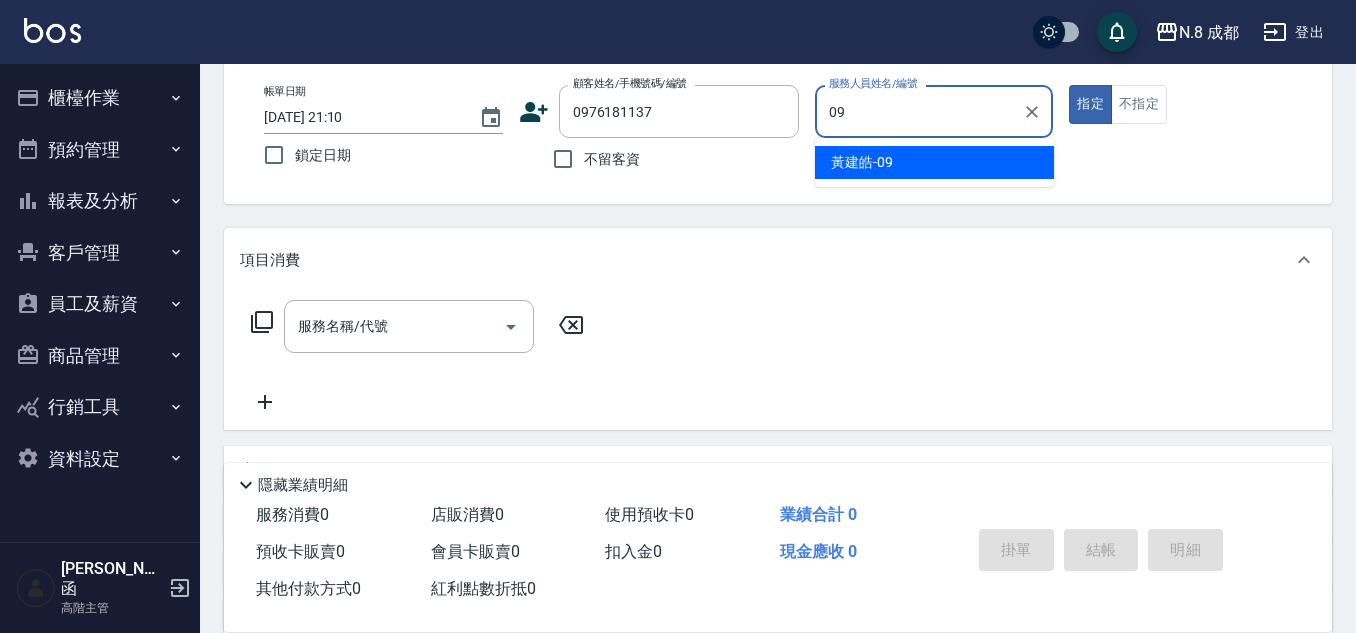 click on "黃建皓 -09" at bounding box center [862, 162] 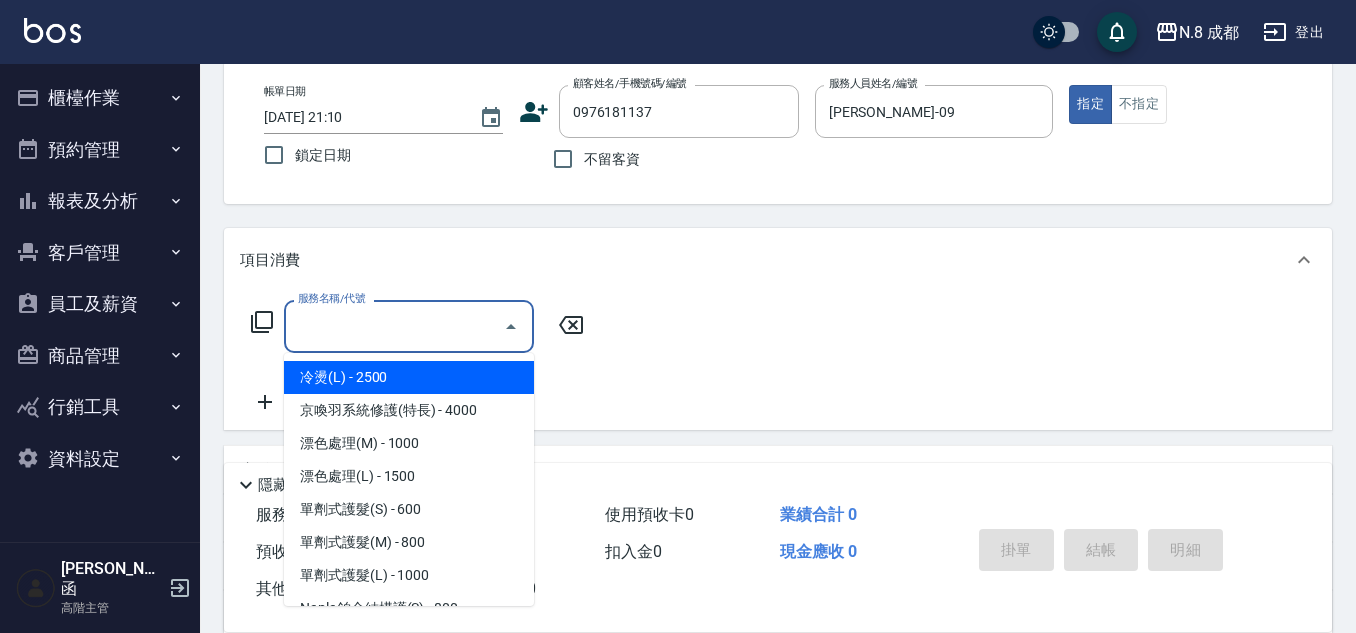 click on "服務名稱/代號" at bounding box center [394, 326] 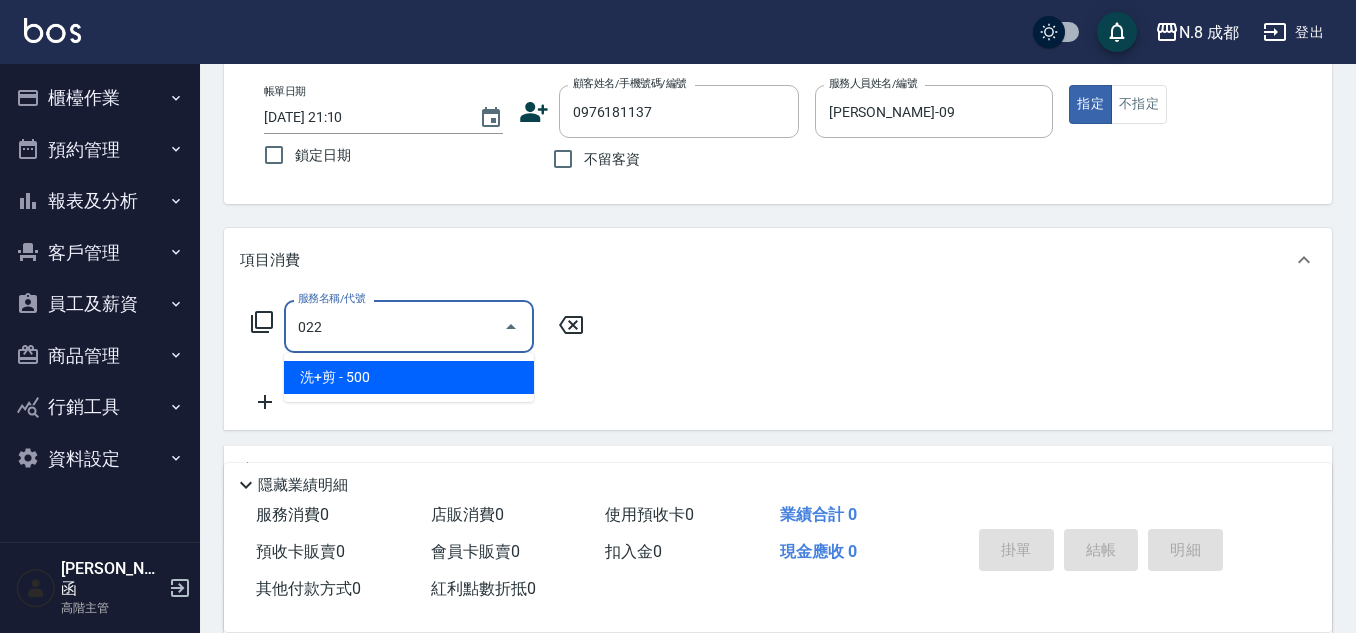 click on "洗+剪 - 500" at bounding box center [409, 377] 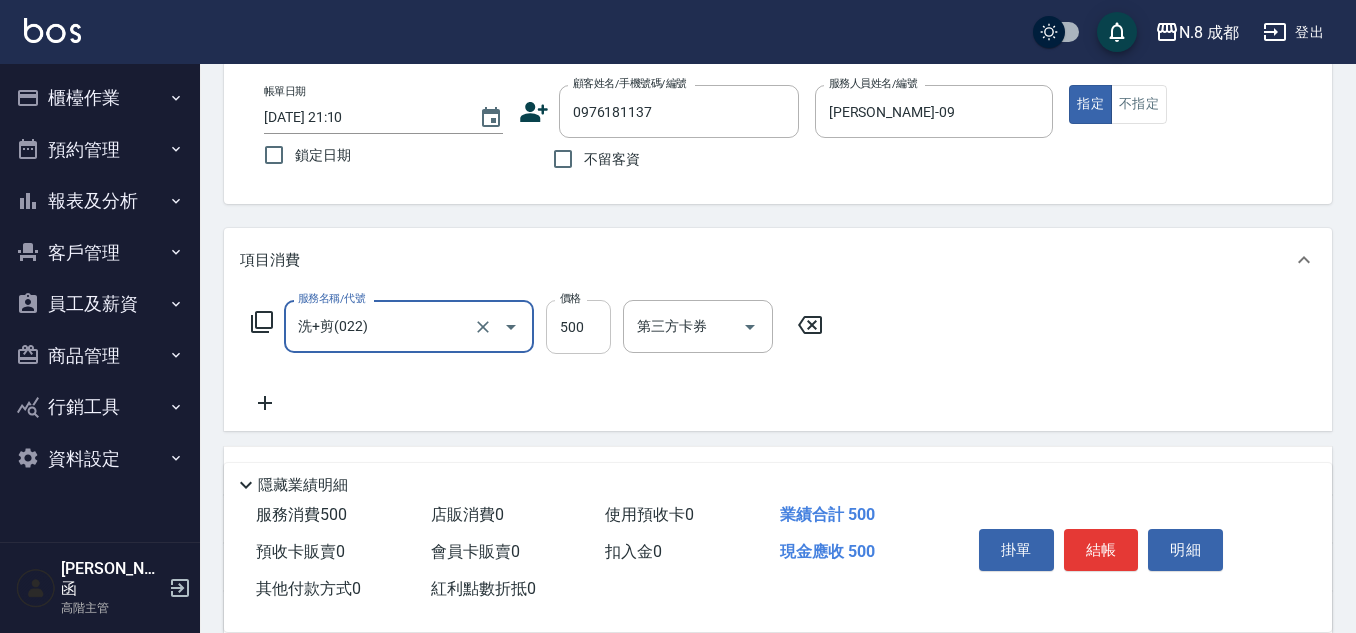 click on "500" at bounding box center [578, 327] 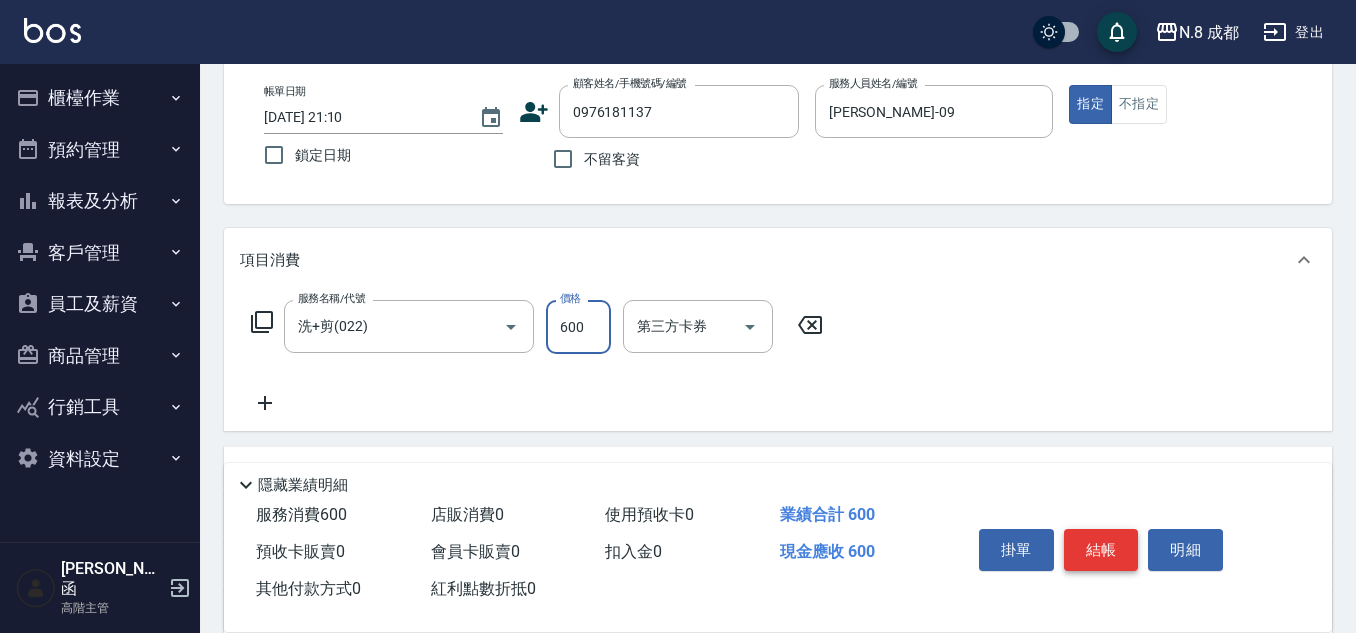 click on "結帳" at bounding box center (1101, 550) 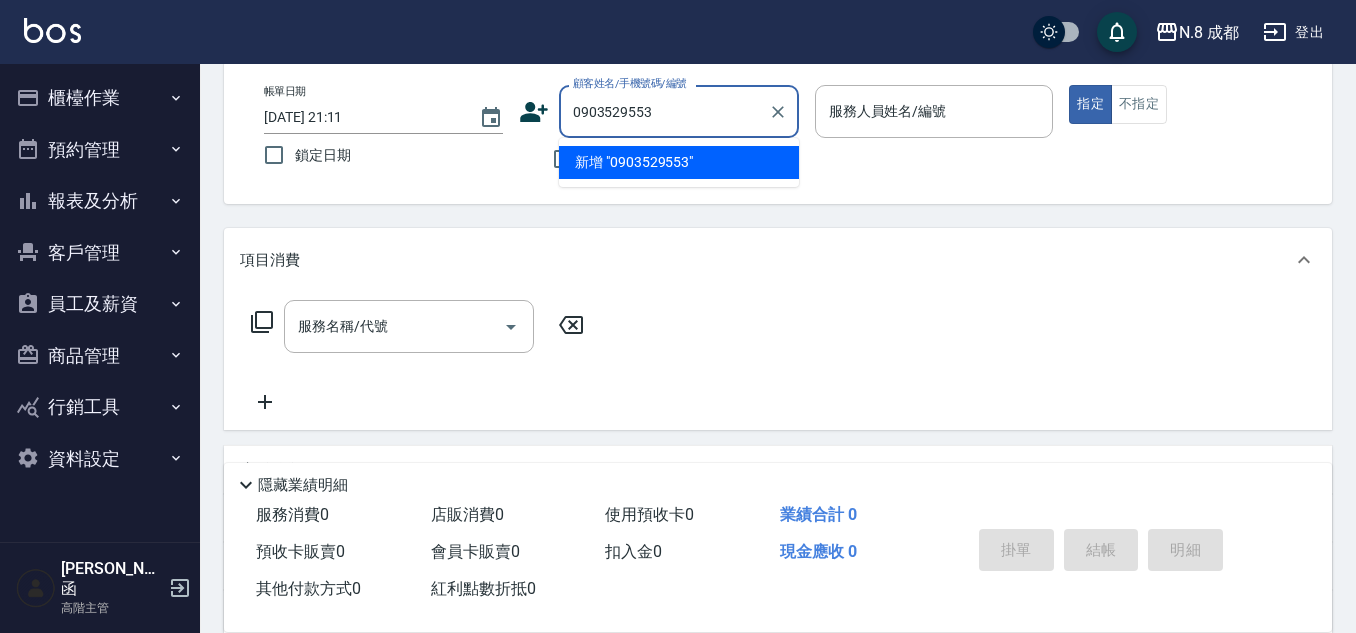 drag, startPoint x: 709, startPoint y: 110, endPoint x: 244, endPoint y: 116, distance: 465.0387 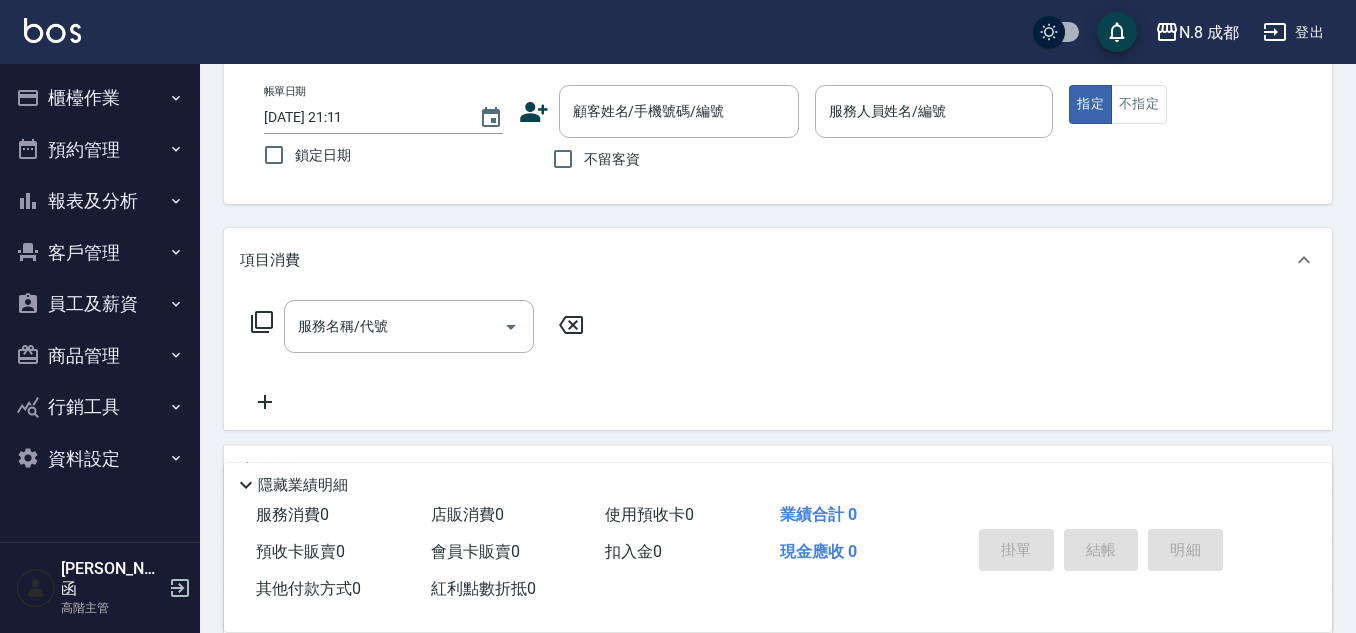 click 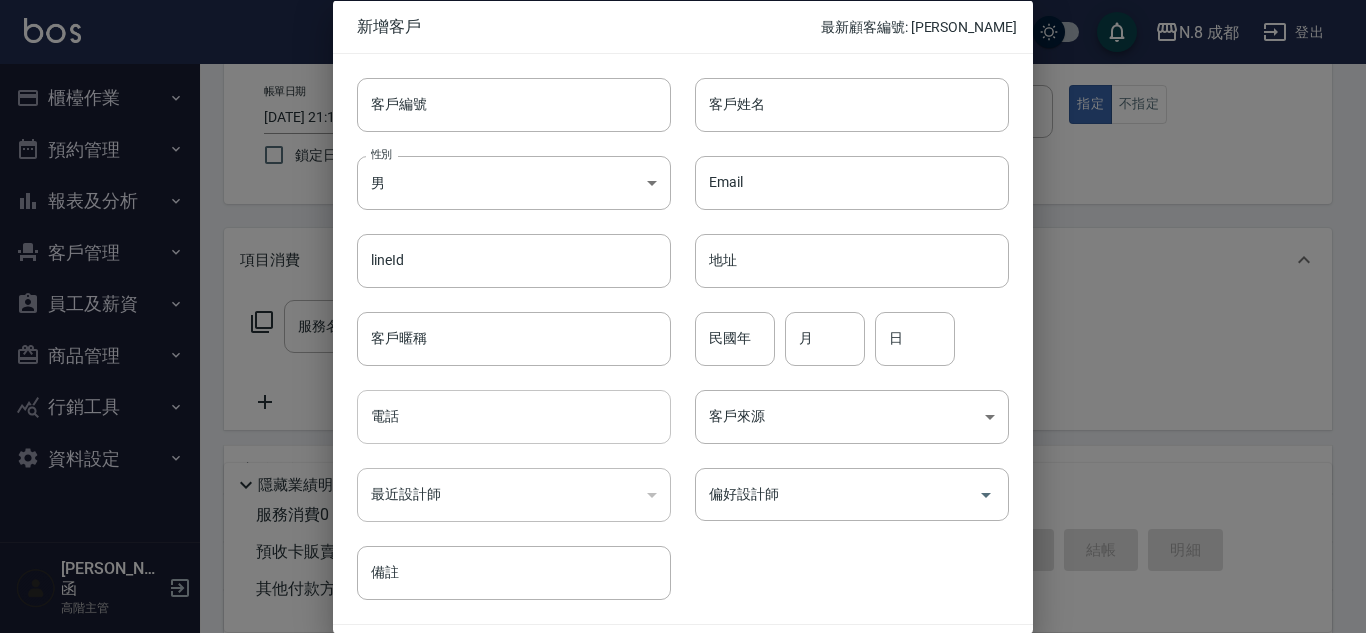 click on "電話" at bounding box center [514, 417] 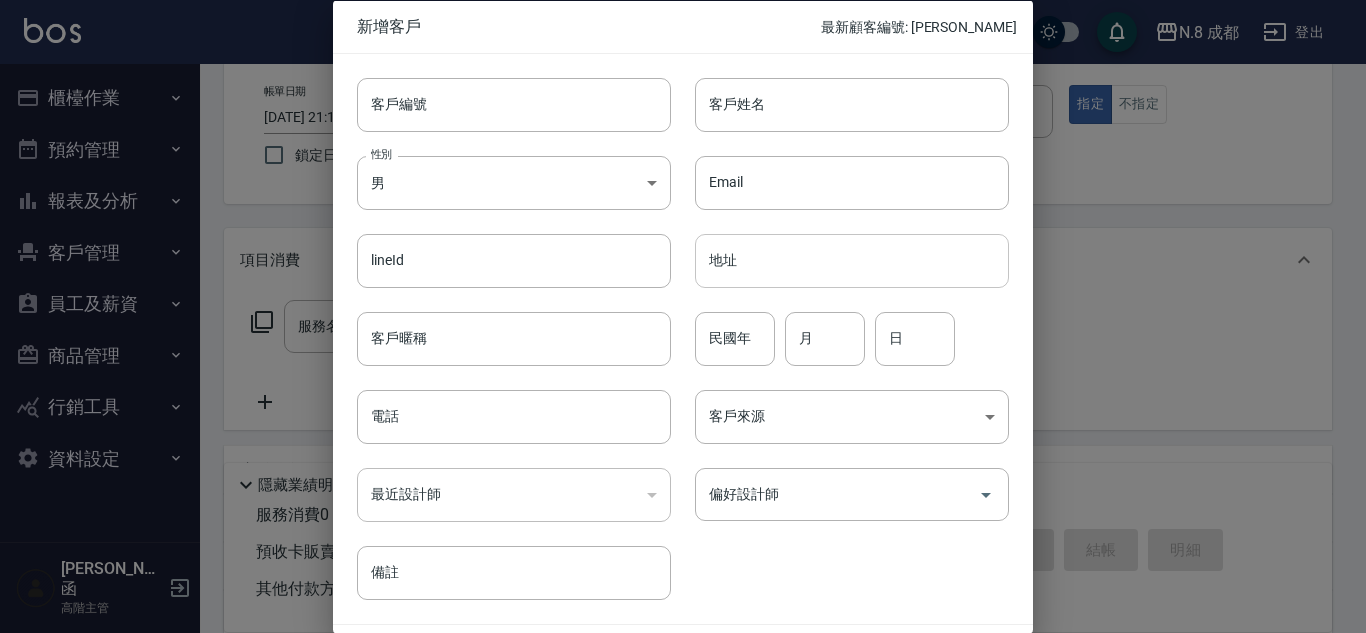 paste on "0903529553" 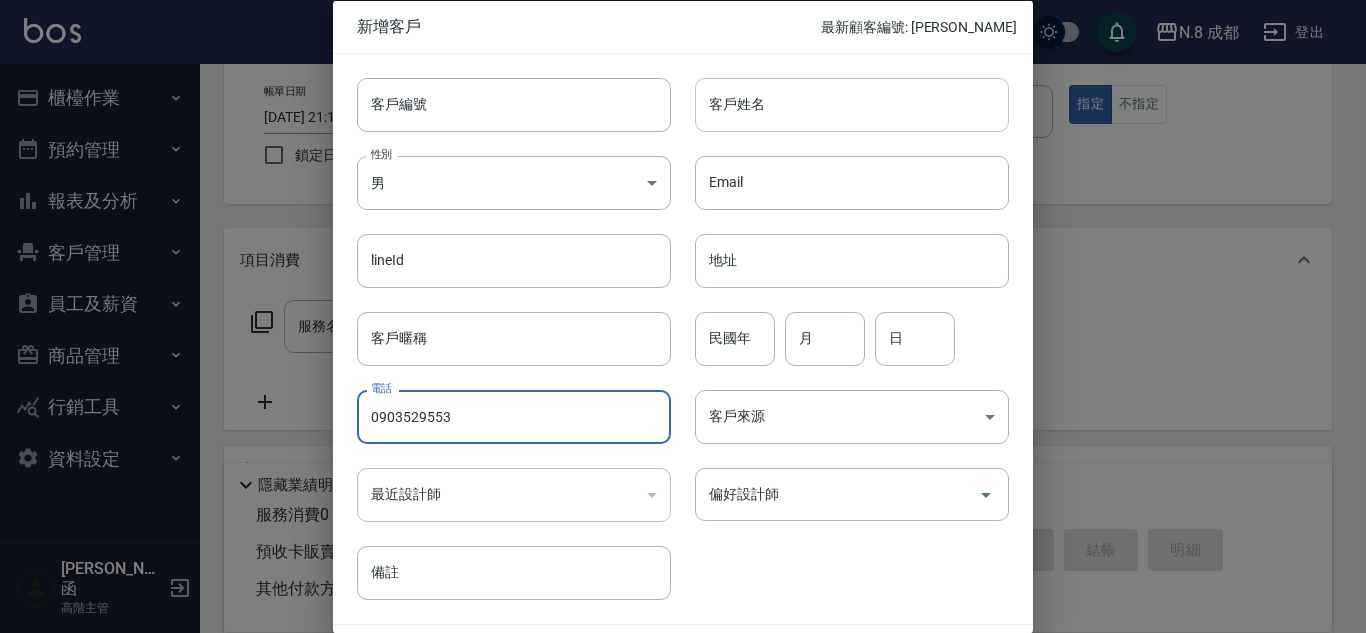 click on "客戶姓名" at bounding box center [852, 104] 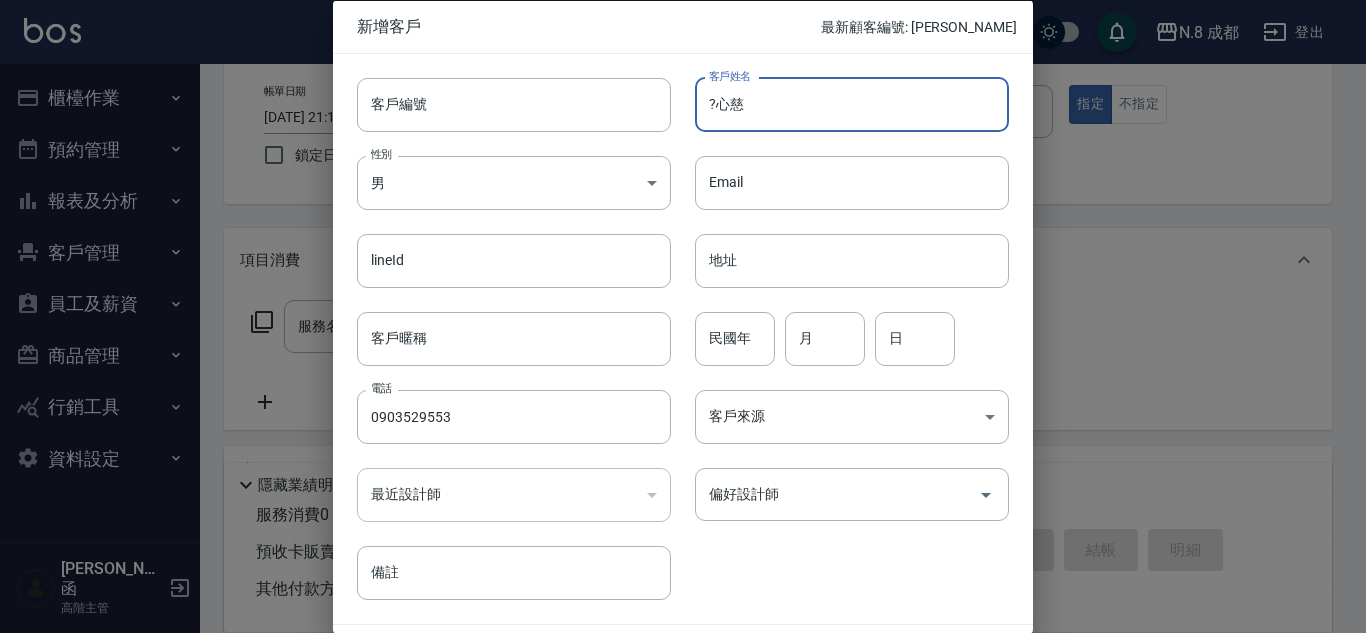click on "民國年" at bounding box center (735, 338) 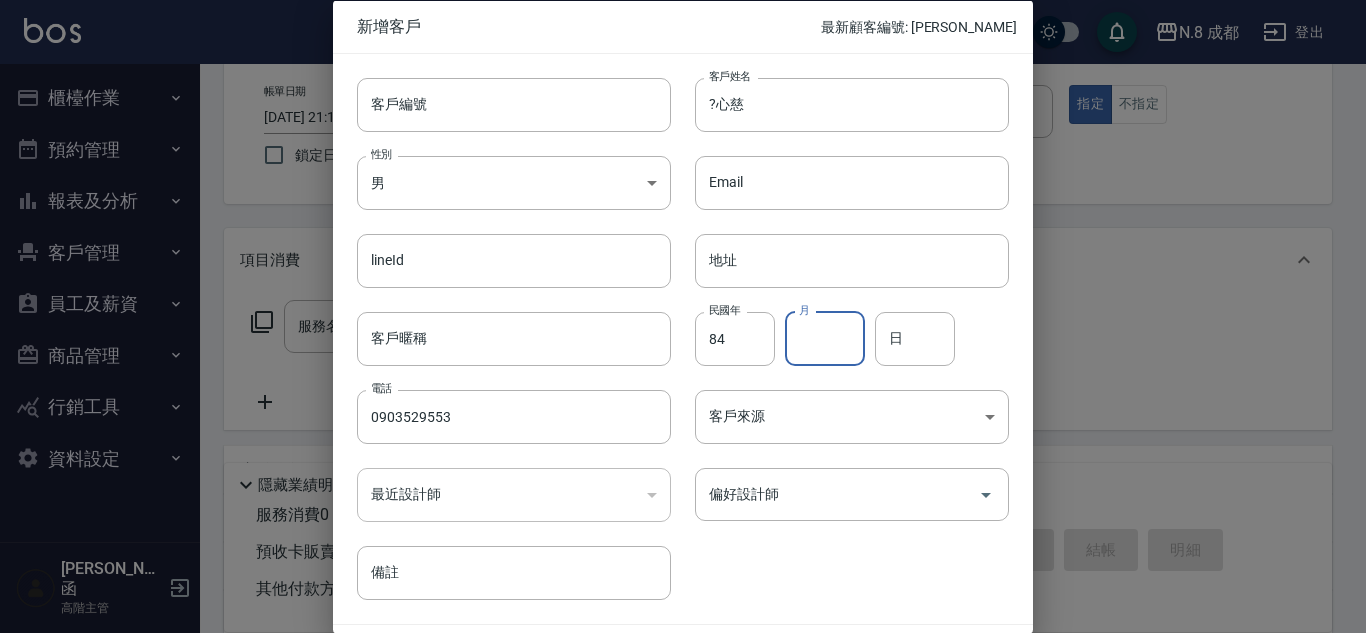 click on "月" at bounding box center [825, 338] 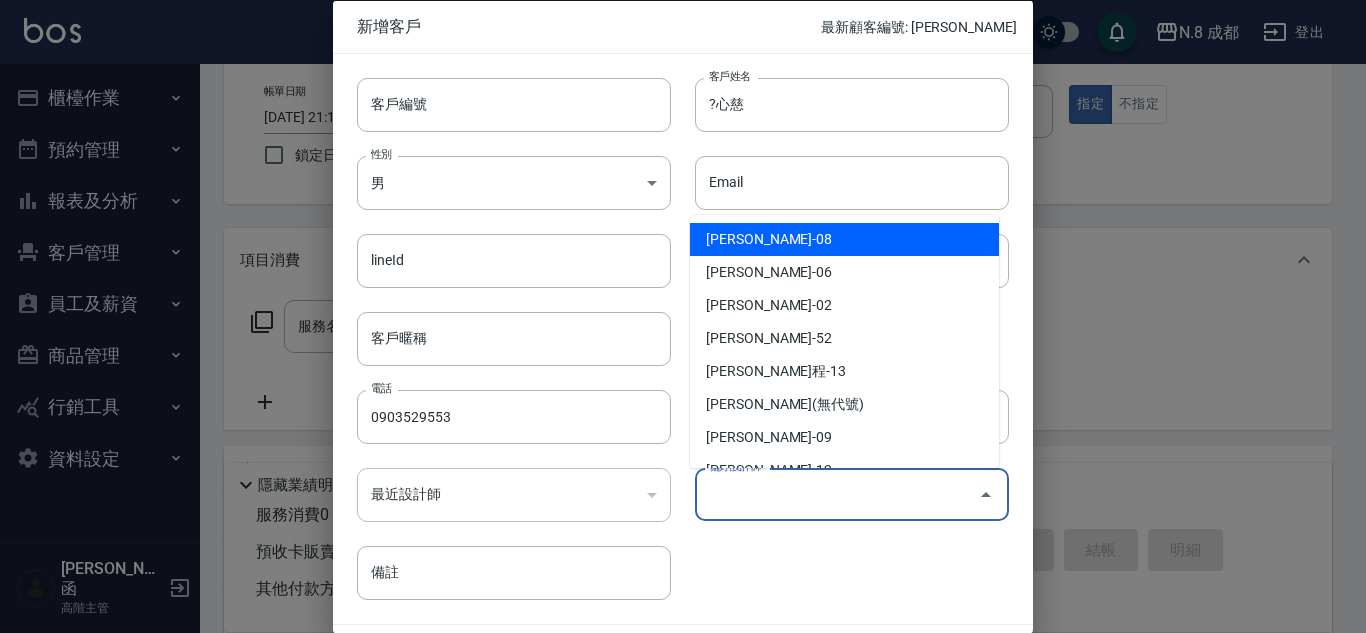 click on "偏好設計師" at bounding box center (837, 494) 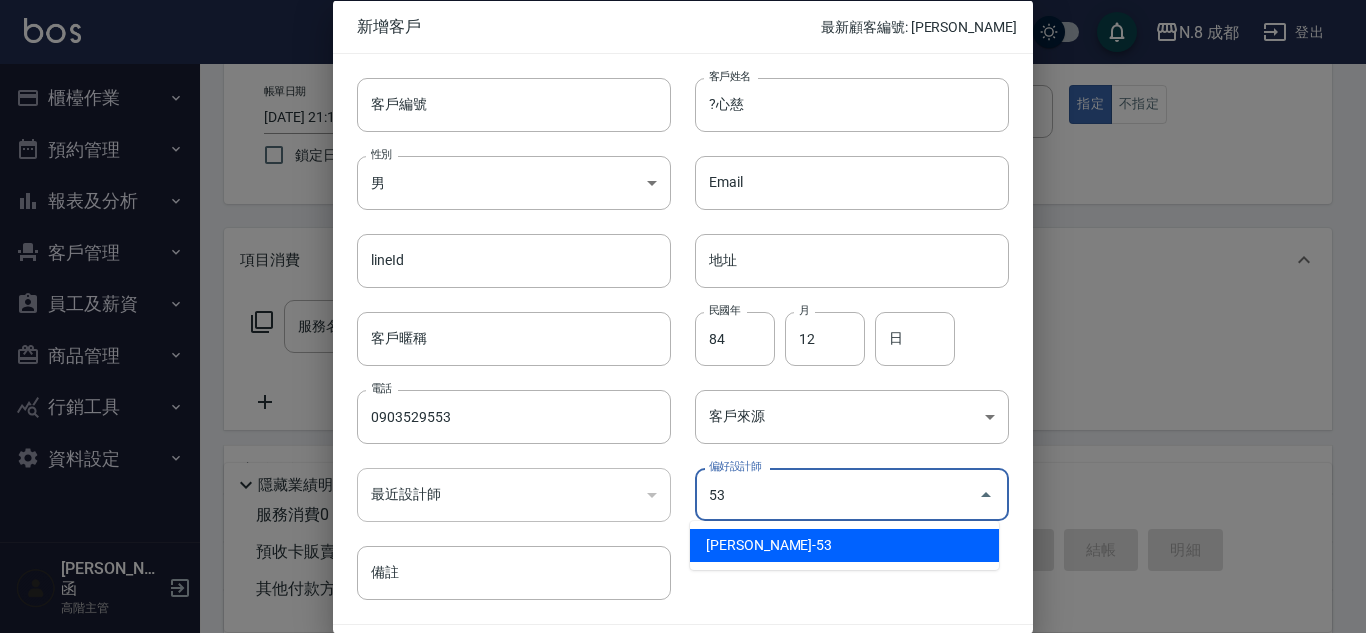click on "[PERSON_NAME]-53" at bounding box center [844, 545] 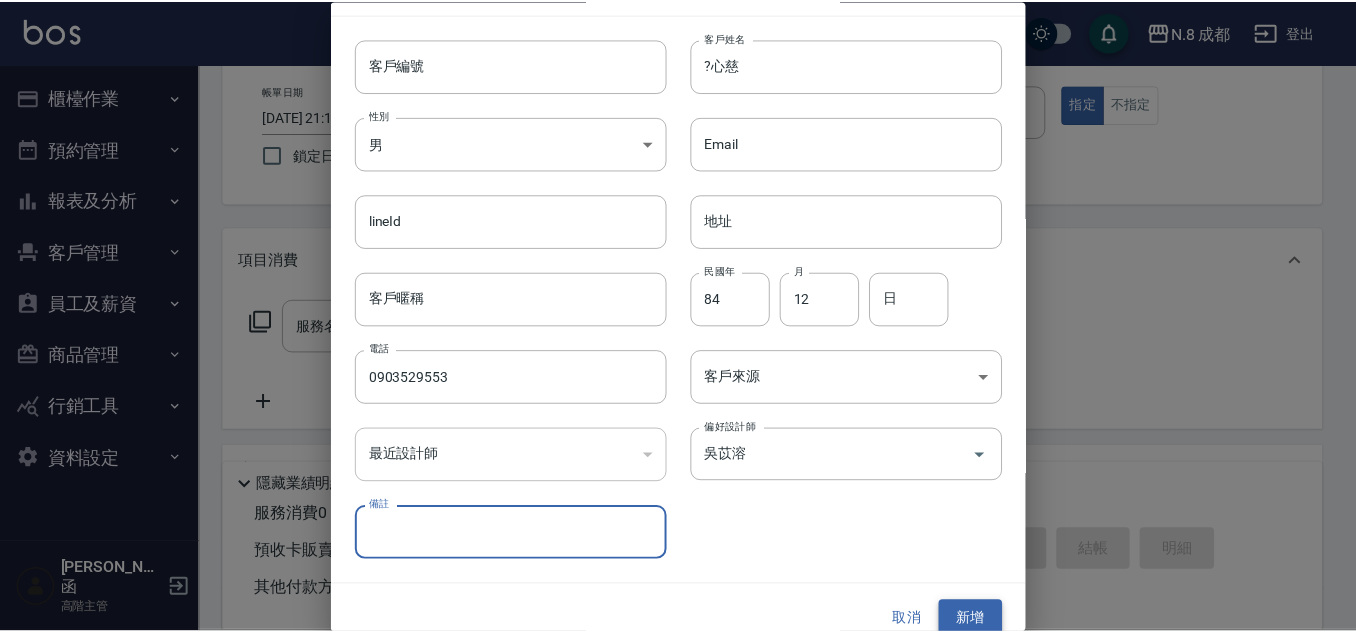 scroll, scrollTop: 60, scrollLeft: 0, axis: vertical 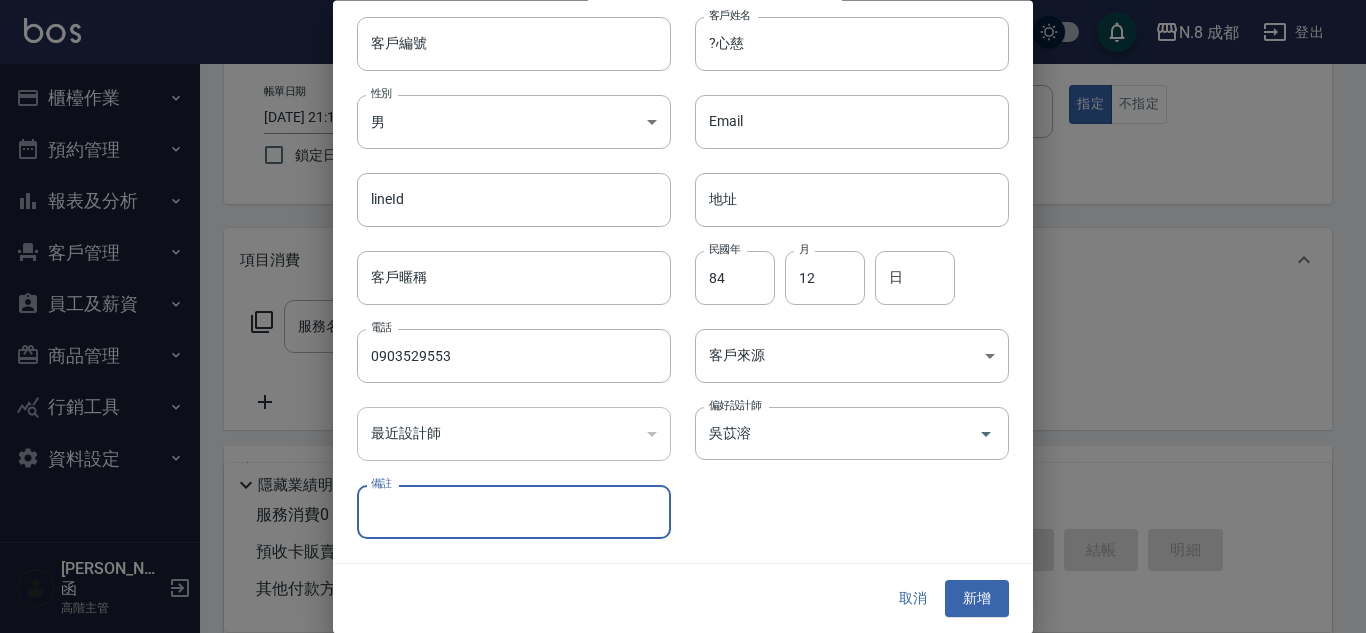 click on "新增" at bounding box center (977, 599) 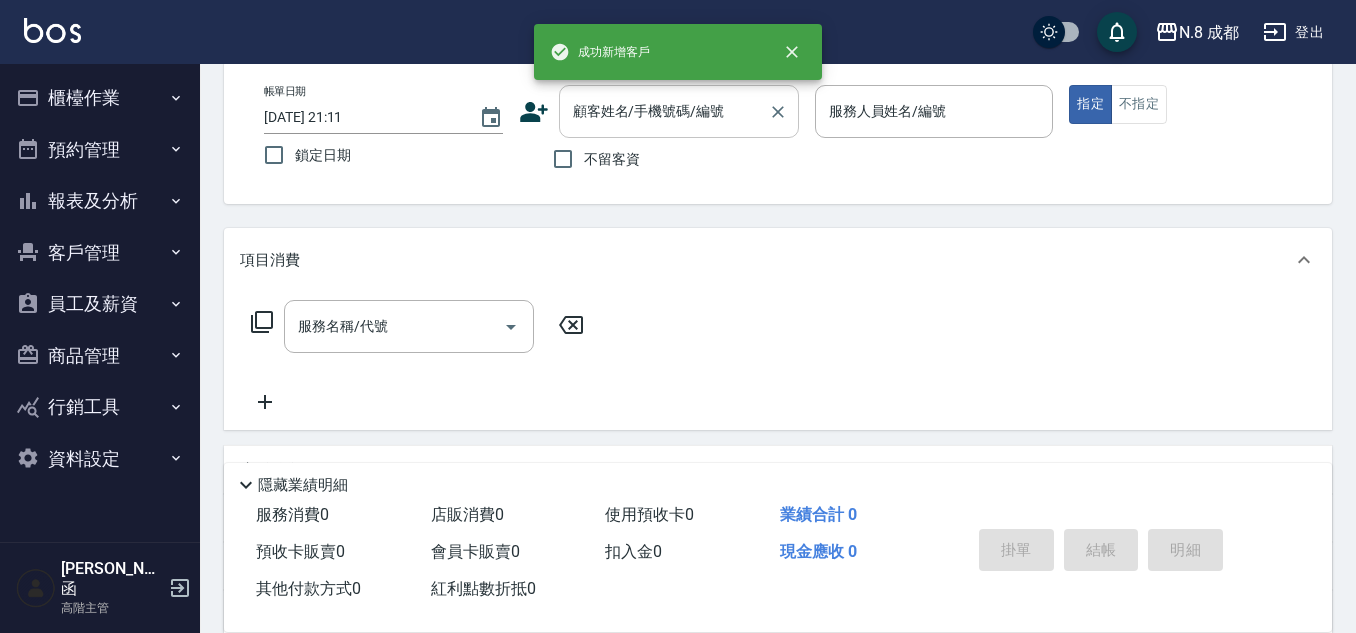 click on "顧客姓名/手機號碼/編號" at bounding box center (664, 111) 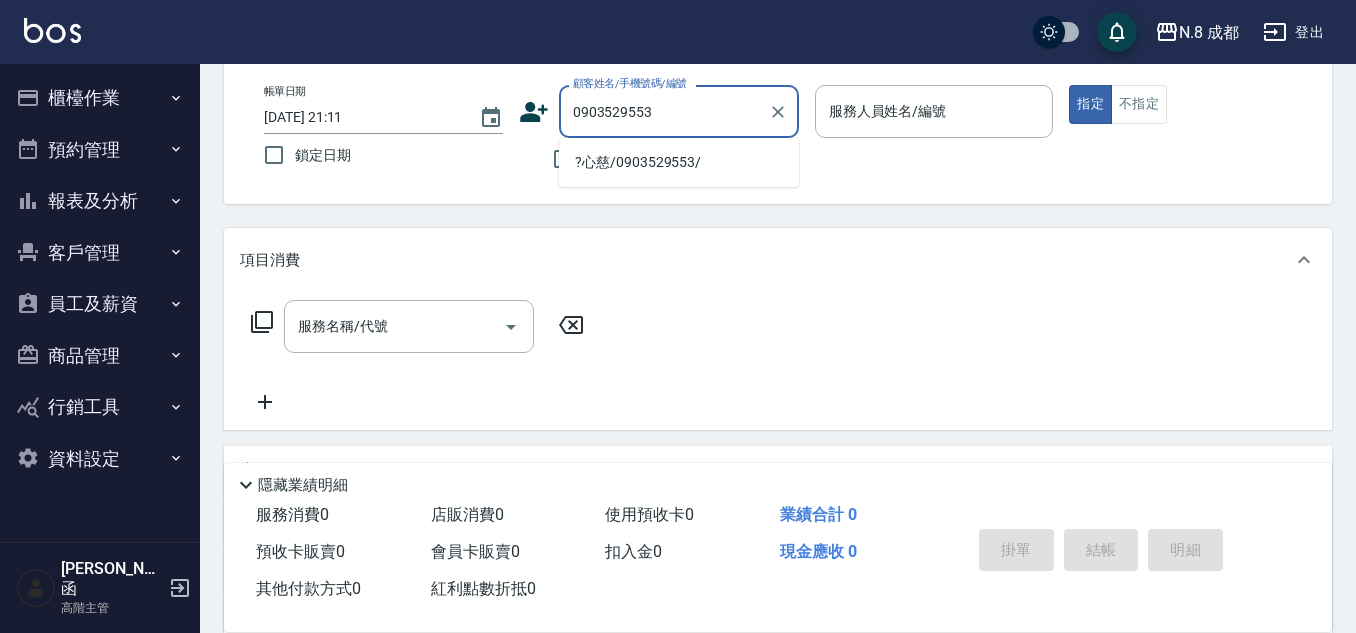 click on "?心慈/0903529553/" at bounding box center [679, 162] 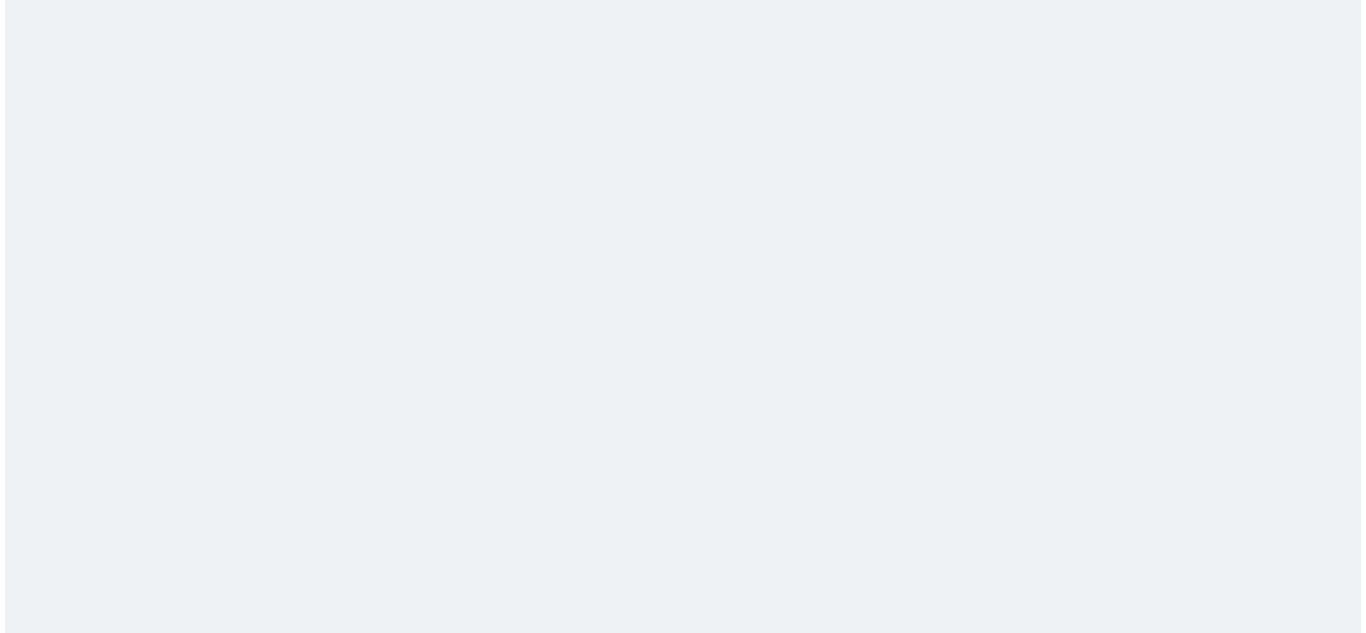 scroll, scrollTop: 0, scrollLeft: 0, axis: both 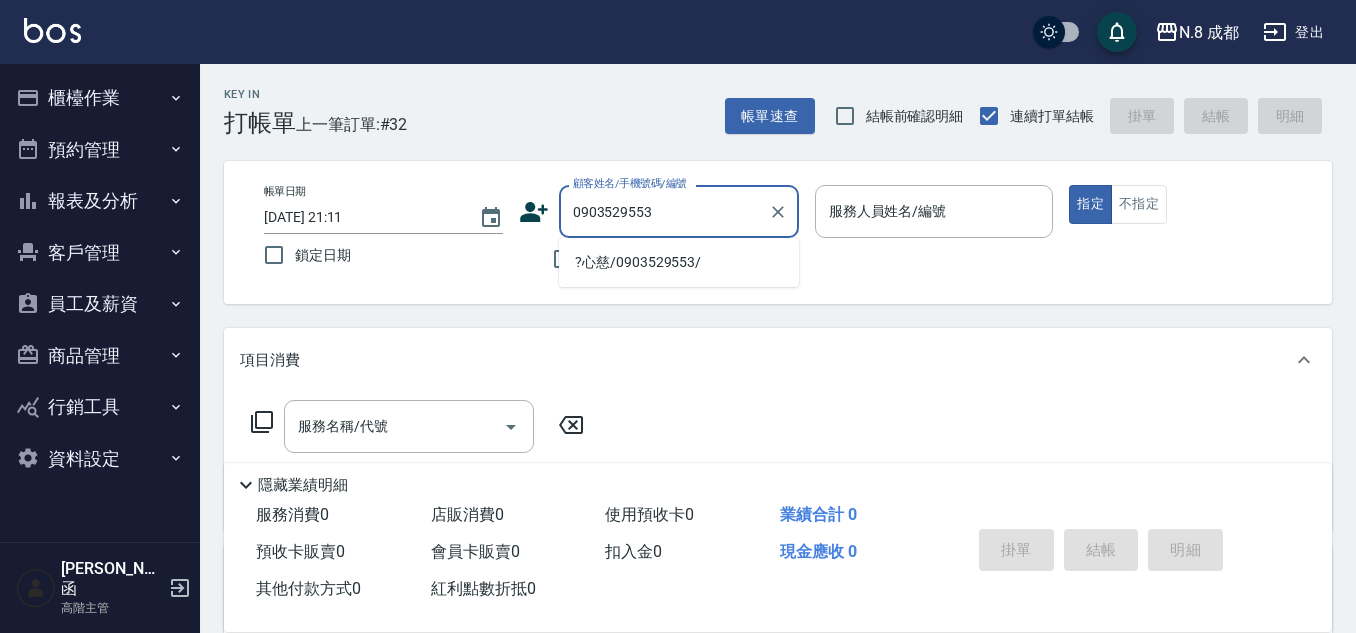 click on "?心慈/0903529553/" at bounding box center [679, 262] 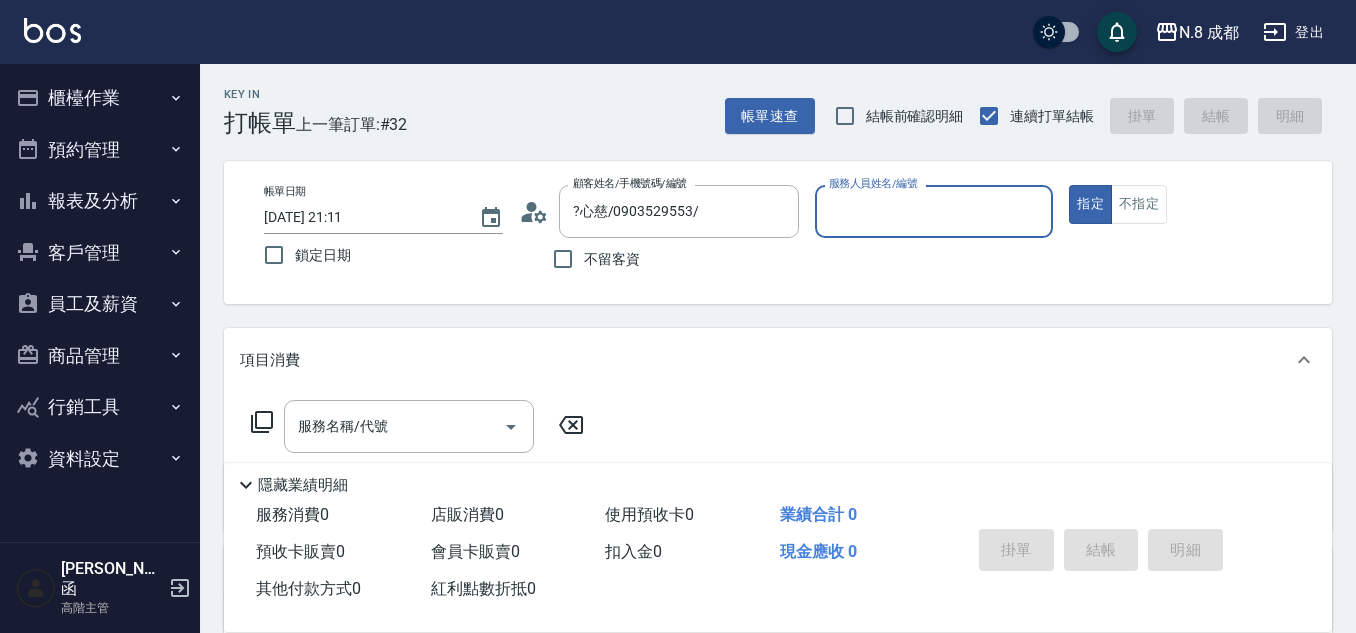 type on "[PERSON_NAME]-53" 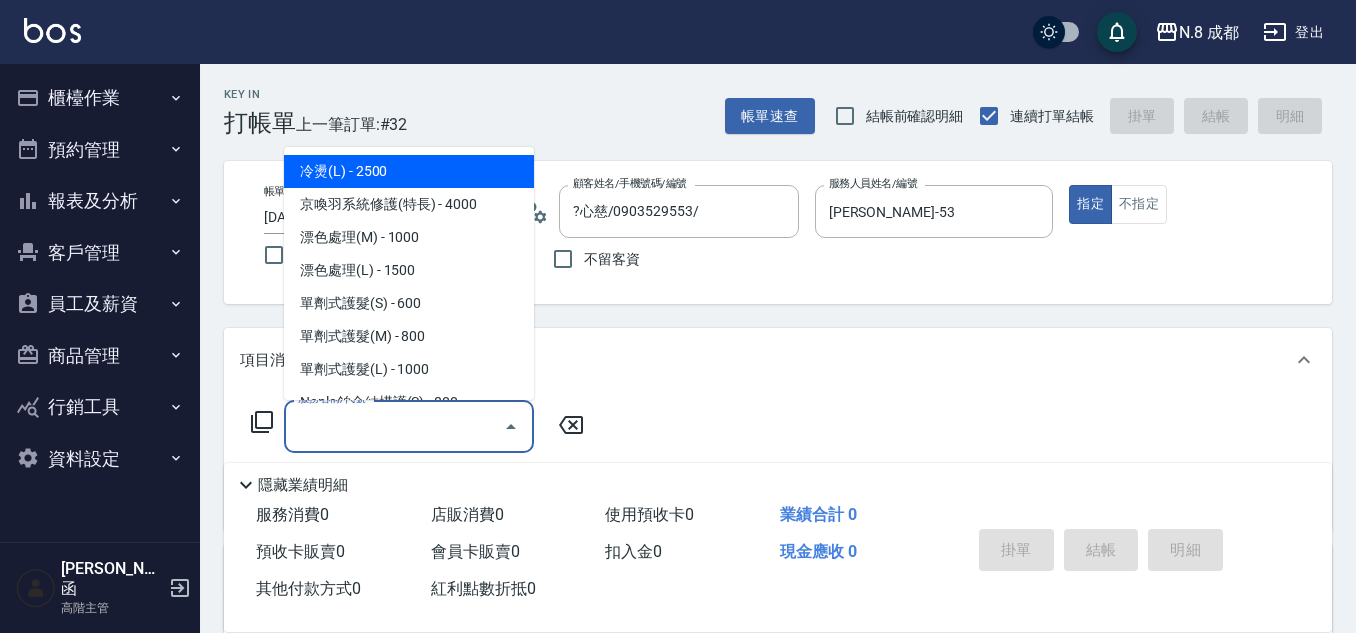 click on "服務名稱/代號" at bounding box center [394, 426] 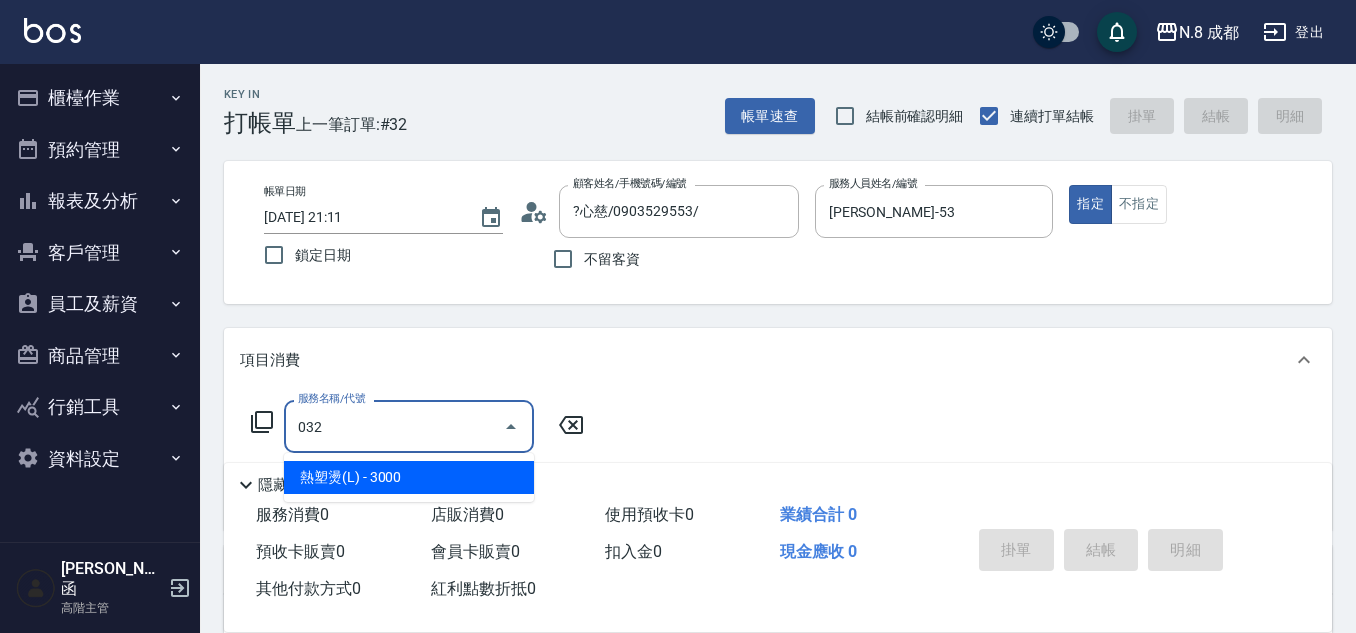 drag, startPoint x: 442, startPoint y: 471, endPoint x: 585, endPoint y: 458, distance: 143.58969 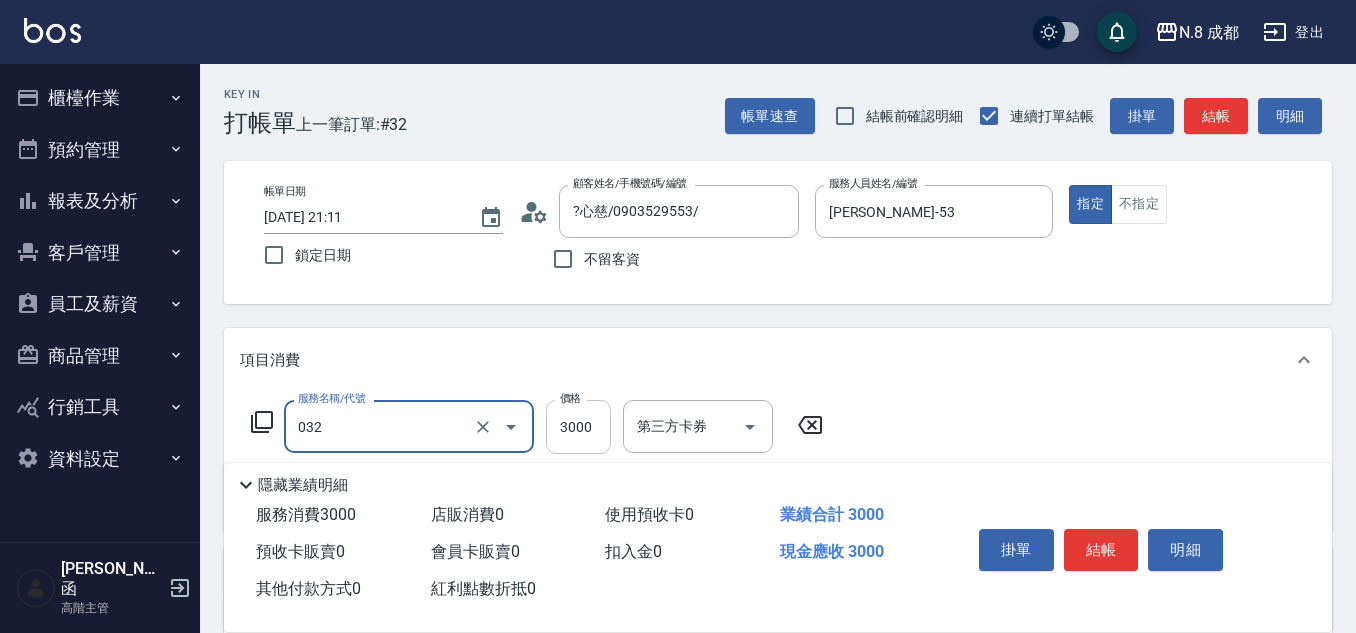 type on "熱塑燙(L)(032)" 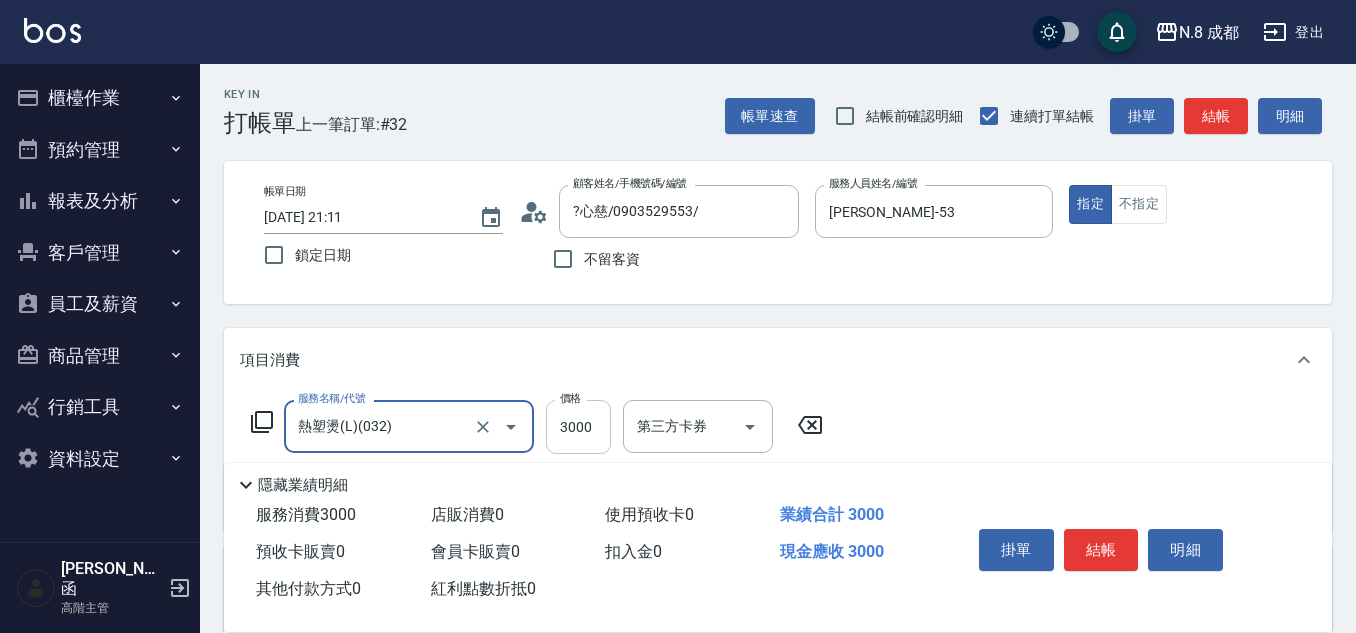 click on "3000" at bounding box center [578, 427] 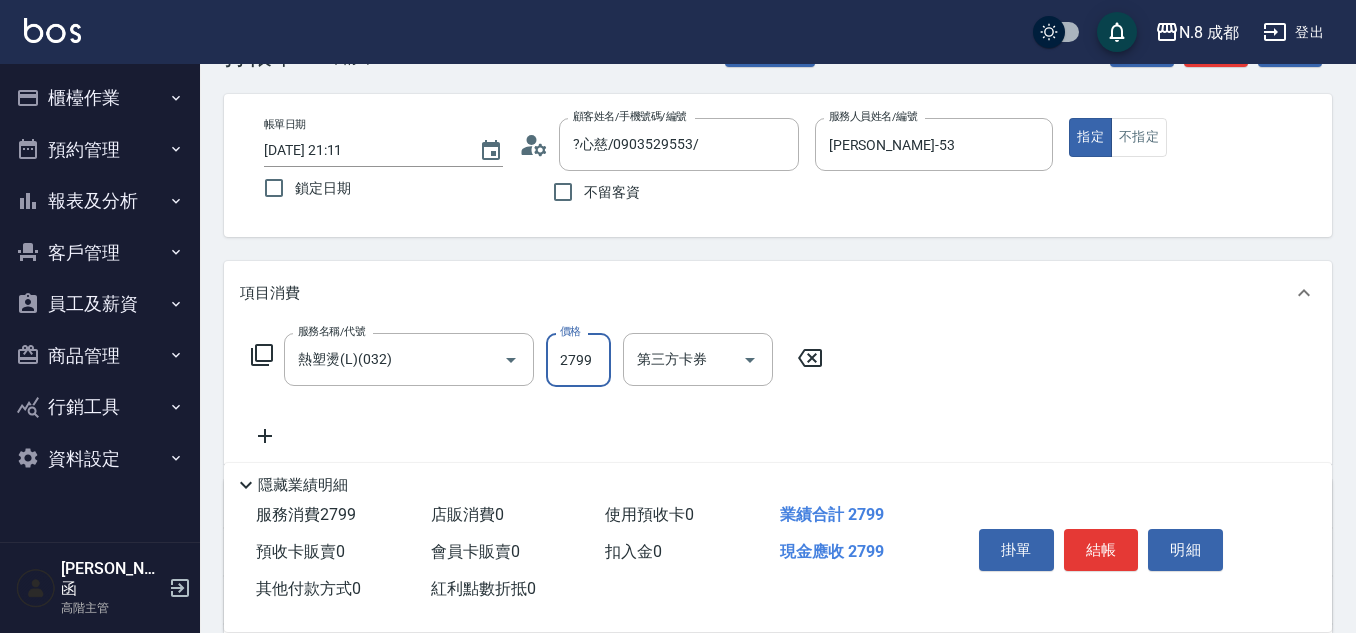 scroll, scrollTop: 100, scrollLeft: 0, axis: vertical 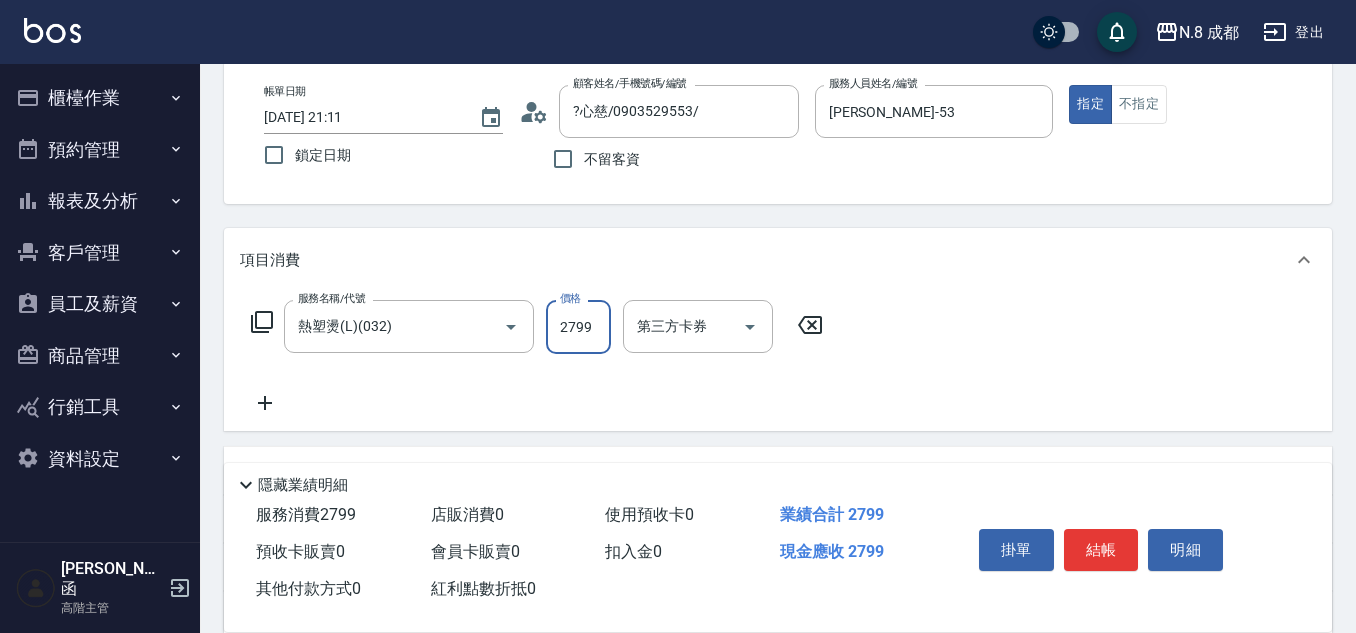 type on "2799" 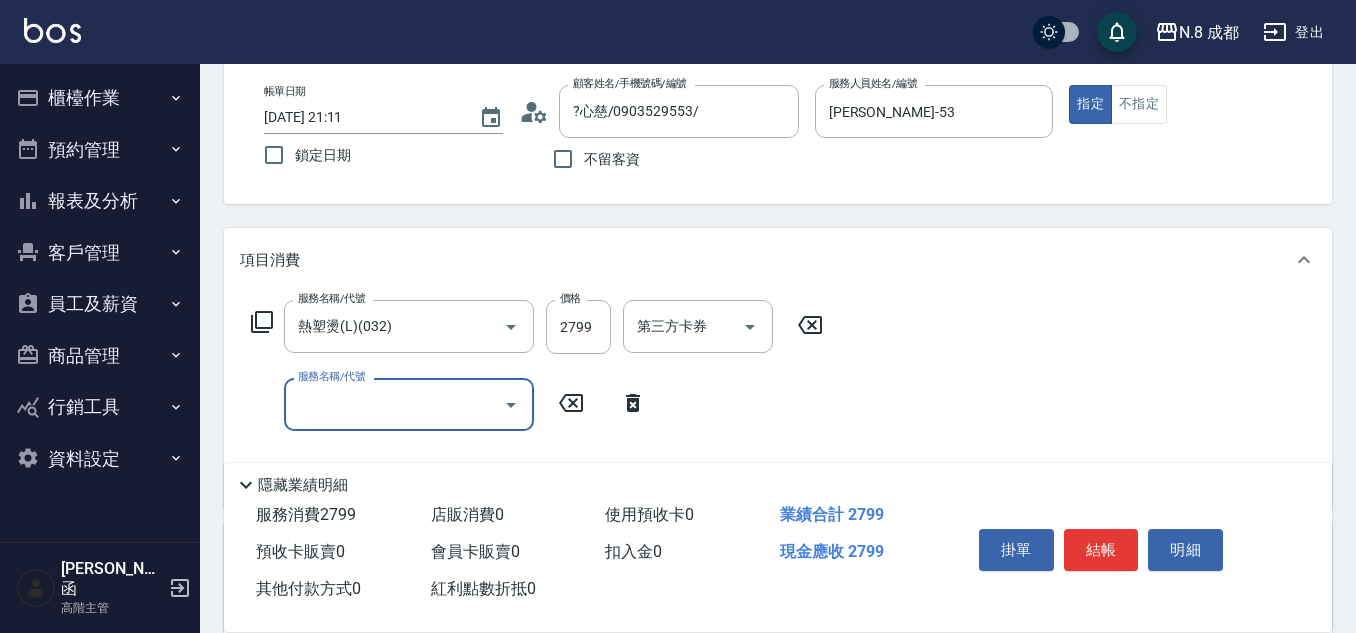 drag, startPoint x: 286, startPoint y: 398, endPoint x: 330, endPoint y: 402, distance: 44.181442 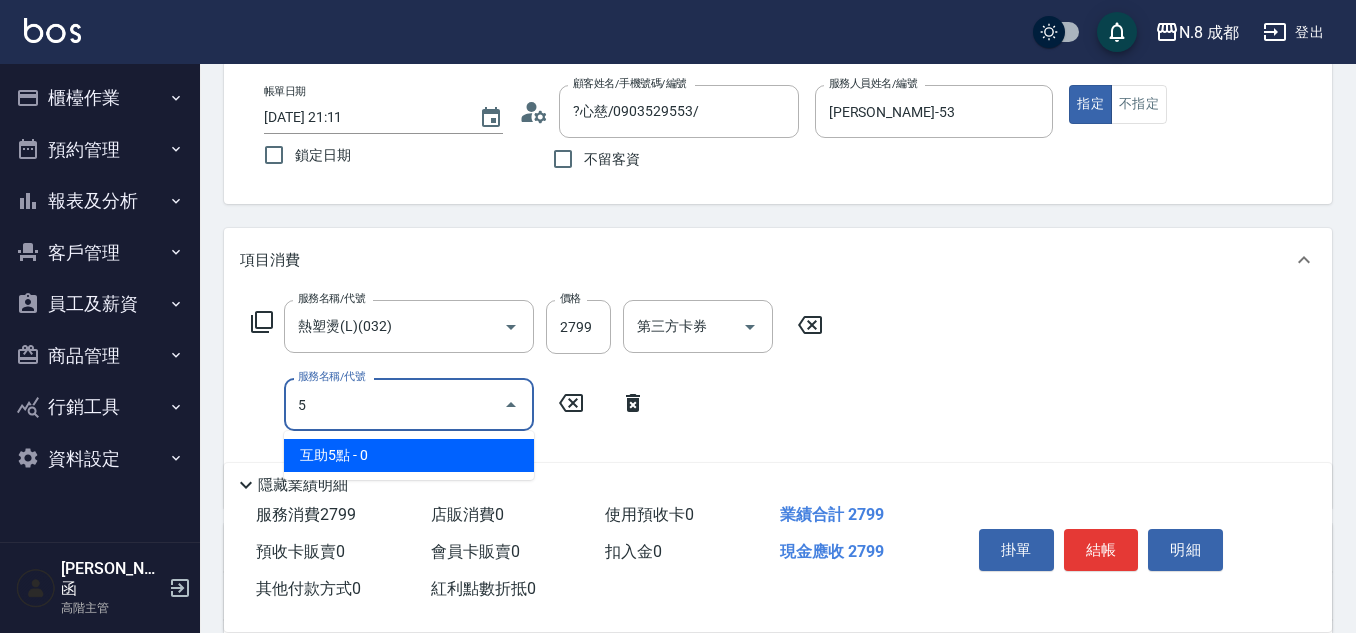 click on "互助5點 - 0" at bounding box center [409, 455] 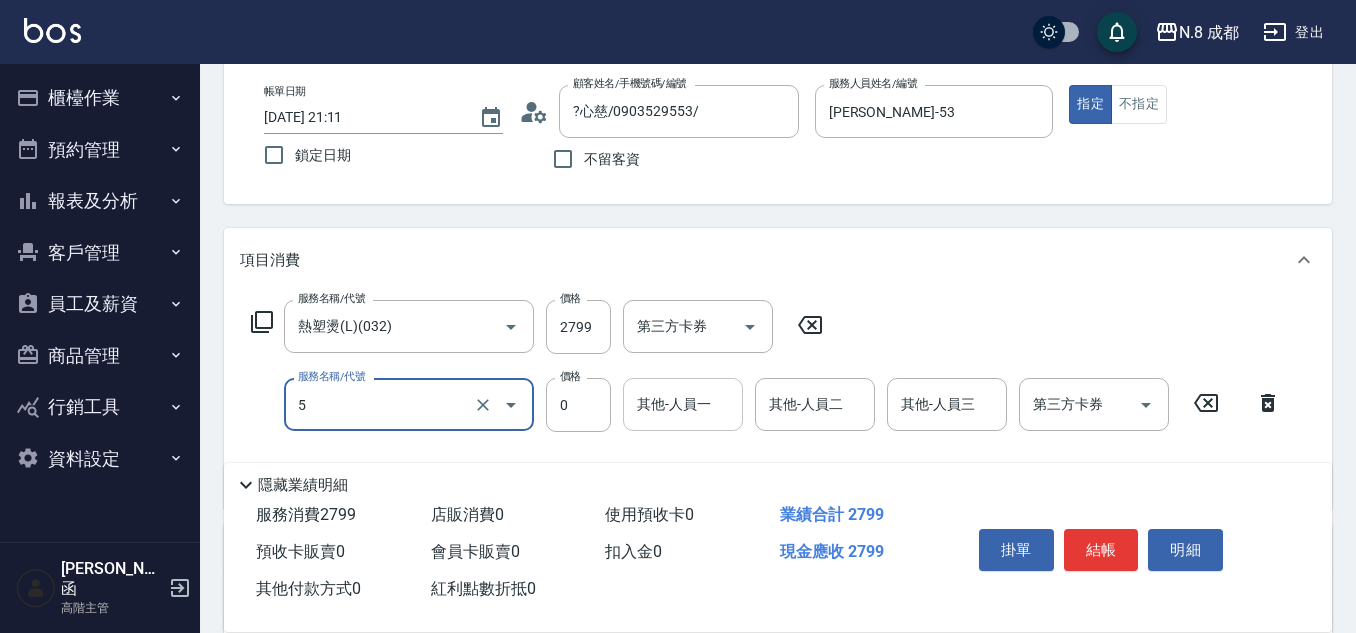 type on "互助5點(5)" 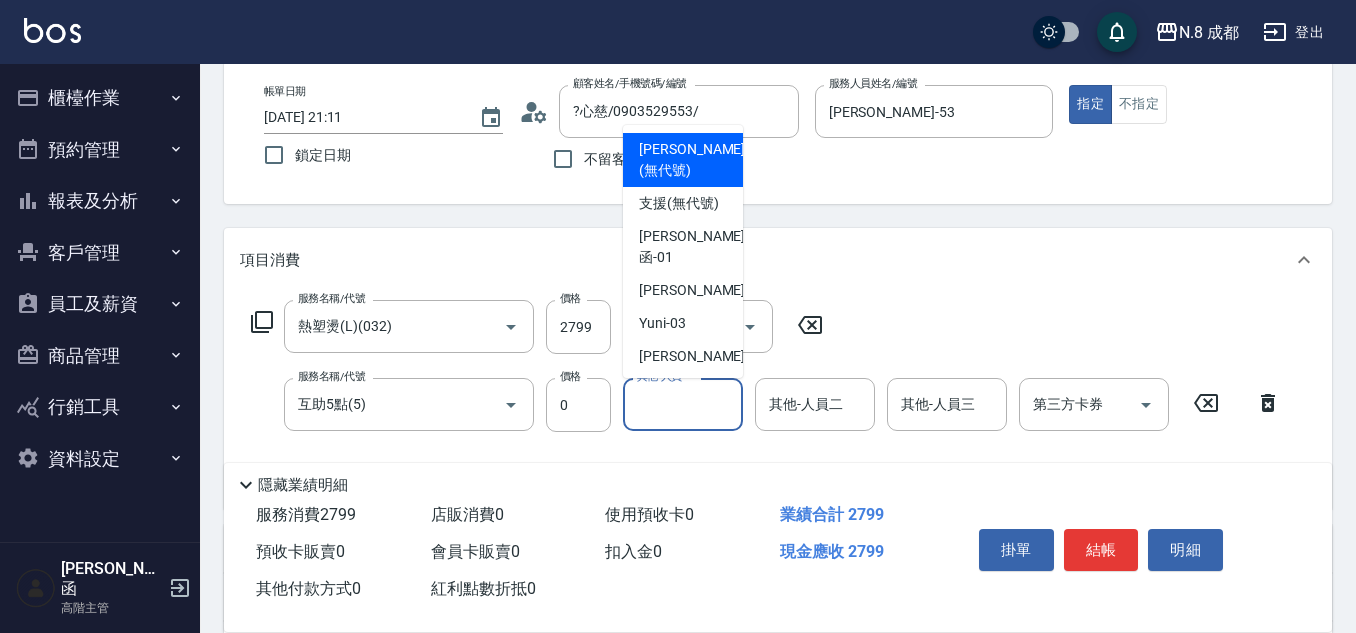 click on "其他-人員一" at bounding box center (683, 404) 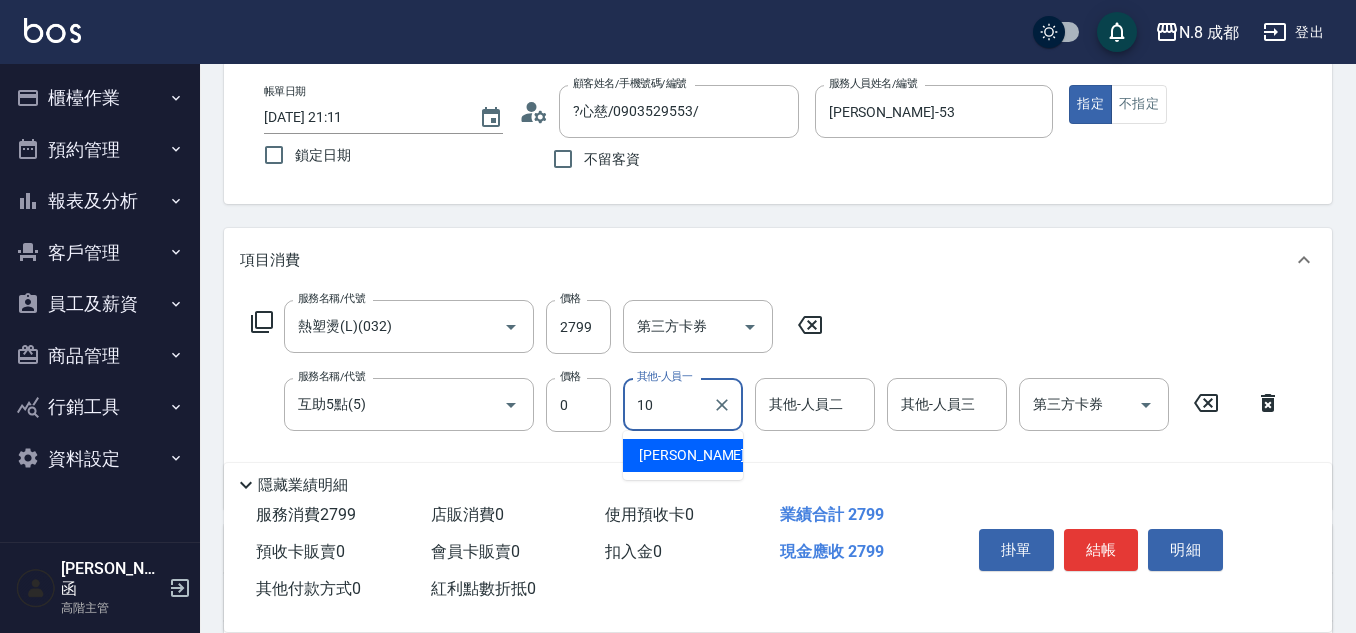 click on "[PERSON_NAME]-10" at bounding box center (702, 455) 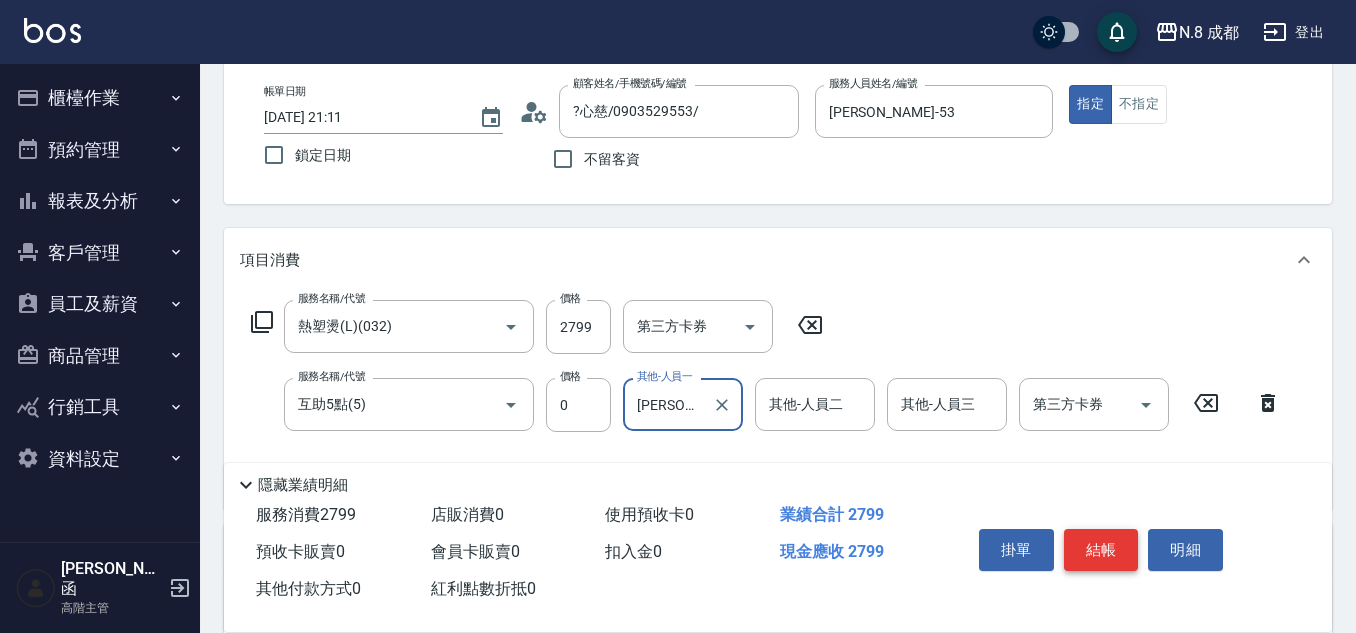 type on "[PERSON_NAME]-10" 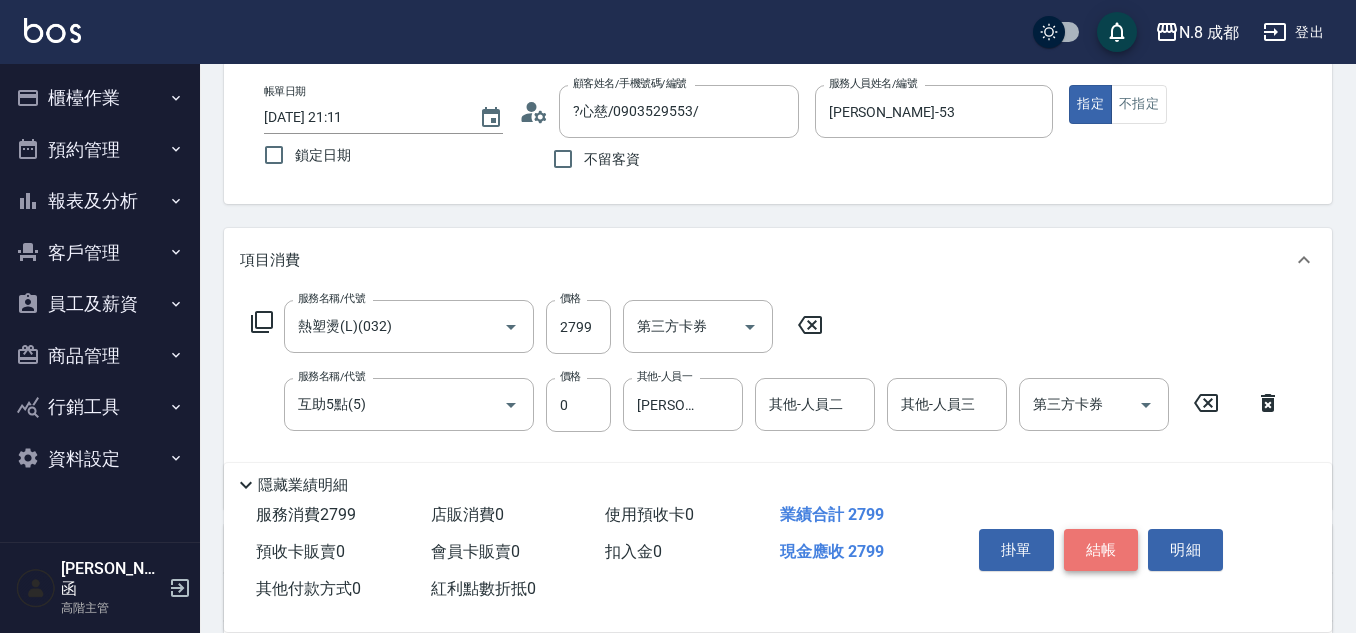 click on "結帳" at bounding box center [1101, 550] 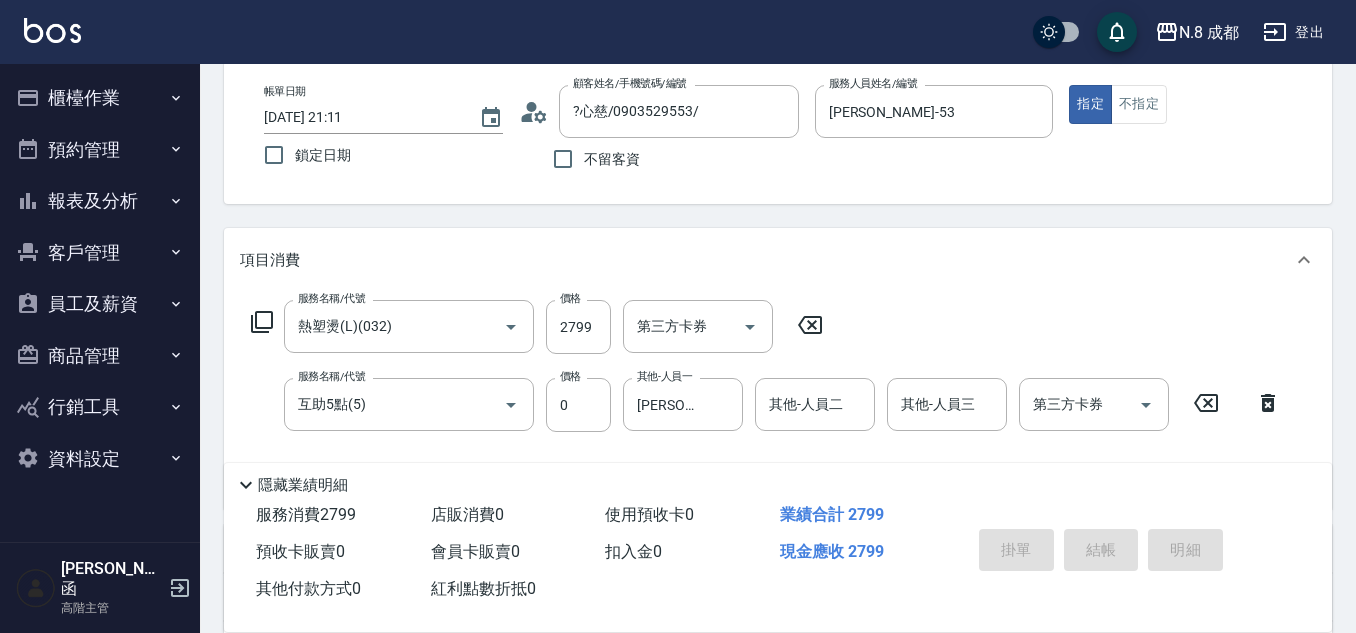 type 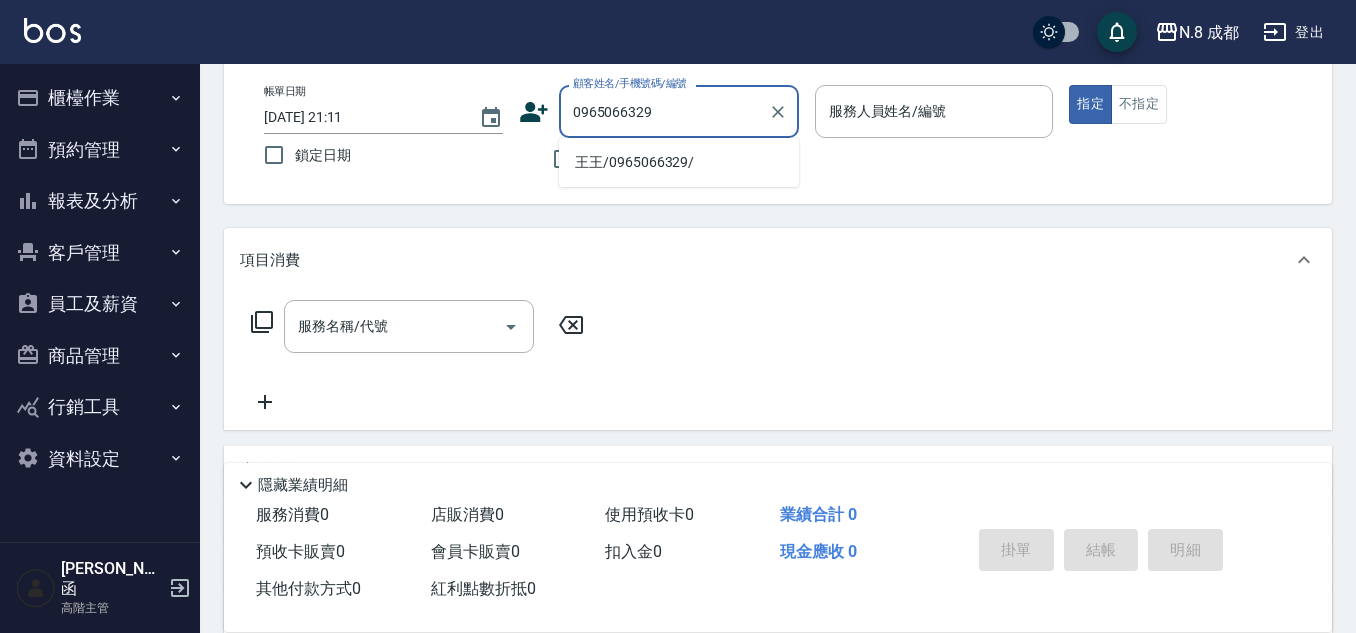 click on "王王/0965066329/" at bounding box center (679, 162) 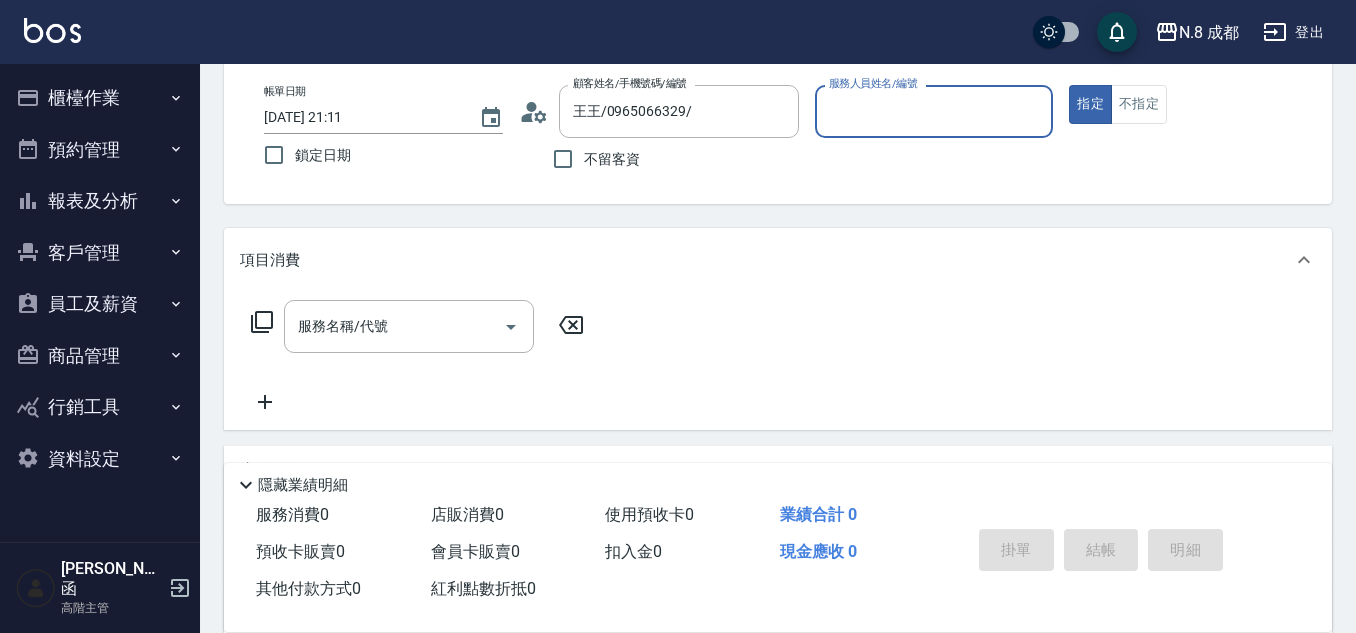 click on "服務人員姓名/編號" at bounding box center (934, 111) 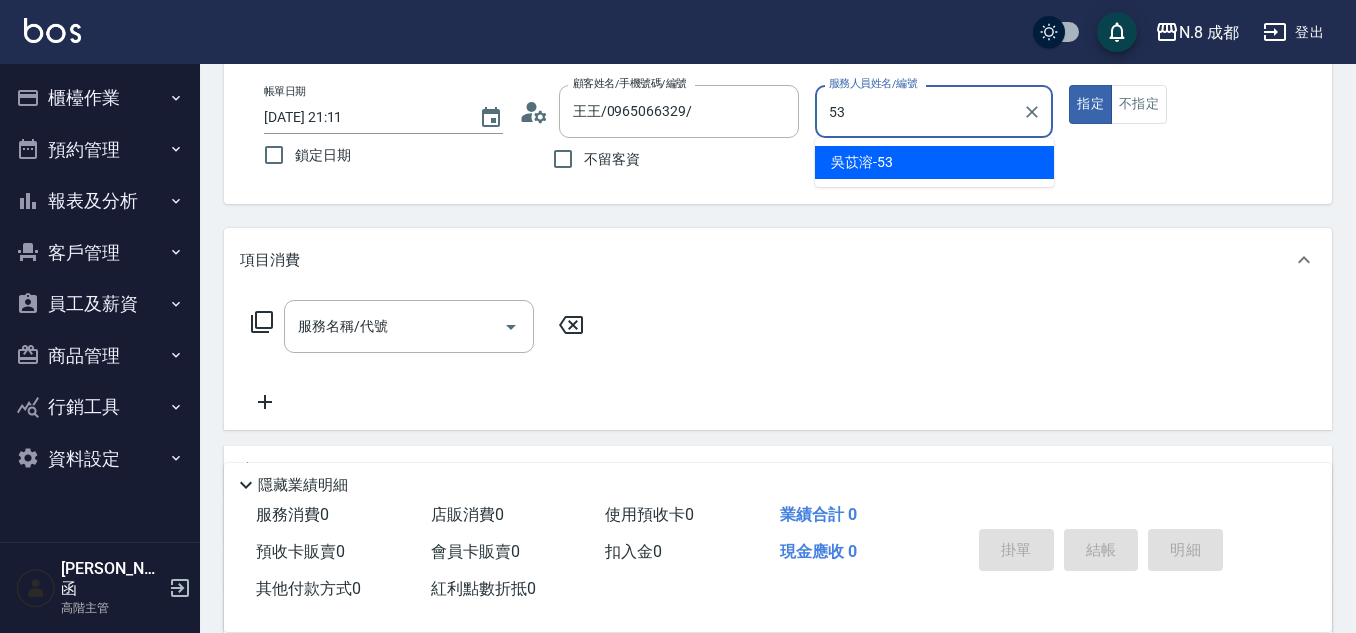 click on "[PERSON_NAME]-53" at bounding box center (862, 162) 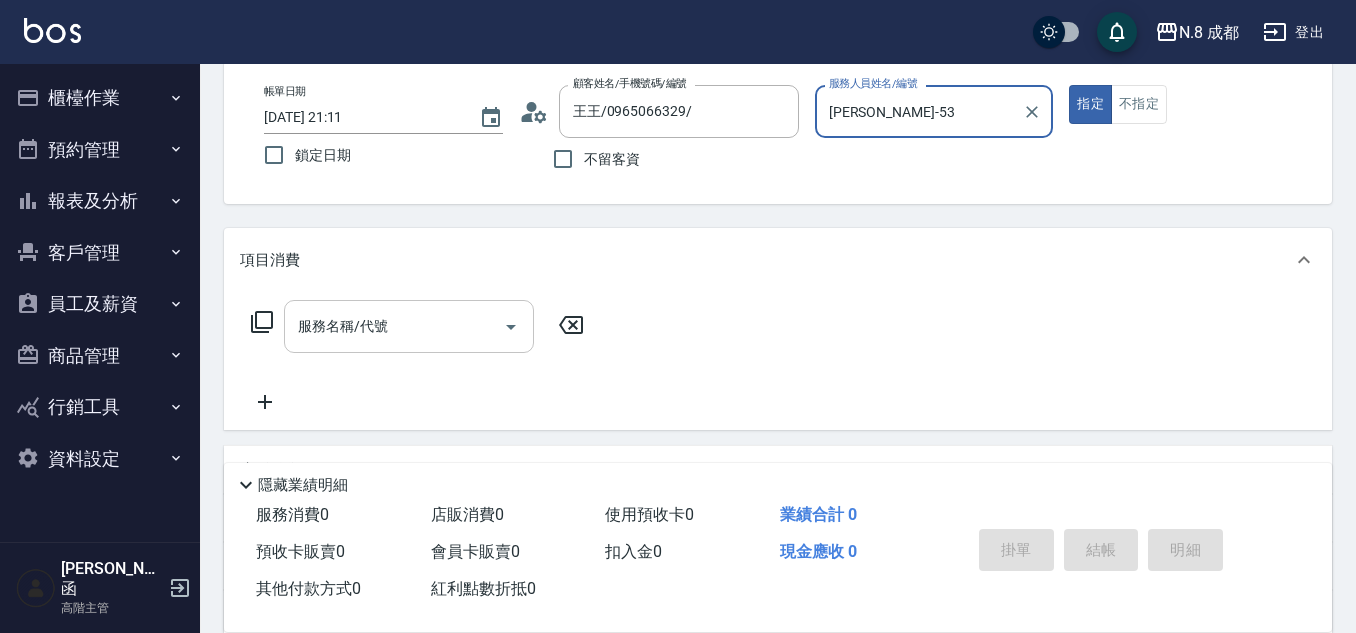 type on "[PERSON_NAME]-53" 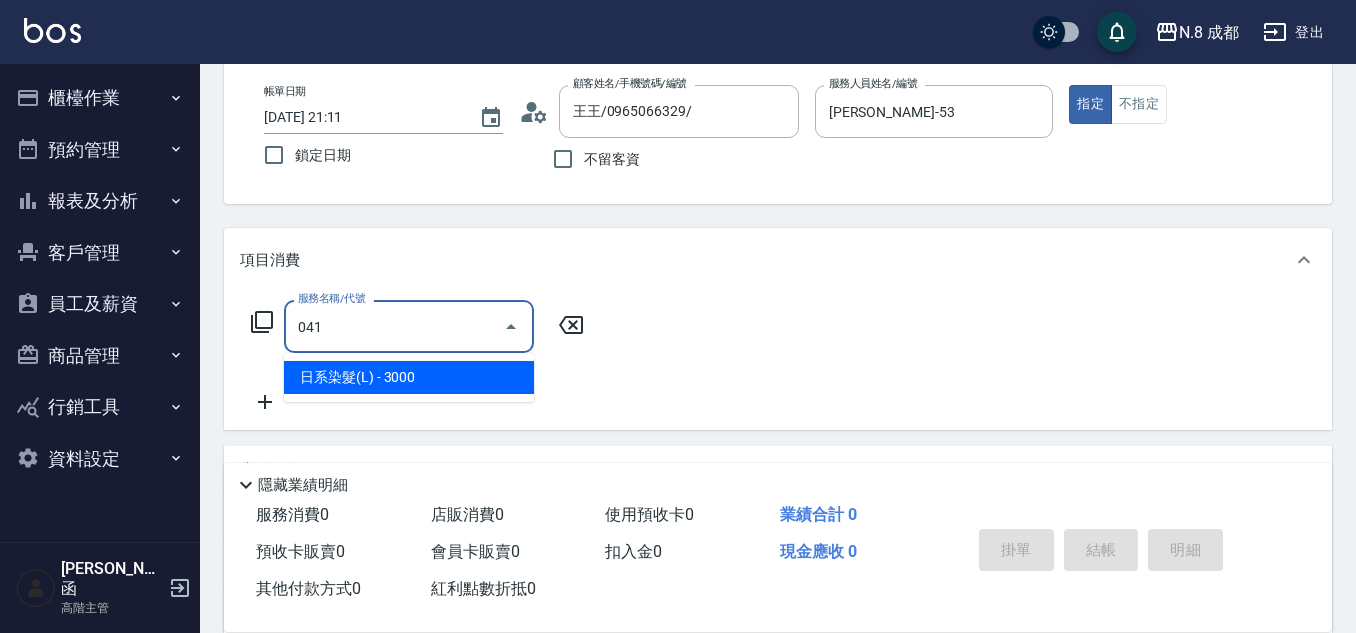 click on "日系染髮(L) - 3000" at bounding box center (409, 377) 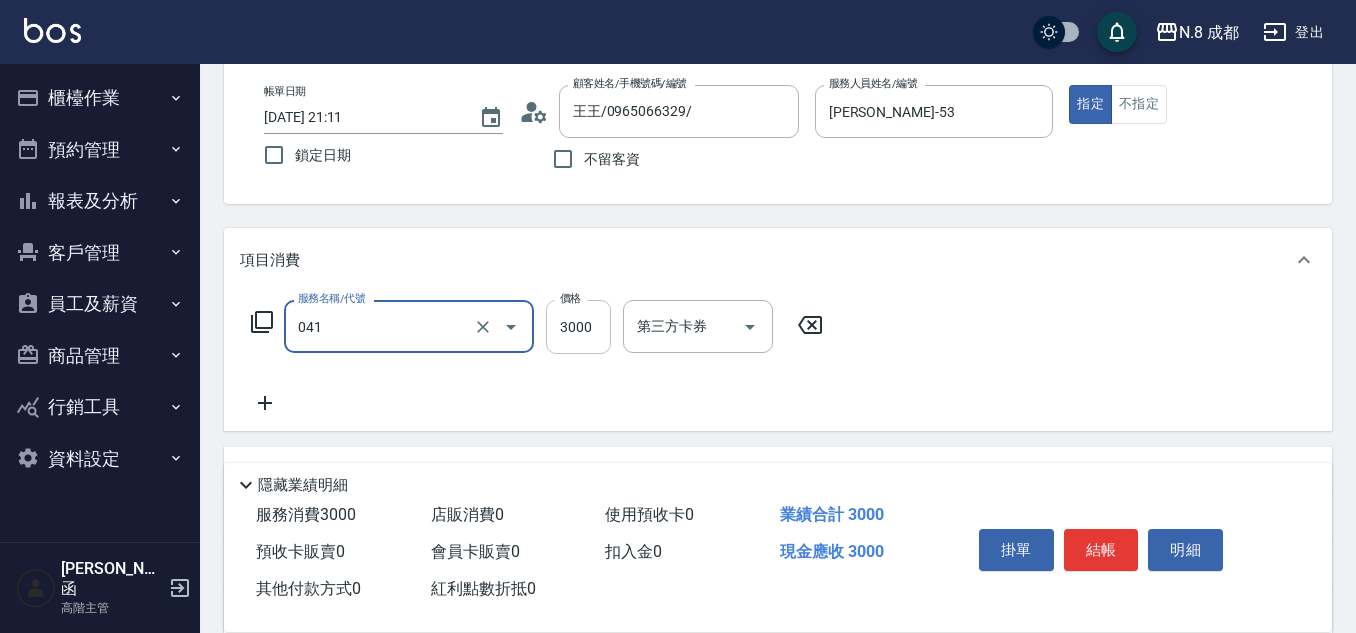 type on "日系染髮(L)(041)" 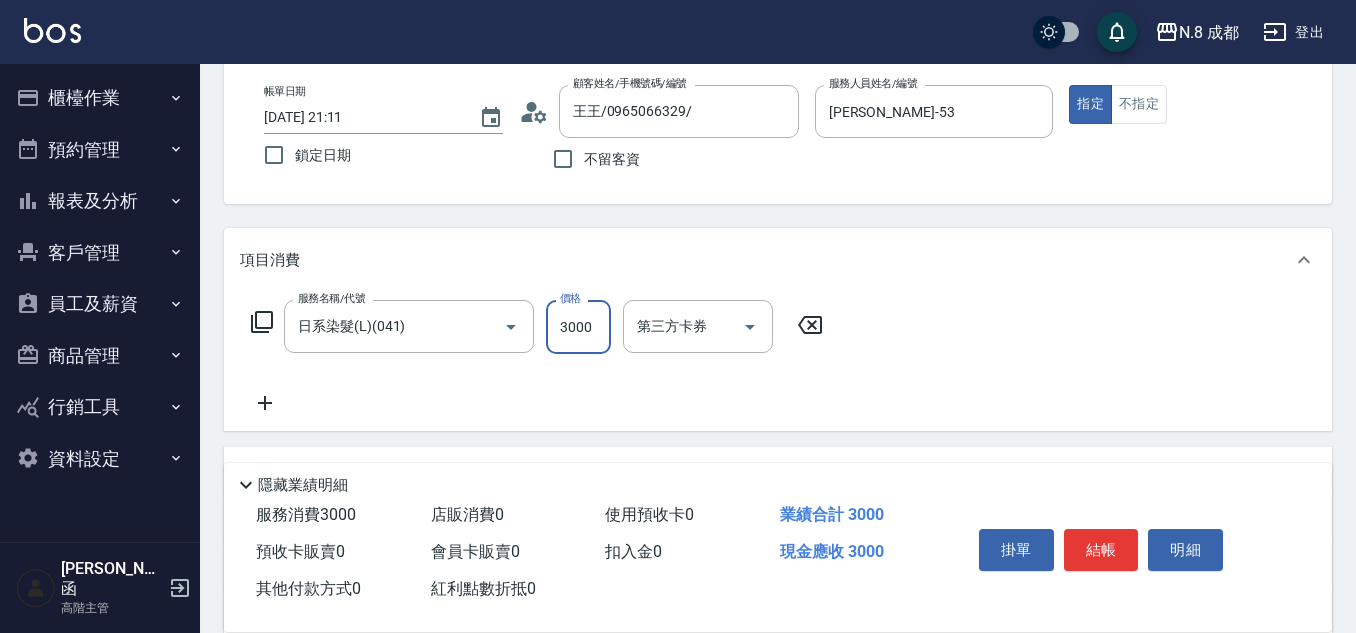 click on "3000" at bounding box center [578, 327] 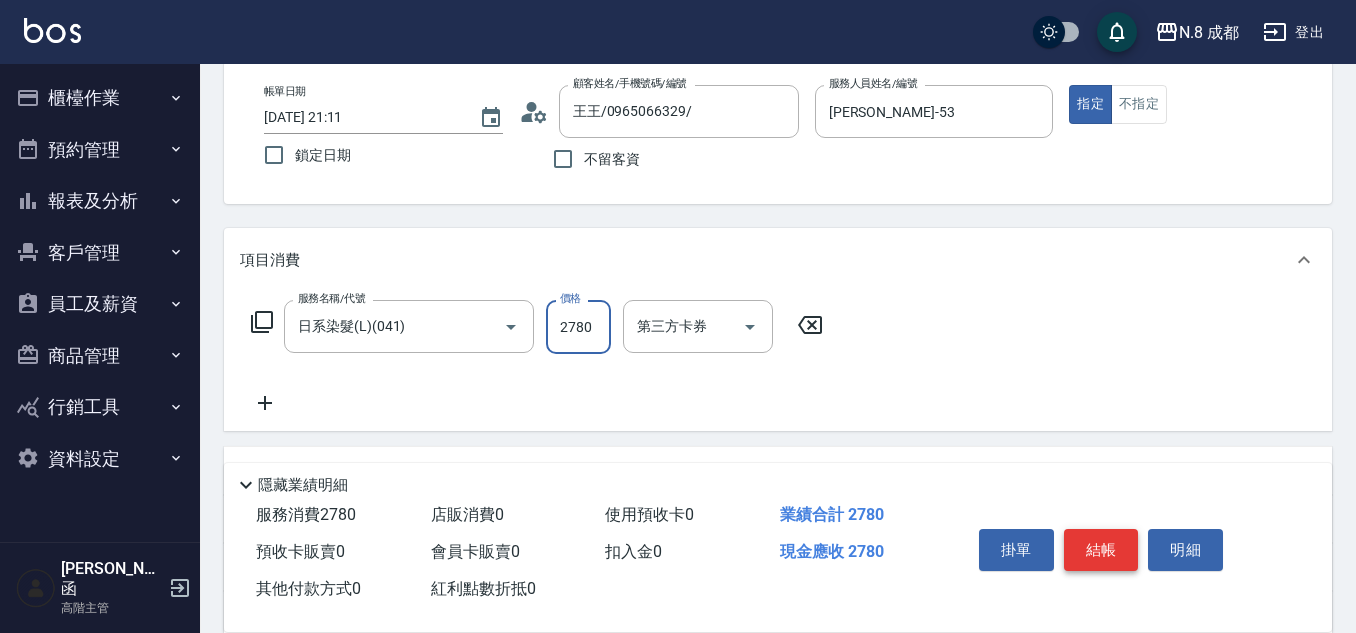type on "2780" 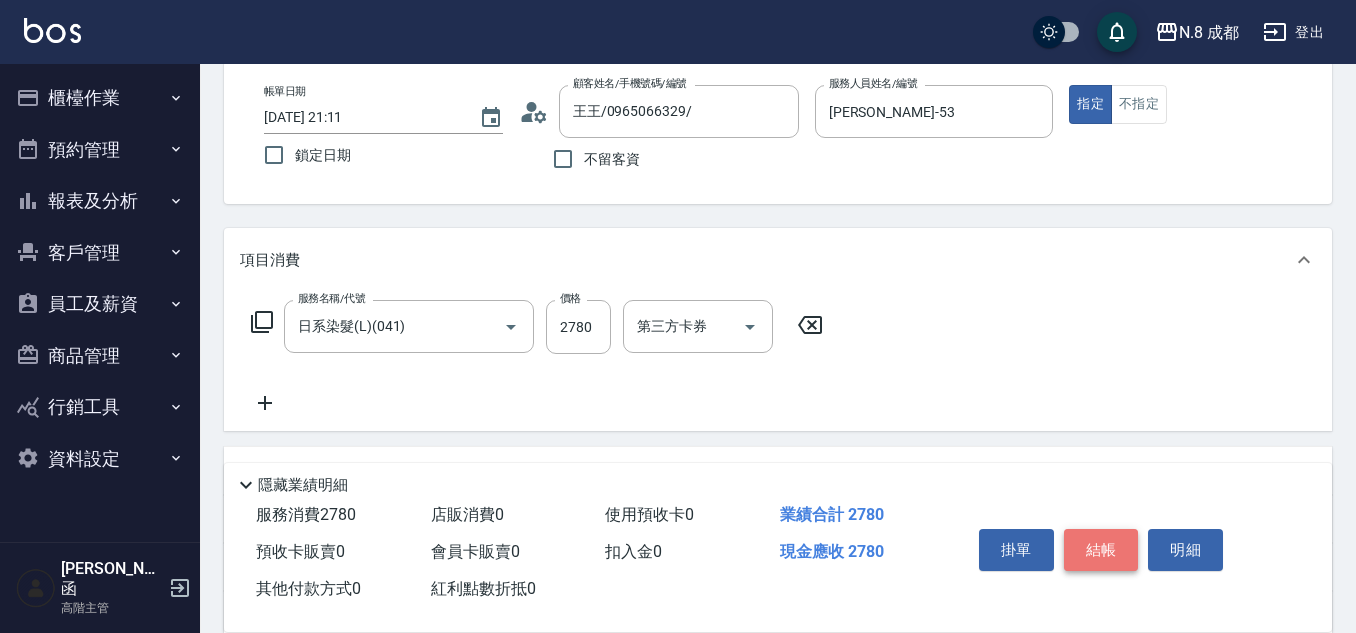 click on "結帳" at bounding box center (1101, 550) 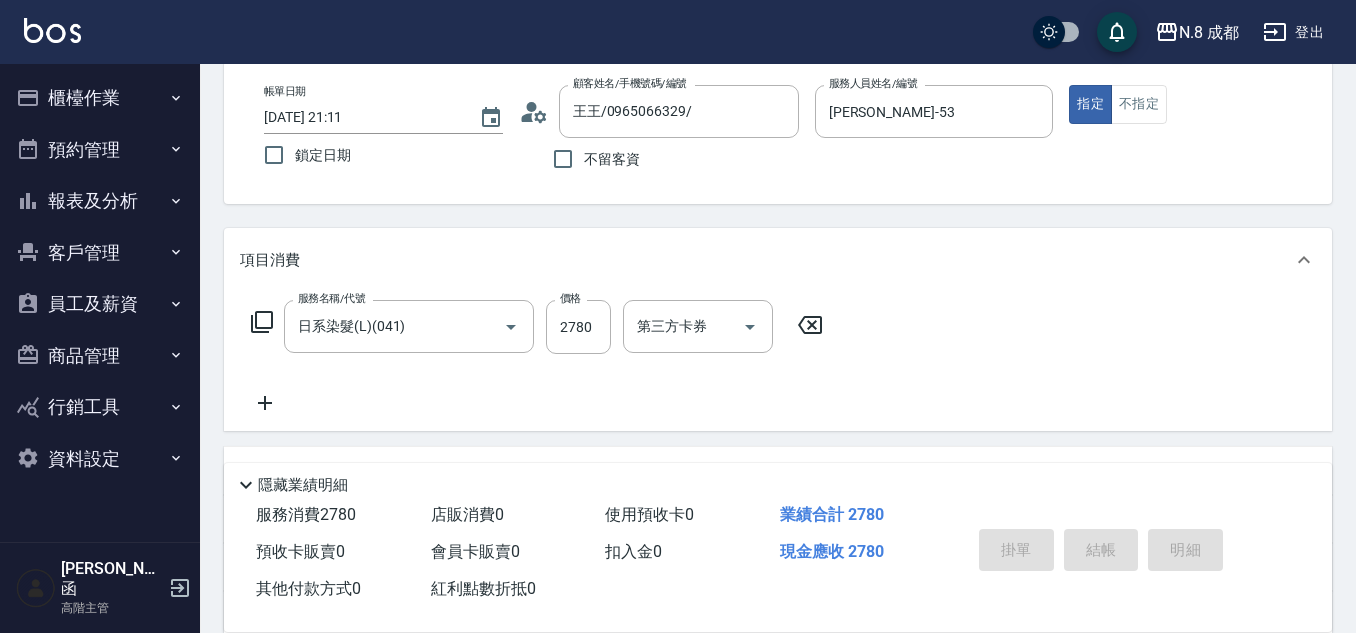 type 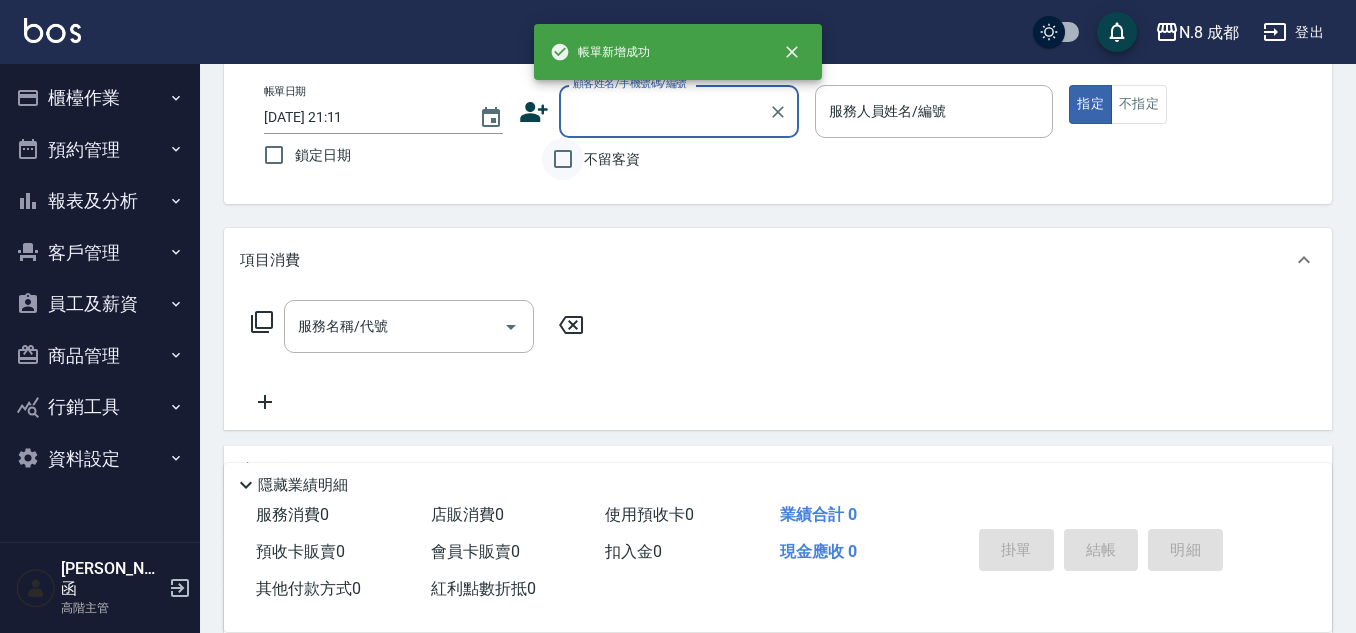 click on "不留客資" at bounding box center (563, 159) 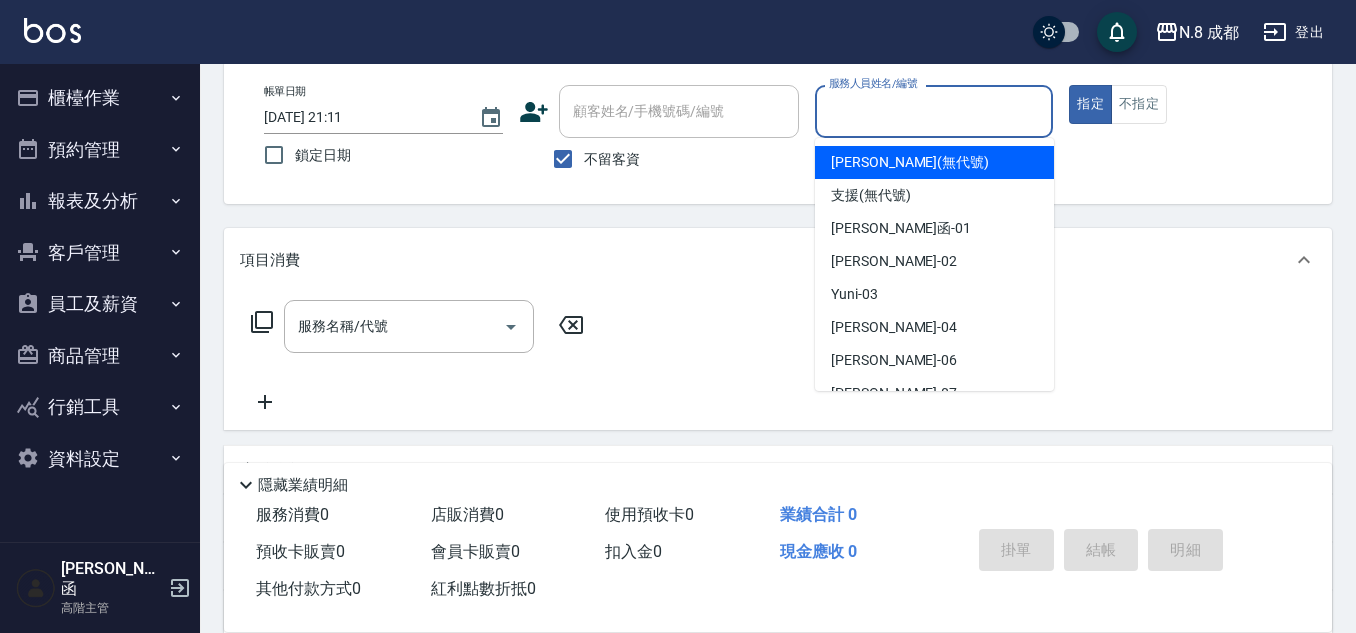 click on "服務人員姓名/編號" at bounding box center [934, 111] 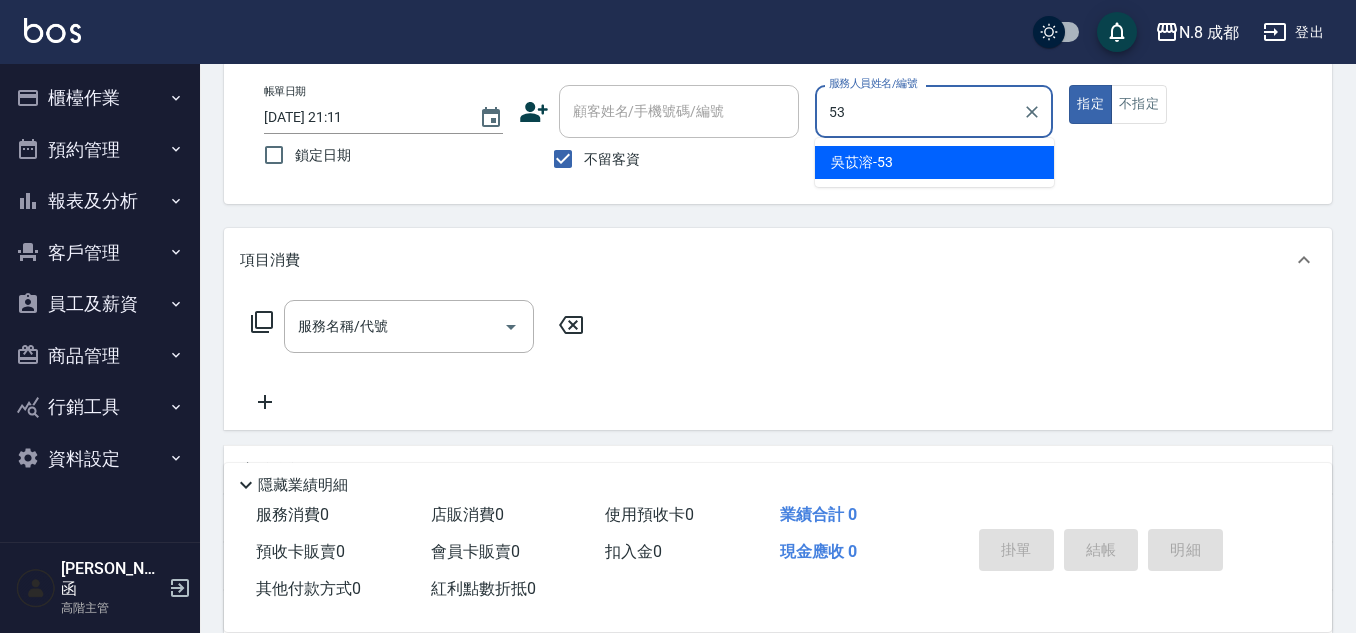 click on "[PERSON_NAME]-53" at bounding box center [934, 162] 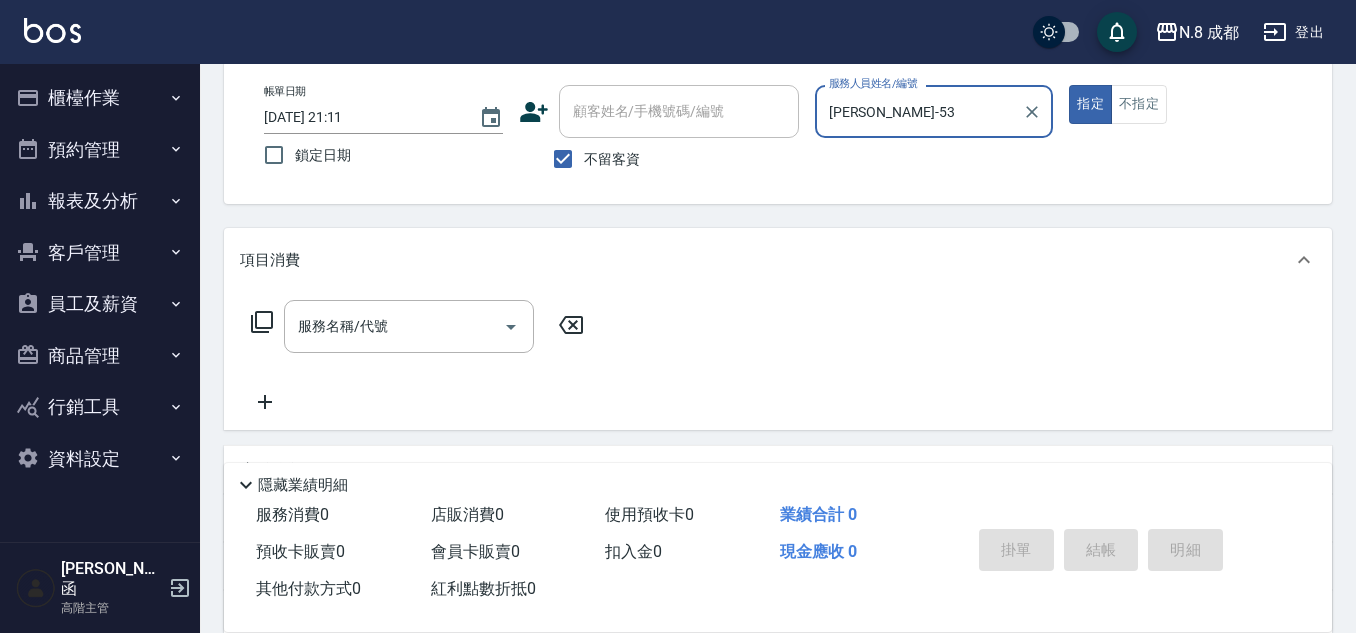 type on "[PERSON_NAME]-53" 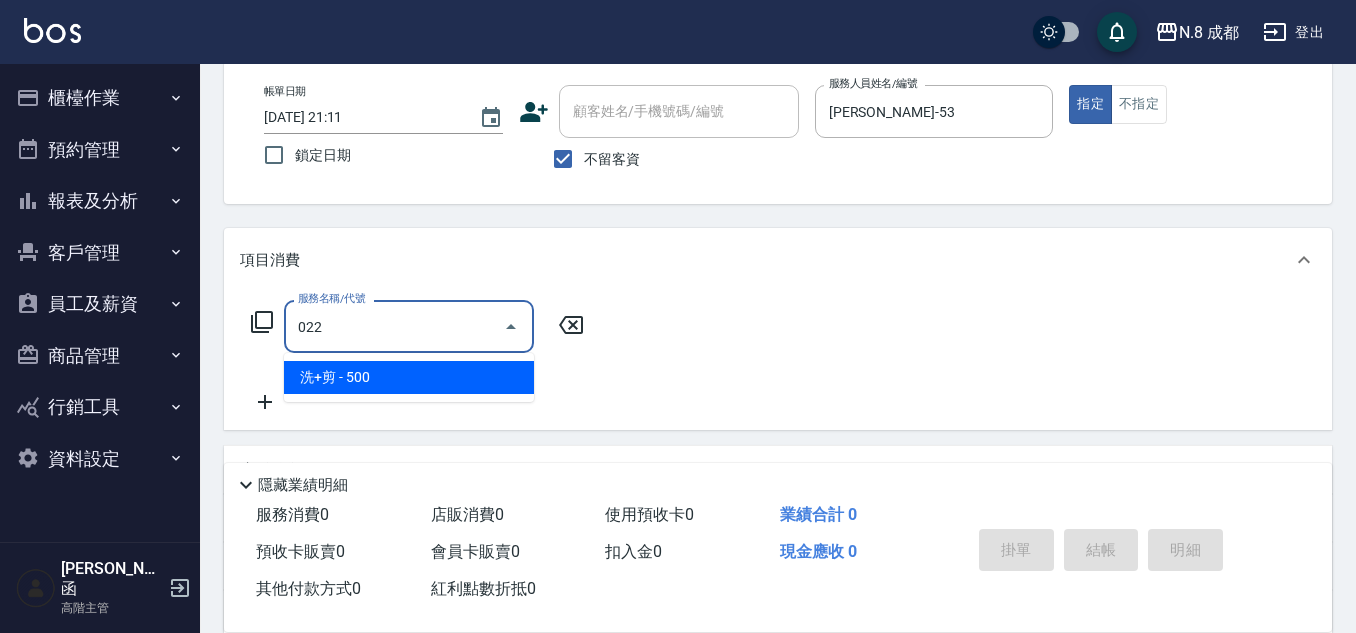 click on "洗+剪 - 500" at bounding box center (409, 377) 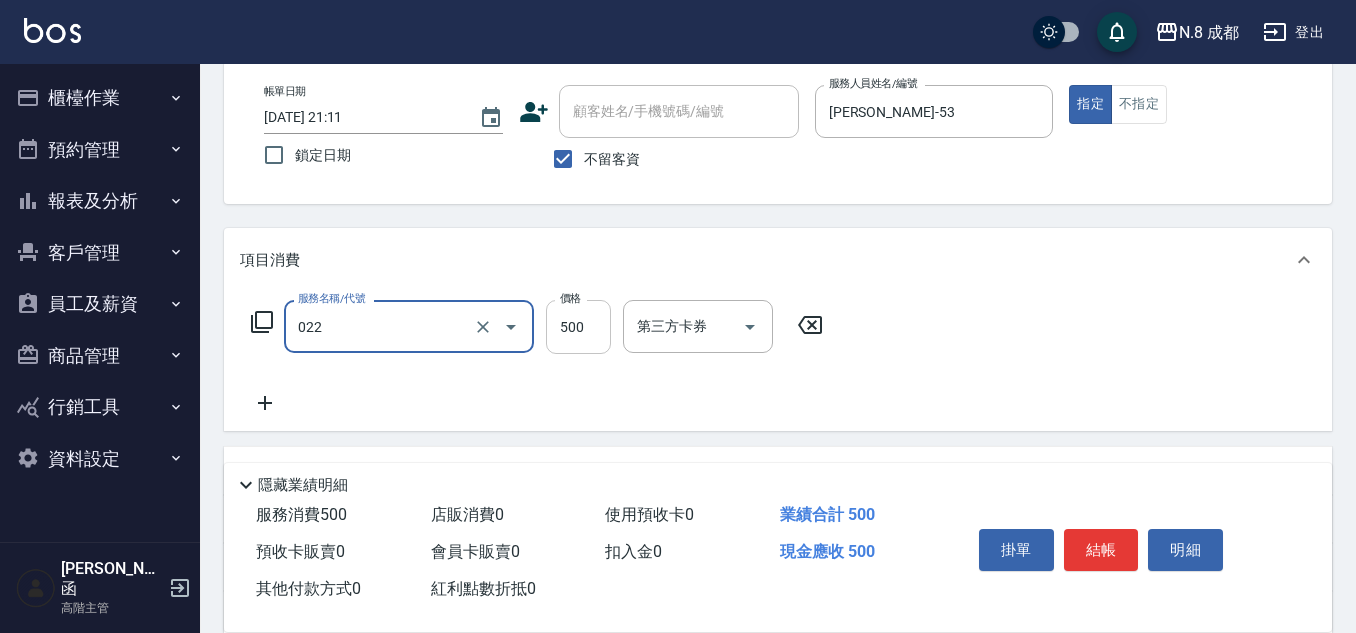 type on "洗+剪(022)" 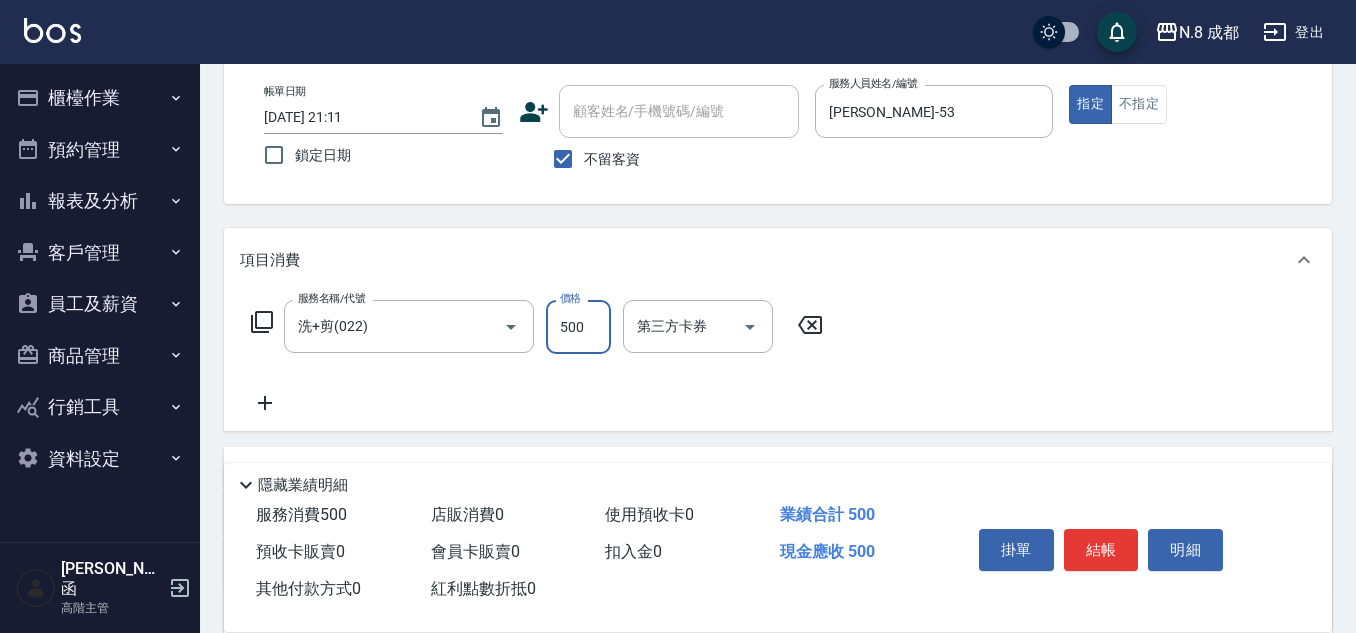 click on "500" at bounding box center (578, 327) 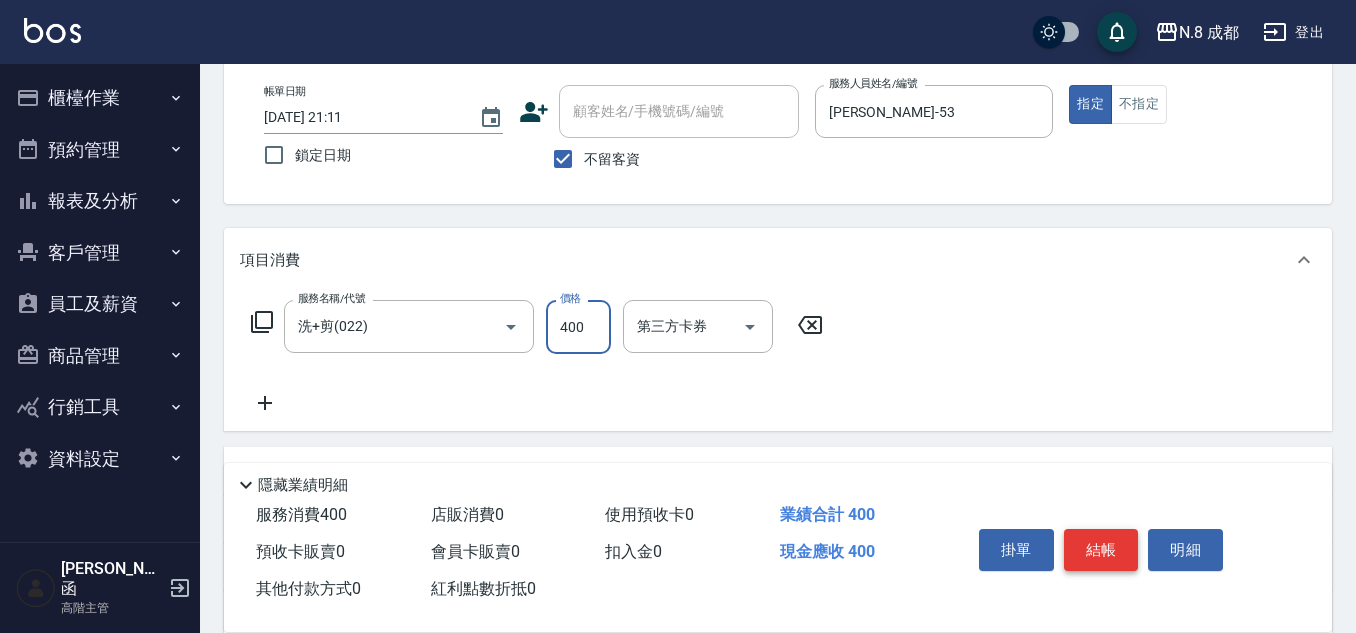 type on "400" 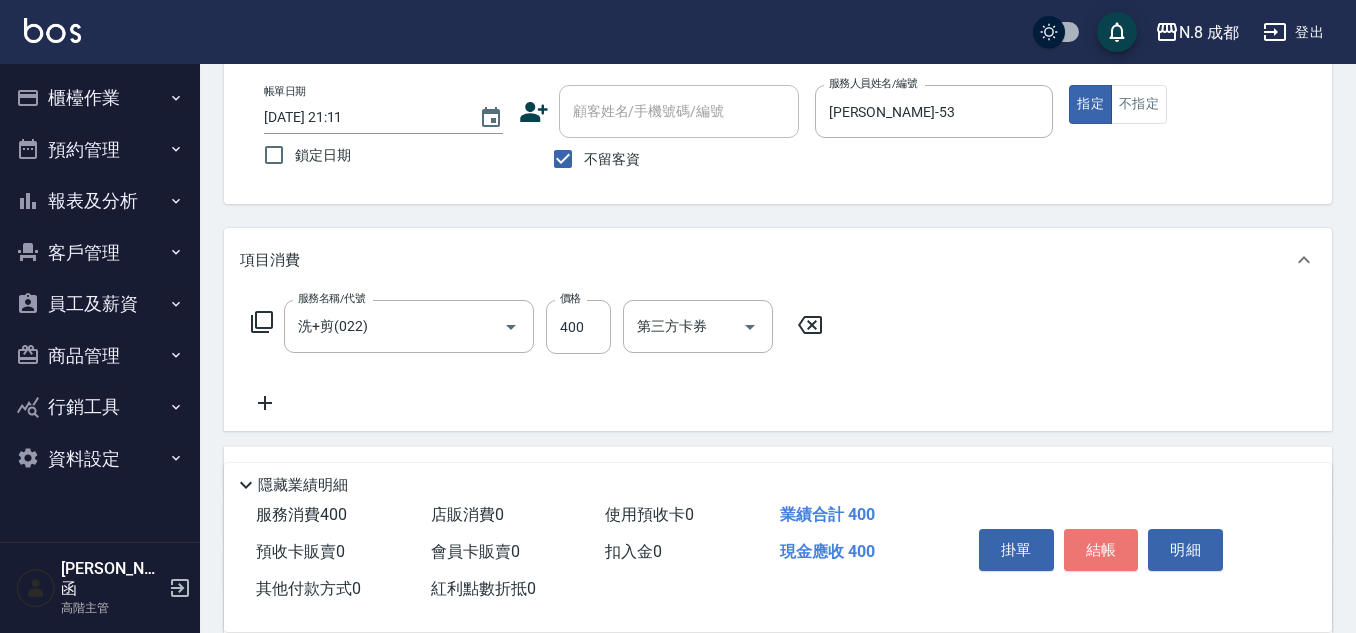 click on "結帳" at bounding box center [1101, 550] 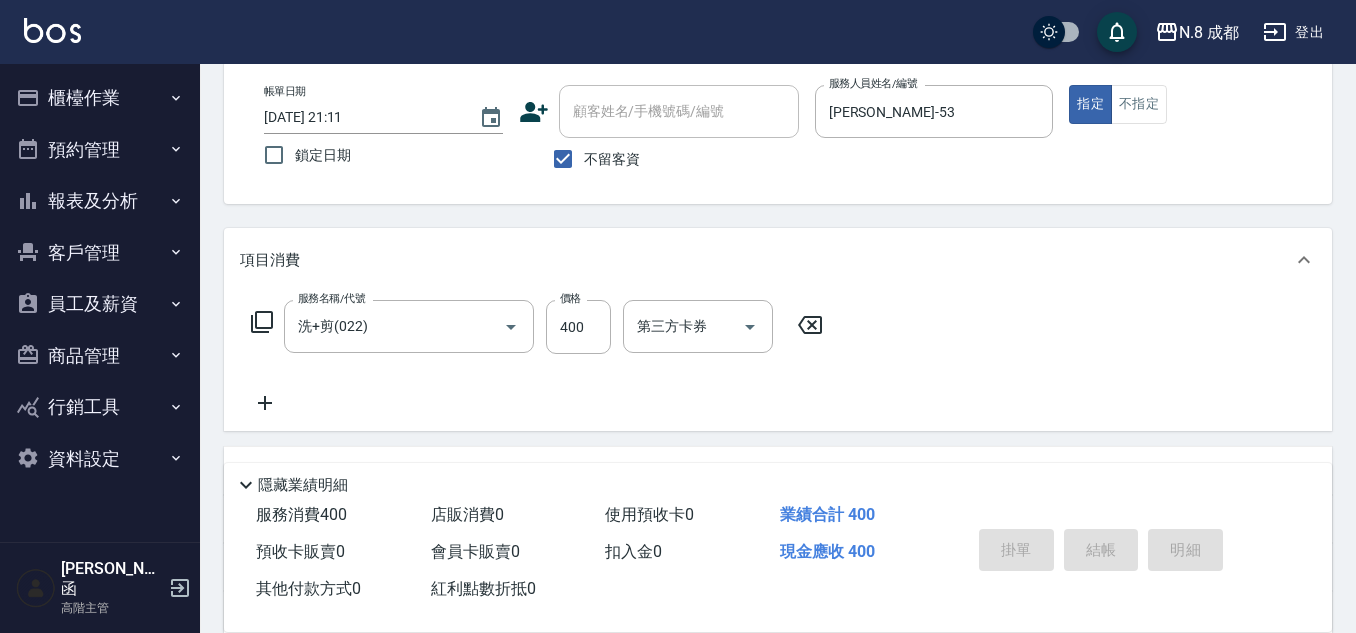 type 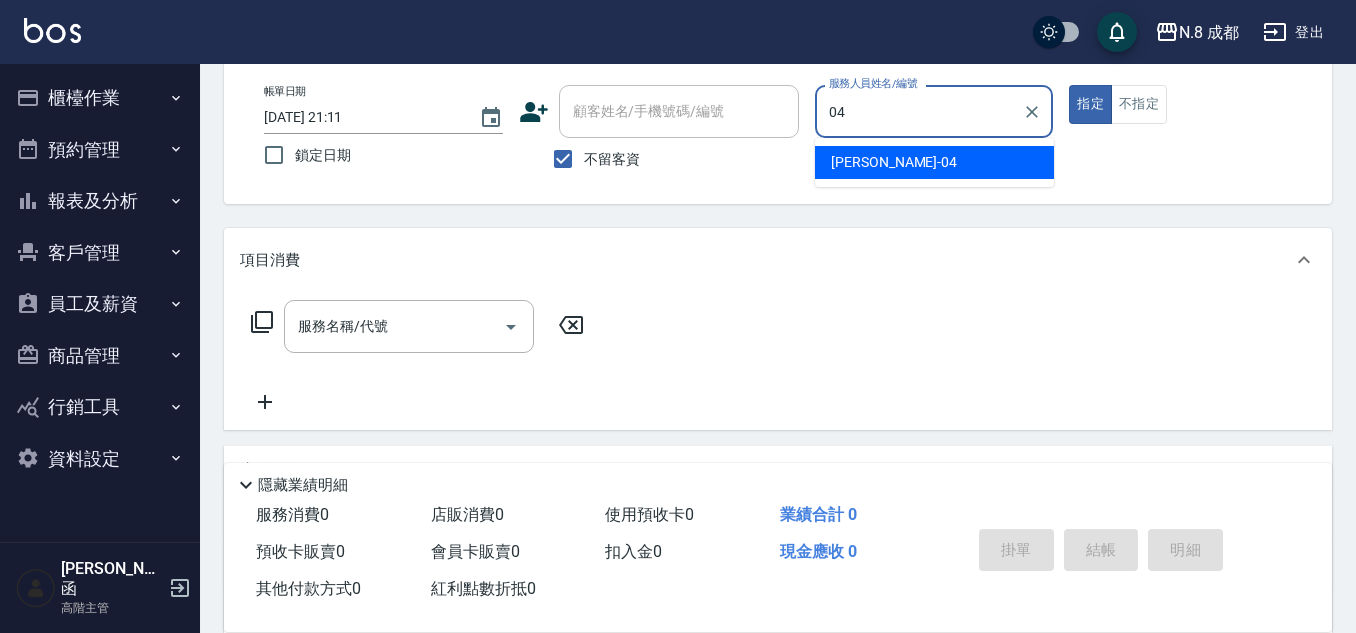 type on "041" 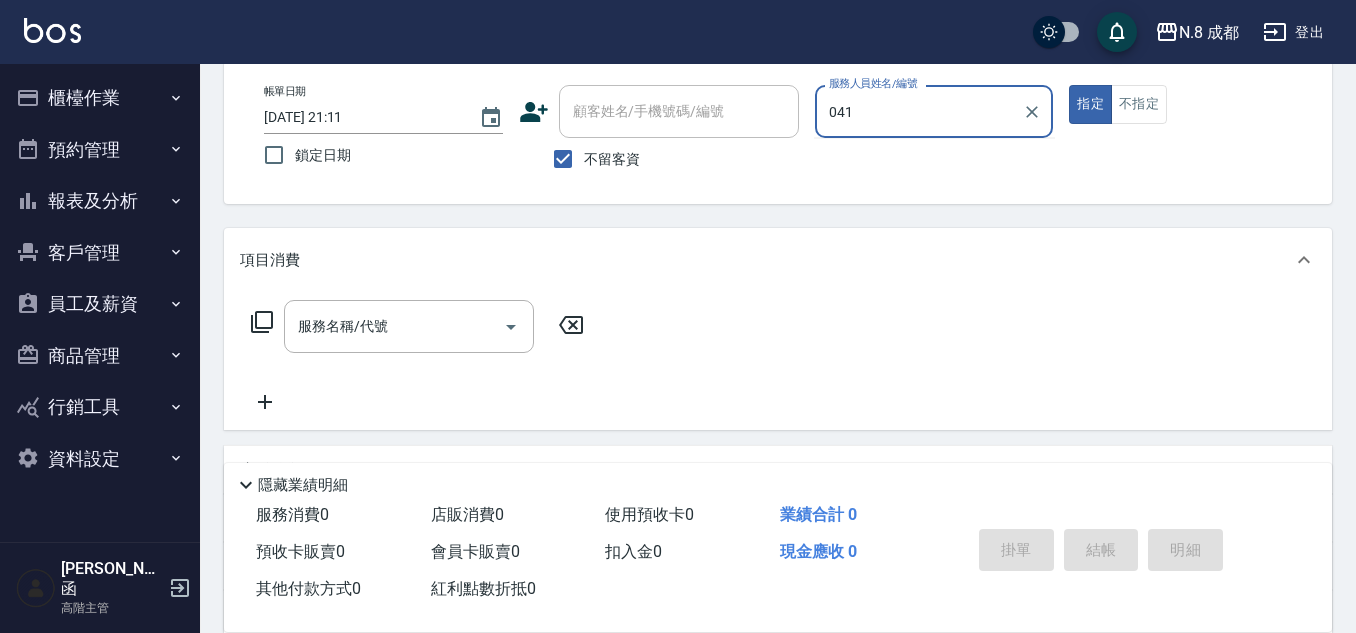 click on "帳單日期 [DATE] 21:11 鎖定日期 顧客姓名/手機號碼/編號 顧客姓名/手機號碼/編號 不留客資 服務人員姓名/編號 041 服務人員姓名/編號 指定 不指定" at bounding box center [778, 132] 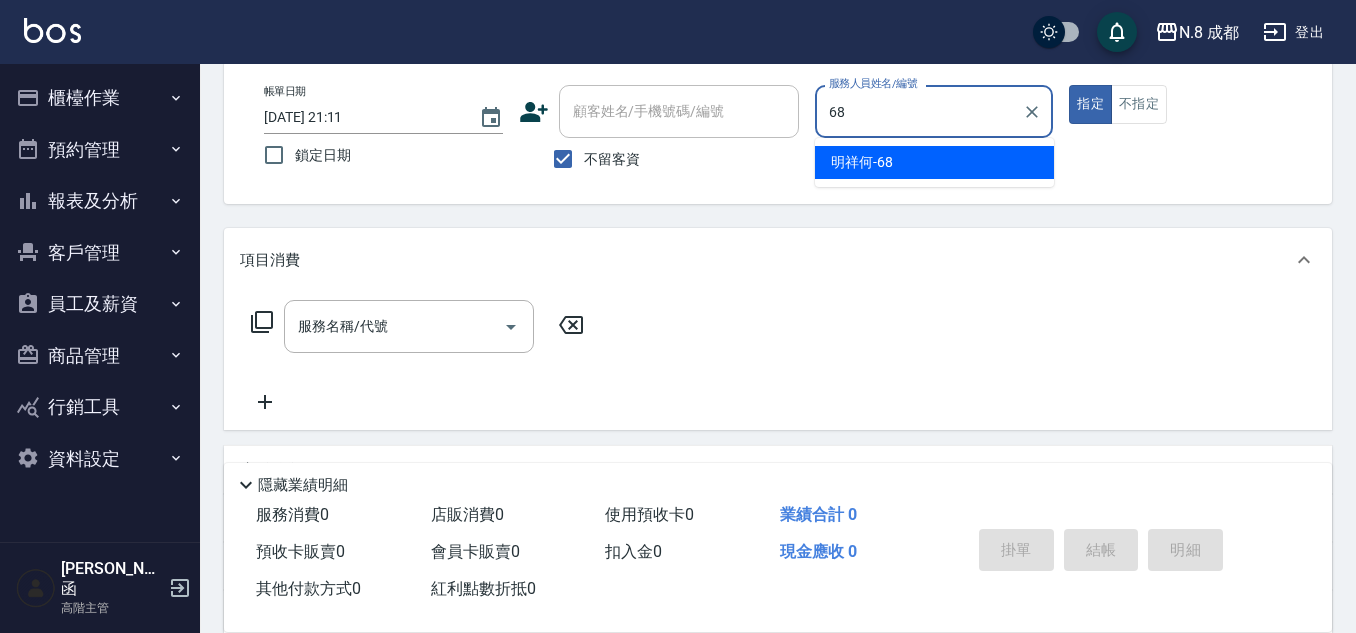 click on "明祥何 -68" at bounding box center (862, 162) 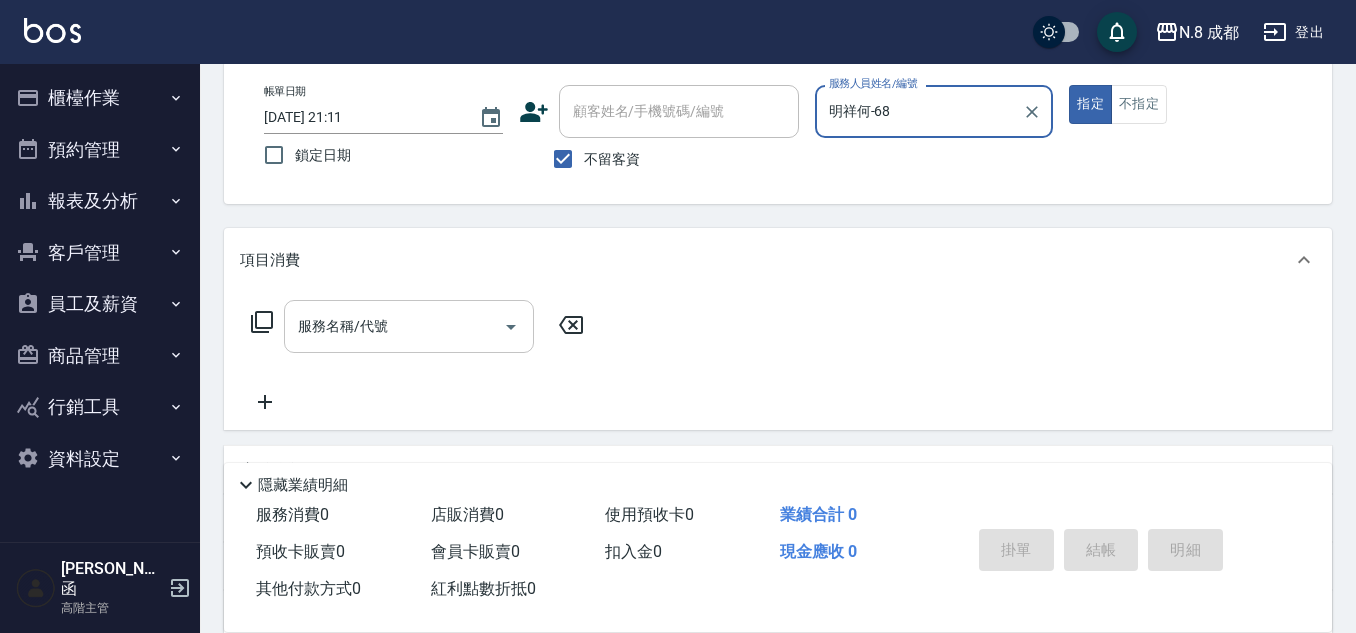 type on "明祥何-68" 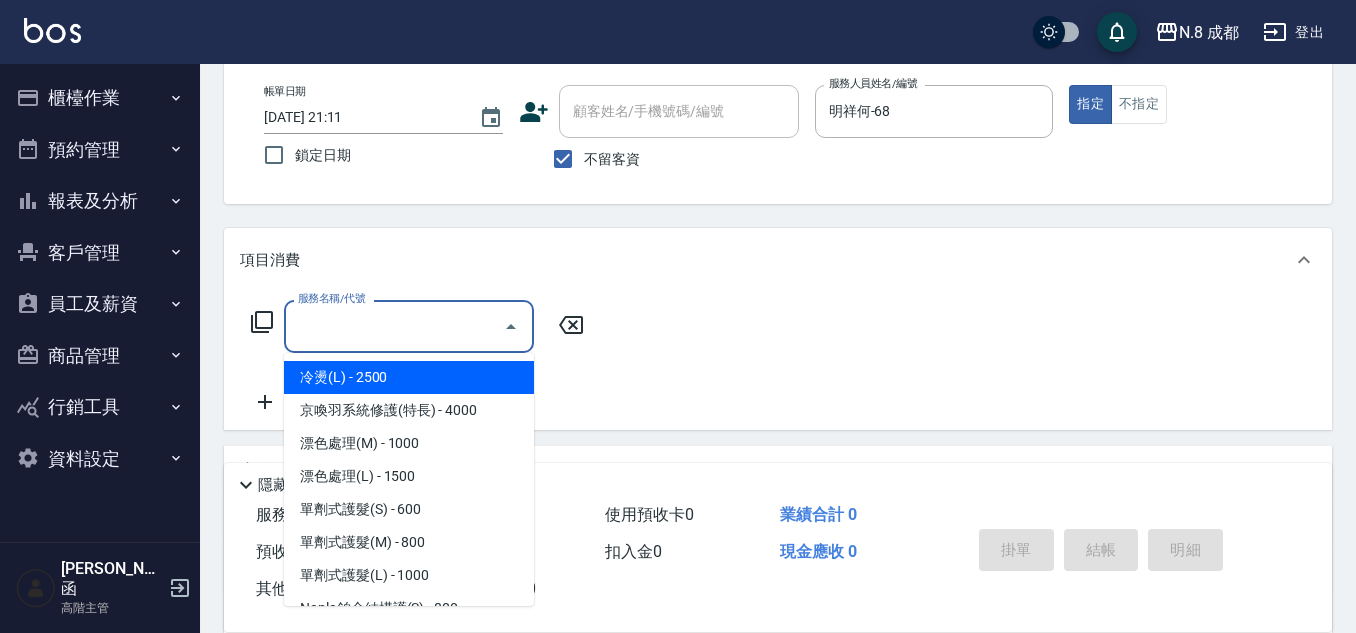 click on "服務名稱/代號" at bounding box center (394, 326) 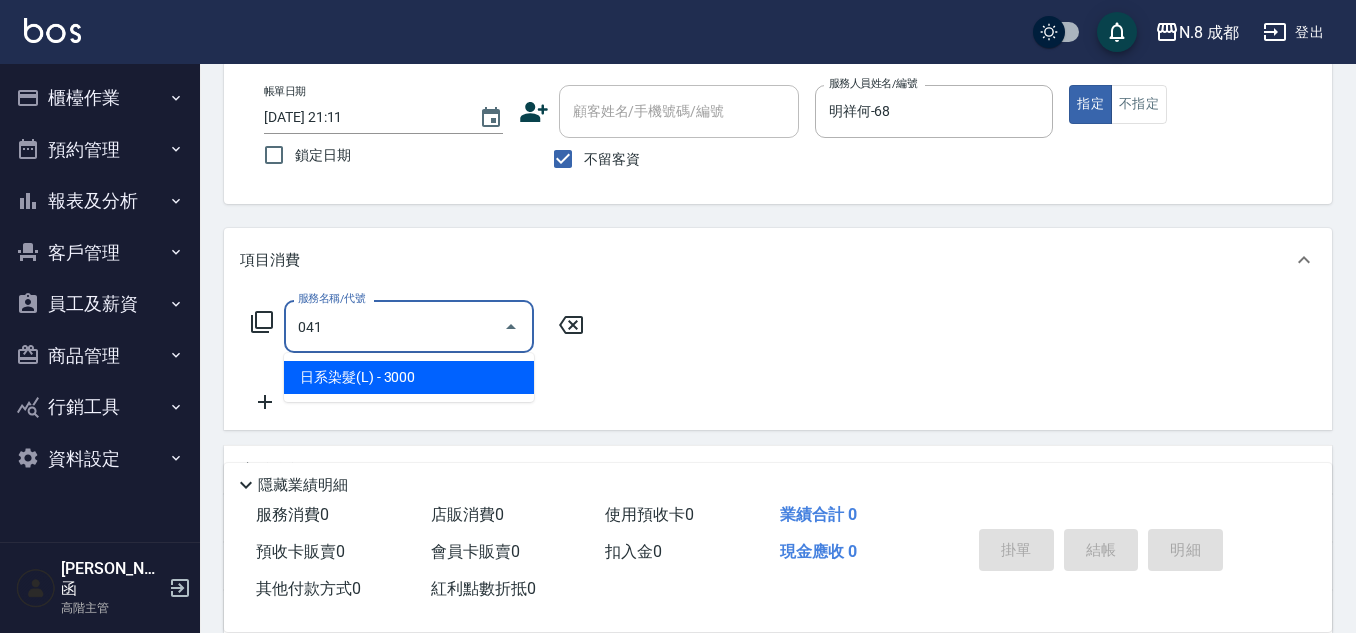 click on "日系染髮(L) - 3000" at bounding box center (409, 377) 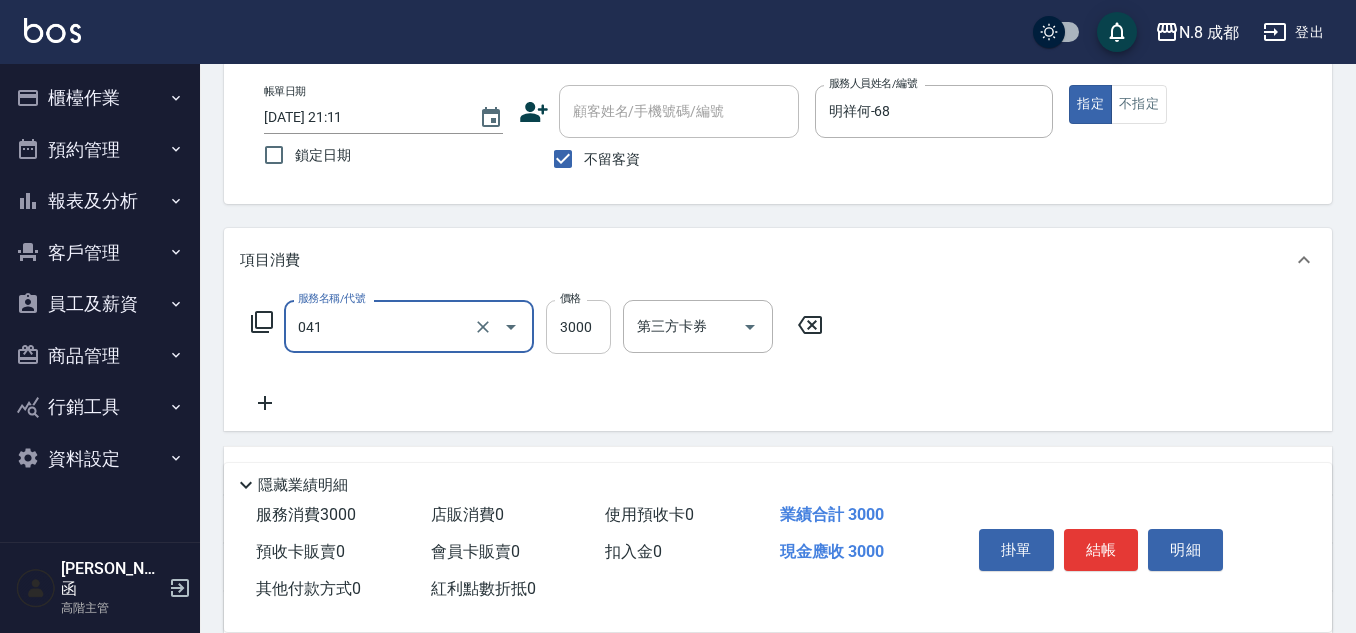 type on "日系染髮(L)(041)" 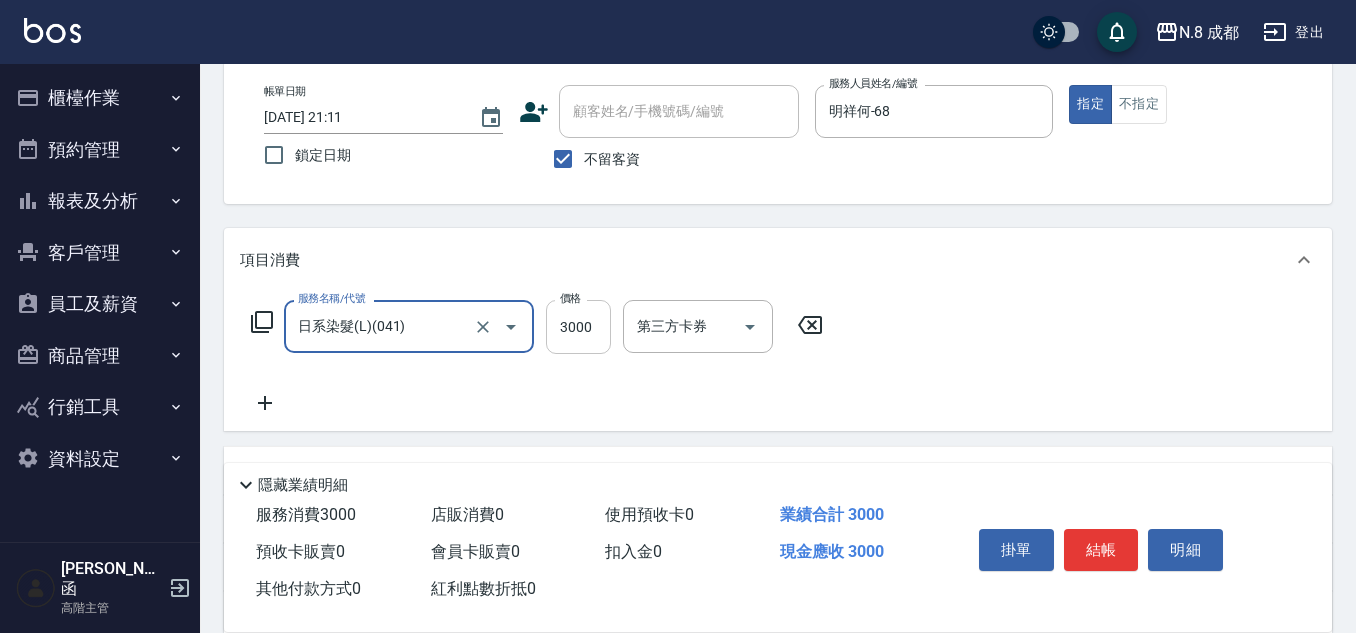 click on "3000" at bounding box center [578, 327] 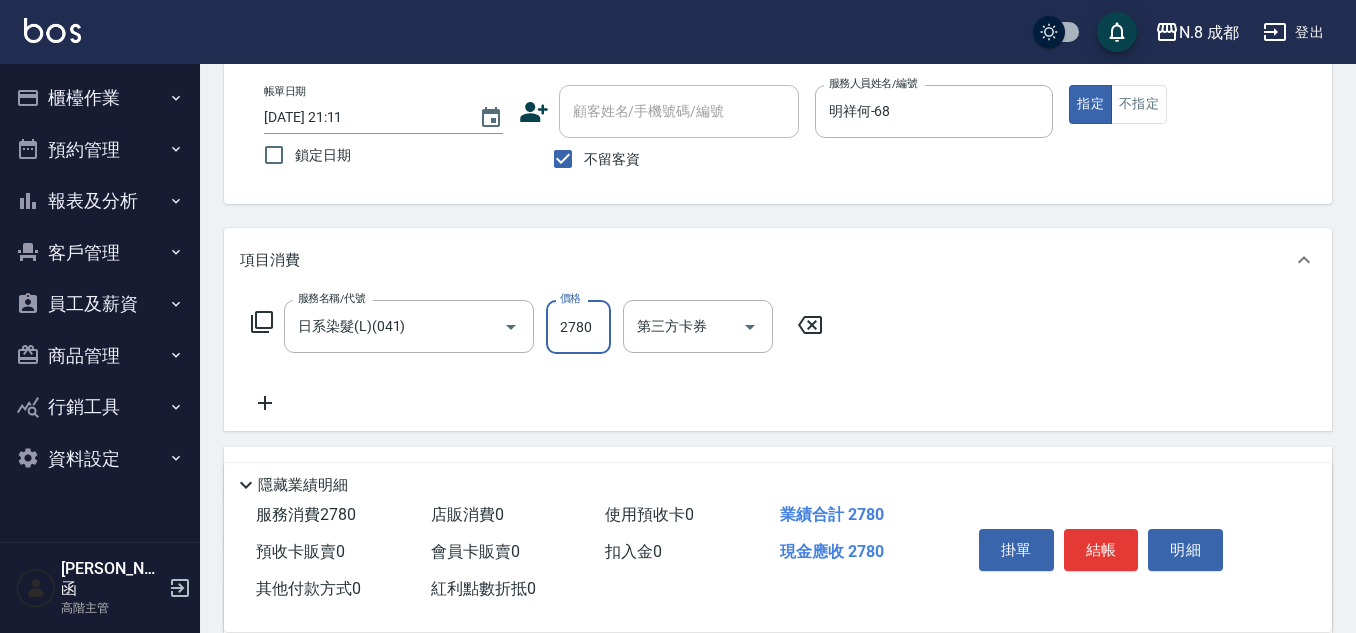 type on "2780" 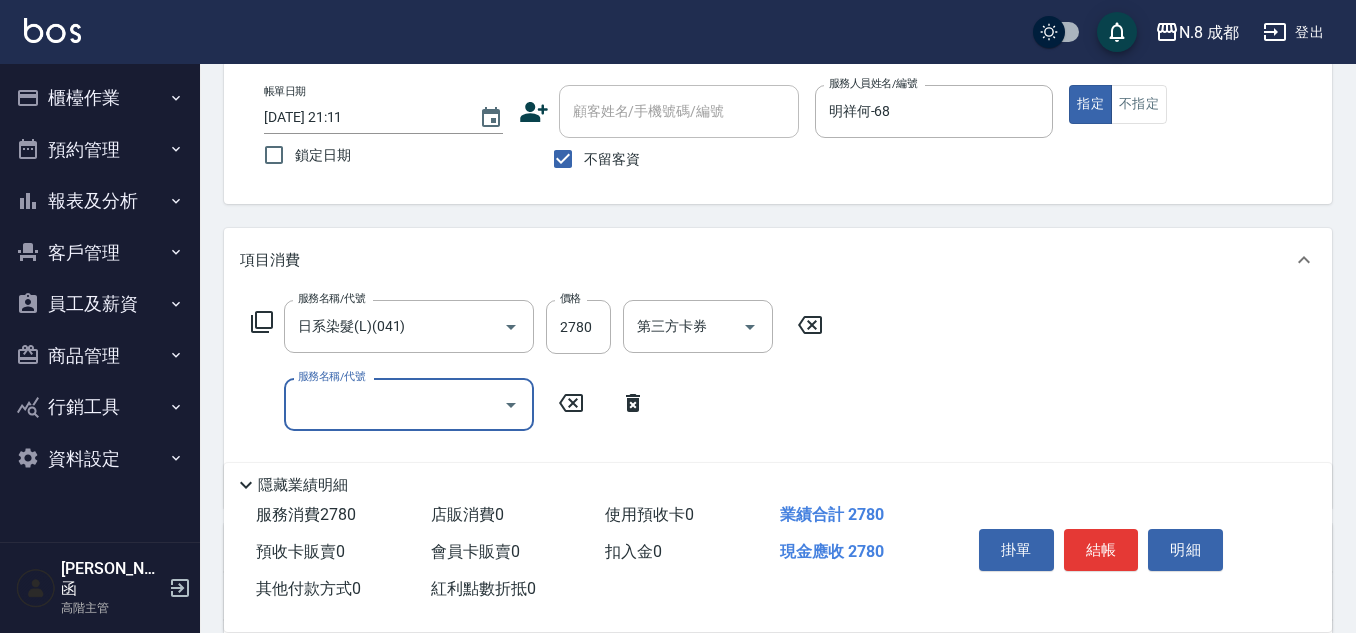 click on "服務名稱/代號" at bounding box center (394, 404) 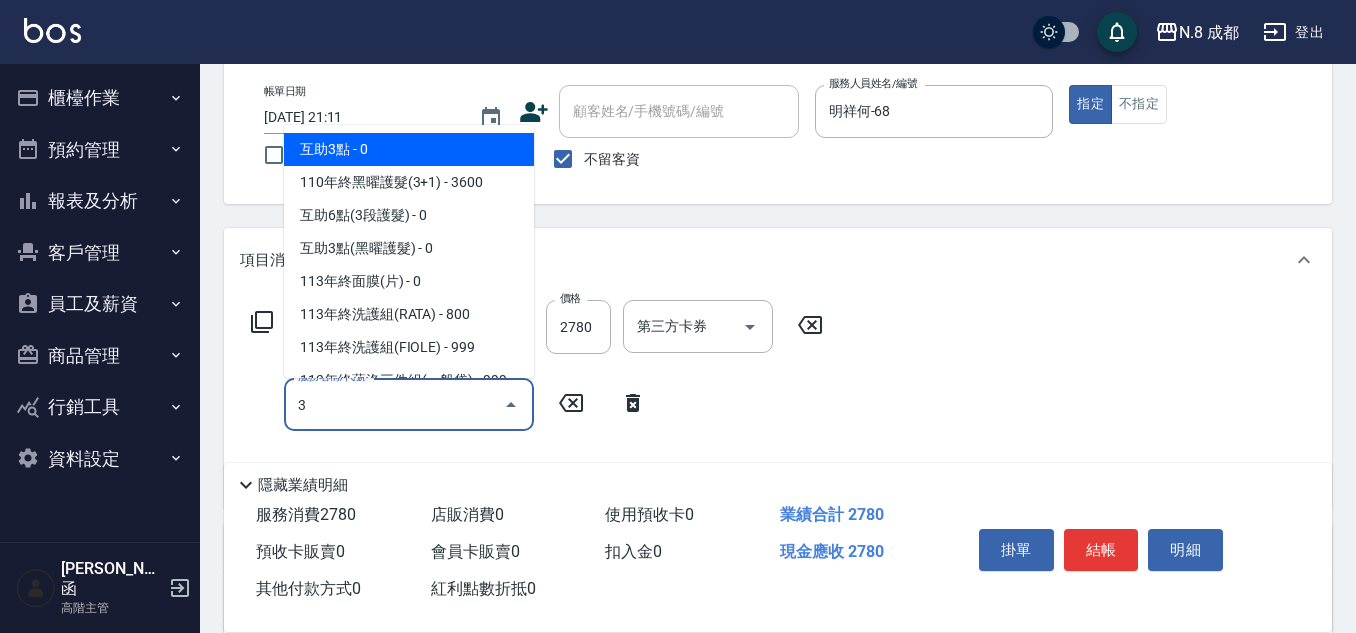 click on "互助3點 - 0" at bounding box center (409, 149) 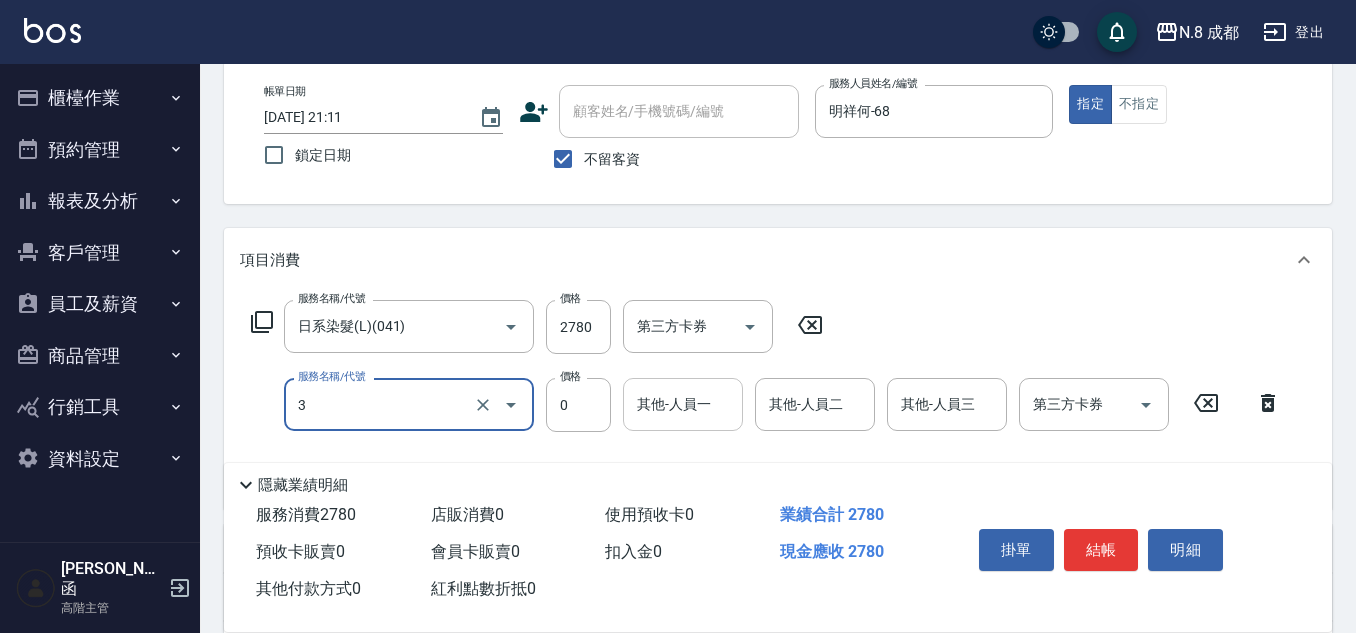 type on "互助3點(3)" 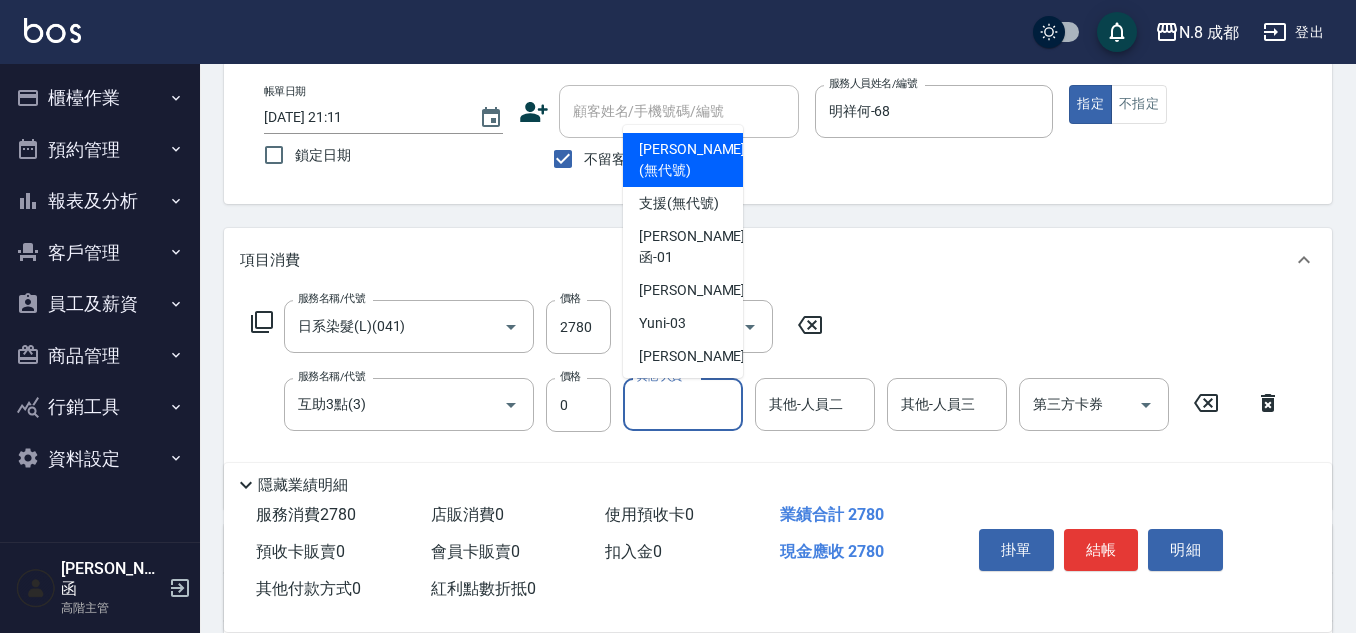 click on "其他-人員一 其他-人員一" at bounding box center [683, 404] 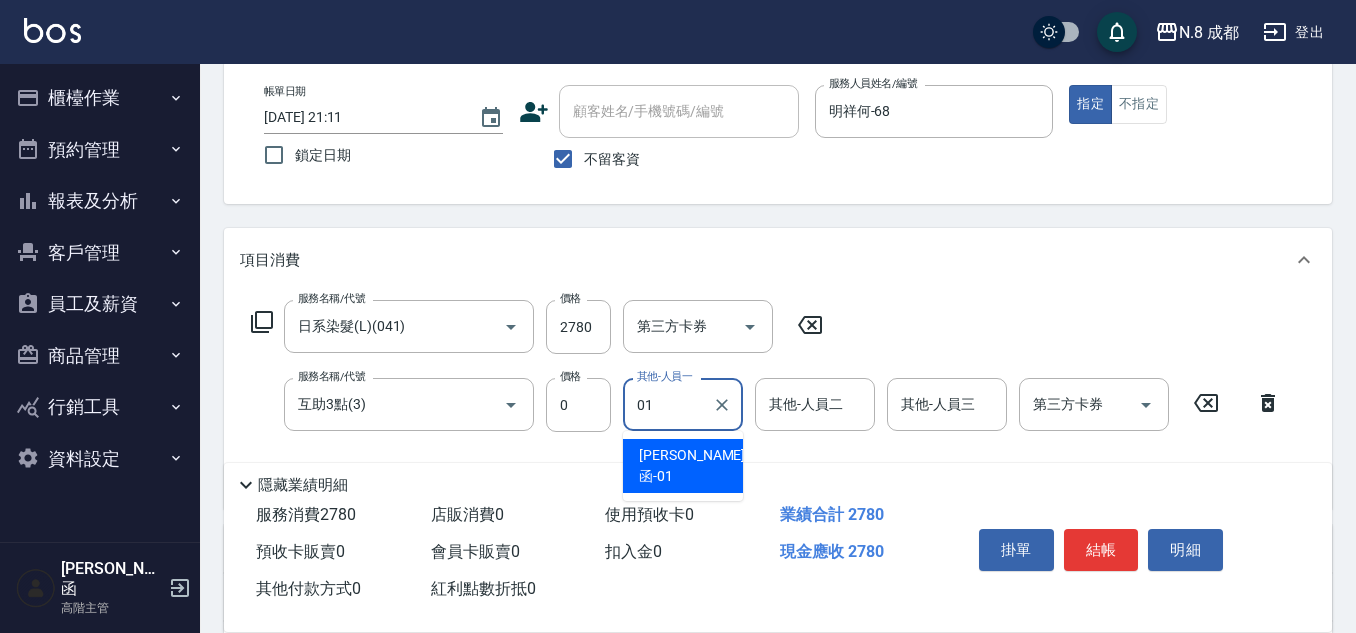 click on "[PERSON_NAME]函 -01" at bounding box center [692, 466] 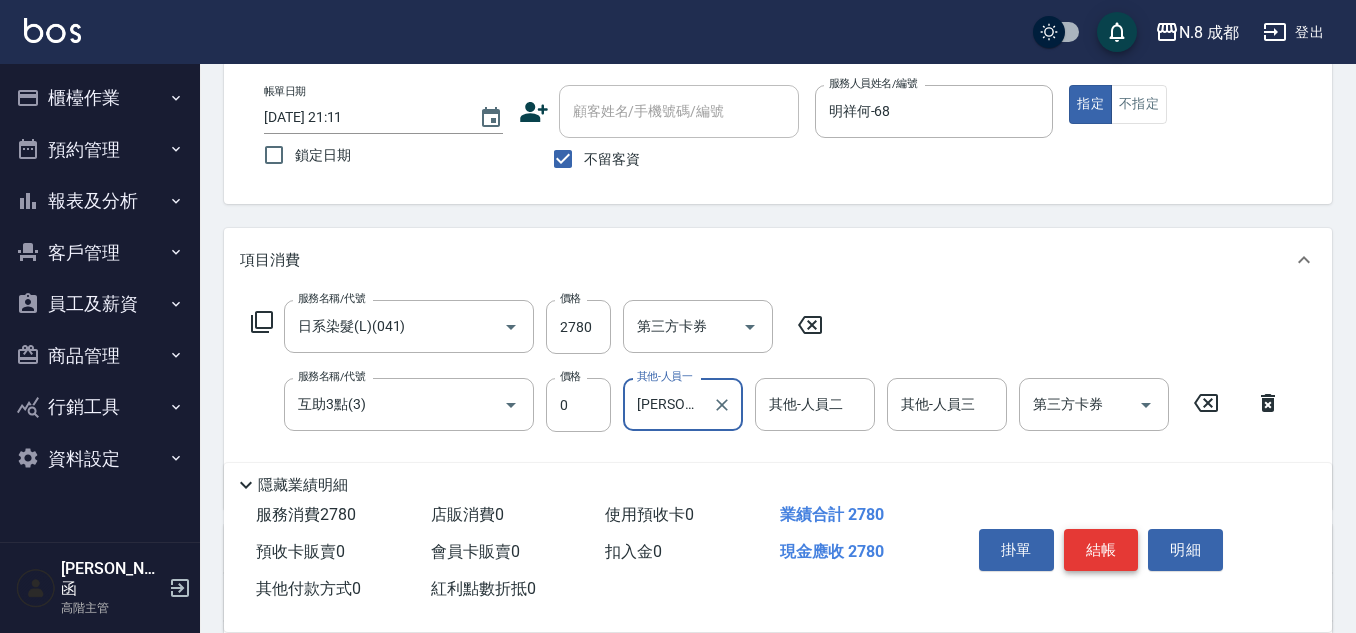 type on "[PERSON_NAME]函-01" 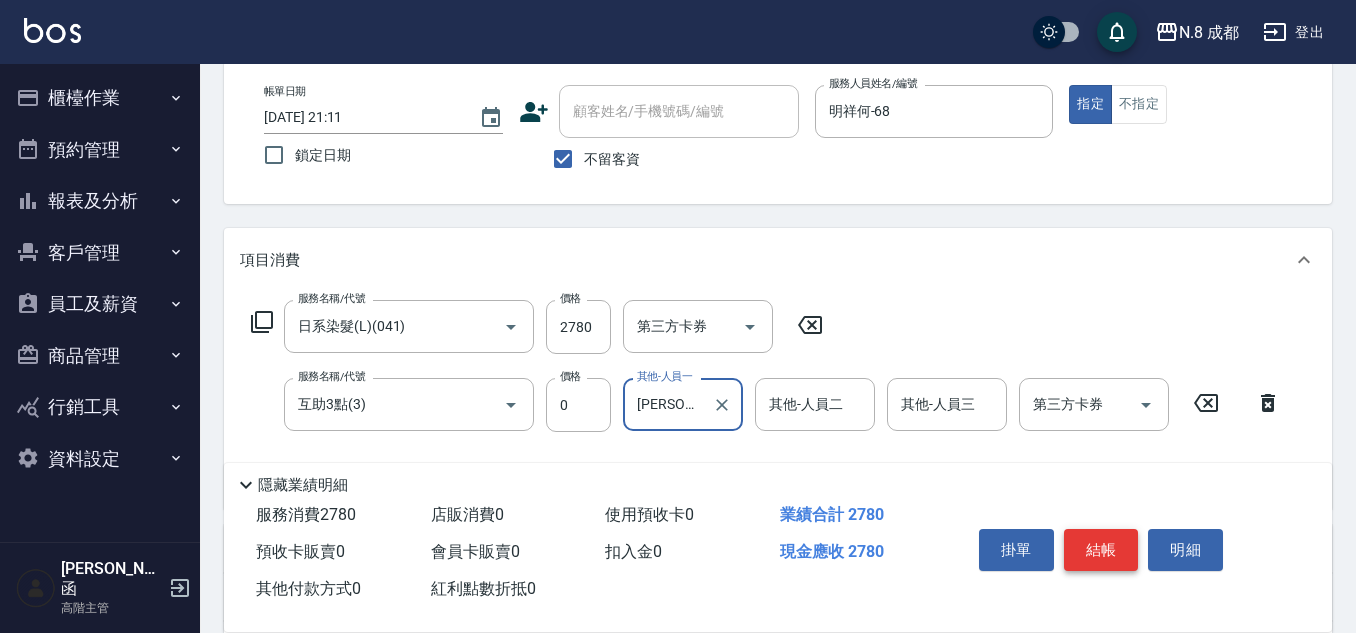 click on "結帳" at bounding box center (1101, 550) 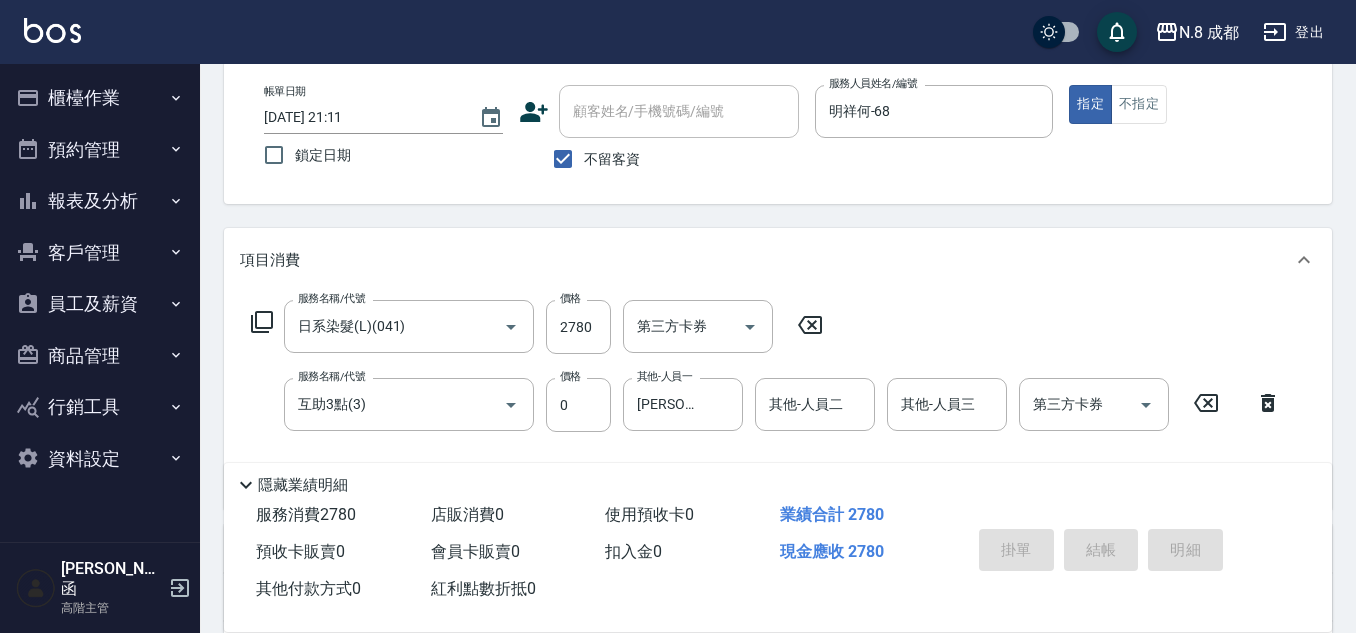 type on "[DATE] 21:12" 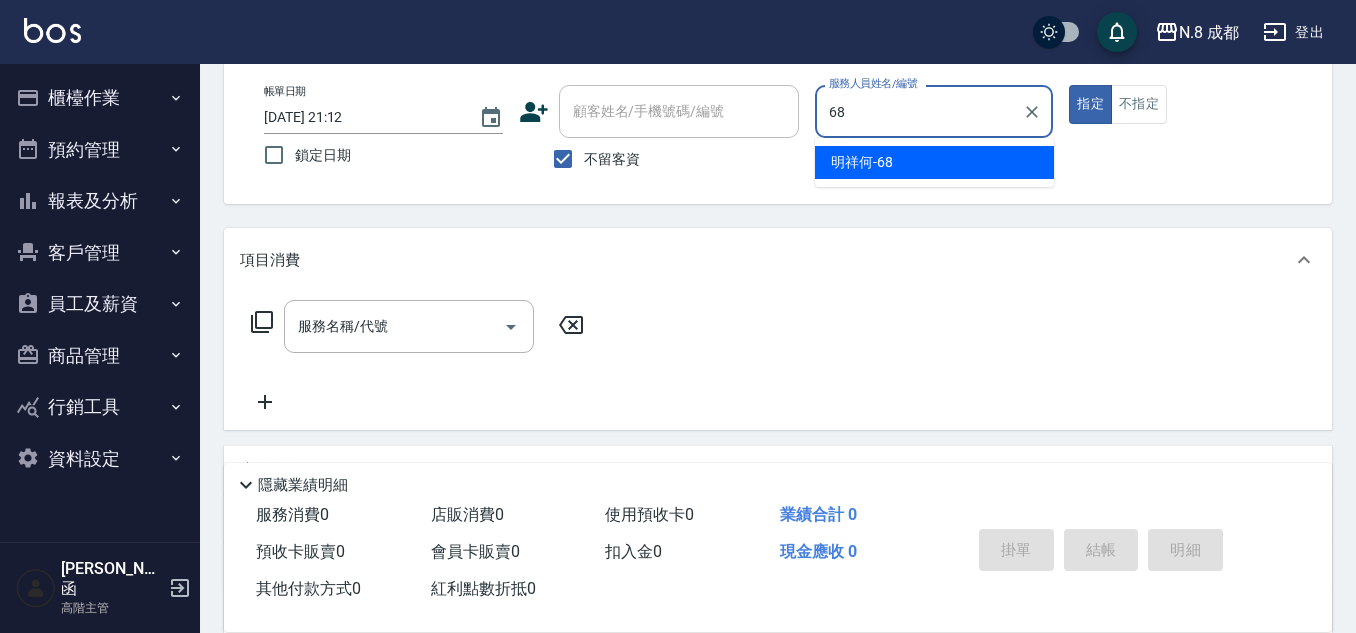 click on "明祥何 -68" at bounding box center (862, 162) 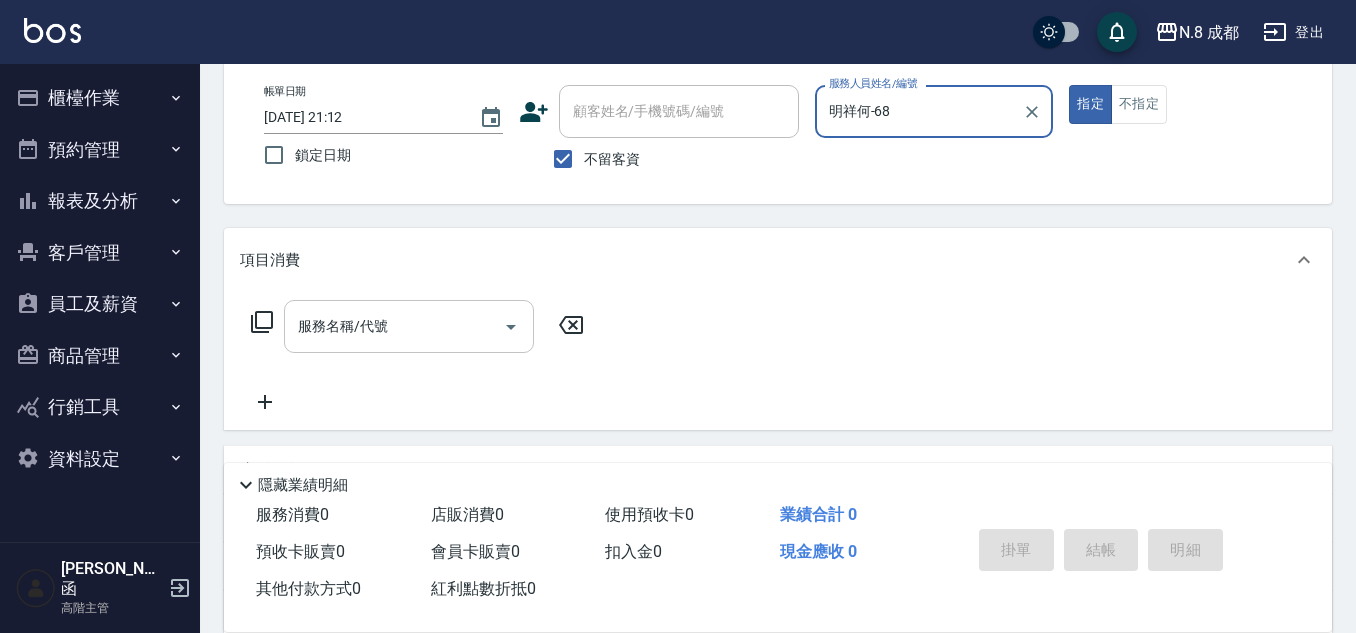 type on "明祥何-68" 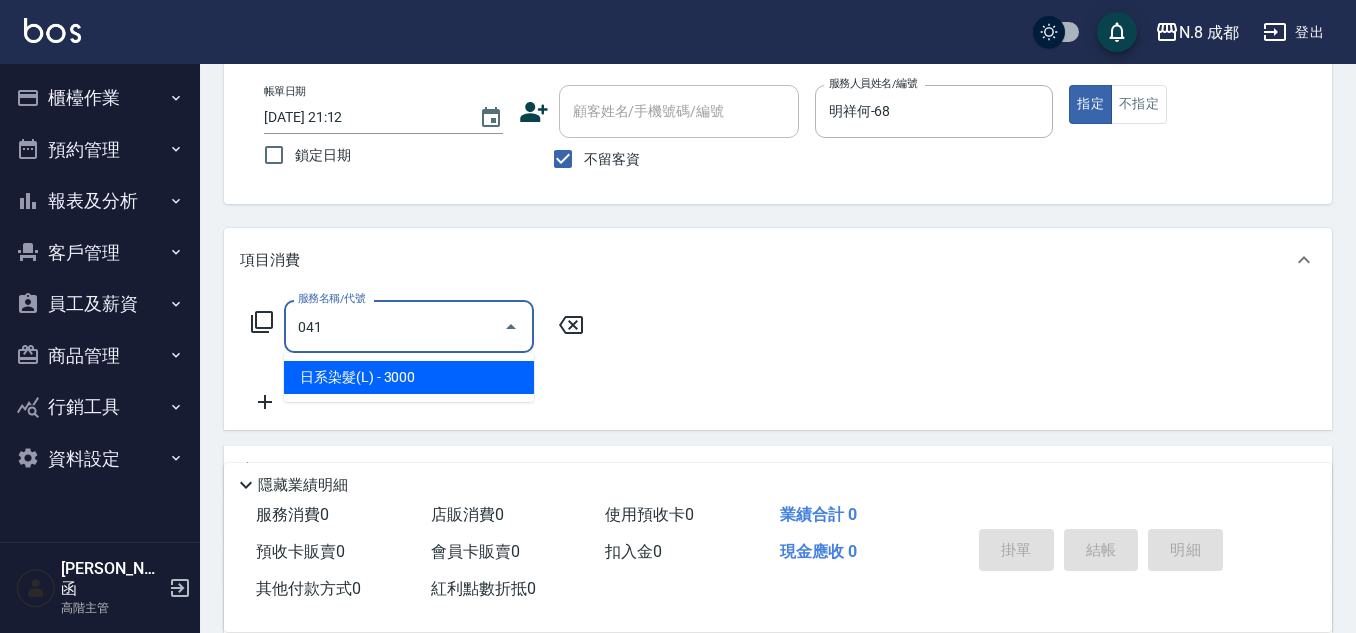 drag, startPoint x: 387, startPoint y: 384, endPoint x: 497, endPoint y: 384, distance: 110 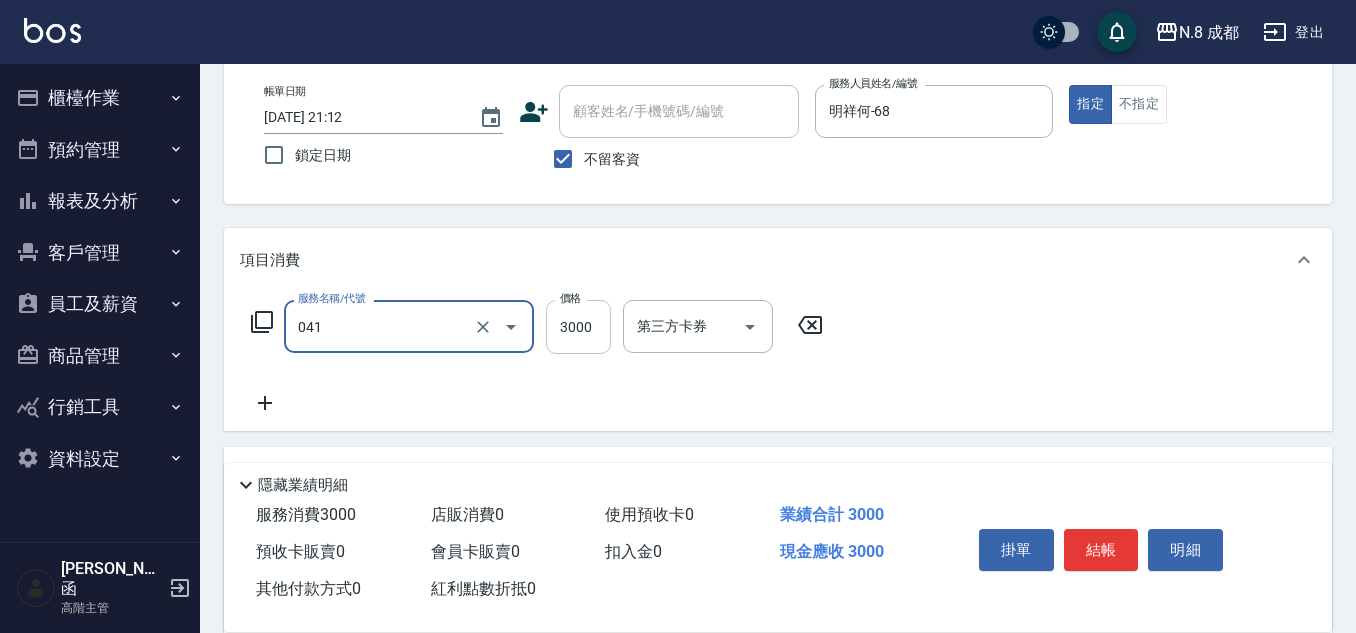 type on "日系染髮(L)(041)" 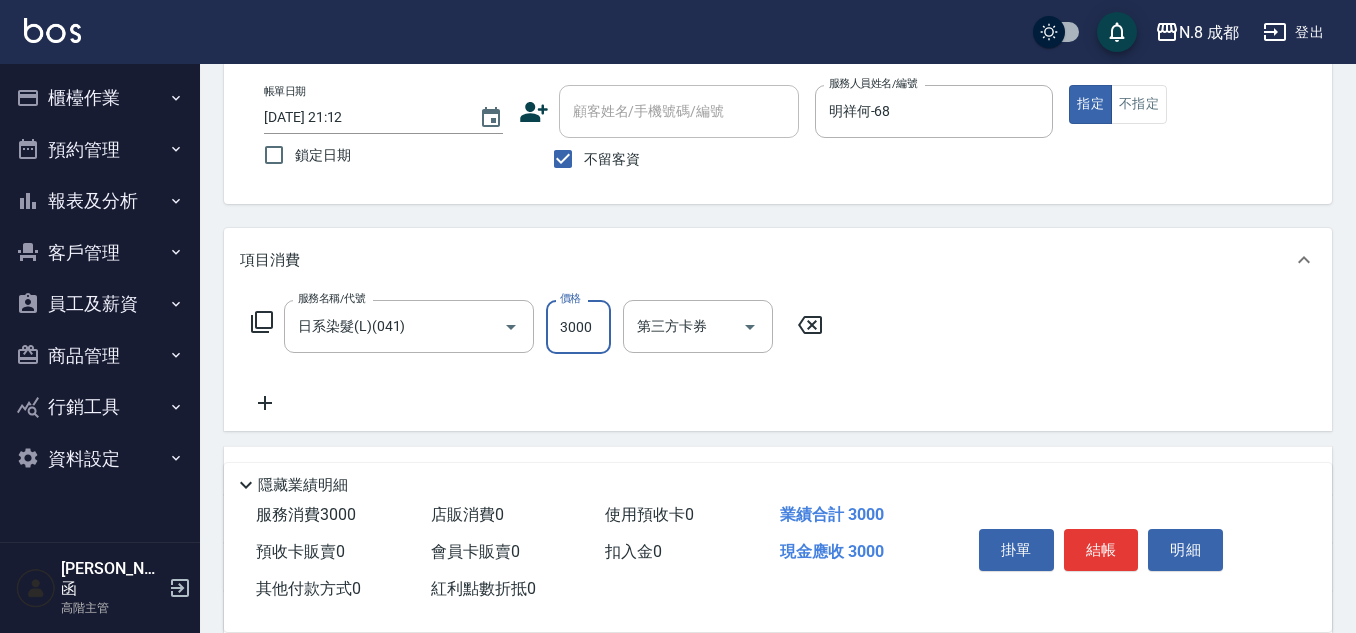 click on "3000" at bounding box center [578, 327] 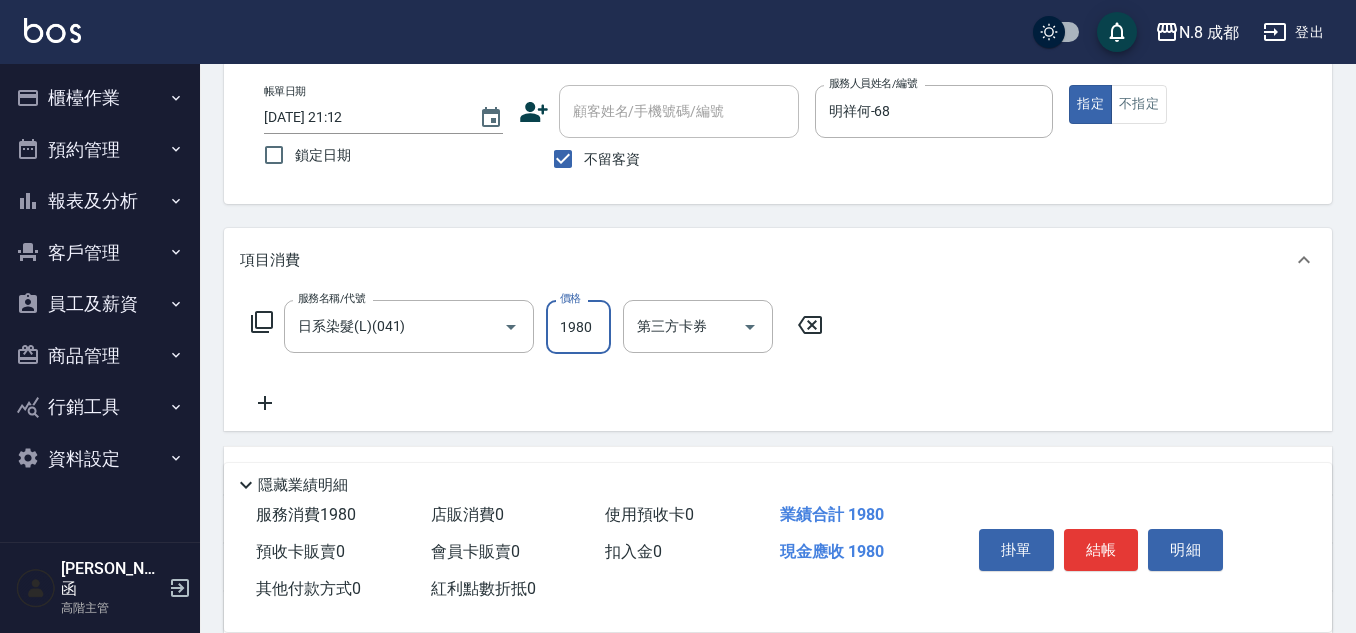 type on "1980" 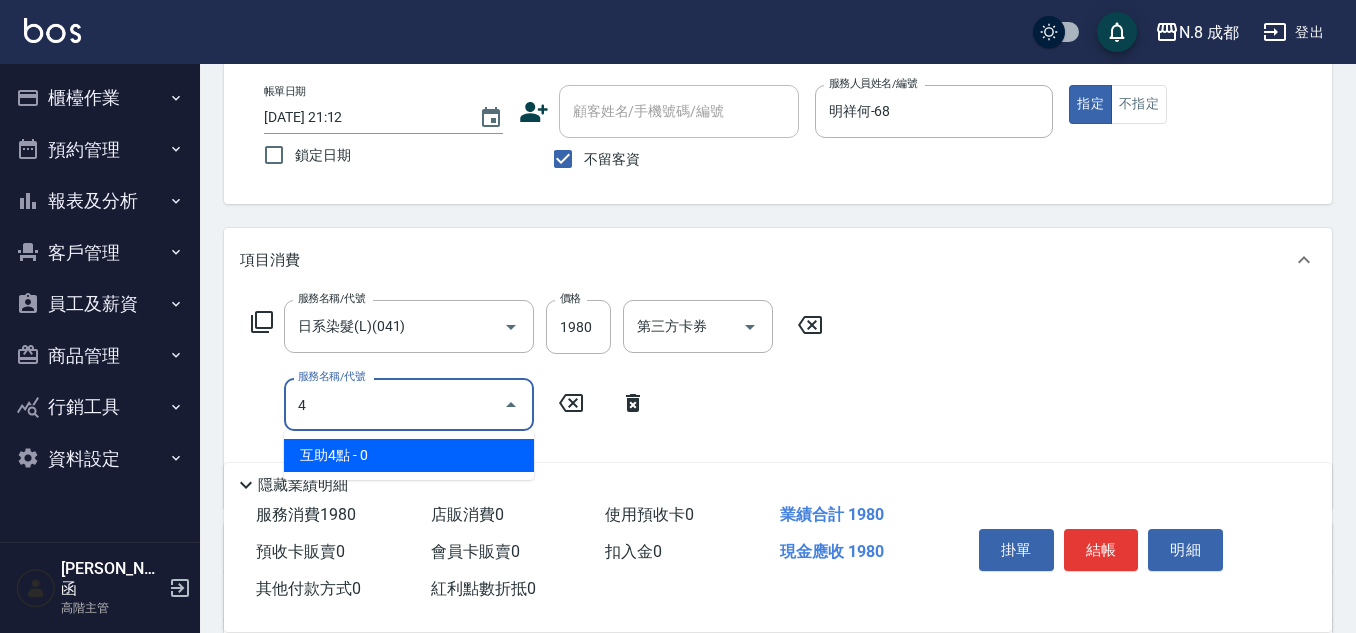 click on "互助4點 - 0" at bounding box center (409, 455) 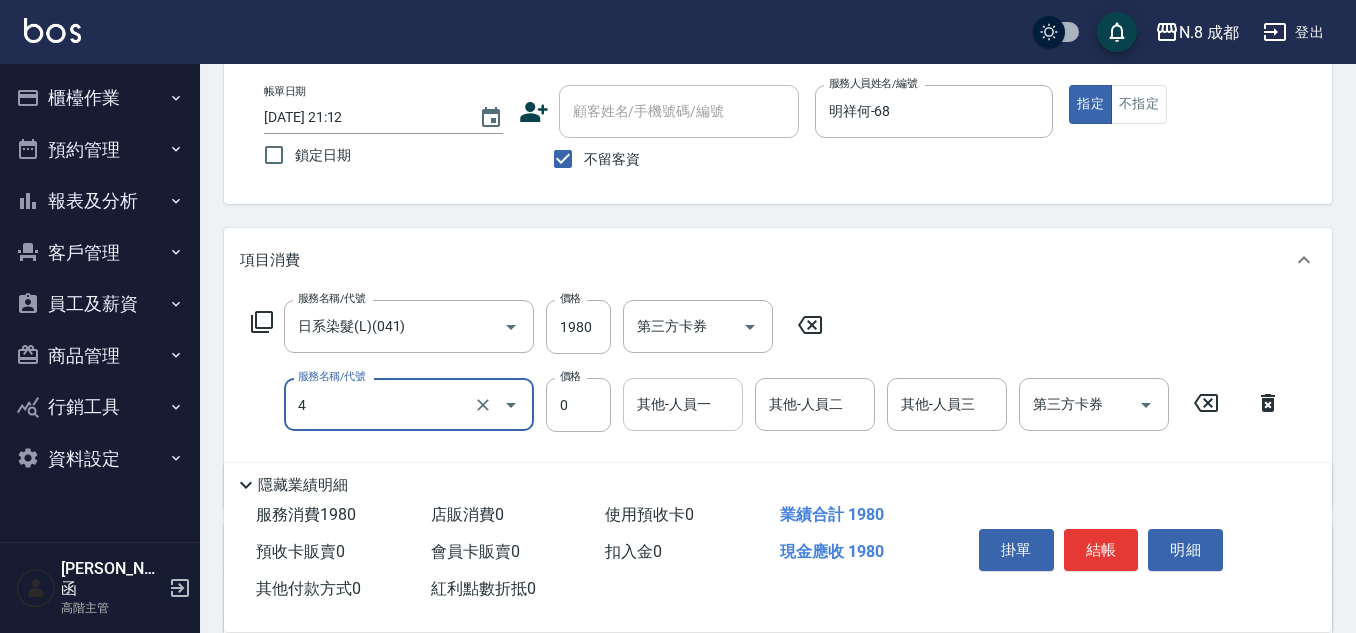 type on "互助4點(4)" 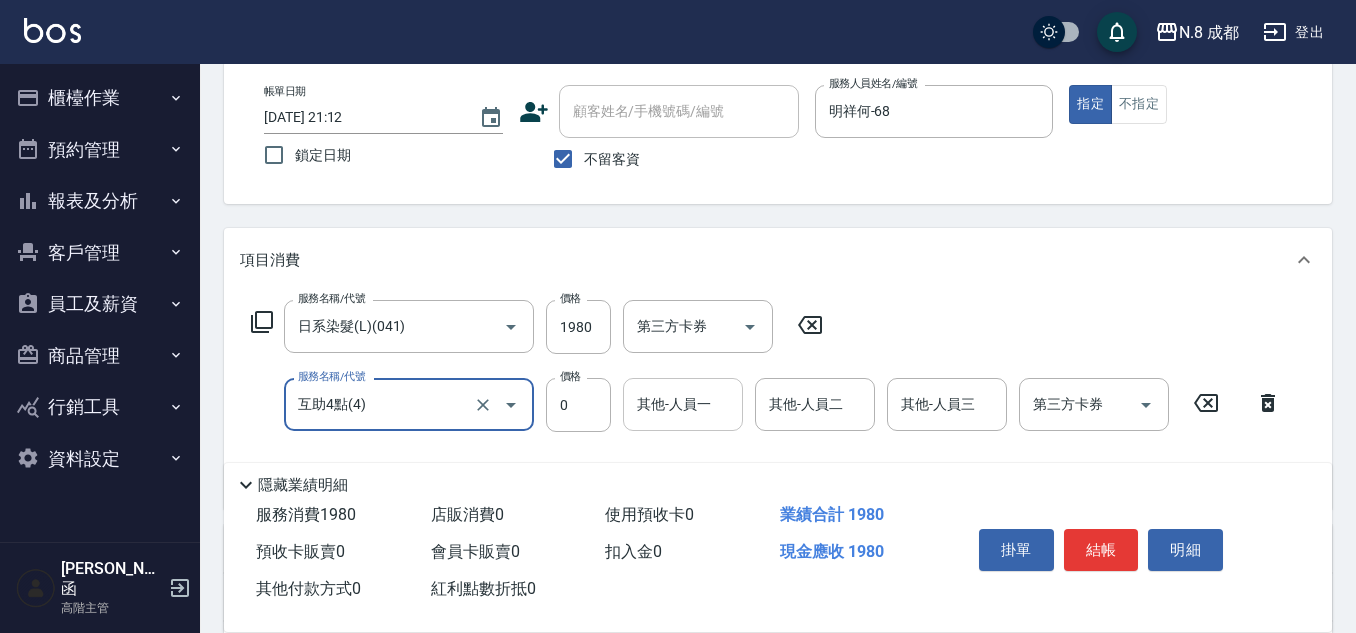 click on "其他-人員一" at bounding box center [683, 404] 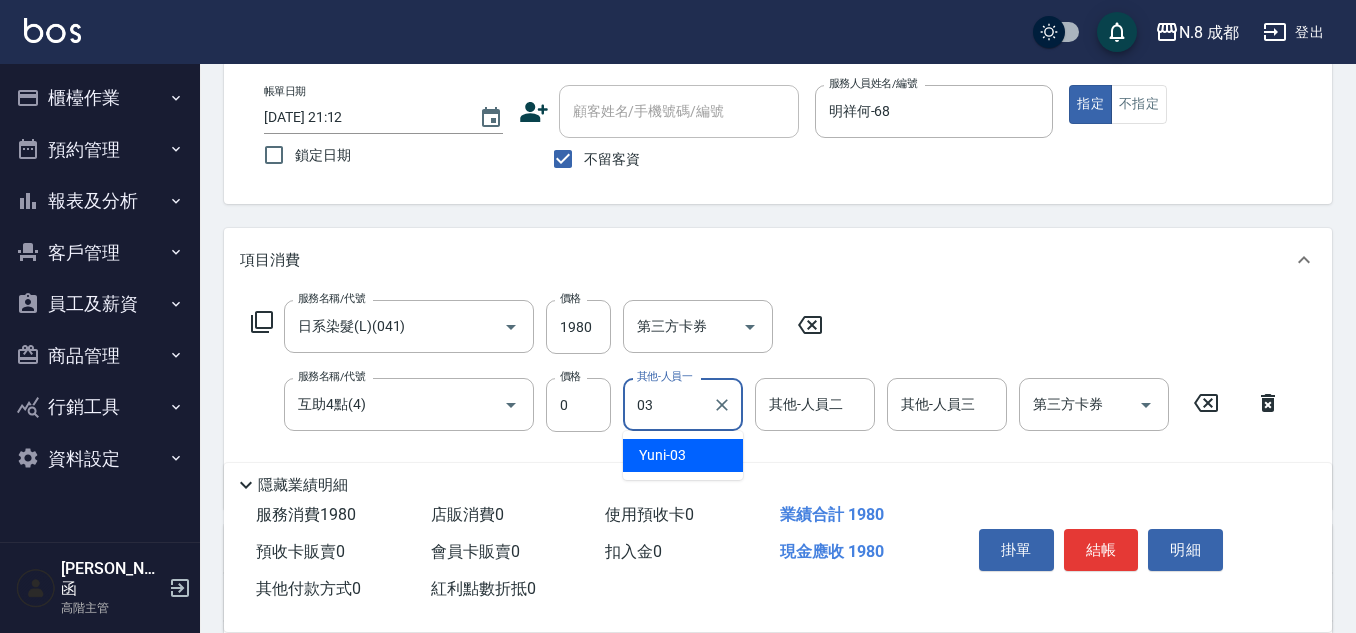click on "Yuni -03" at bounding box center [683, 455] 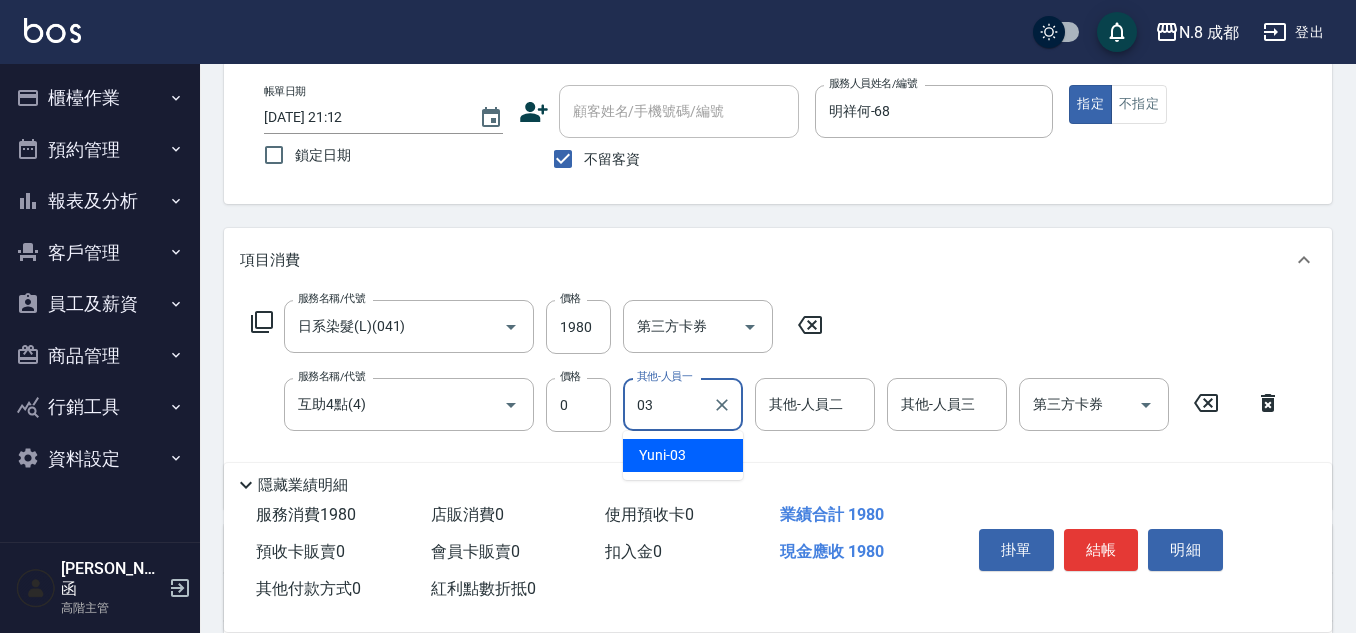 click on "Yuni -03" at bounding box center (683, 455) 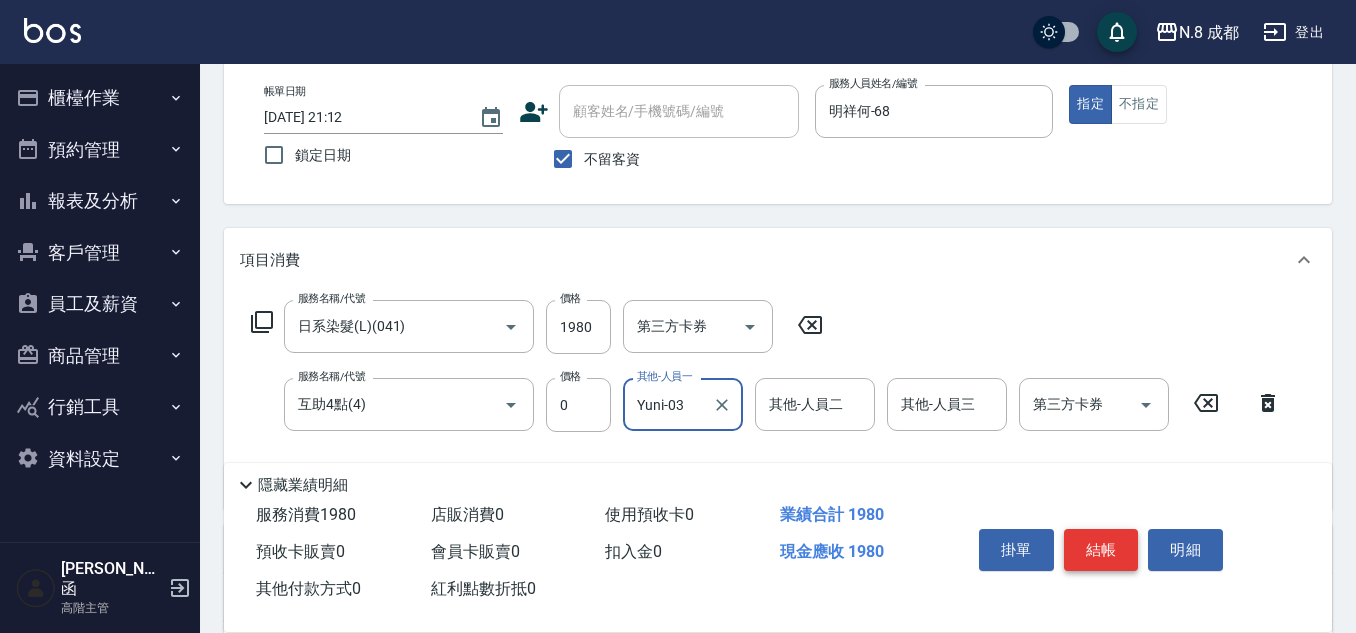 type on "Yuni-03" 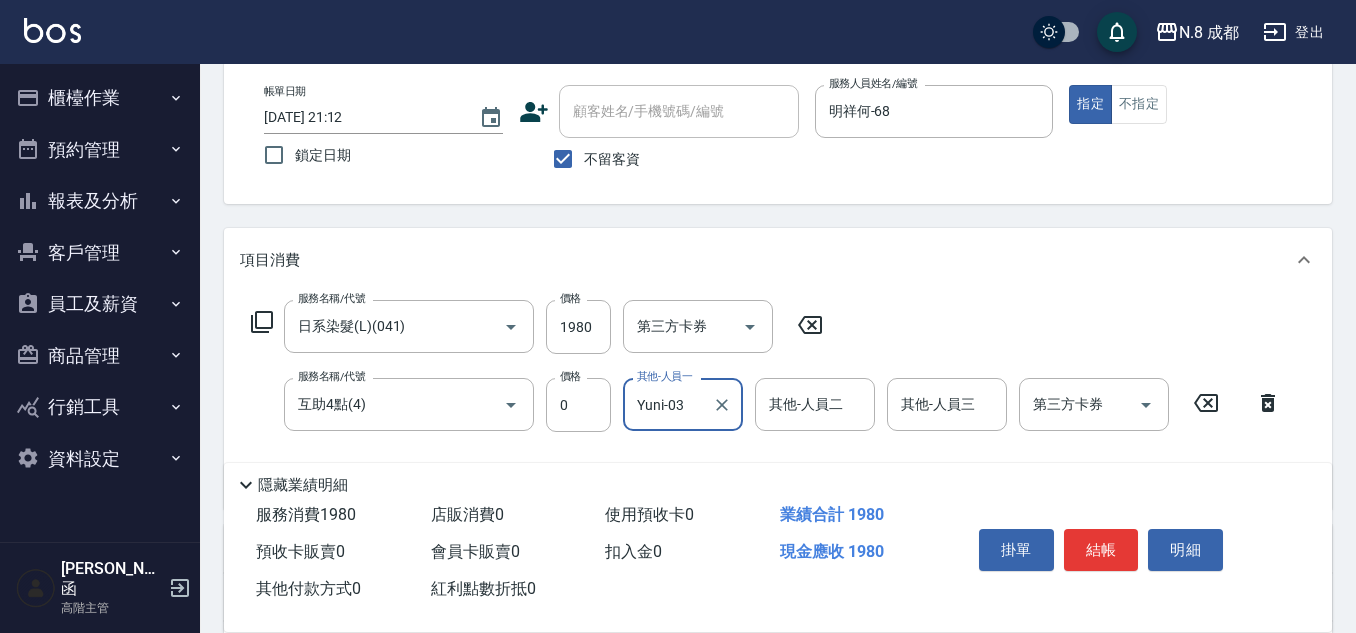 click on "結帳" at bounding box center [1101, 550] 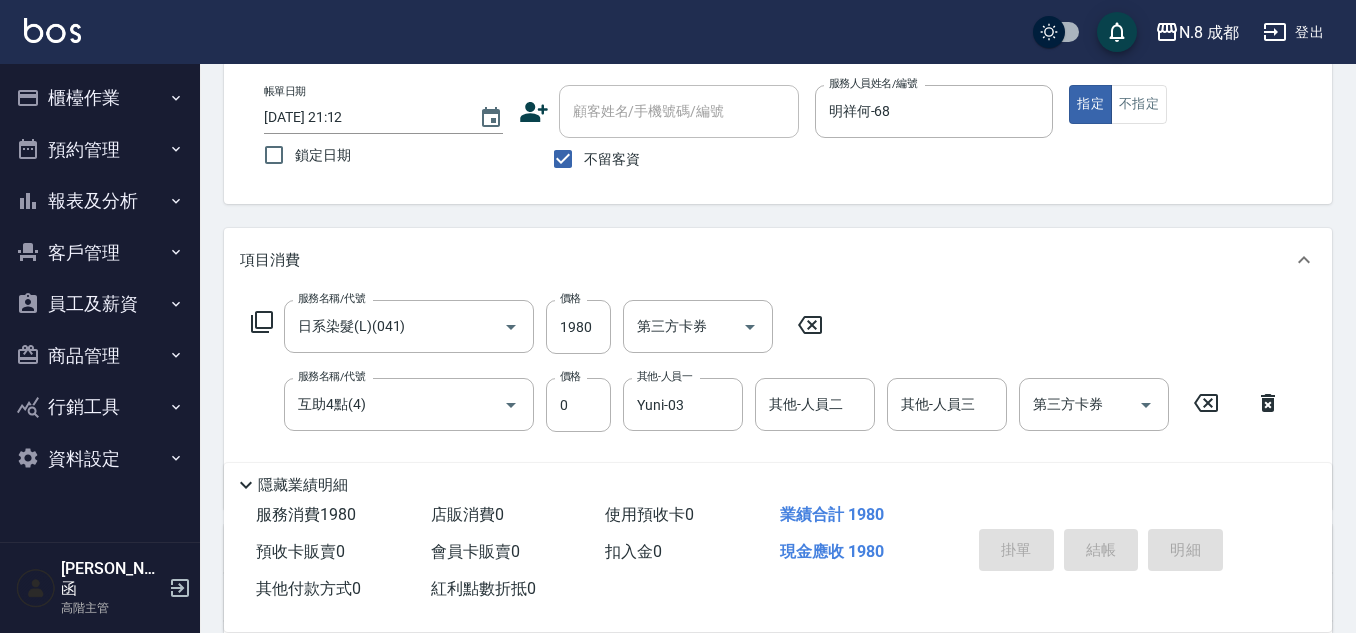 type 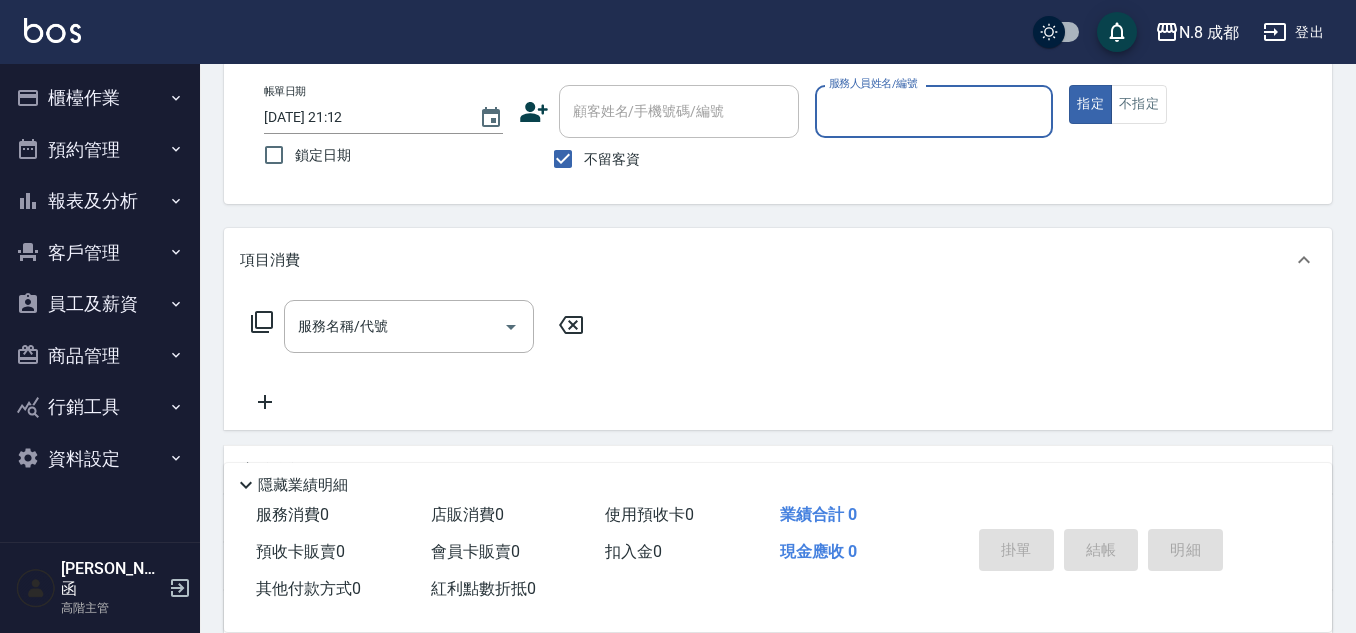 click on "櫃檯作業" at bounding box center (100, 98) 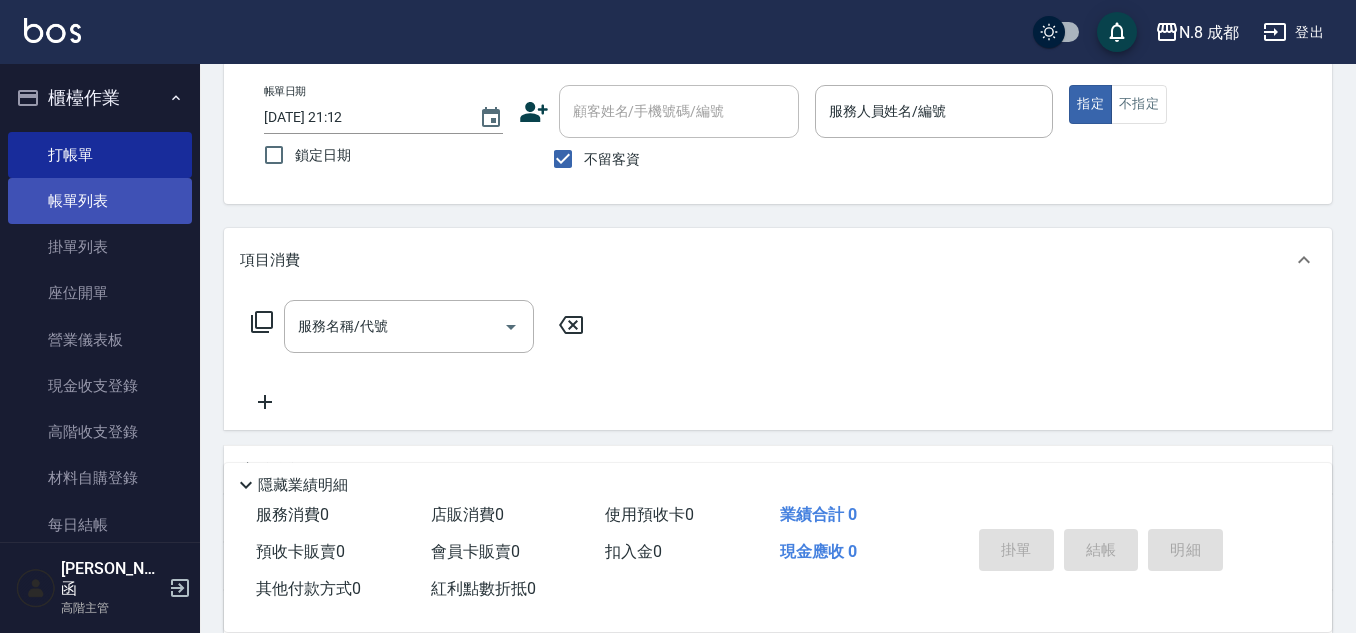click on "帳單列表" at bounding box center [100, 201] 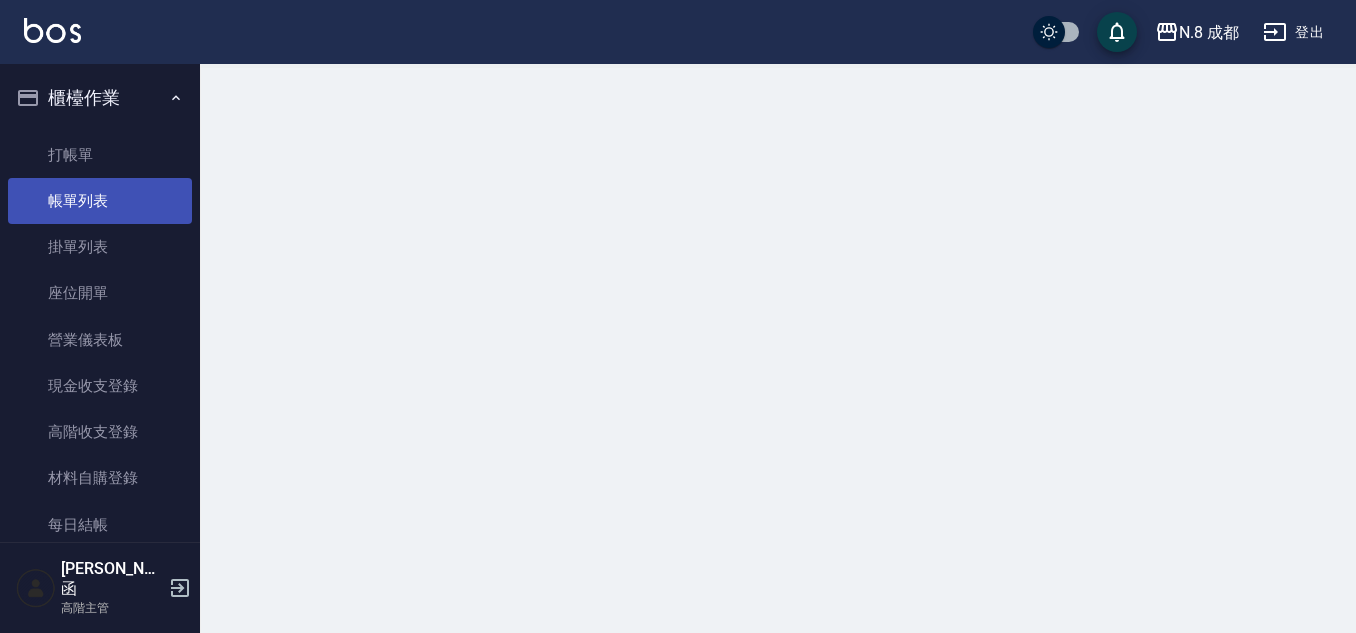 scroll, scrollTop: 0, scrollLeft: 0, axis: both 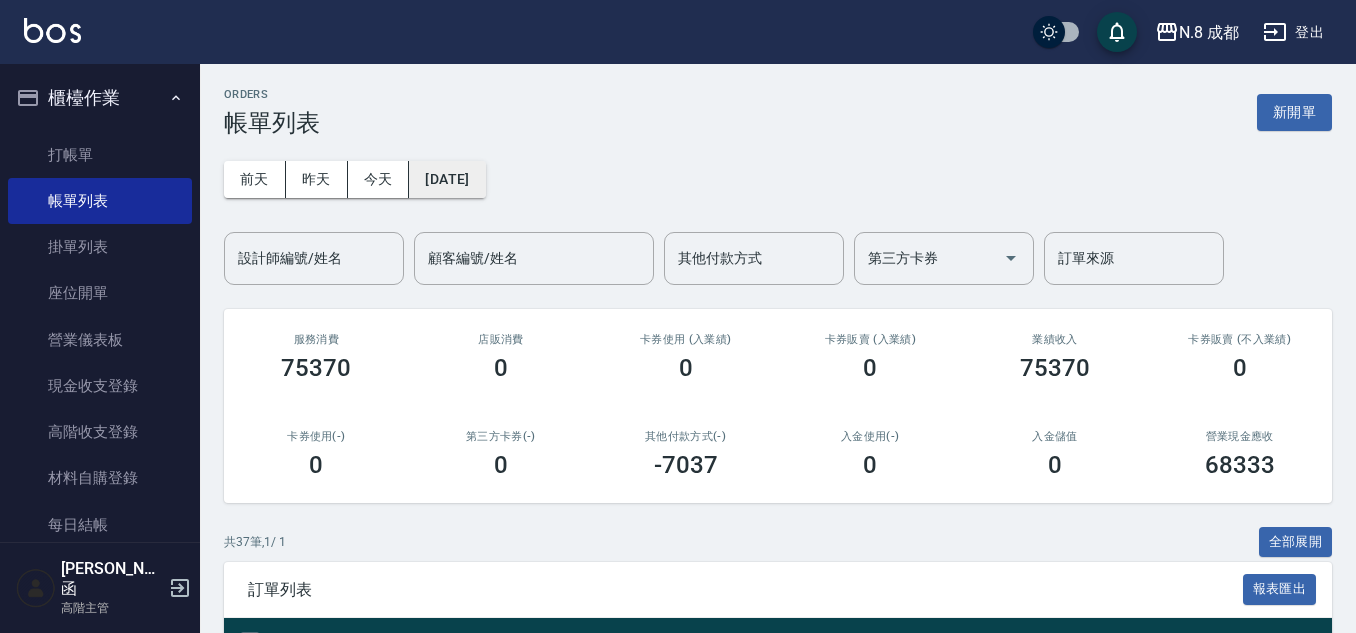 click on "[DATE]" at bounding box center (447, 179) 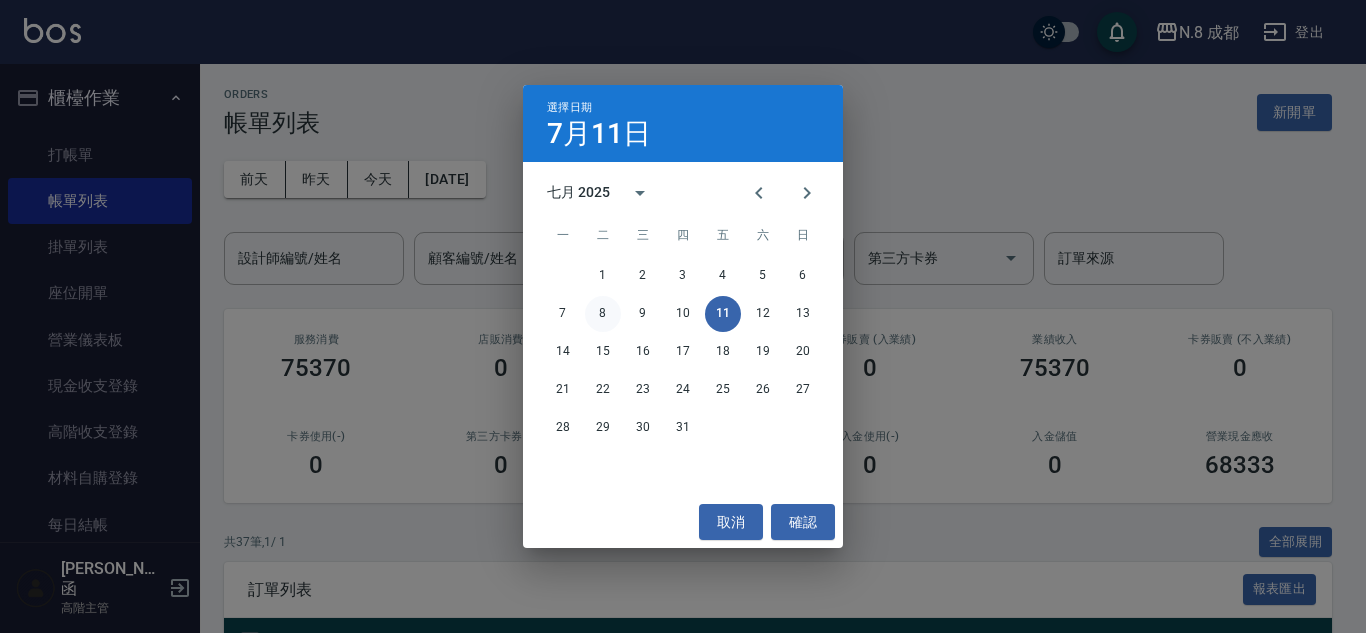 click on "8" at bounding box center (603, 314) 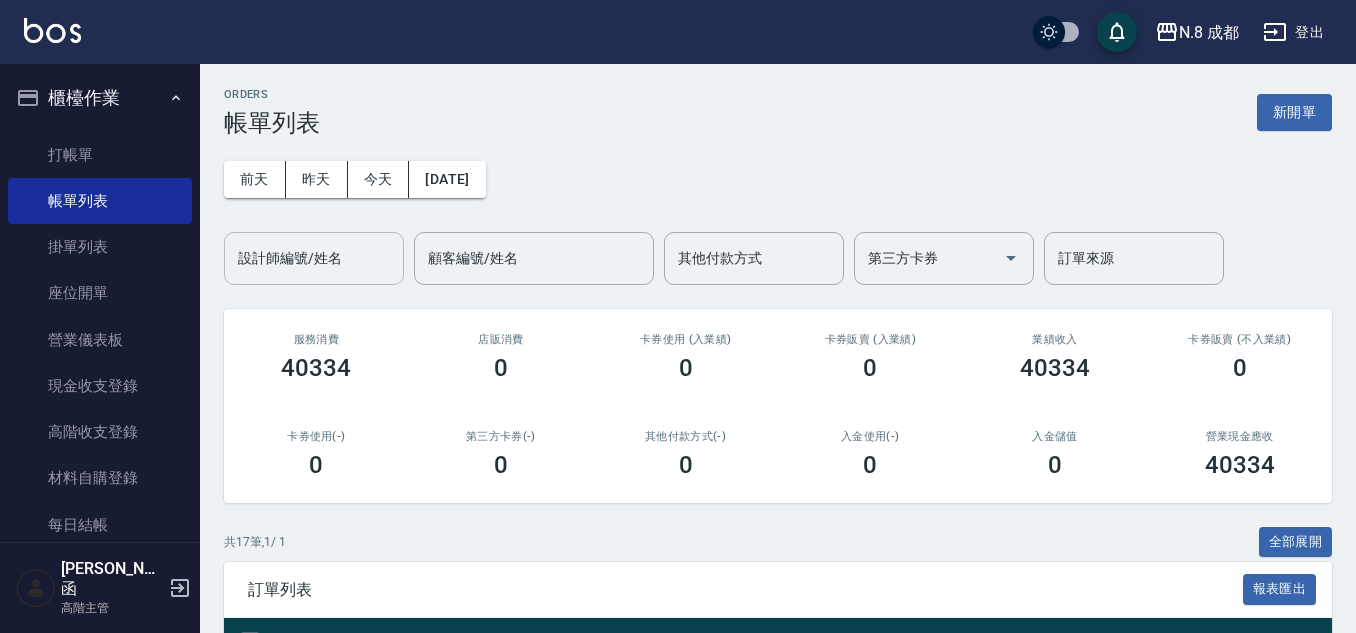 click on "設計師編號/姓名" at bounding box center [314, 258] 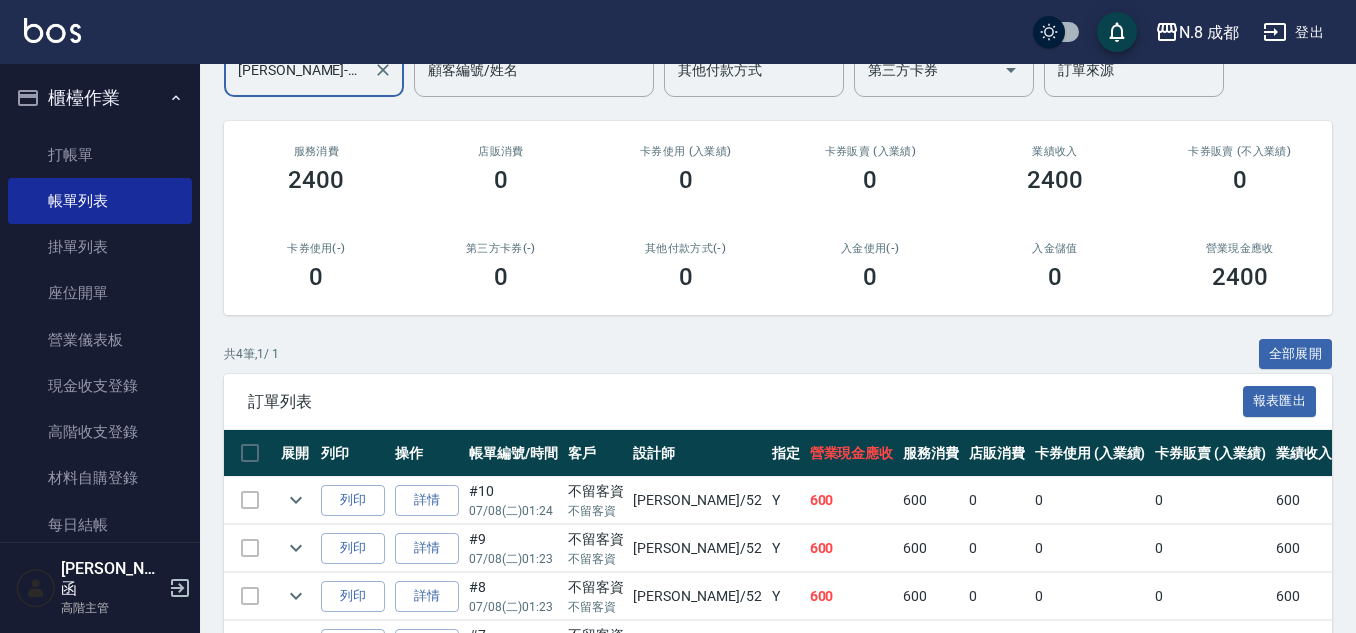 scroll, scrollTop: 317, scrollLeft: 0, axis: vertical 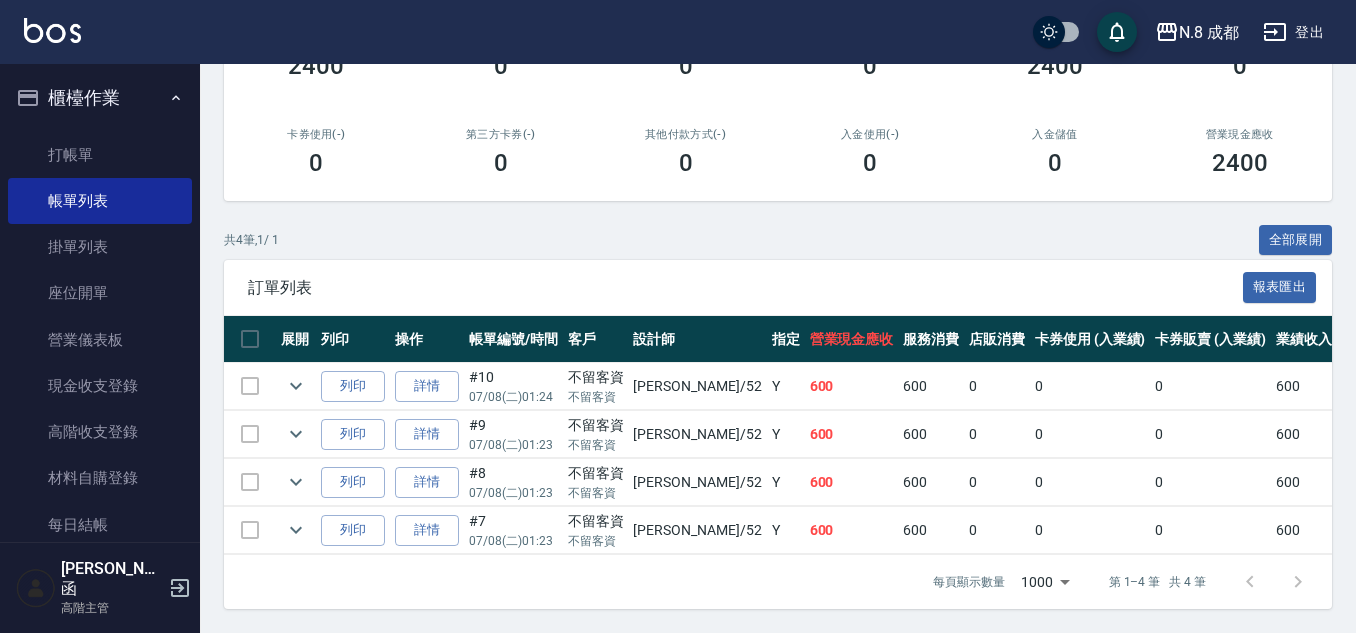 type on "[PERSON_NAME]-52" 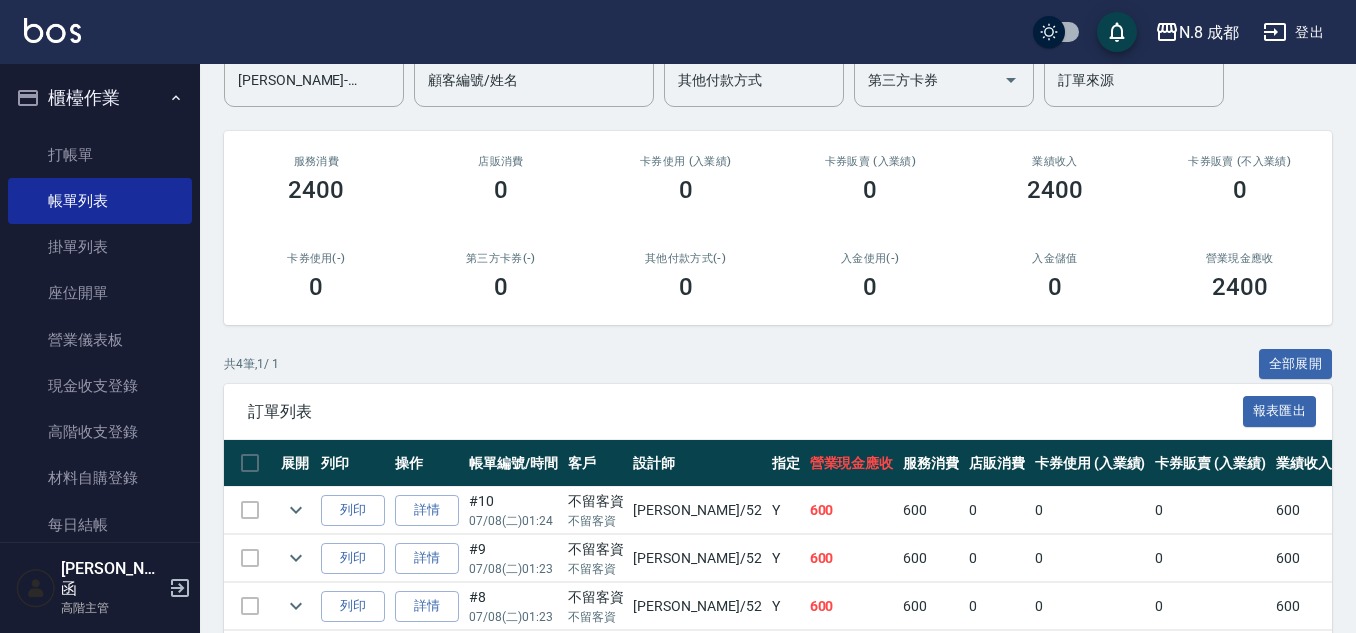 scroll, scrollTop: 0, scrollLeft: 0, axis: both 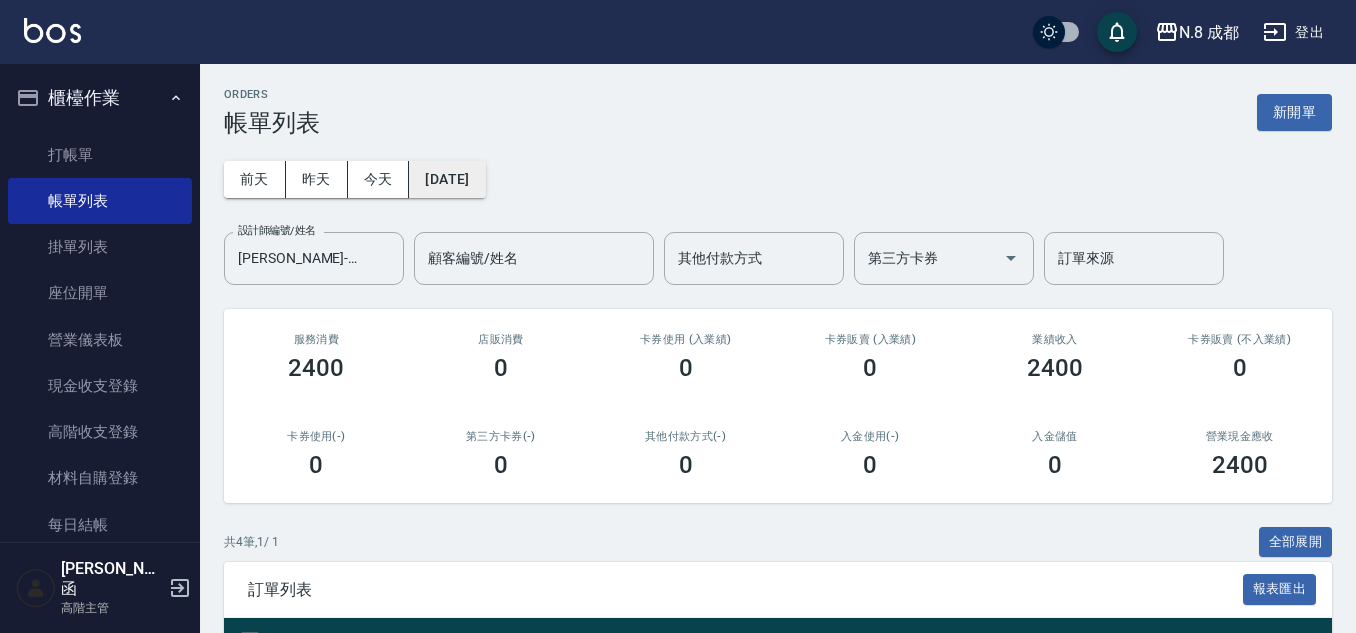 click on "[DATE]" at bounding box center (447, 179) 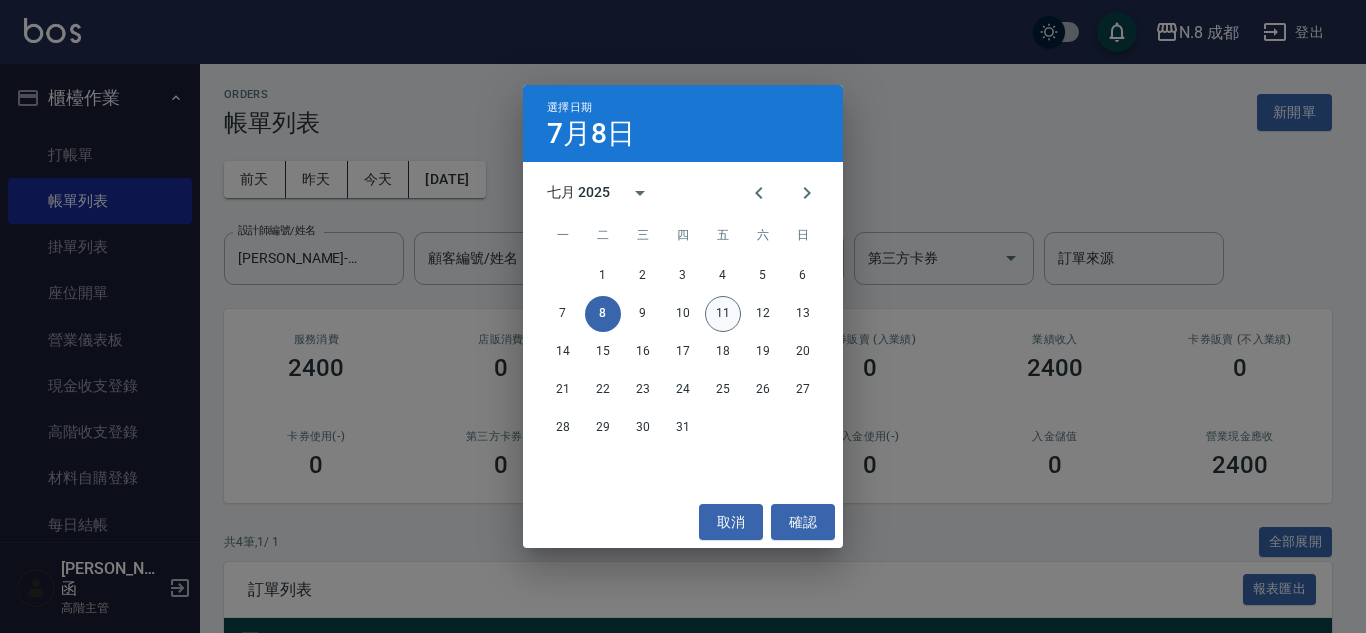 click on "11" at bounding box center [723, 314] 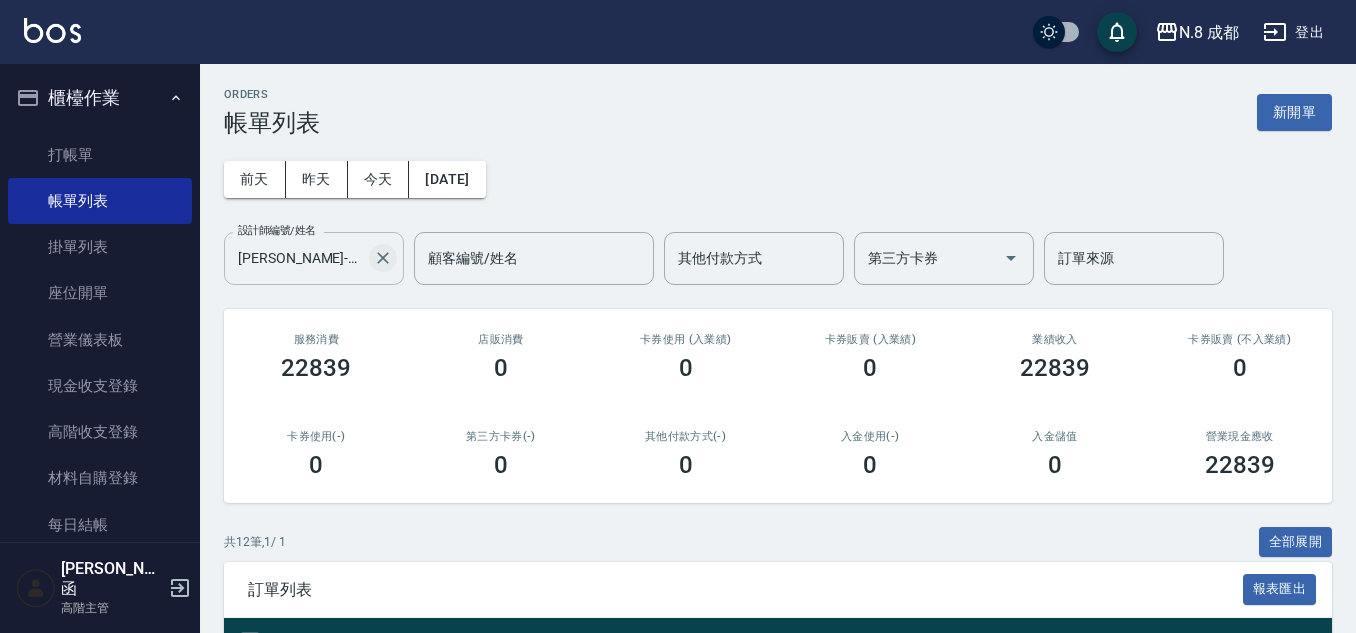 click 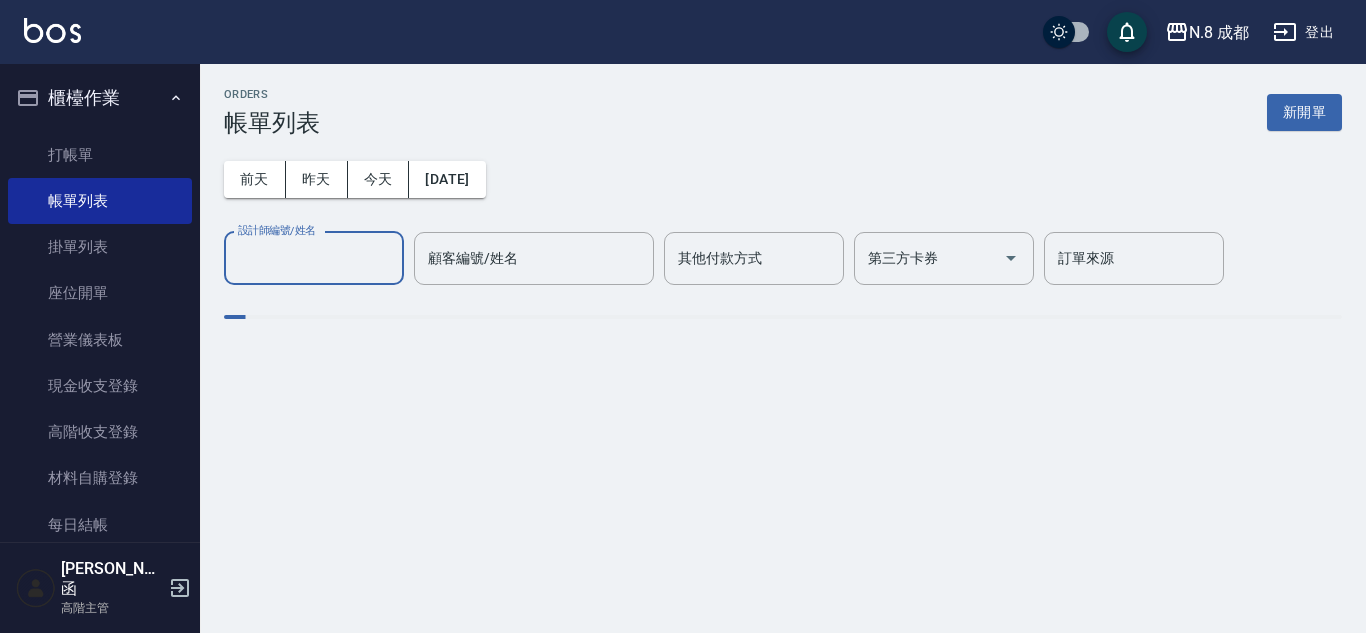 click on "設計師編號/姓名" at bounding box center (314, 258) 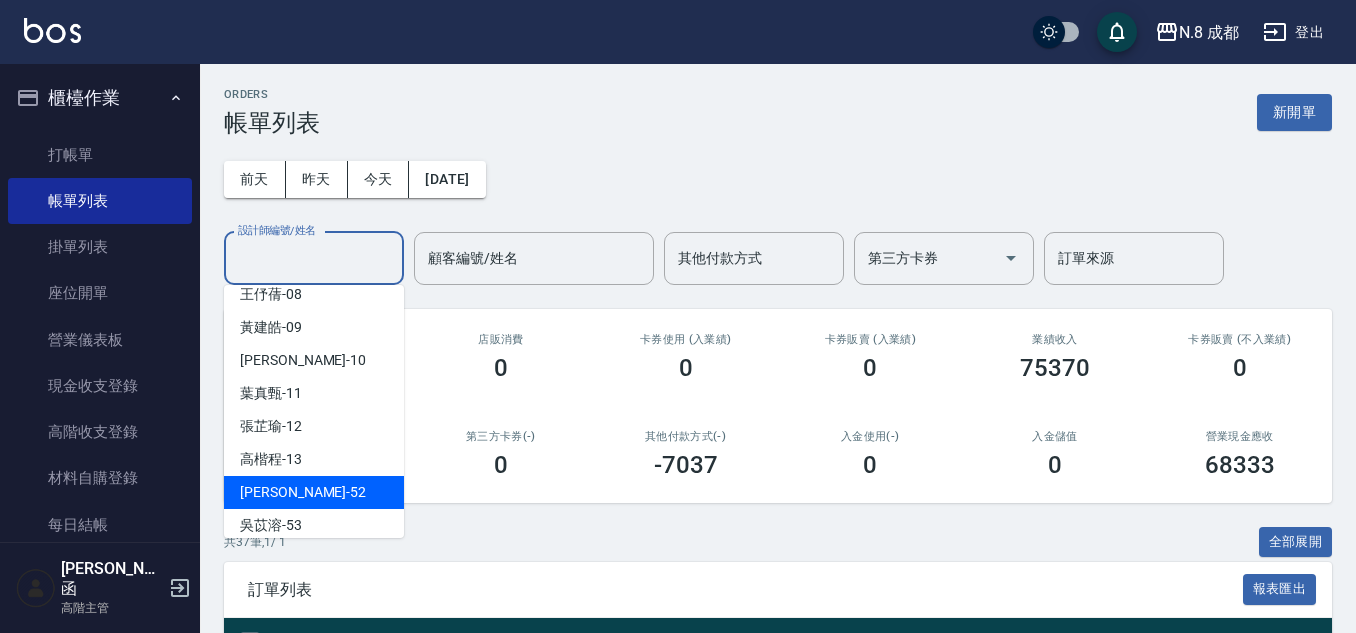 scroll, scrollTop: 324, scrollLeft: 0, axis: vertical 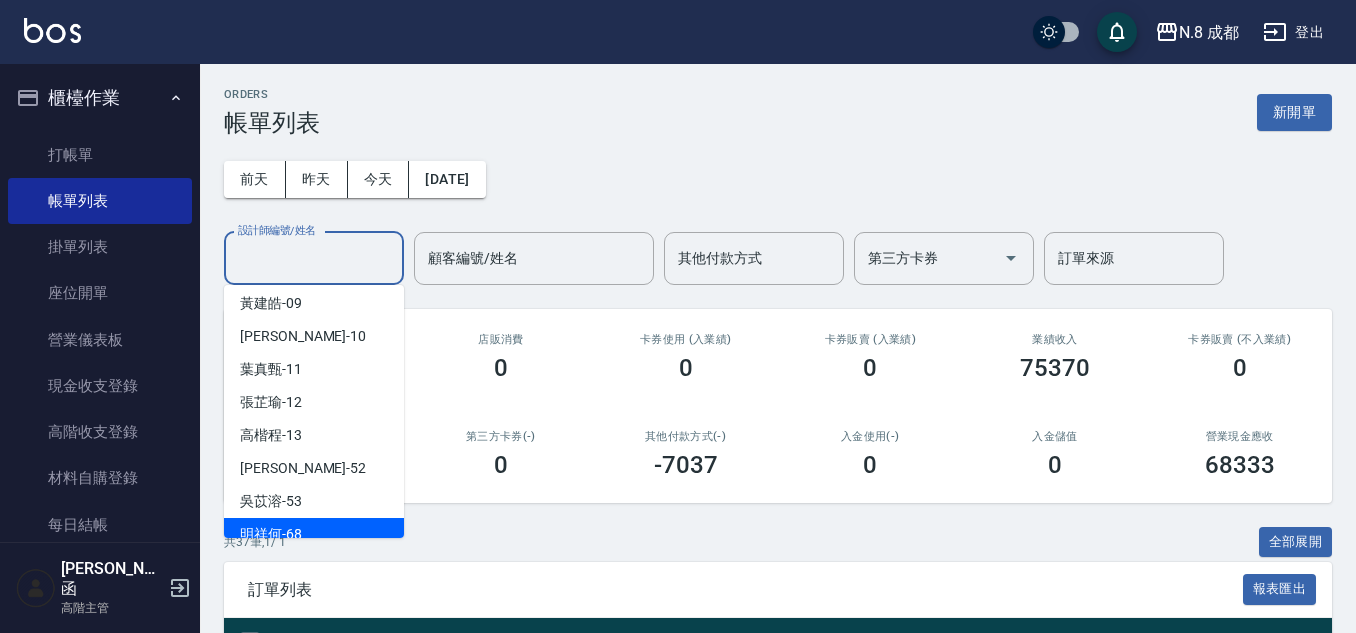 click on "明祥何 -68" at bounding box center [314, 534] 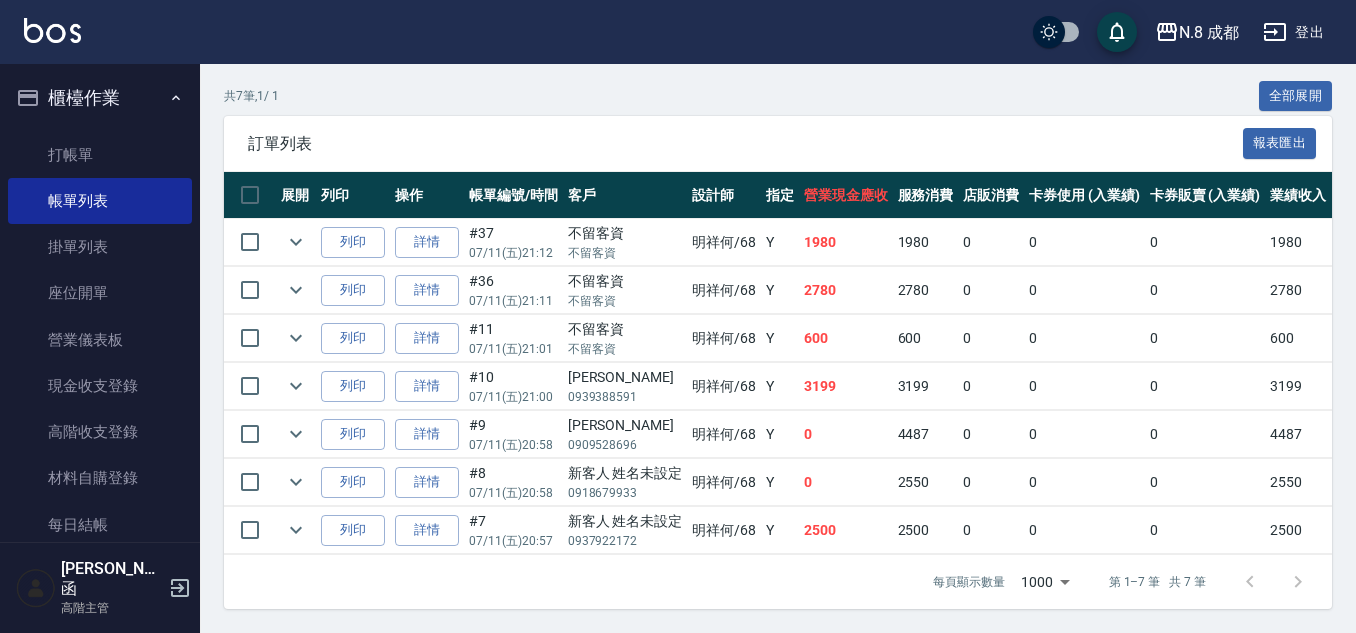 scroll, scrollTop: 461, scrollLeft: 0, axis: vertical 